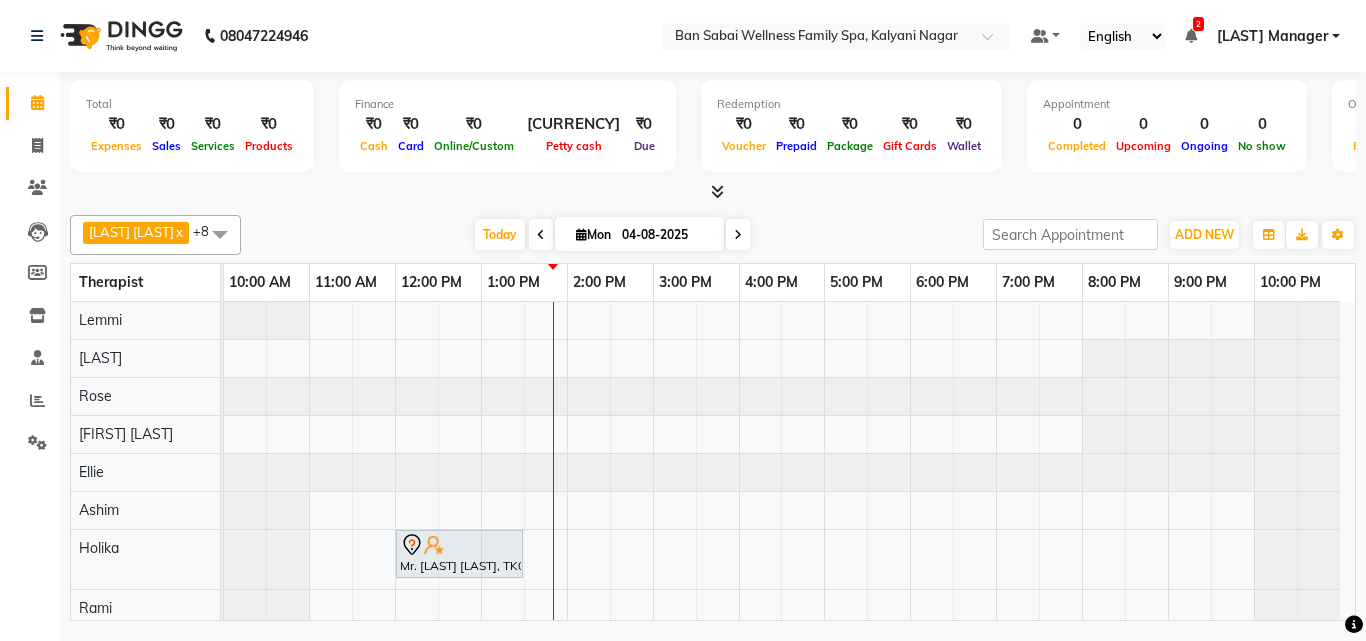 scroll, scrollTop: 0, scrollLeft: 0, axis: both 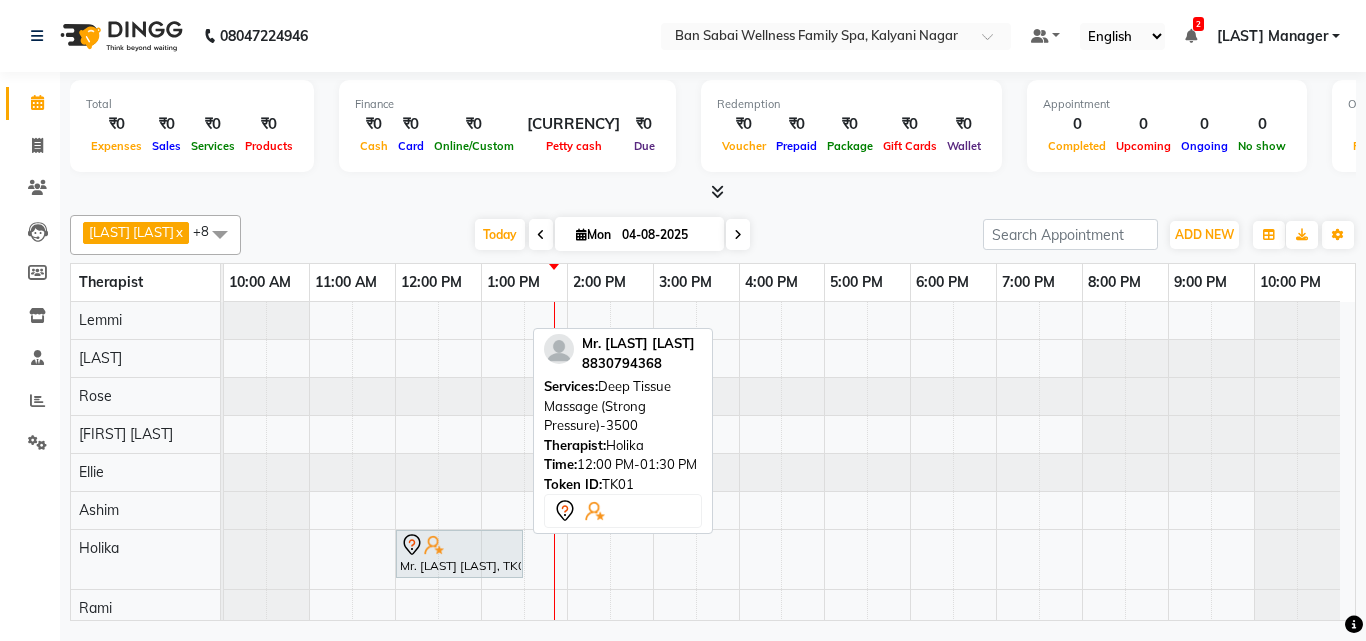 click at bounding box center [459, 545] 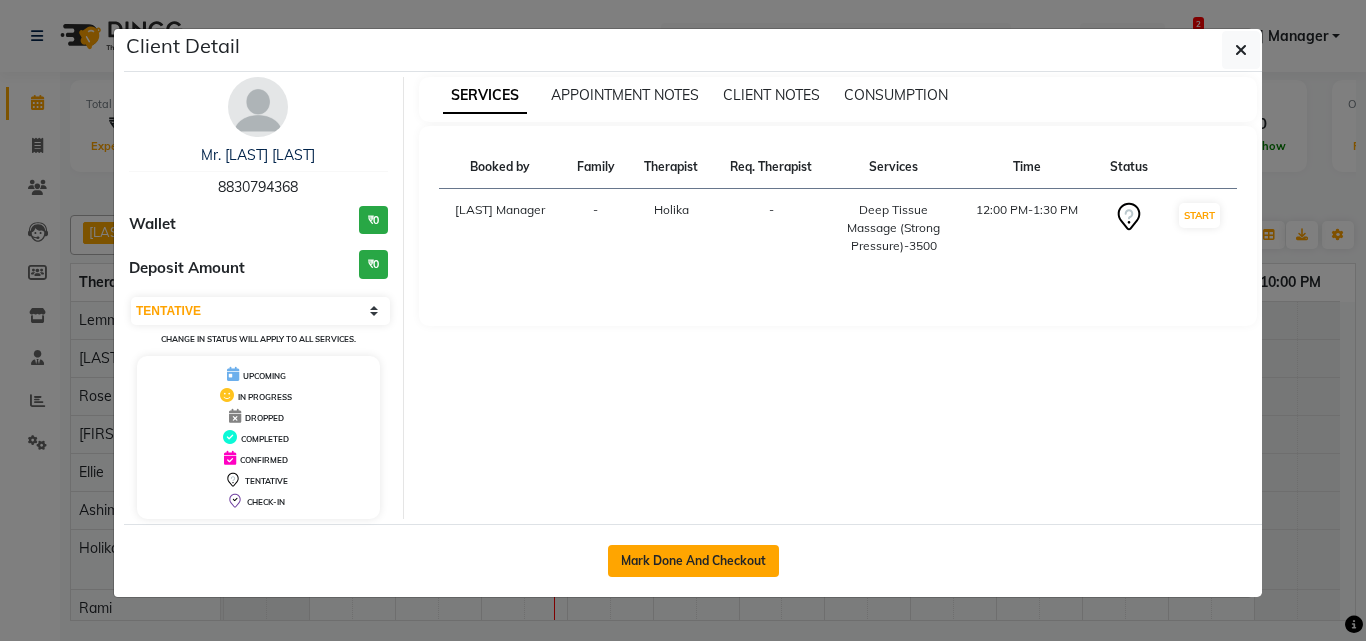 click on "Mark Done And Checkout" 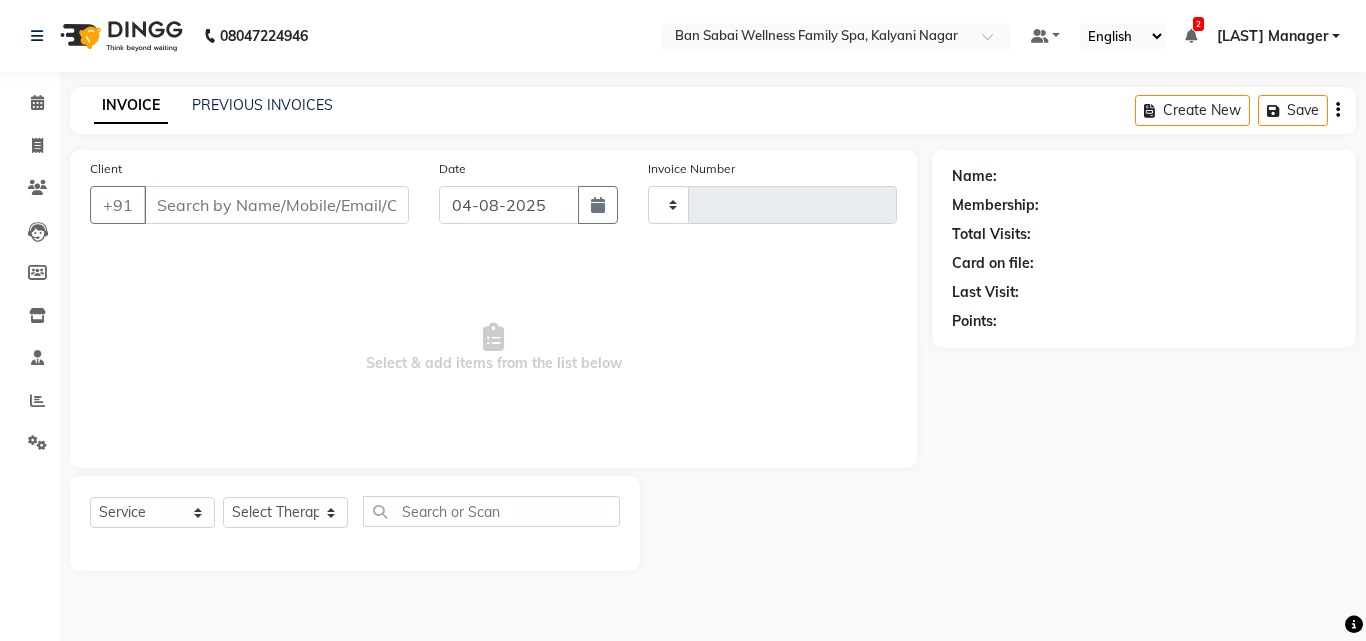 type on "1792" 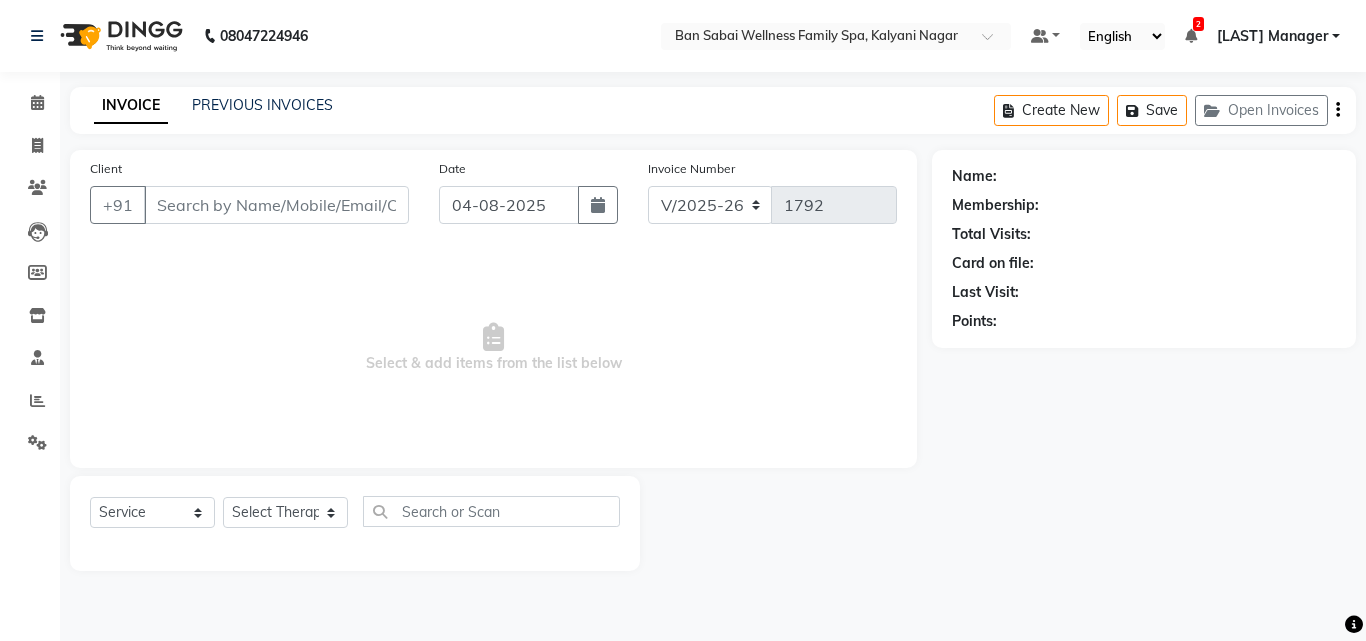 type on "8830794368" 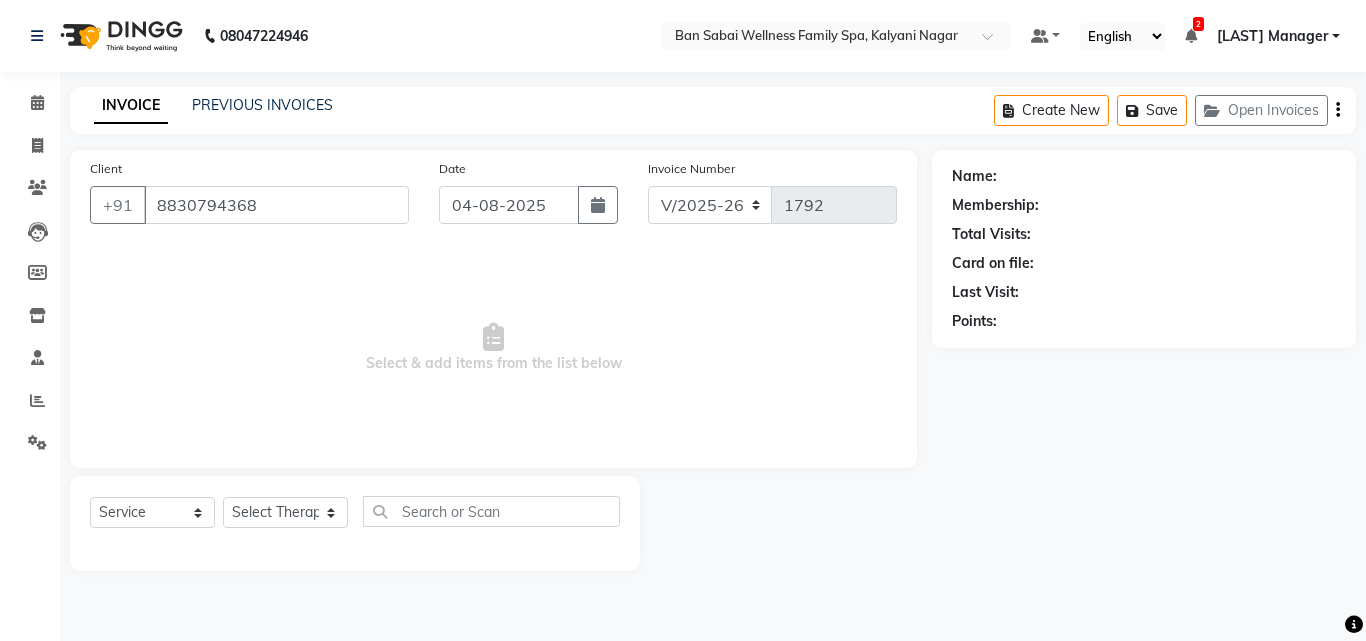 select on "79370" 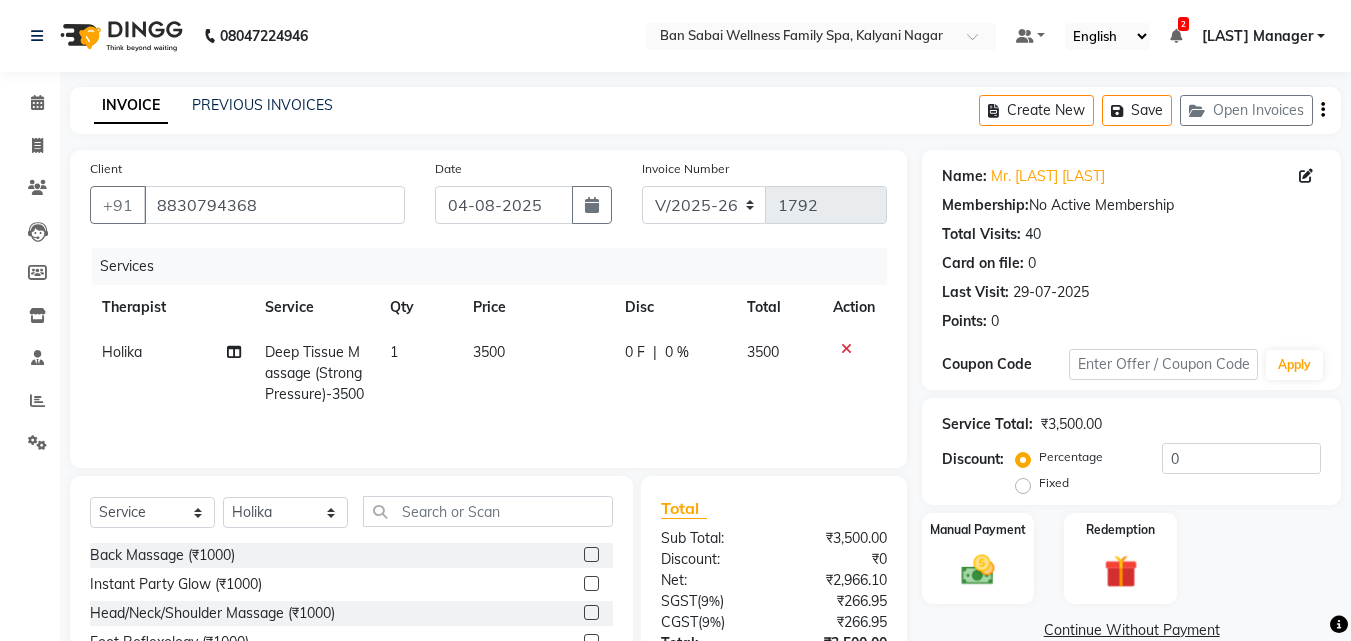 click on "Fixed" 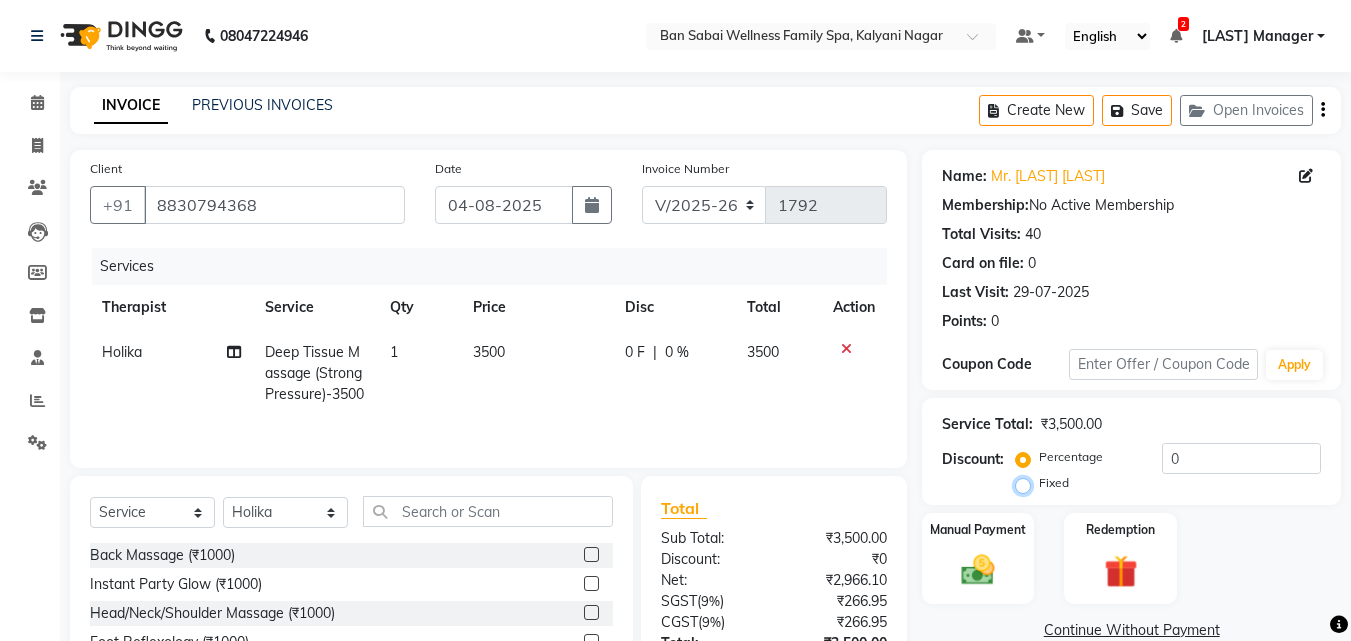 click on "Fixed" at bounding box center (1027, 483) 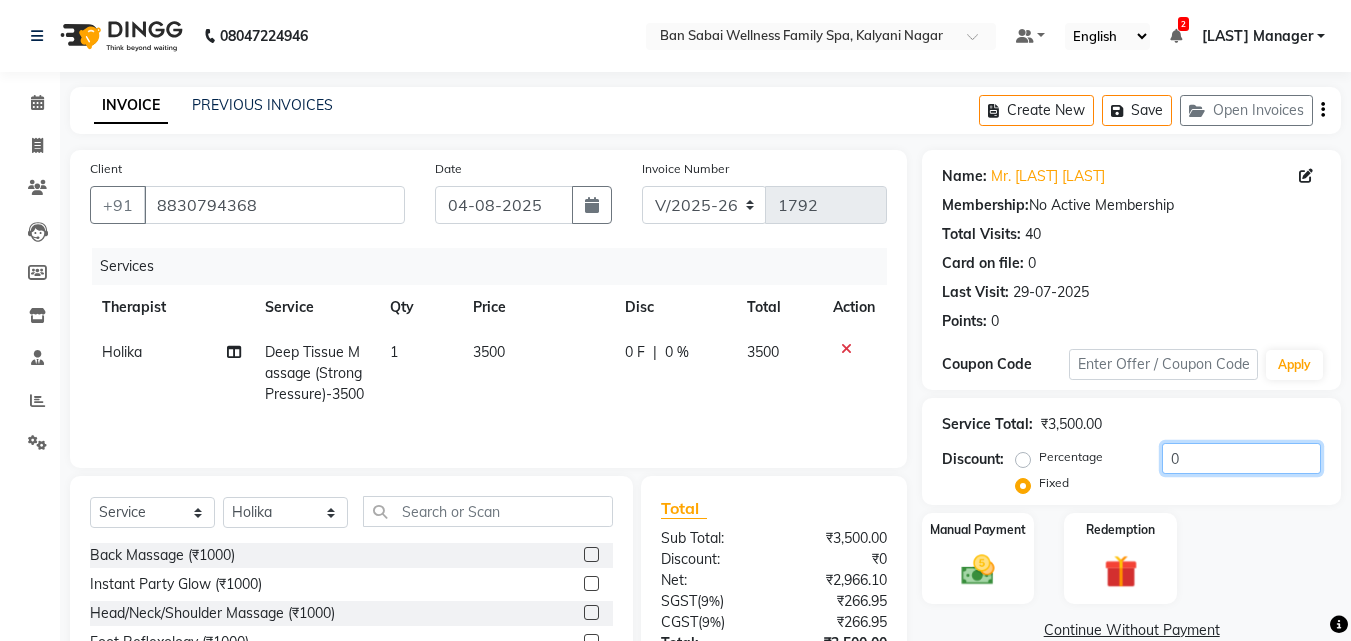click on "0" 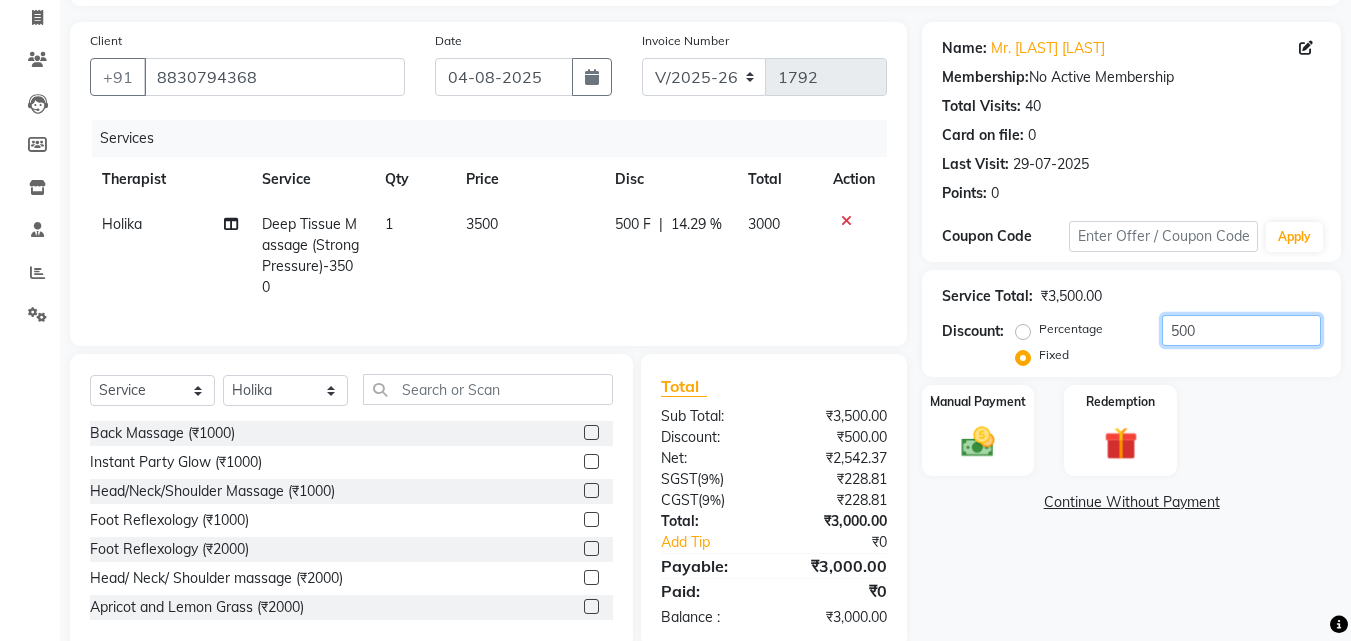 scroll, scrollTop: 181, scrollLeft: 0, axis: vertical 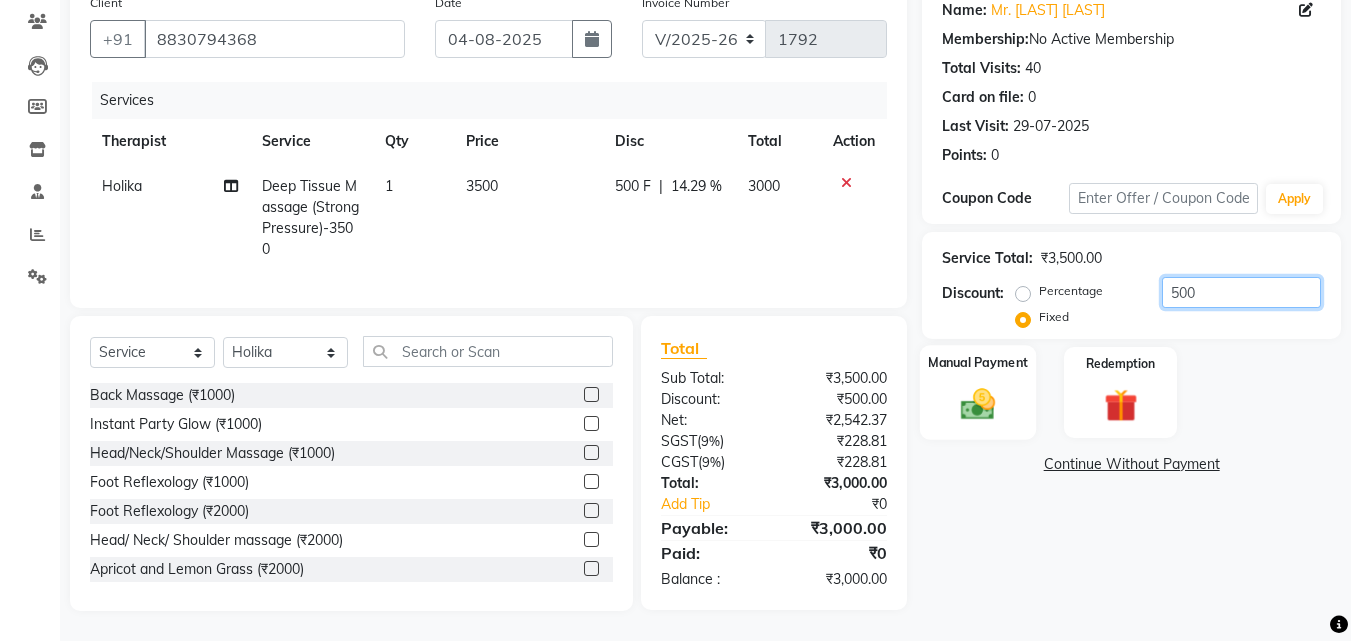 type on "500" 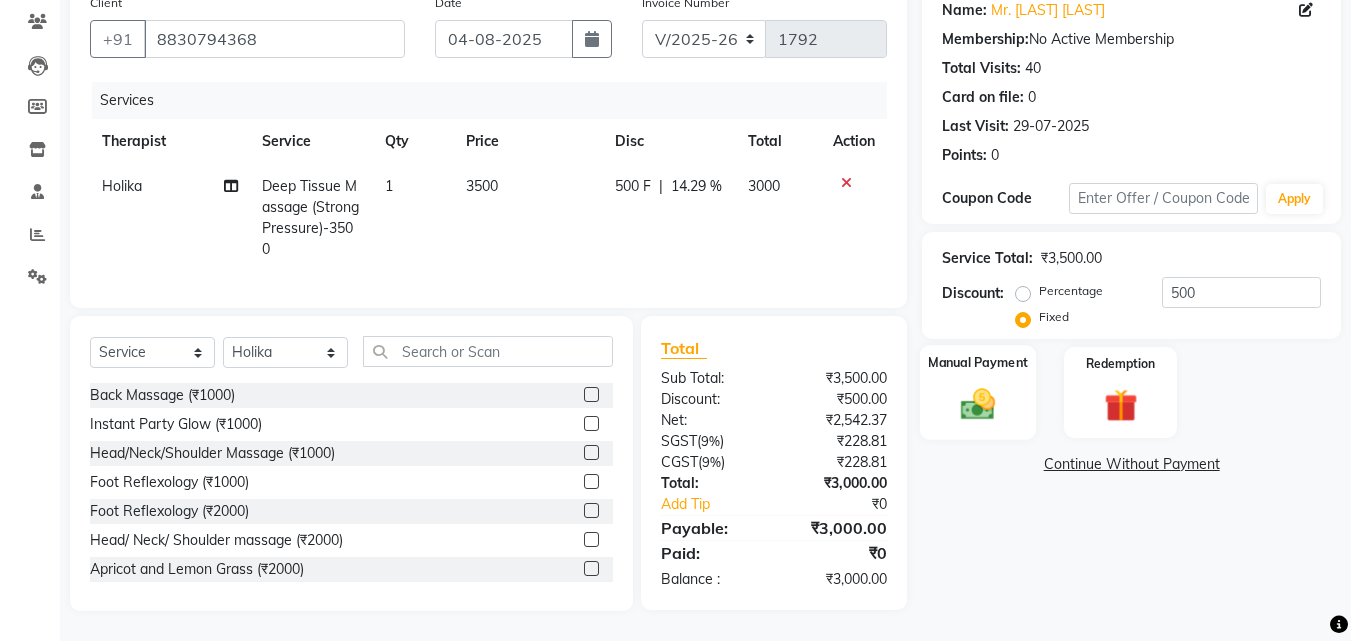 click on "Manual Payment" 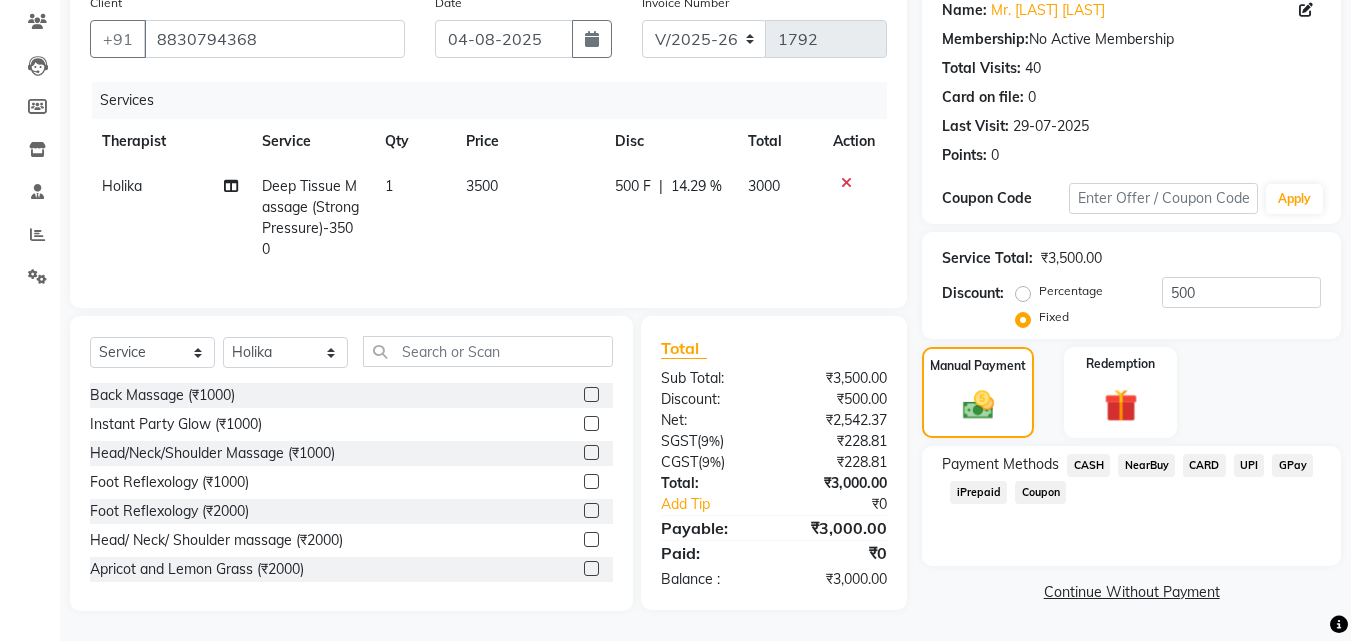 click on "CARD" 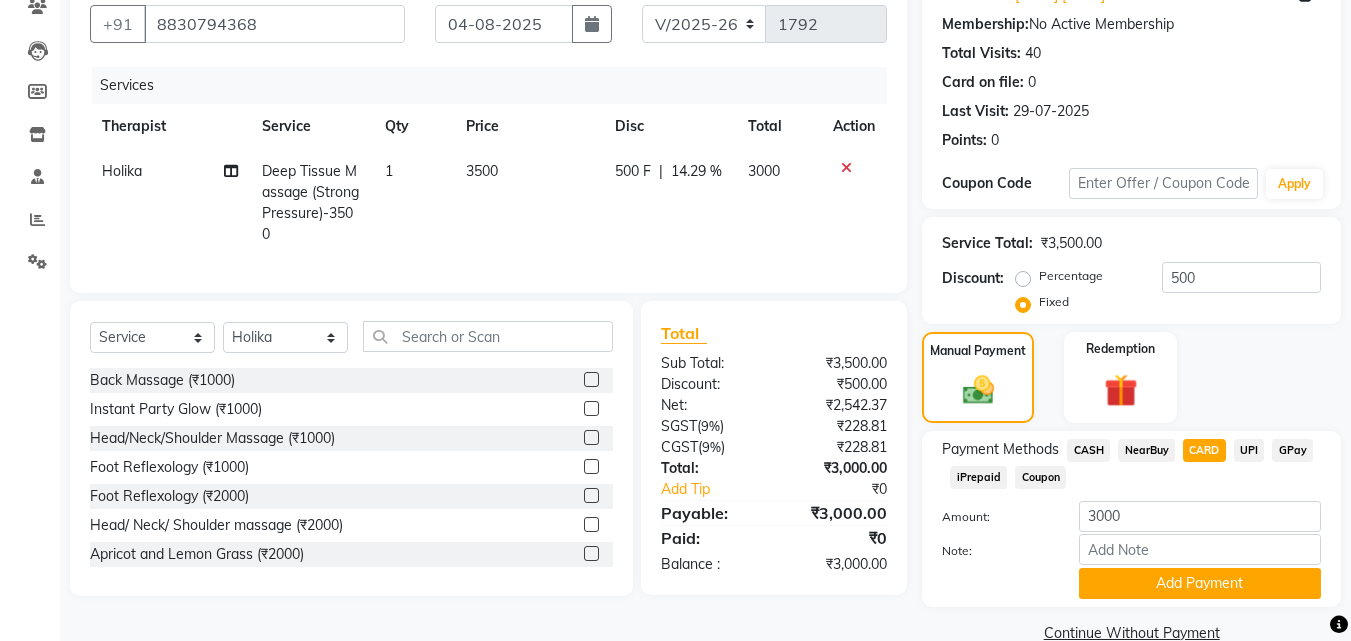 scroll, scrollTop: 218, scrollLeft: 0, axis: vertical 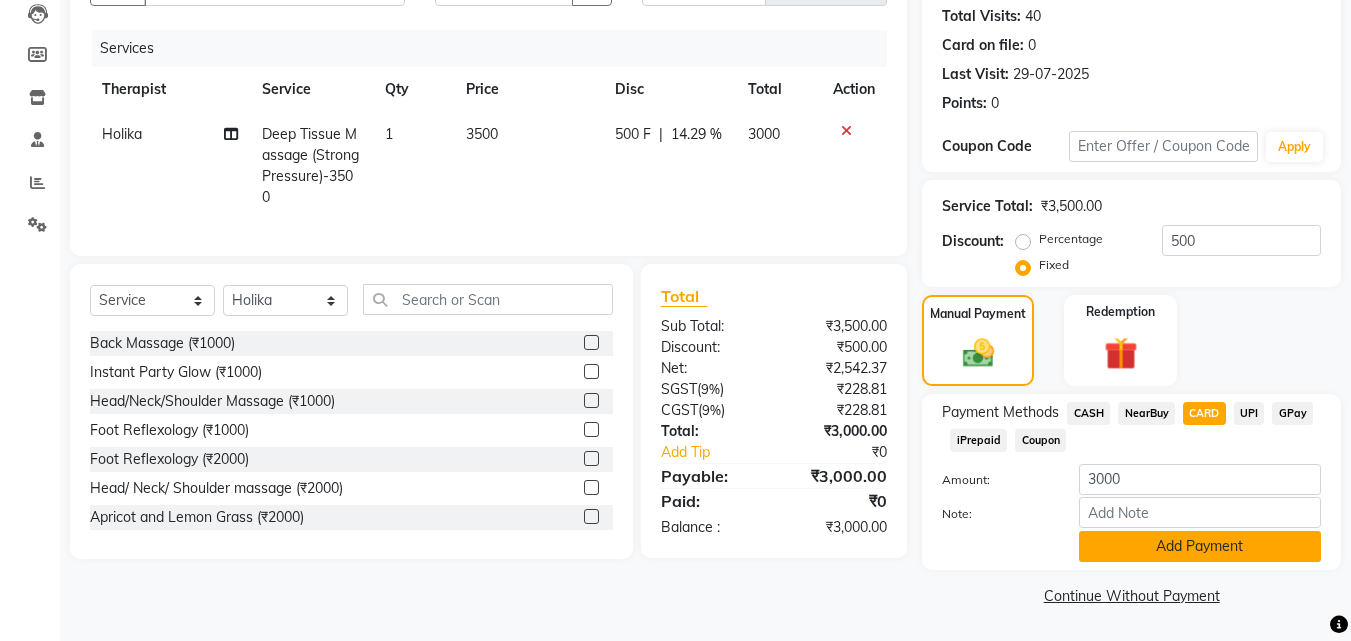 click on "Add Payment" 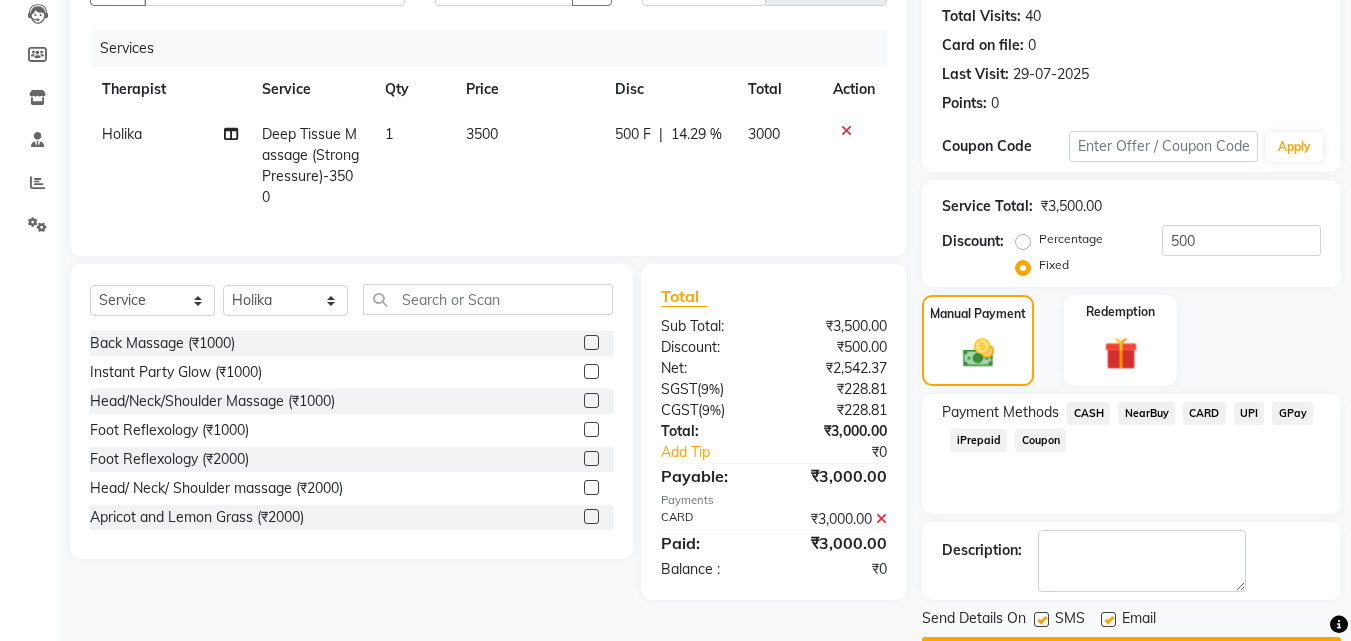 scroll, scrollTop: 275, scrollLeft: 0, axis: vertical 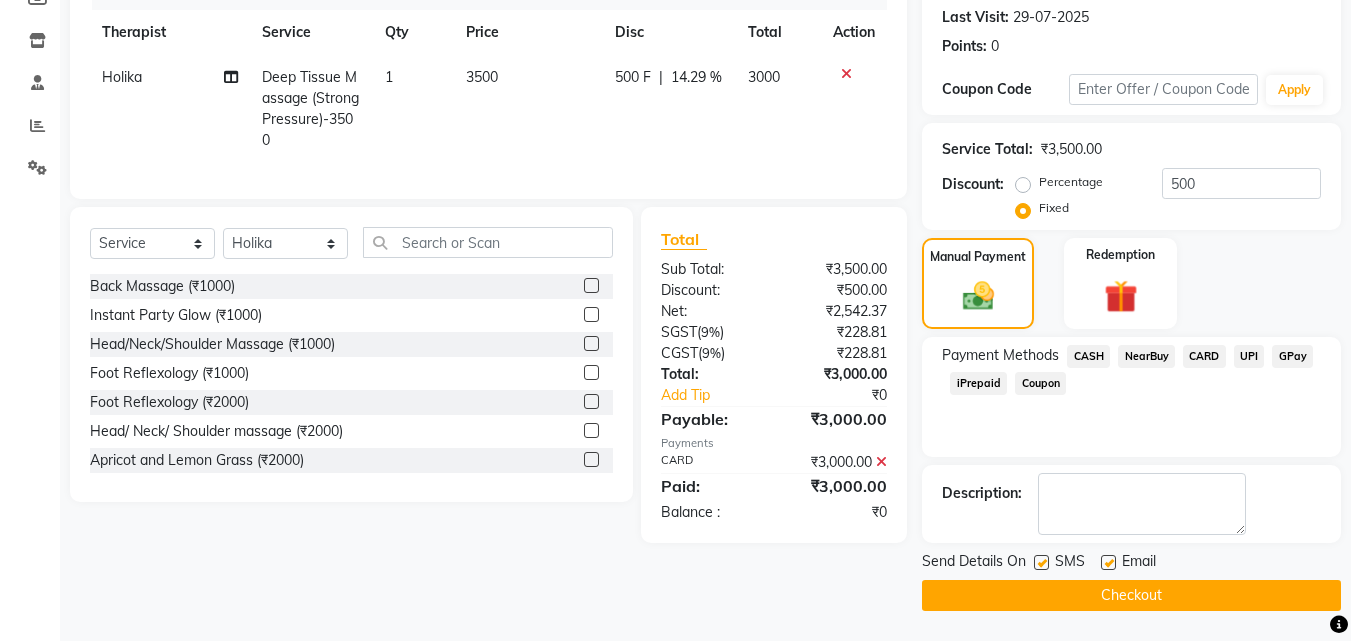 click on "Checkout" 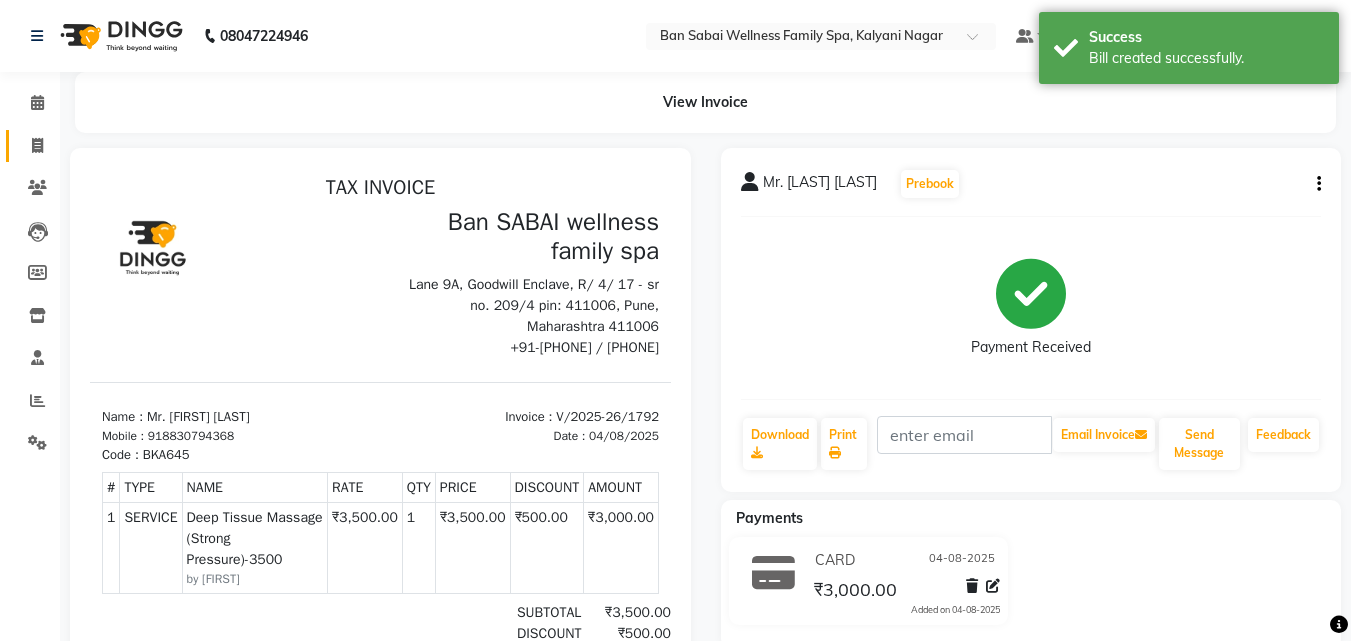 scroll, scrollTop: 0, scrollLeft: 0, axis: both 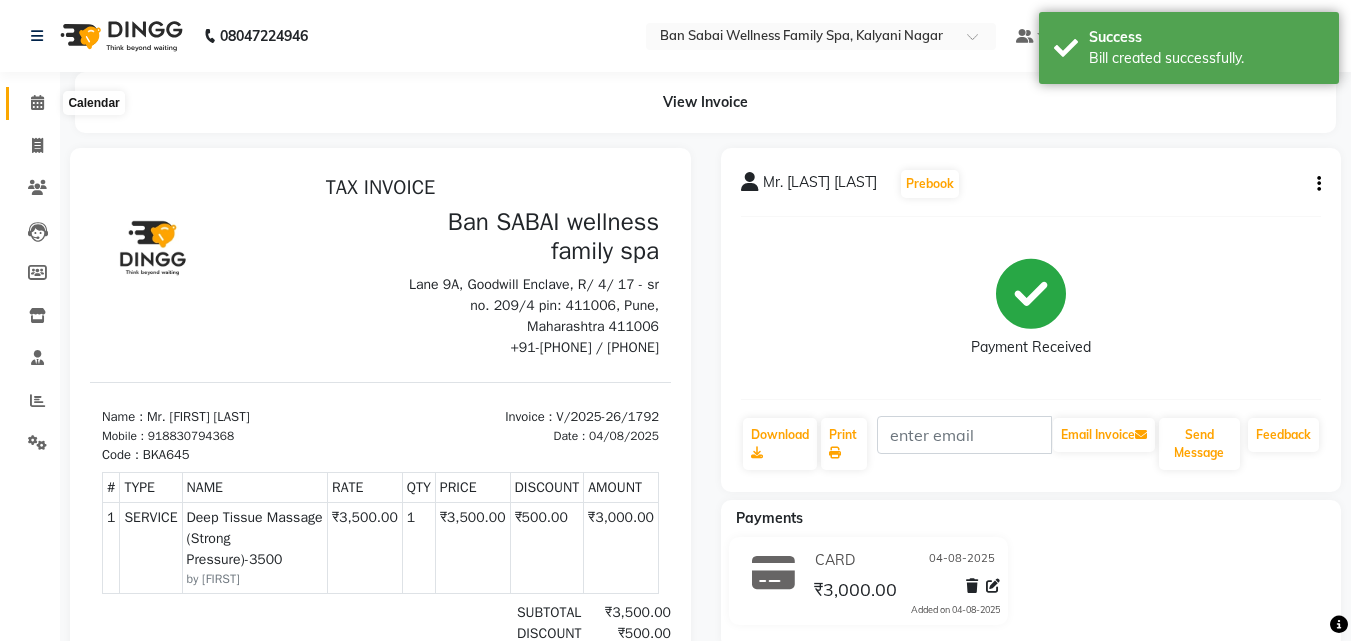 click 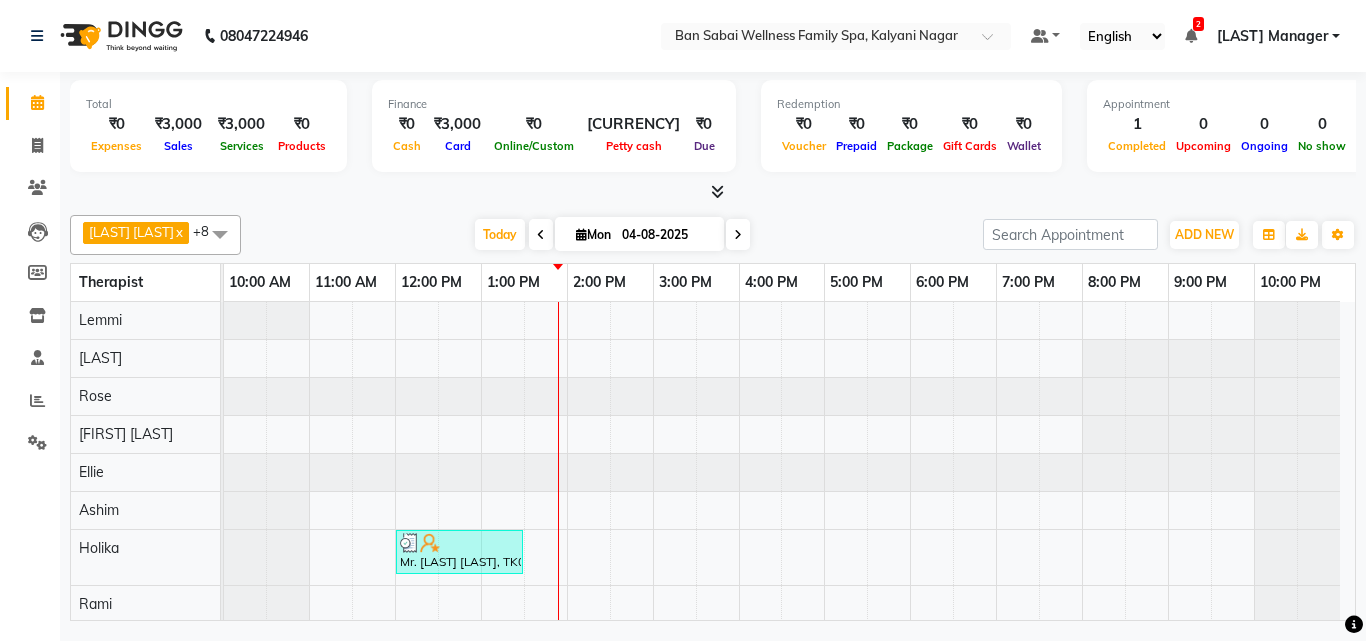click on "Today  Mon 04-08-2025" at bounding box center [612, 235] 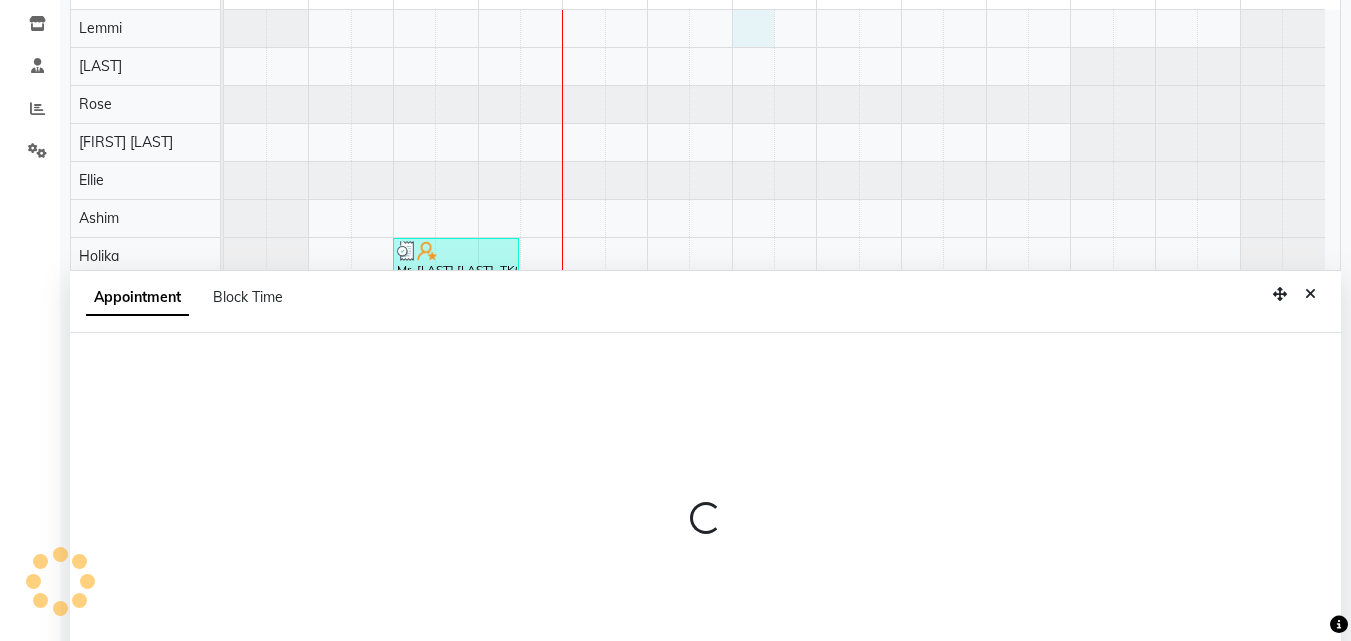 scroll, scrollTop: 377, scrollLeft: 0, axis: vertical 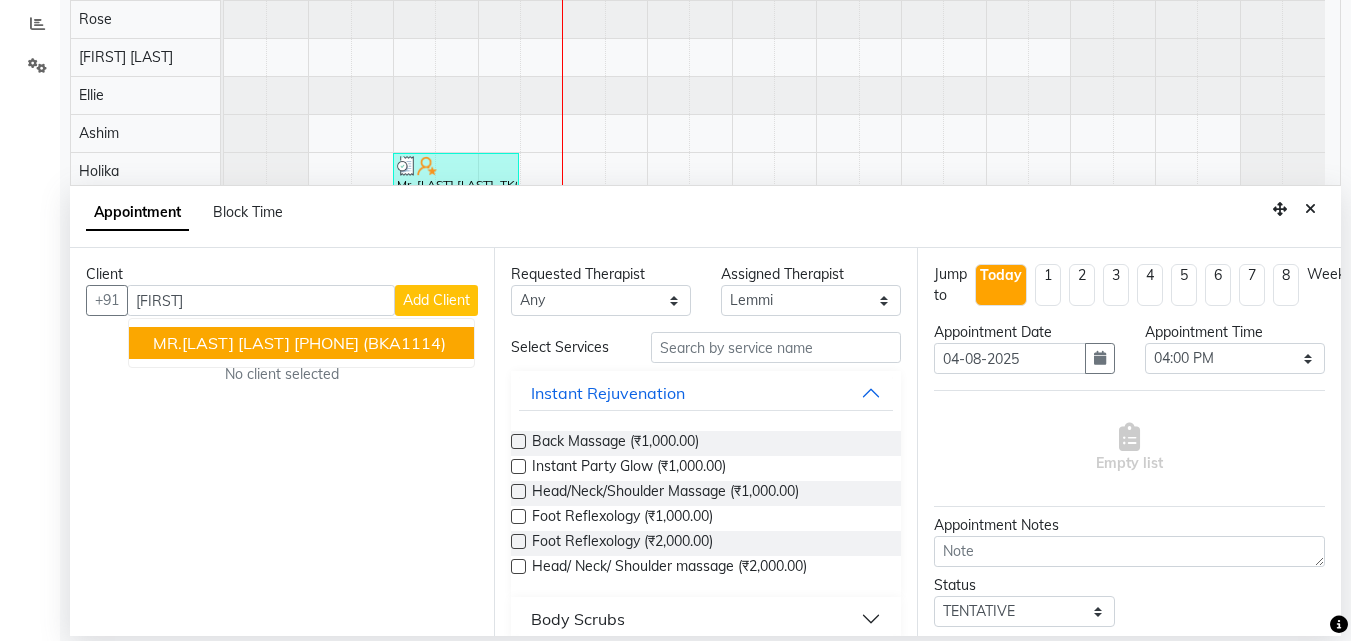 click on "[PHONE]" at bounding box center (326, 343) 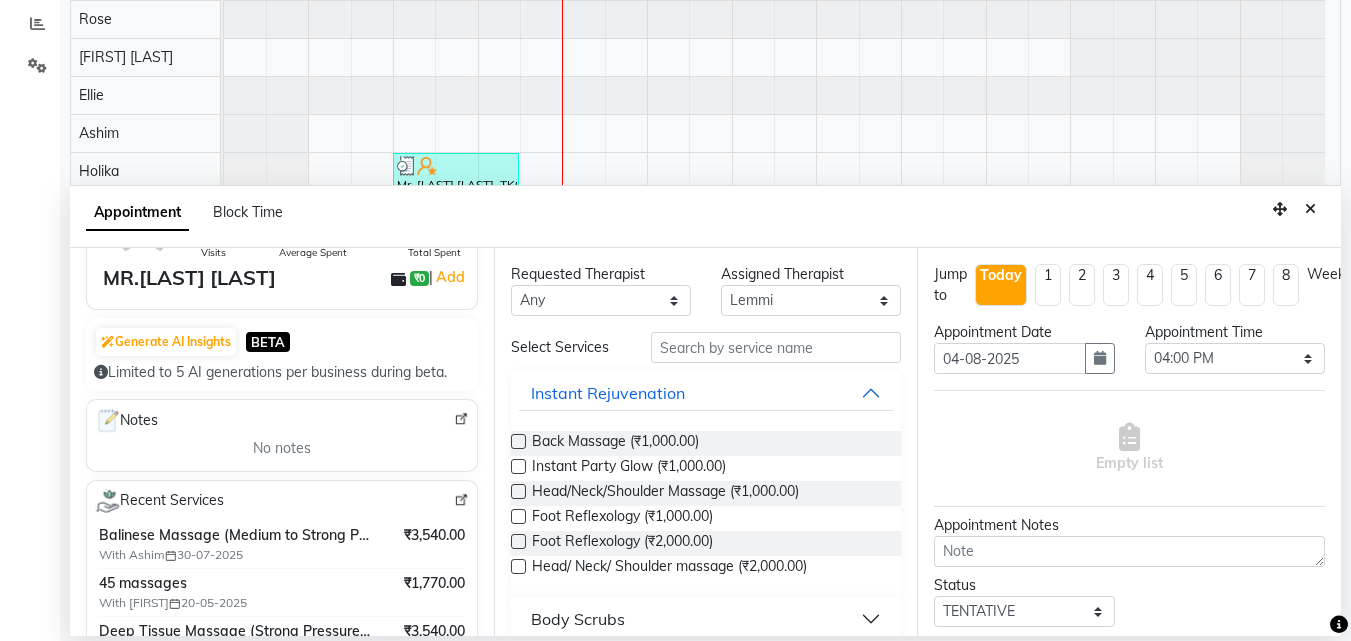scroll, scrollTop: 210, scrollLeft: 0, axis: vertical 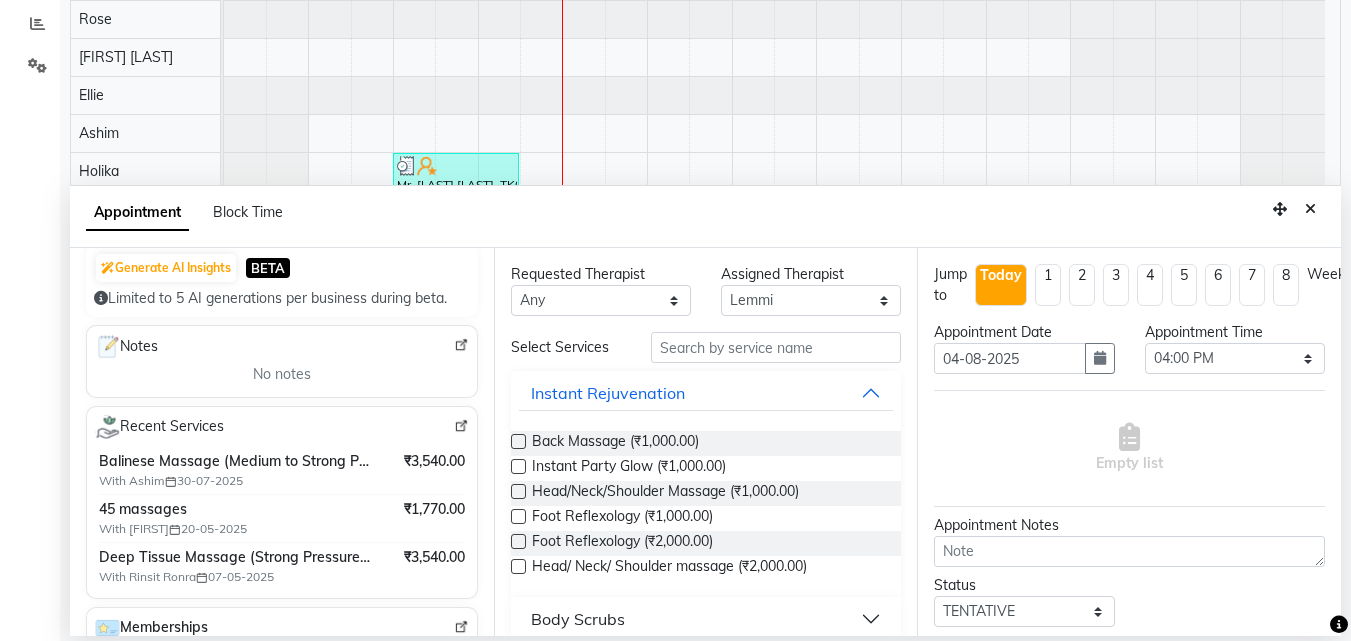 type on "[PHONE]" 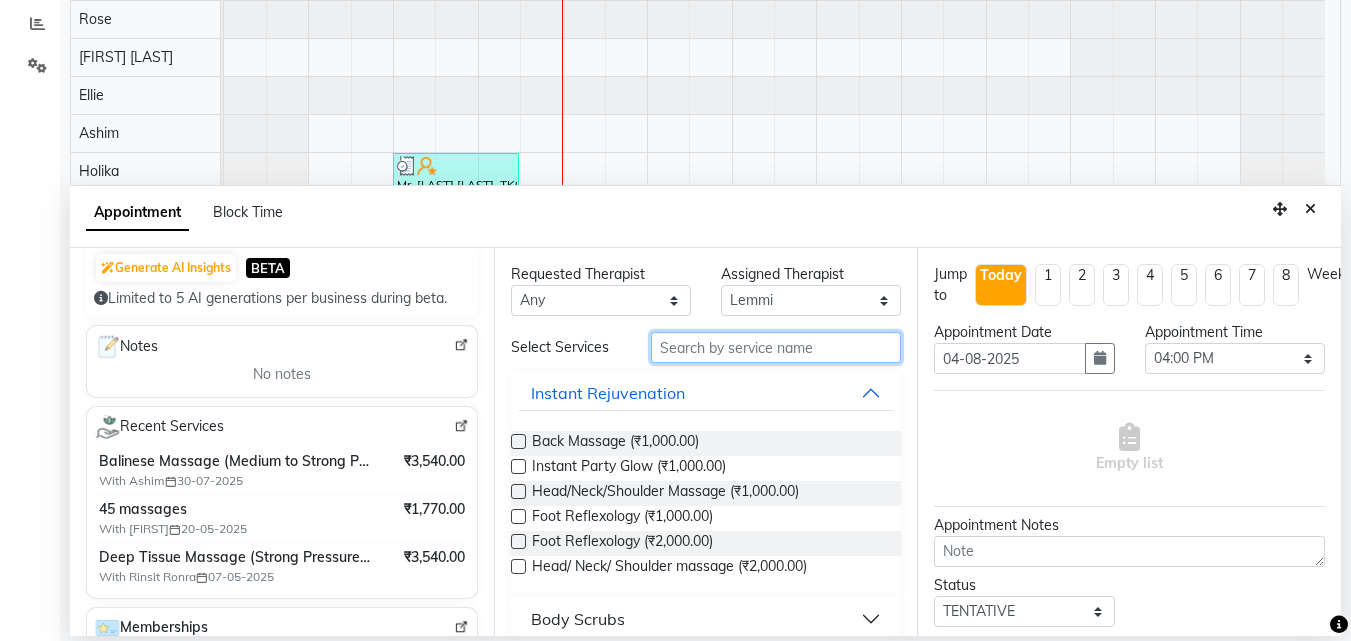 click at bounding box center [776, 347] 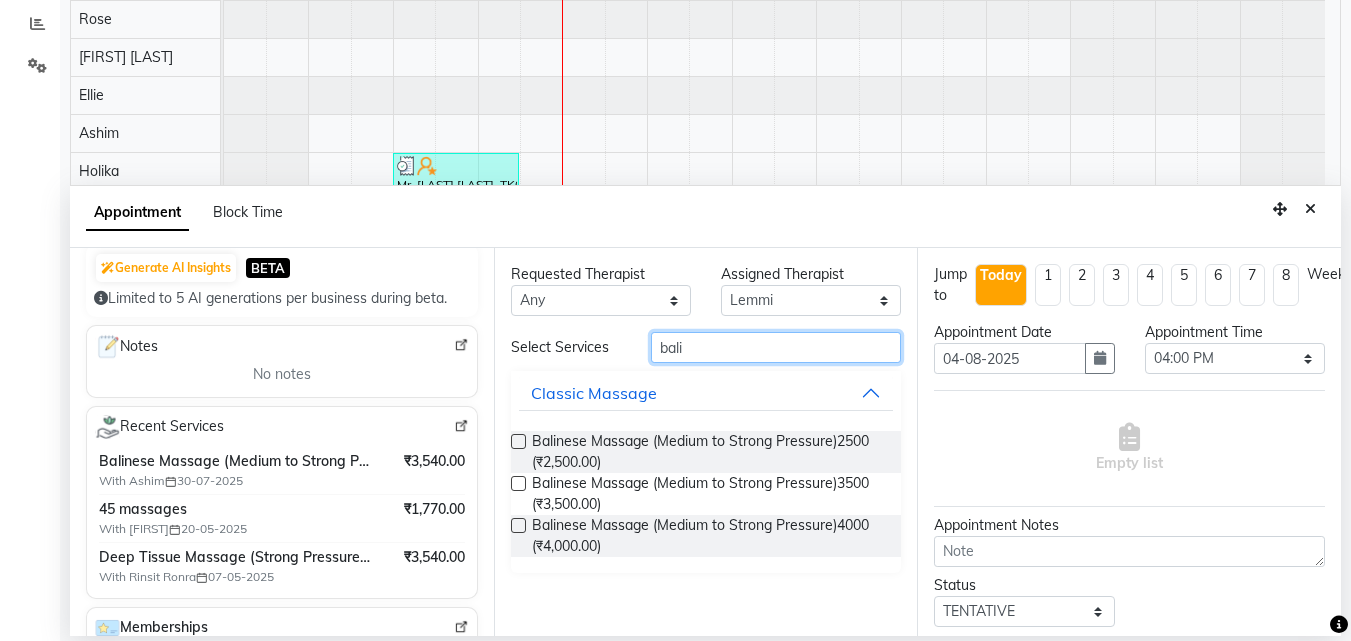 type on "bali" 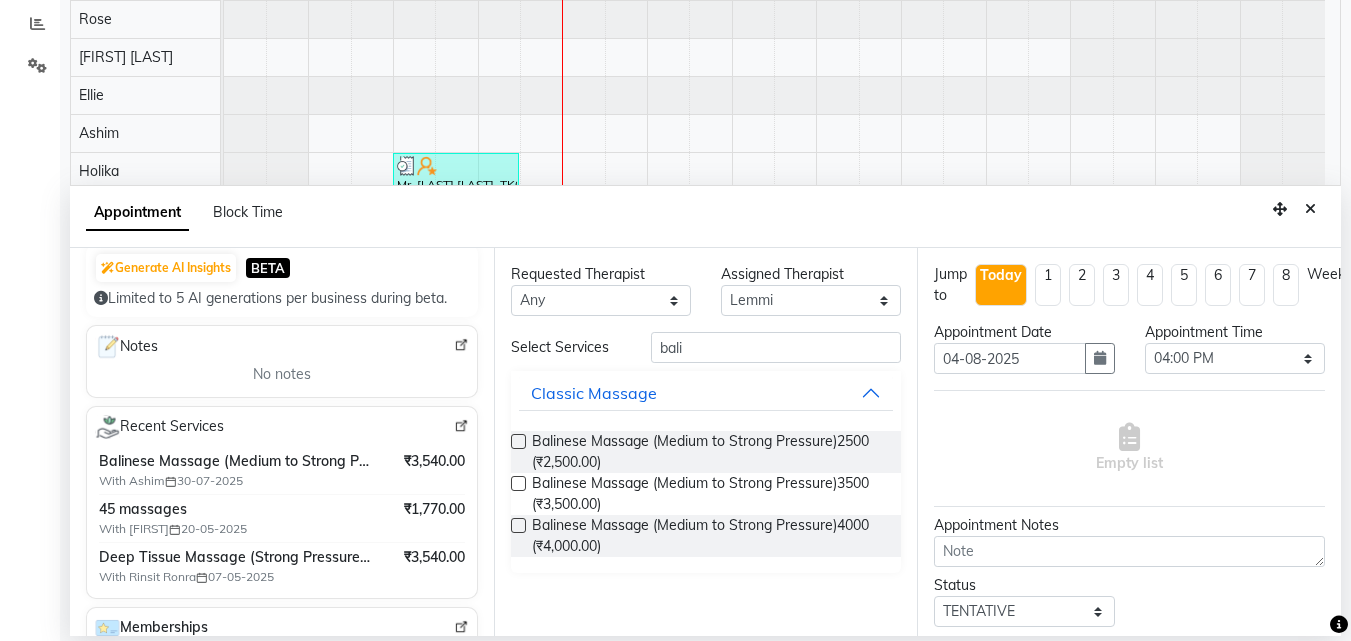 click at bounding box center (518, 525) 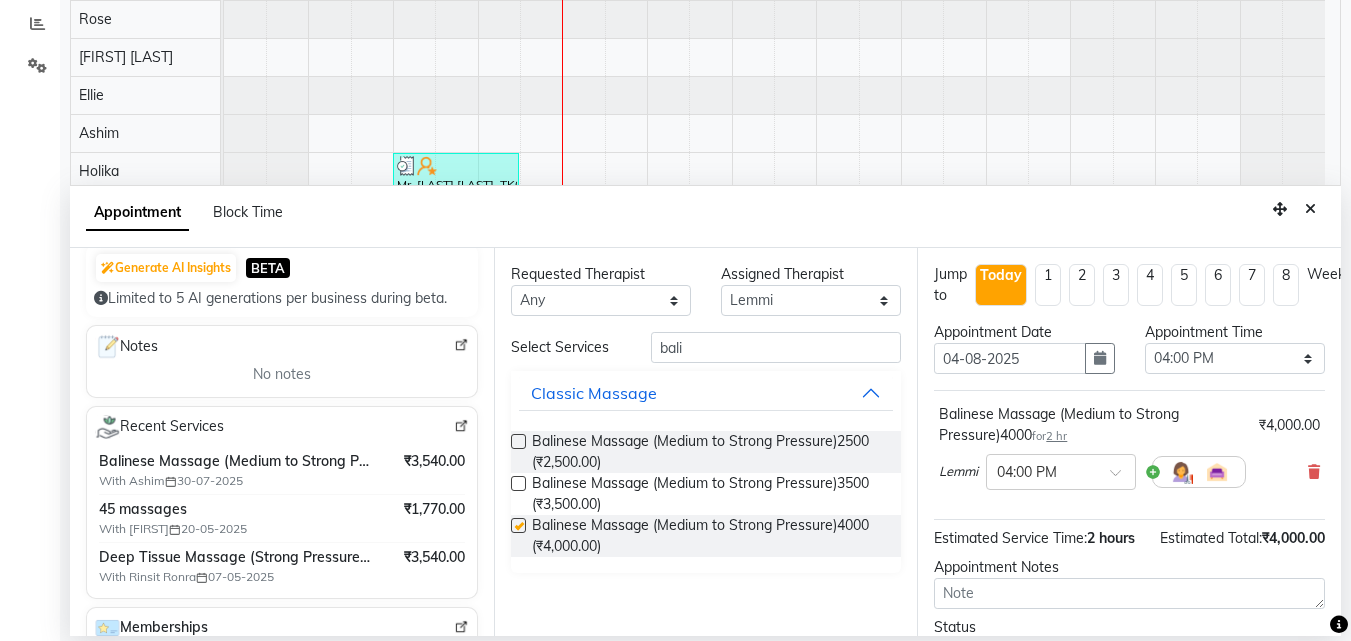 checkbox on "false" 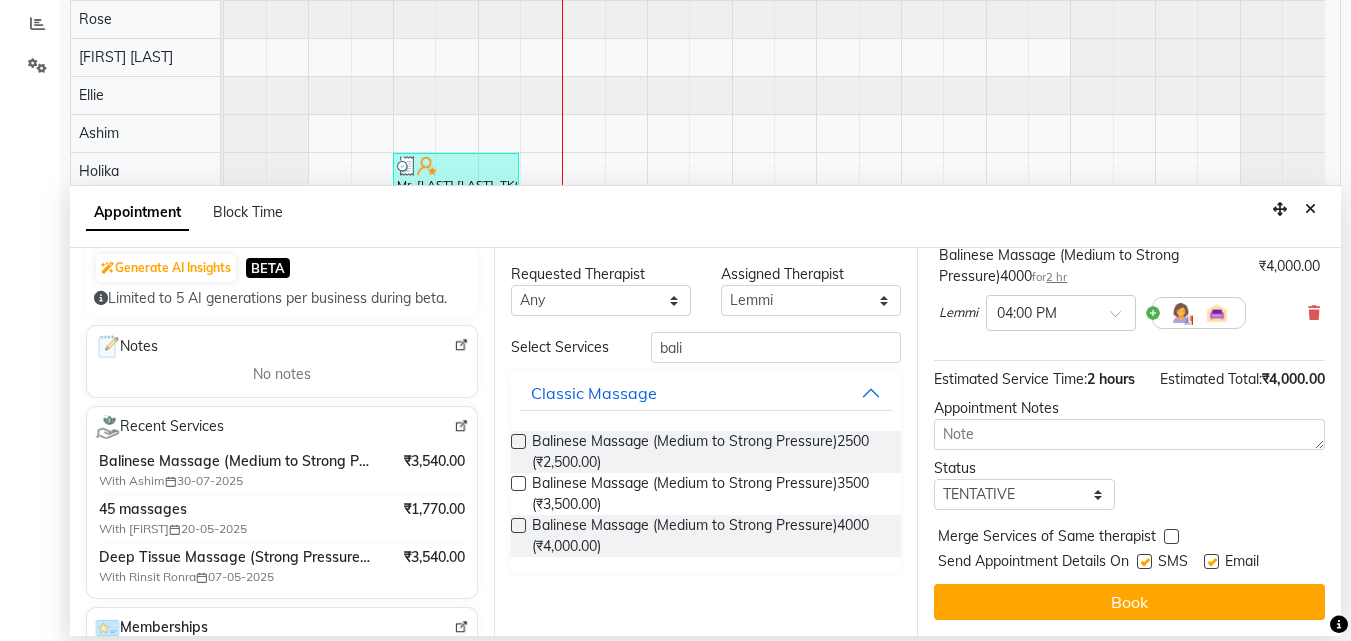scroll, scrollTop: 195, scrollLeft: 0, axis: vertical 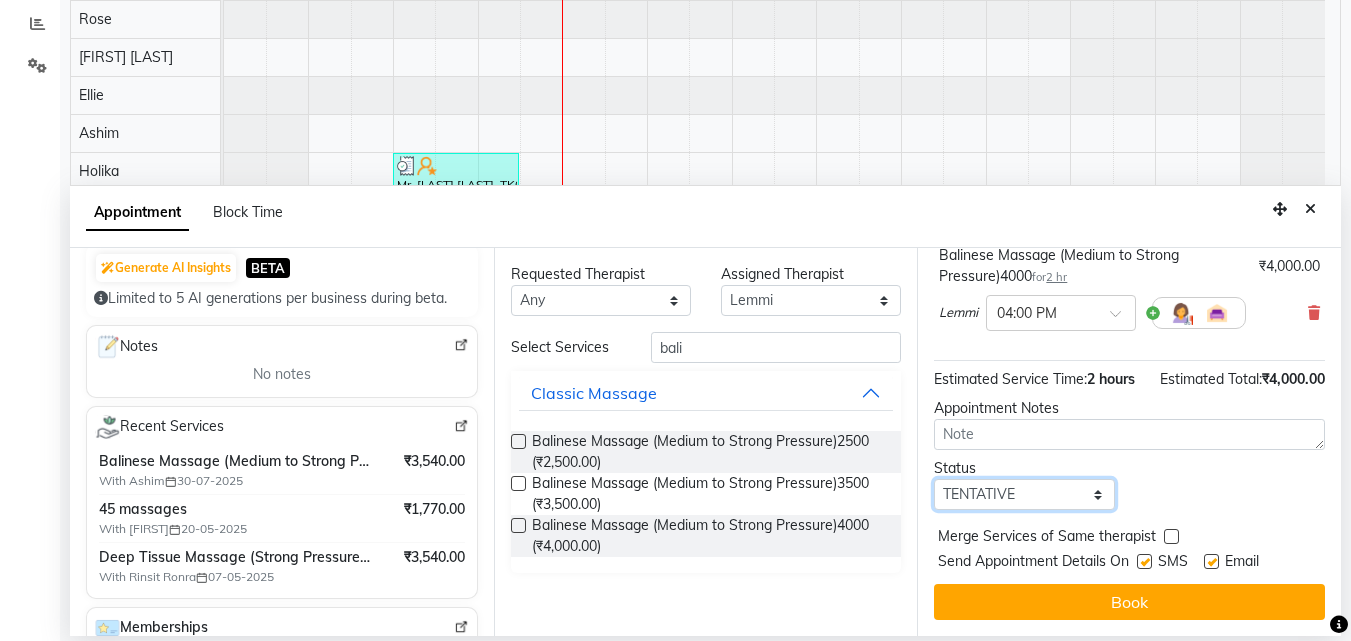 click on "Select TENTATIVE CONFIRM CHECK-IN UPCOMING" at bounding box center [1024, 494] 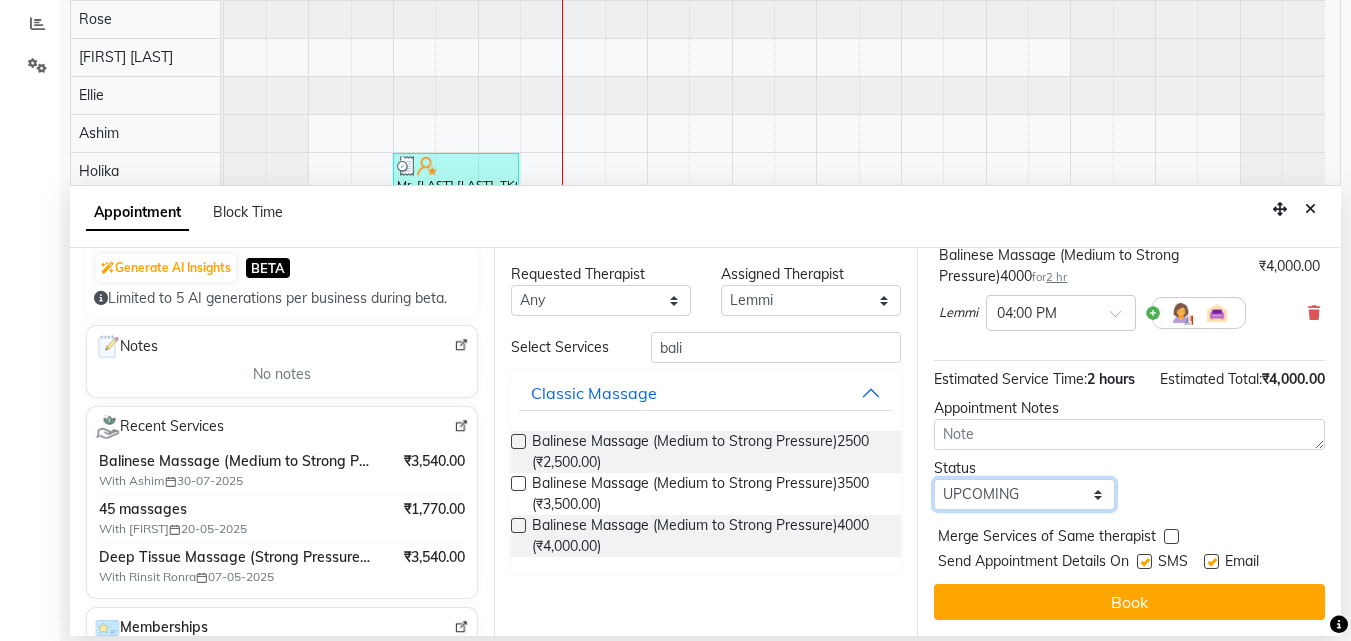 click on "Select TENTATIVE CONFIRM CHECK-IN UPCOMING" at bounding box center (1024, 494) 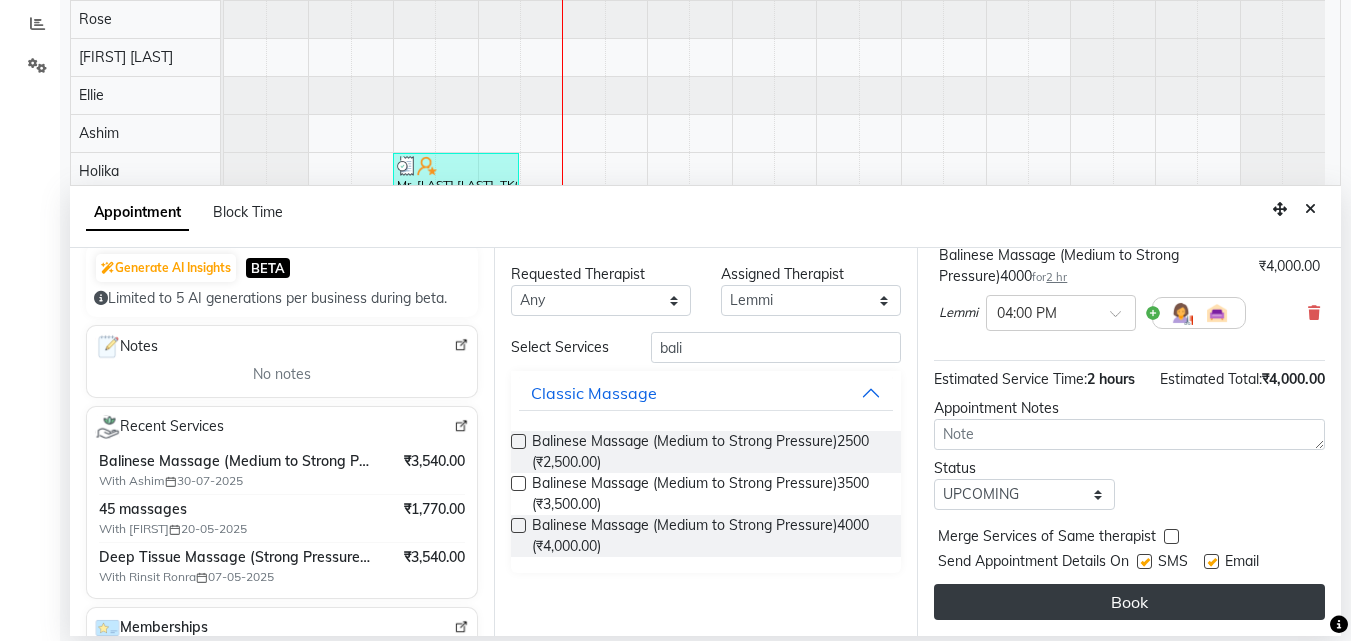 click on "Book" at bounding box center [1129, 602] 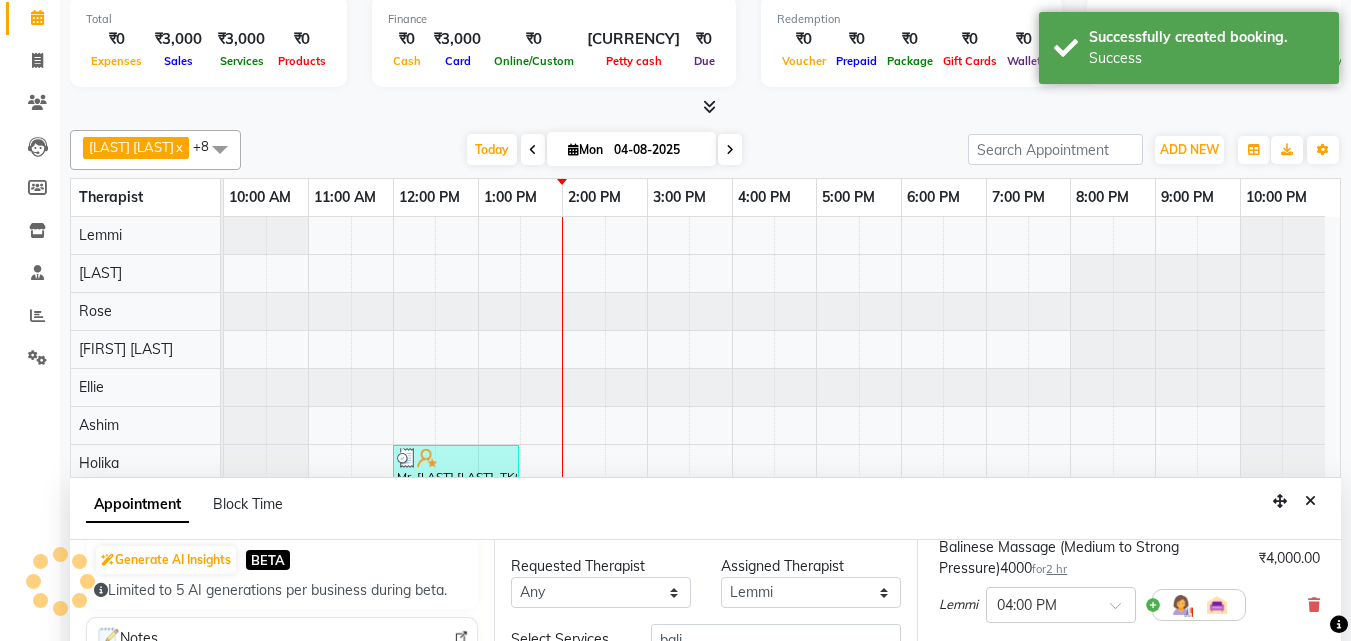 scroll, scrollTop: 0, scrollLeft: 0, axis: both 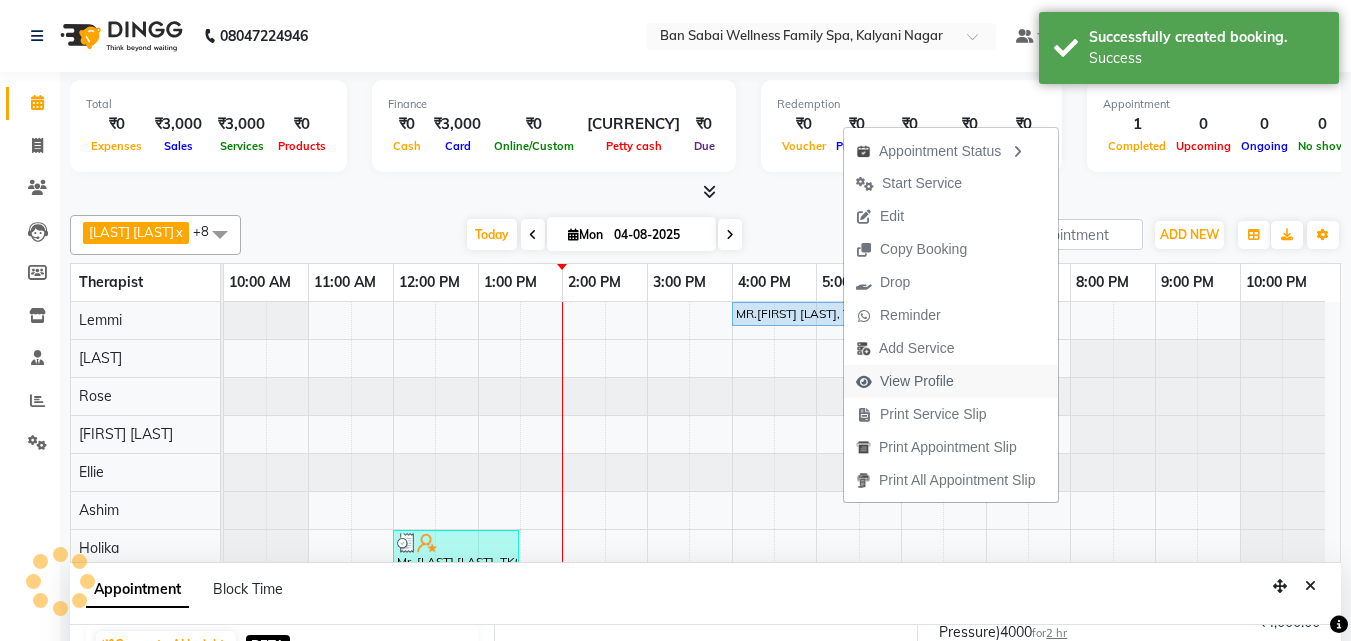 click on "View Profile" at bounding box center [917, 381] 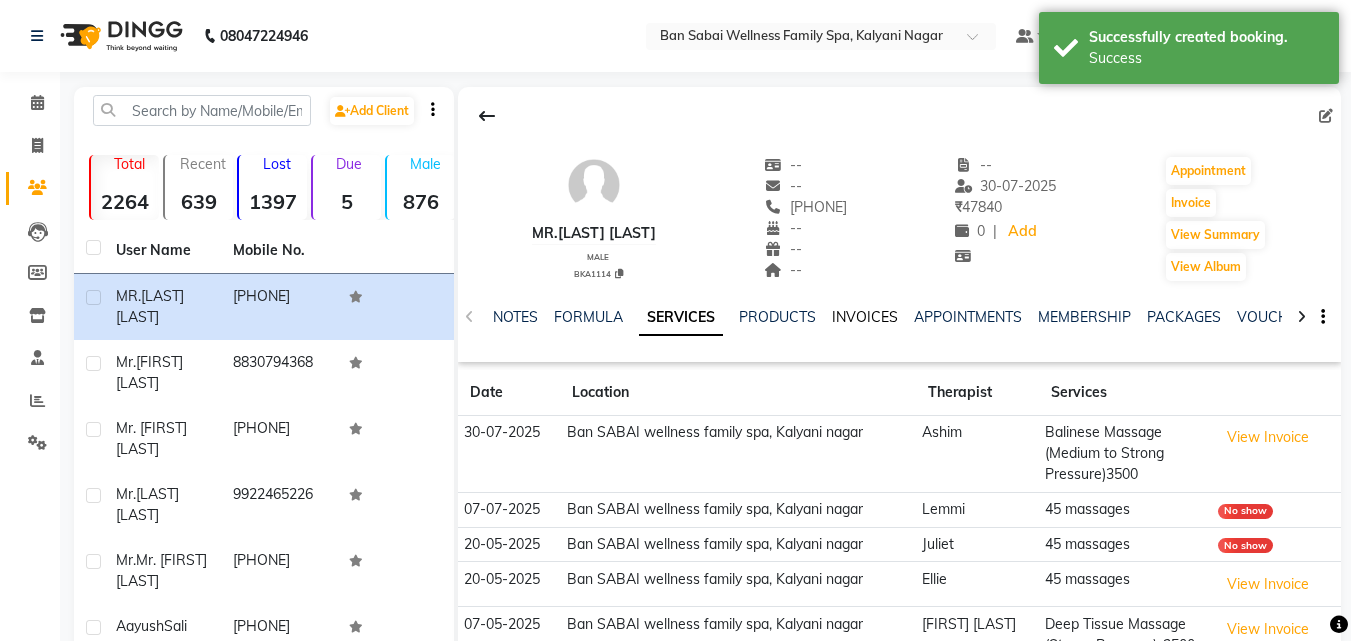 click on "INVOICES" 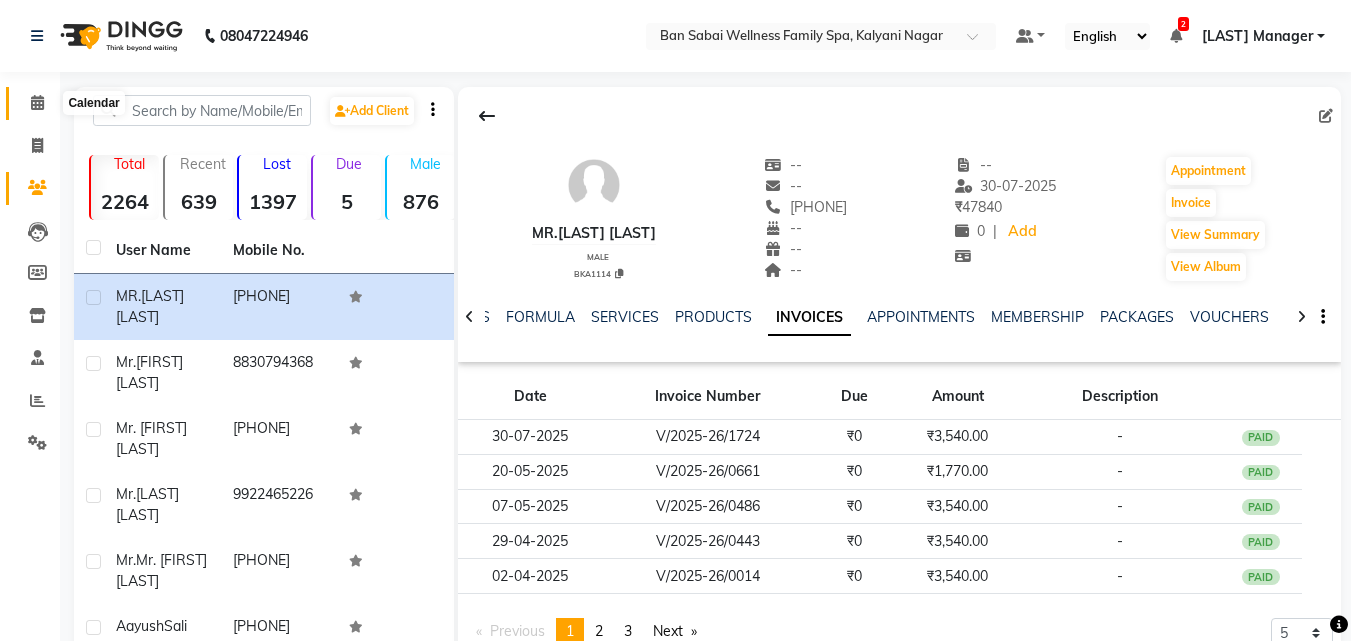 click 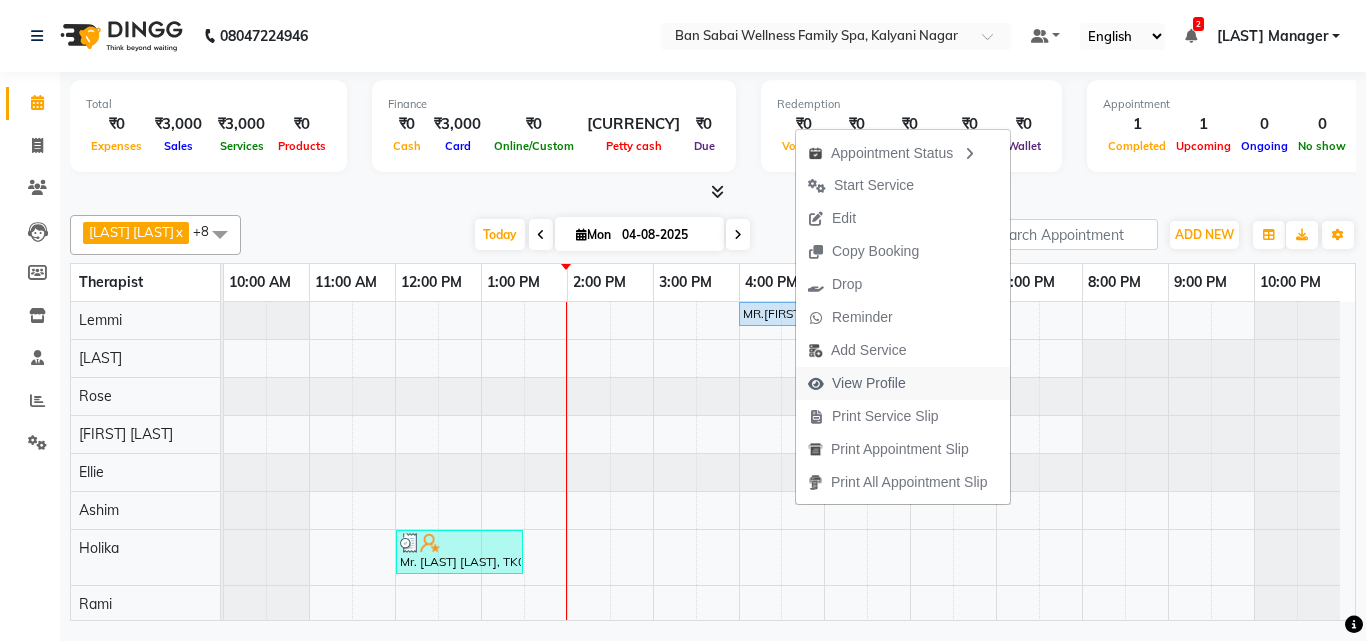 click on "View Profile" at bounding box center [869, 383] 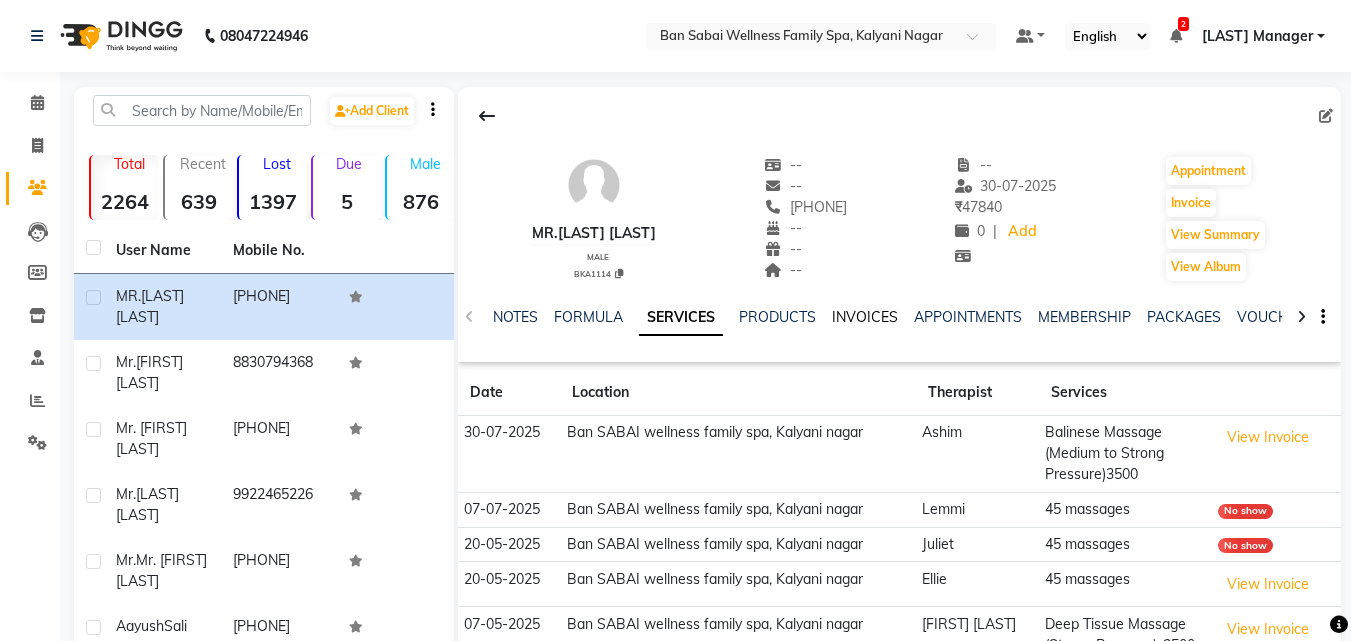 click on "INVOICES" 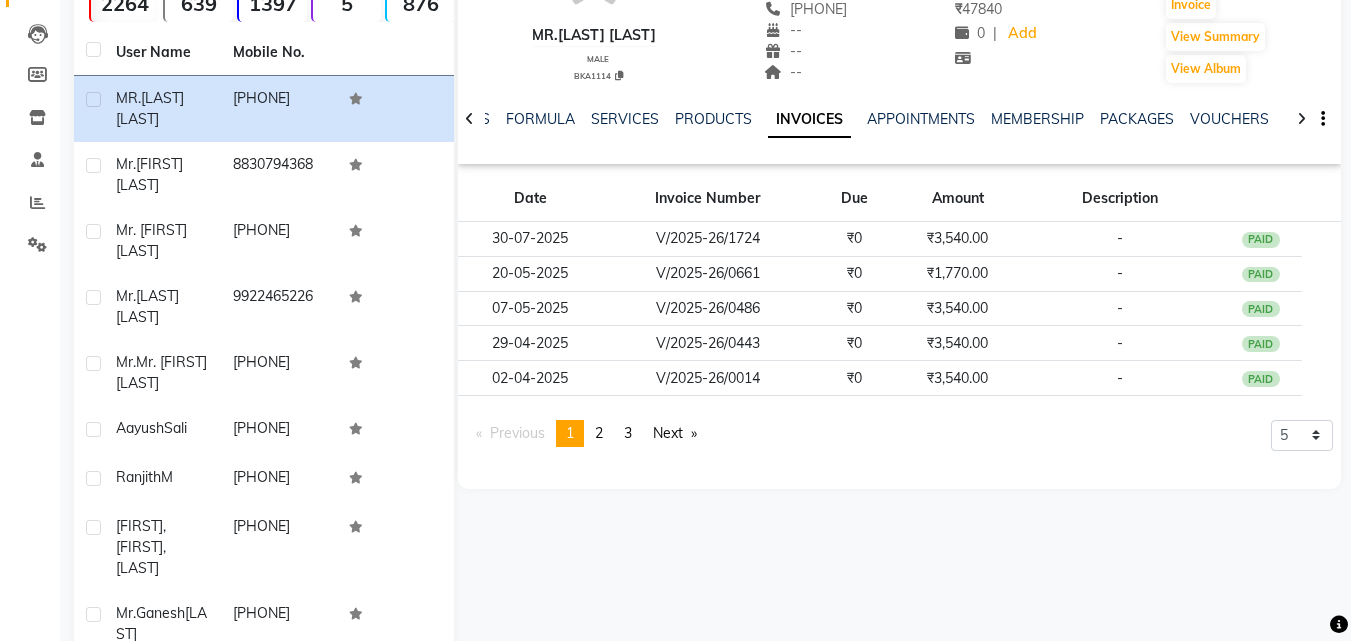 scroll, scrollTop: 200, scrollLeft: 0, axis: vertical 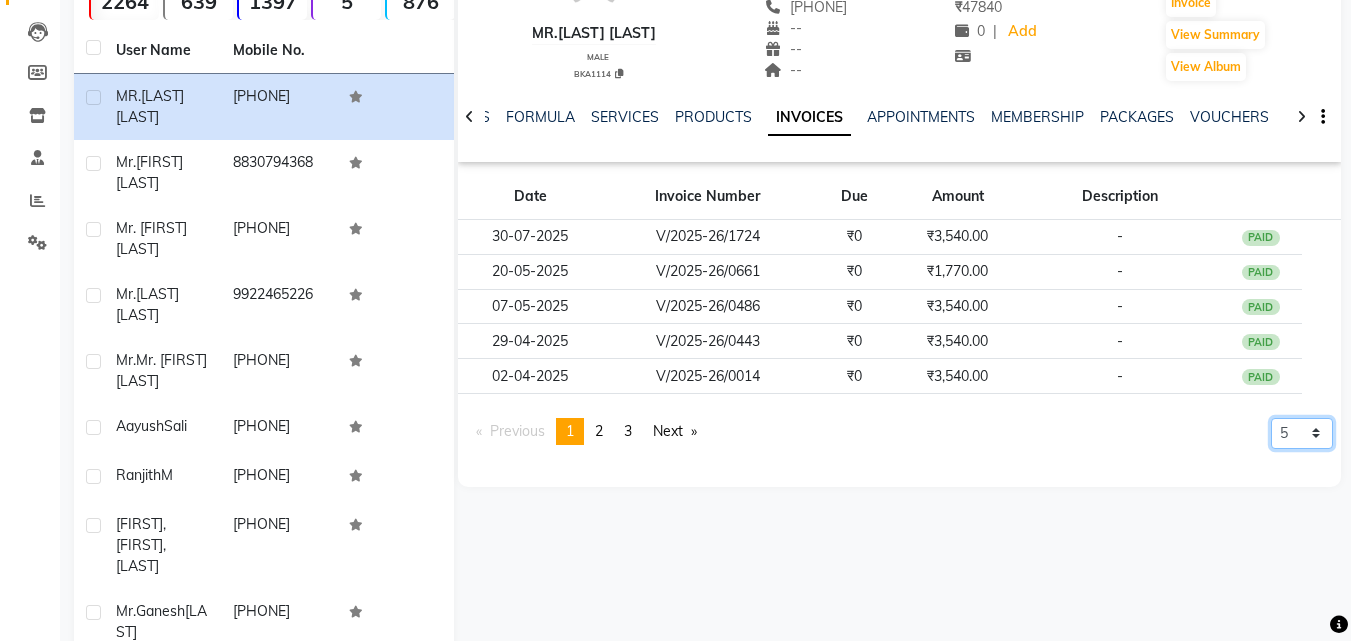 click on "5 10 50 100 500" 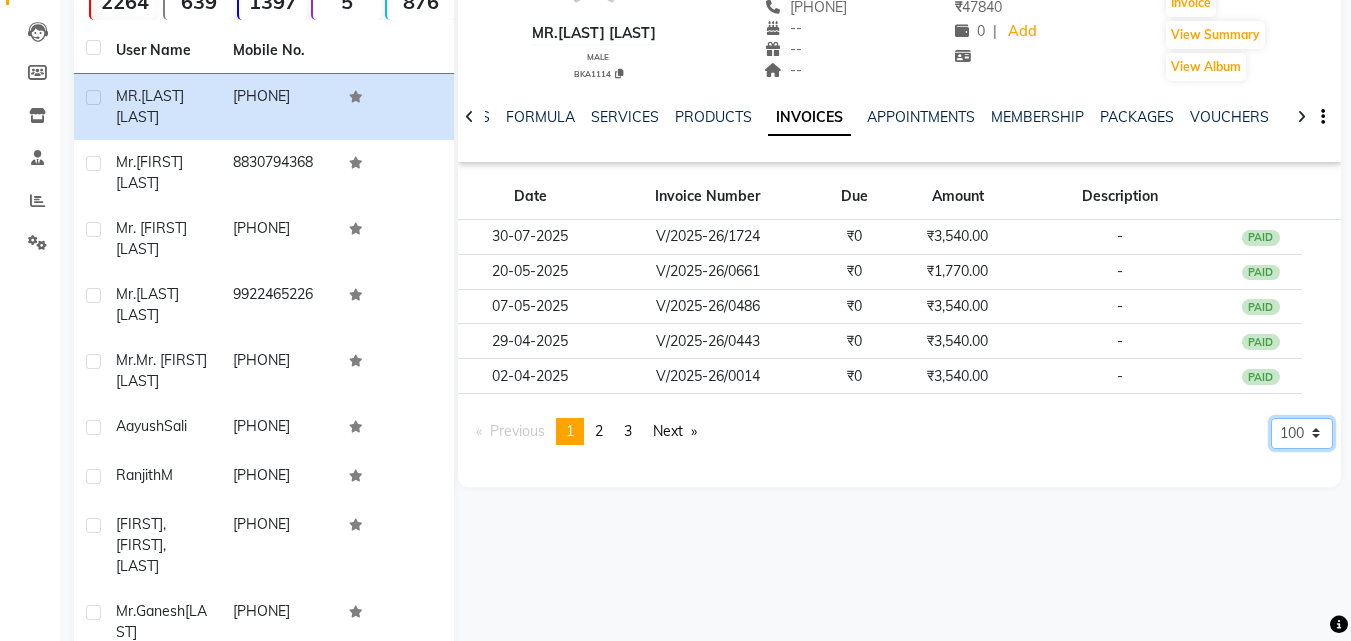 click on "5 10 50 100 500" 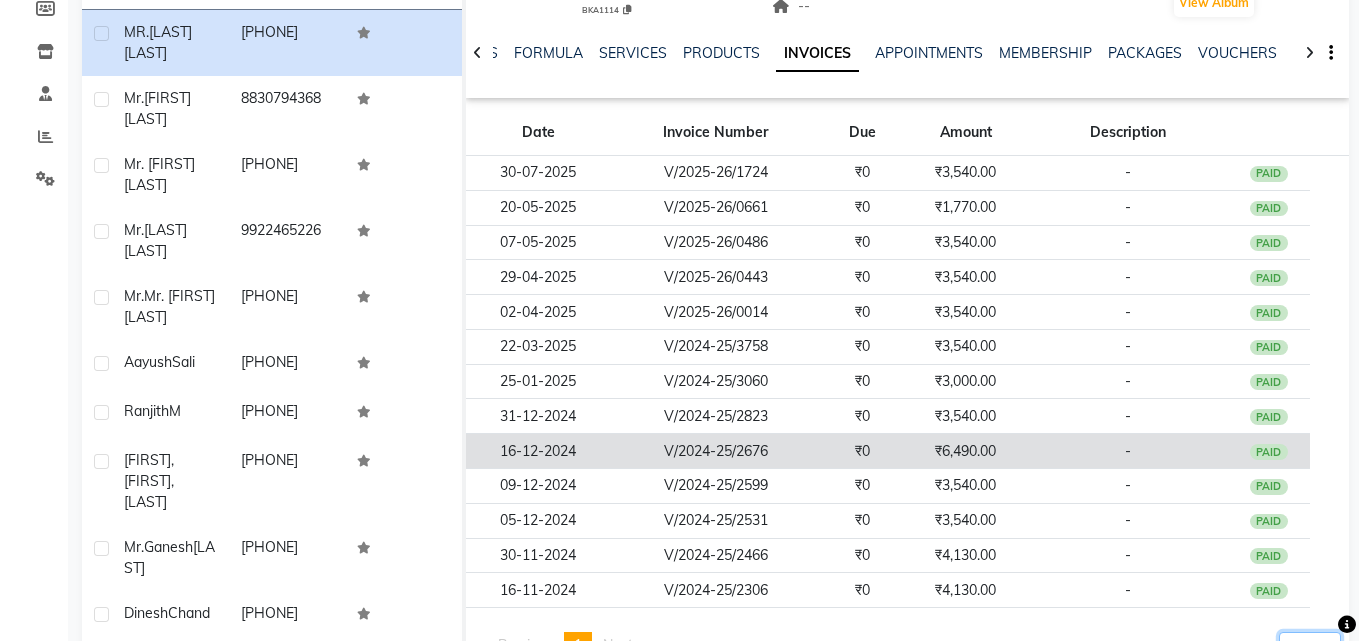 scroll, scrollTop: 336, scrollLeft: 0, axis: vertical 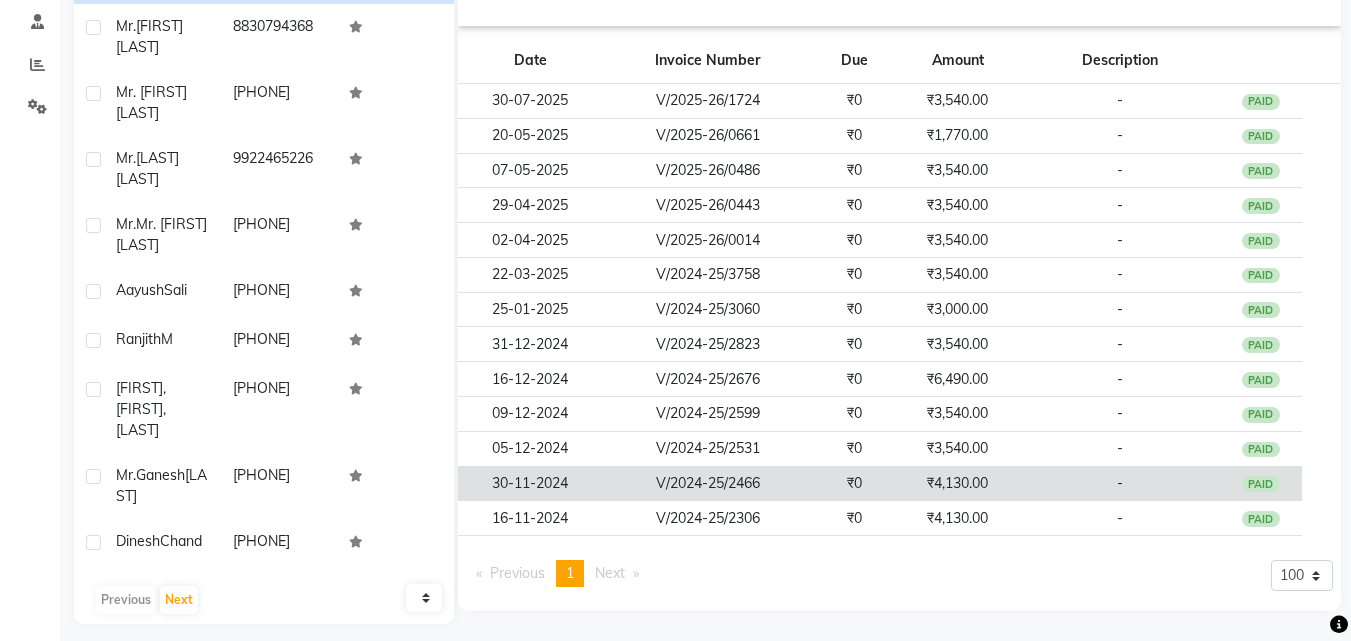 click on "V/2024-25/2466" 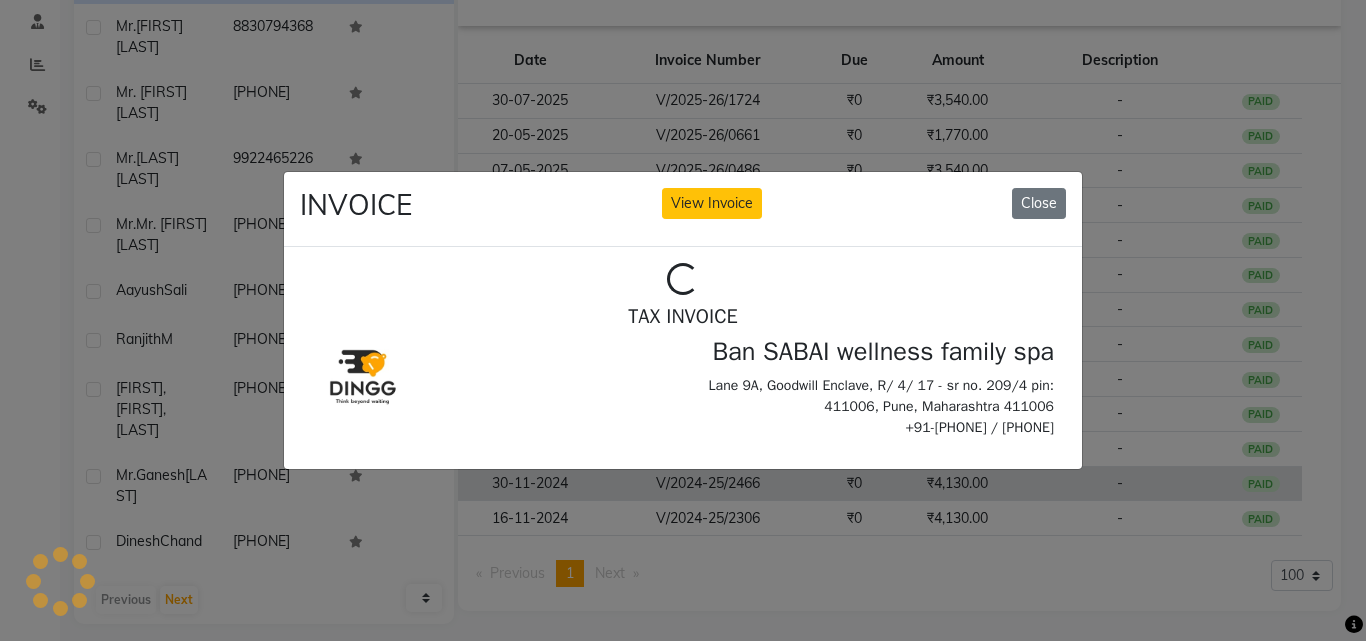 scroll, scrollTop: 0, scrollLeft: 0, axis: both 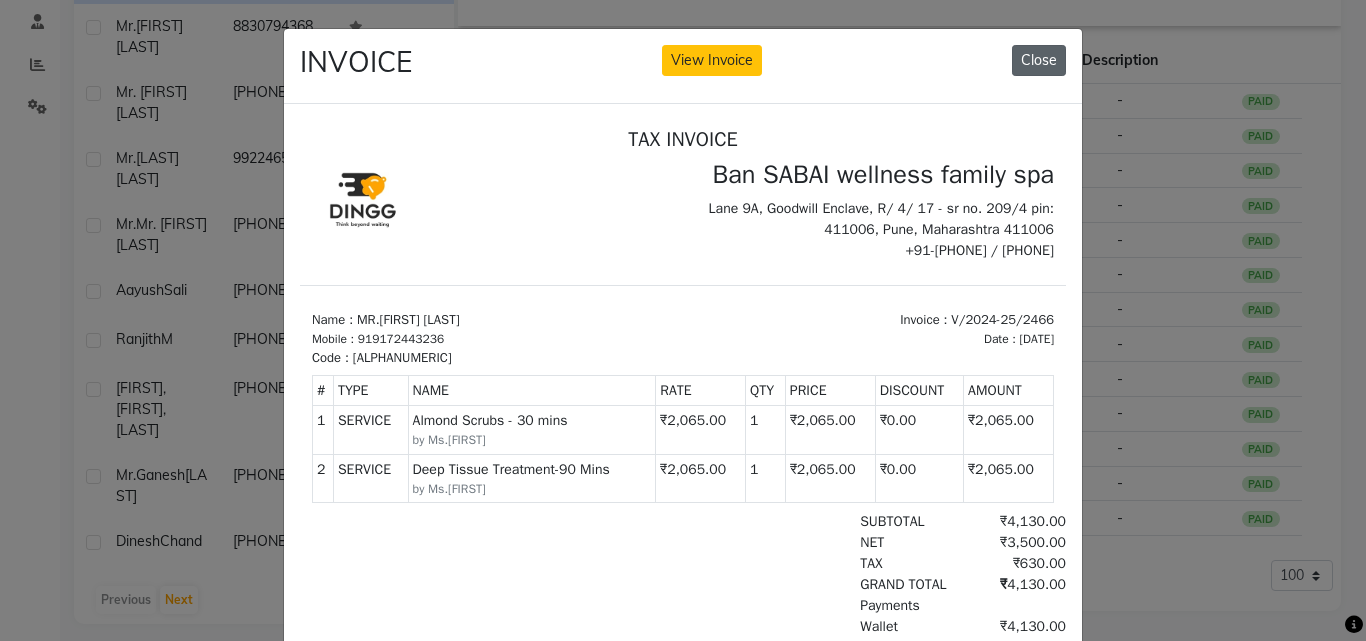 click on "Close" 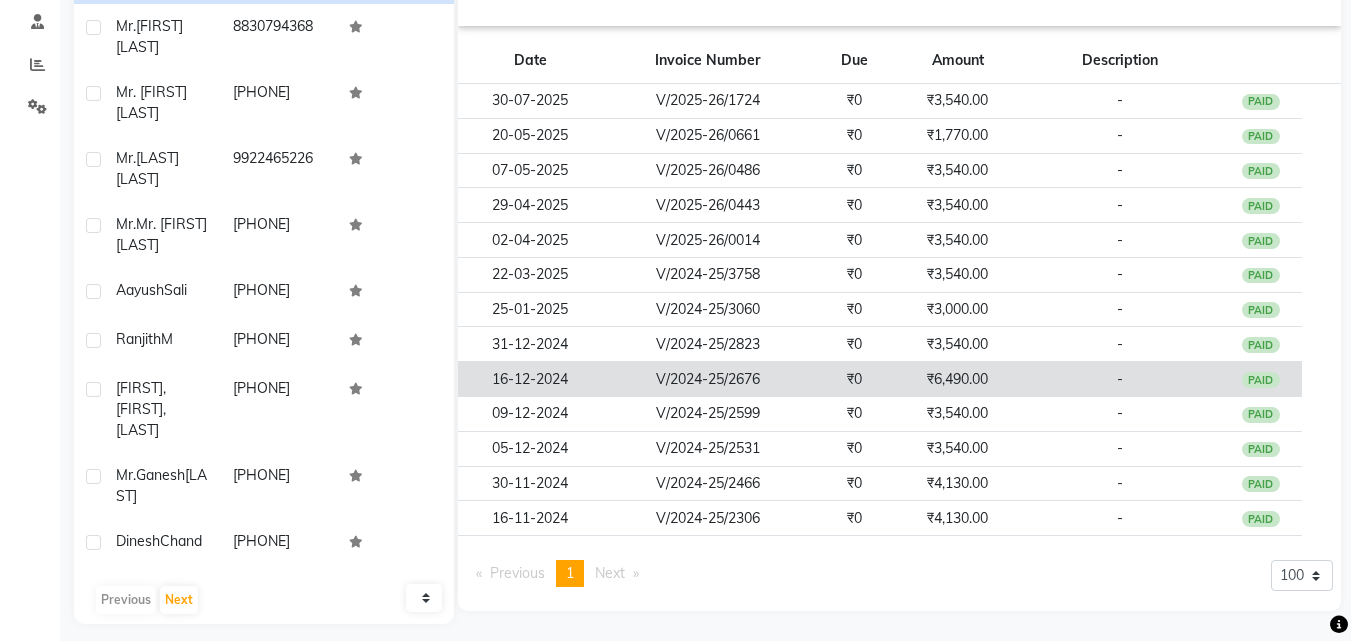 click on "₹6,490.00" 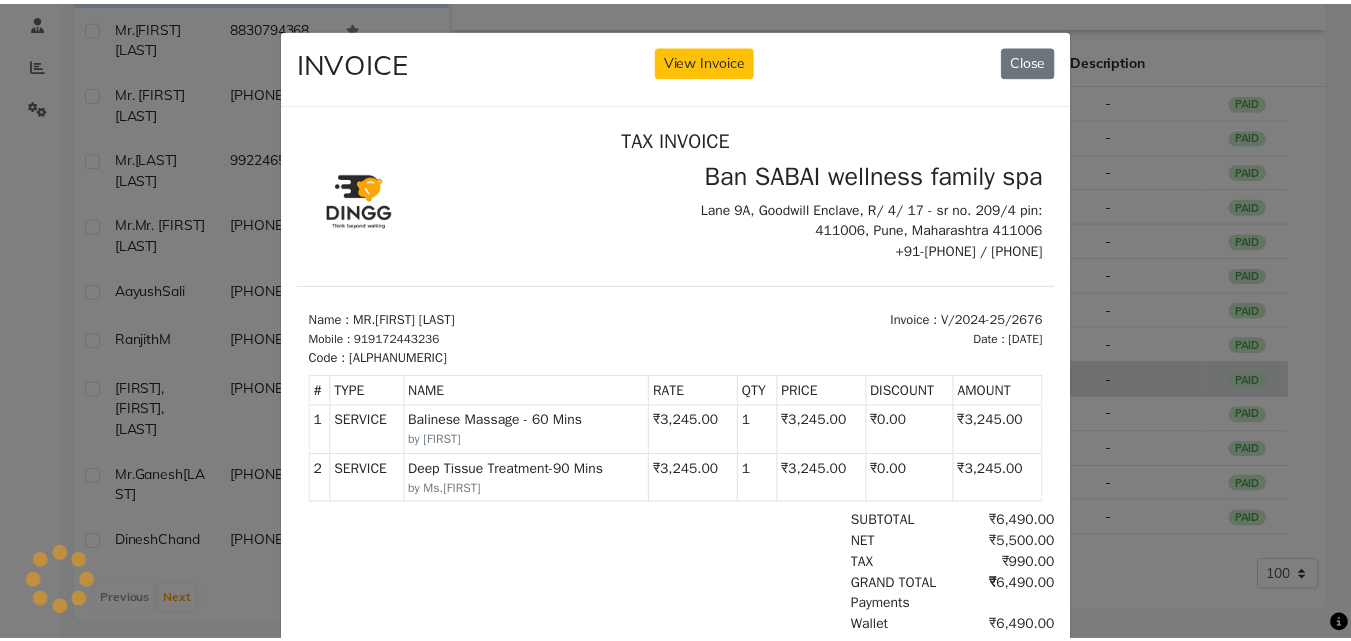 scroll, scrollTop: 0, scrollLeft: 0, axis: both 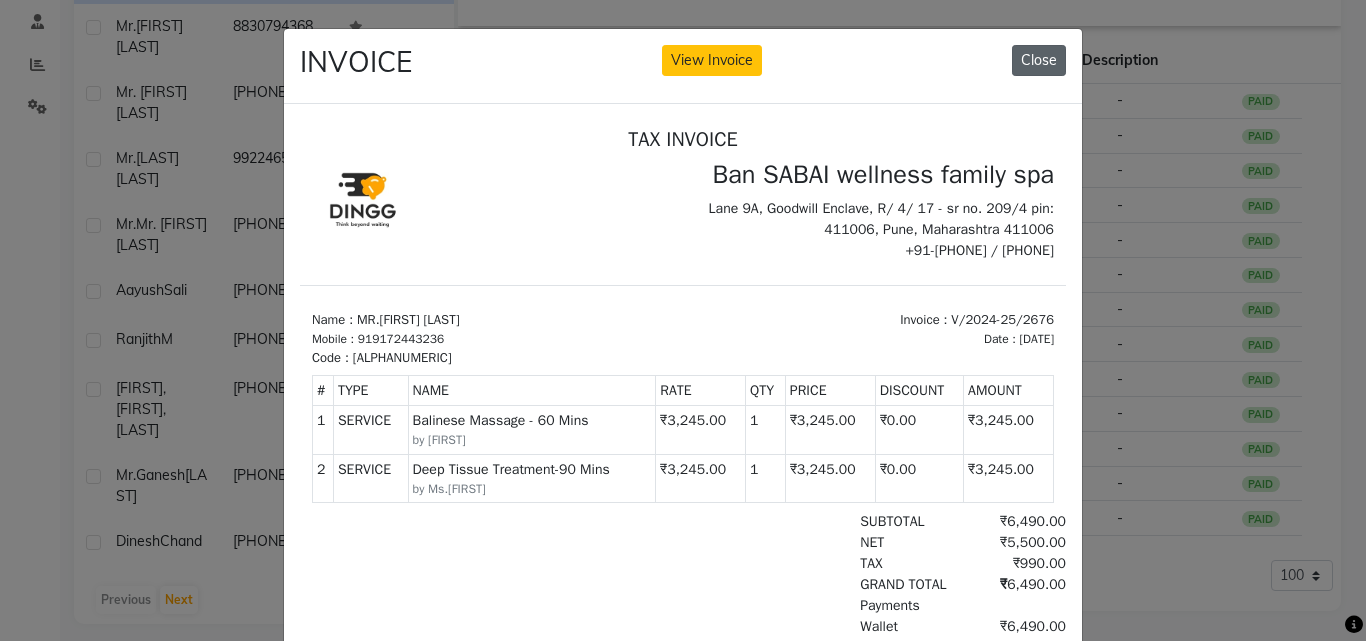 click on "Close" 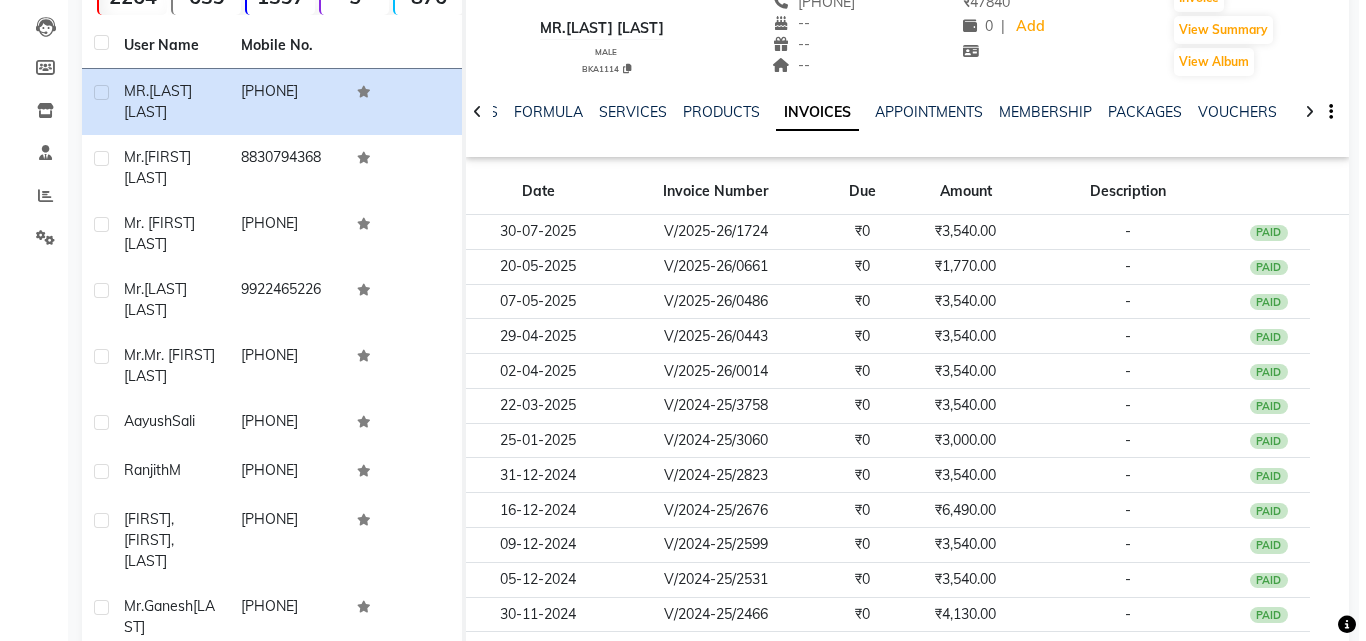 scroll, scrollTop: 0, scrollLeft: 0, axis: both 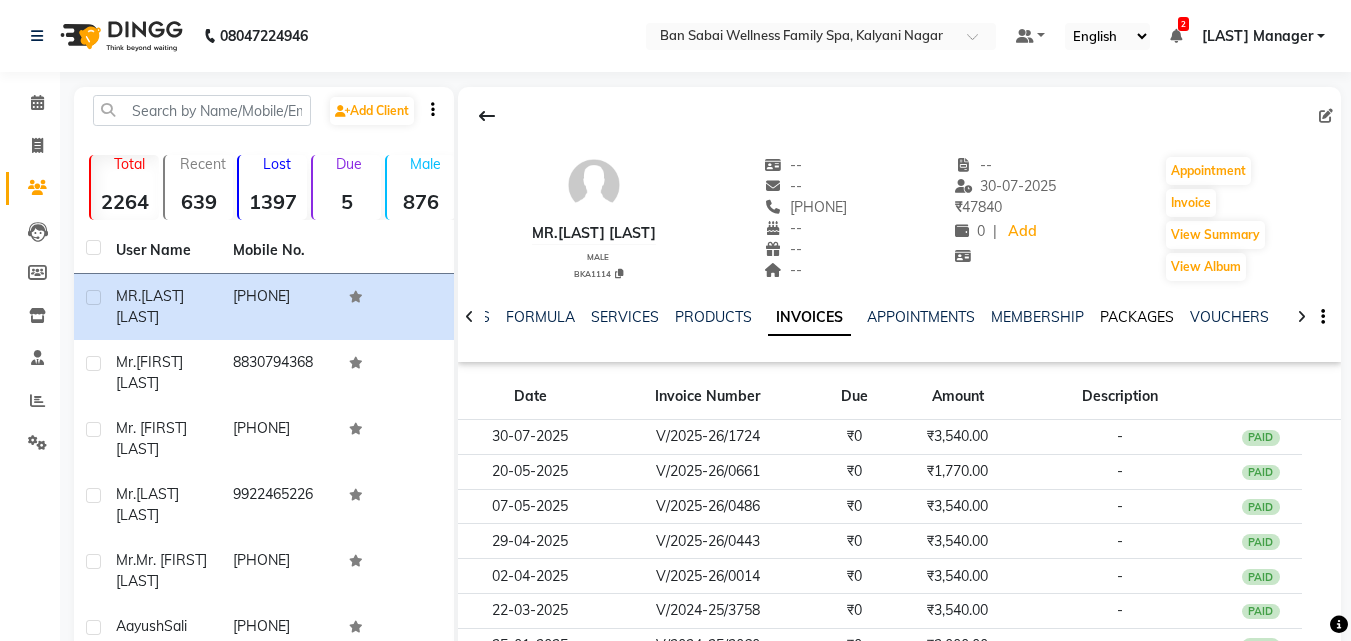 click on "PACKAGES" 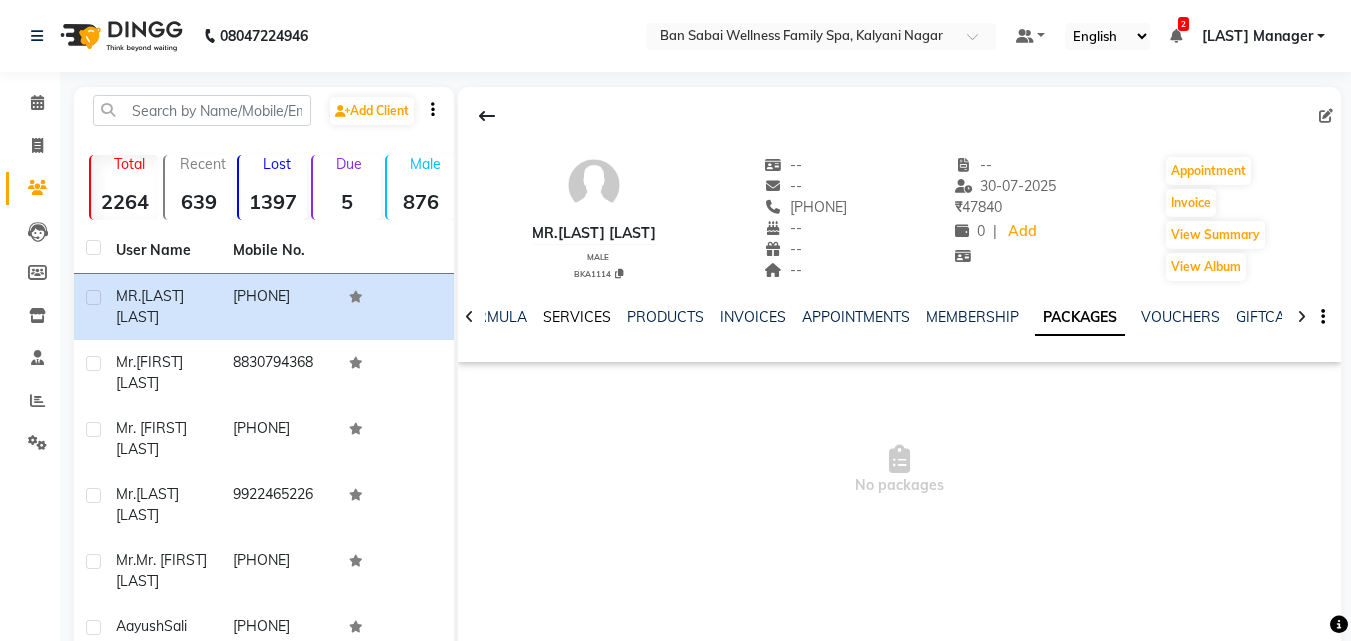 click on "SERVICES" 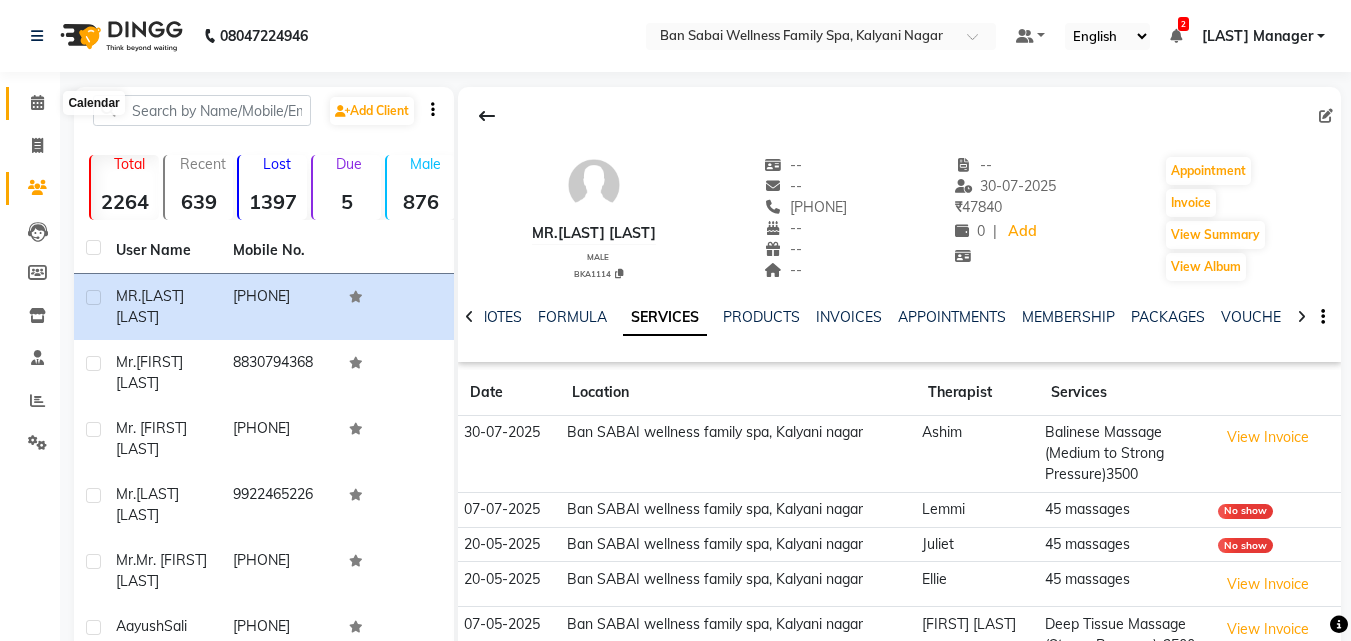 click 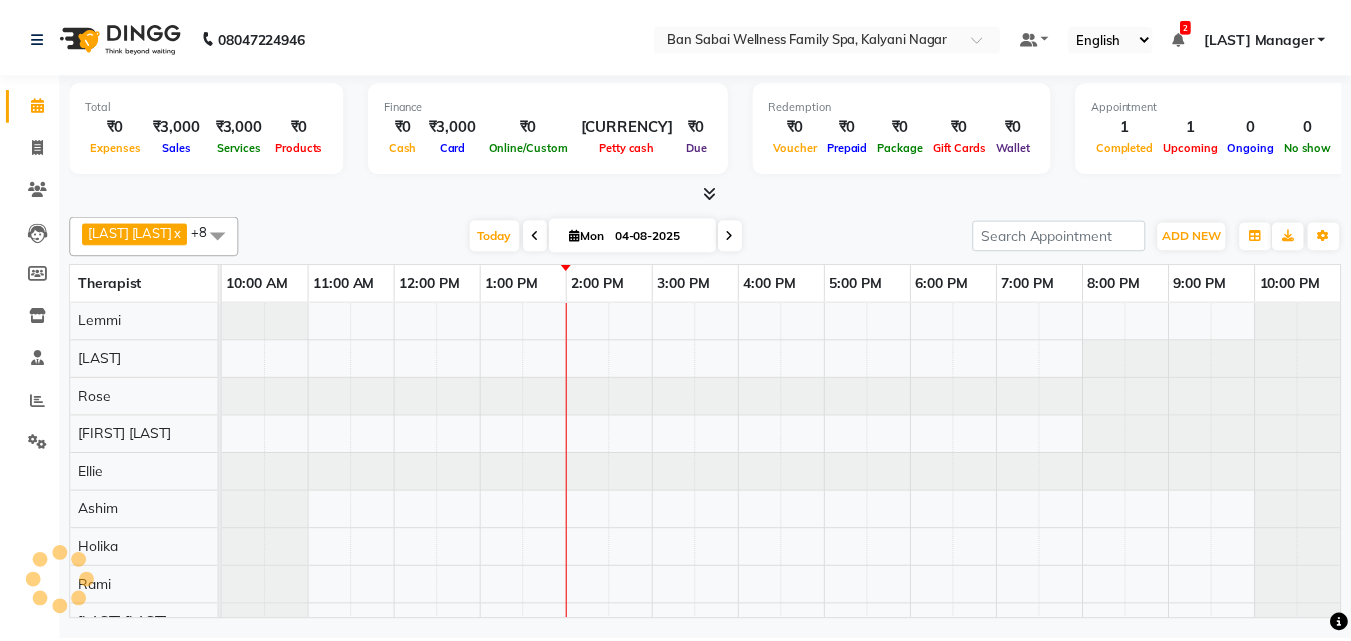 scroll, scrollTop: 0, scrollLeft: 0, axis: both 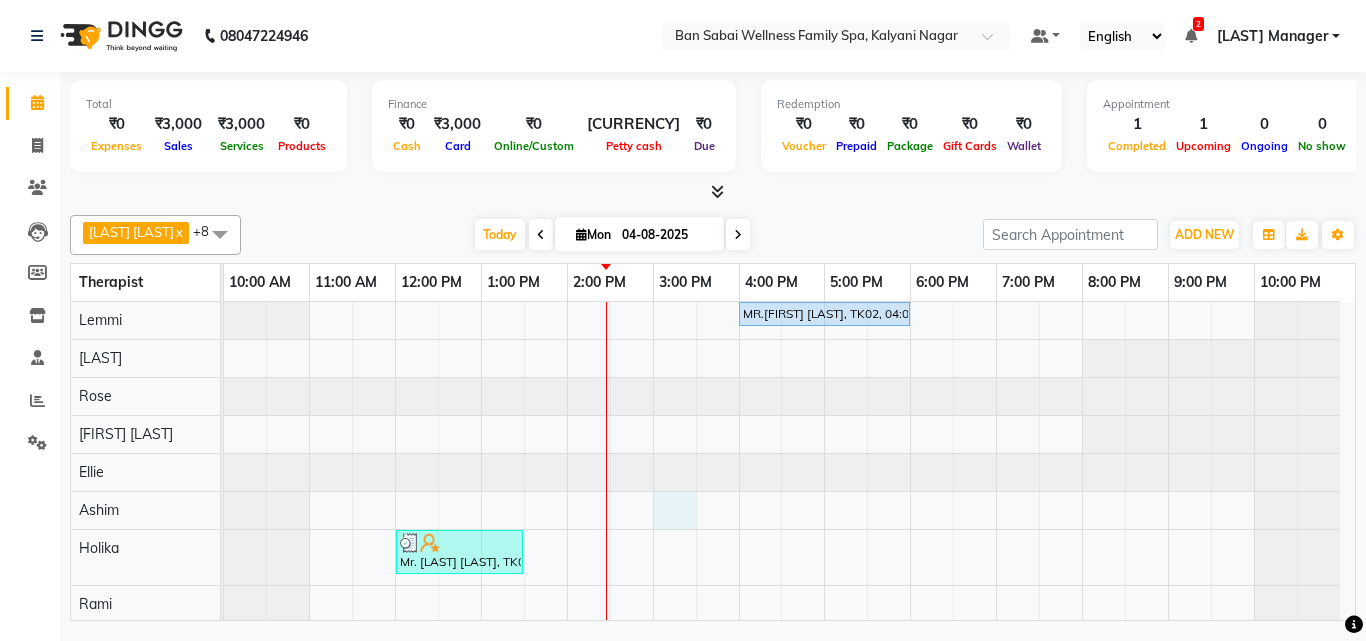 click at bounding box center [717, 481] 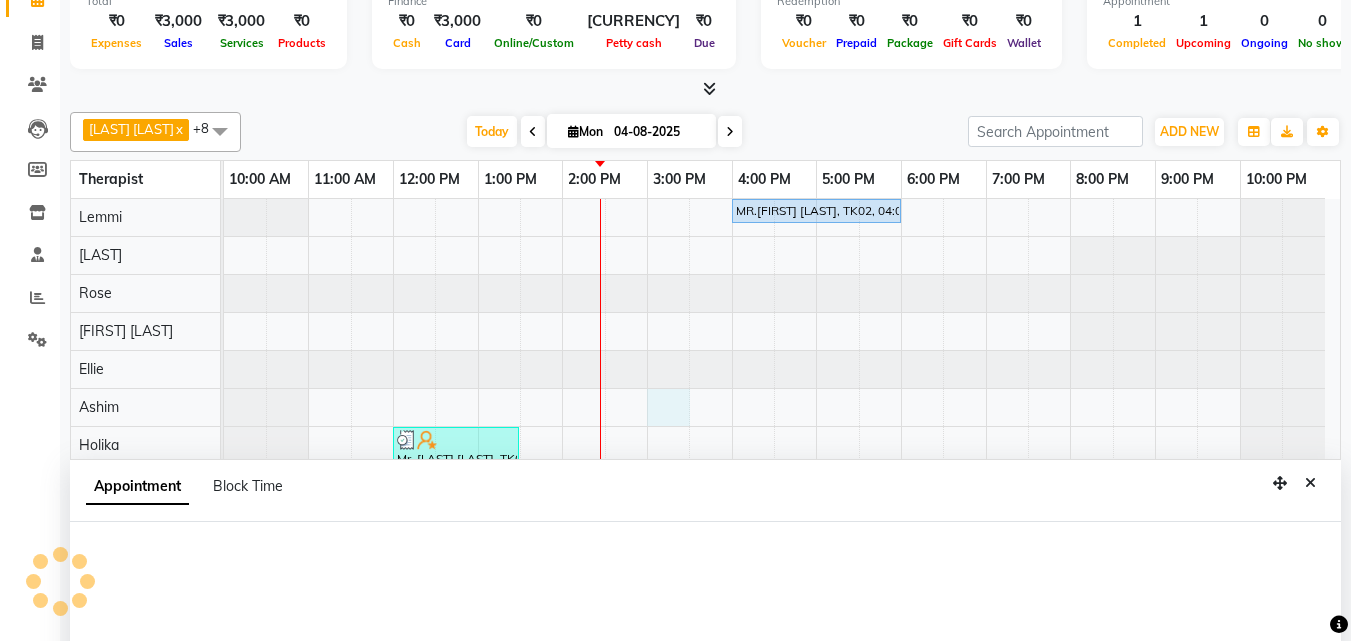 scroll, scrollTop: 377, scrollLeft: 0, axis: vertical 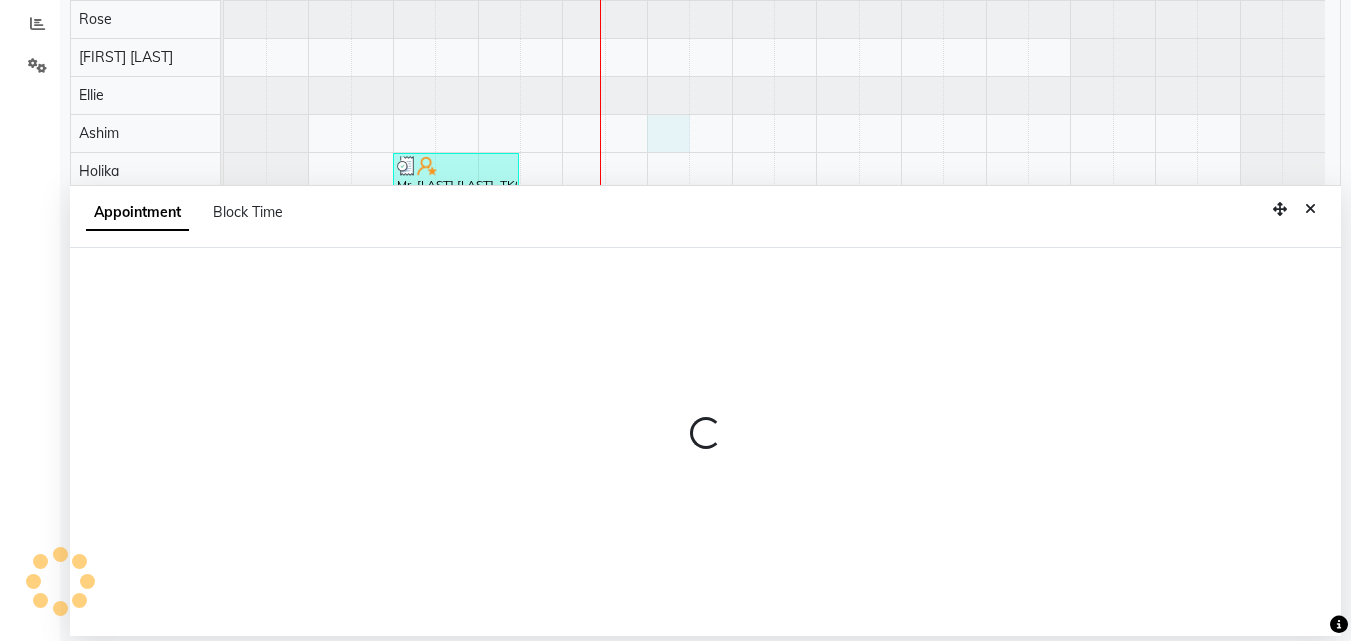 select on "78178" 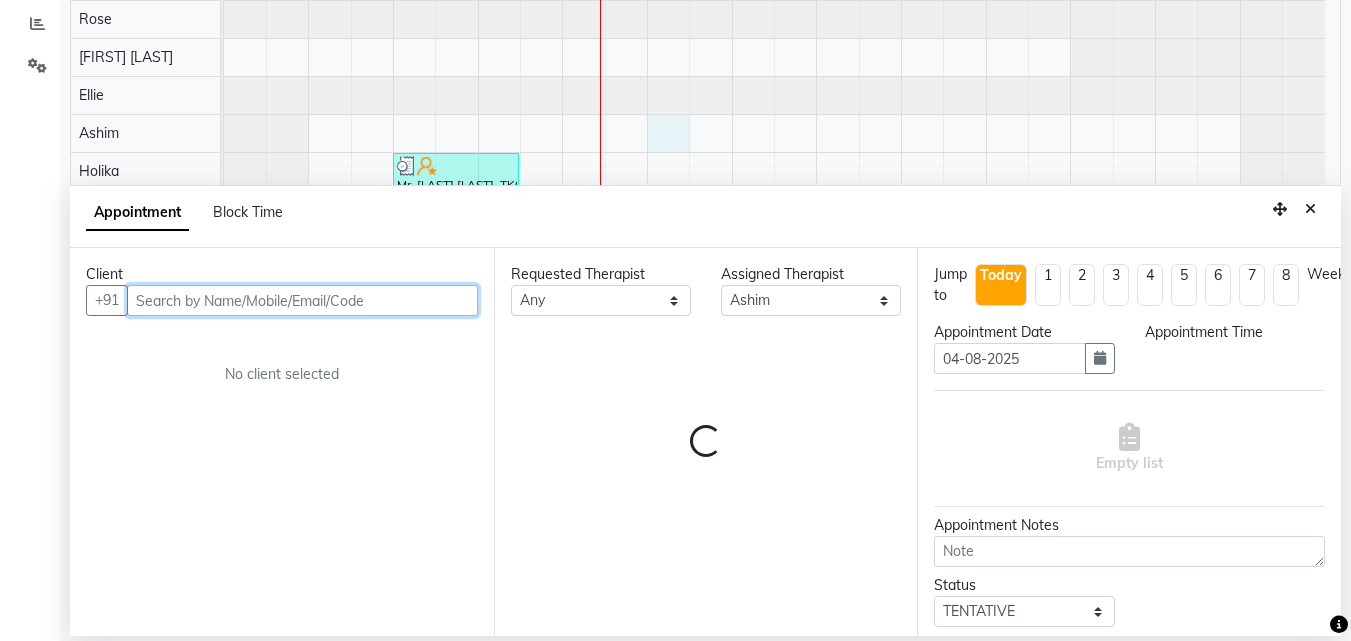 select on "900" 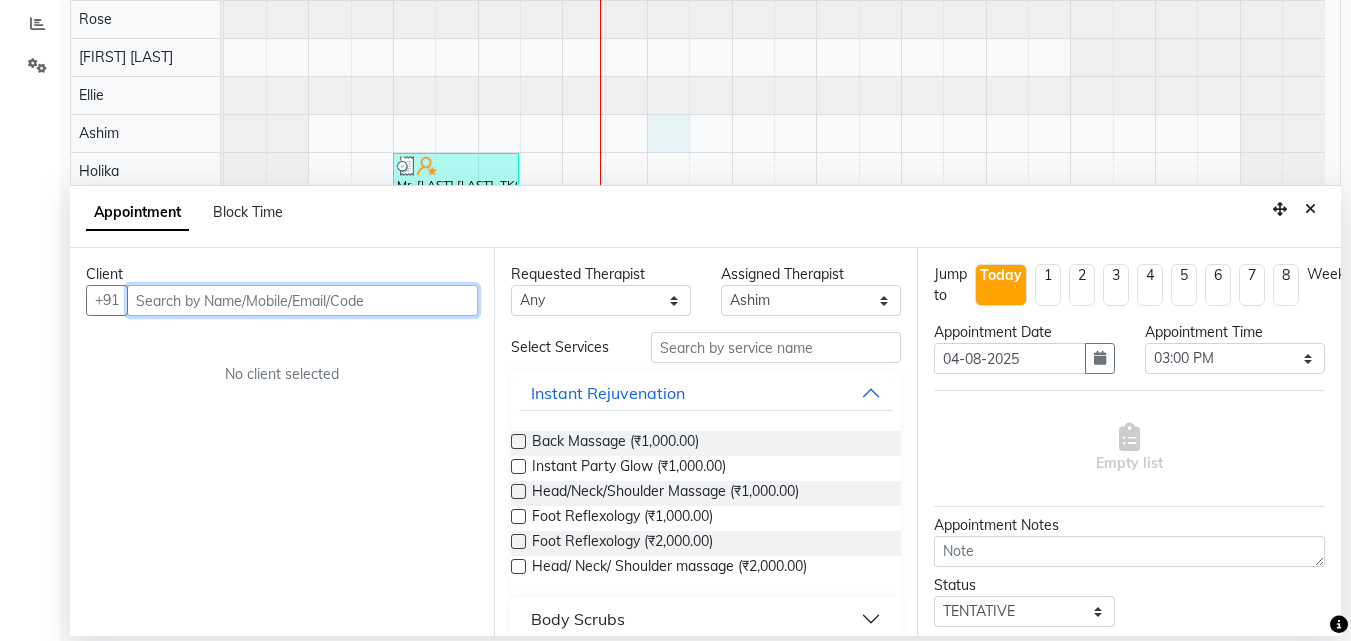 click at bounding box center (302, 300) 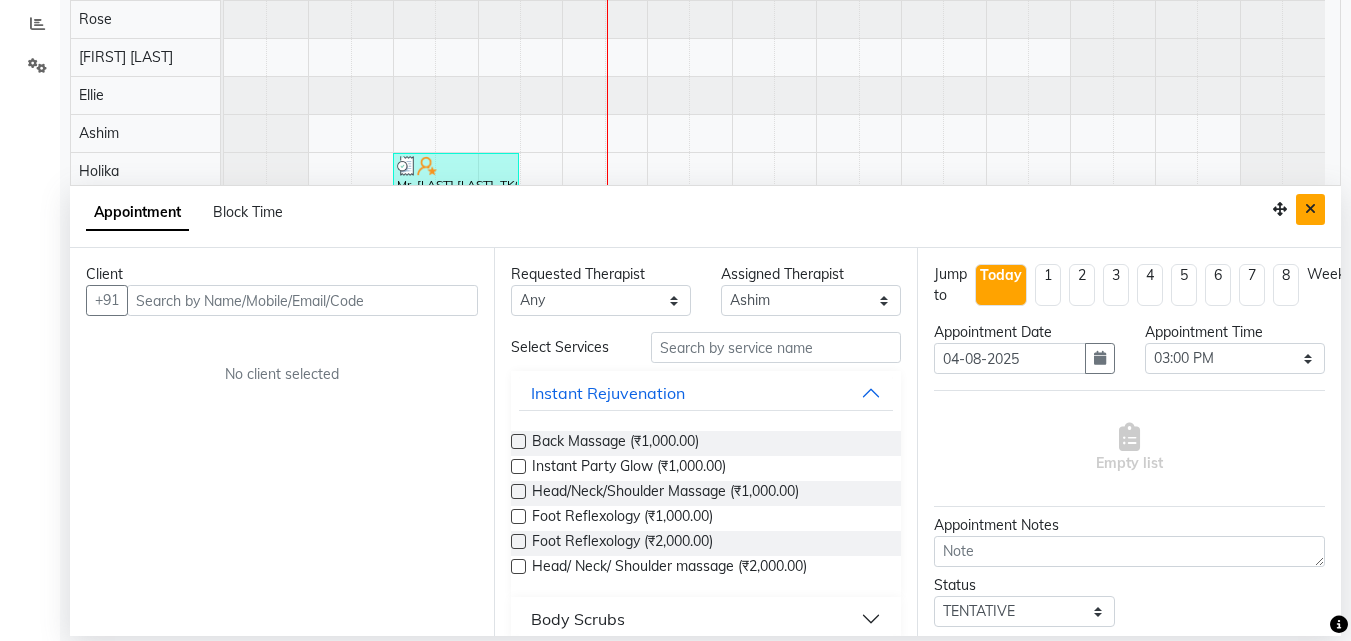 click at bounding box center [1310, 209] 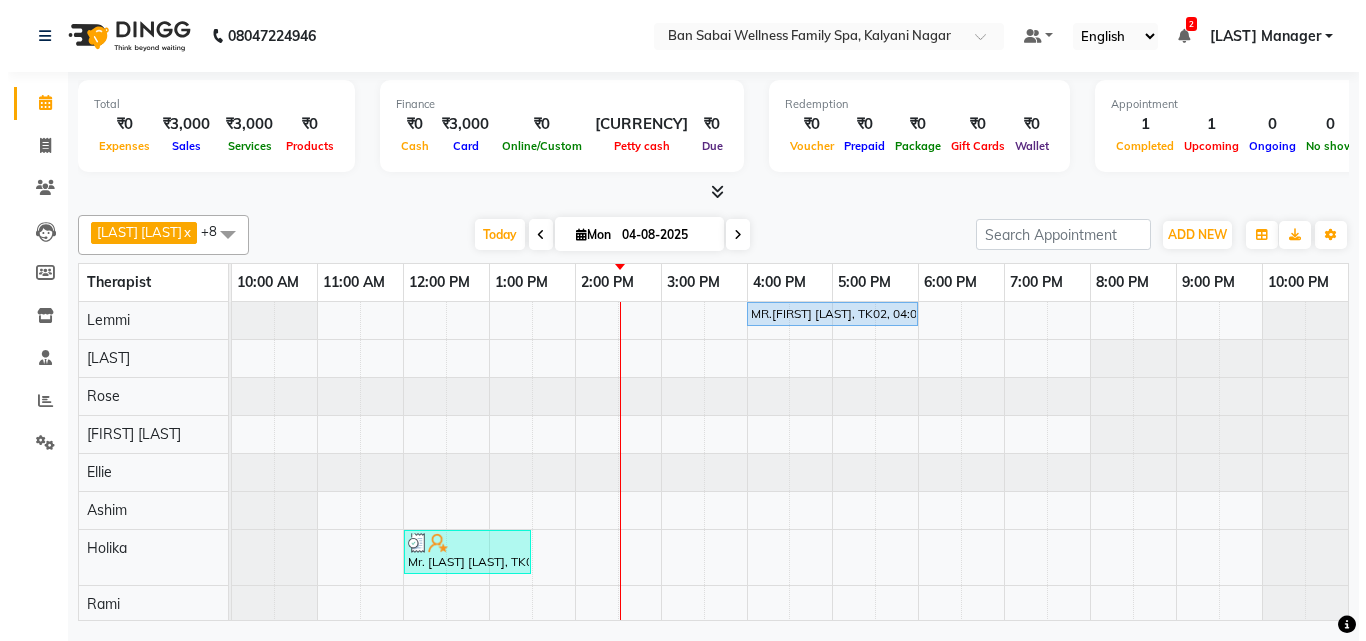 scroll, scrollTop: 0, scrollLeft: 0, axis: both 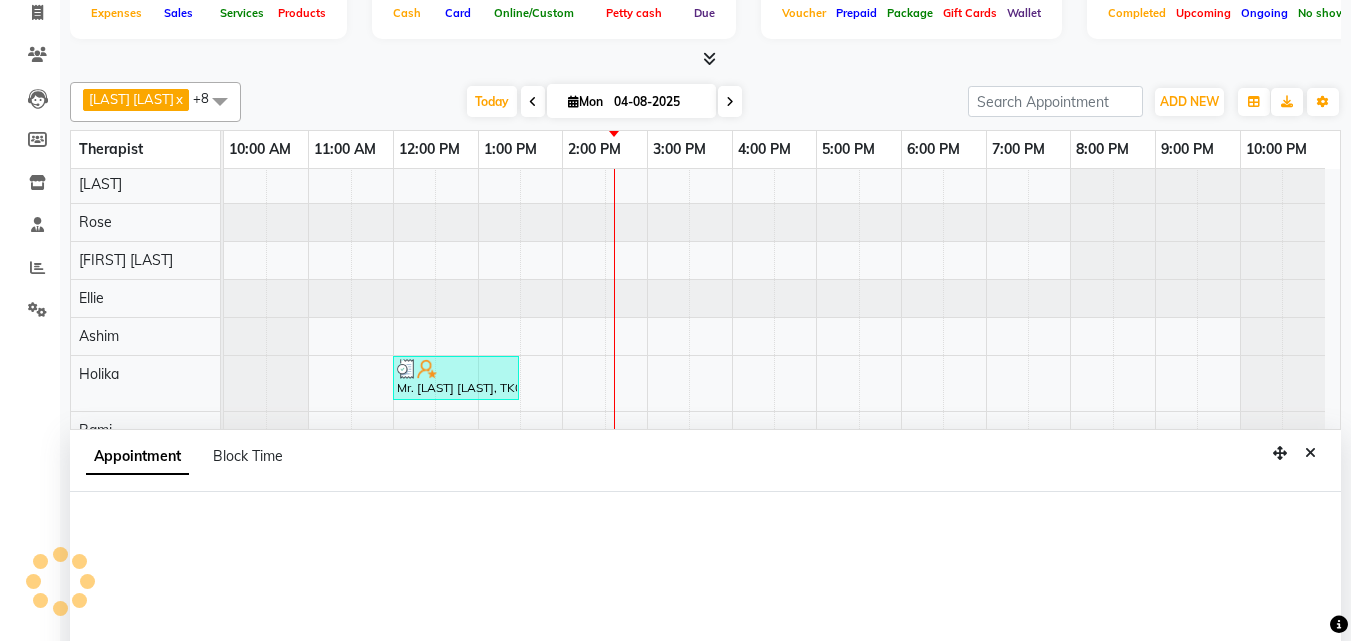 select on "87127" 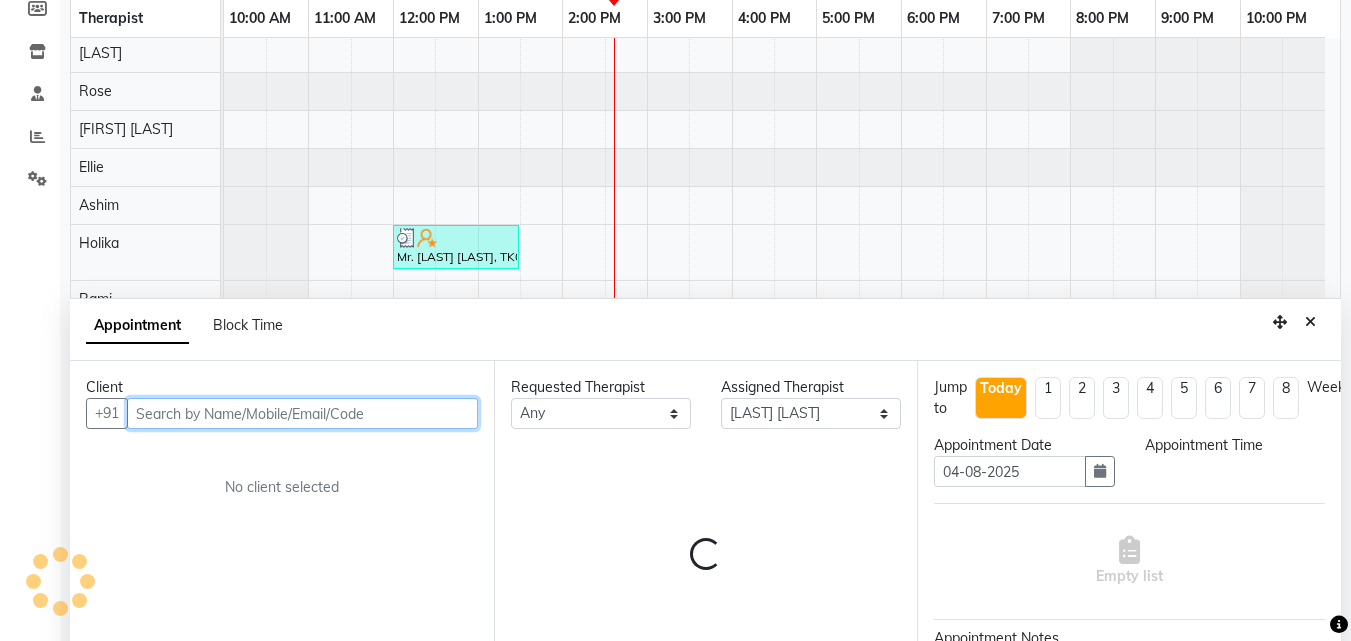 scroll, scrollTop: 377, scrollLeft: 0, axis: vertical 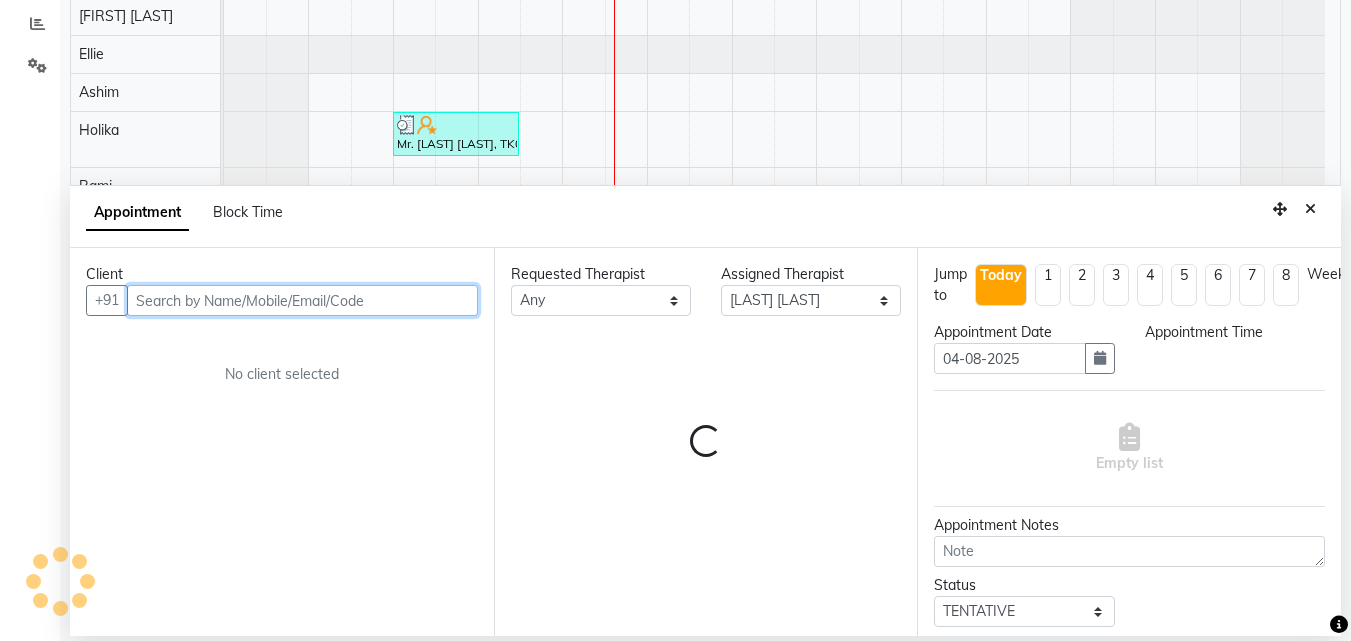 select on "1020" 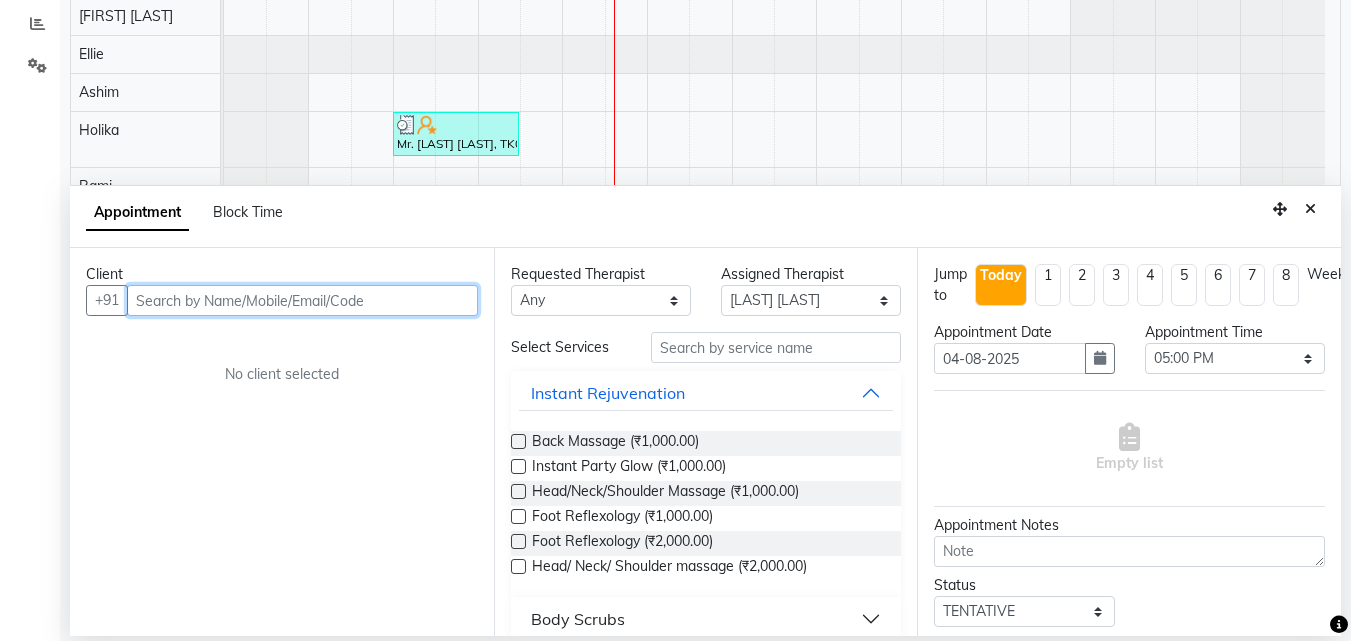 click at bounding box center [302, 300] 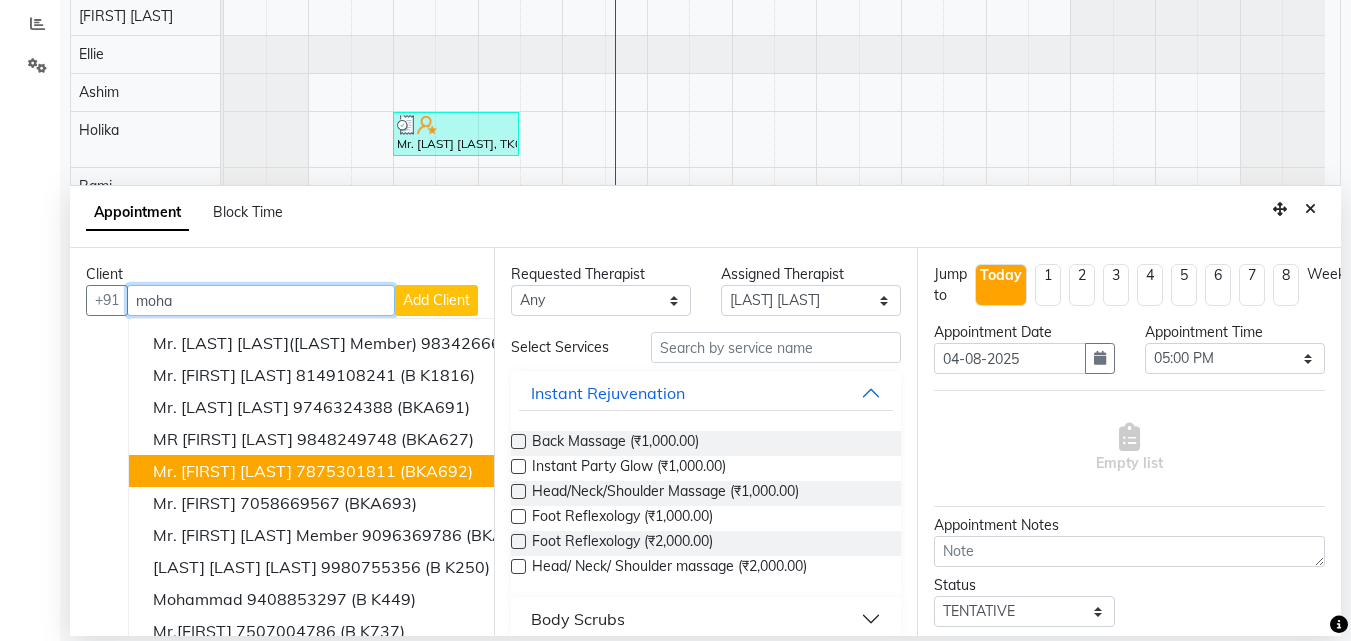 click on "Mr. [FIRST] [LAST]" at bounding box center [222, 471] 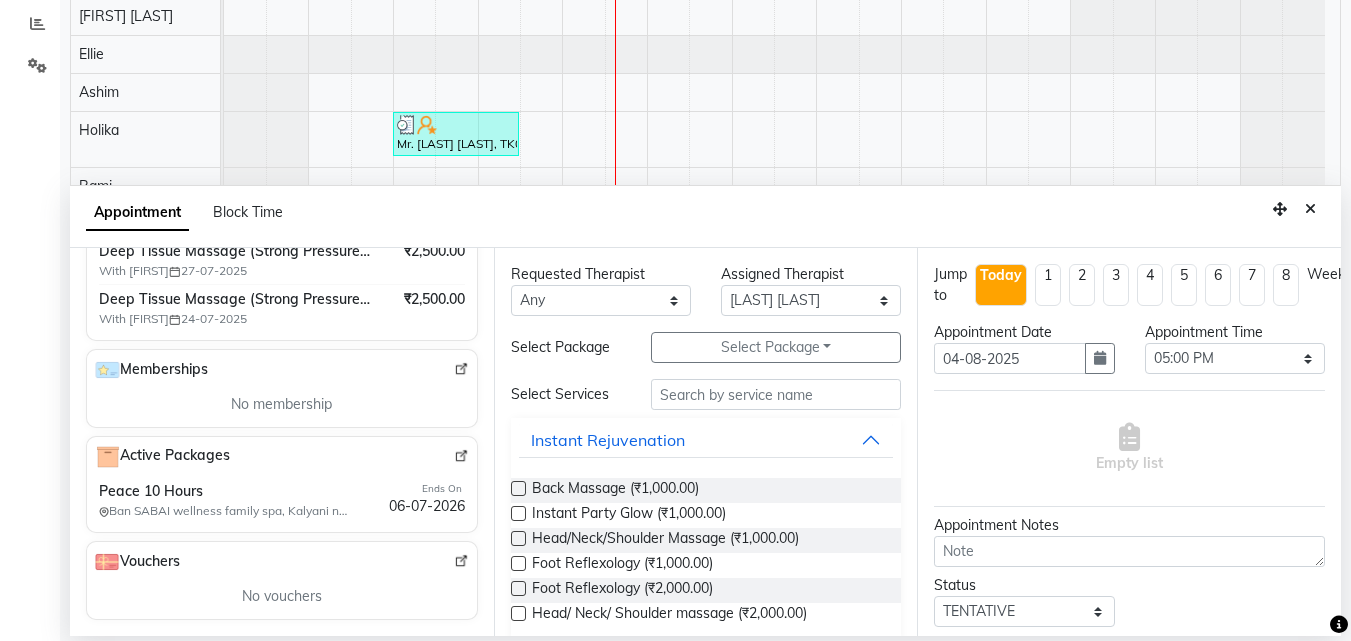 scroll, scrollTop: 0, scrollLeft: 0, axis: both 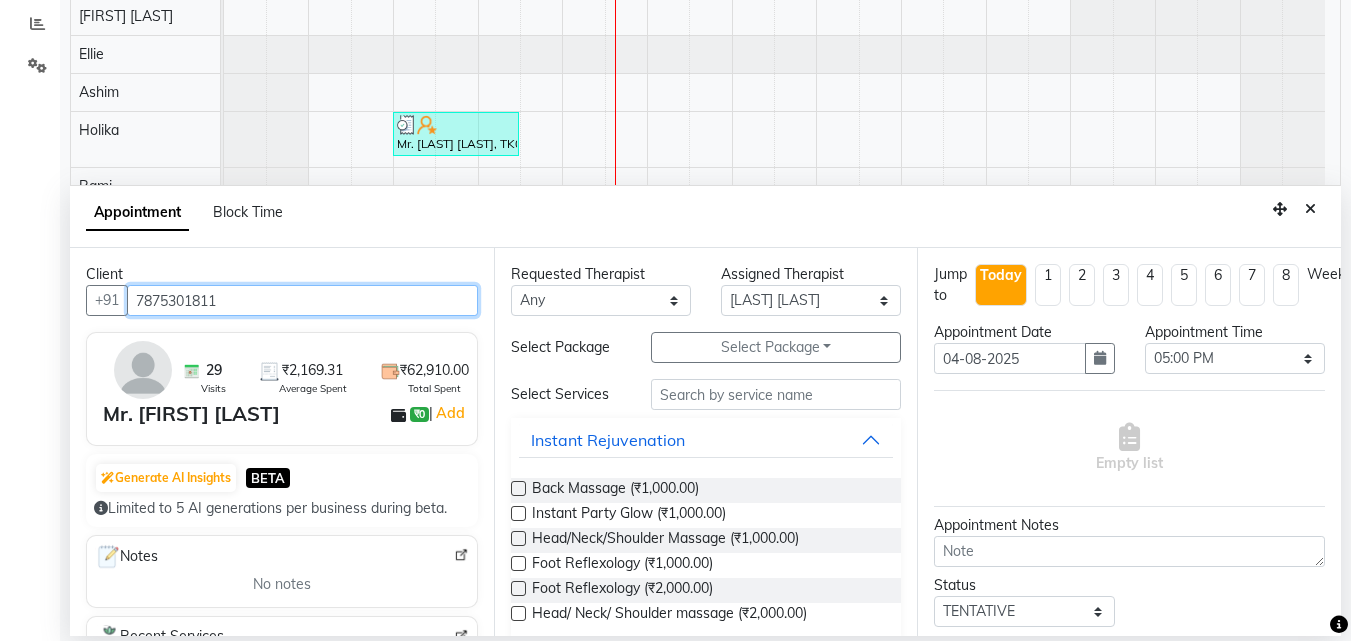 type on "7875301811" 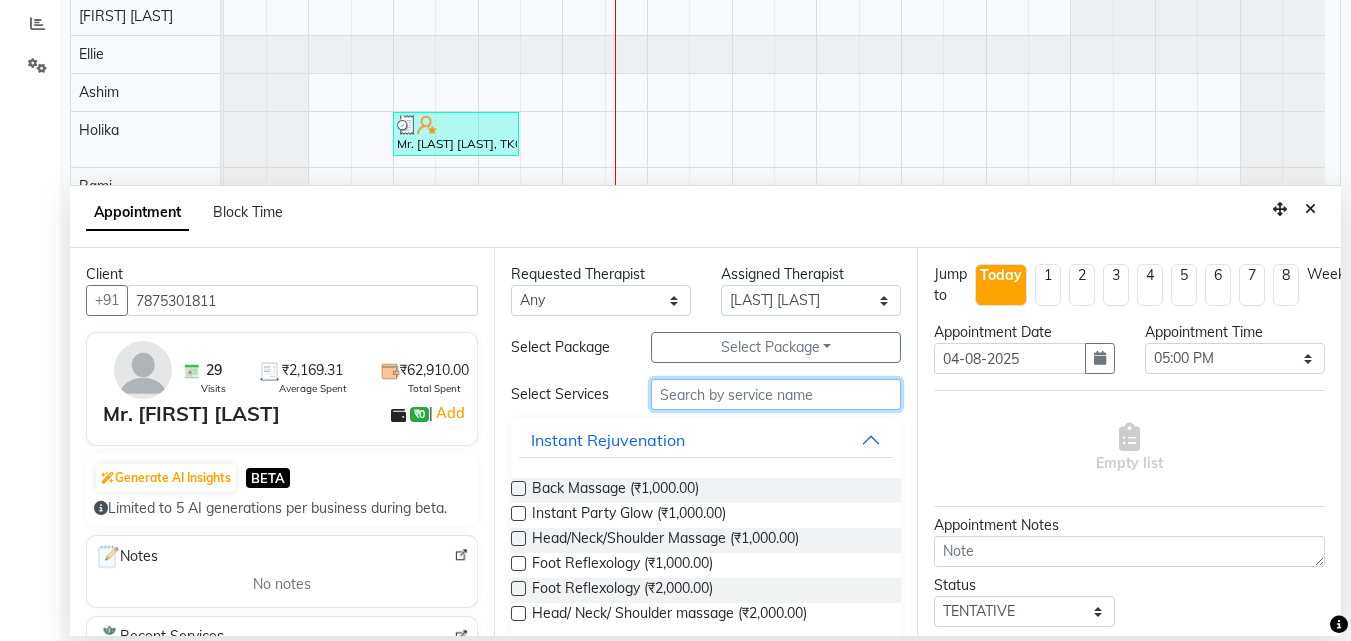 click at bounding box center (776, 394) 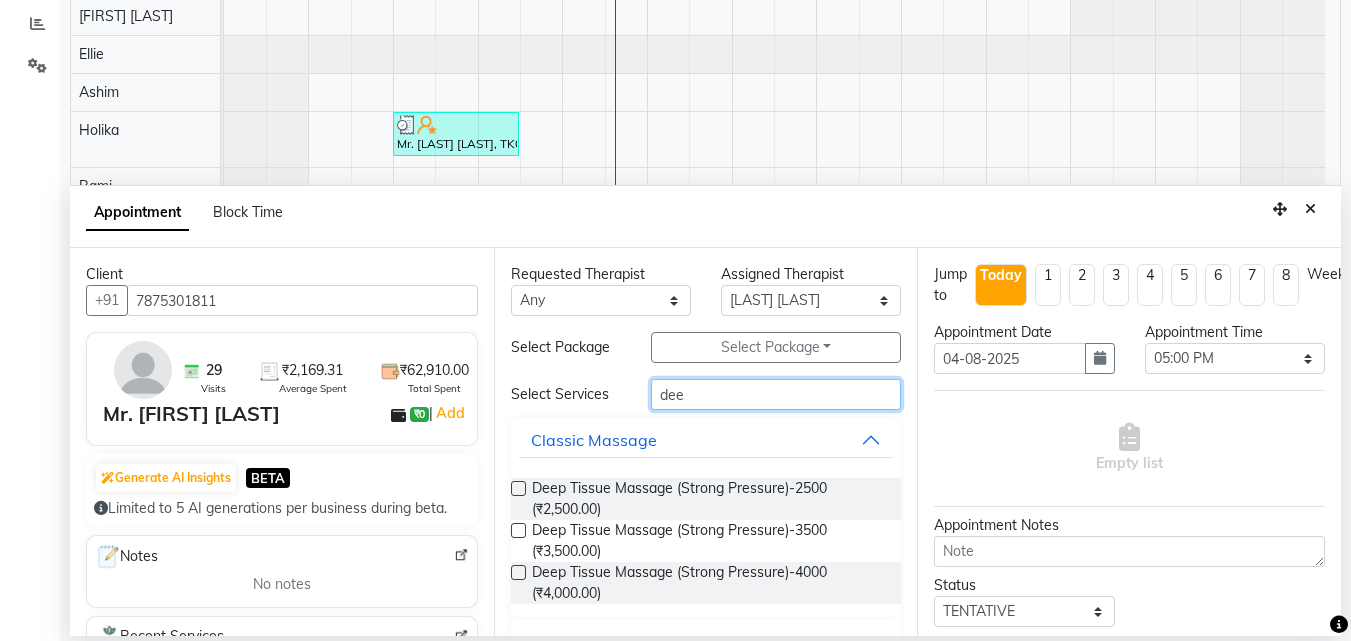 type on "dee" 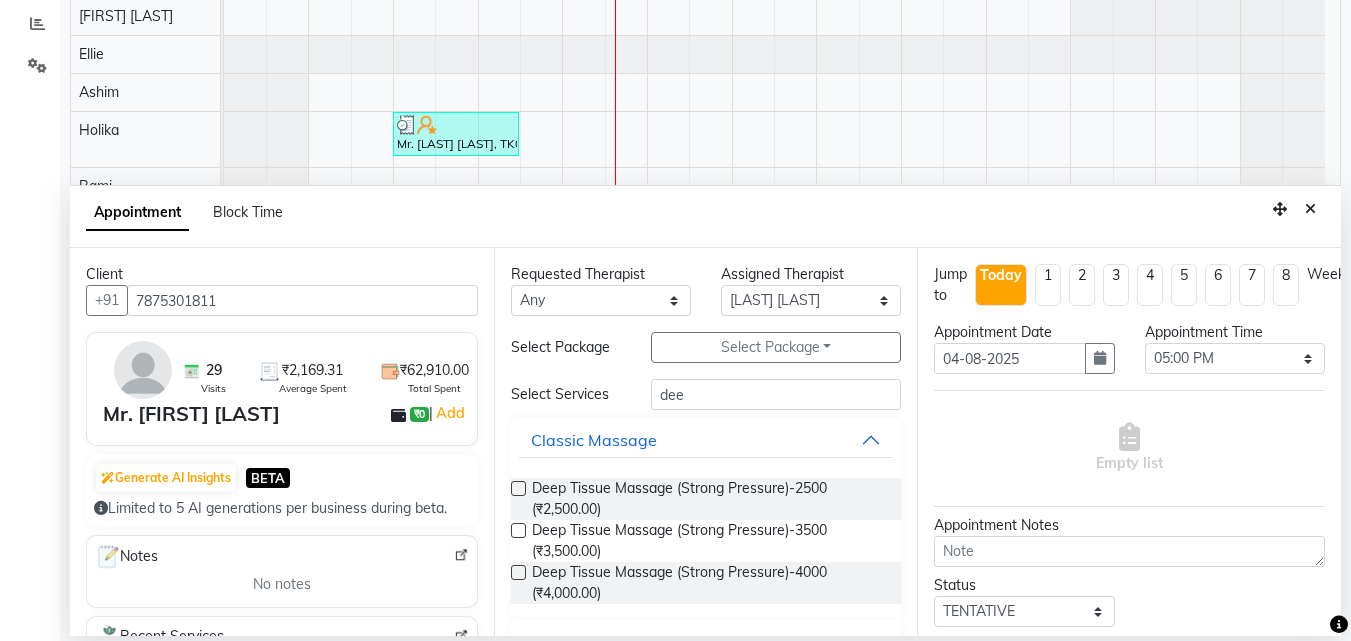 click at bounding box center [518, 488] 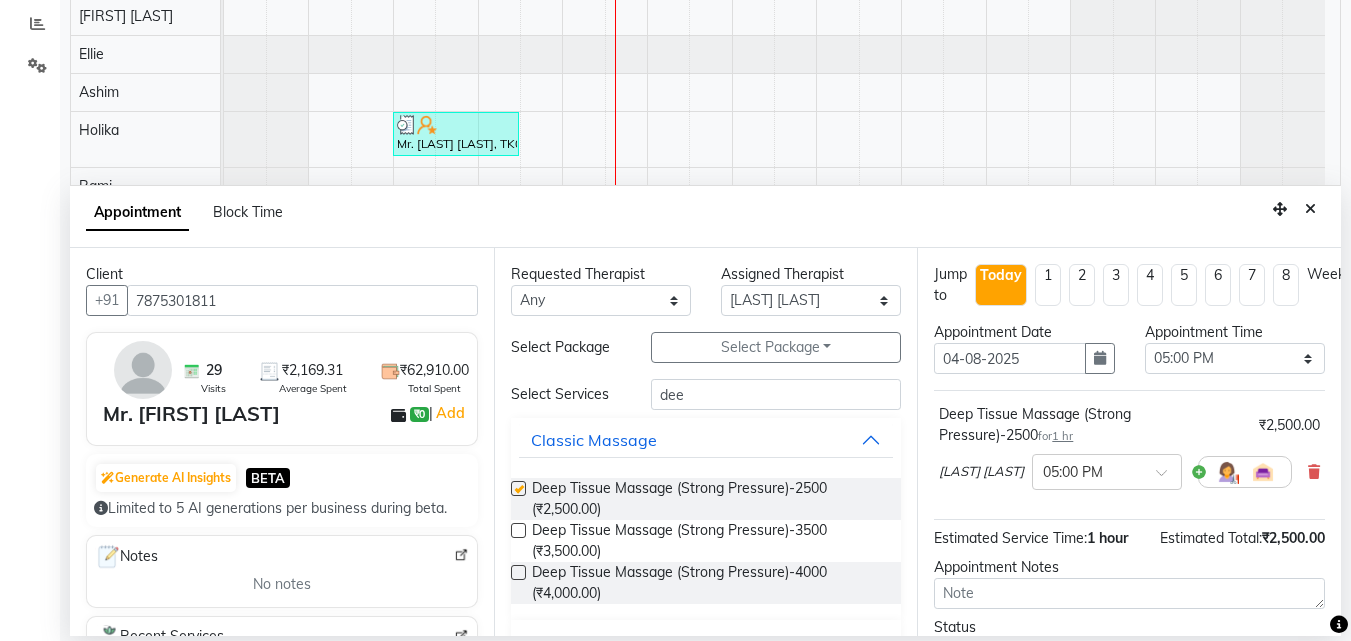 checkbox on "false" 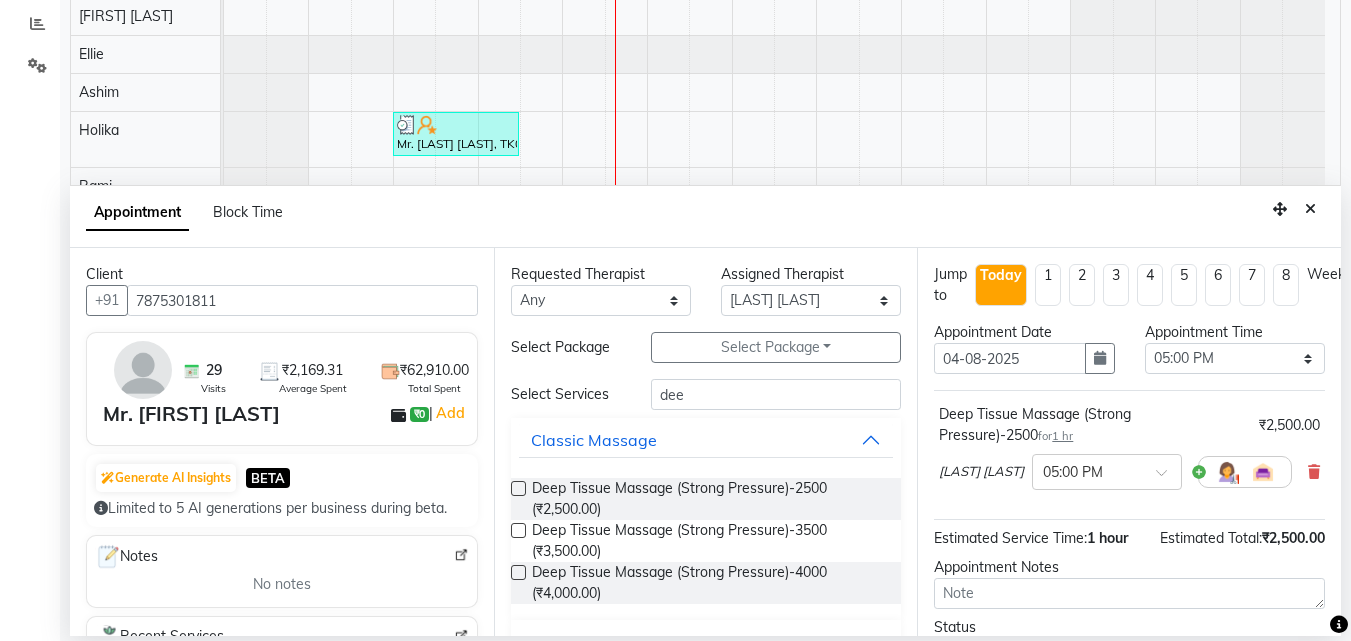 scroll, scrollTop: 174, scrollLeft: 0, axis: vertical 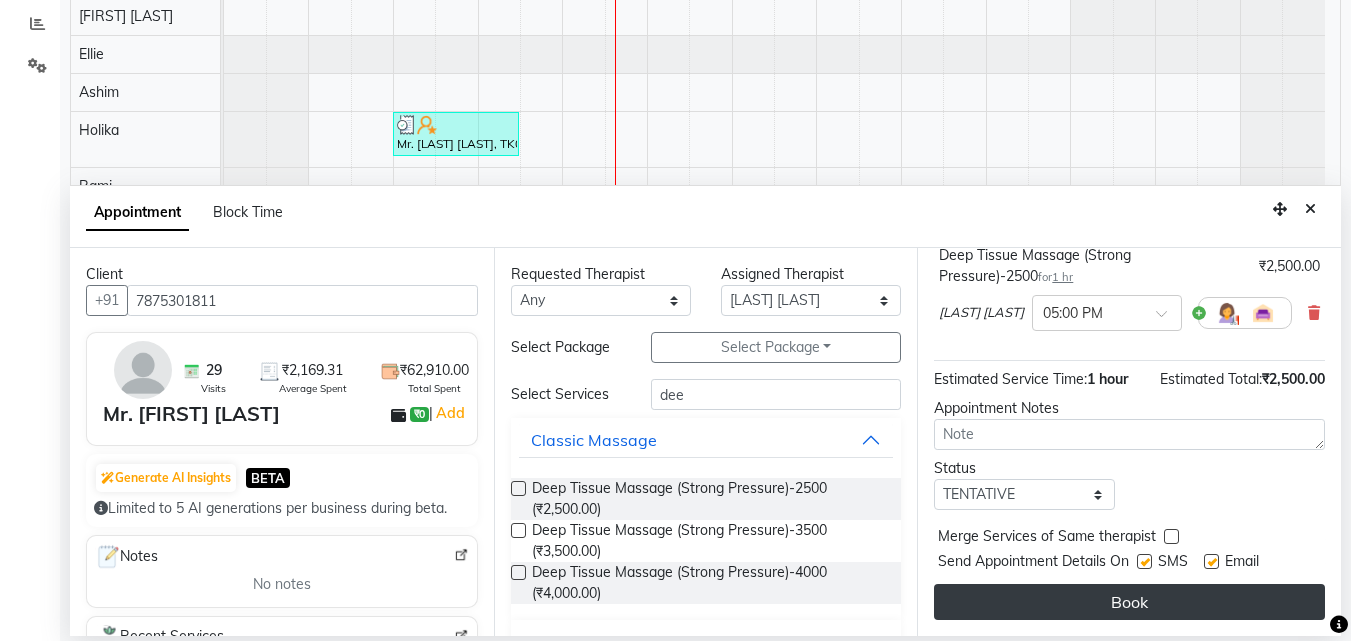 click on "Book" at bounding box center [1129, 602] 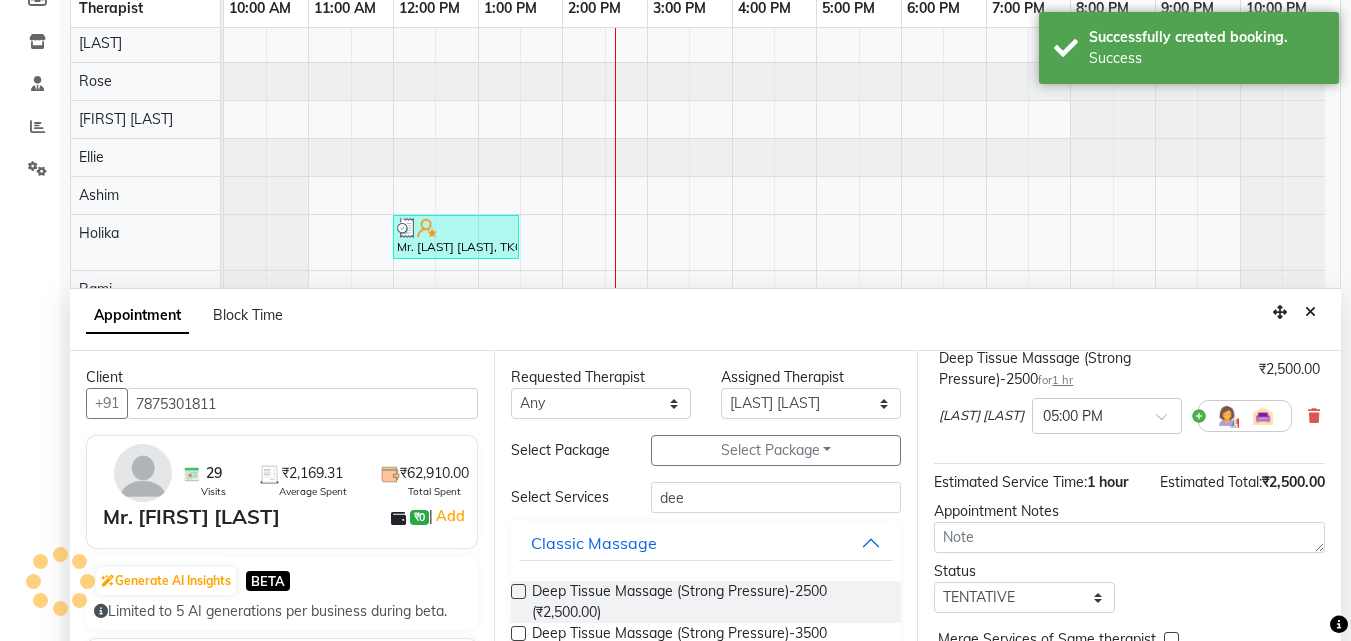 scroll, scrollTop: 0, scrollLeft: 0, axis: both 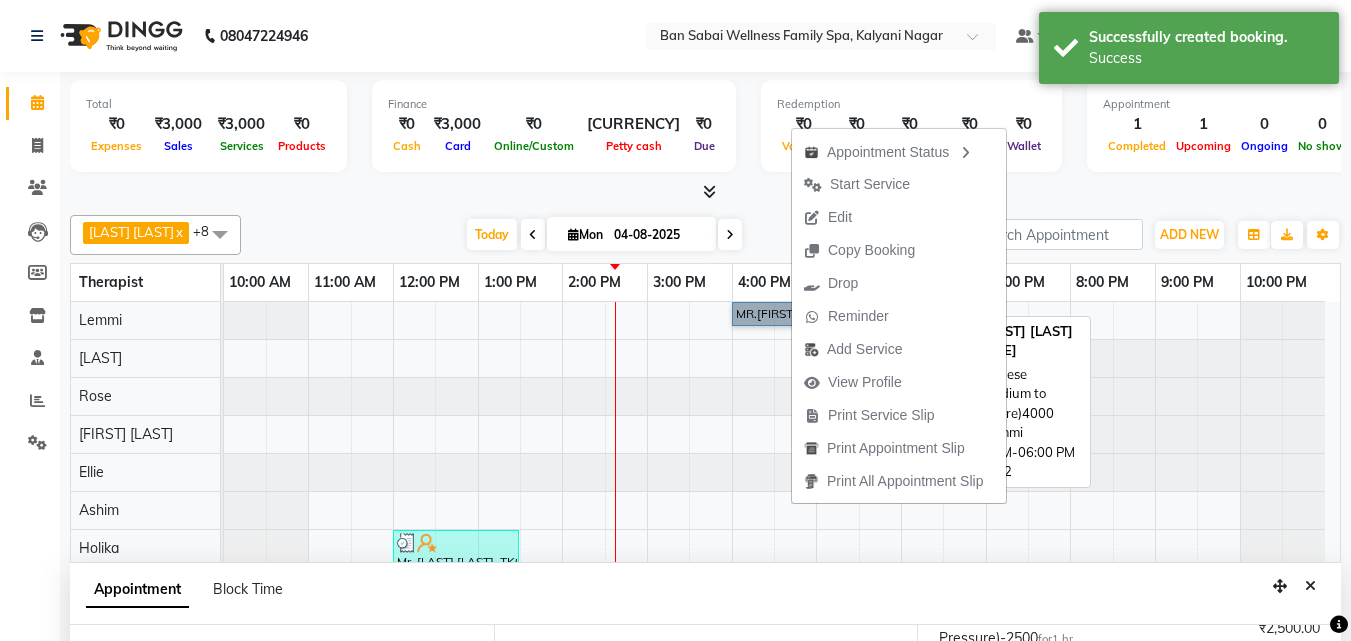 click on "MR.SHATAYU JAGTAP, TK02, 04:00 PM-06:00 PM, Balinese Massage (Medium to Strong Pressure)4000" at bounding box center [816, 314] 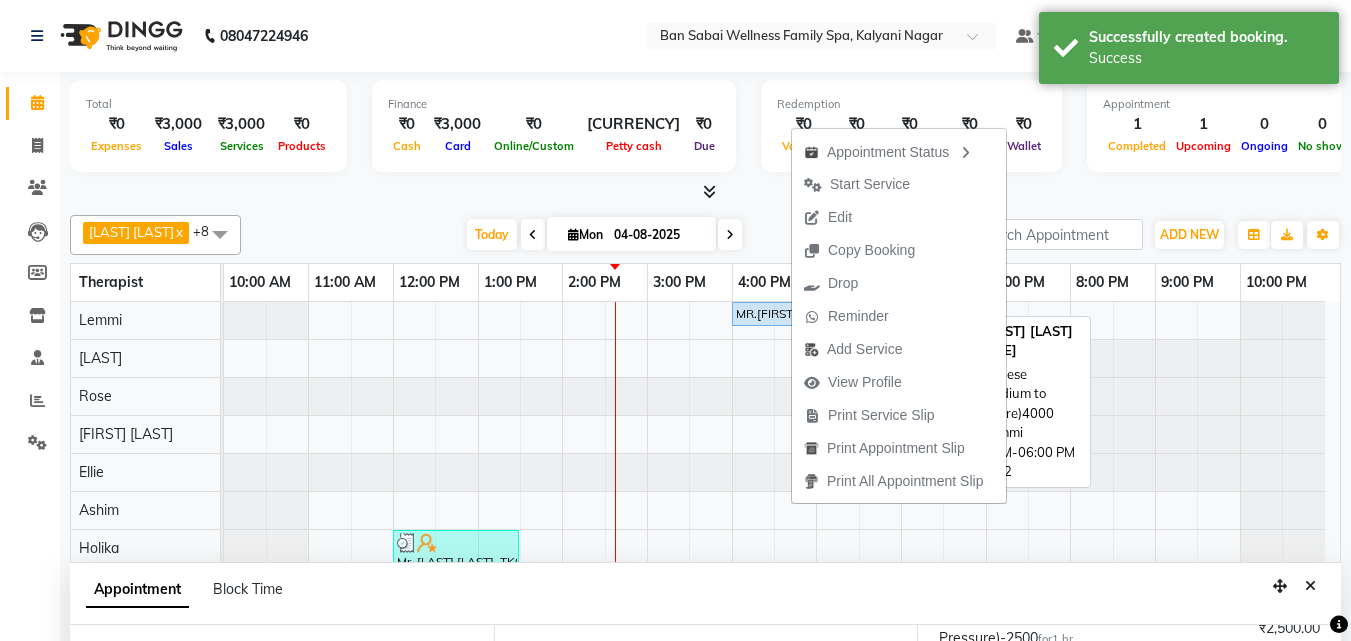 select on "5" 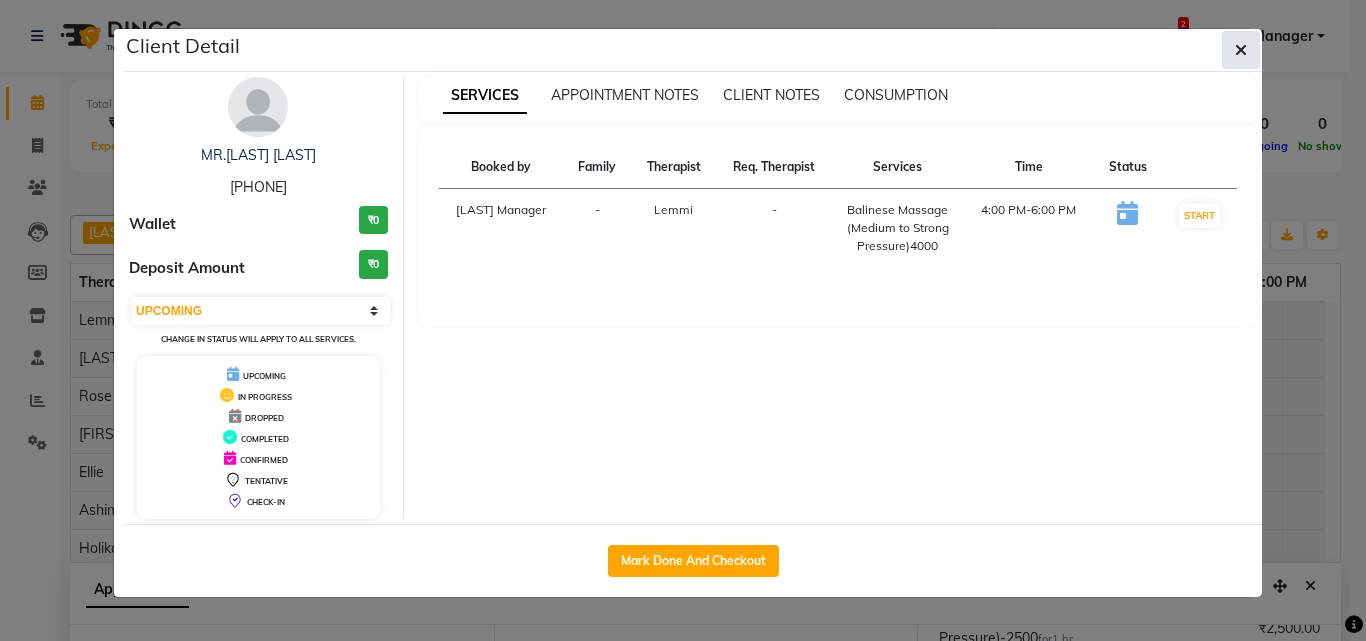 click 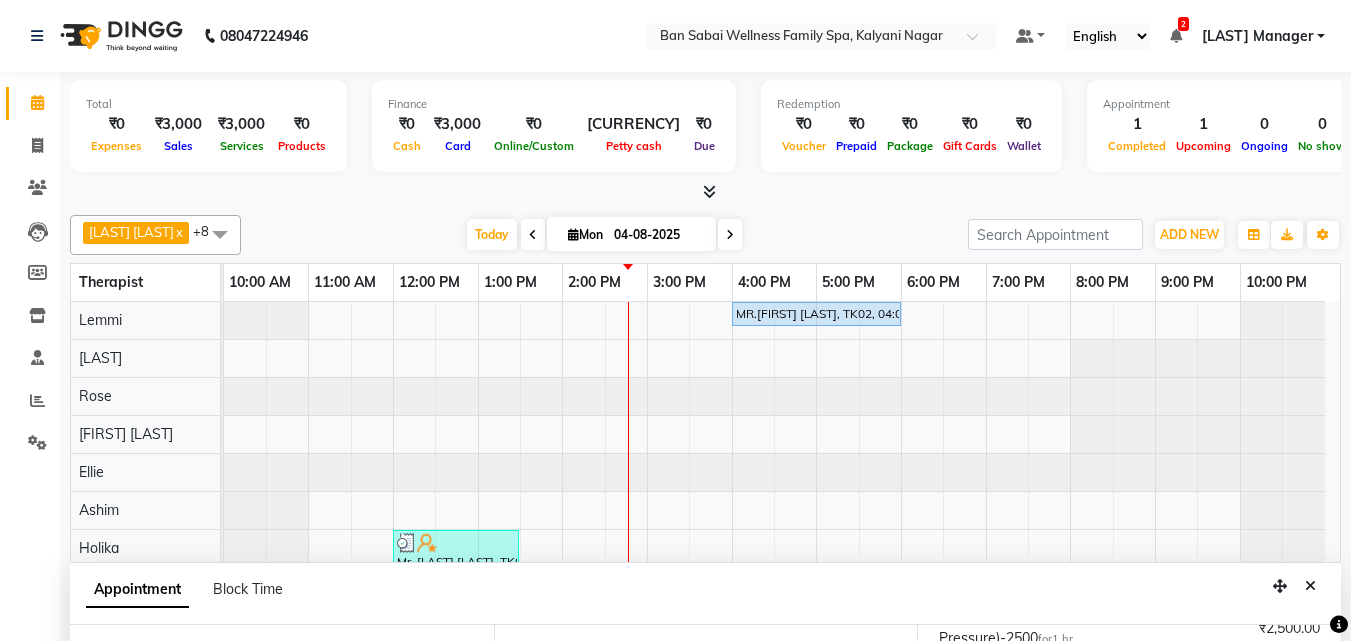 click at bounding box center (220, 234) 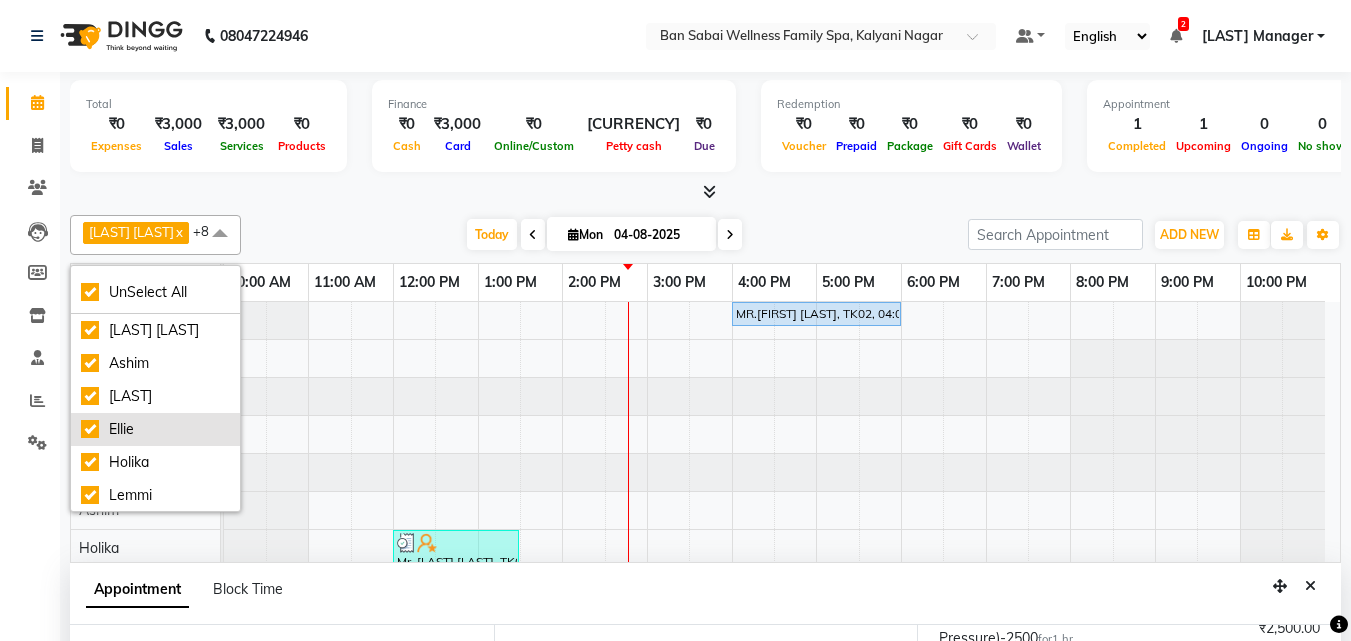 click on "Ellie" at bounding box center (155, 429) 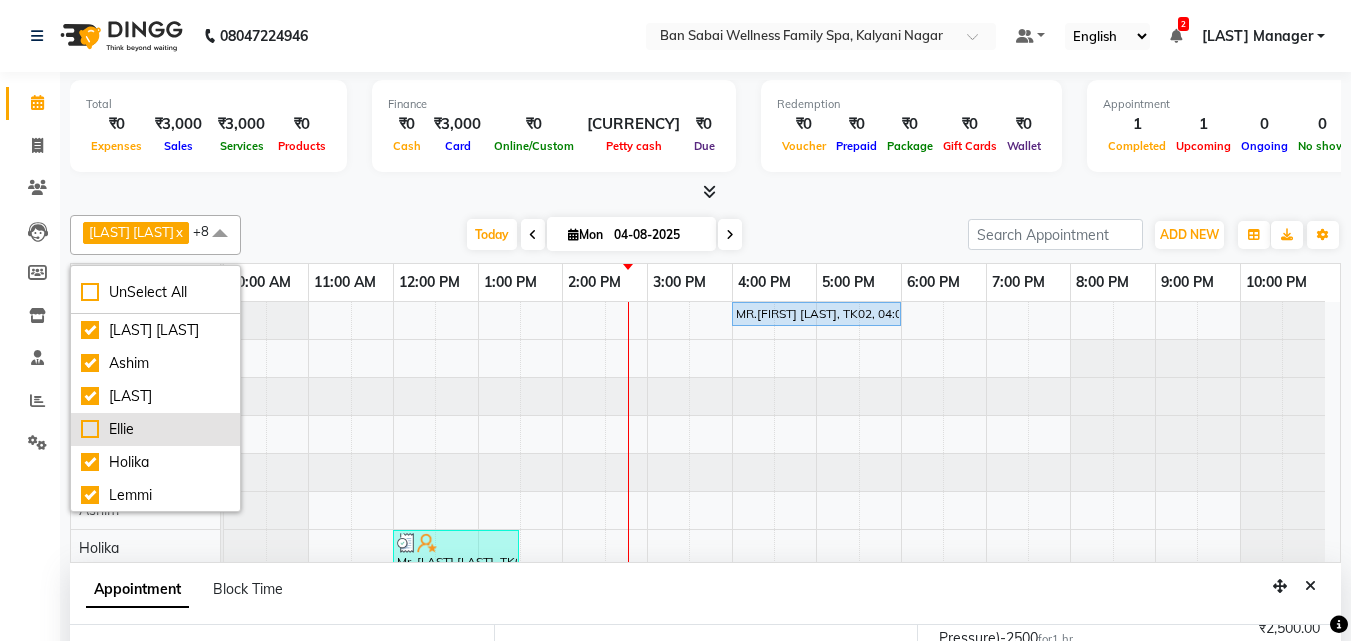 checkbox on "false" 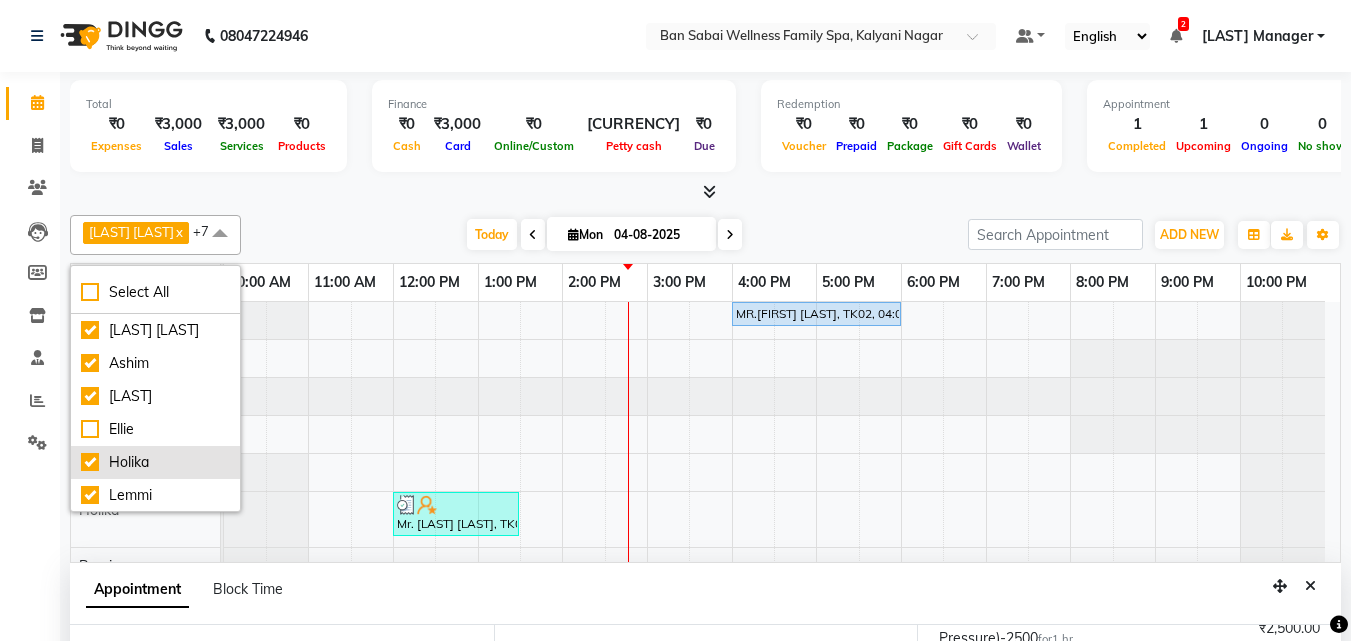 scroll, scrollTop: 100, scrollLeft: 0, axis: vertical 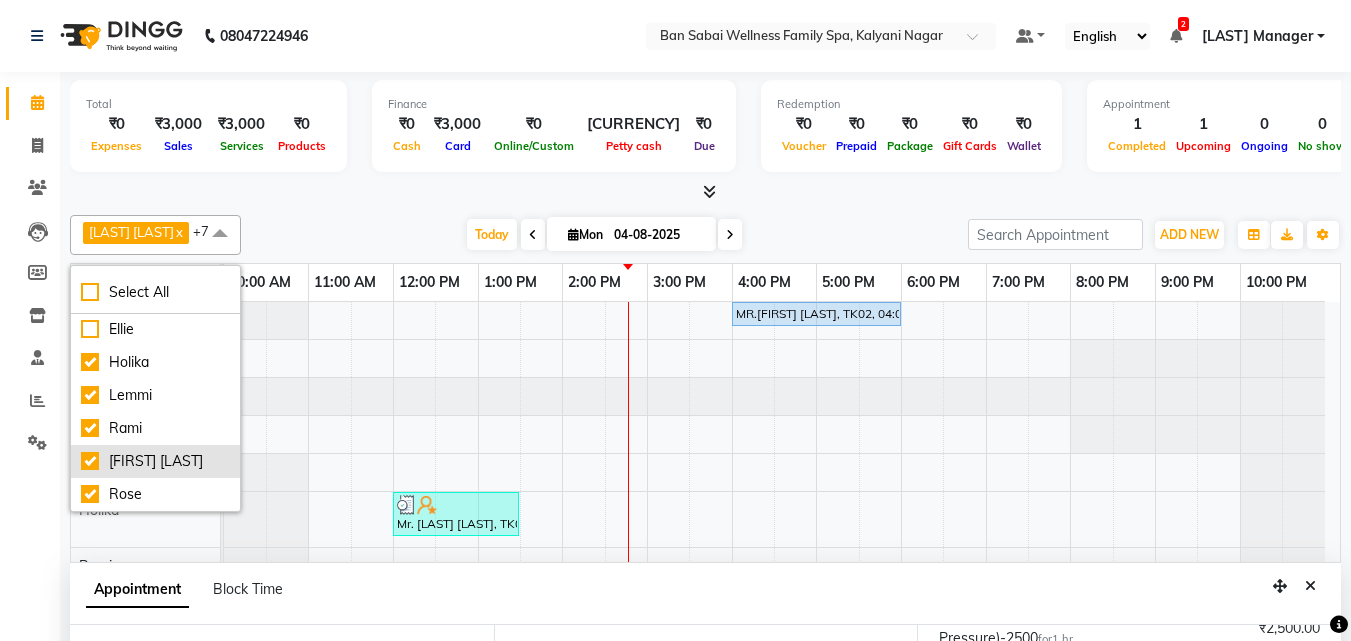 drag, startPoint x: 90, startPoint y: 463, endPoint x: 111, endPoint y: 456, distance: 22.135944 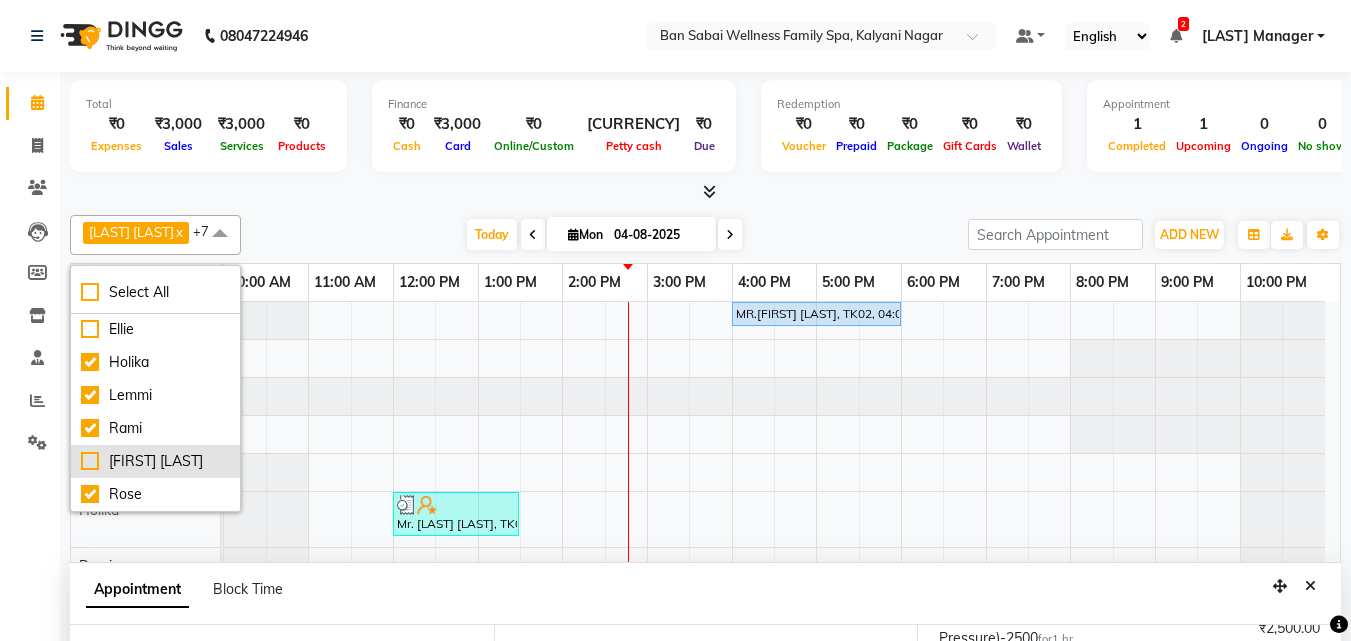 checkbox on "false" 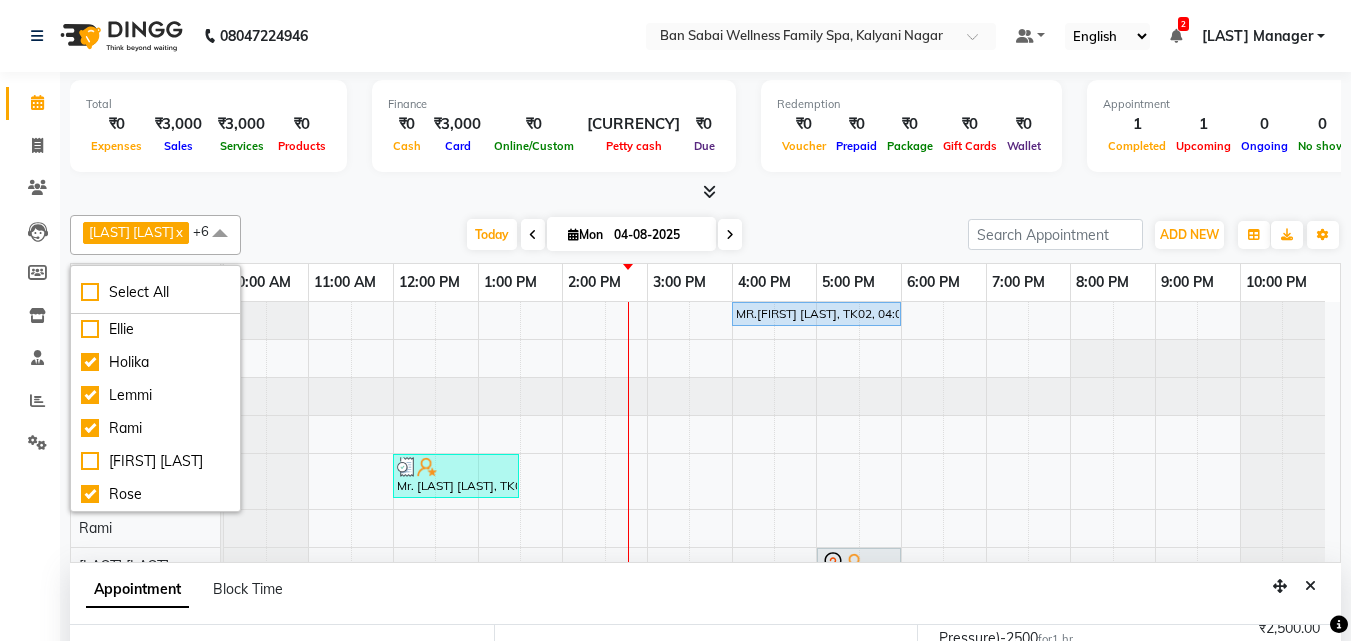 click on "MR.SHATAYU JAGTAP, TK02, 04:00 PM-06:00 PM, Balinese Massage (Medium to Strong Pressure)4000     Mr. Manas Sinha, TK01, 12:00 PM-01:30 PM, Deep Tissue Massage (Strong Pressure)-3500             Mr. Mohammed Ajaney, TK03, 05:00 PM-06:00 PM, Deep Tissue Massage (Strong Pressure)-2500" at bounding box center [782, 454] 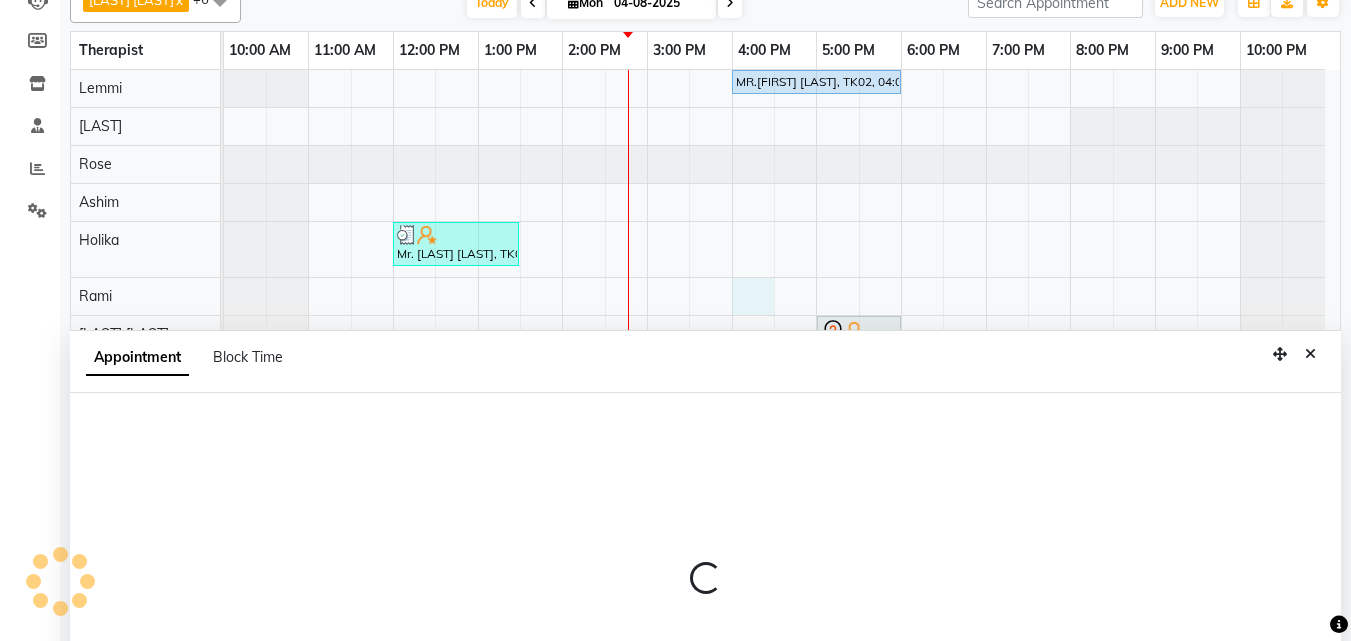 select on "83909" 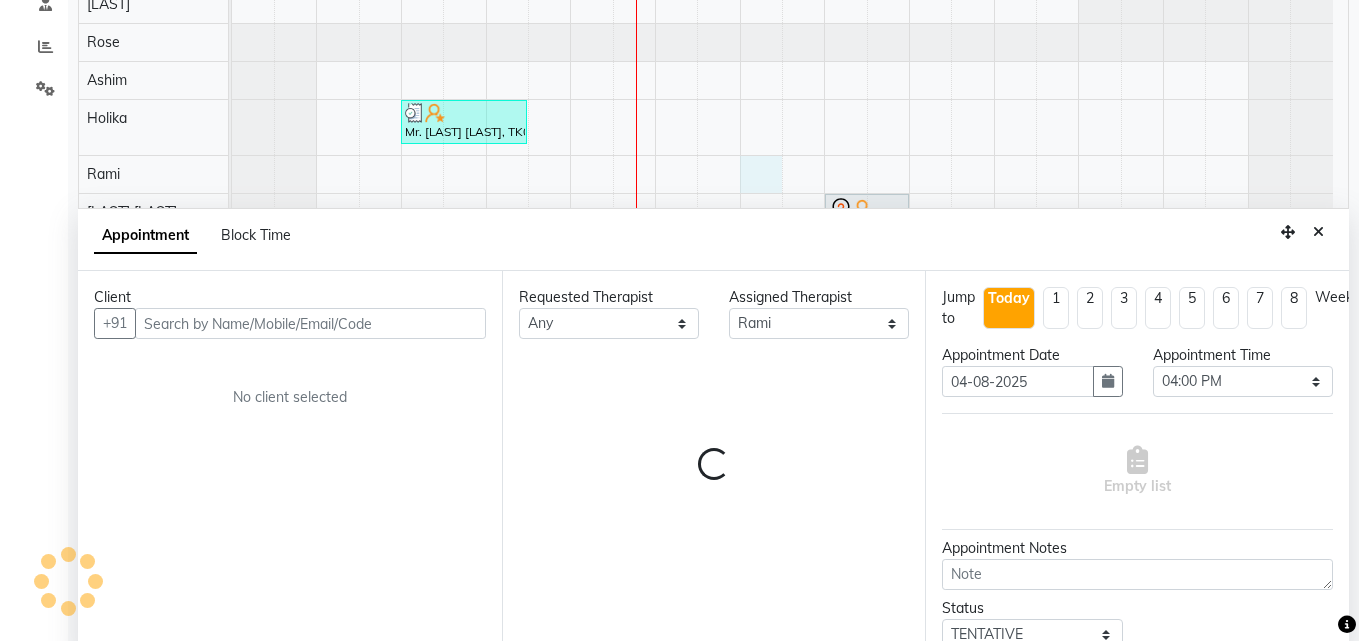 scroll, scrollTop: 377, scrollLeft: 0, axis: vertical 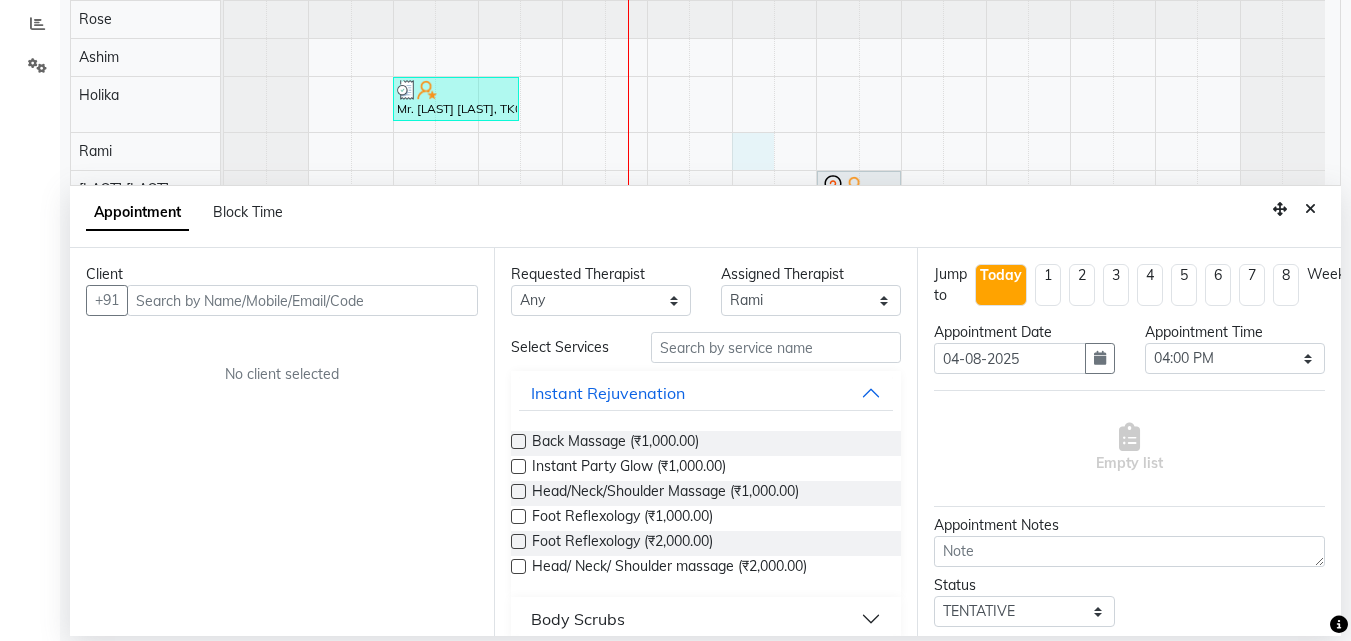 click at bounding box center (302, 300) 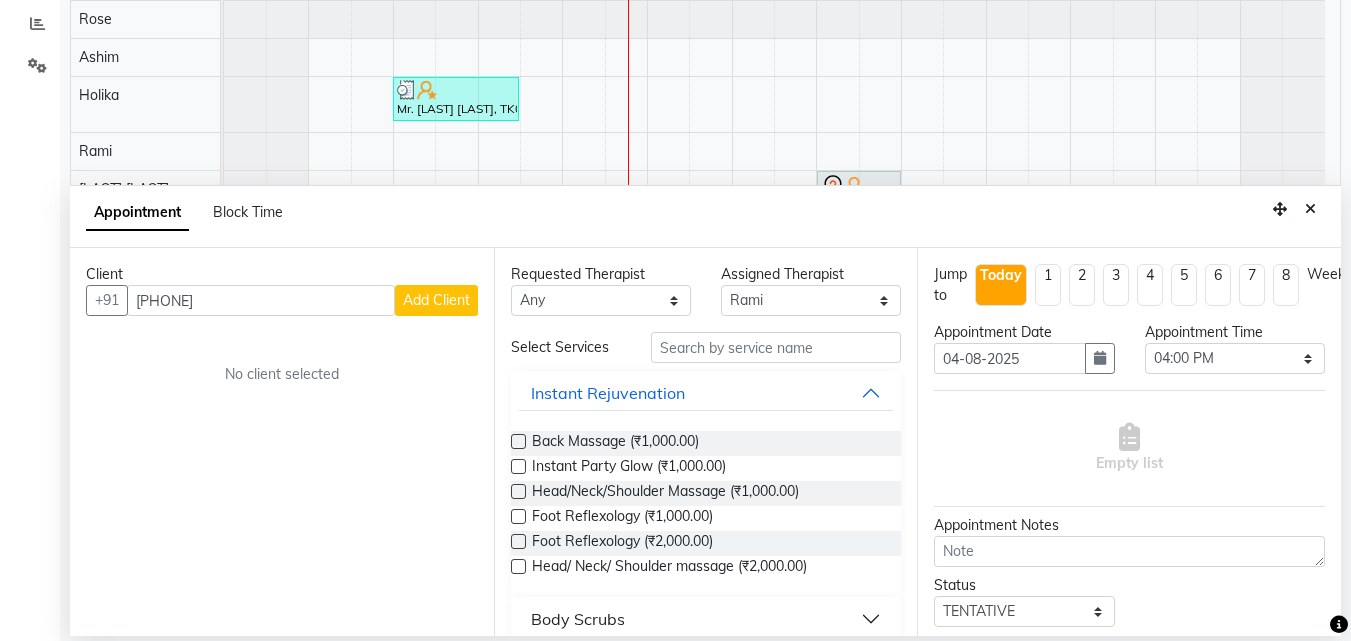 type on "[PHONE]" 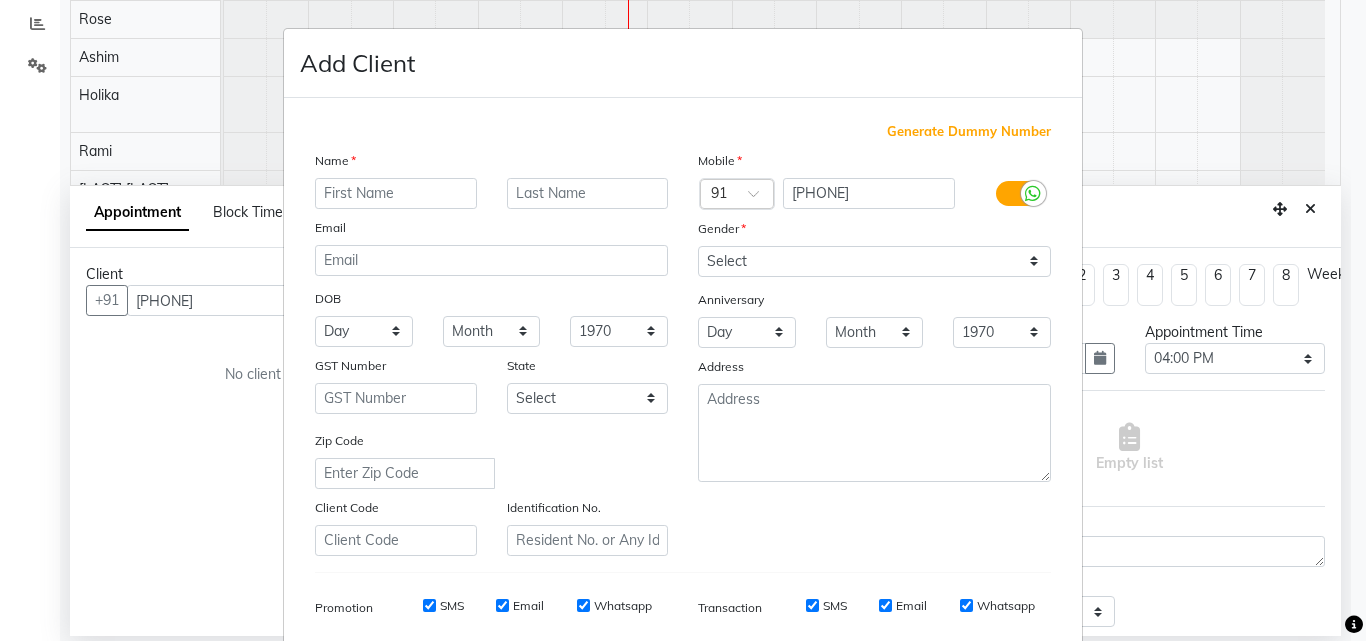 click at bounding box center [396, 193] 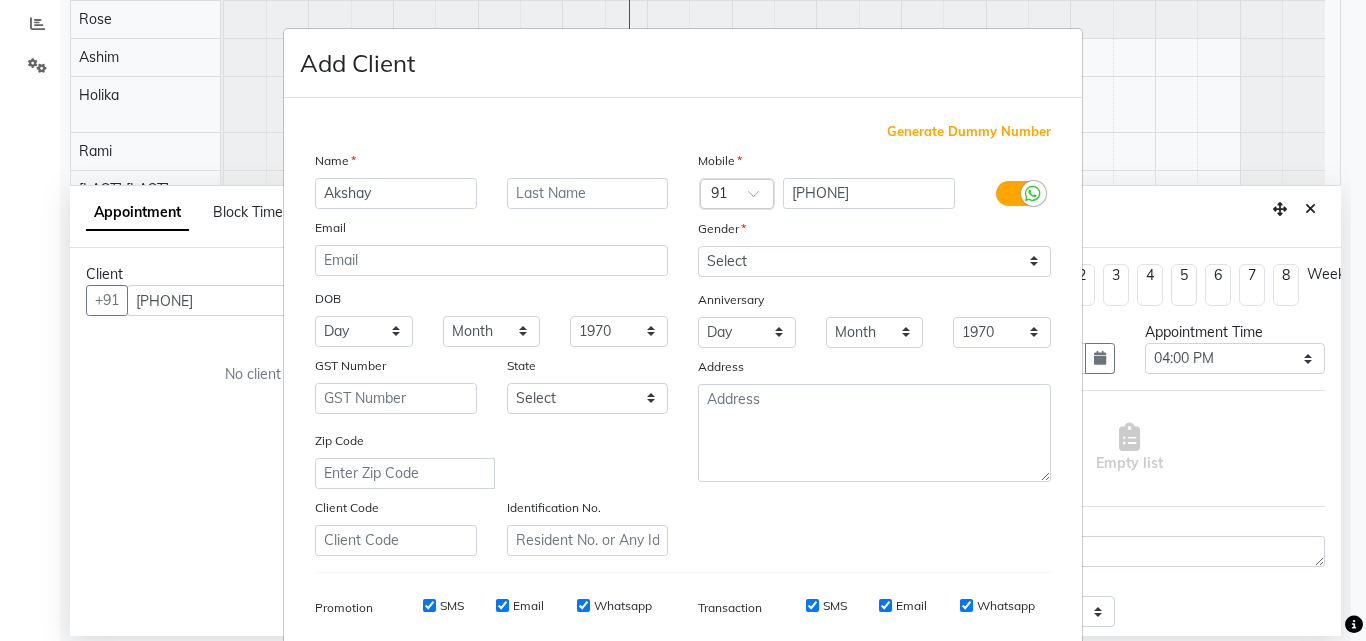 type on "Akshay" 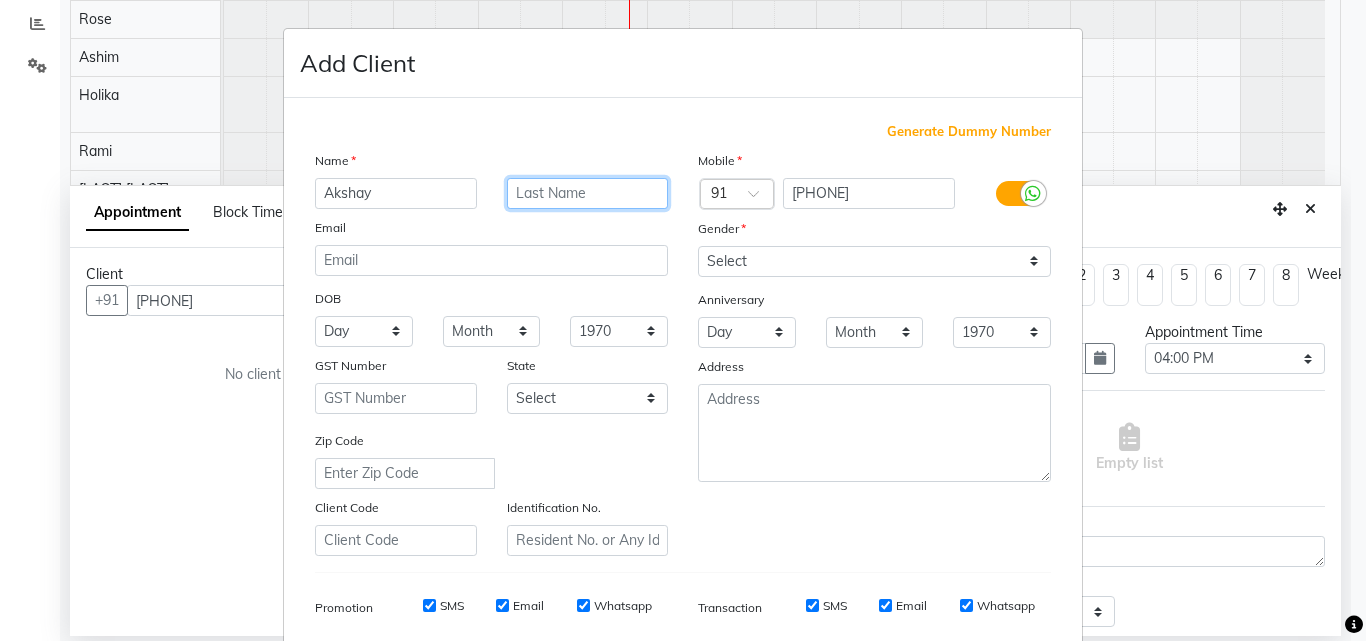 click at bounding box center (588, 193) 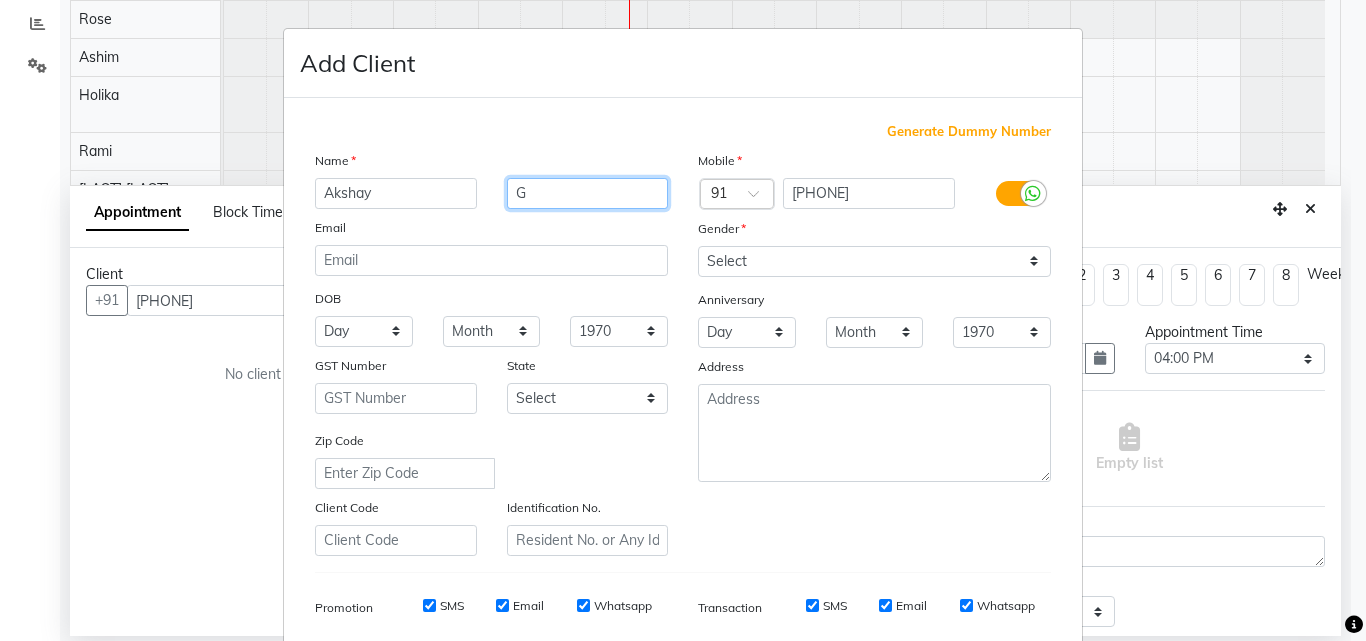 type on "G" 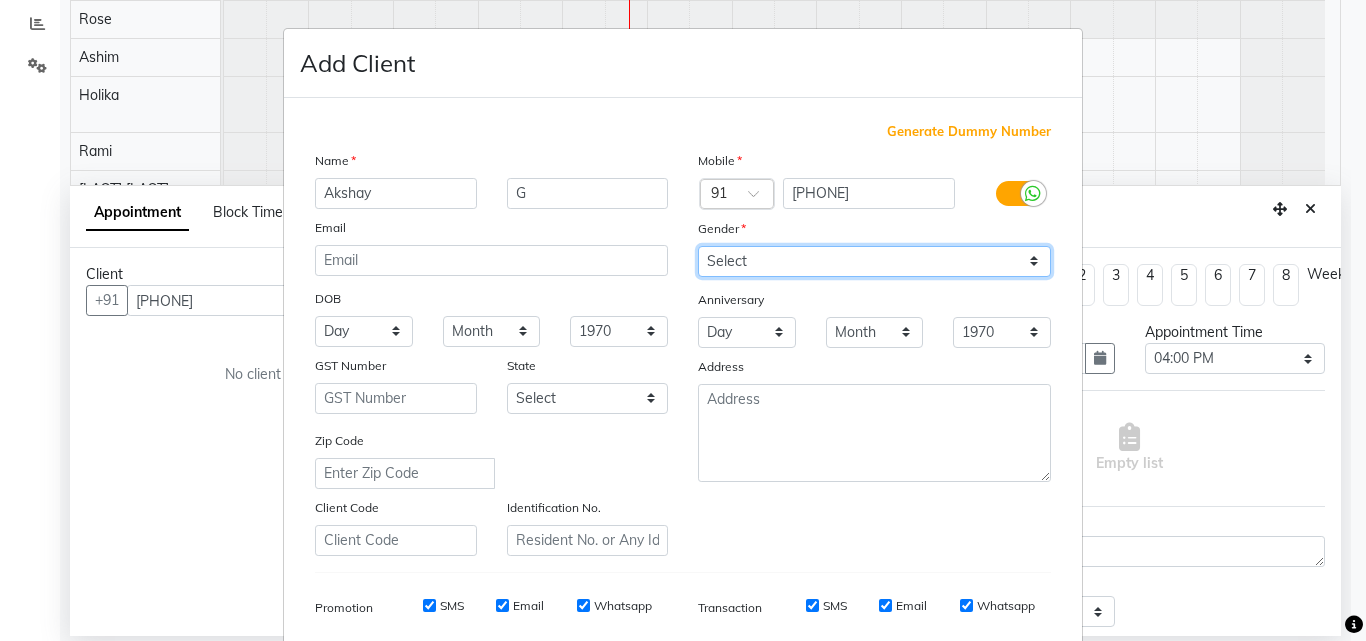 click on "Select Male Female Other Prefer Not To Say" at bounding box center [874, 261] 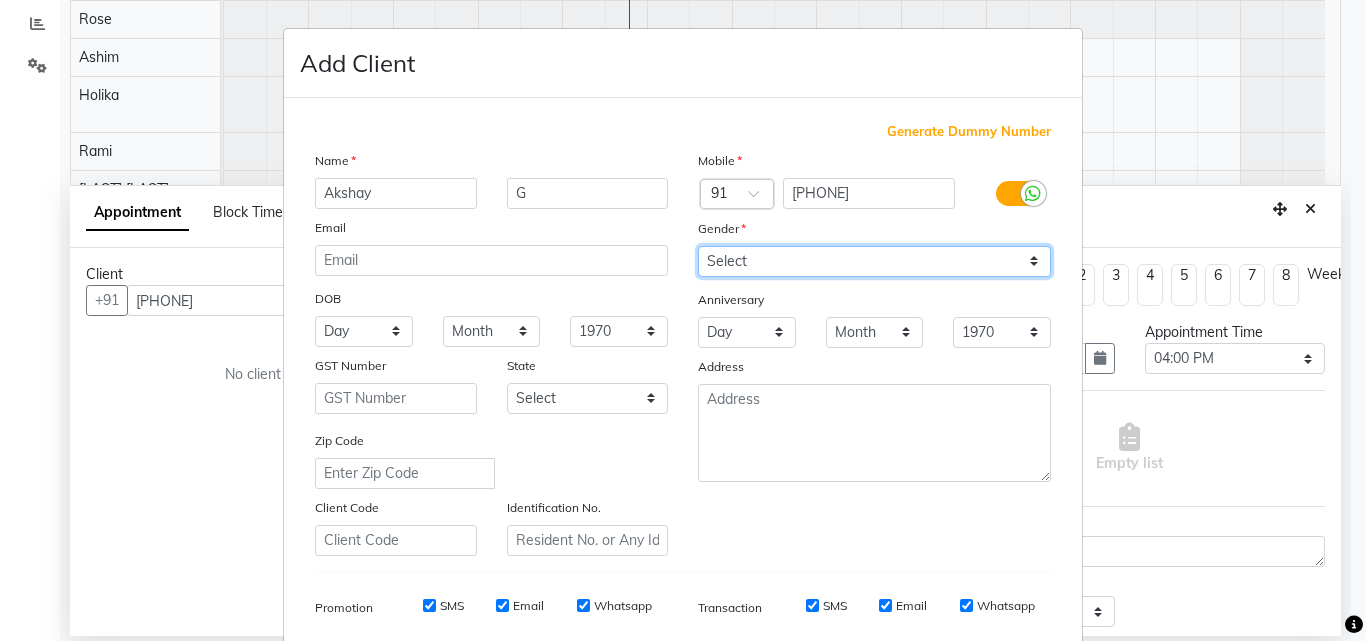 select on "male" 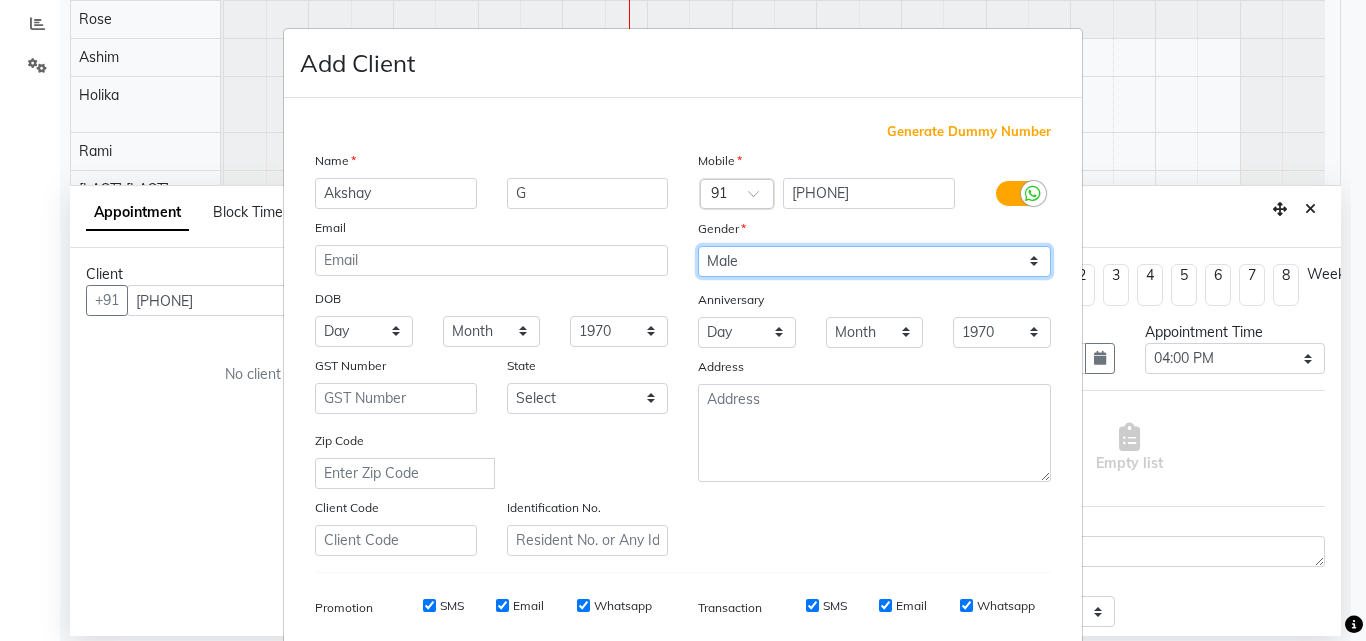 click on "Select Male Female Other Prefer Not To Say" at bounding box center [874, 261] 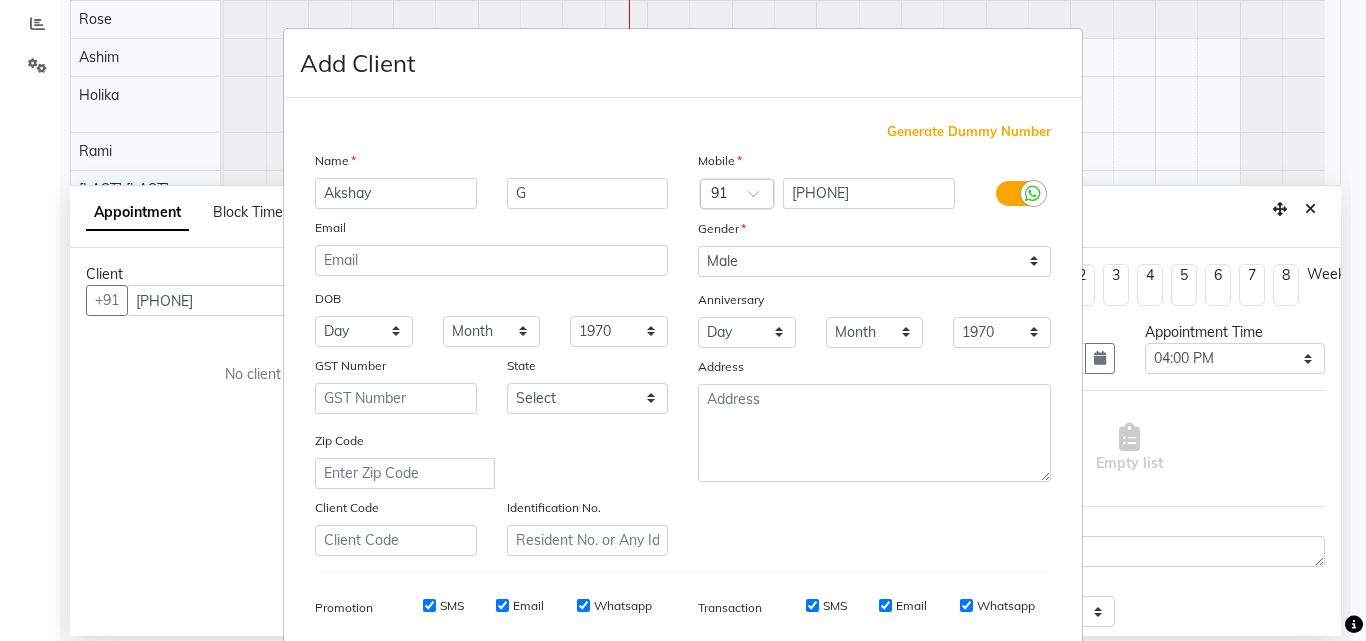 click on "Email" at bounding box center (502, 605) 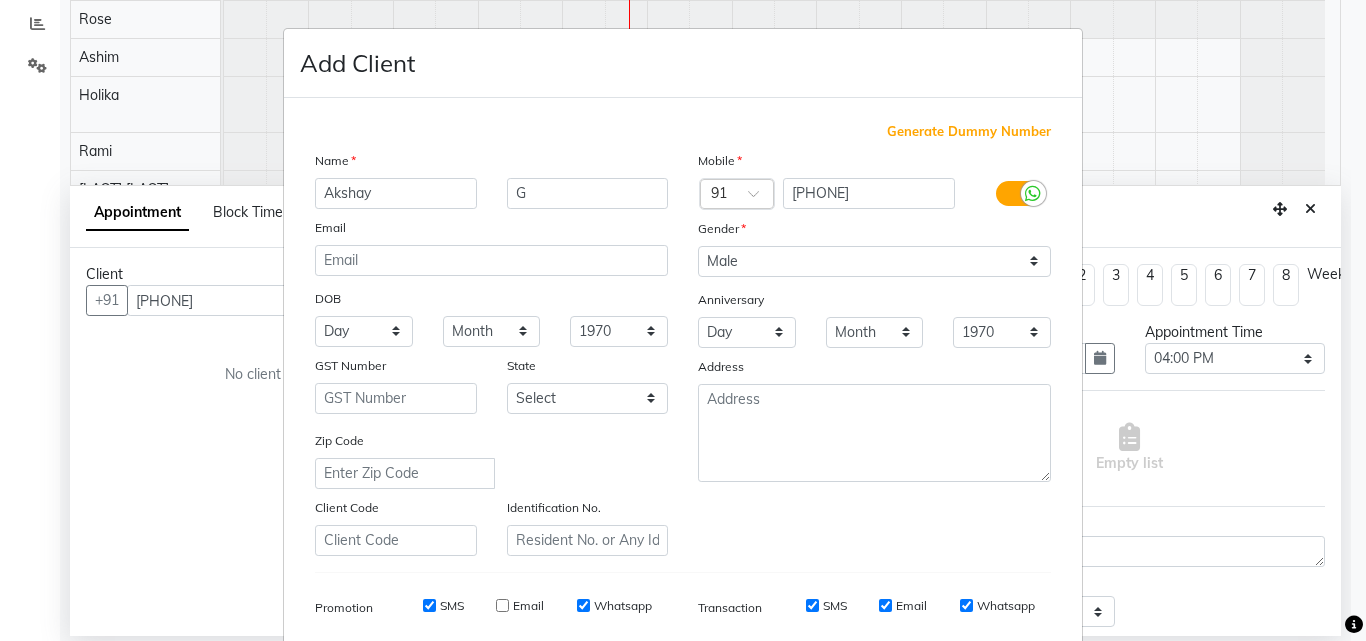 click on "SMS" at bounding box center (429, 605) 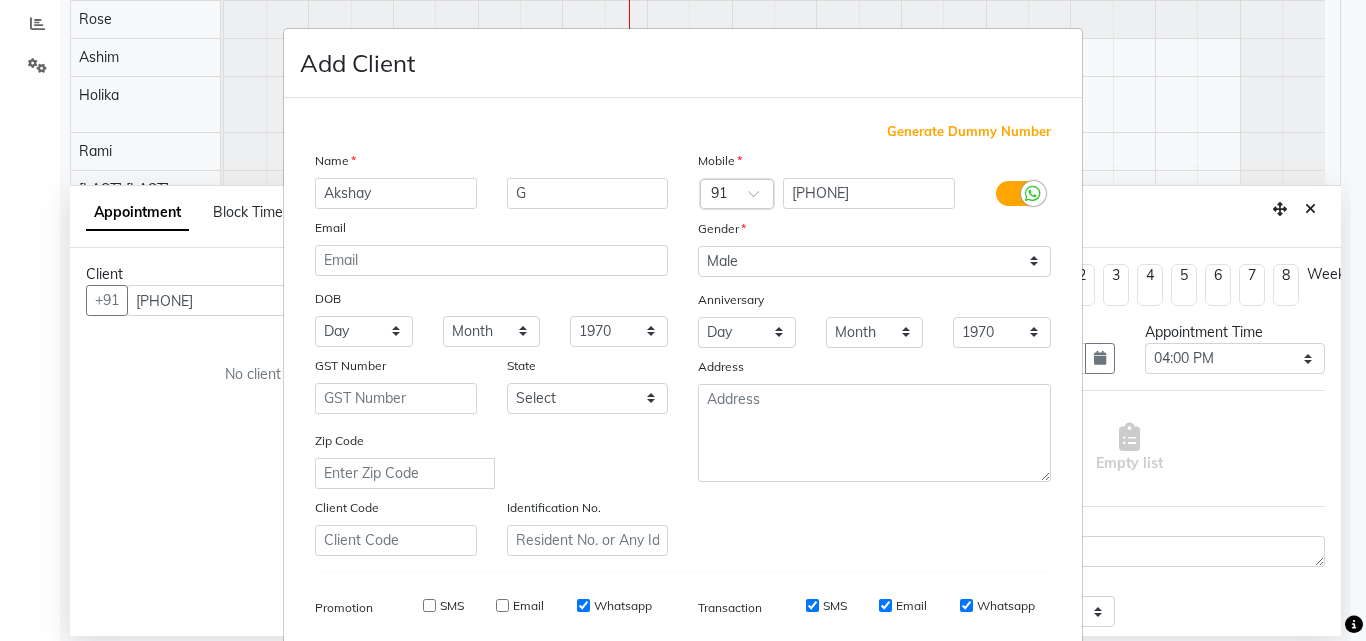click on "Whatsapp" at bounding box center (583, 605) 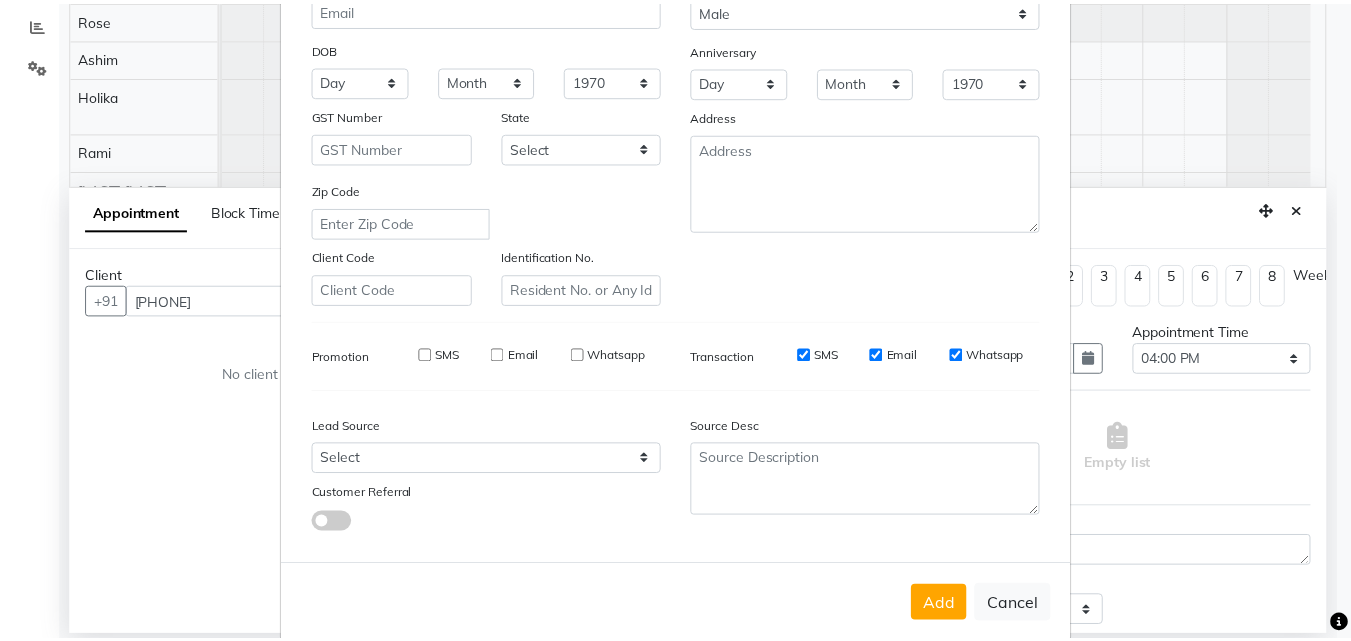 scroll, scrollTop: 282, scrollLeft: 0, axis: vertical 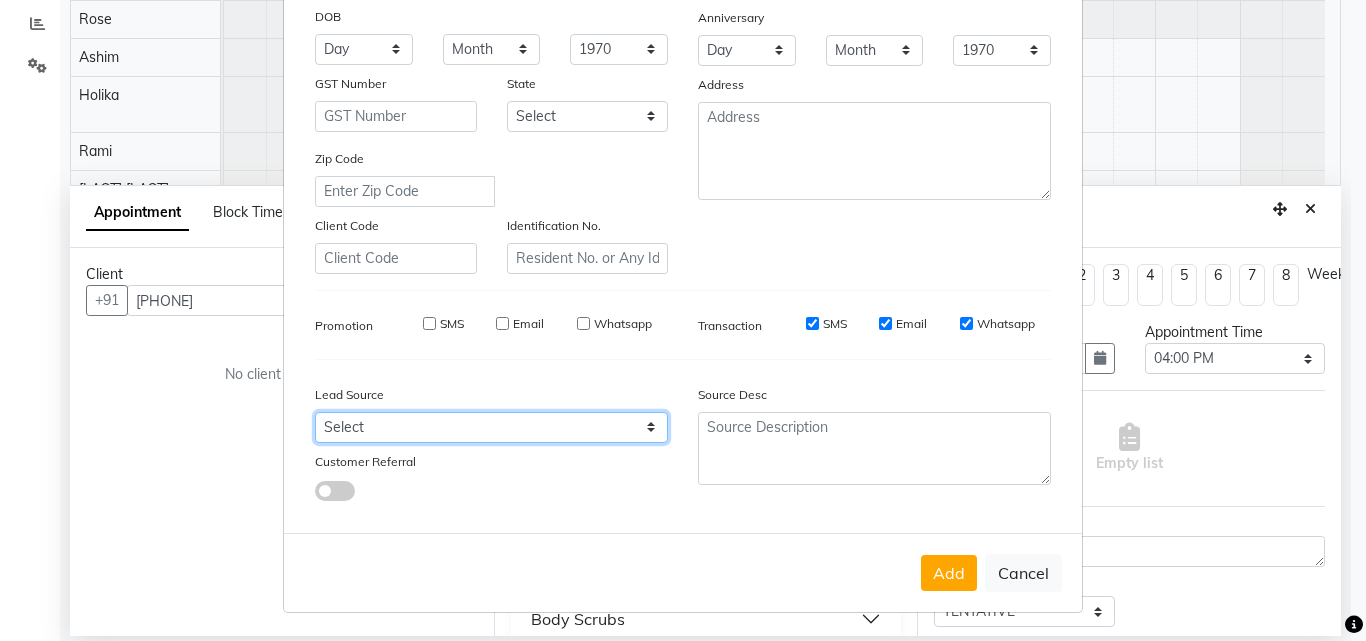 click on "Select Walk-in Referral Internet Friend Word of Mouth Advertisement Facebook JustDial Google Other" at bounding box center (491, 427) 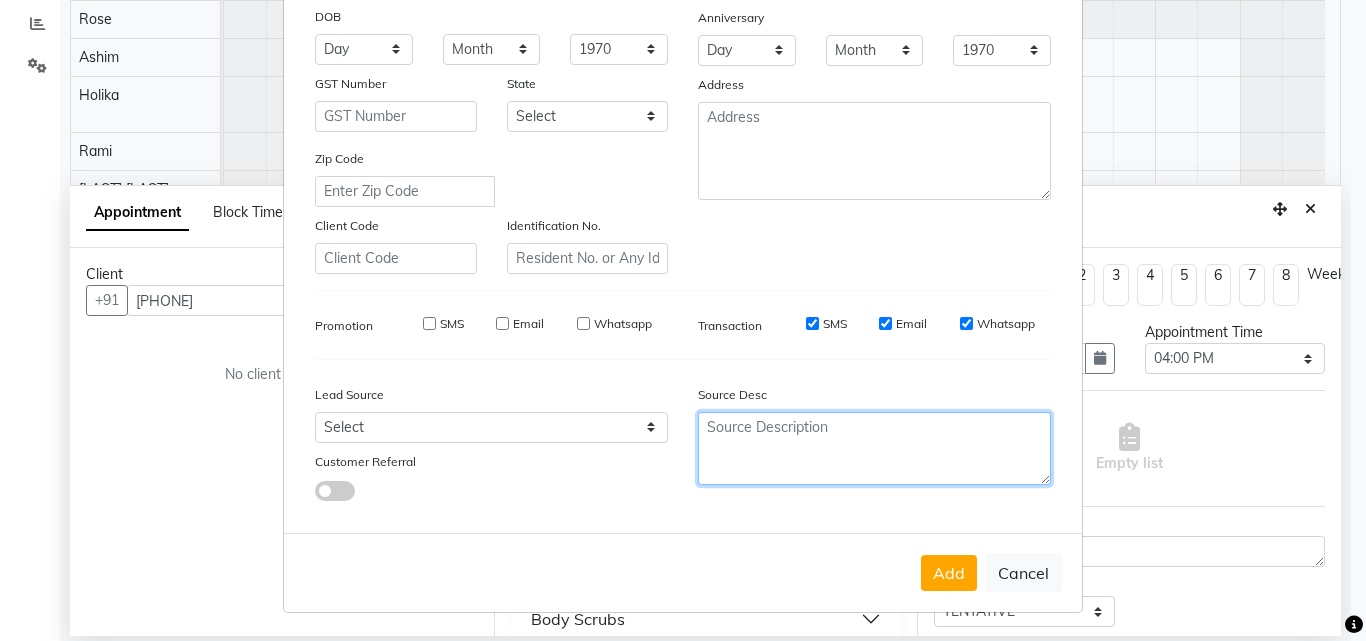 click at bounding box center [874, 448] 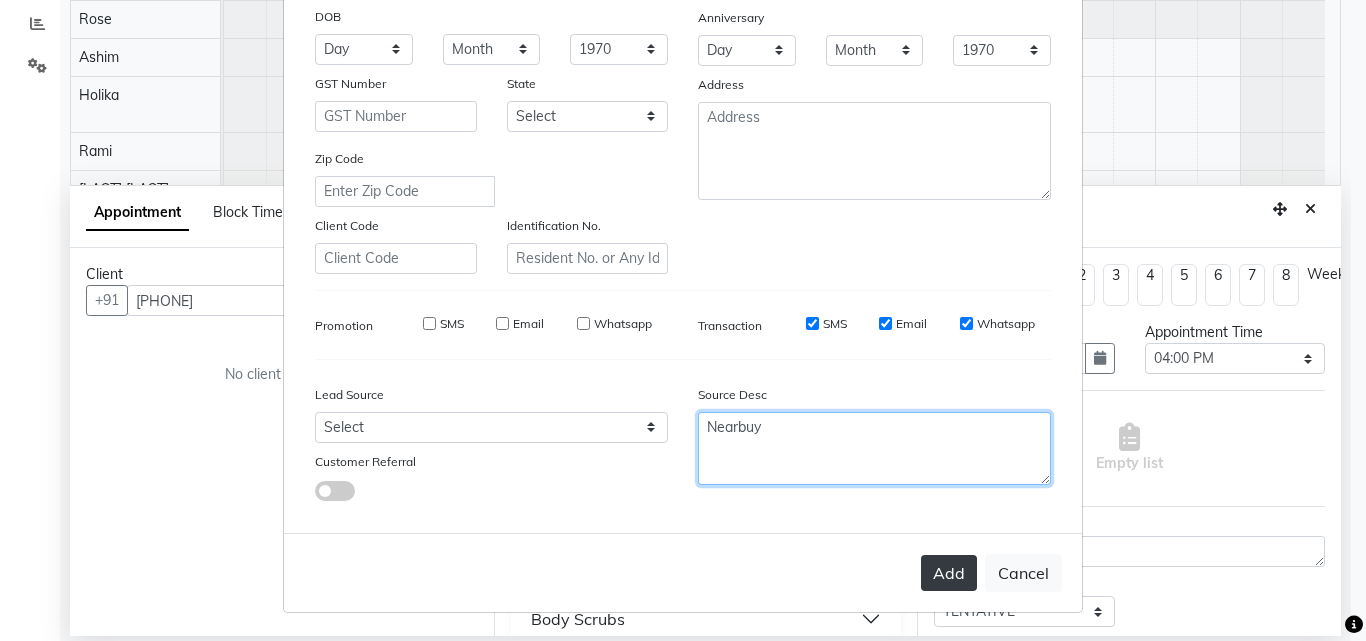 type on "Nearbuy" 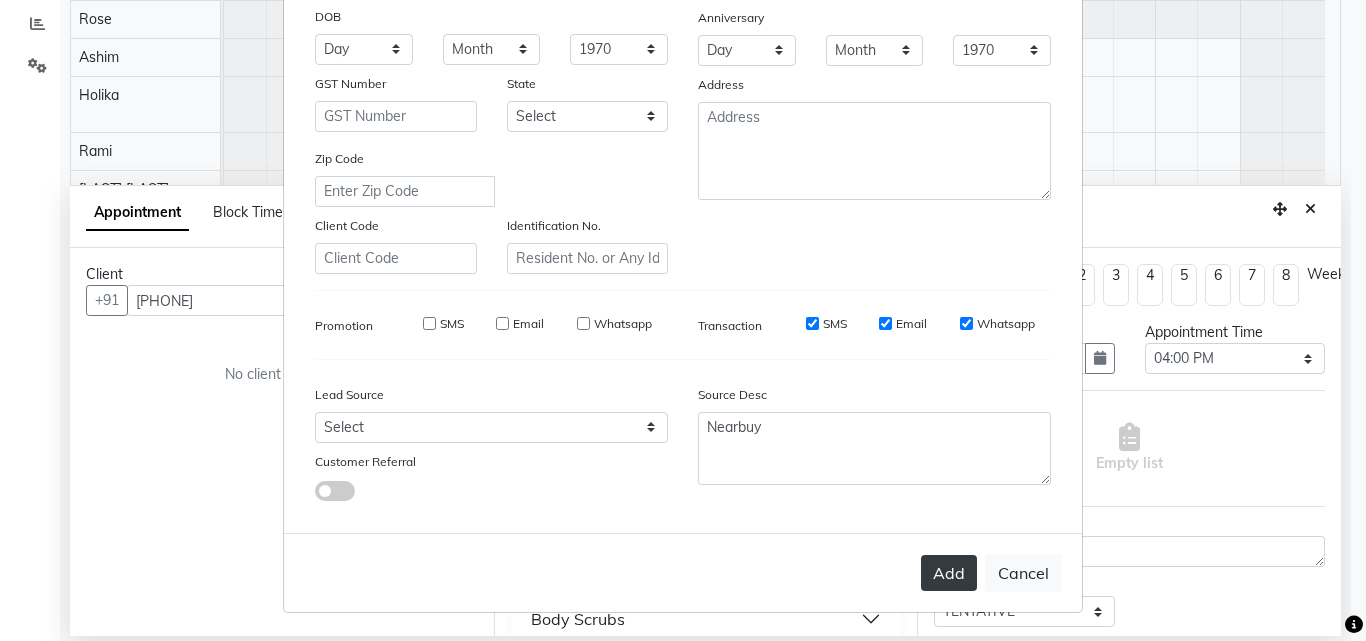 click on "Add" at bounding box center [949, 573] 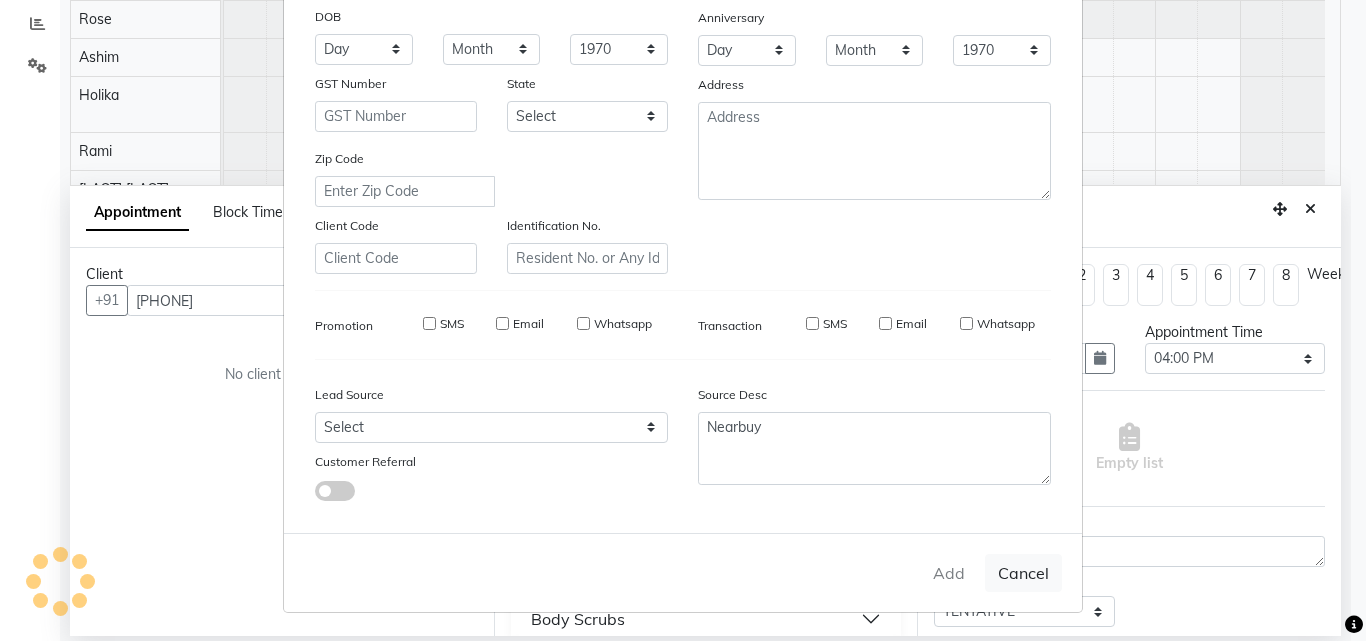 type 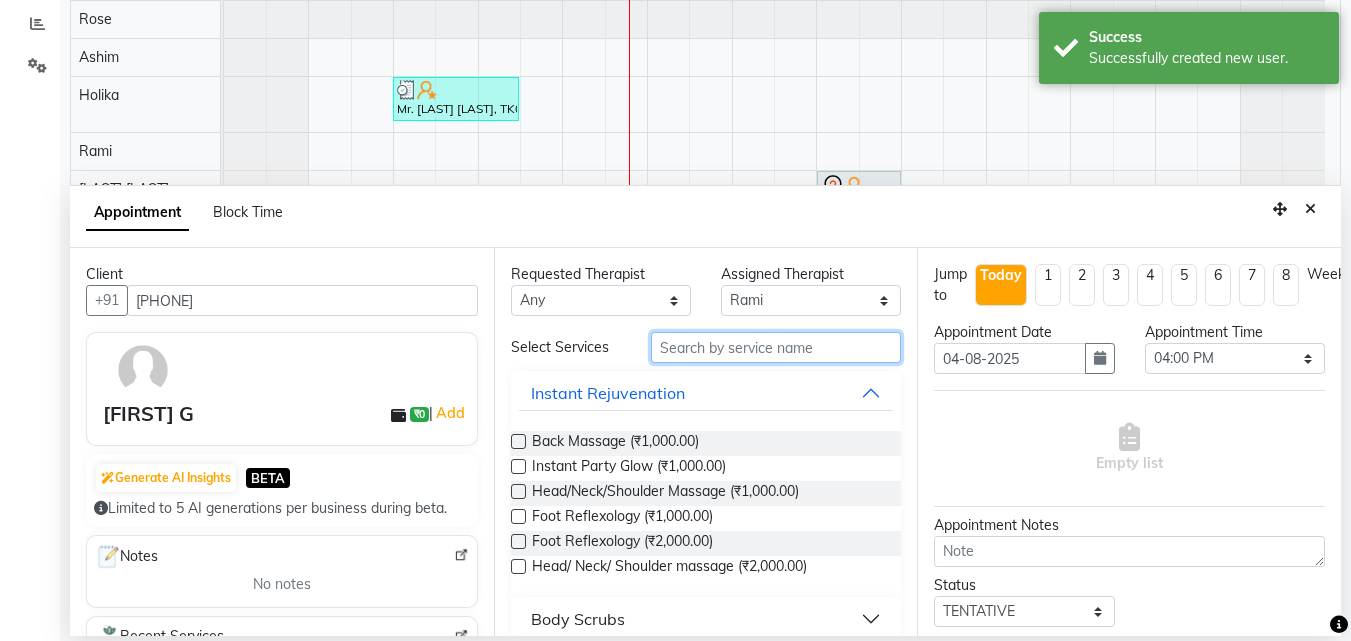 click at bounding box center (776, 347) 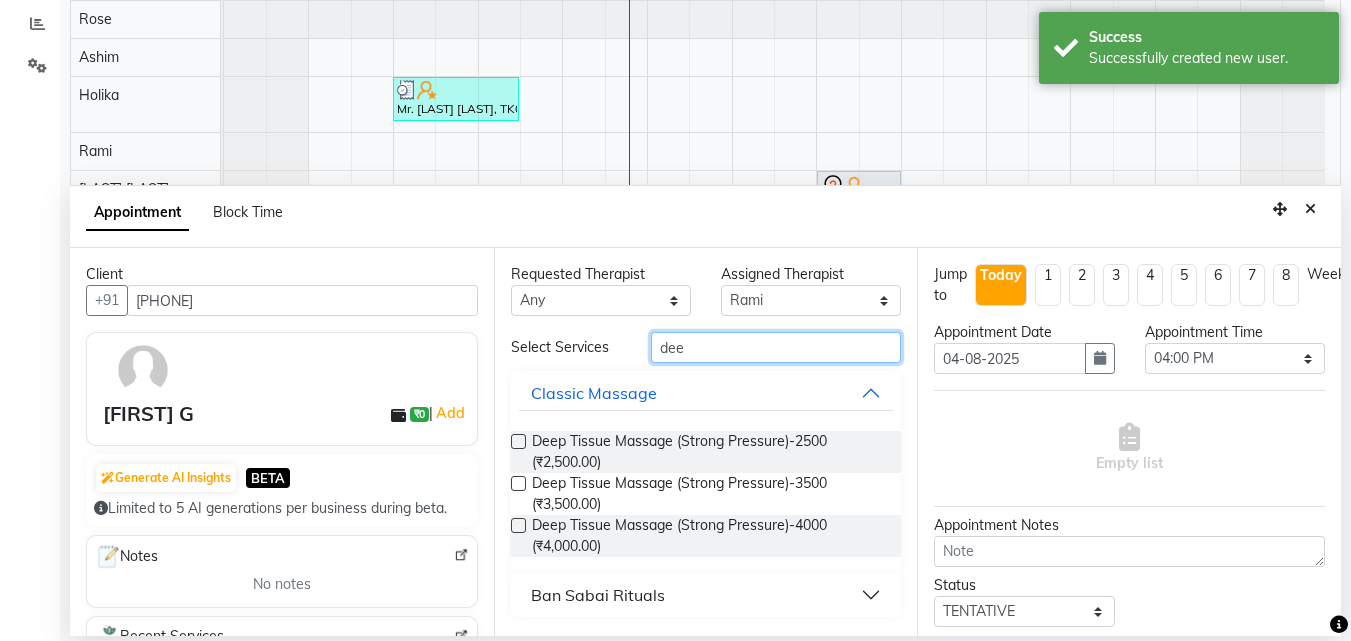 type on "dee" 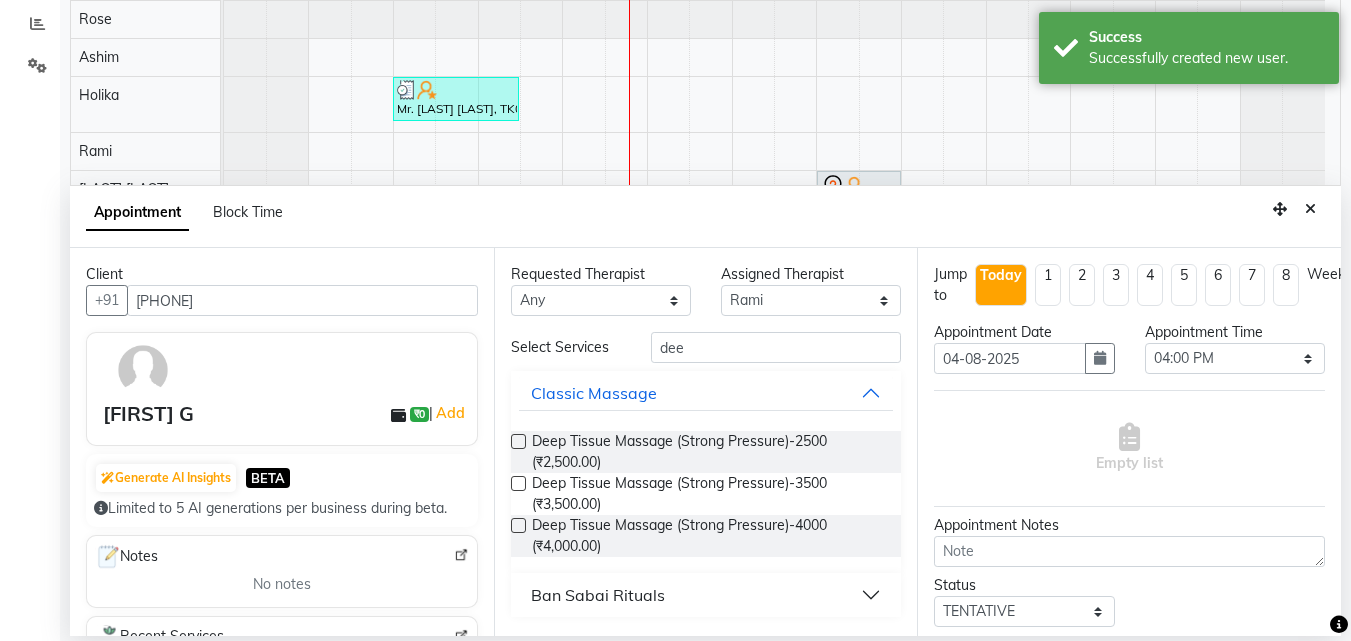 click at bounding box center [518, 441] 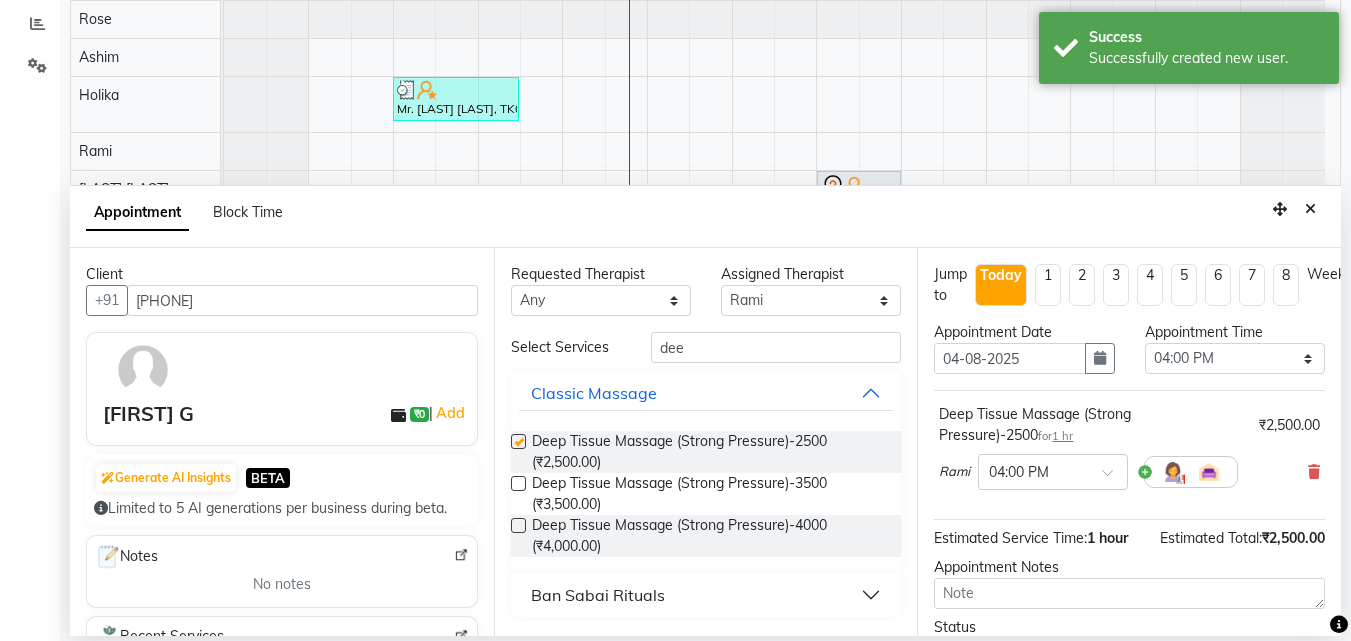 checkbox on "false" 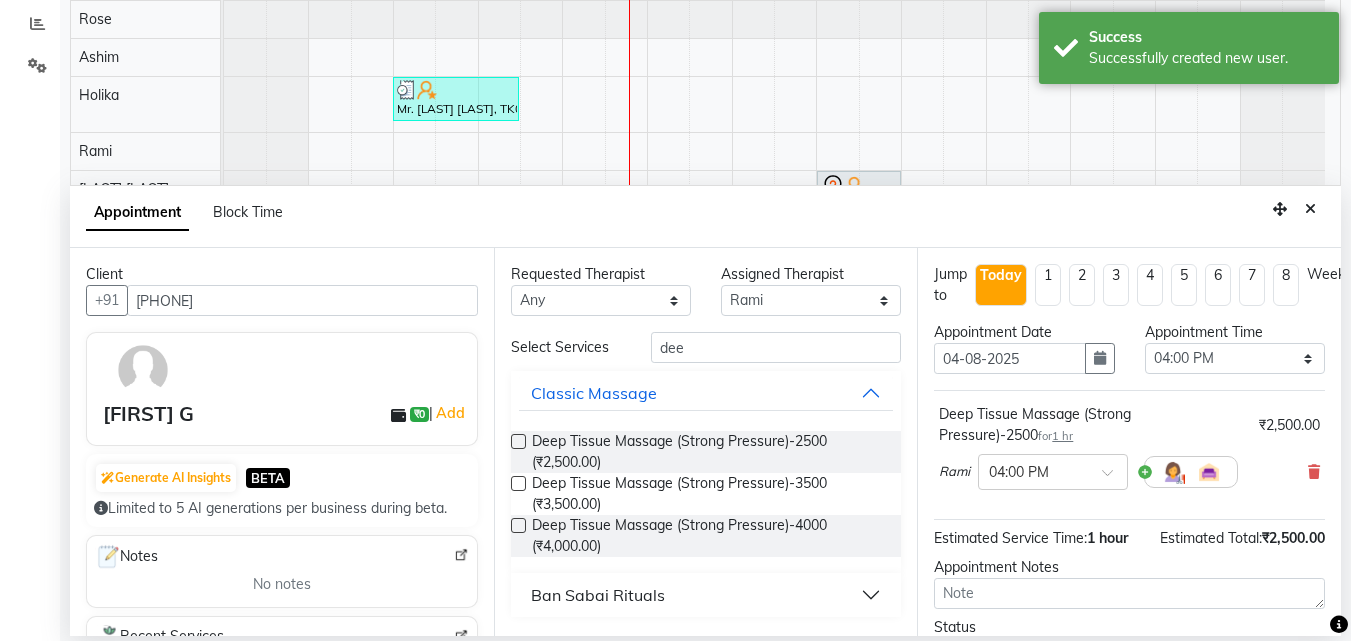 scroll, scrollTop: 174, scrollLeft: 0, axis: vertical 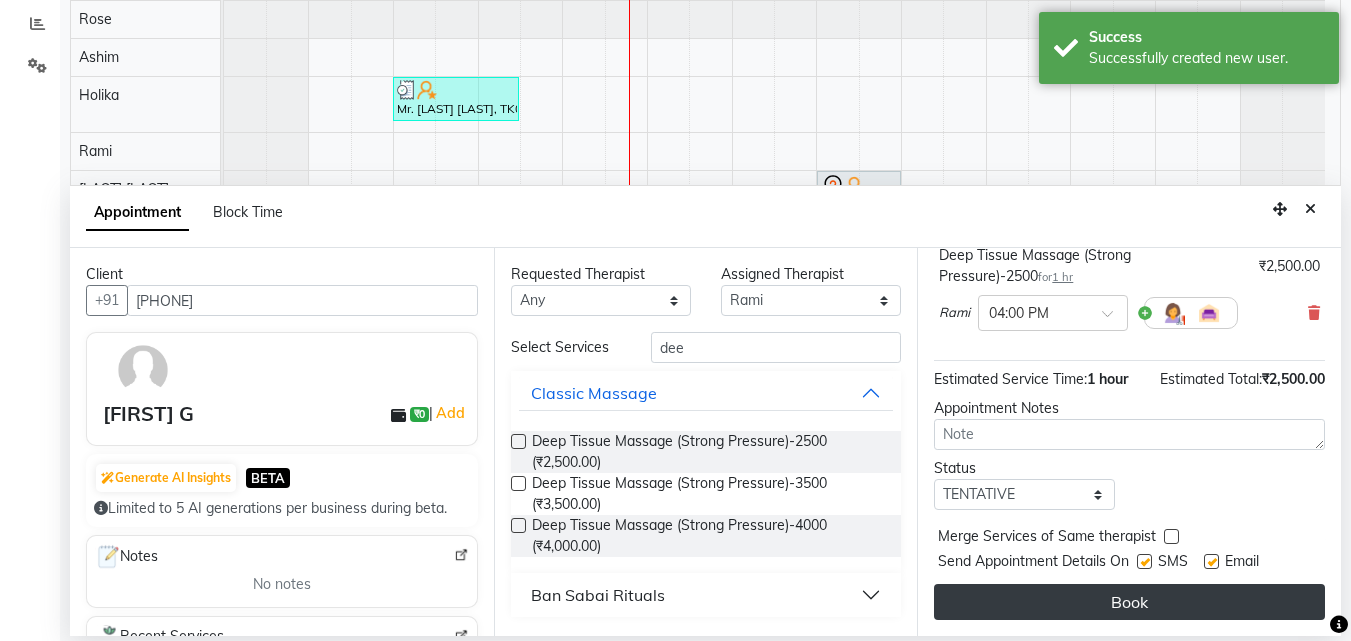 click on "Book" at bounding box center (1129, 602) 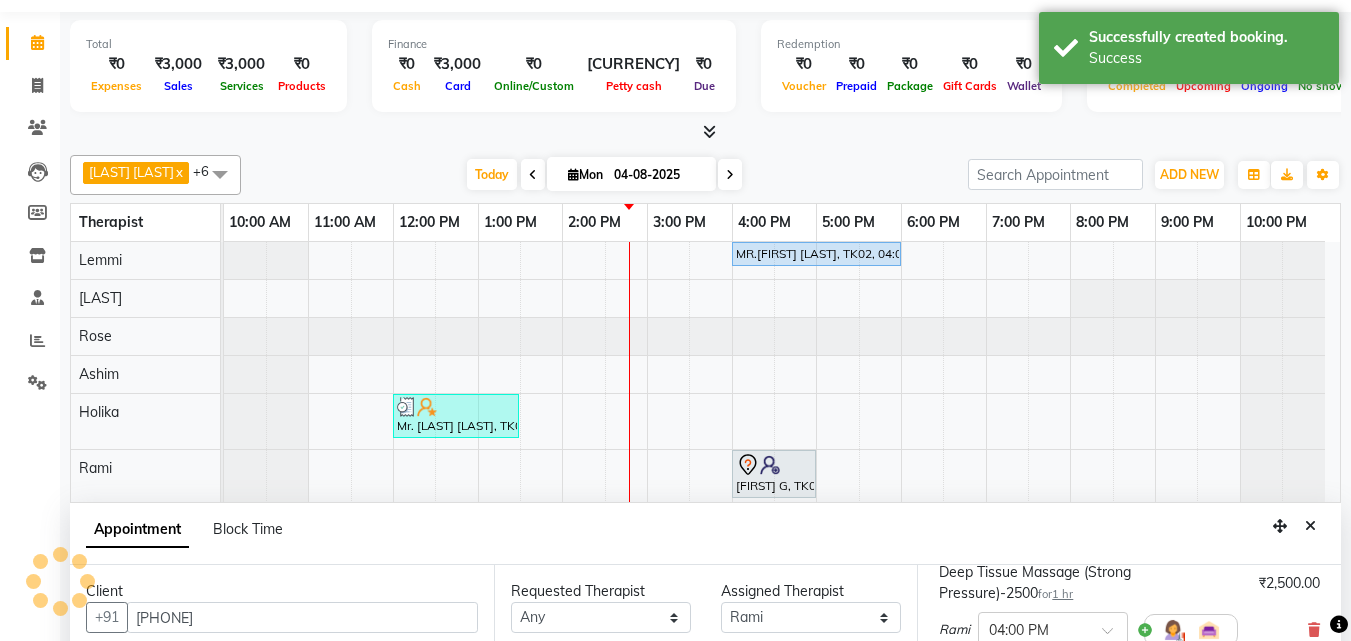 scroll, scrollTop: 0, scrollLeft: 0, axis: both 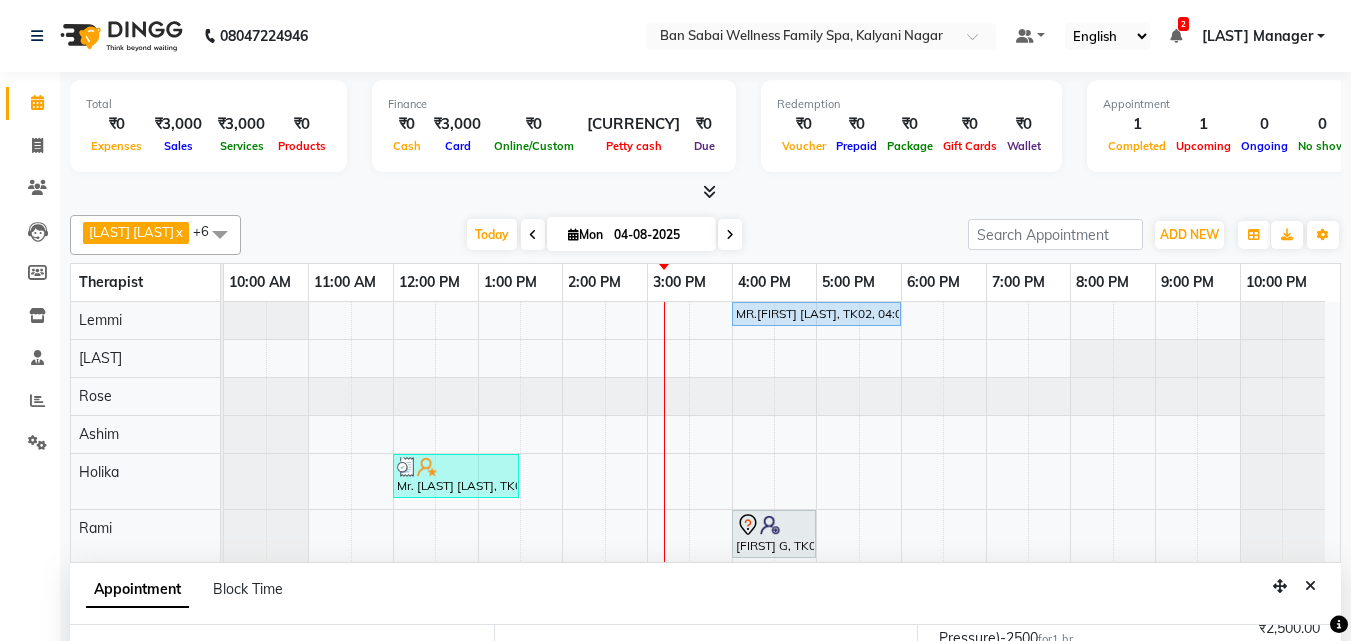 click on "04-08-2025" at bounding box center [658, 235] 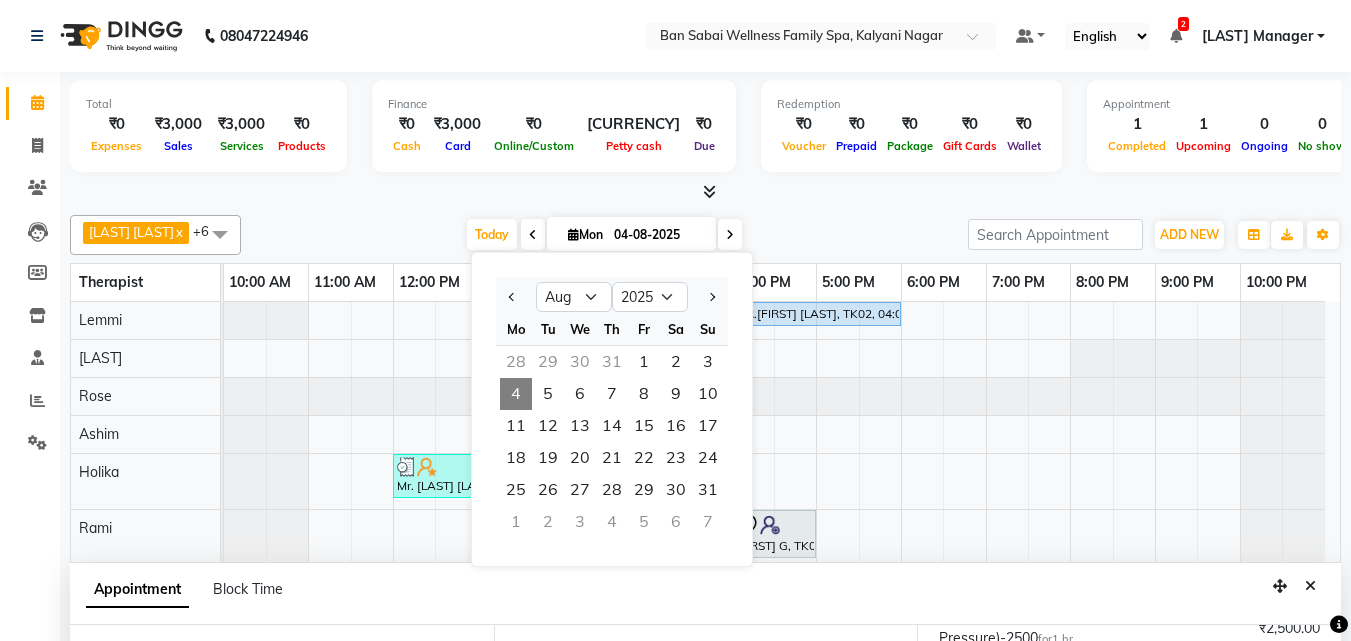 click on "28" at bounding box center (516, 362) 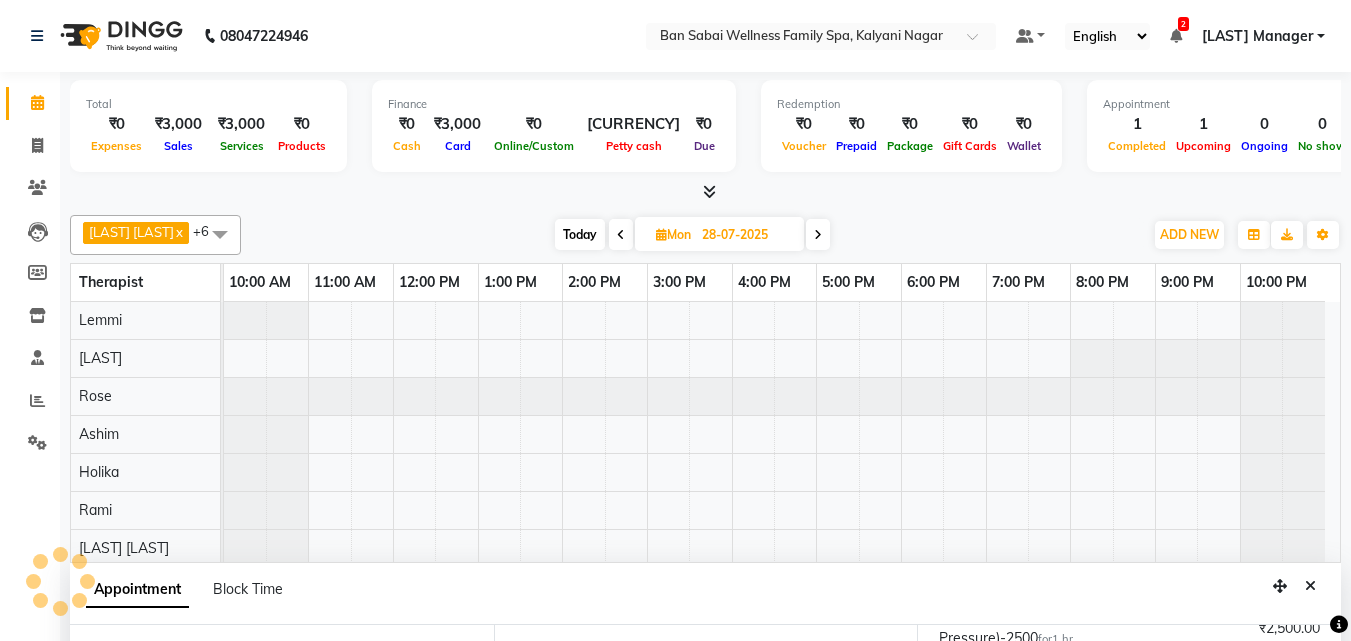 select on "960" 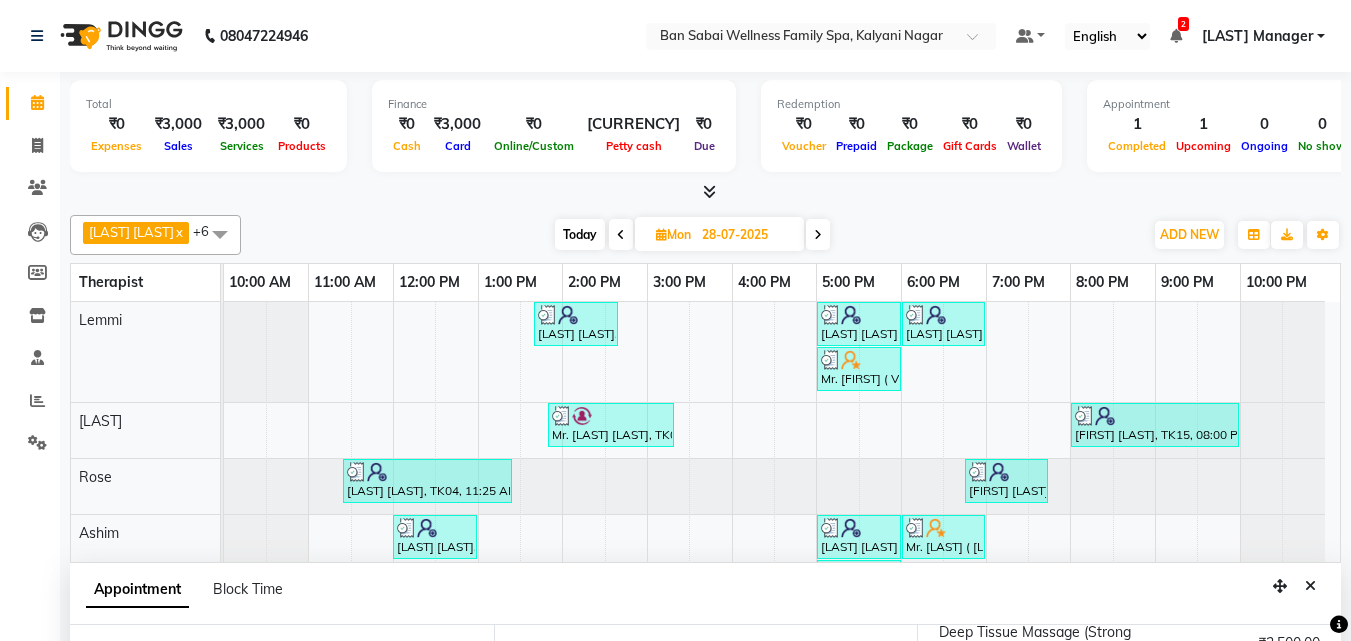 scroll, scrollTop: 221, scrollLeft: 0, axis: vertical 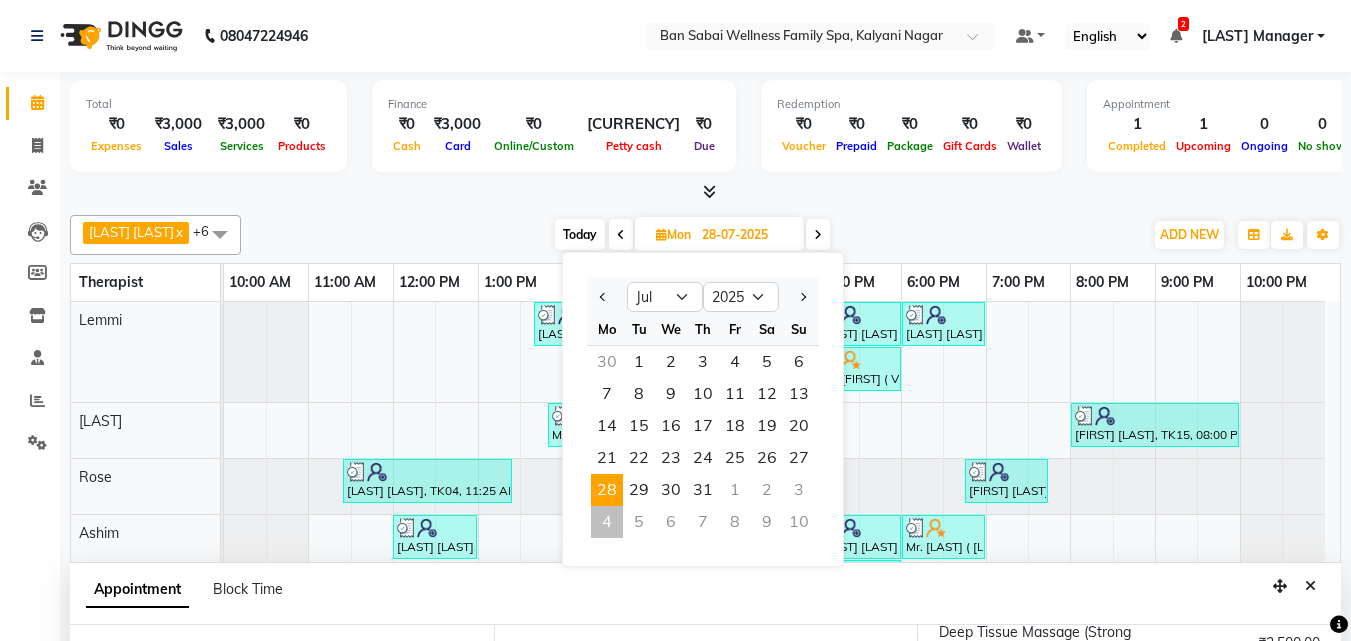 click on "4" at bounding box center (607, 522) 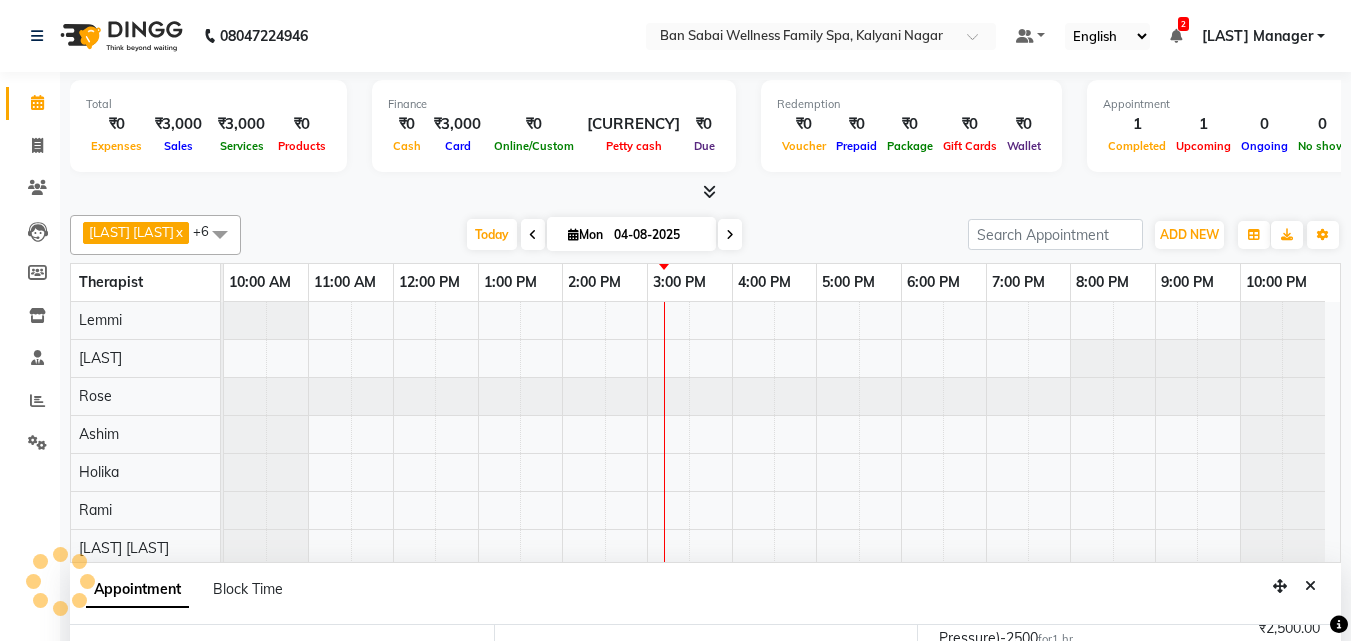 select on "960" 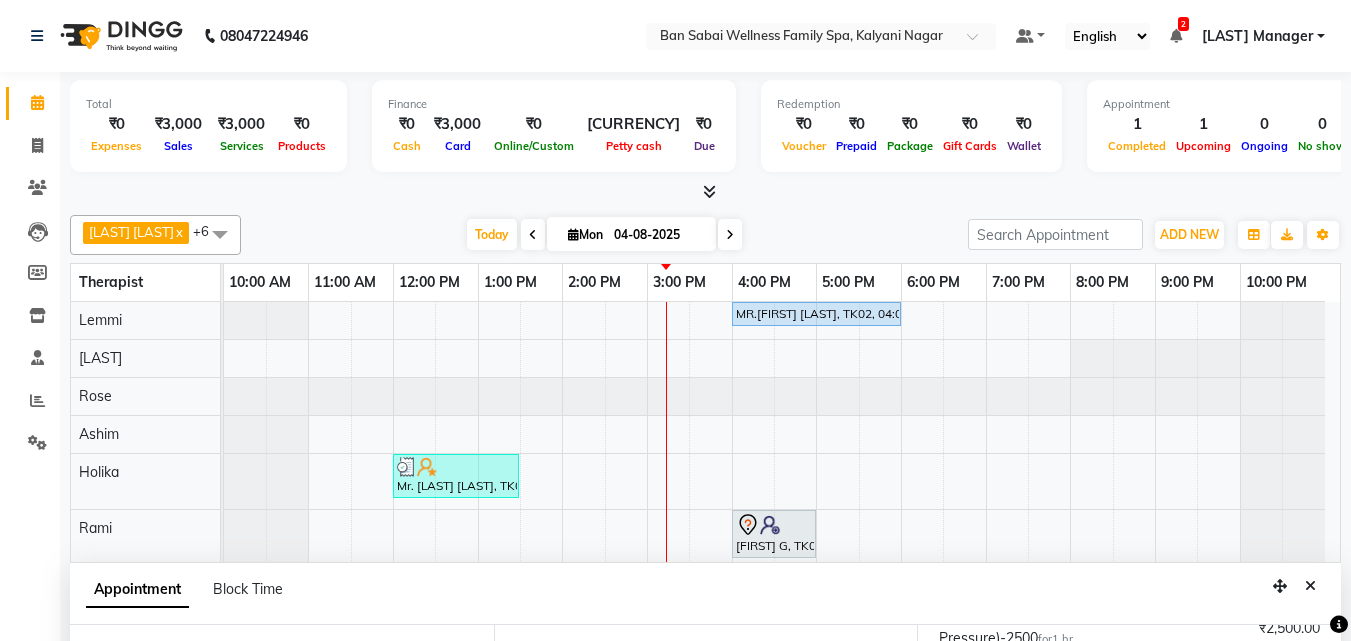 click at bounding box center [533, 235] 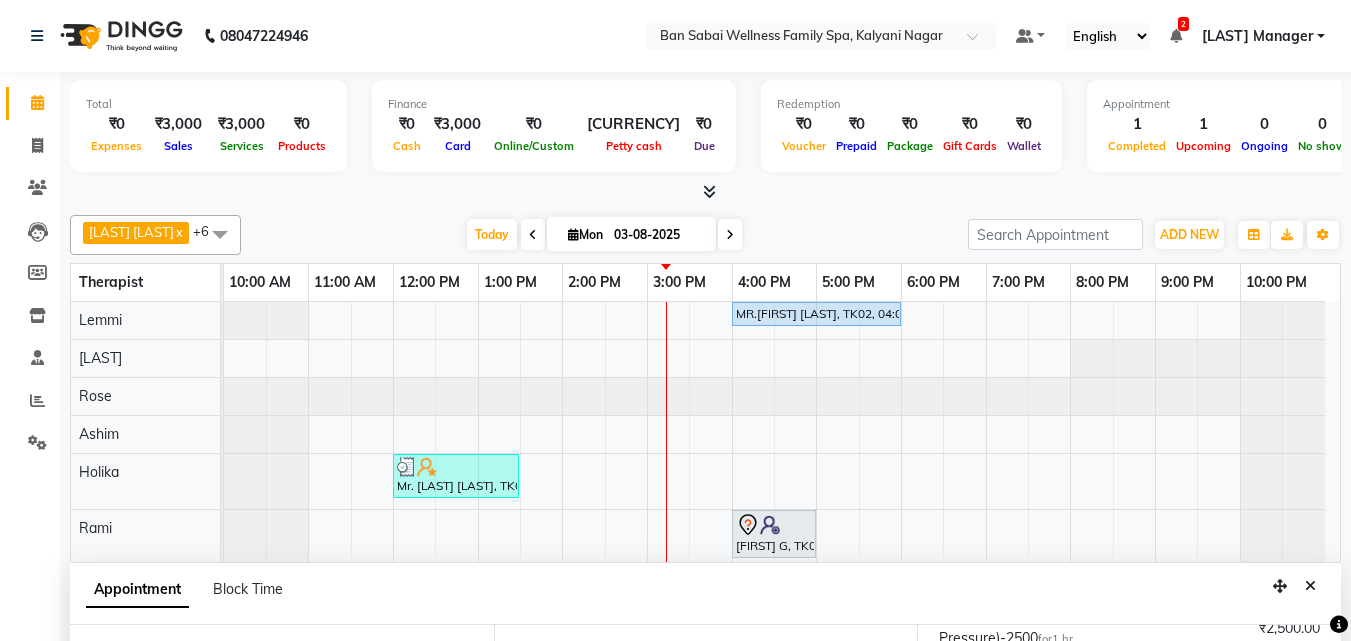 select on "960" 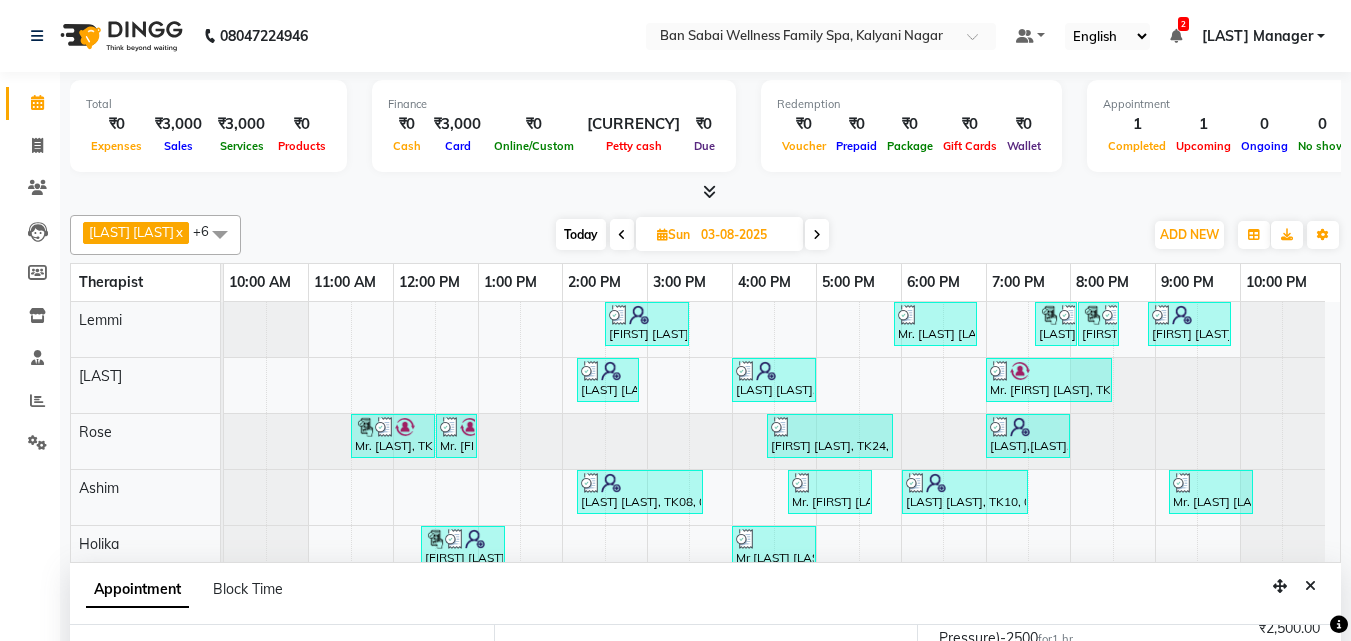 click at bounding box center (817, 234) 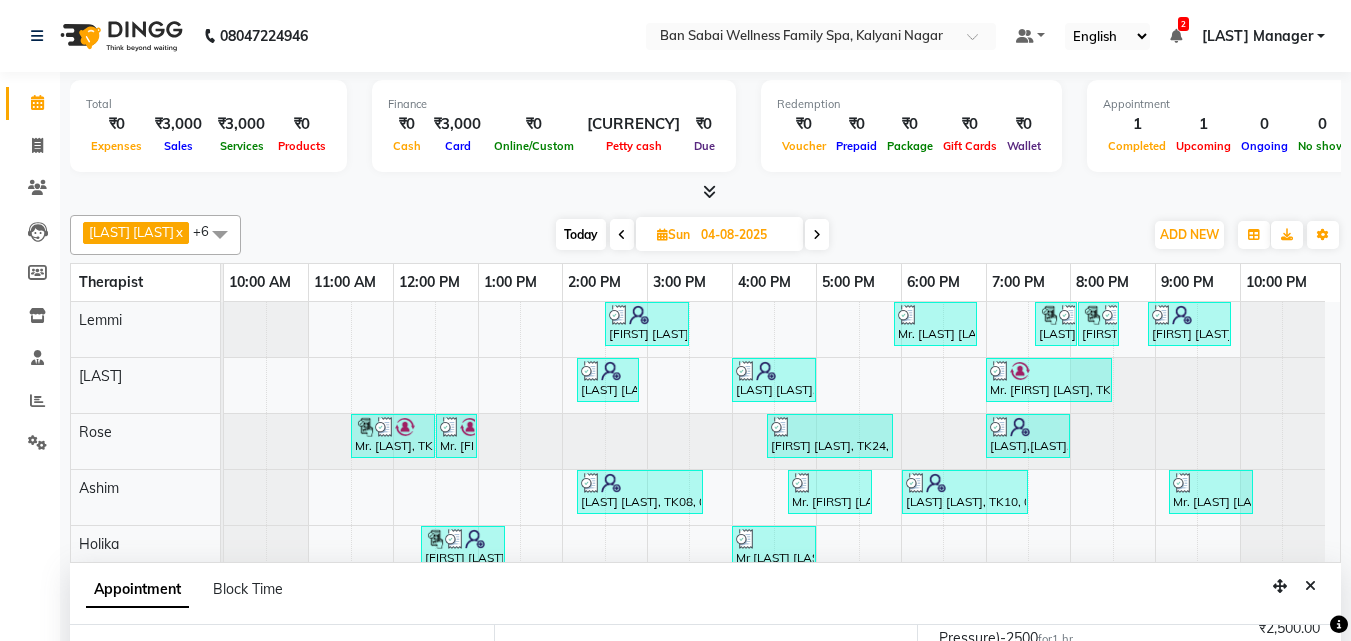 select on "960" 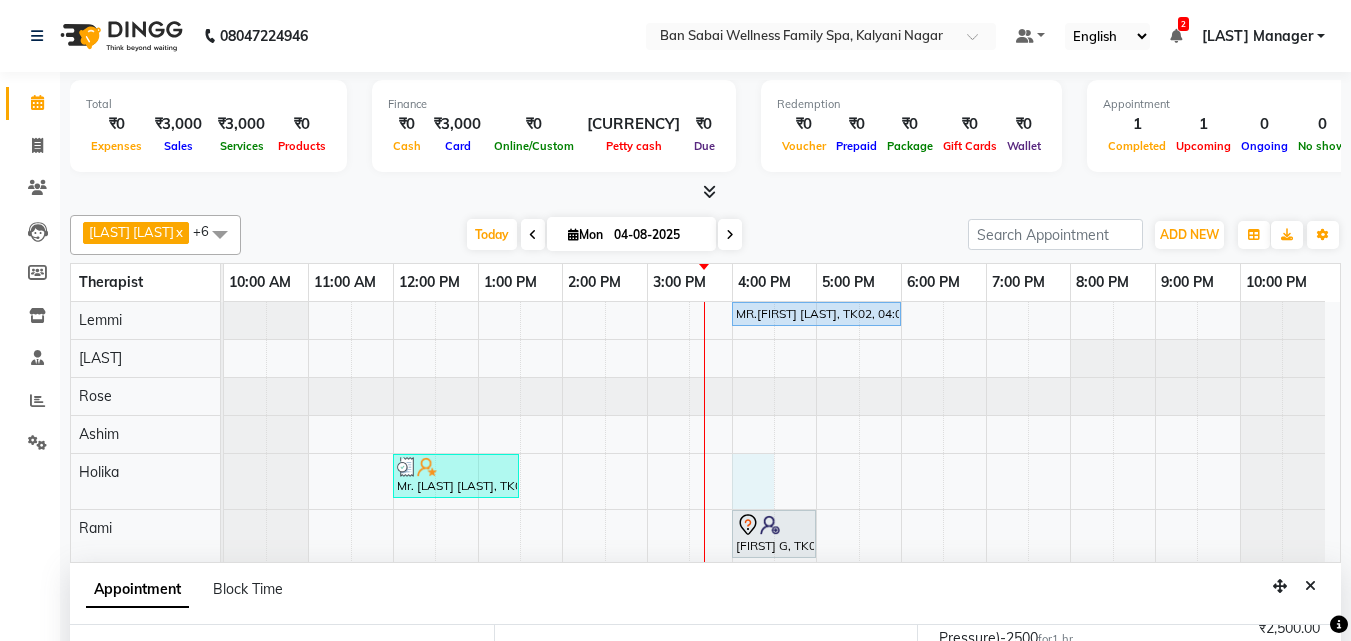 click on "MR.SHATAYU JAGTAP, TK02, 04:00 PM-06:00 PM, Balinese Massage (Medium to Strong Pressure)4000     Mr. Manas Sinha, TK01, 12:00 PM-01:30 PM, Deep Tissue Massage (Strong Pressure)-3500             Akshay G, TK04, 04:00 PM-05:00 PM, Deep Tissue Massage (Strong Pressure)-2500             Mr. Mohammed Ajaney, TK03, 05:00 PM-06:00 PM, Deep Tissue Massage (Strong Pressure)-2500" at bounding box center (782, 465) 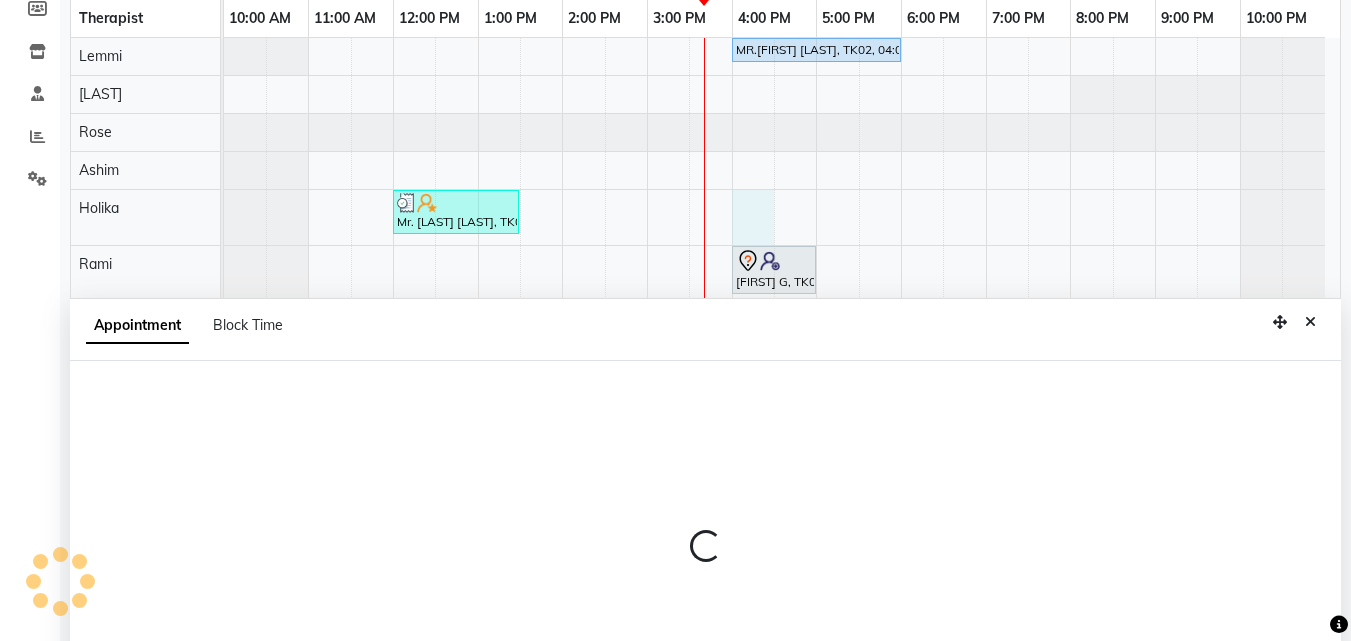 scroll, scrollTop: 377, scrollLeft: 0, axis: vertical 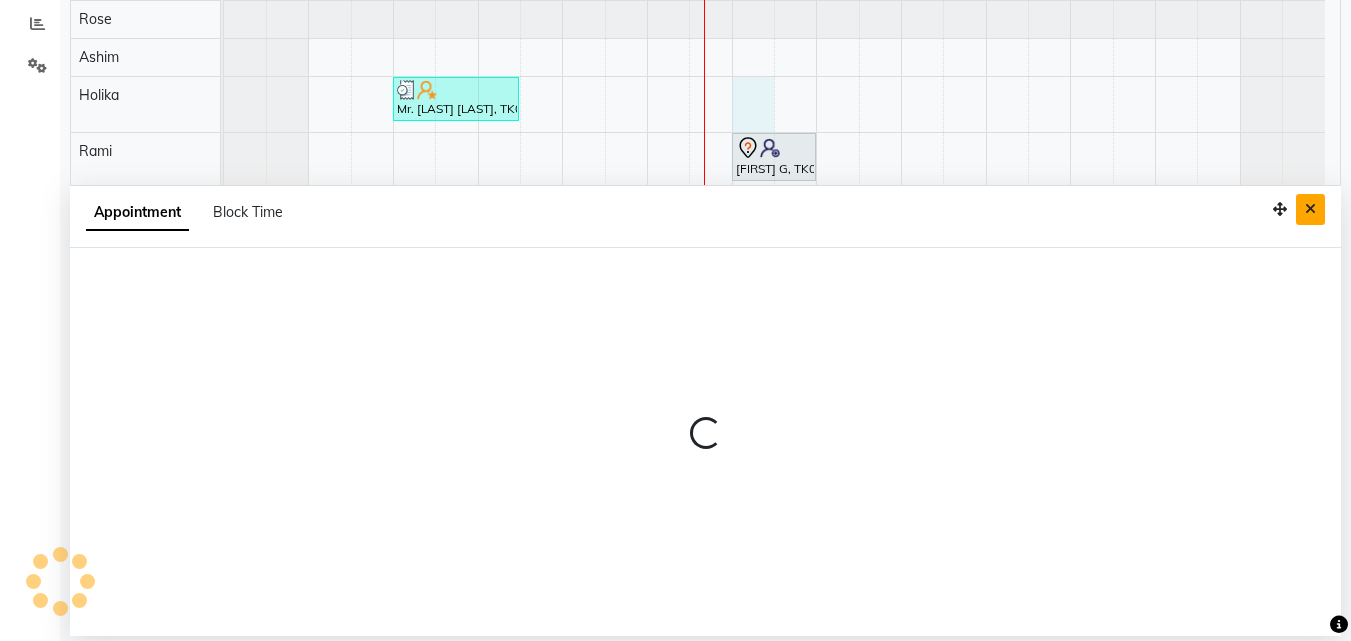 click at bounding box center [1310, 209] 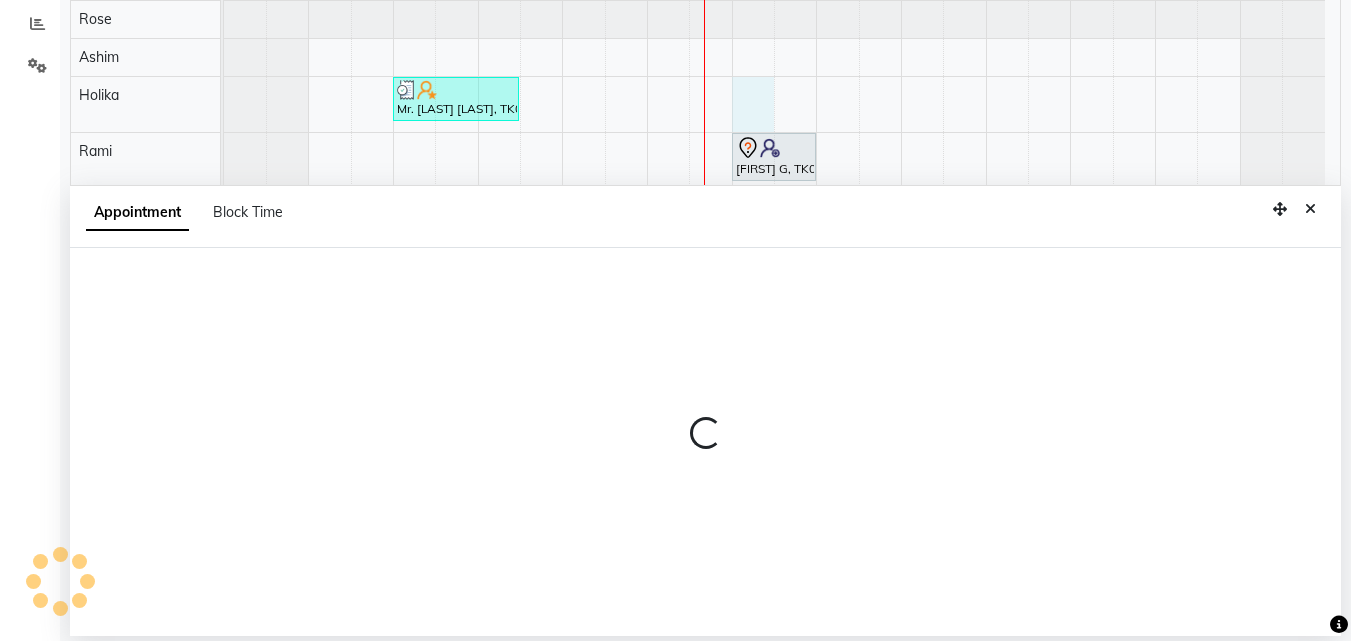 scroll, scrollTop: 0, scrollLeft: 0, axis: both 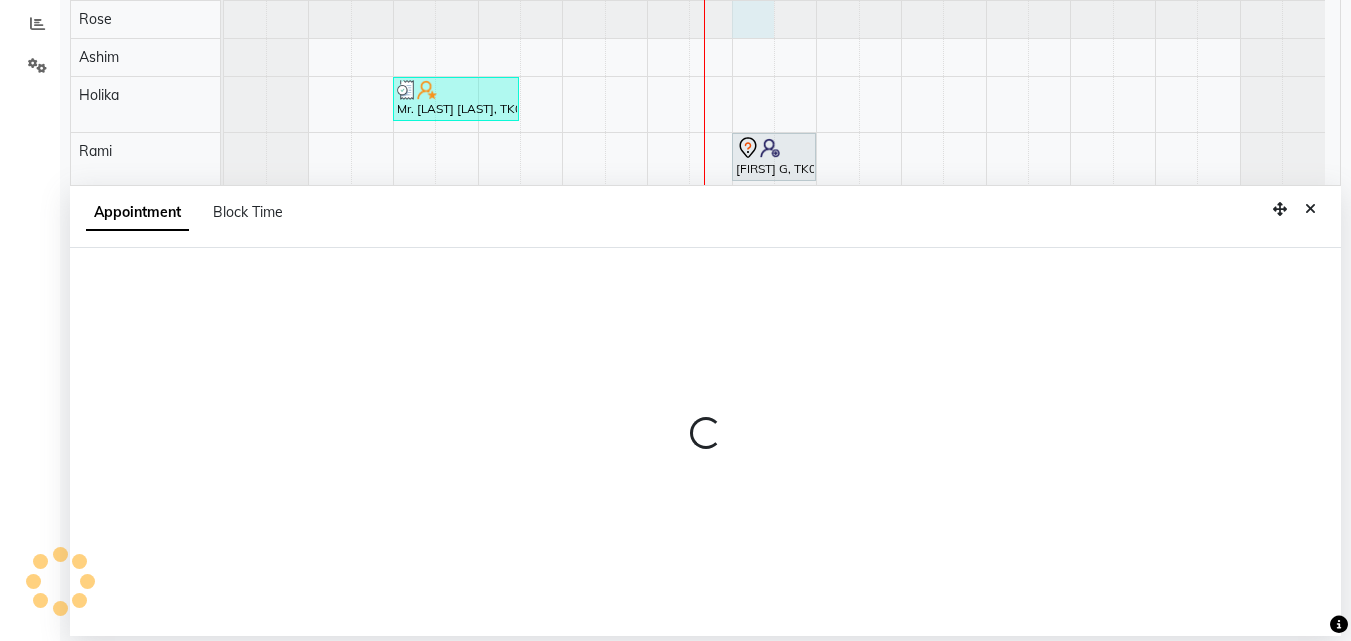 select on "78158" 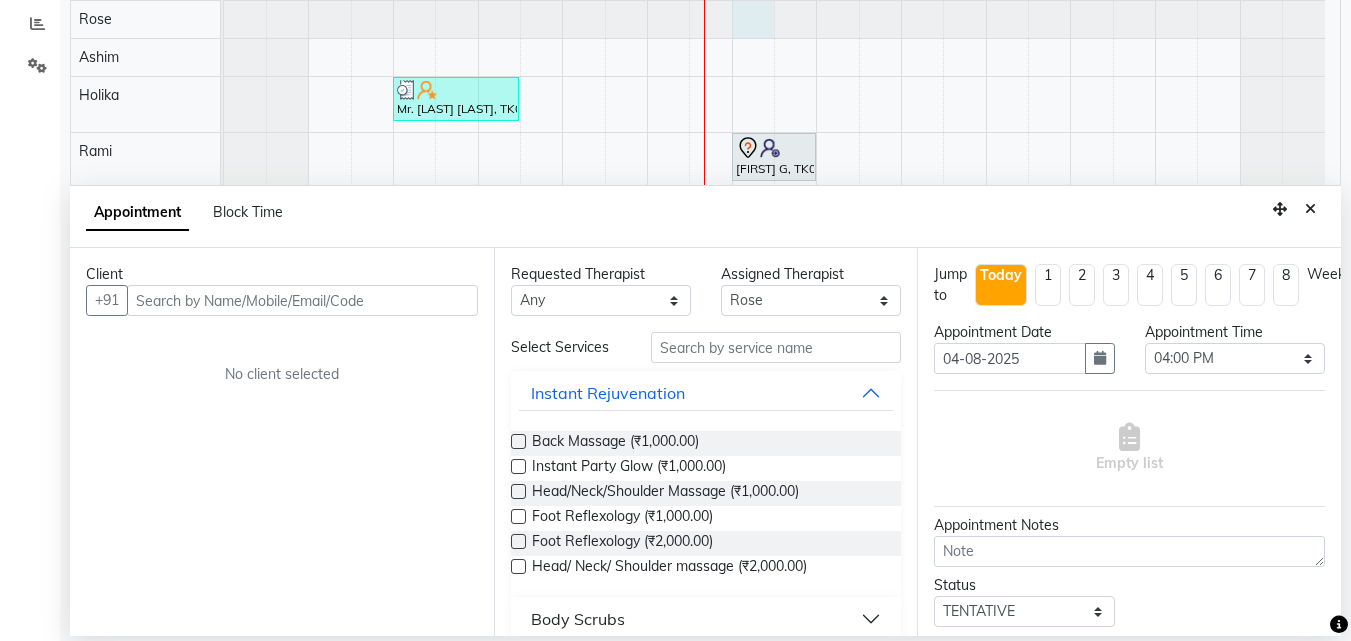 click at bounding box center [302, 300] 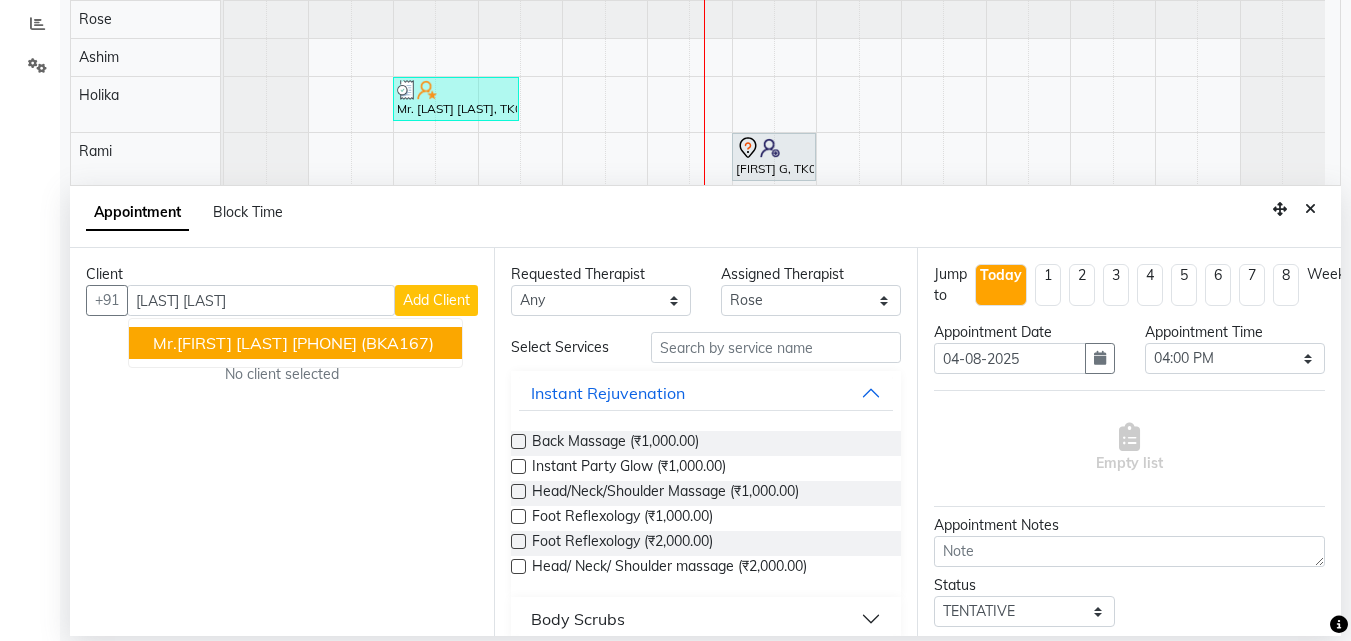 click on "[PHONE]" at bounding box center (324, 343) 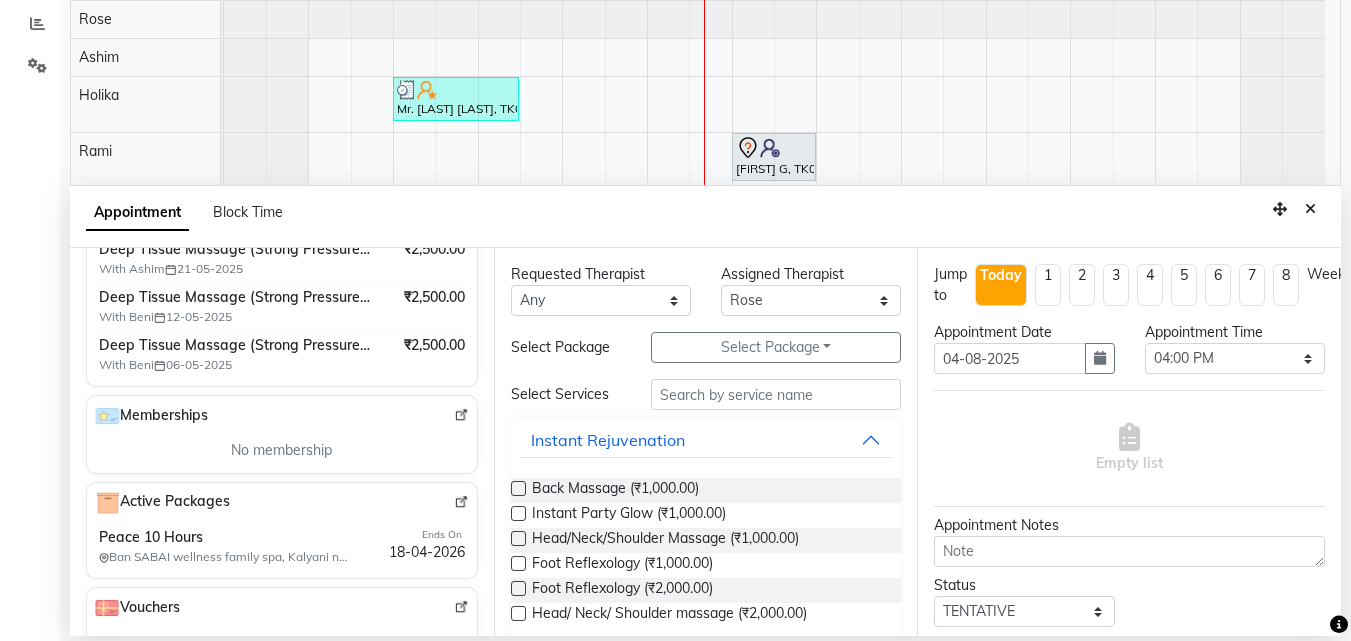 scroll, scrollTop: 434, scrollLeft: 0, axis: vertical 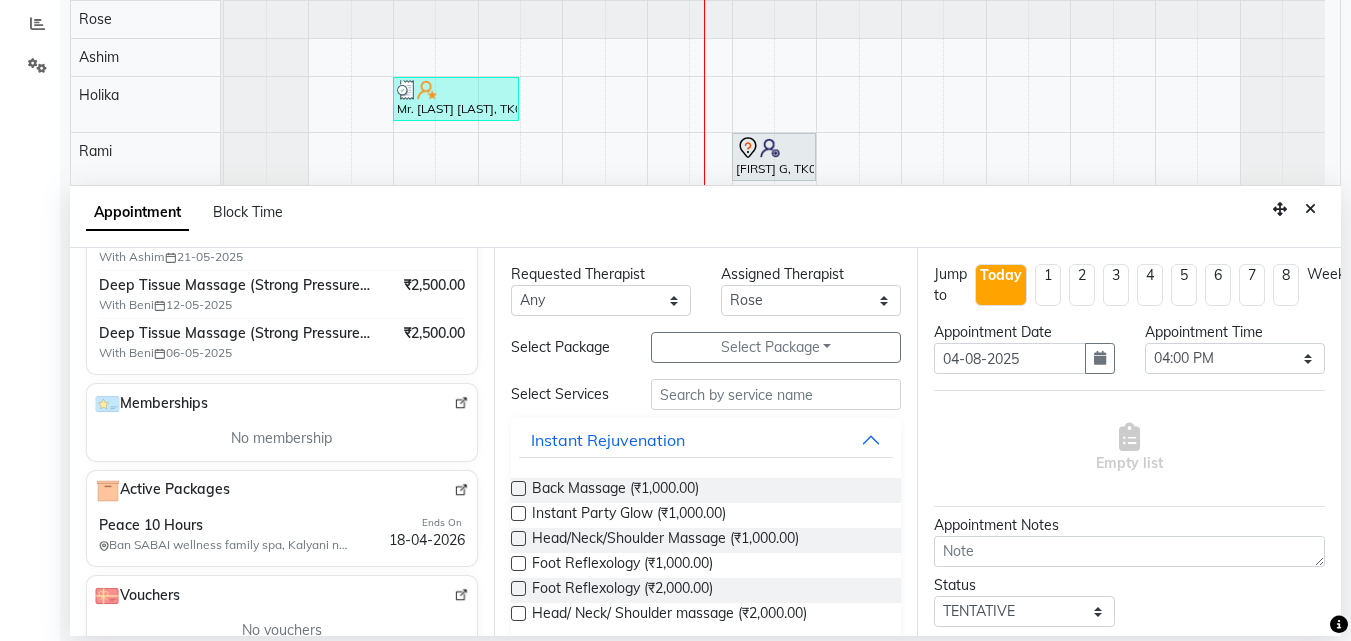 type on "[PHONE]" 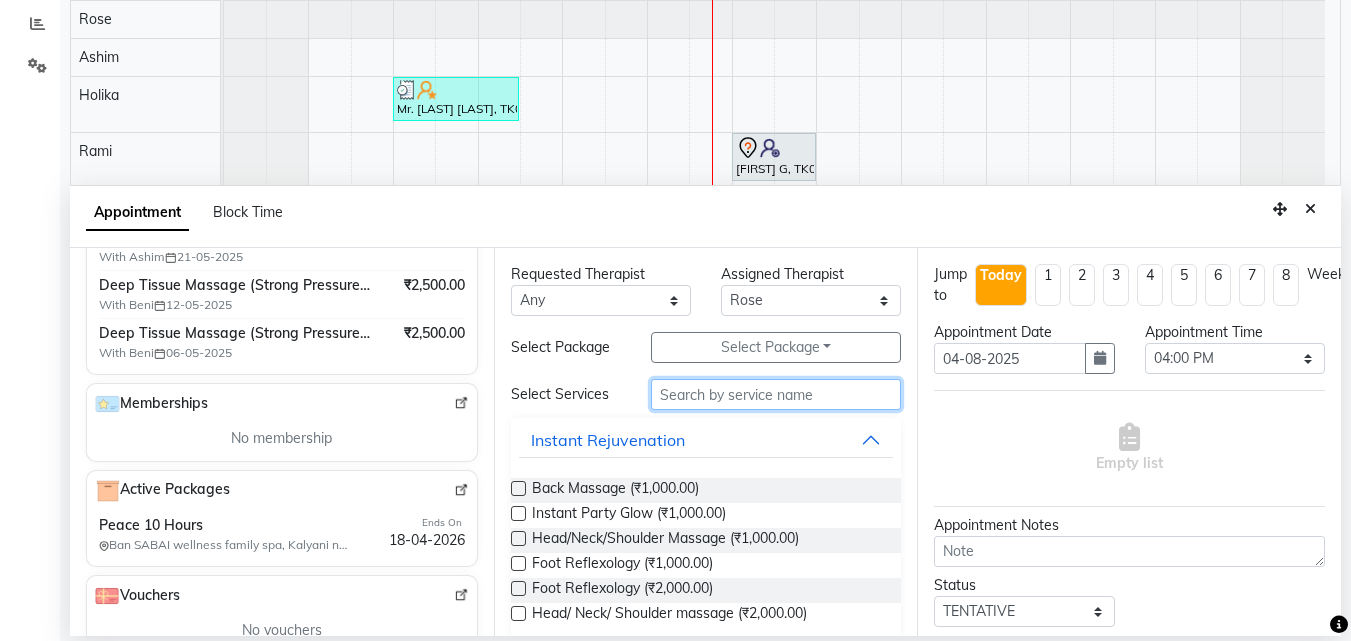 click at bounding box center (776, 394) 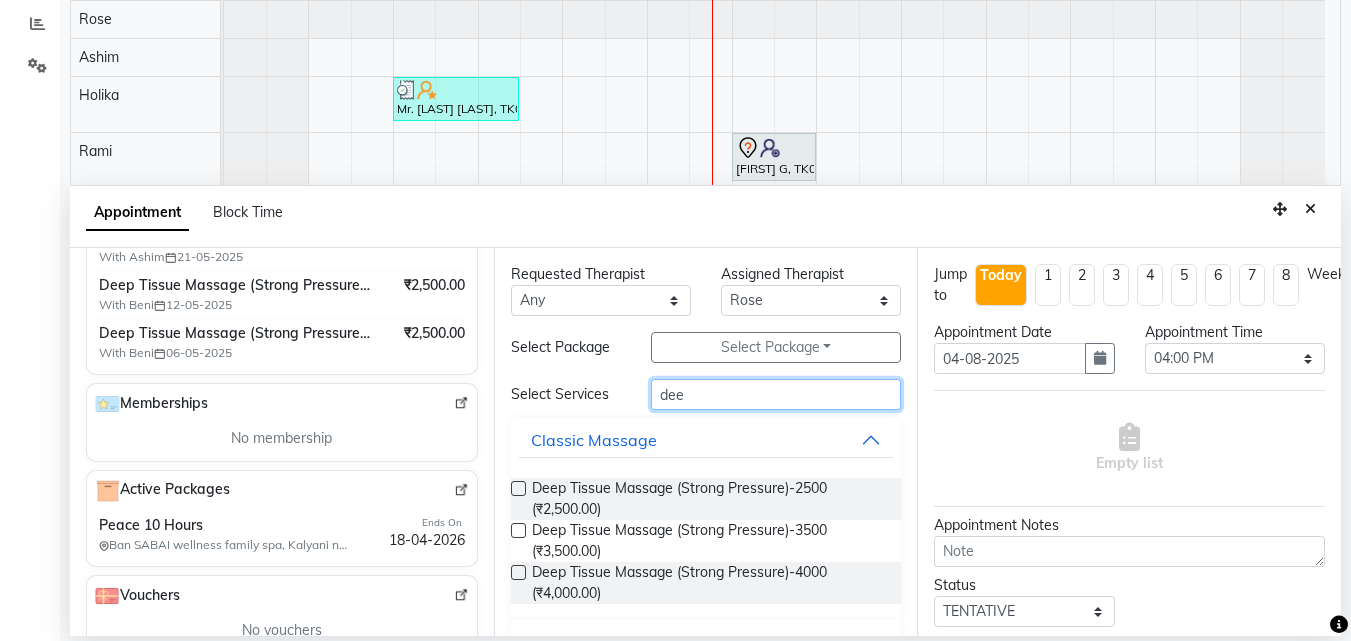 type on "dee" 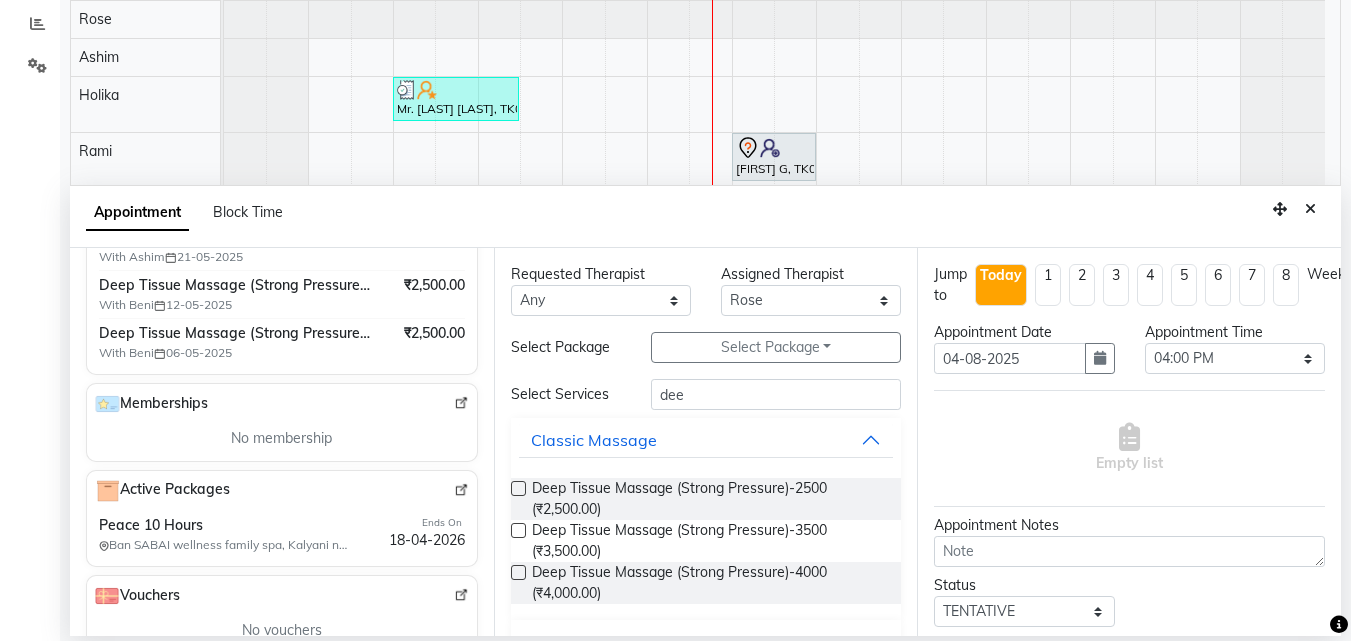 click at bounding box center (518, 488) 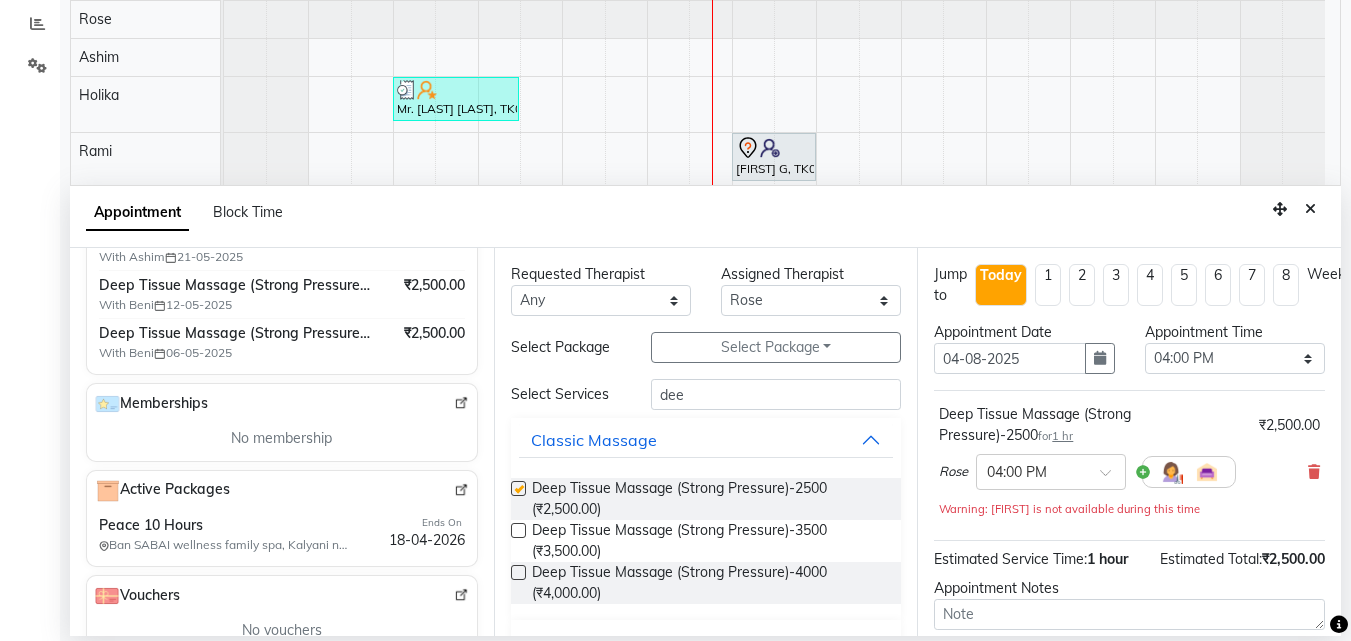 checkbox on "false" 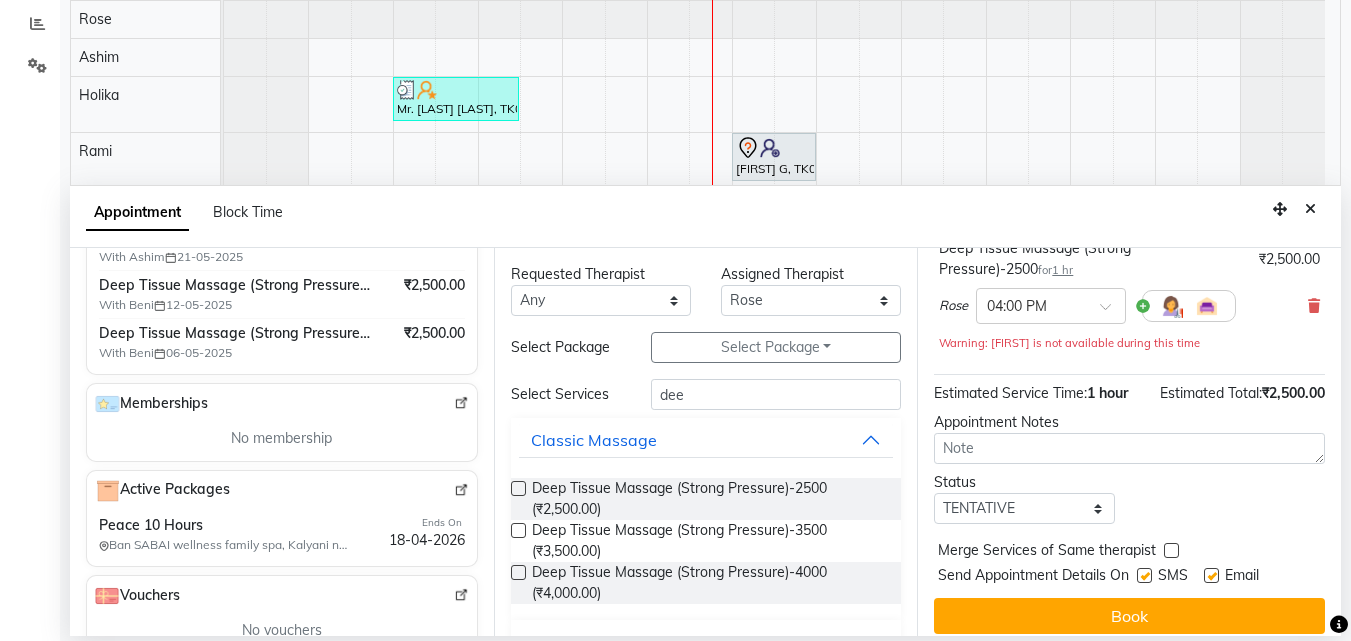 scroll, scrollTop: 195, scrollLeft: 0, axis: vertical 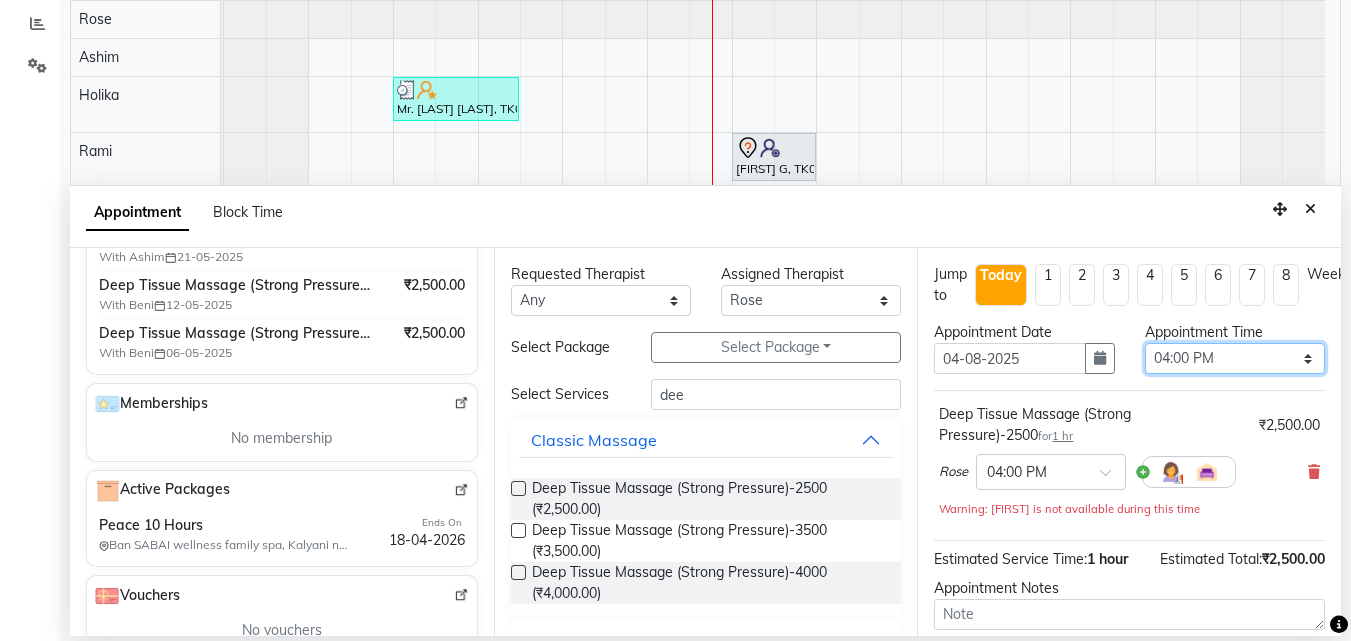 click on "Select 11:00 AM 11:05 AM 11:10 AM 11:15 AM 11:20 AM 11:25 AM 11:30 AM 11:35 AM 11:40 AM 11:45 AM 11:50 AM 11:55 AM 12:00 PM 12:05 PM 12:10 PM 12:15 PM 12:20 PM 12:25 PM 12:30 PM 12:35 PM 12:40 PM 12:45 PM 12:50 PM 12:55 PM 01:00 PM 01:05 PM 01:10 PM 01:15 PM 01:20 PM 01:25 PM 01:30 PM 01:35 PM 01:40 PM 01:45 PM 01:50 PM 01:55 PM 02:00 PM 02:05 PM 02:10 PM 02:15 PM 02:20 PM 02:25 PM 02:30 PM 02:35 PM 02:40 PM 02:45 PM 02:50 PM 02:55 PM 03:00 PM 03:05 PM 03:10 PM 03:15 PM 03:20 PM 03:25 PM 03:30 PM 03:35 PM 03:40 PM 03:45 PM 03:50 PM 03:55 PM 04:00 PM 04:05 PM 04:10 PM 04:15 PM 04:20 PM 04:25 PM 04:30 PM 04:35 PM 04:40 PM 04:45 PM 04:50 PM 04:55 PM 05:00 PM 05:05 PM 05:10 PM 05:15 PM 05:20 PM 05:25 PM 05:30 PM 05:35 PM 05:40 PM 05:45 PM 05:50 PM 05:55 PM 06:00 PM 06:05 PM 06:10 PM 06:15 PM 06:20 PM 06:25 PM 06:30 PM 06:35 PM 06:40 PM 06:45 PM 06:50 PM 06:55 PM 07:00 PM 07:05 PM 07:10 PM 07:15 PM 07:20 PM 07:25 PM 07:30 PM 07:35 PM 07:40 PM 07:45 PM 07:50 PM 07:55 PM 08:00 PM 08:05 PM 08:10 PM 08:15 PM 08:20 PM" at bounding box center [1235, 358] 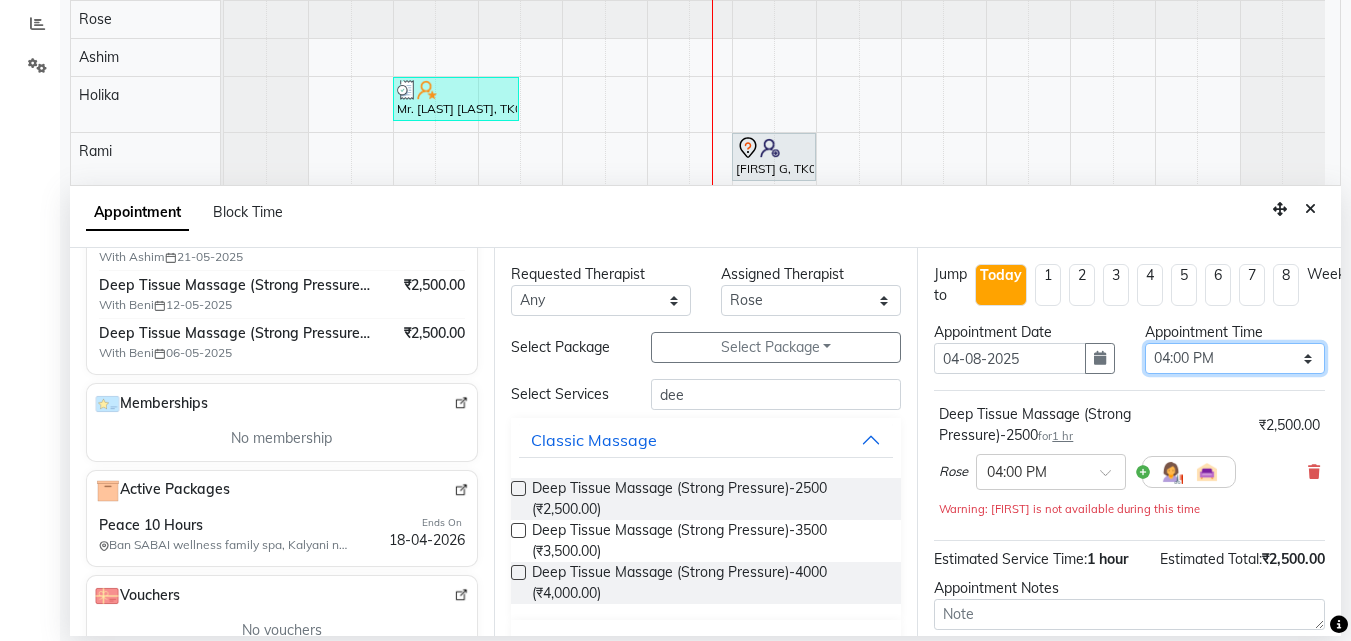 select on "990" 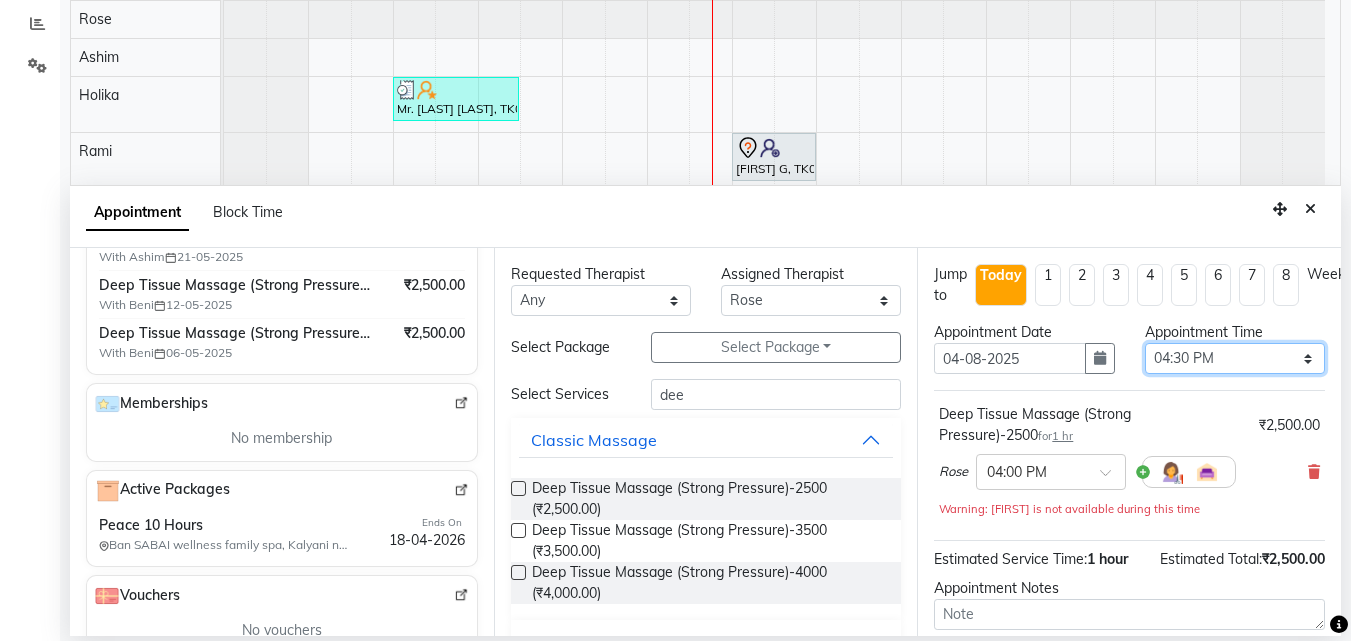 click on "Select 11:00 AM 11:05 AM 11:10 AM 11:15 AM 11:20 AM 11:25 AM 11:30 AM 11:35 AM 11:40 AM 11:45 AM 11:50 AM 11:55 AM 12:00 PM 12:05 PM 12:10 PM 12:15 PM 12:20 PM 12:25 PM 12:30 PM 12:35 PM 12:40 PM 12:45 PM 12:50 PM 12:55 PM 01:00 PM 01:05 PM 01:10 PM 01:15 PM 01:20 PM 01:25 PM 01:30 PM 01:35 PM 01:40 PM 01:45 PM 01:50 PM 01:55 PM 02:00 PM 02:05 PM 02:10 PM 02:15 PM 02:20 PM 02:25 PM 02:30 PM 02:35 PM 02:40 PM 02:45 PM 02:50 PM 02:55 PM 03:00 PM 03:05 PM 03:10 PM 03:15 PM 03:20 PM 03:25 PM 03:30 PM 03:35 PM 03:40 PM 03:45 PM 03:50 PM 03:55 PM 04:00 PM 04:05 PM 04:10 PM 04:15 PM 04:20 PM 04:25 PM 04:30 PM 04:35 PM 04:40 PM 04:45 PM 04:50 PM 04:55 PM 05:00 PM 05:05 PM 05:10 PM 05:15 PM 05:20 PM 05:25 PM 05:30 PM 05:35 PM 05:40 PM 05:45 PM 05:50 PM 05:55 PM 06:00 PM 06:05 PM 06:10 PM 06:15 PM 06:20 PM 06:25 PM 06:30 PM 06:35 PM 06:40 PM 06:45 PM 06:50 PM 06:55 PM 07:00 PM 07:05 PM 07:10 PM 07:15 PM 07:20 PM 07:25 PM 07:30 PM 07:35 PM 07:40 PM 07:45 PM 07:50 PM 07:55 PM 08:00 PM 08:05 PM 08:10 PM 08:15 PM 08:20 PM" at bounding box center (1235, 358) 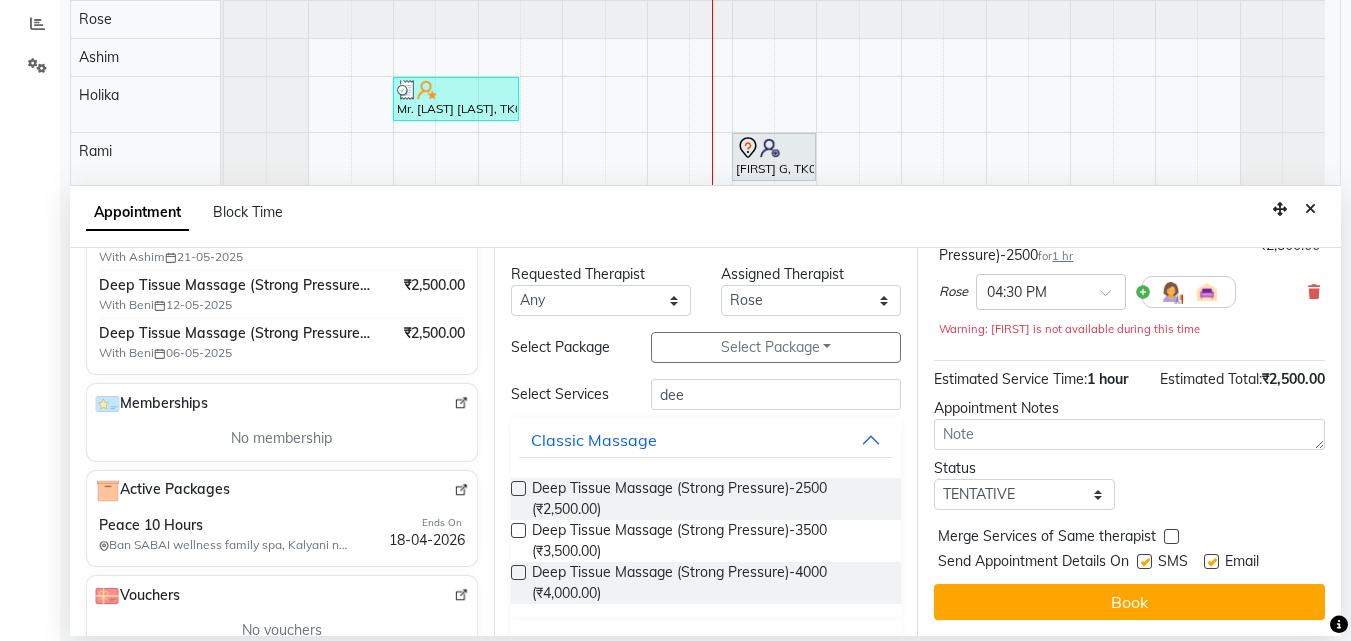 scroll, scrollTop: 182, scrollLeft: 0, axis: vertical 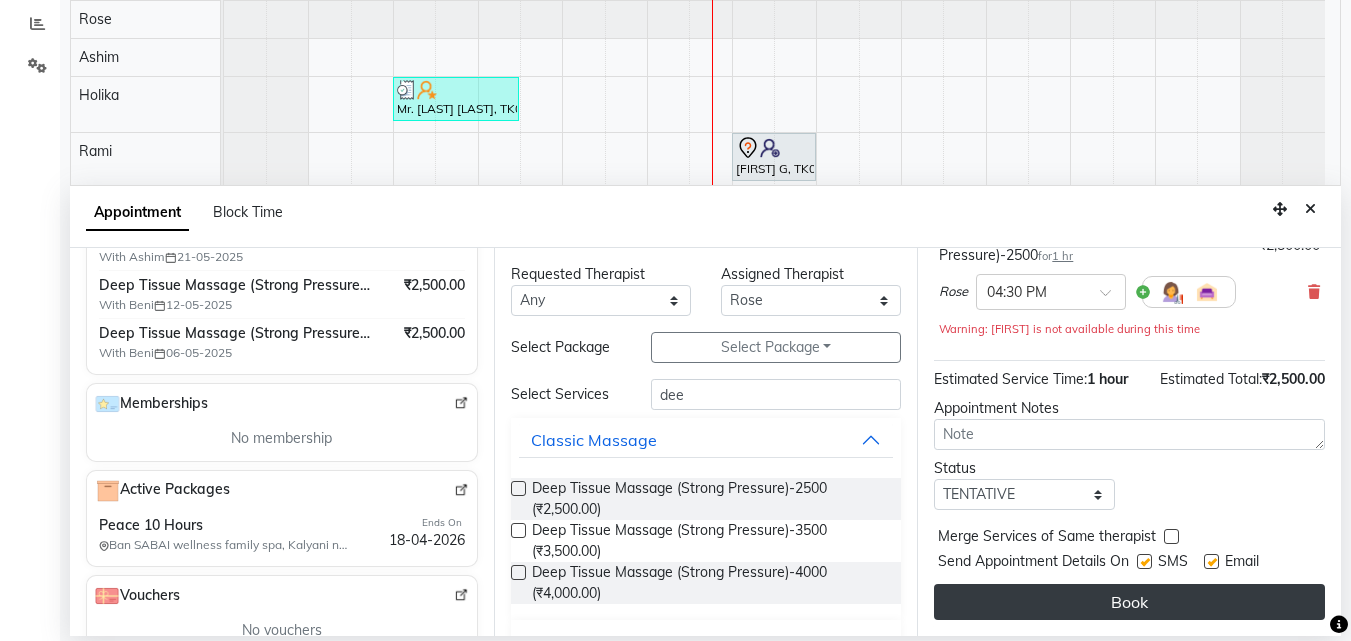 click on "Book" at bounding box center (1129, 602) 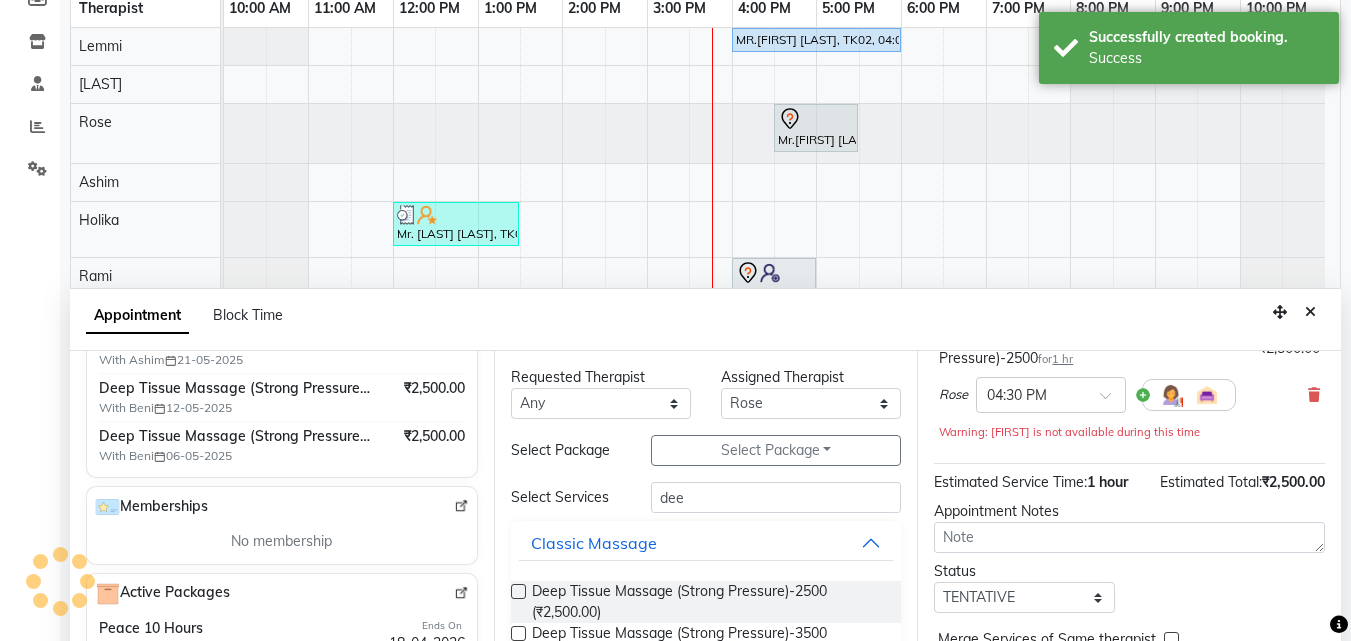 scroll, scrollTop: 0, scrollLeft: 0, axis: both 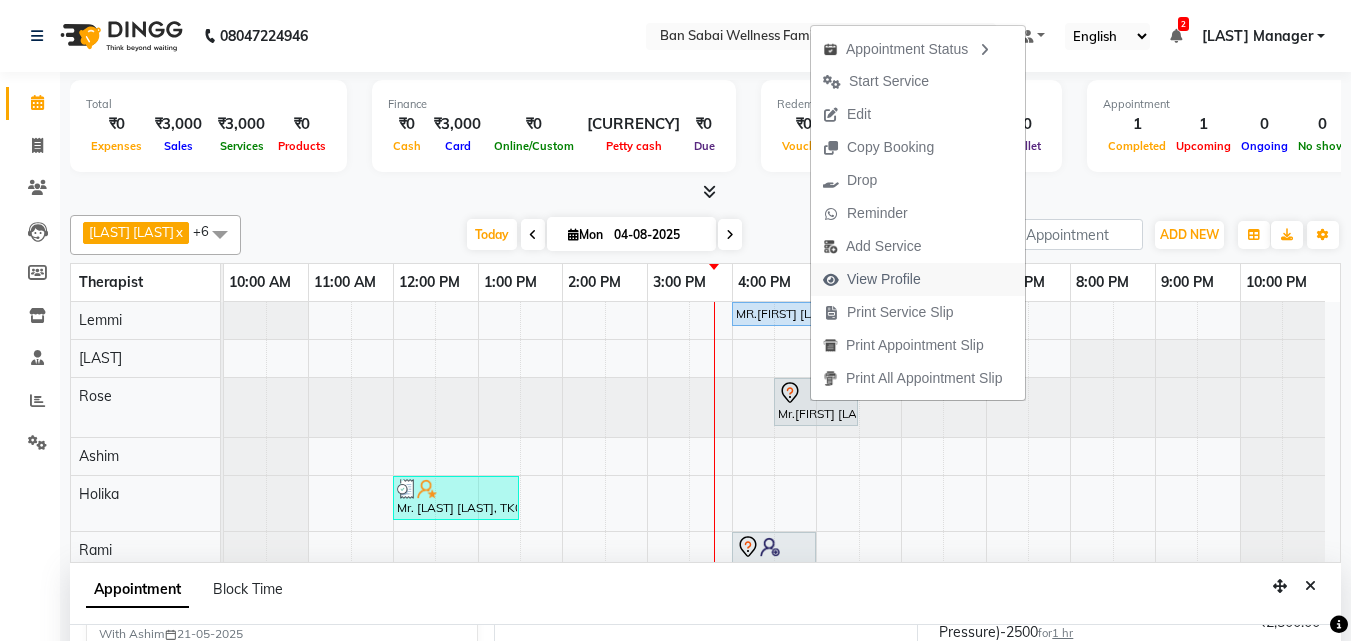 click on "View Profile" at bounding box center [884, 279] 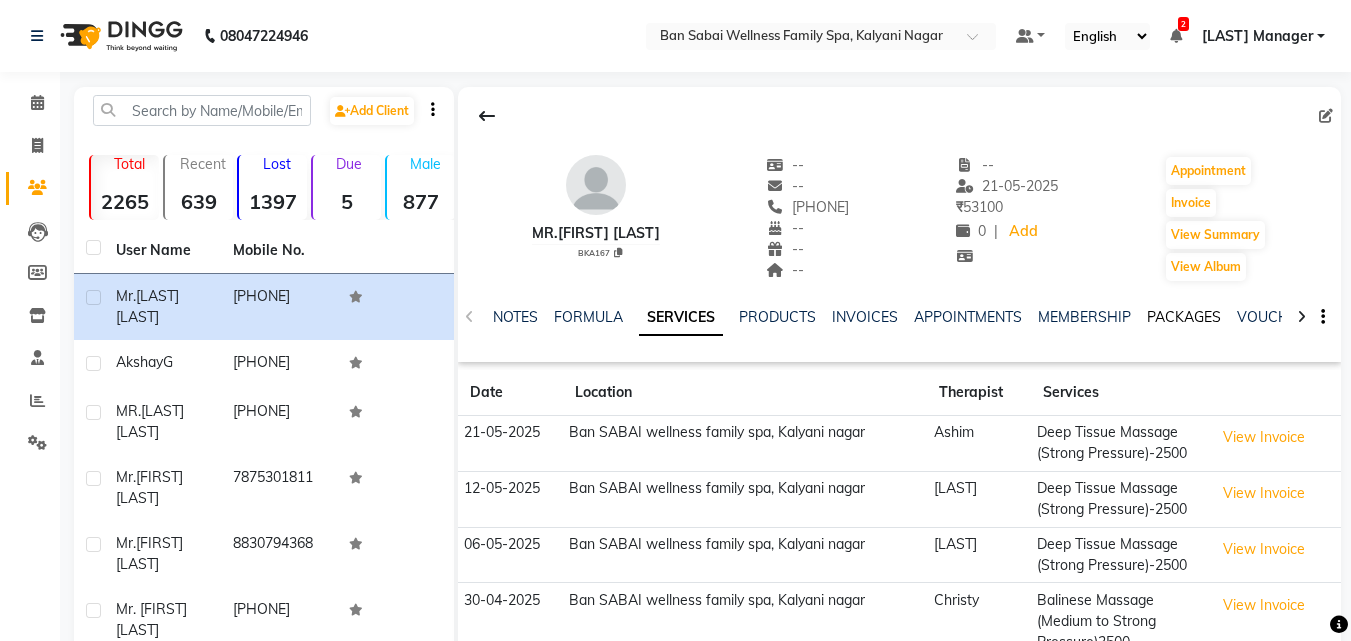 click on "PACKAGES" 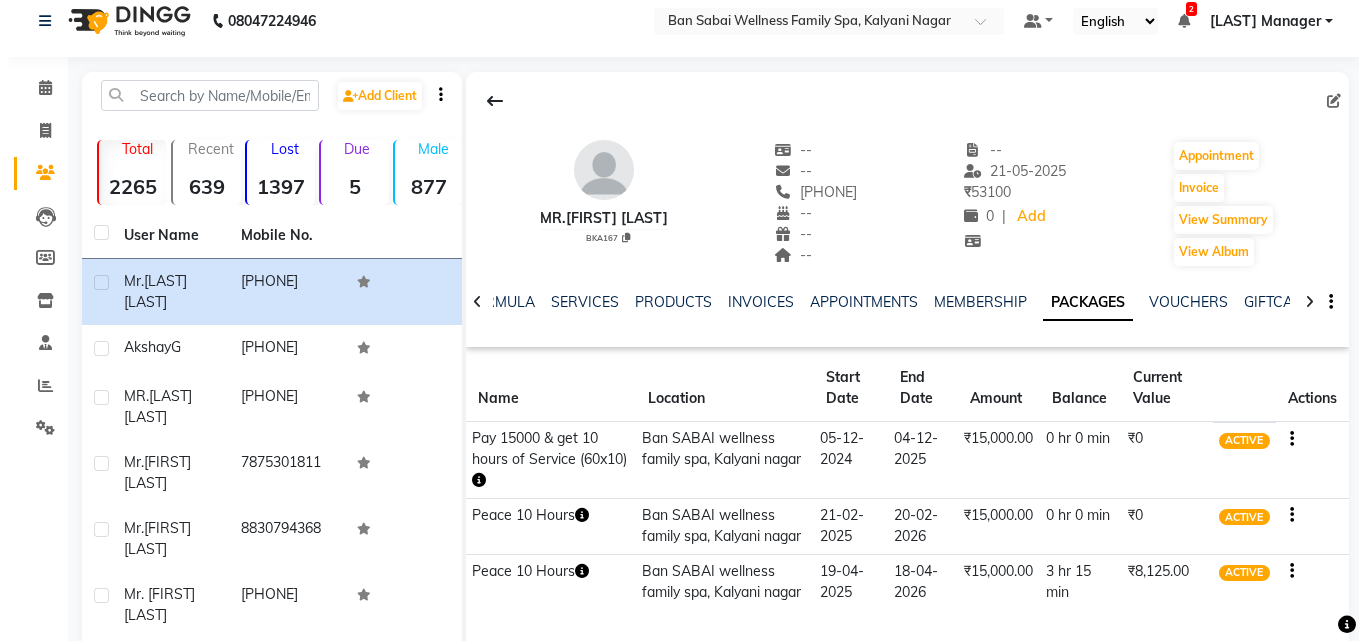 scroll, scrollTop: 0, scrollLeft: 0, axis: both 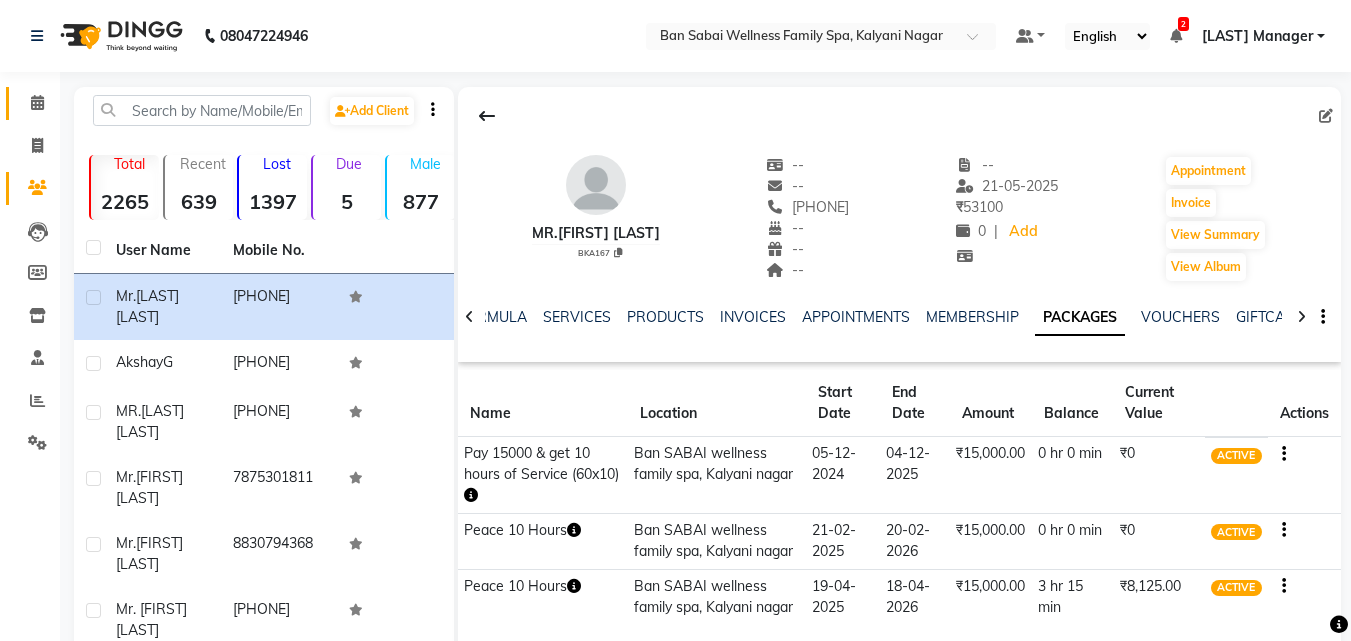 click on "Calendar" 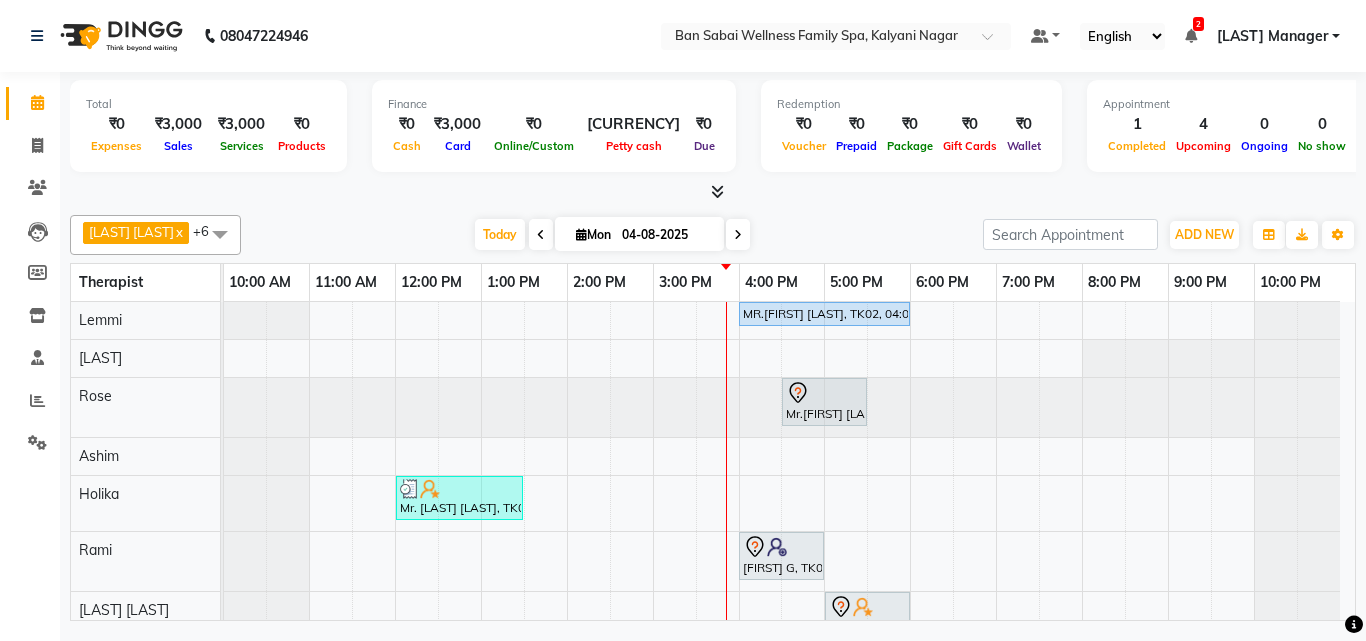 scroll, scrollTop: 31, scrollLeft: 0, axis: vertical 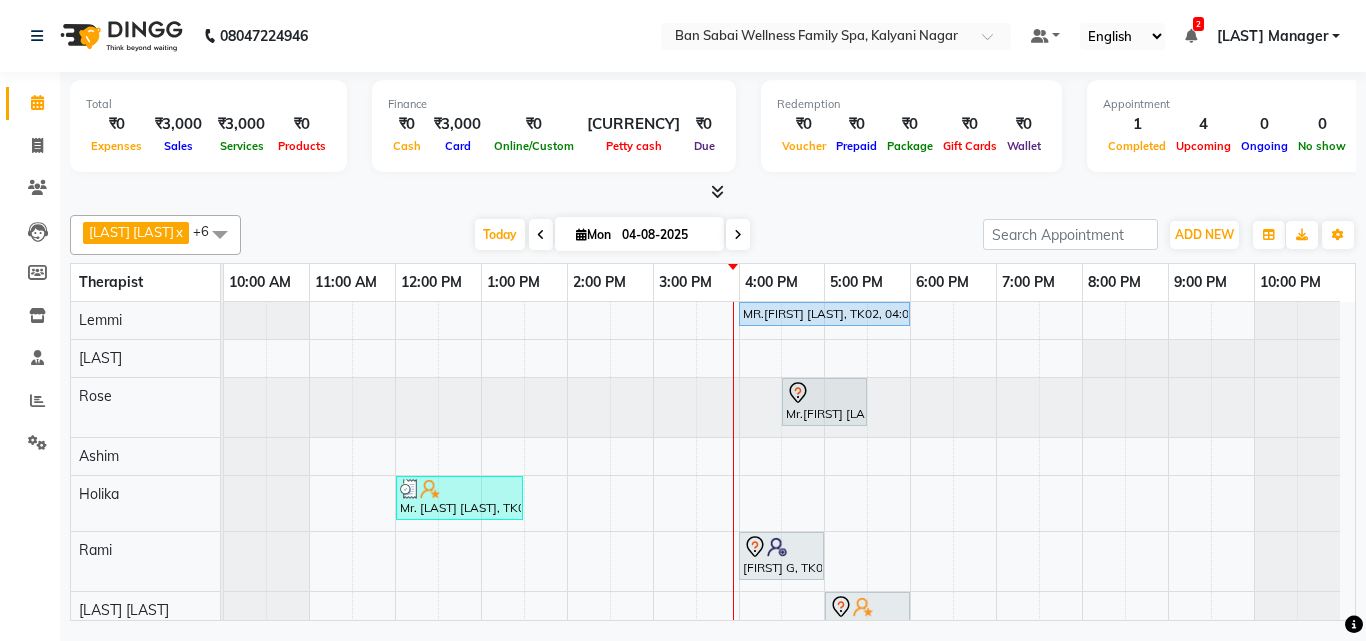 click at bounding box center (541, 235) 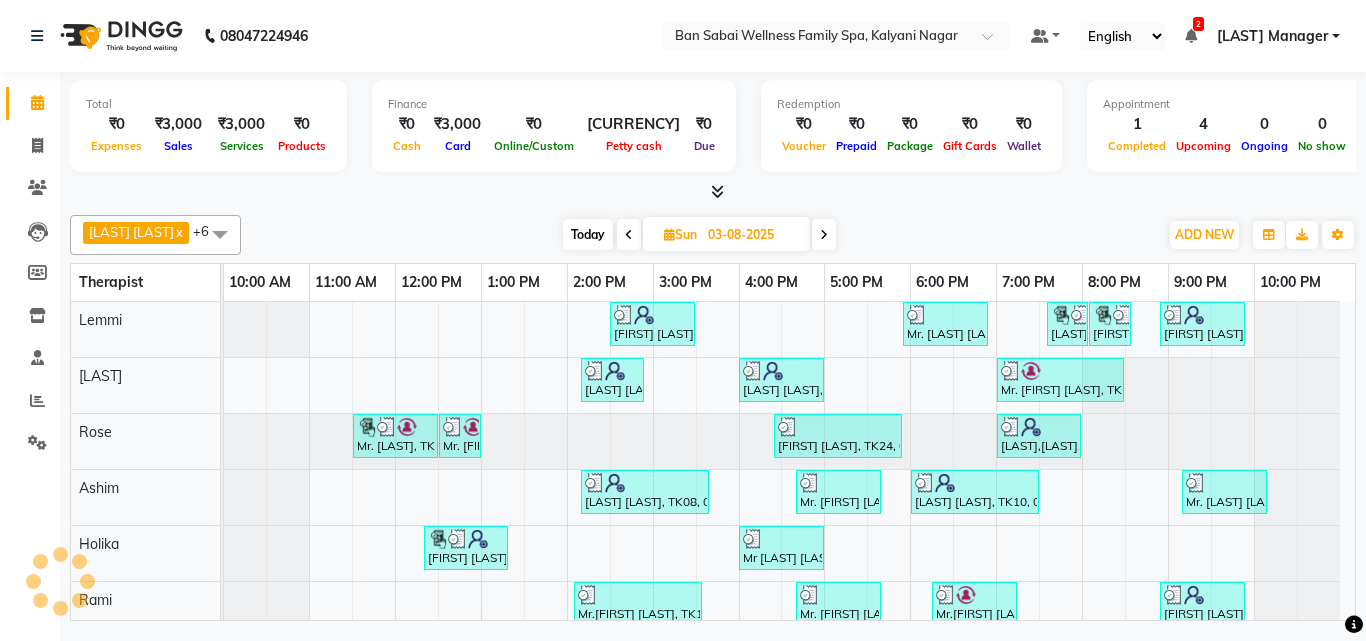 click at bounding box center (629, 234) 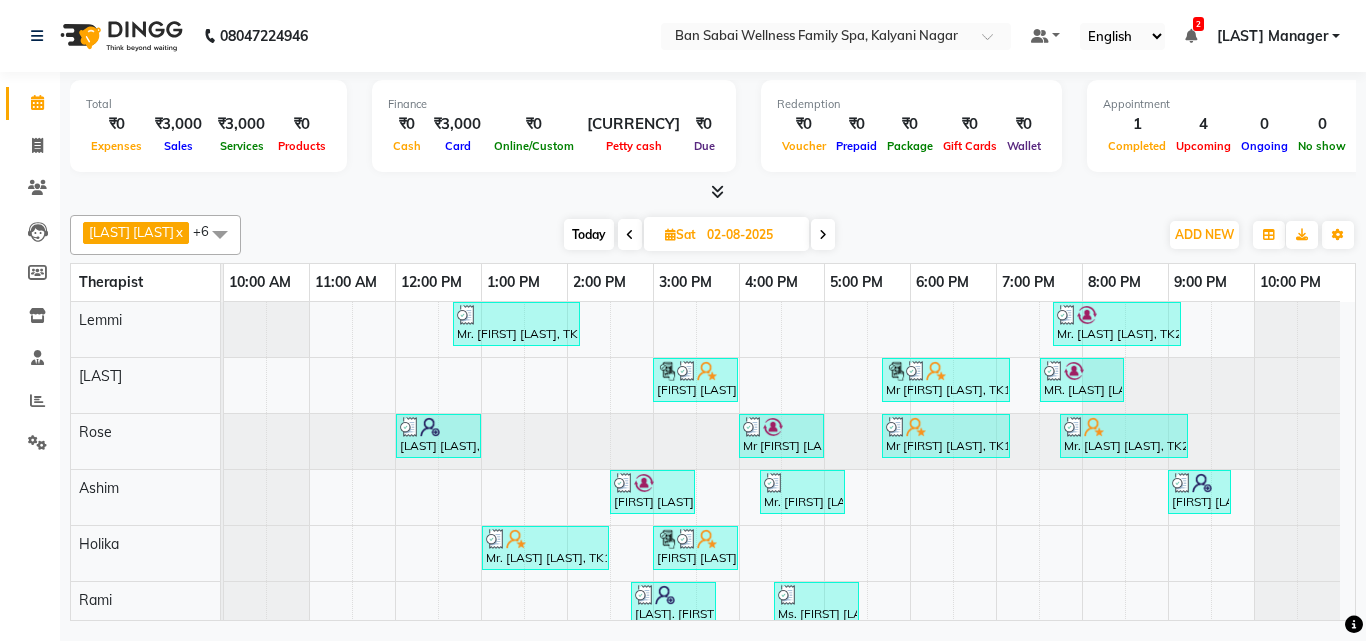 click on "02-08-2025" at bounding box center (751, 235) 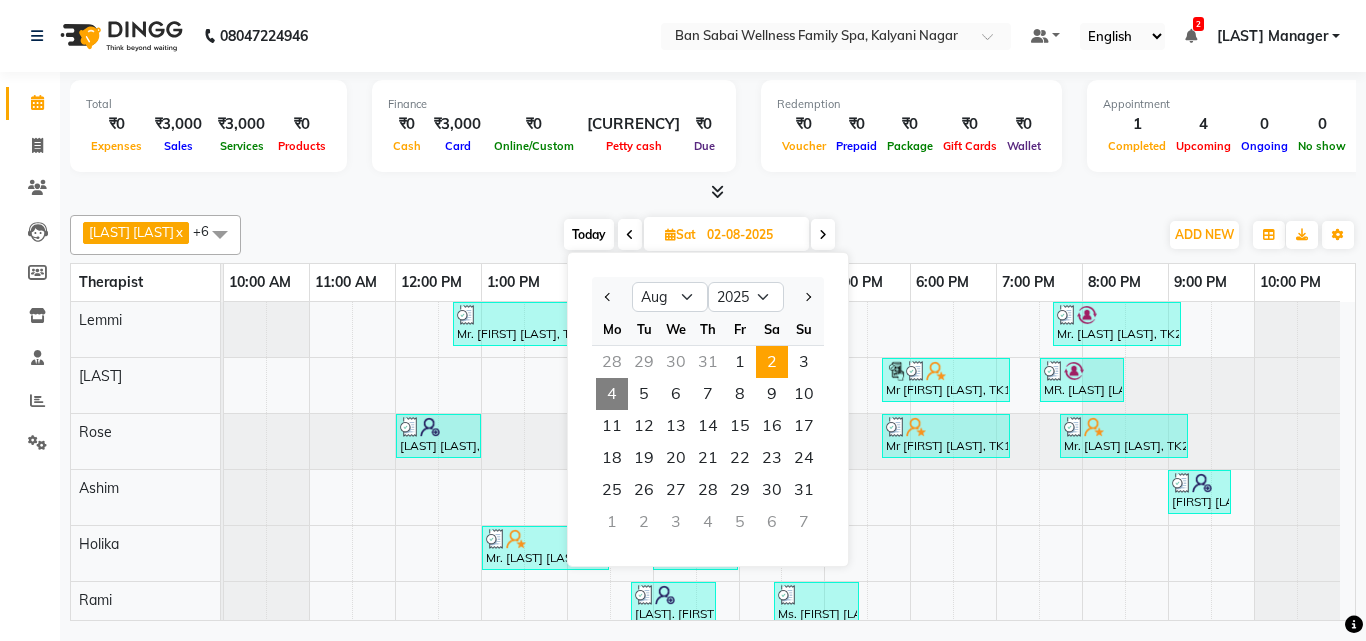 click on "4" at bounding box center [612, 394] 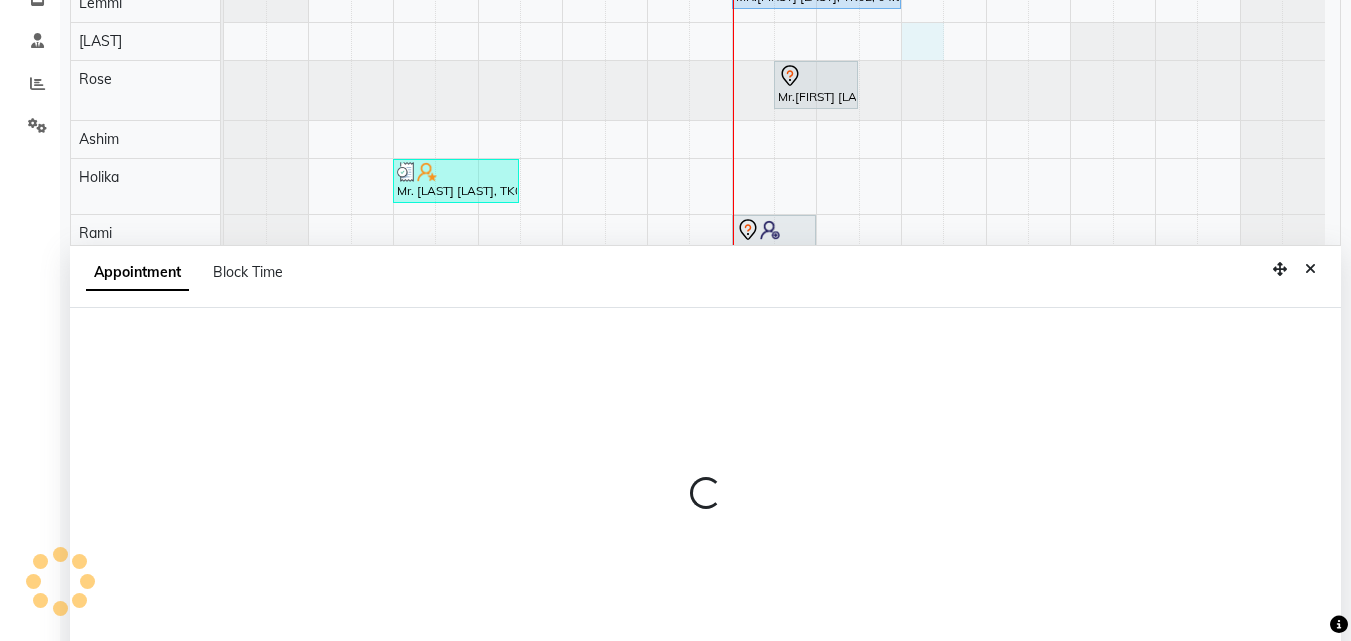 scroll, scrollTop: 377, scrollLeft: 0, axis: vertical 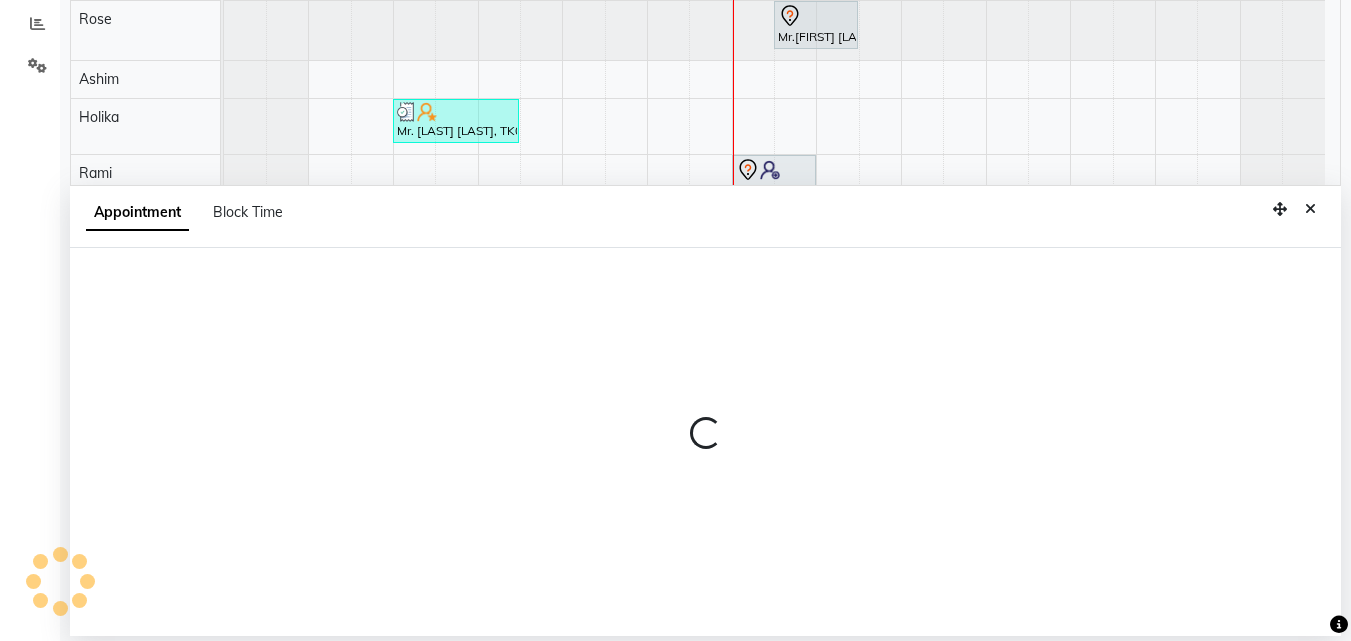 select on "78154" 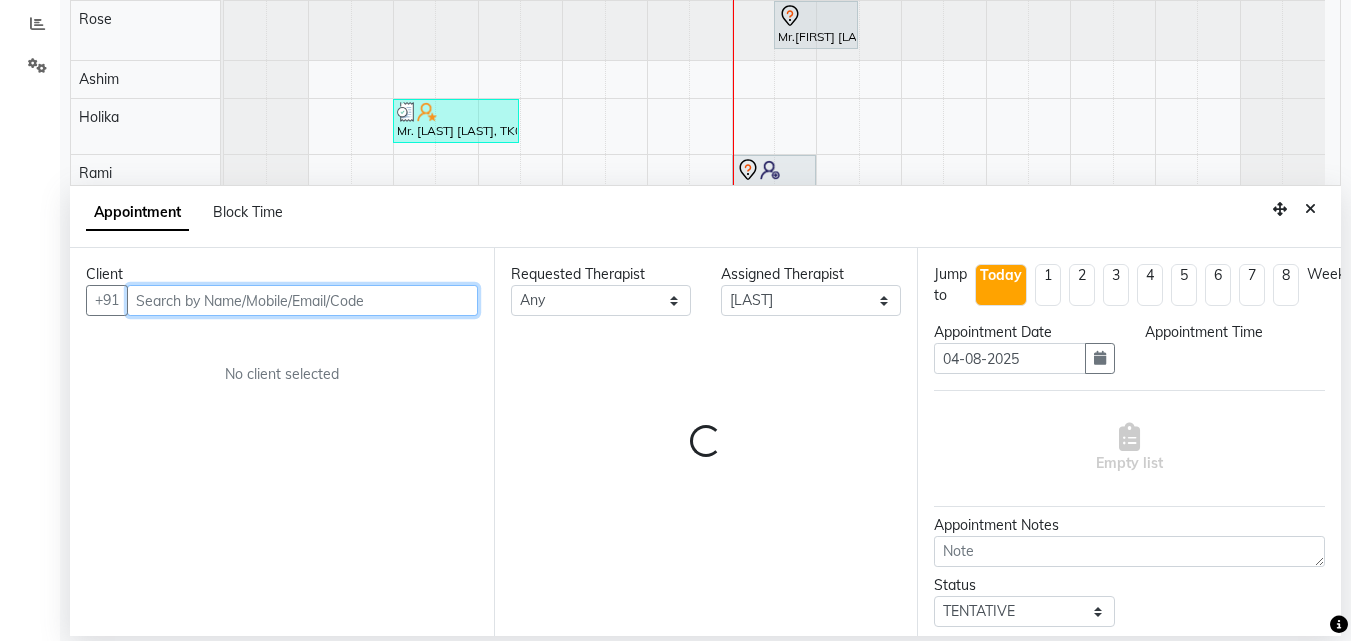 select on "1080" 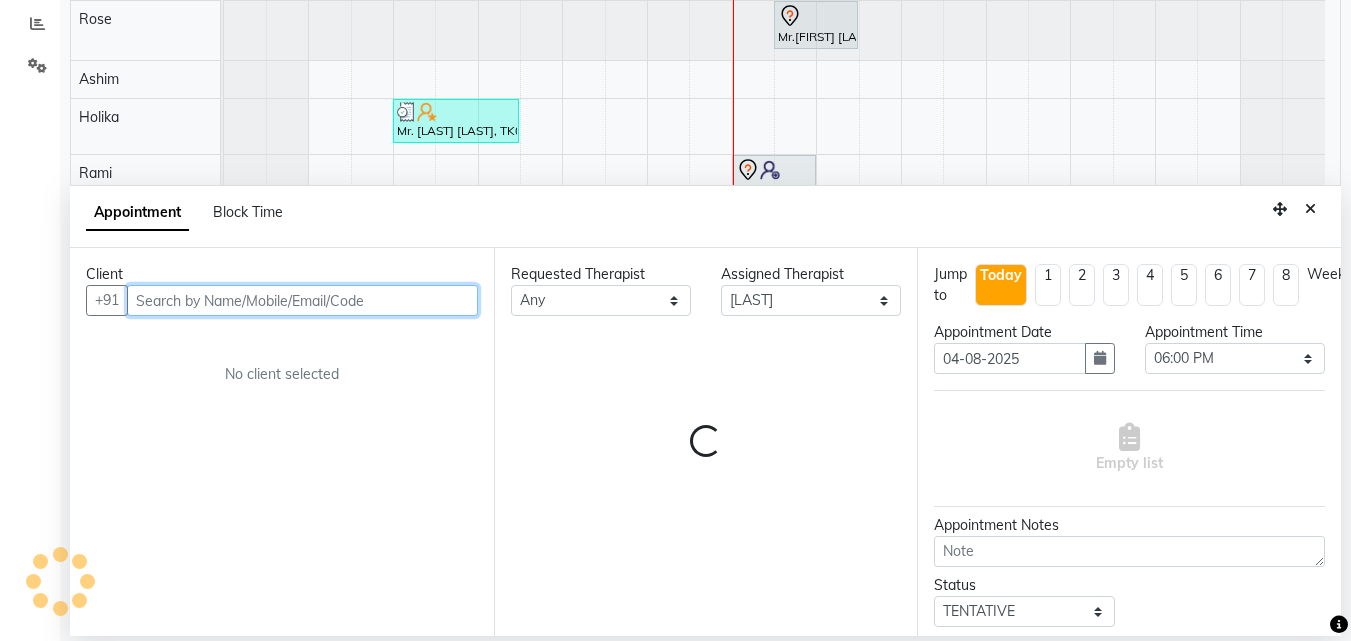 click at bounding box center (302, 300) 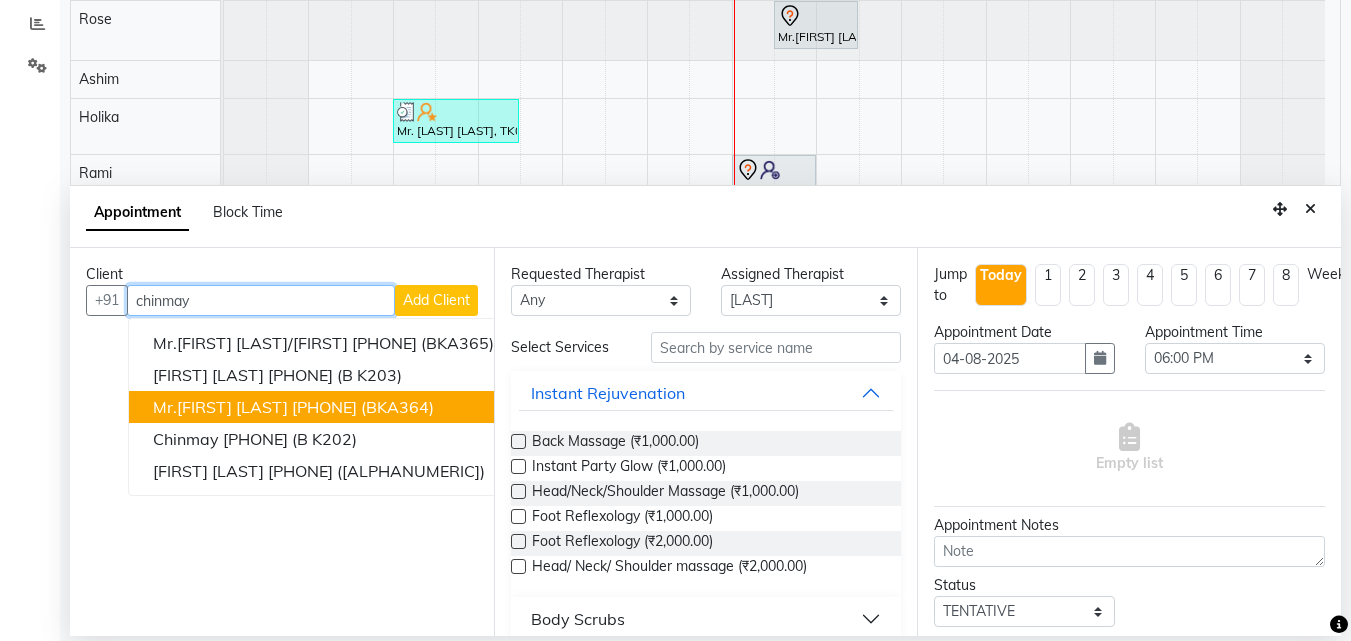 click on "Mr.[FIRST] [LAST]" at bounding box center (220, 407) 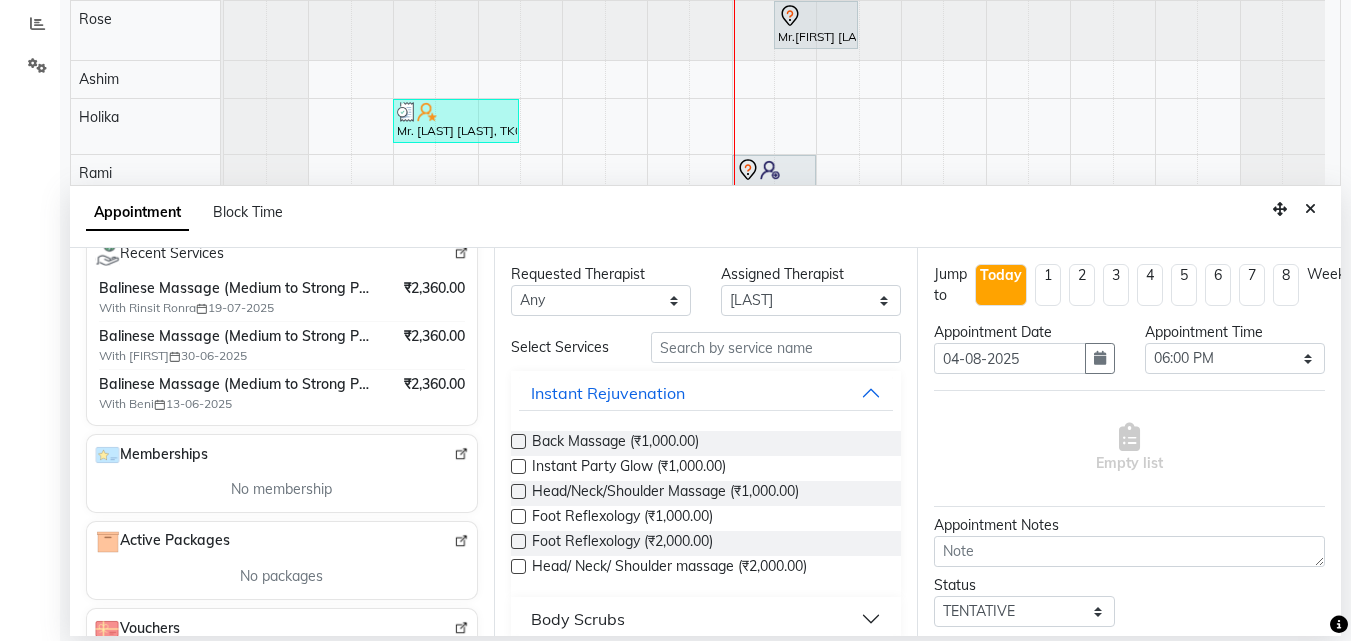 scroll, scrollTop: 0, scrollLeft: 0, axis: both 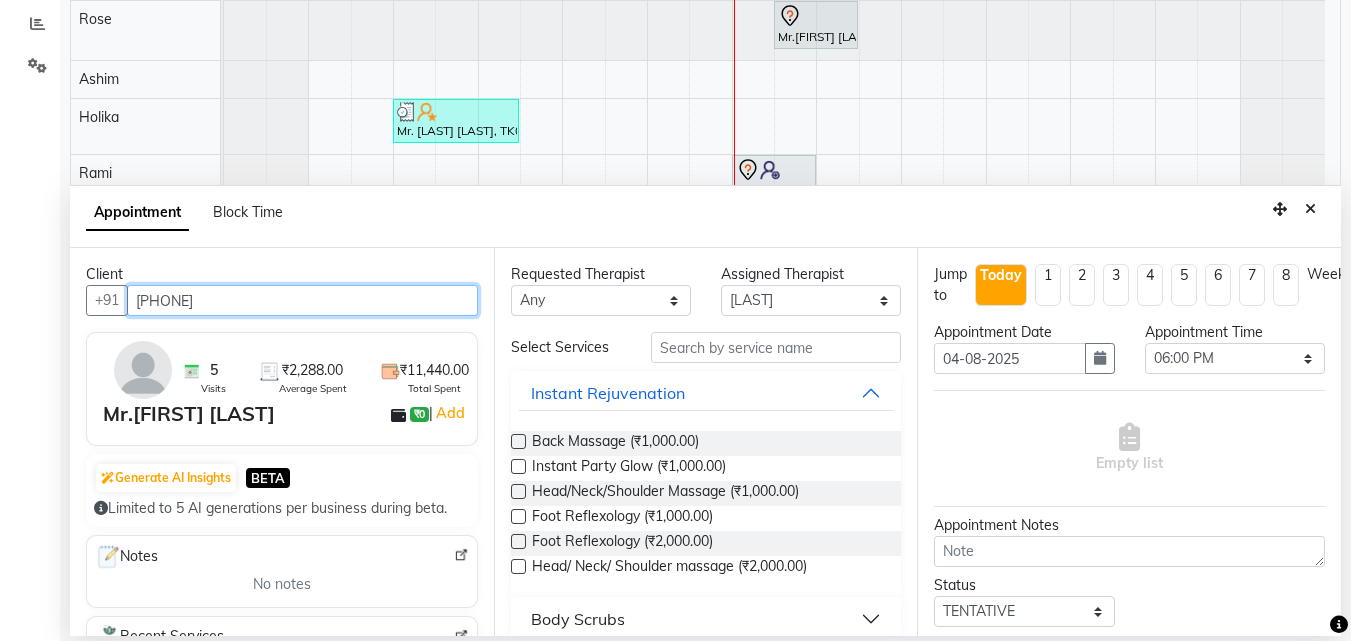 type on "[PHONE]" 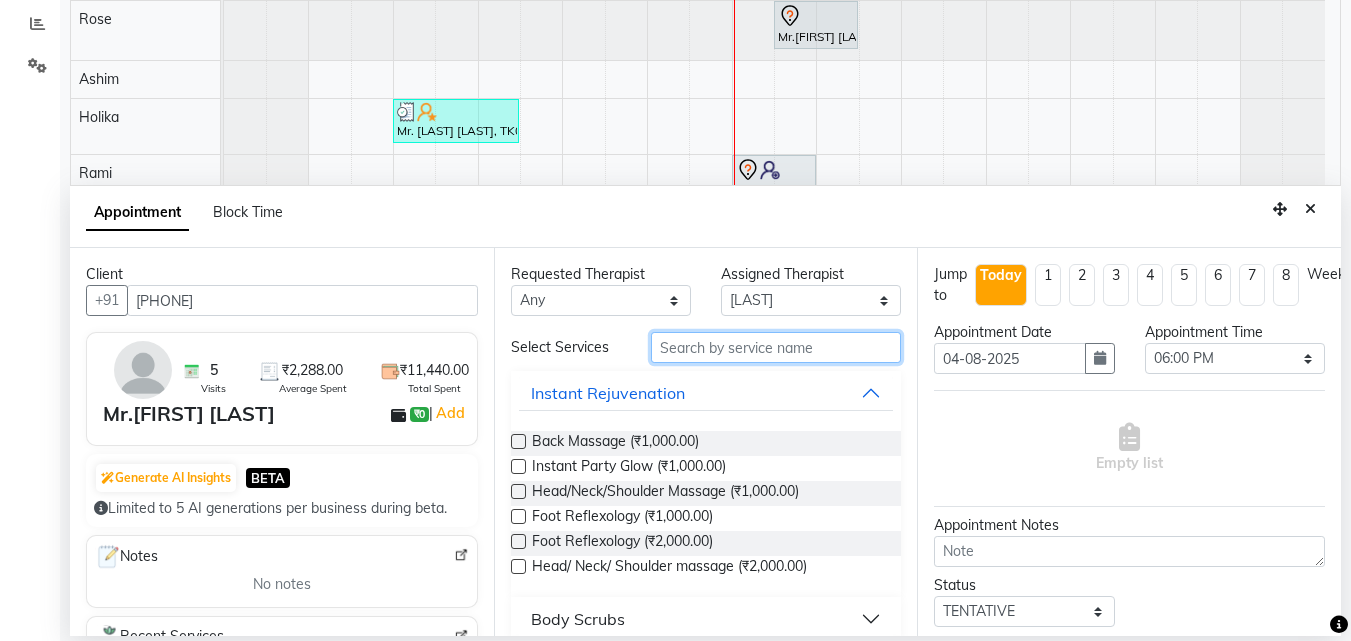 click at bounding box center [776, 347] 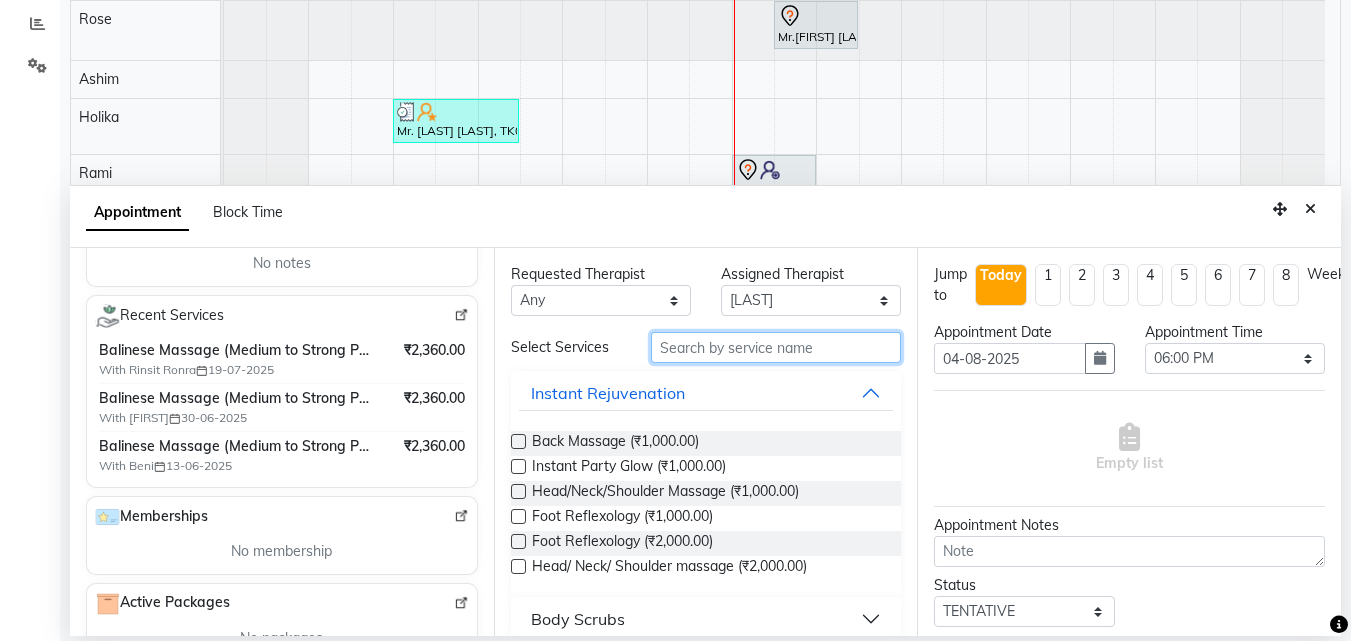 scroll, scrollTop: 326, scrollLeft: 0, axis: vertical 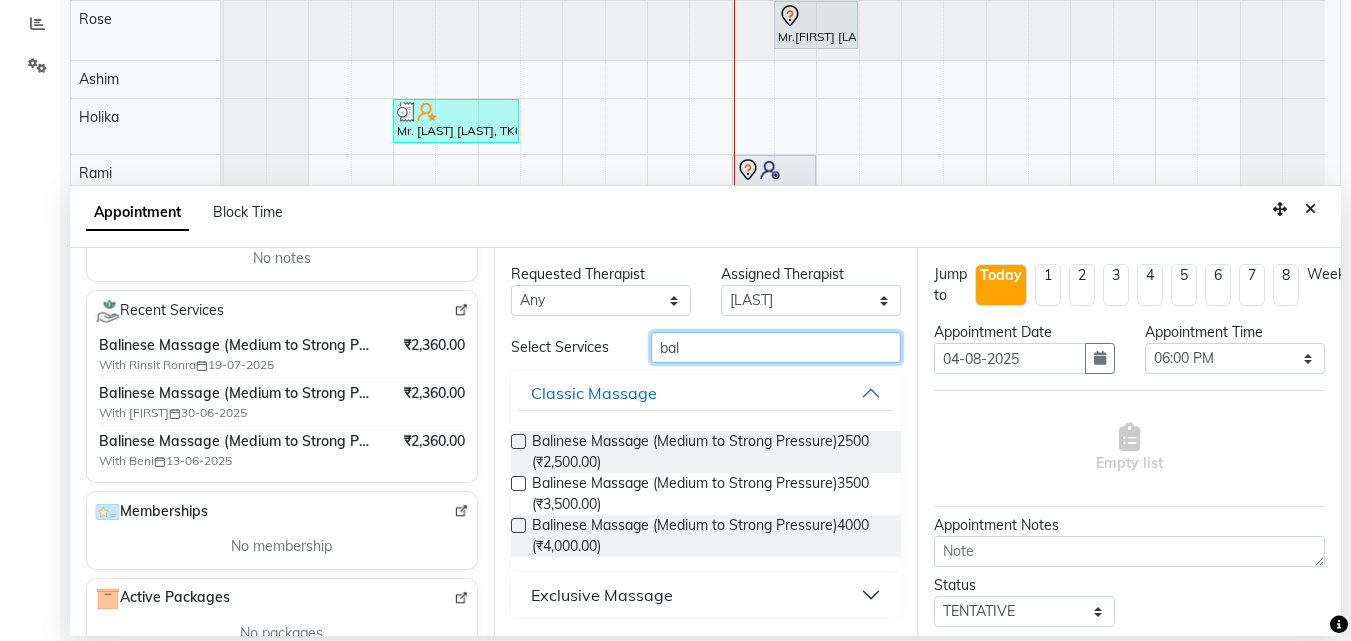 type on "bal" 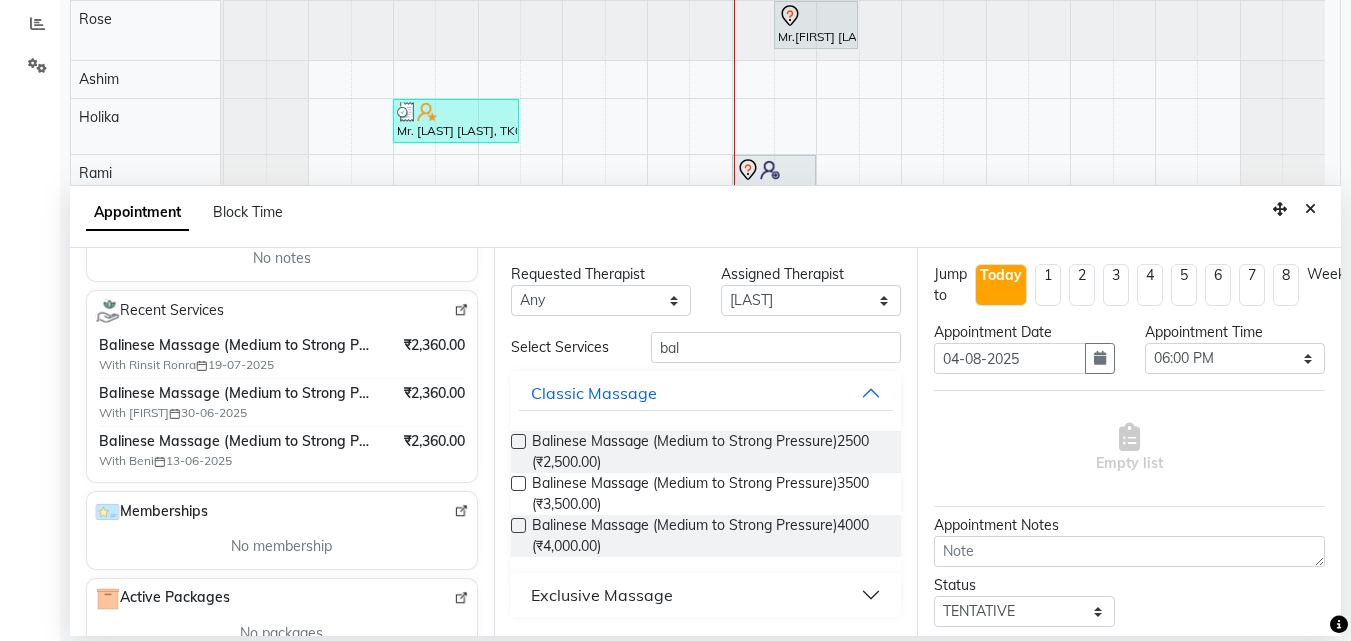 click at bounding box center [518, 441] 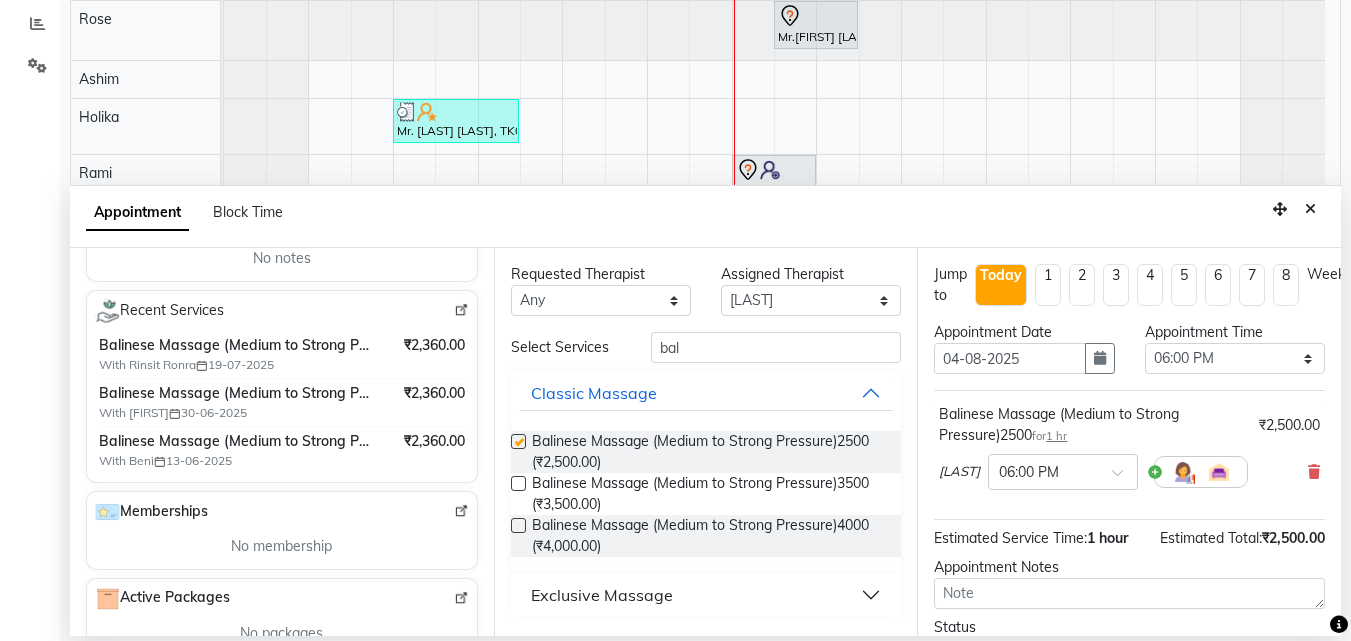 checkbox on "false" 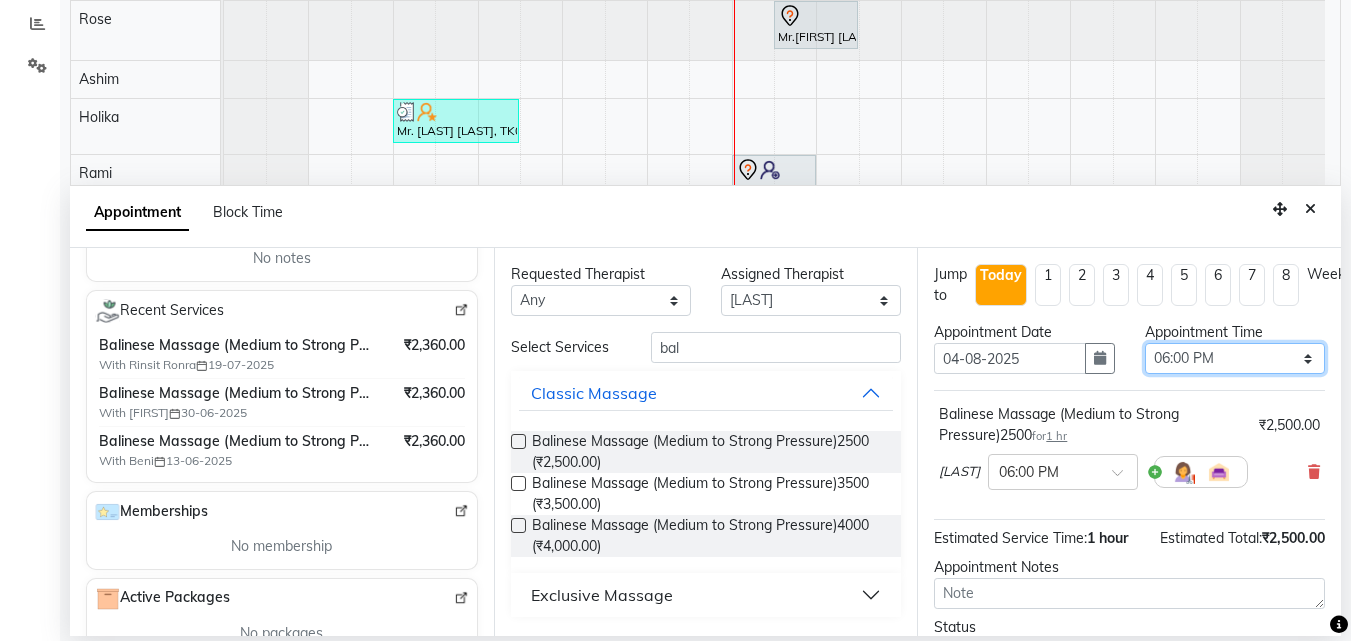 click on "Select 11:00 AM 11:05 AM 11:10 AM 11:15 AM 11:20 AM 11:25 AM 11:30 AM 11:35 AM 11:40 AM 11:45 AM 11:50 AM 11:55 AM 12:00 PM 12:05 PM 12:10 PM 12:15 PM 12:20 PM 12:25 PM 12:30 PM 12:35 PM 12:40 PM 12:45 PM 12:50 PM 12:55 PM 01:00 PM 01:05 PM 01:10 PM 01:15 PM 01:20 PM 01:25 PM 01:30 PM 01:35 PM 01:40 PM 01:45 PM 01:50 PM 01:55 PM 02:00 PM 02:05 PM 02:10 PM 02:15 PM 02:20 PM 02:25 PM 02:30 PM 02:35 PM 02:40 PM 02:45 PM 02:50 PM 02:55 PM 03:00 PM 03:05 PM 03:10 PM 03:15 PM 03:20 PM 03:25 PM 03:30 PM 03:35 PM 03:40 PM 03:45 PM 03:50 PM 03:55 PM 04:00 PM 04:05 PM 04:10 PM 04:15 PM 04:20 PM 04:25 PM 04:30 PM 04:35 PM 04:40 PM 04:45 PM 04:50 PM 04:55 PM 05:00 PM 05:05 PM 05:10 PM 05:15 PM 05:20 PM 05:25 PM 05:30 PM 05:35 PM 05:40 PM 05:45 PM 05:50 PM 05:55 PM 06:00 PM 06:05 PM 06:10 PM 06:15 PM 06:20 PM 06:25 PM 06:30 PM 06:35 PM 06:40 PM 06:45 PM 06:50 PM 06:55 PM 07:00 PM 07:05 PM 07:10 PM 07:15 PM 07:20 PM 07:25 PM 07:30 PM 07:35 PM 07:40 PM 07:45 PM 07:50 PM 07:55 PM 08:00 PM 08:05 PM 08:10 PM 08:15 PM 08:20 PM" at bounding box center [1235, 358] 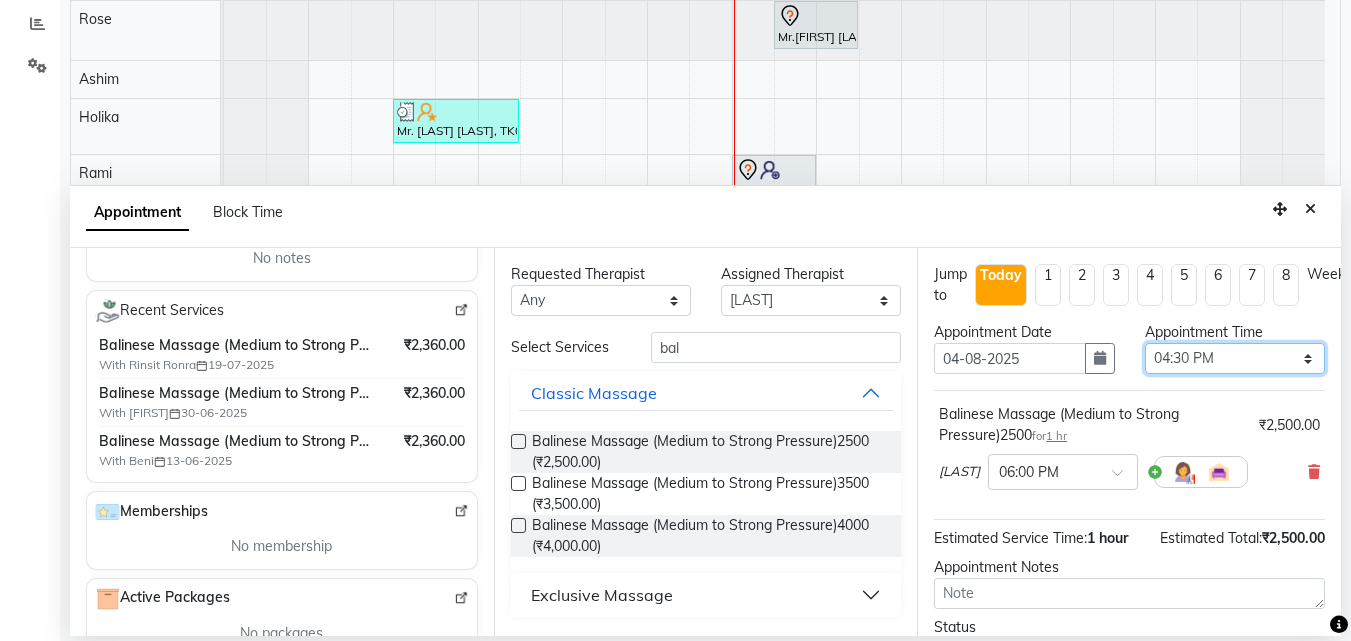 click on "Select 11:00 AM 11:05 AM 11:10 AM 11:15 AM 11:20 AM 11:25 AM 11:30 AM 11:35 AM 11:40 AM 11:45 AM 11:50 AM 11:55 AM 12:00 PM 12:05 PM 12:10 PM 12:15 PM 12:20 PM 12:25 PM 12:30 PM 12:35 PM 12:40 PM 12:45 PM 12:50 PM 12:55 PM 01:00 PM 01:05 PM 01:10 PM 01:15 PM 01:20 PM 01:25 PM 01:30 PM 01:35 PM 01:40 PM 01:45 PM 01:50 PM 01:55 PM 02:00 PM 02:05 PM 02:10 PM 02:15 PM 02:20 PM 02:25 PM 02:30 PM 02:35 PM 02:40 PM 02:45 PM 02:50 PM 02:55 PM 03:00 PM 03:05 PM 03:10 PM 03:15 PM 03:20 PM 03:25 PM 03:30 PM 03:35 PM 03:40 PM 03:45 PM 03:50 PM 03:55 PM 04:00 PM 04:05 PM 04:10 PM 04:15 PM 04:20 PM 04:25 PM 04:30 PM 04:35 PM 04:40 PM 04:45 PM 04:50 PM 04:55 PM 05:00 PM 05:05 PM 05:10 PM 05:15 PM 05:20 PM 05:25 PM 05:30 PM 05:35 PM 05:40 PM 05:45 PM 05:50 PM 05:55 PM 06:00 PM 06:05 PM 06:10 PM 06:15 PM 06:20 PM 06:25 PM 06:30 PM 06:35 PM 06:40 PM 06:45 PM 06:50 PM 06:55 PM 07:00 PM 07:05 PM 07:10 PM 07:15 PM 07:20 PM 07:25 PM 07:30 PM 07:35 PM 07:40 PM 07:45 PM 07:50 PM 07:55 PM 08:00 PM 08:05 PM 08:10 PM 08:15 PM 08:20 PM" at bounding box center [1235, 358] 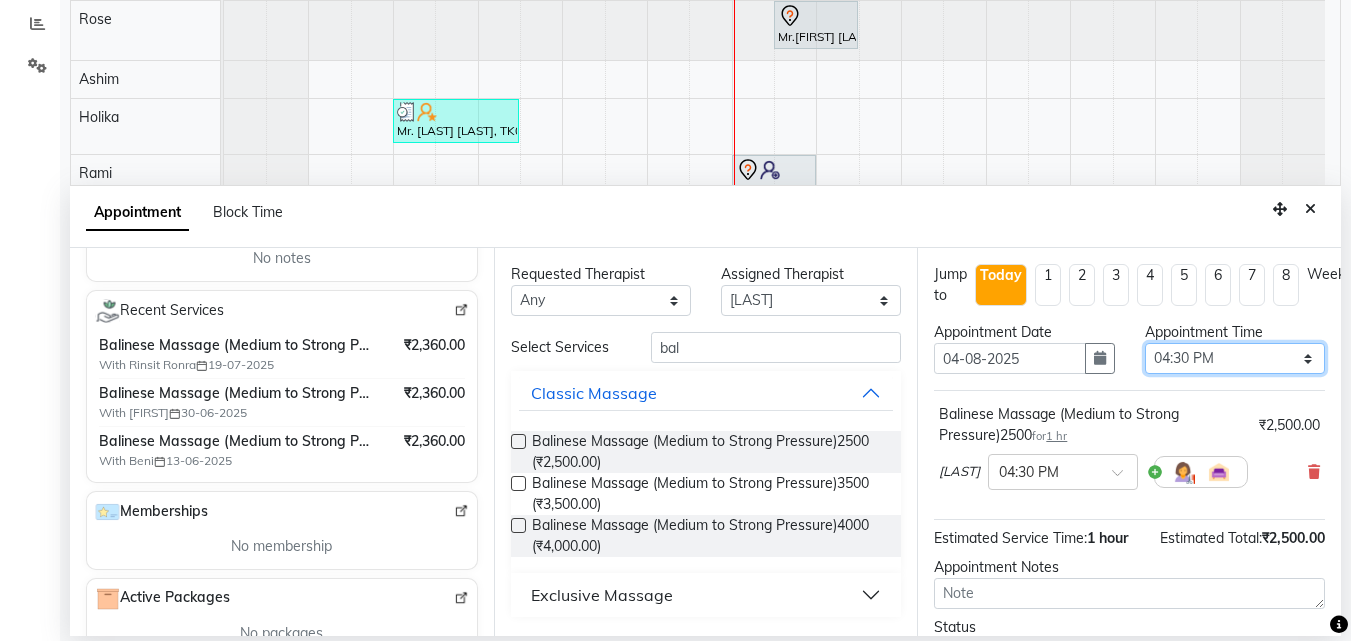 scroll, scrollTop: 174, scrollLeft: 0, axis: vertical 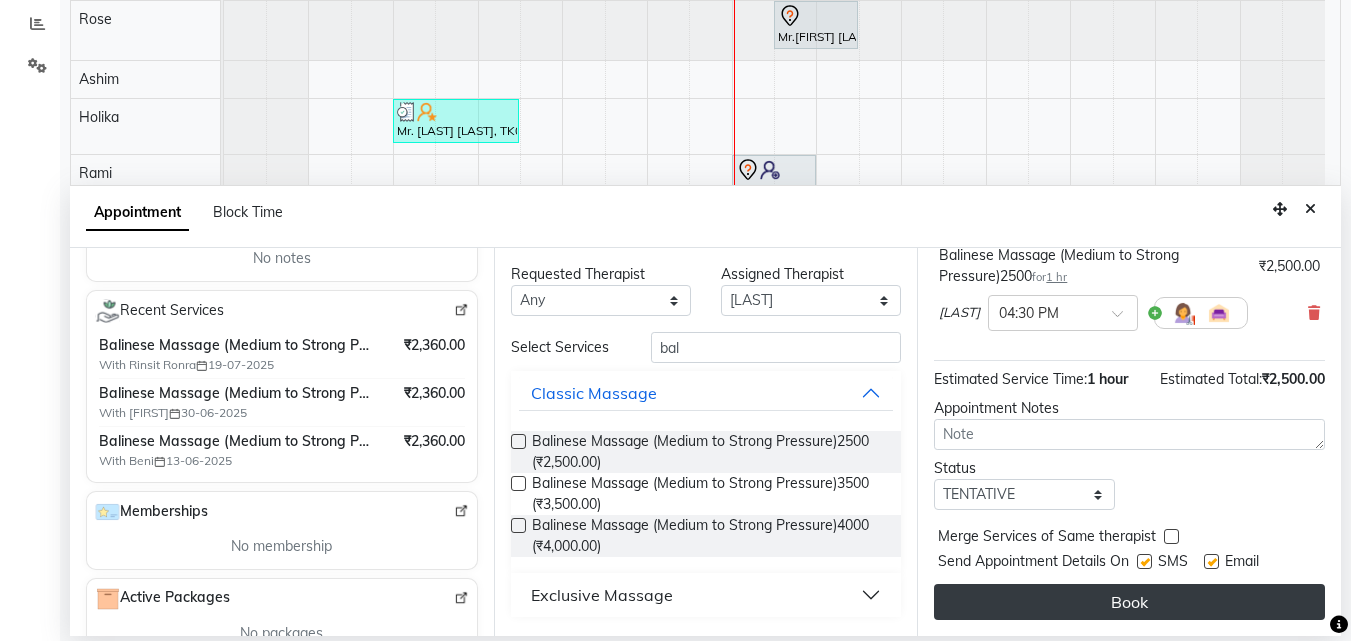 click on "Book" at bounding box center [1129, 602] 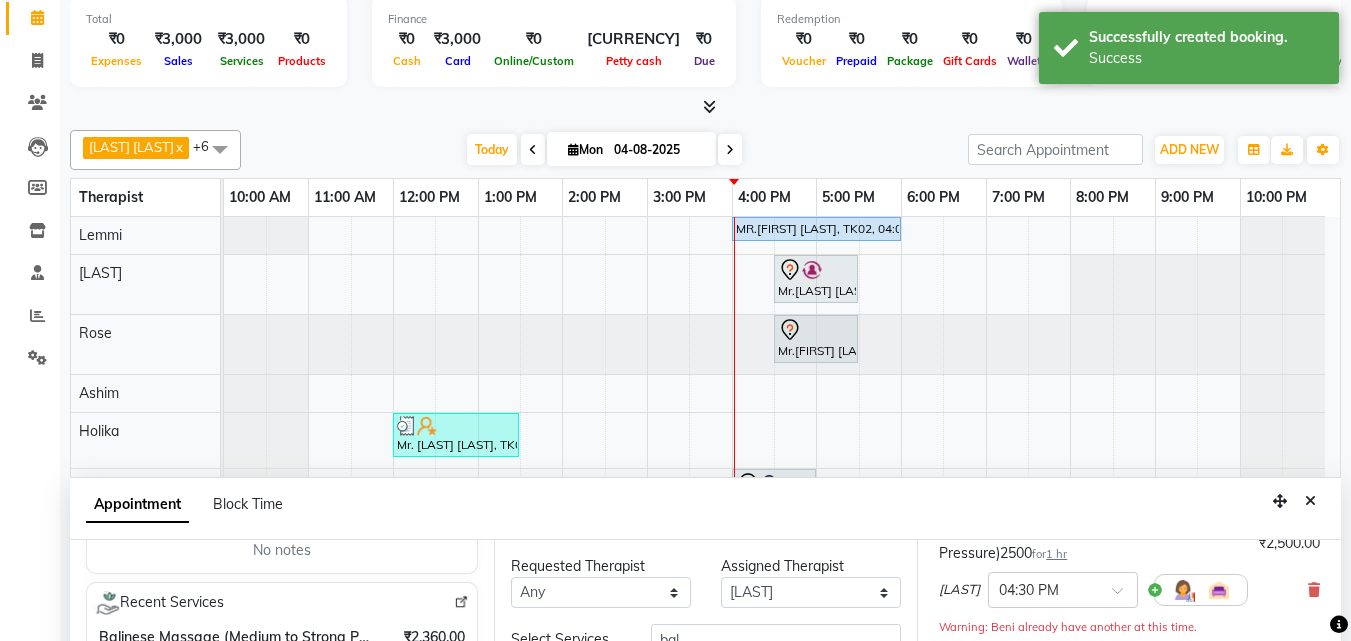 scroll, scrollTop: 0, scrollLeft: 0, axis: both 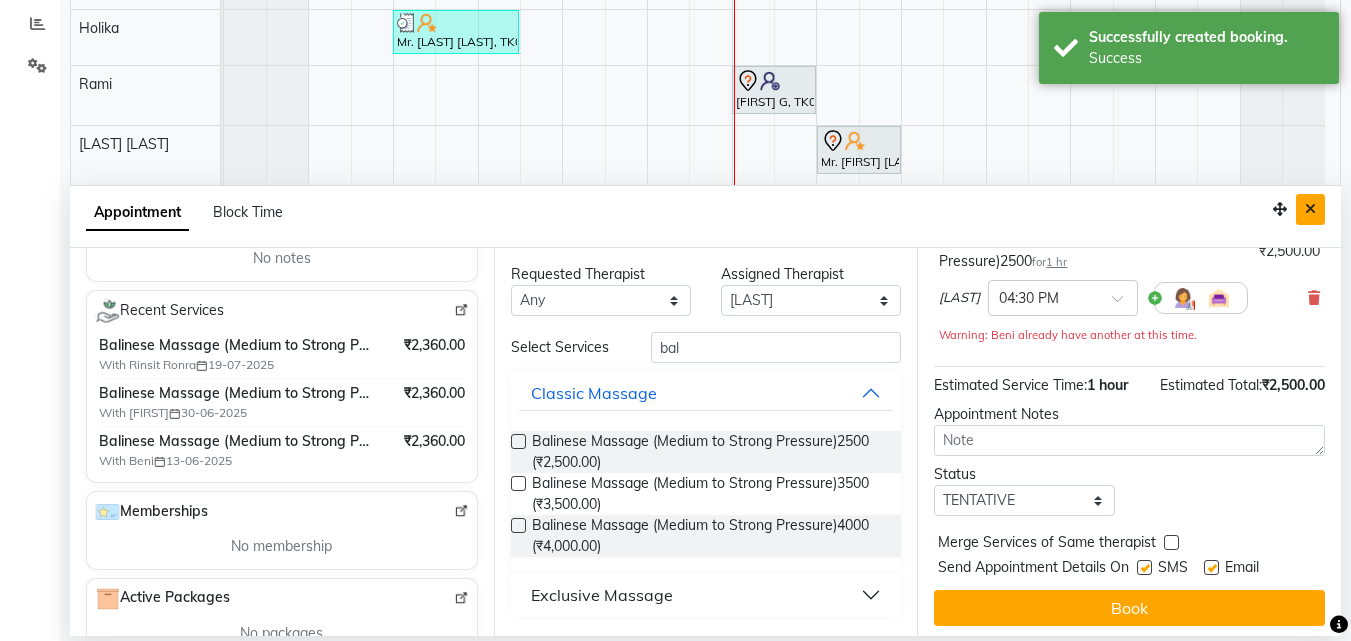 click at bounding box center (1310, 209) 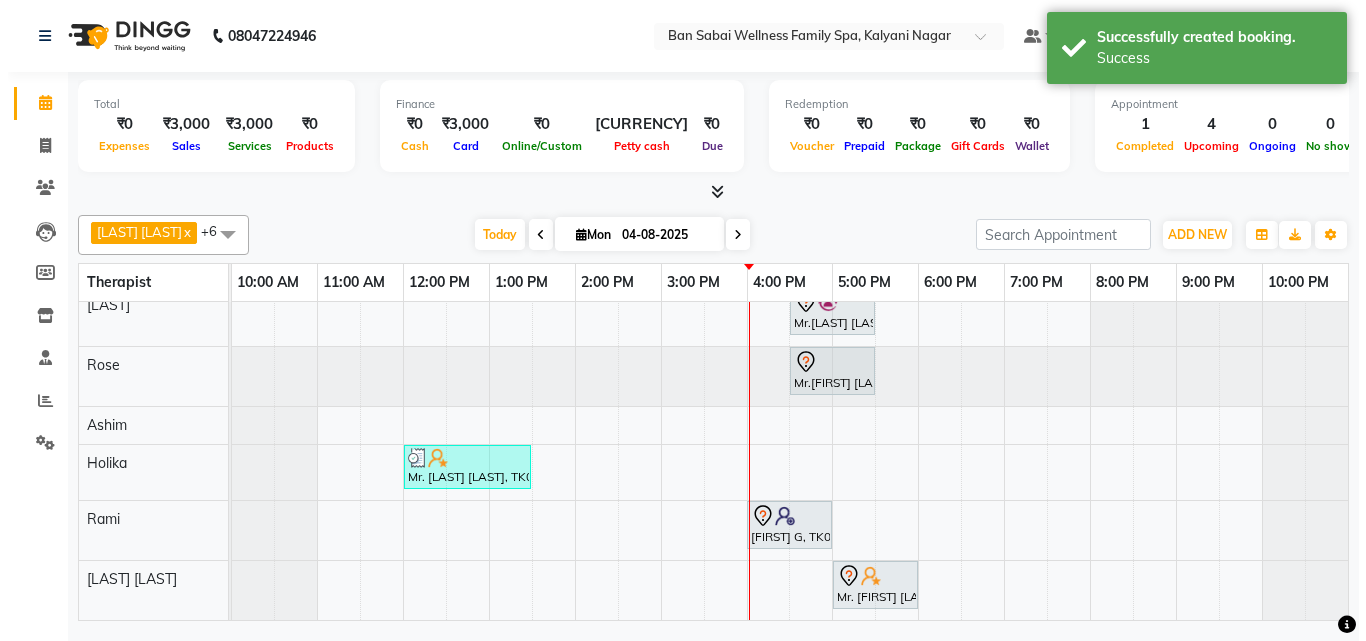 scroll, scrollTop: 0, scrollLeft: 0, axis: both 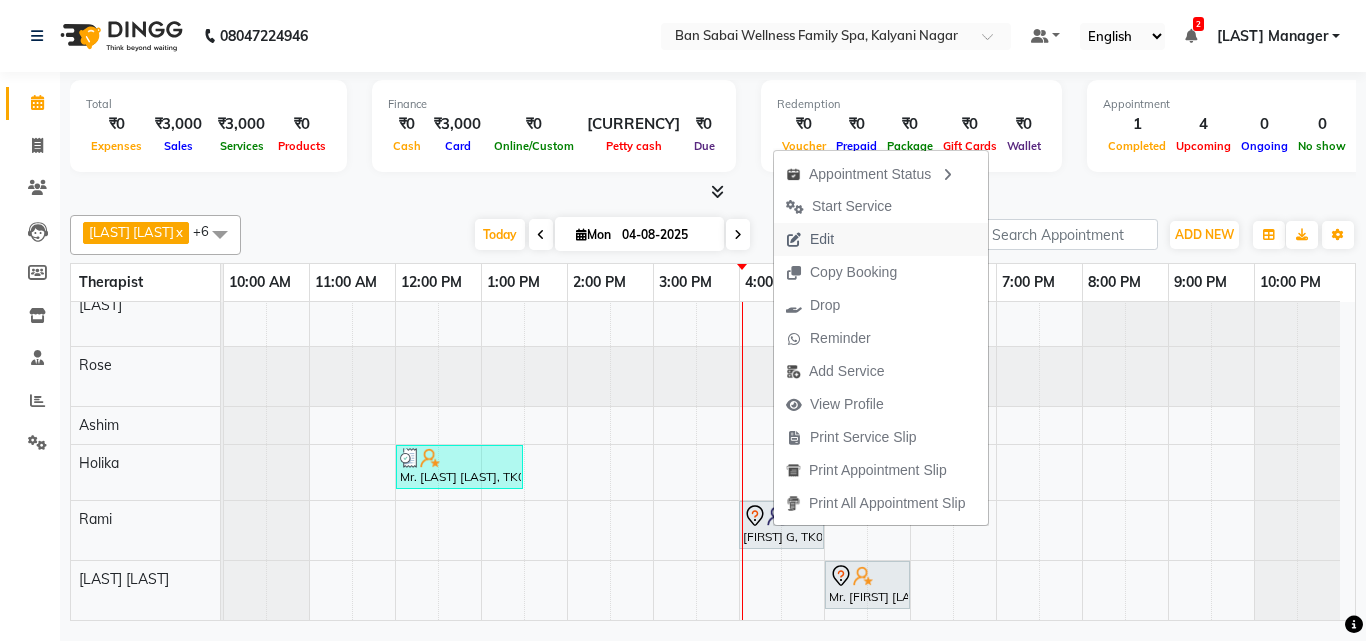 click on "Edit" at bounding box center (822, 239) 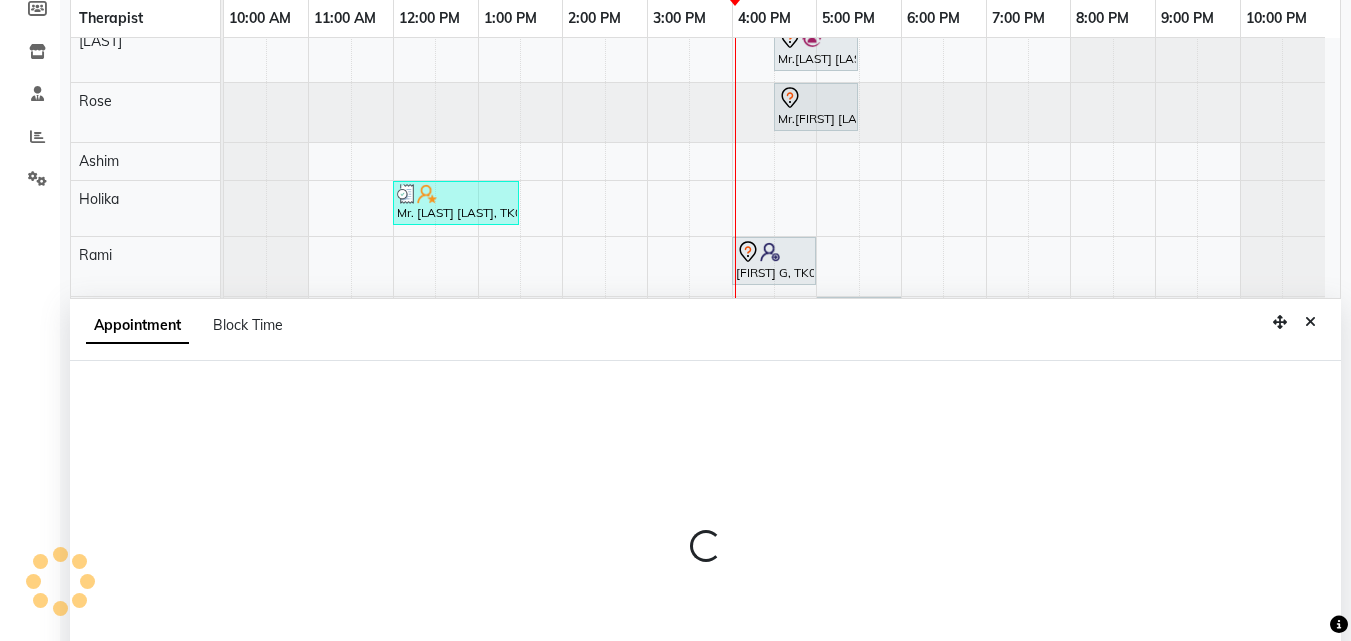 scroll, scrollTop: 377, scrollLeft: 0, axis: vertical 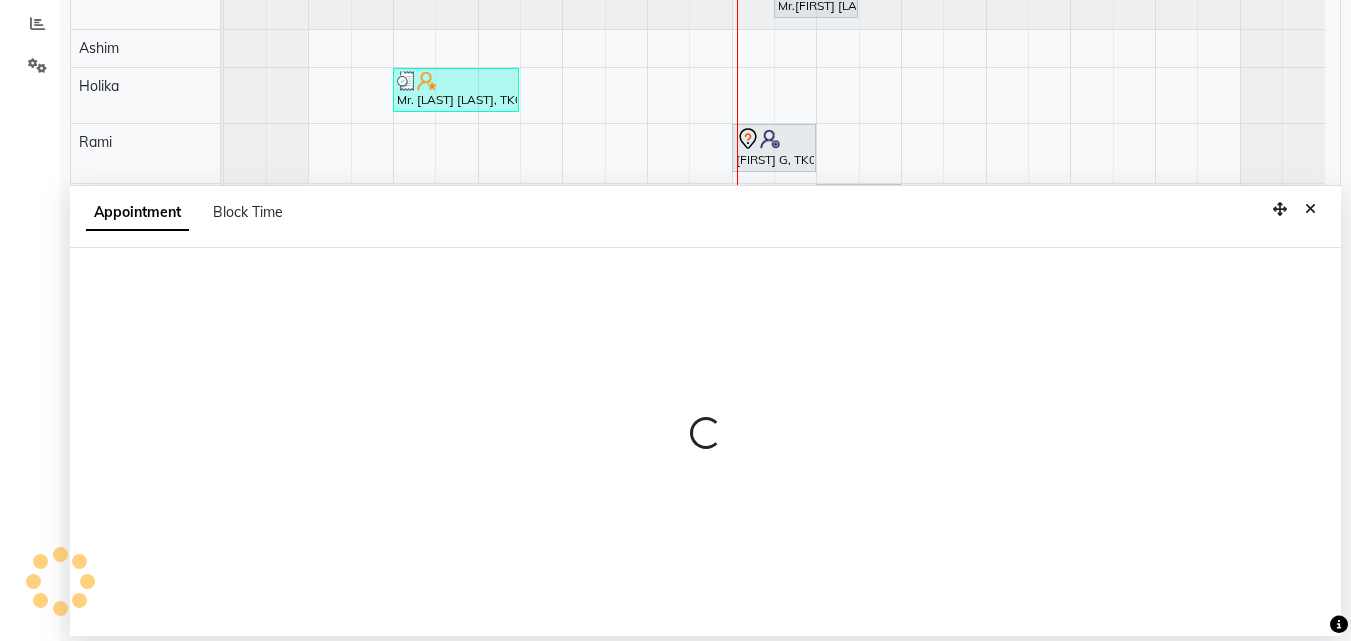 select on "tentative" 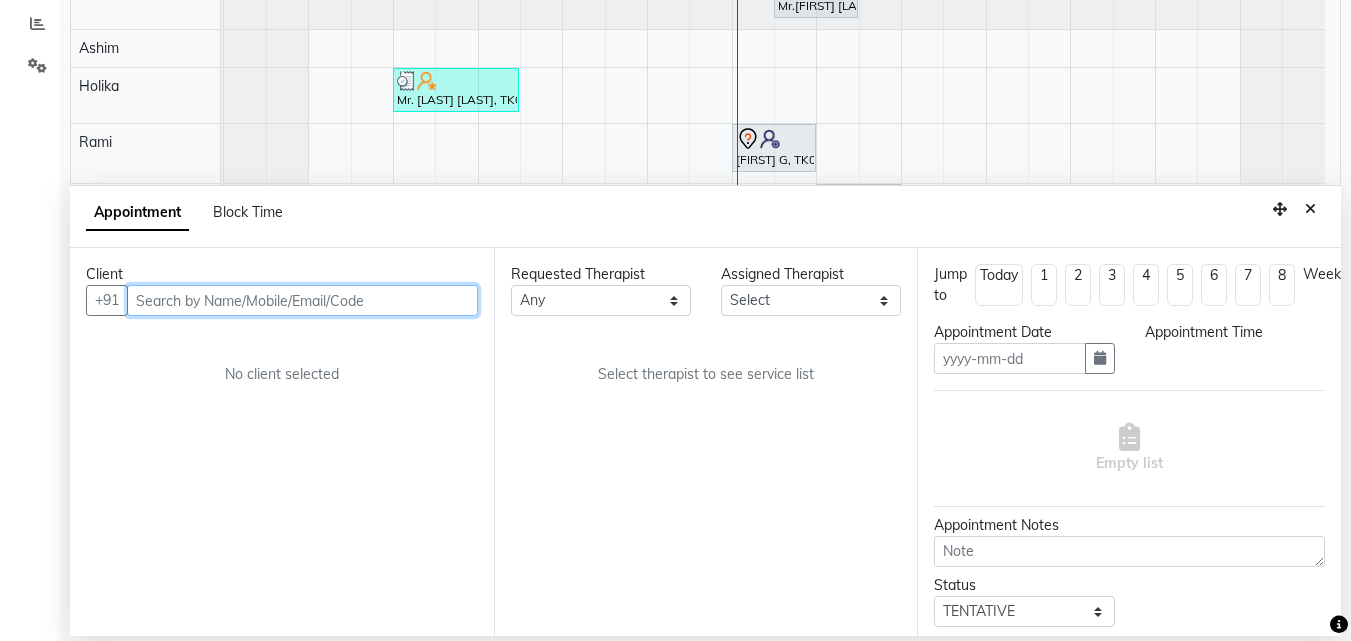 type on "04-08-2025" 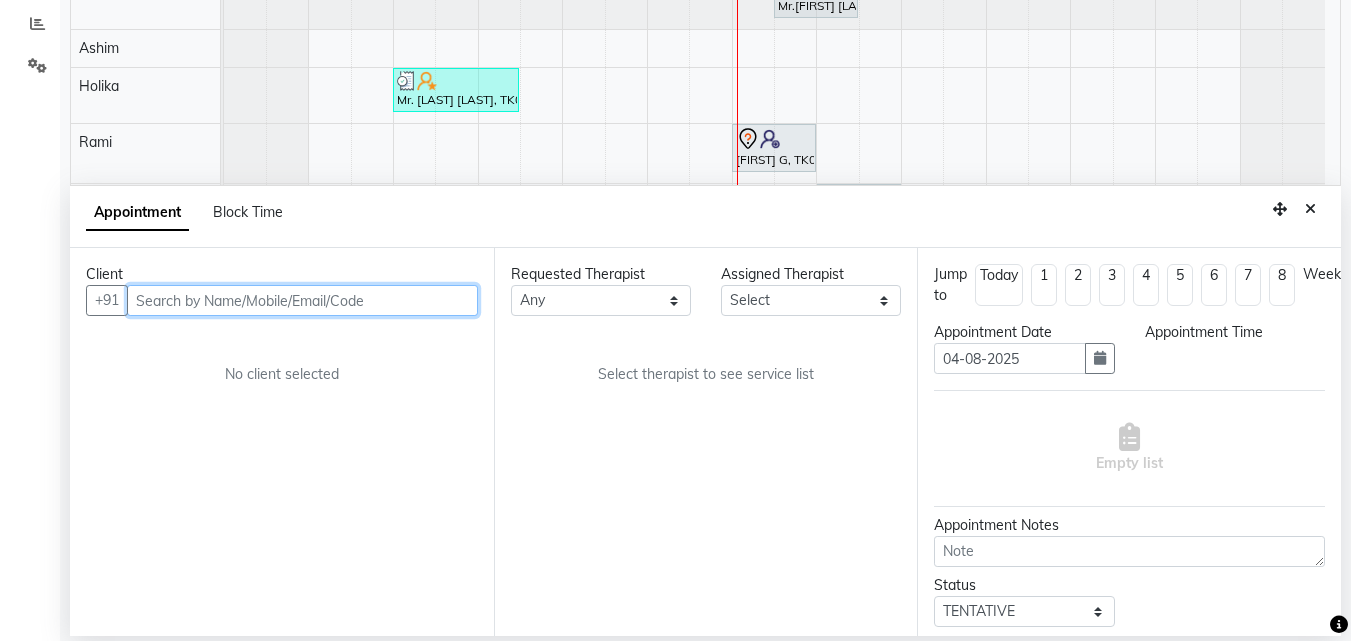 select on "960" 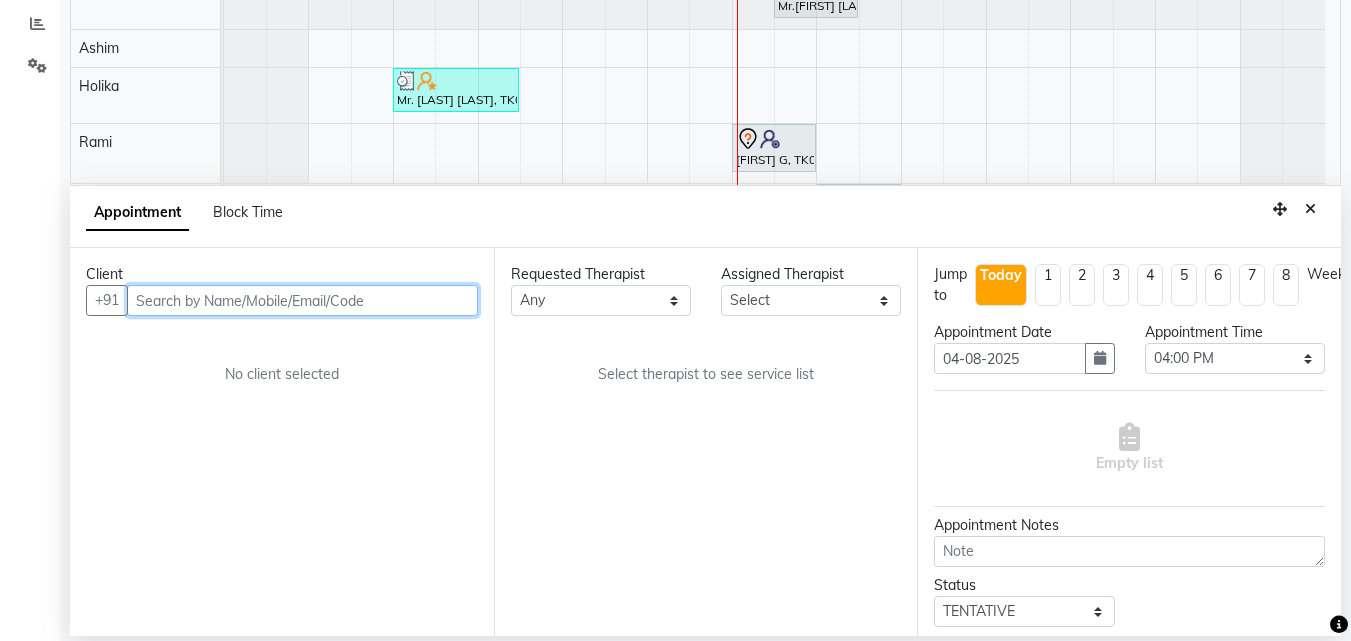 select on "83909" 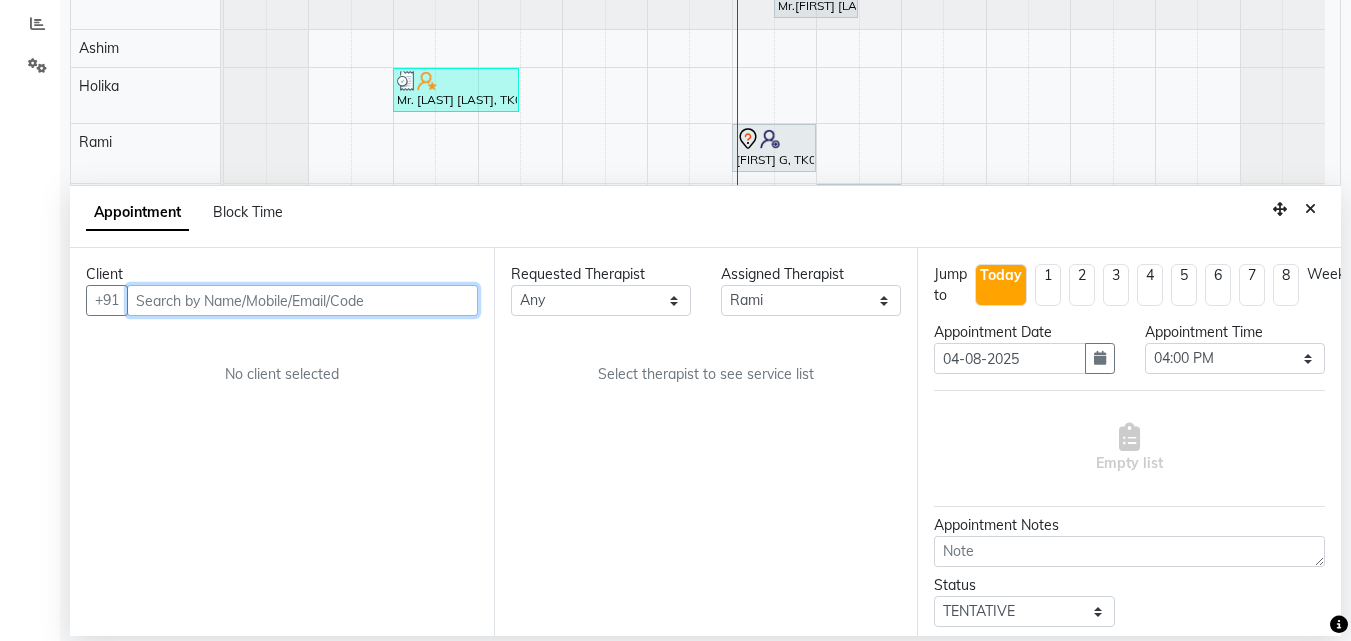 select on "4209" 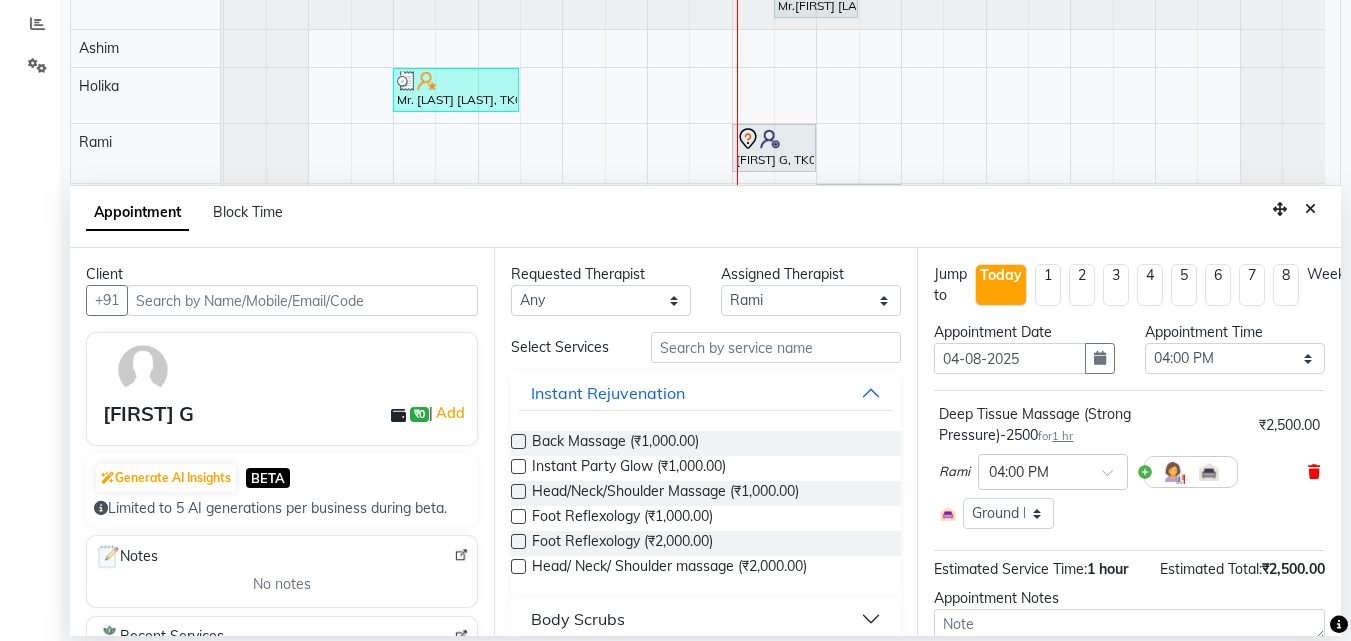 click at bounding box center (1314, 472) 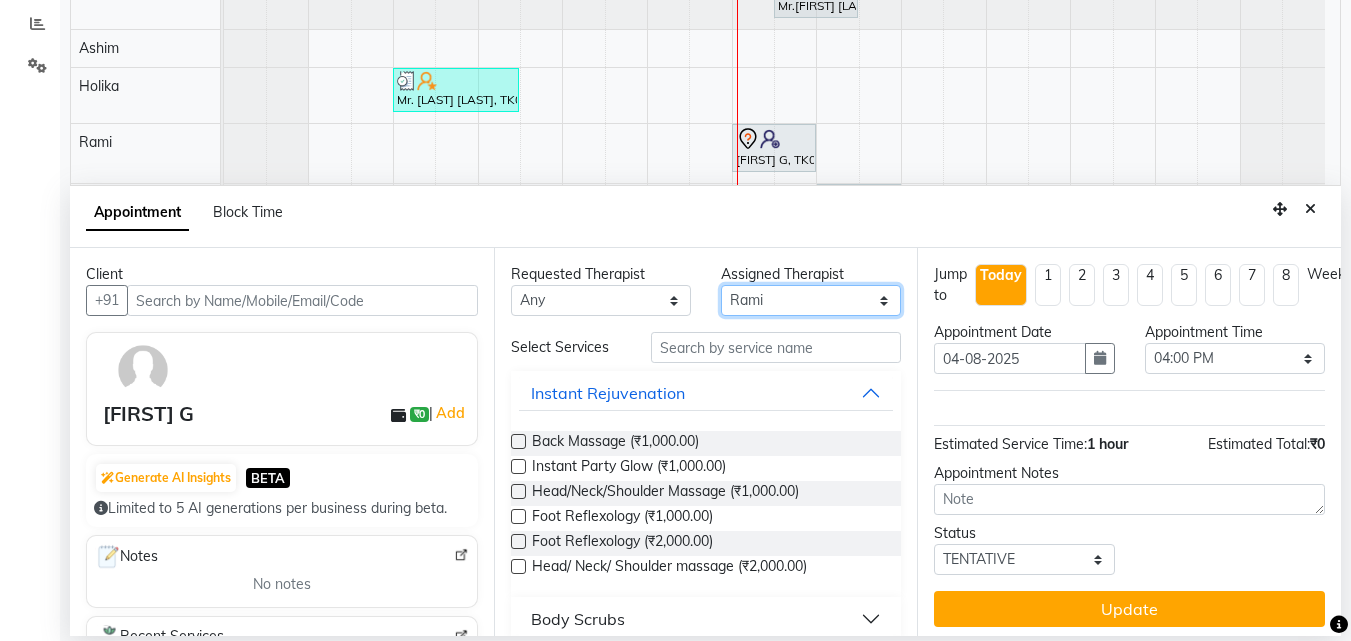 click on "Select Ana Bviimai Ashim Beni Ellie  Holika Lemmi Rami Rinsit Ronra Rose" at bounding box center (811, 300) 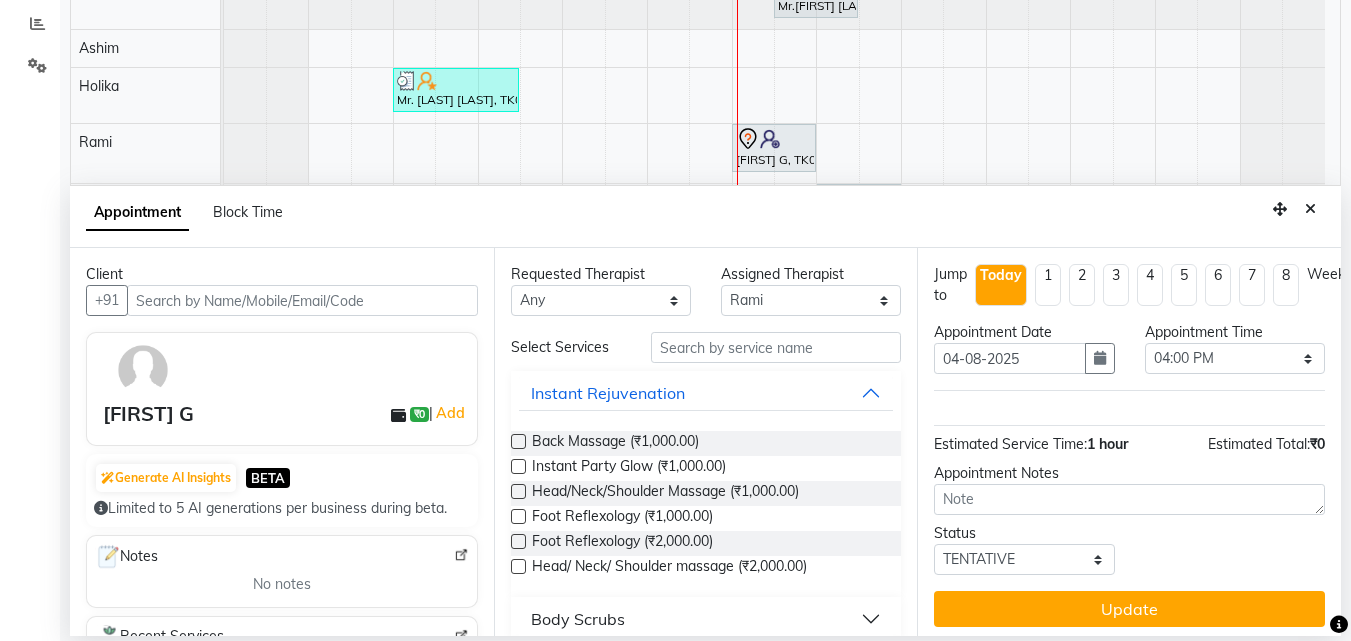 click on "Appointment Block Time" at bounding box center [705, 217] 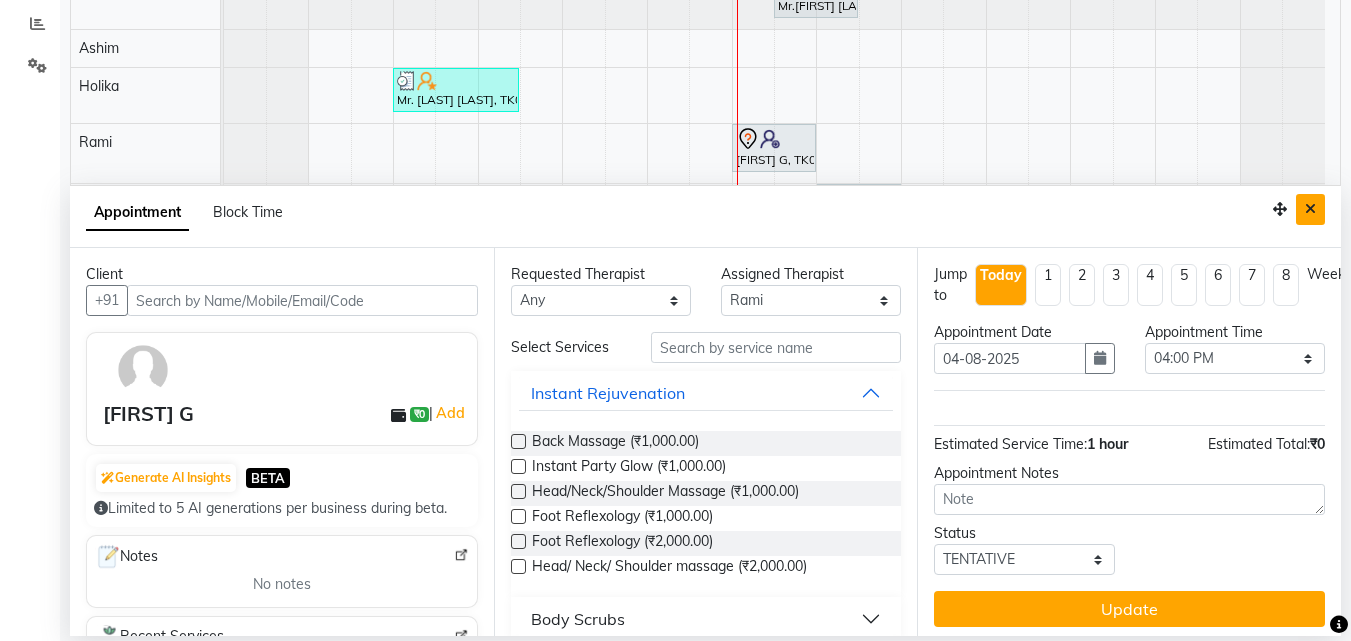 click at bounding box center (1310, 209) 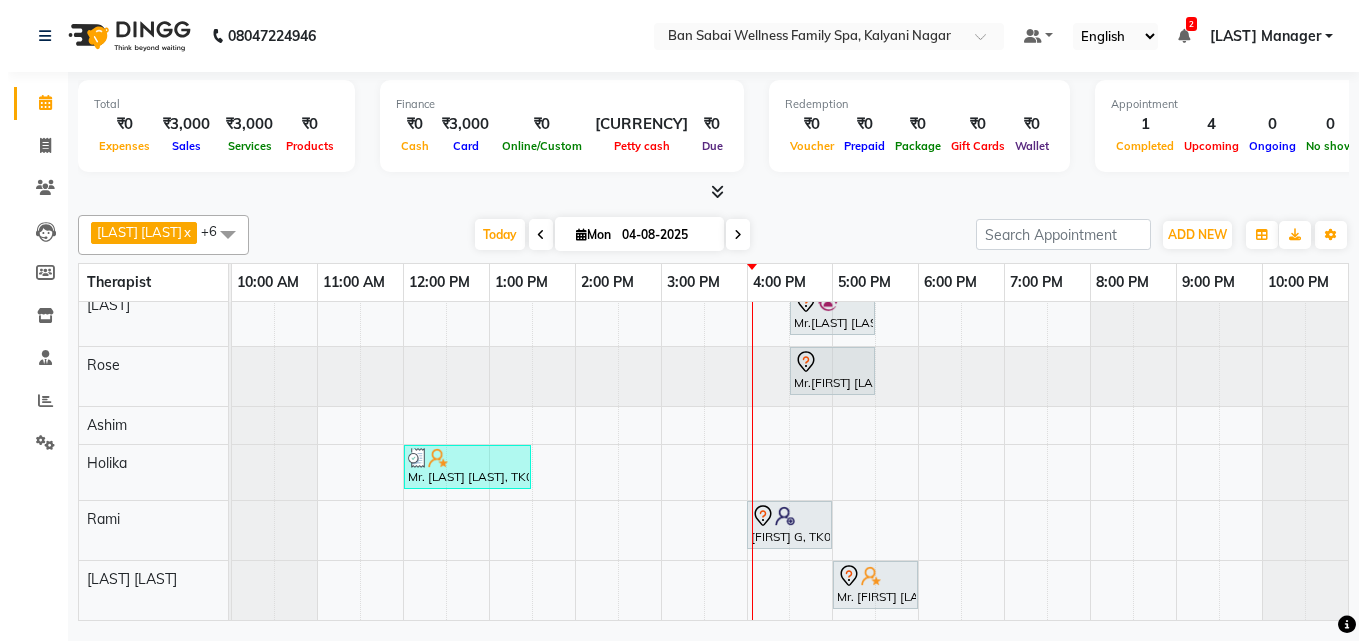 scroll, scrollTop: 0, scrollLeft: 0, axis: both 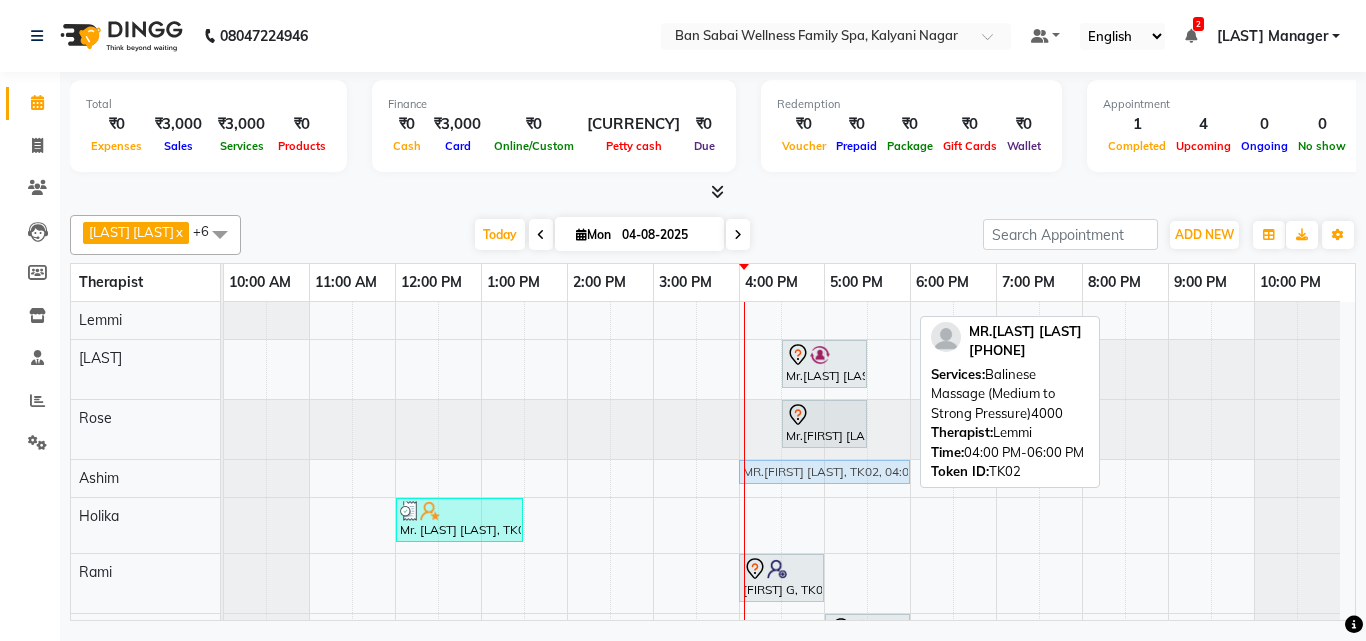 drag, startPoint x: 802, startPoint y: 307, endPoint x: 797, endPoint y: 469, distance: 162.07715 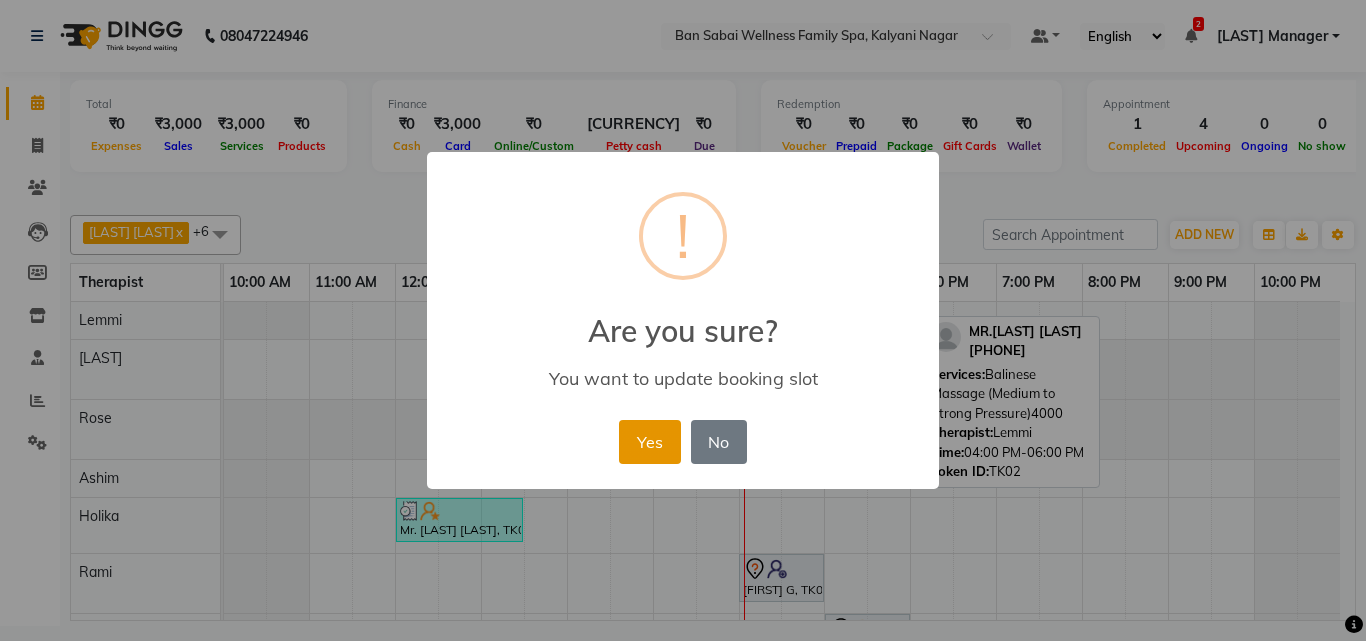 click on "Yes" at bounding box center [649, 442] 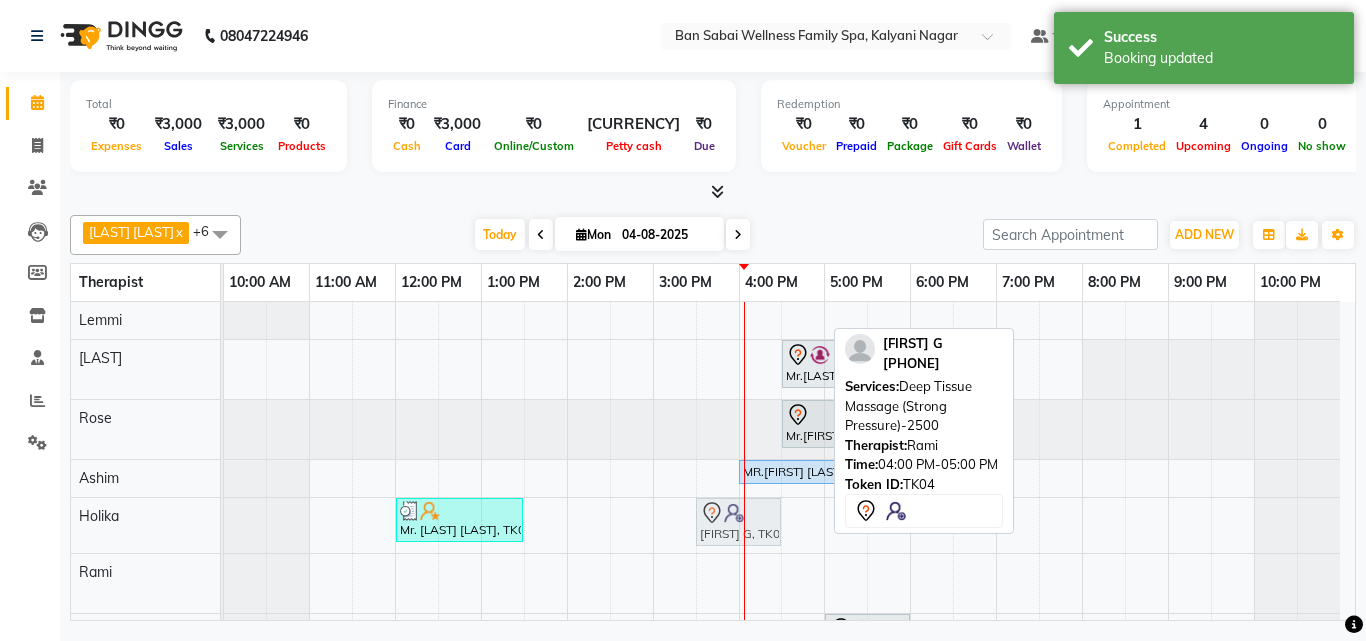 drag, startPoint x: 767, startPoint y: 578, endPoint x: 746, endPoint y: 540, distance: 43.416588 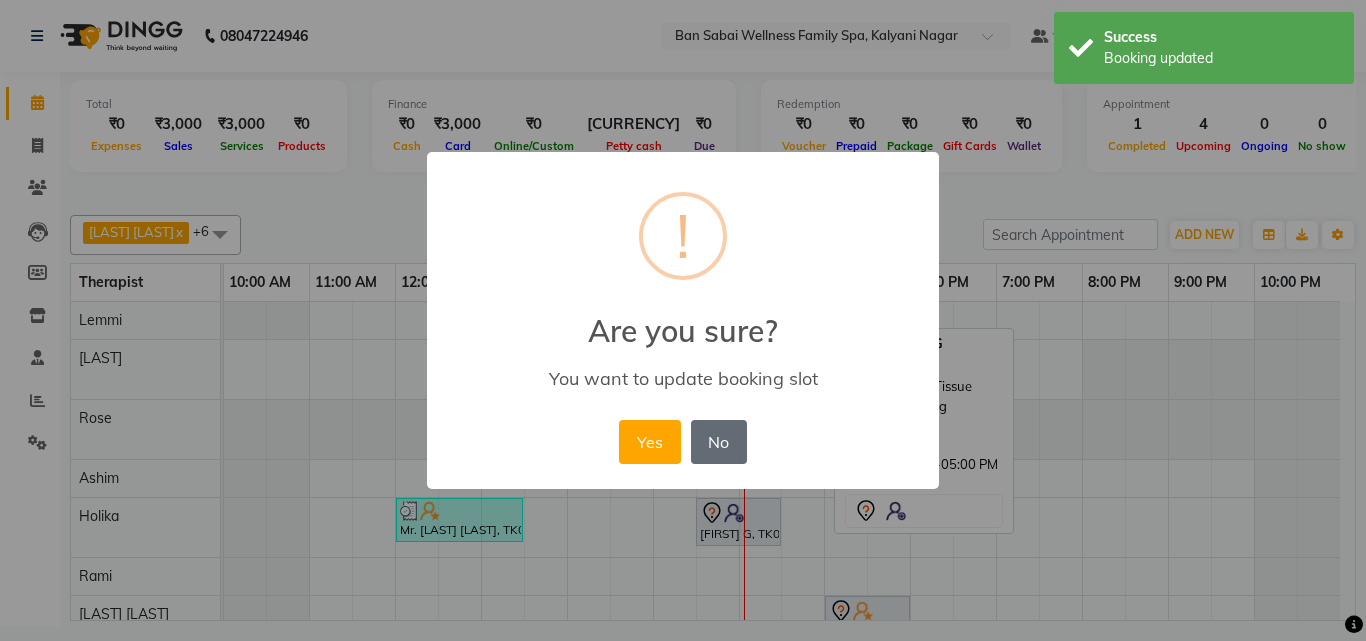 click on "No" at bounding box center [719, 442] 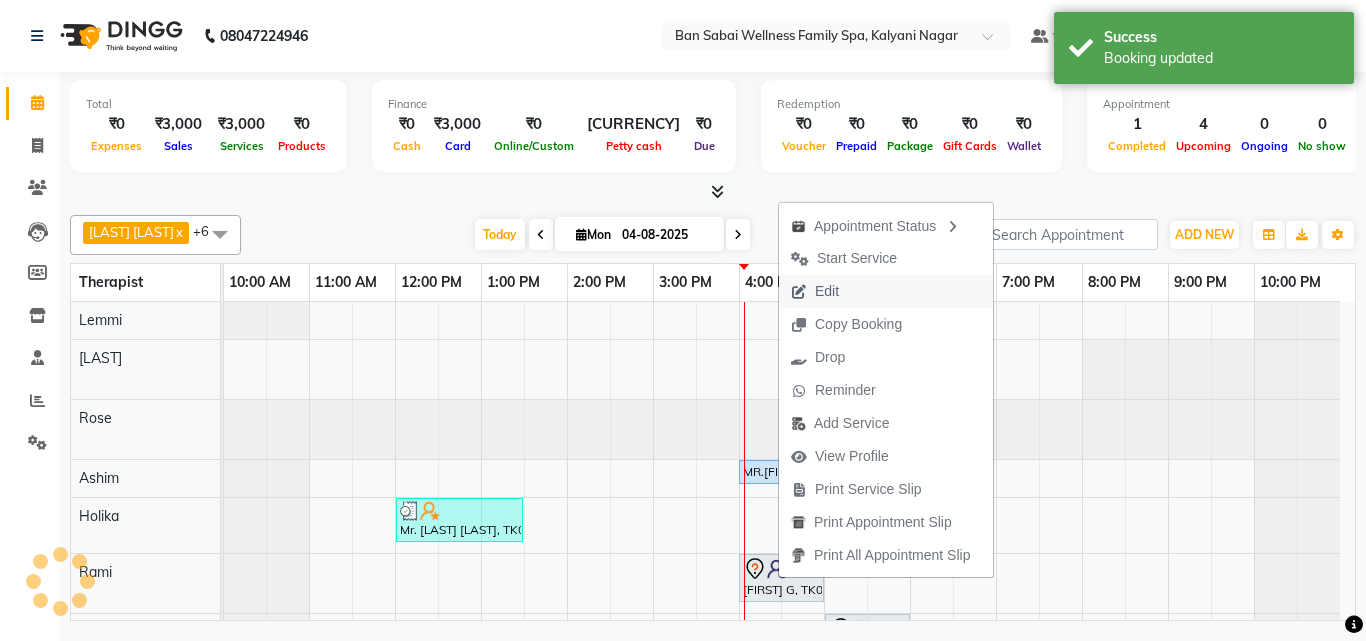 click on "Edit" at bounding box center [827, 291] 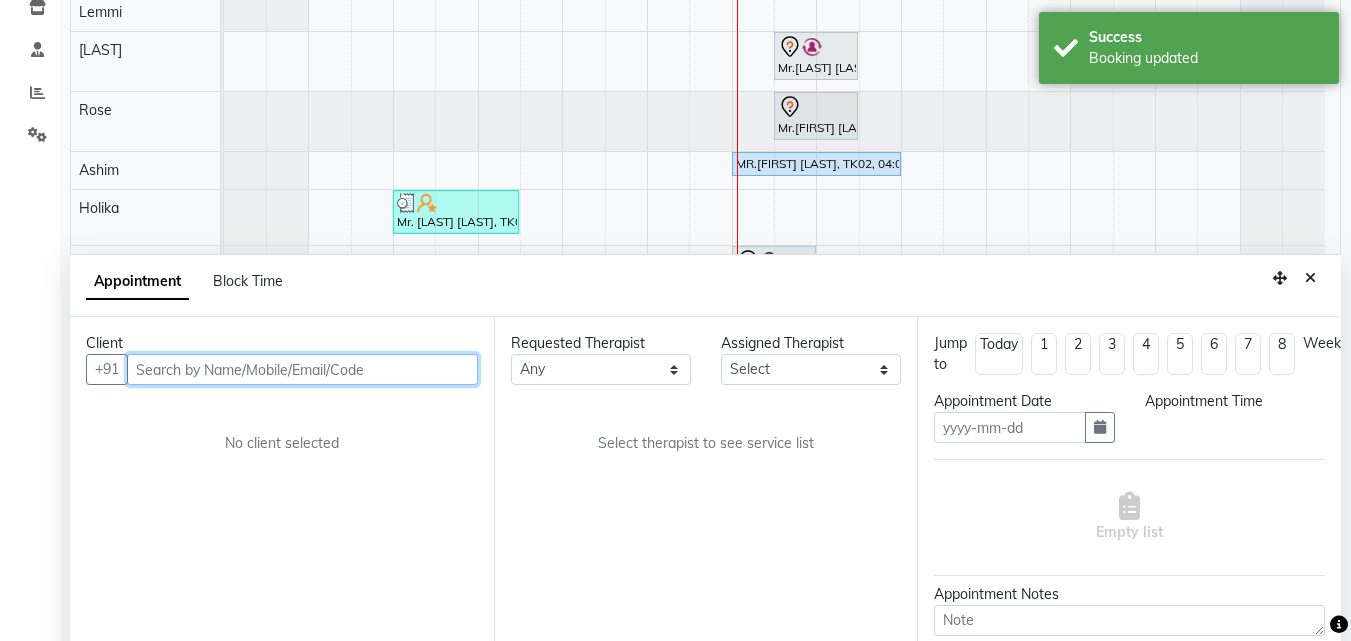 type on "04-08-2025" 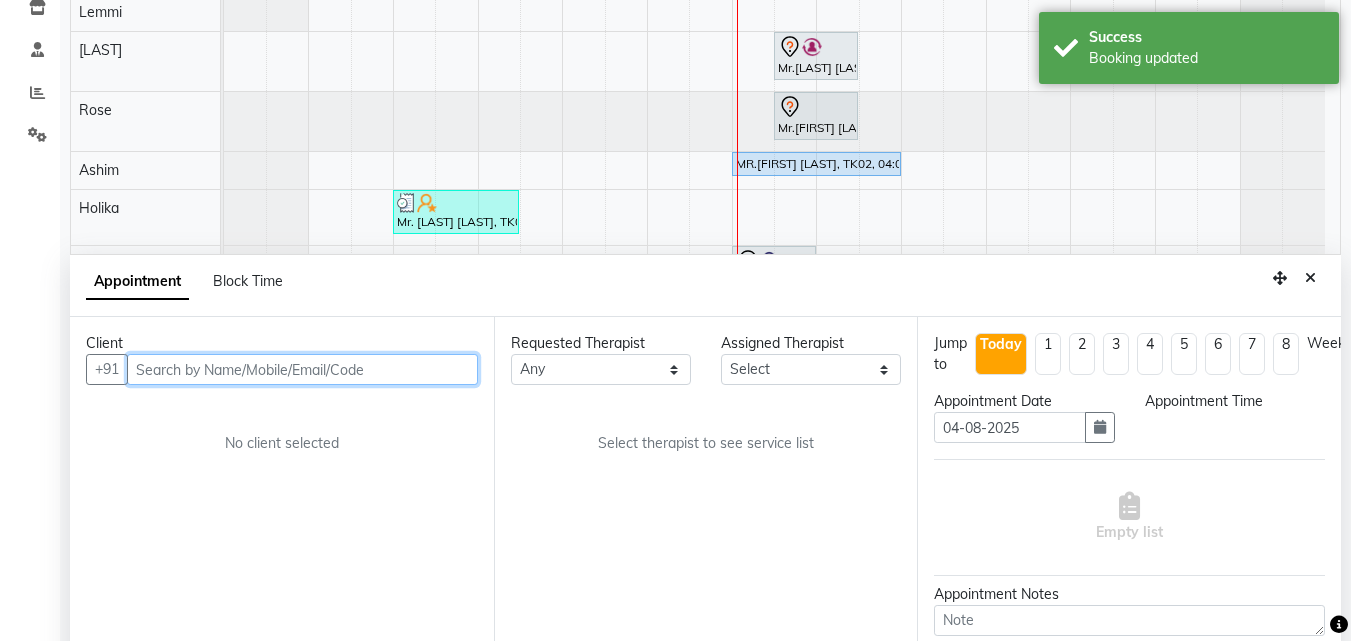 scroll, scrollTop: 357, scrollLeft: 0, axis: vertical 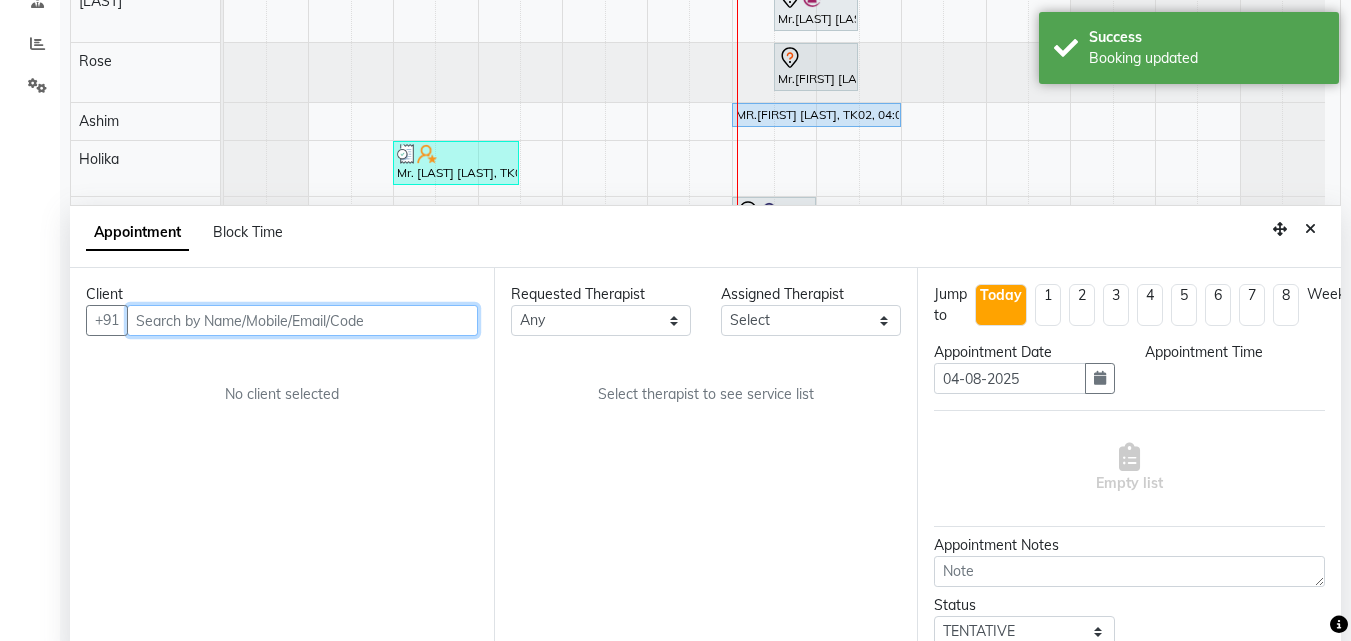 select on "960" 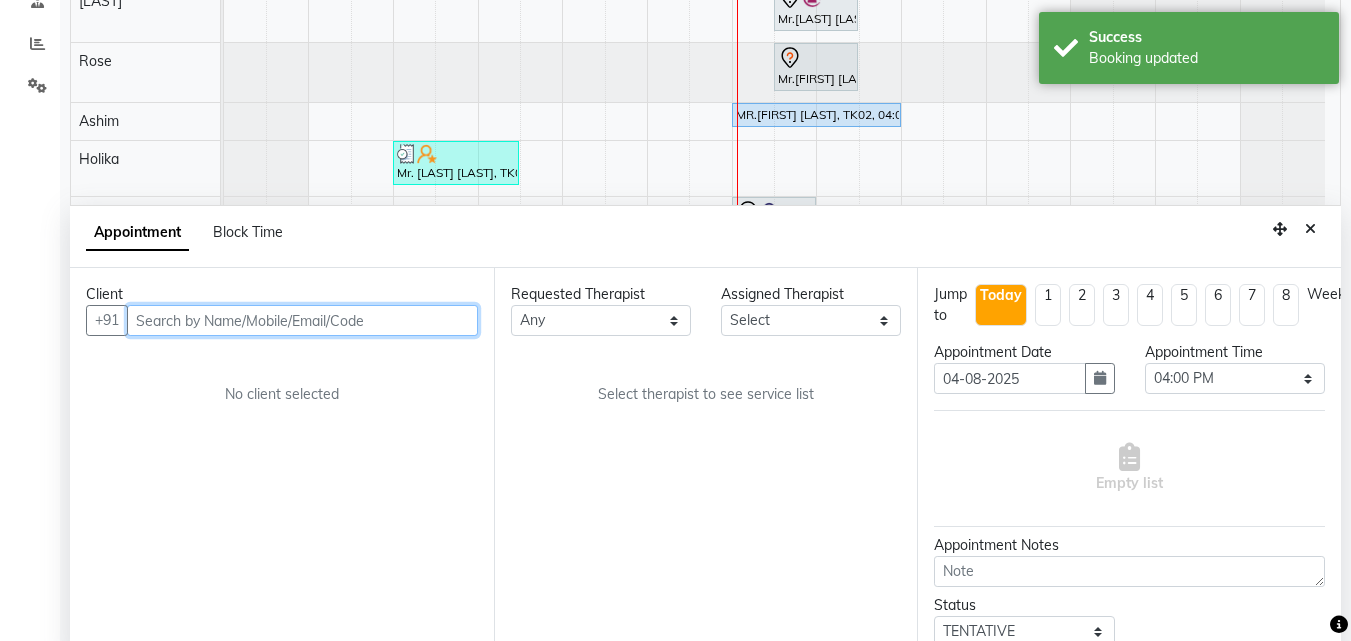 select on "83909" 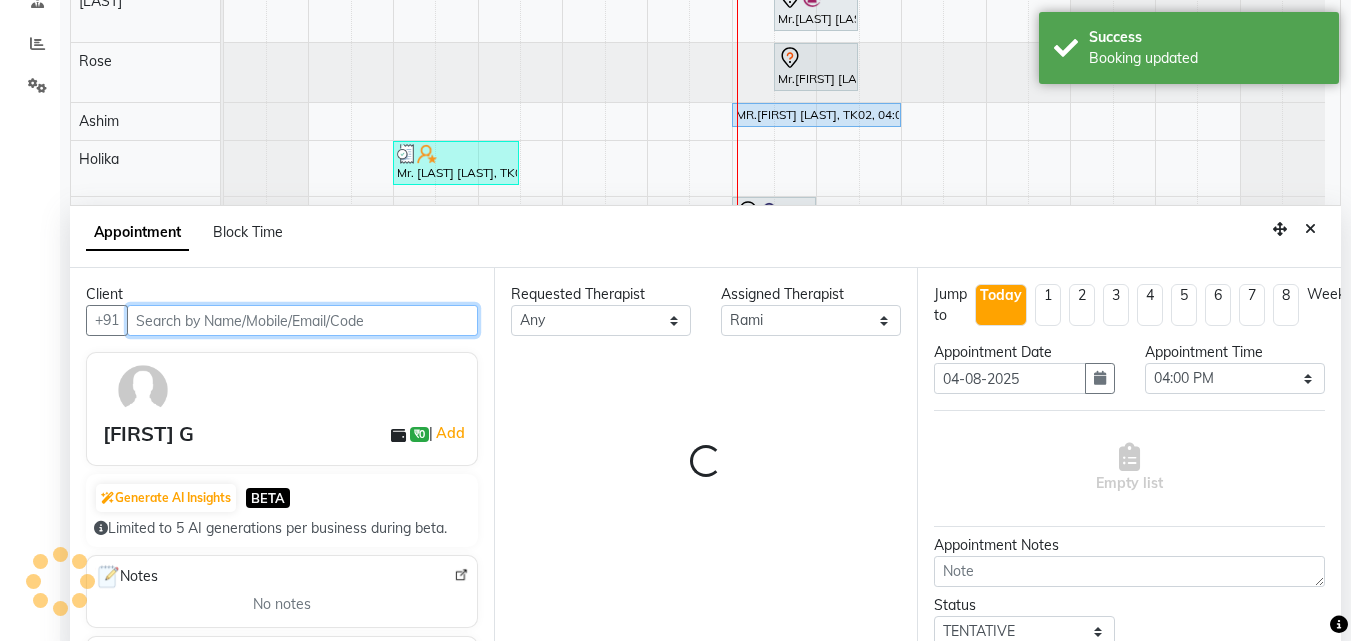 select on "4209" 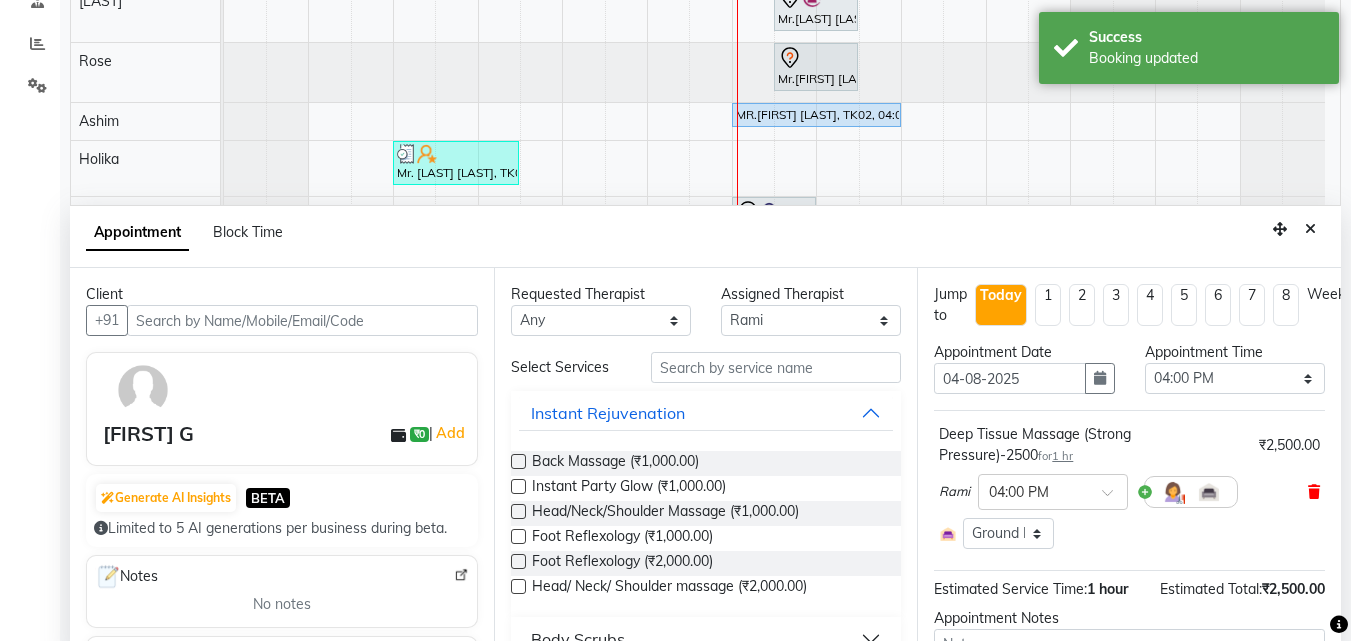 click at bounding box center [1314, 492] 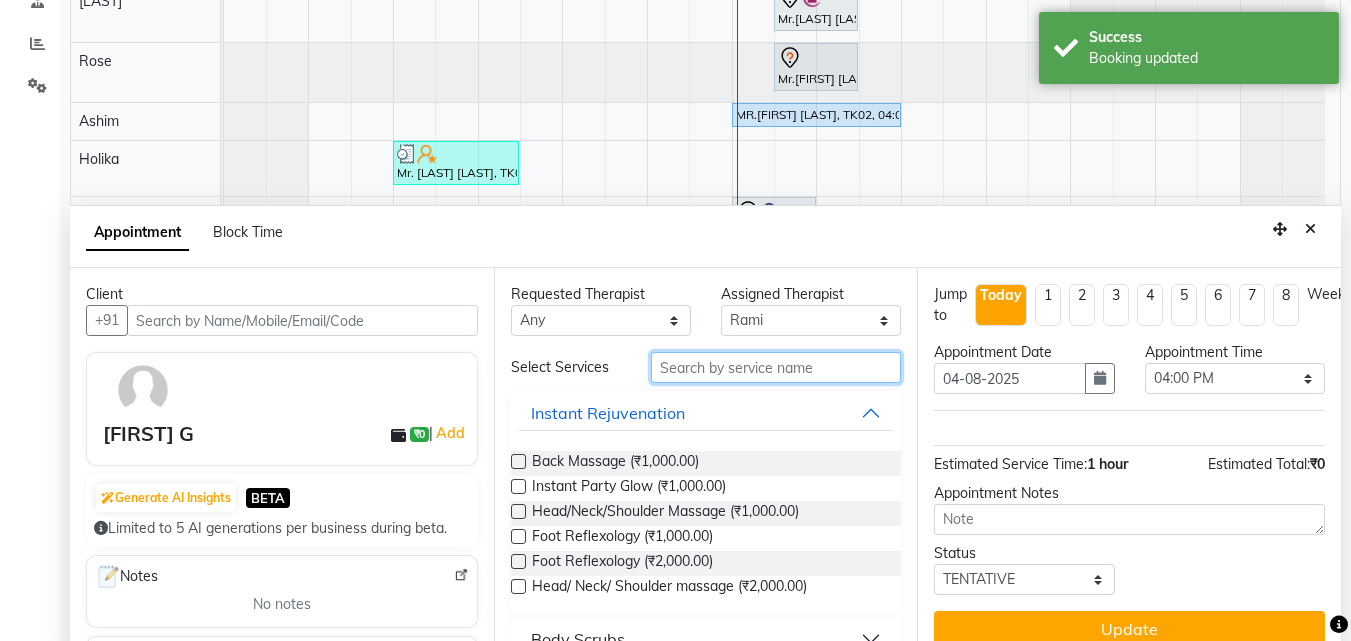 click at bounding box center (776, 367) 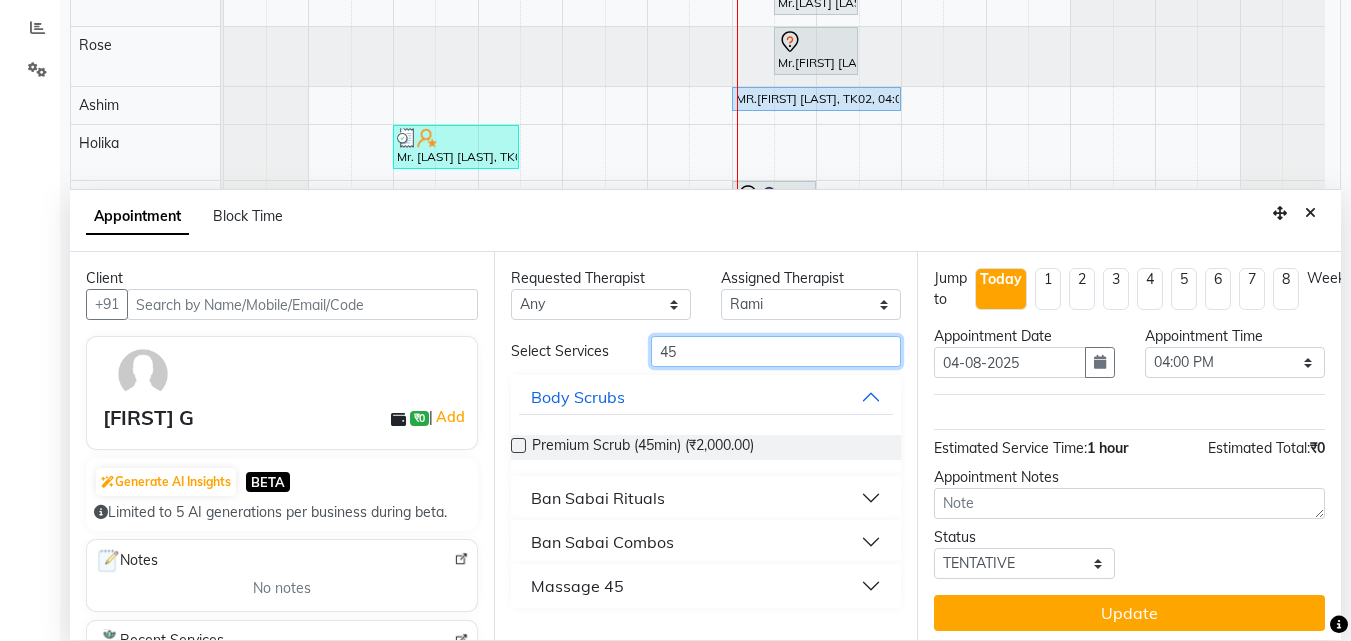 scroll, scrollTop: 377, scrollLeft: 0, axis: vertical 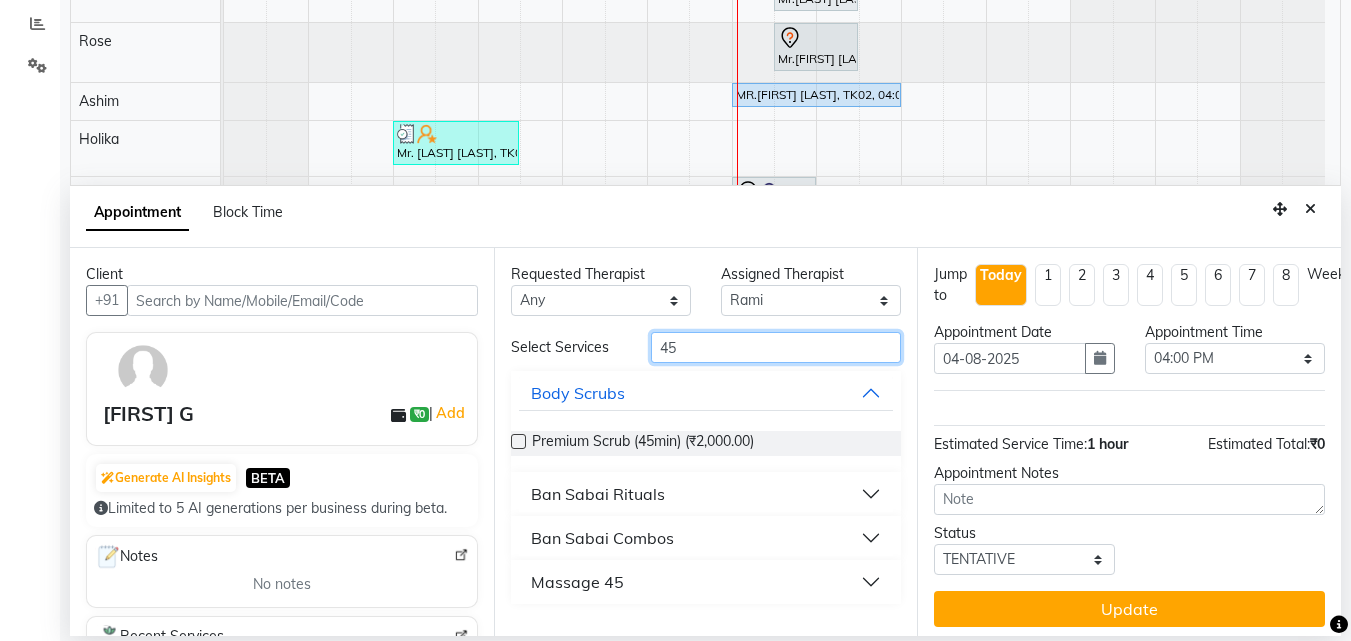 type on "45" 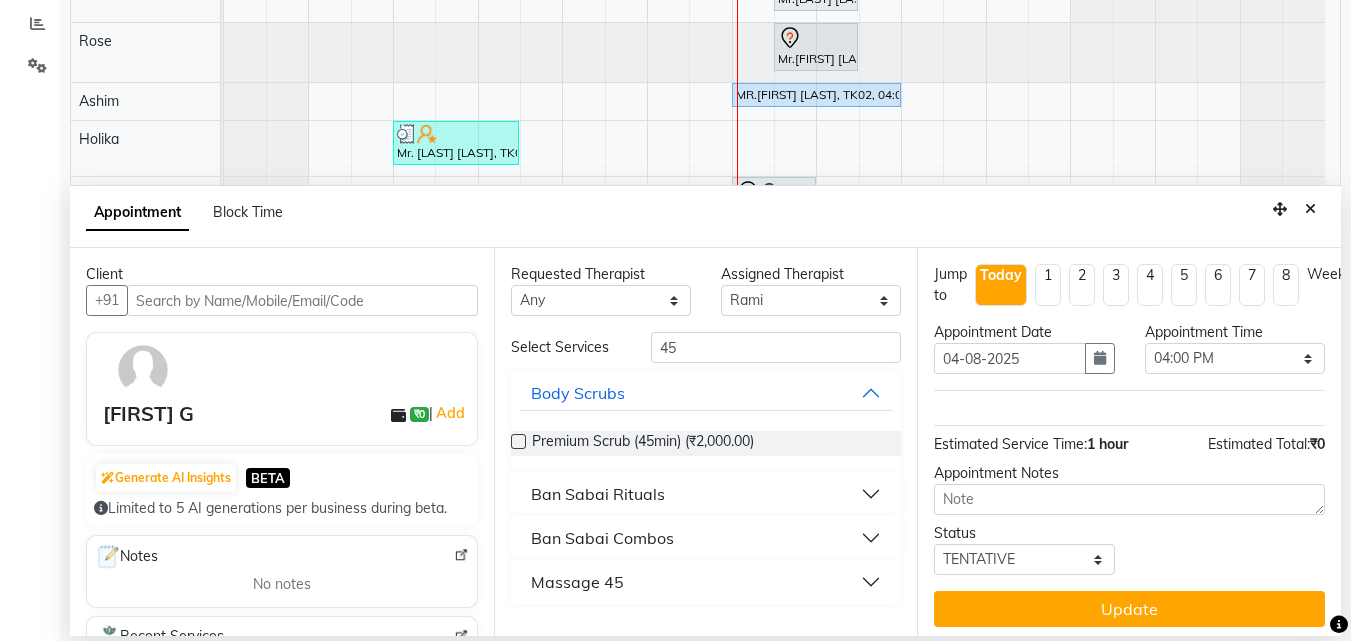 click on "Massage 45" at bounding box center [577, 582] 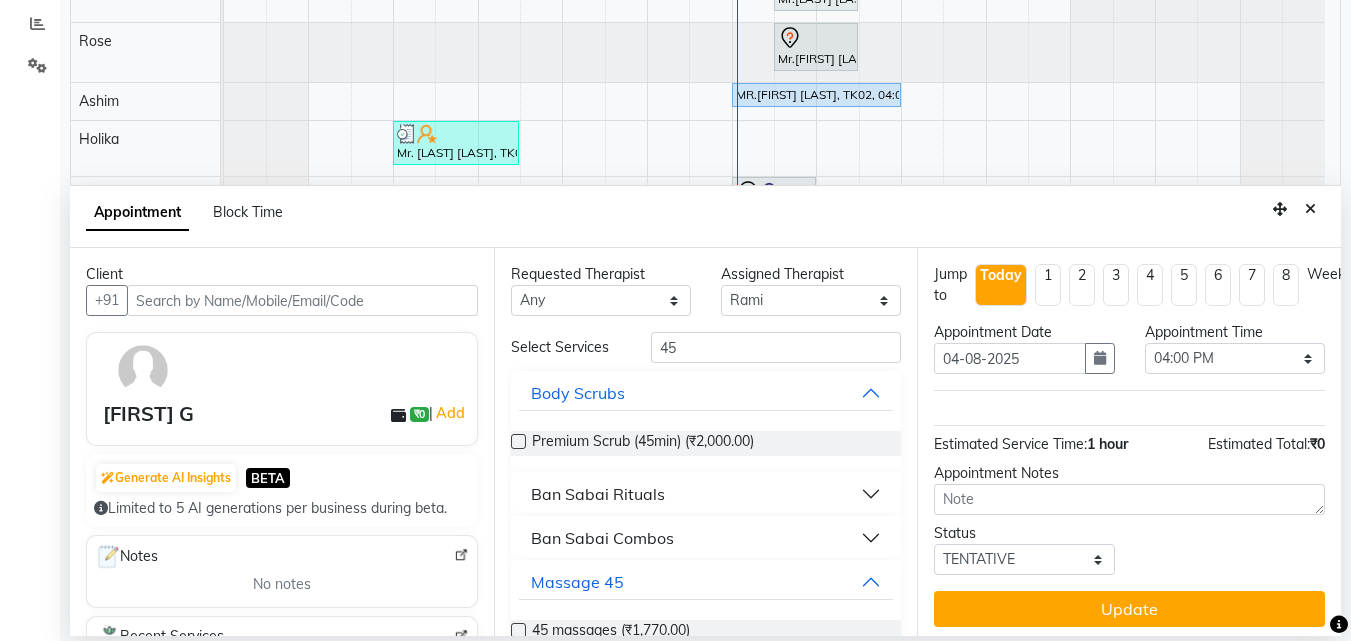 click at bounding box center (518, 630) 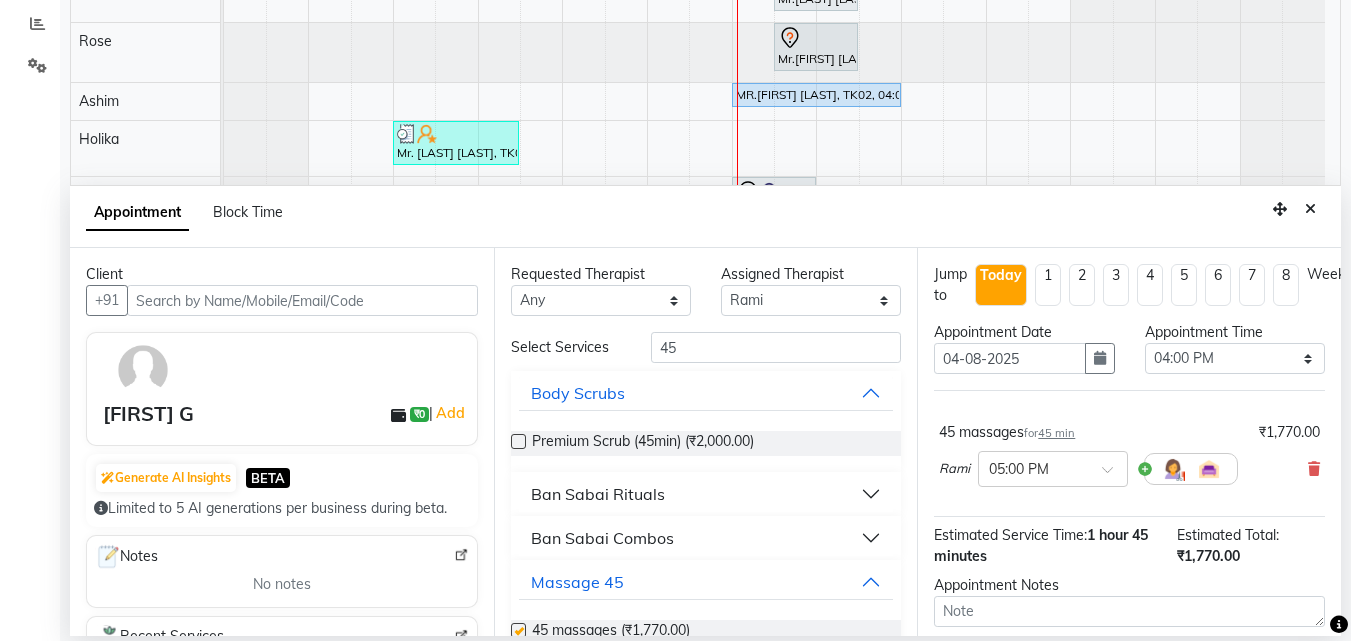 checkbox on "false" 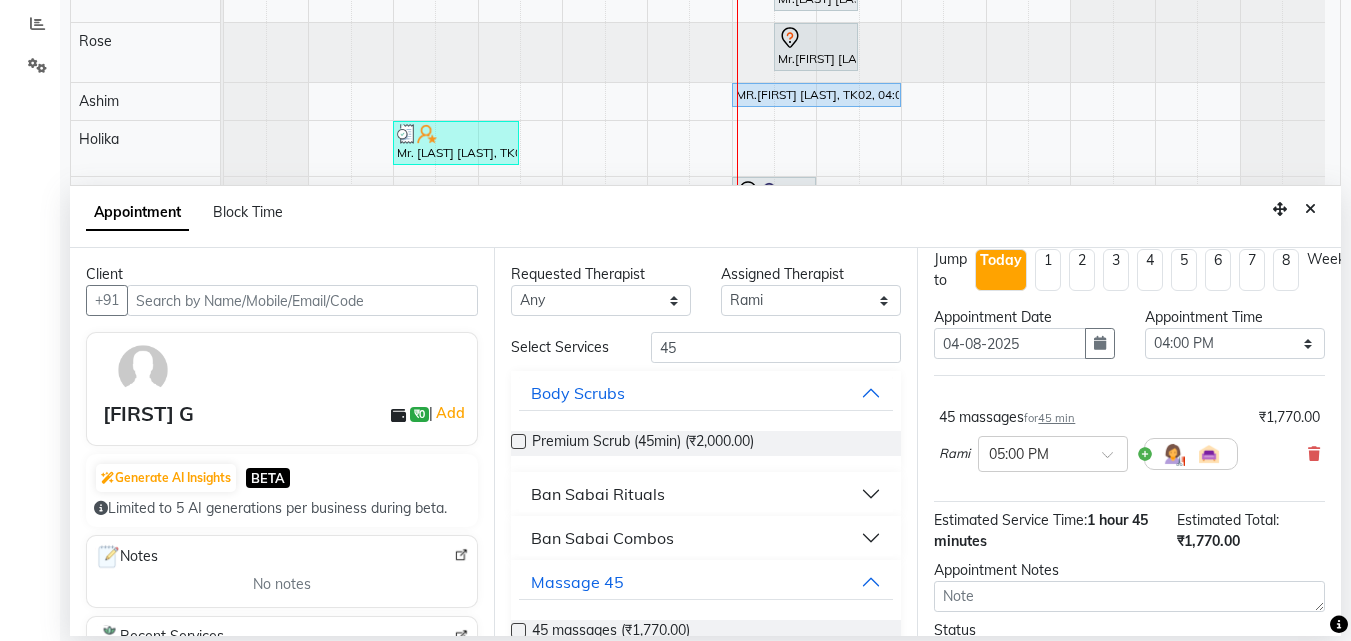 scroll, scrollTop: 0, scrollLeft: 0, axis: both 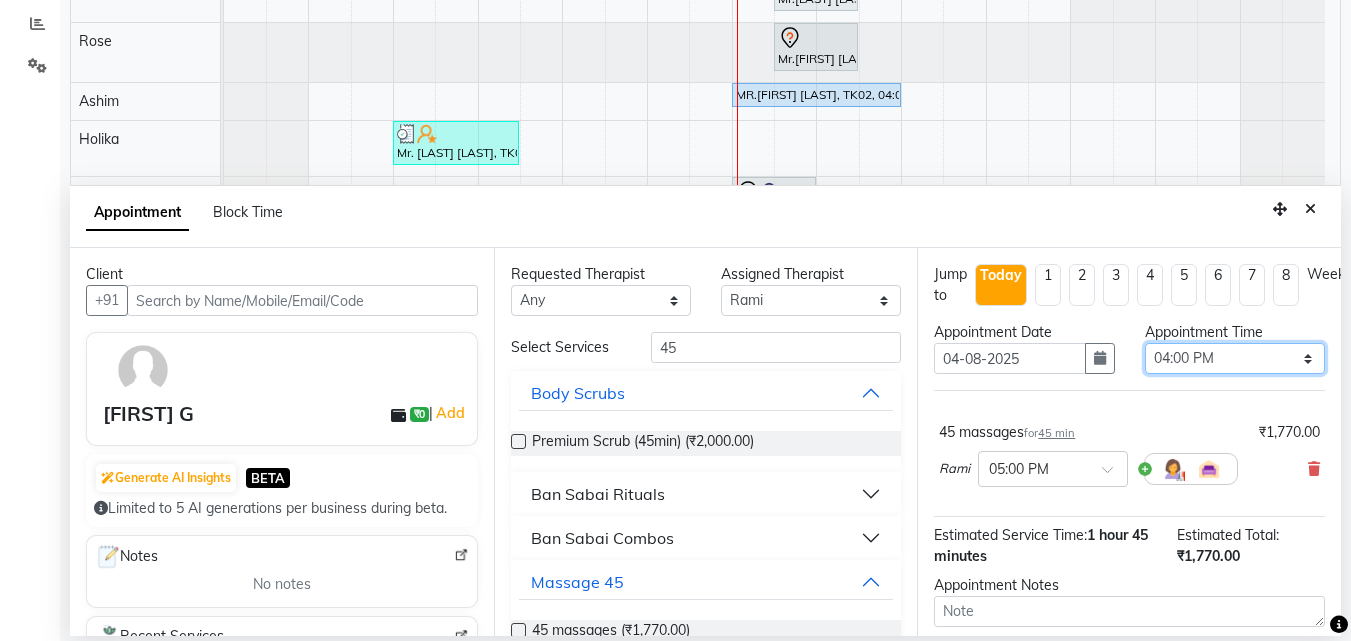 click on "Select 11:00 AM 11:05 AM 11:10 AM 11:15 AM 11:20 AM 11:25 AM 11:30 AM 11:35 AM 11:40 AM 11:45 AM 11:50 AM 11:55 AM 12:00 PM 12:05 PM 12:10 PM 12:15 PM 12:20 PM 12:25 PM 12:30 PM 12:35 PM 12:40 PM 12:45 PM 12:50 PM 12:55 PM 01:00 PM 01:05 PM 01:10 PM 01:15 PM 01:20 PM 01:25 PM 01:30 PM 01:35 PM 01:40 PM 01:45 PM 01:50 PM 01:55 PM 02:00 PM 02:05 PM 02:10 PM 02:15 PM 02:20 PM 02:25 PM 02:30 PM 02:35 PM 02:40 PM 02:45 PM 02:50 PM 02:55 PM 03:00 PM 03:05 PM 03:10 PM 03:15 PM 03:20 PM 03:25 PM 03:30 PM 03:35 PM 03:40 PM 03:45 PM 03:50 PM 03:55 PM 04:00 PM 04:05 PM 04:10 PM 04:15 PM 04:20 PM 04:25 PM 04:30 PM 04:35 PM 04:40 PM 04:45 PM 04:50 PM 04:55 PM 05:00 PM 05:05 PM 05:10 PM 05:15 PM 05:20 PM 05:25 PM 05:30 PM 05:35 PM 05:40 PM 05:45 PM 05:50 PM 05:55 PM 06:00 PM 06:05 PM 06:10 PM 06:15 PM 06:20 PM 06:25 PM 06:30 PM 06:35 PM 06:40 PM 06:45 PM 06:50 PM 06:55 PM 07:00 PM 07:05 PM 07:10 PM 07:15 PM 07:20 PM 07:25 PM 07:30 PM 07:35 PM 07:40 PM 07:45 PM 07:50 PM 07:55 PM 08:00 PM 08:05 PM 08:10 PM 08:15 PM 08:20 PM" at bounding box center [1235, 358] 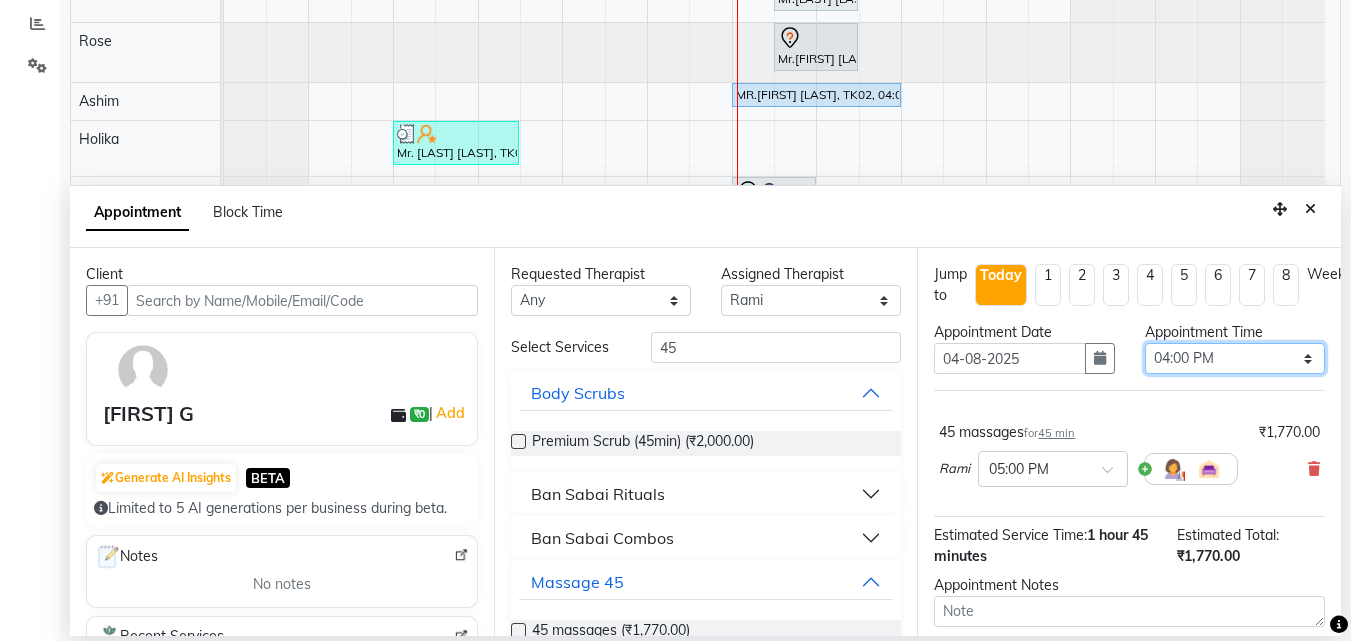 click on "Select 11:00 AM 11:05 AM 11:10 AM 11:15 AM 11:20 AM 11:25 AM 11:30 AM 11:35 AM 11:40 AM 11:45 AM 11:50 AM 11:55 AM 12:00 PM 12:05 PM 12:10 PM 12:15 PM 12:20 PM 12:25 PM 12:30 PM 12:35 PM 12:40 PM 12:45 PM 12:50 PM 12:55 PM 01:00 PM 01:05 PM 01:10 PM 01:15 PM 01:20 PM 01:25 PM 01:30 PM 01:35 PM 01:40 PM 01:45 PM 01:50 PM 01:55 PM 02:00 PM 02:05 PM 02:10 PM 02:15 PM 02:20 PM 02:25 PM 02:30 PM 02:35 PM 02:40 PM 02:45 PM 02:50 PM 02:55 PM 03:00 PM 03:05 PM 03:10 PM 03:15 PM 03:20 PM 03:25 PM 03:30 PM 03:35 PM 03:40 PM 03:45 PM 03:50 PM 03:55 PM 04:00 PM 04:05 PM 04:10 PM 04:15 PM 04:20 PM 04:25 PM 04:30 PM 04:35 PM 04:40 PM 04:45 PM 04:50 PM 04:55 PM 05:00 PM 05:05 PM 05:10 PM 05:15 PM 05:20 PM 05:25 PM 05:30 PM 05:35 PM 05:40 PM 05:45 PM 05:50 PM 05:55 PM 06:00 PM 06:05 PM 06:10 PM 06:15 PM 06:20 PM 06:25 PM 06:30 PM 06:35 PM 06:40 PM 06:45 PM 06:50 PM 06:55 PM 07:00 PM 07:05 PM 07:10 PM 07:15 PM 07:20 PM 07:25 PM 07:30 PM 07:35 PM 07:40 PM 07:45 PM 07:50 PM 07:55 PM 08:00 PM 08:05 PM 08:10 PM 08:15 PM 08:20 PM" at bounding box center (1235, 358) 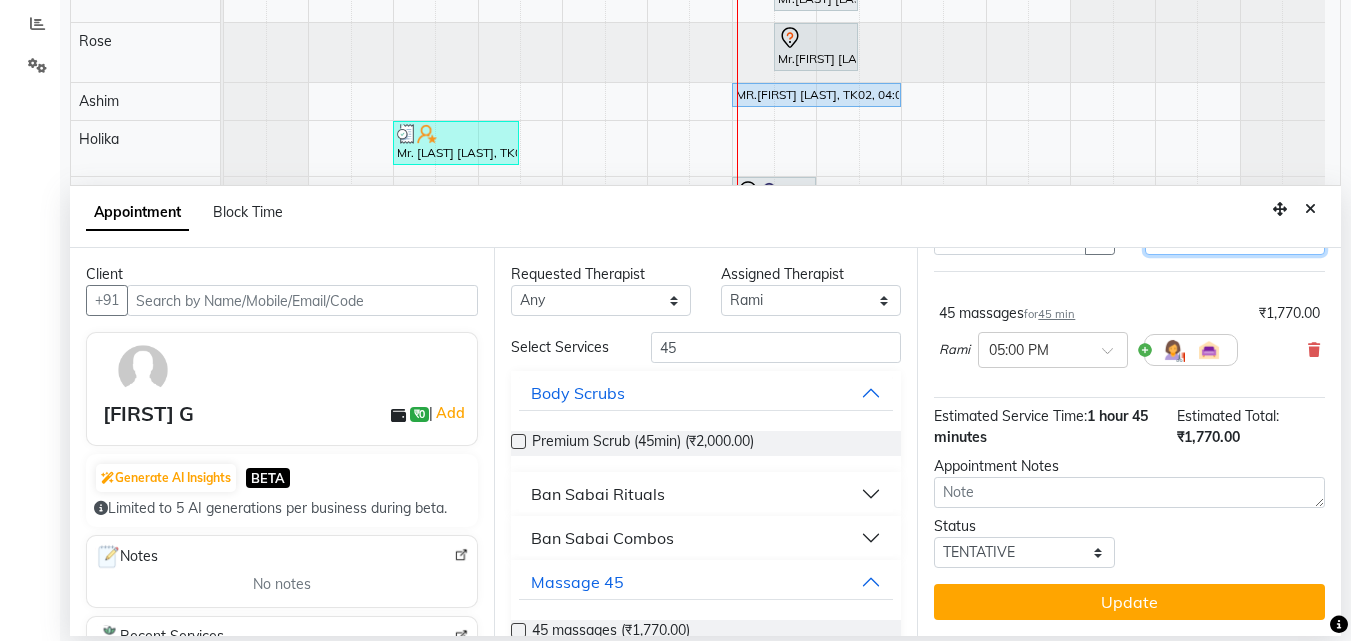 scroll, scrollTop: 134, scrollLeft: 0, axis: vertical 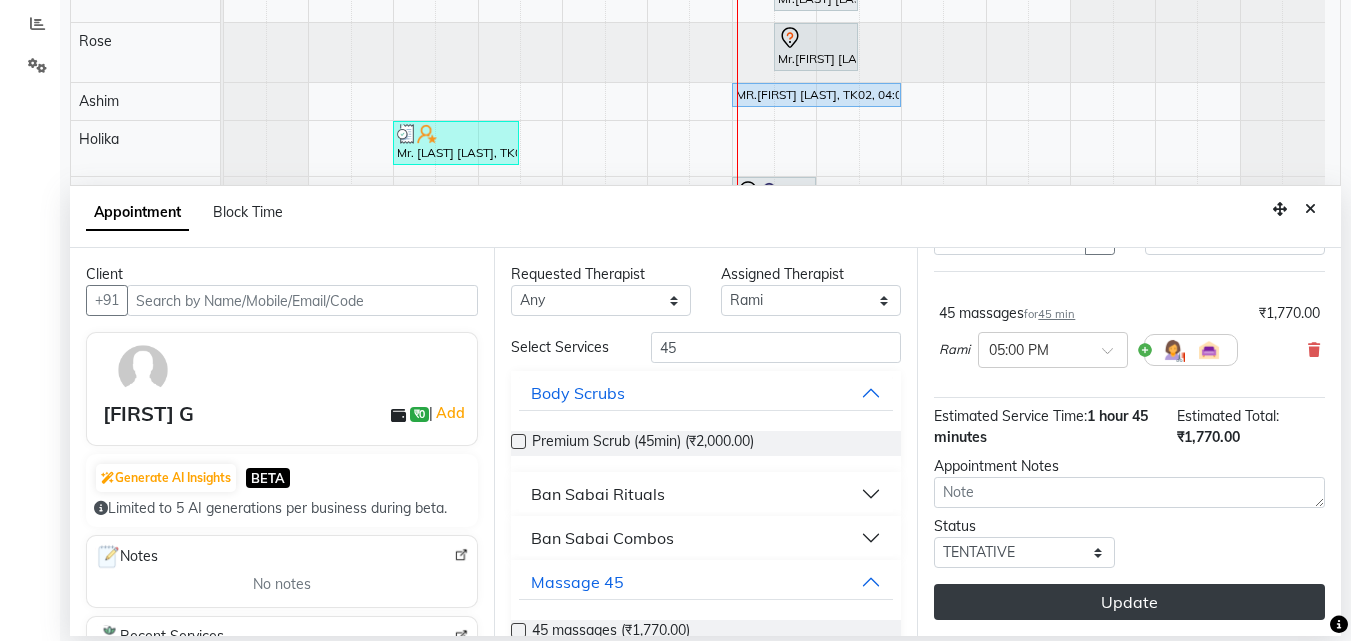 click on "Update" at bounding box center [1129, 602] 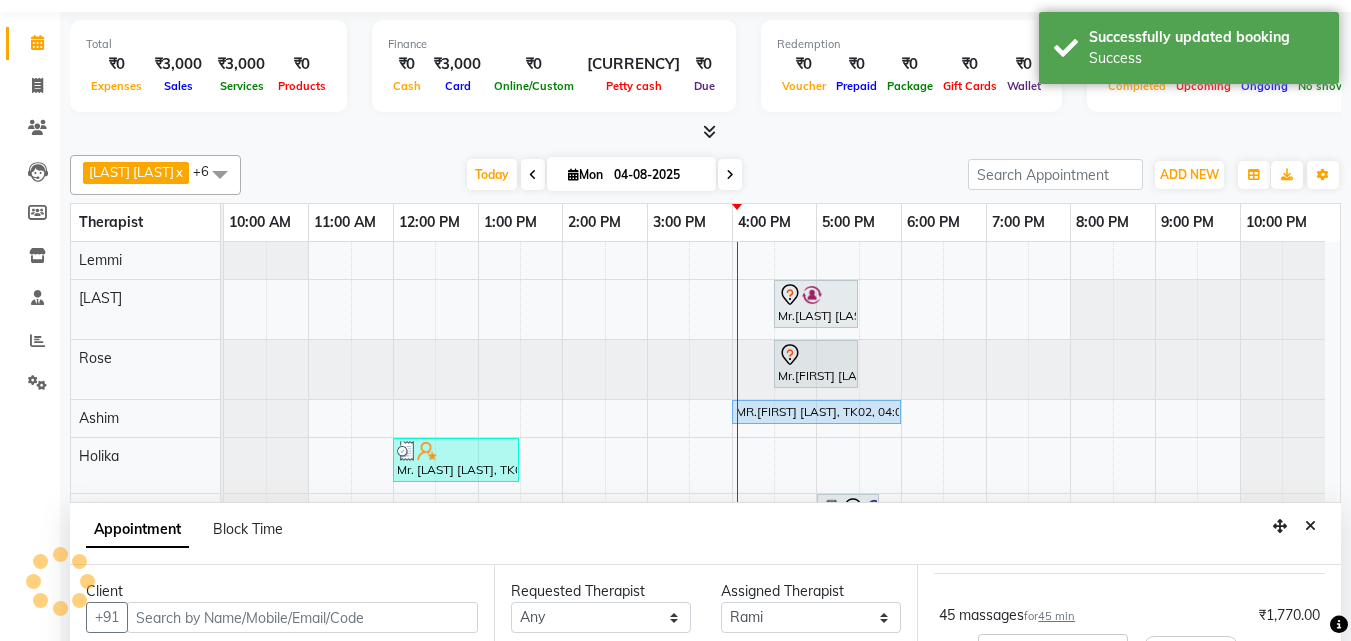 scroll, scrollTop: 0, scrollLeft: 0, axis: both 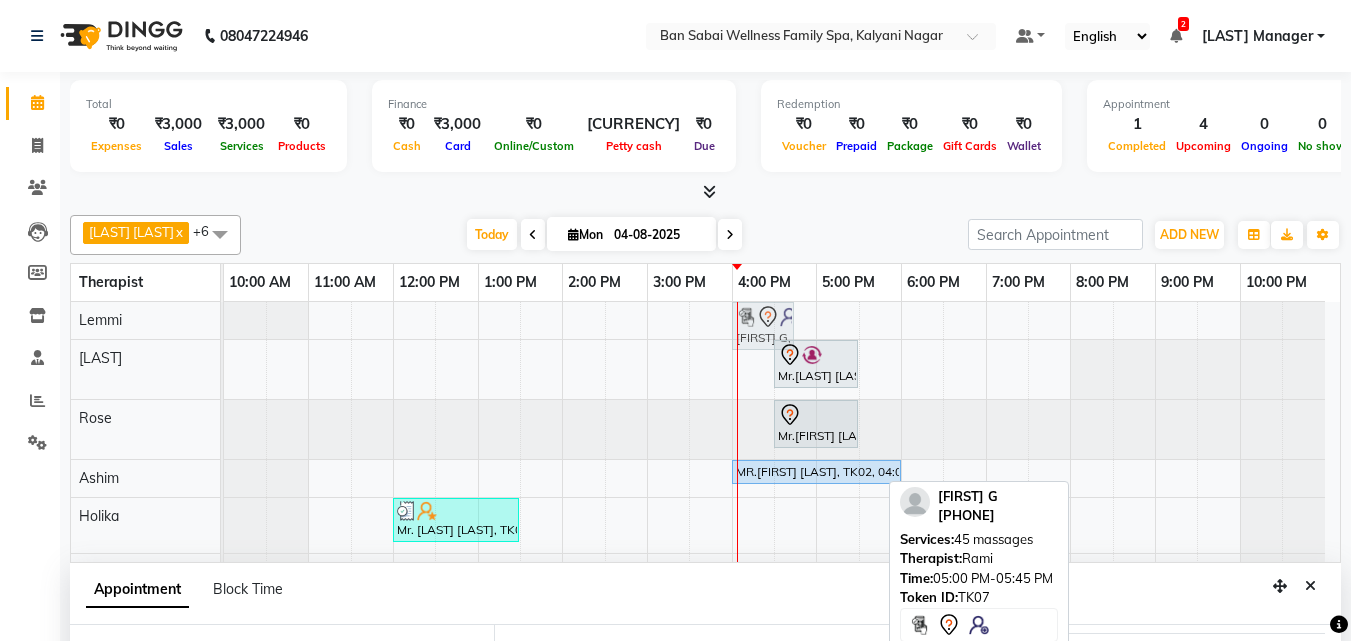 drag, startPoint x: 831, startPoint y: 468, endPoint x: 737, endPoint y: 315, distance: 179.56892 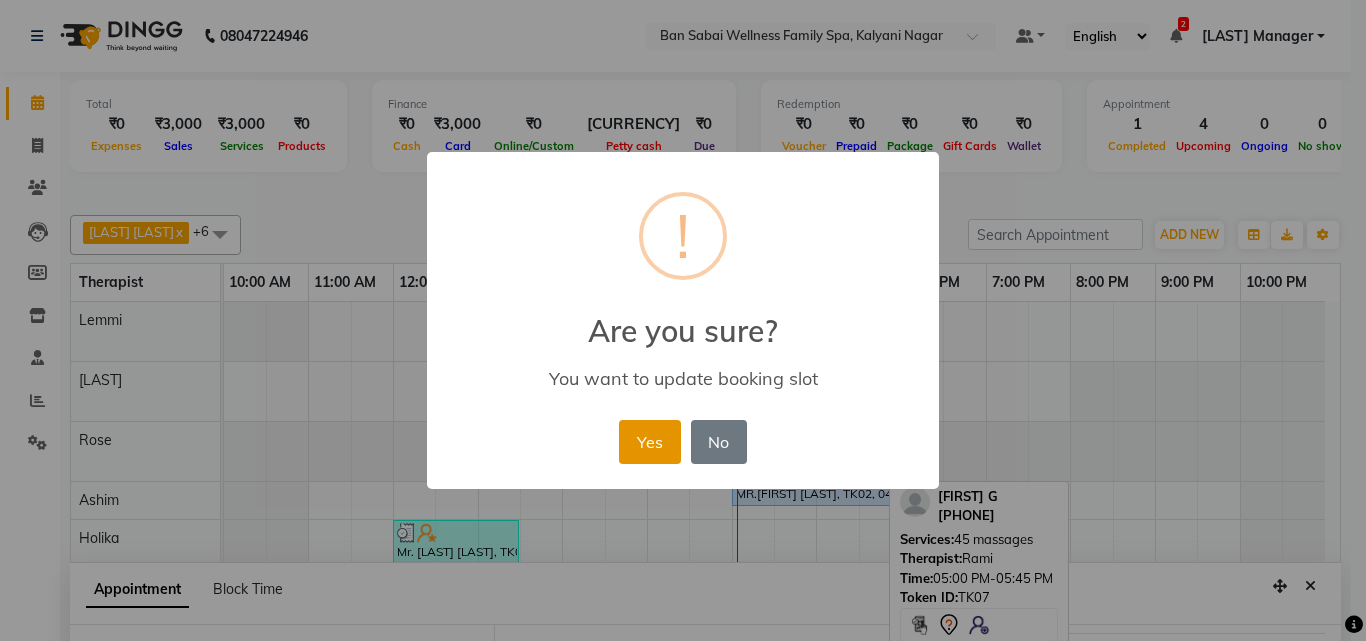 click on "Yes" at bounding box center [649, 442] 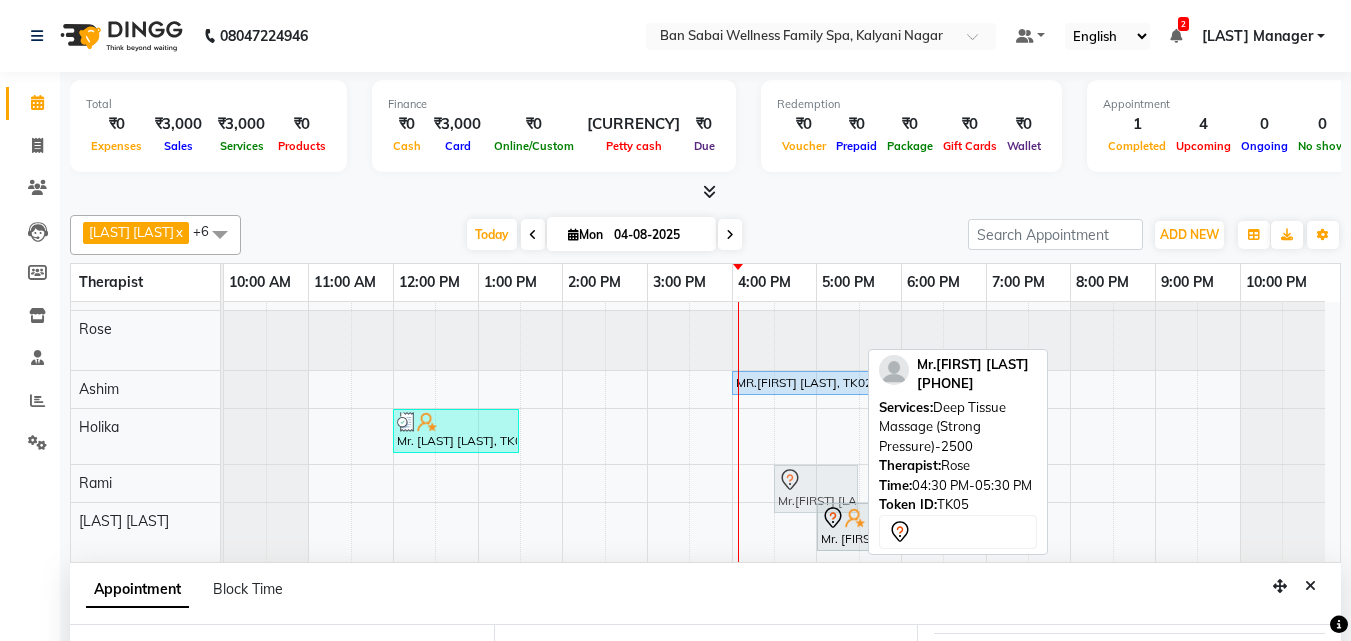 drag, startPoint x: 799, startPoint y: 332, endPoint x: 788, endPoint y: 476, distance: 144.41953 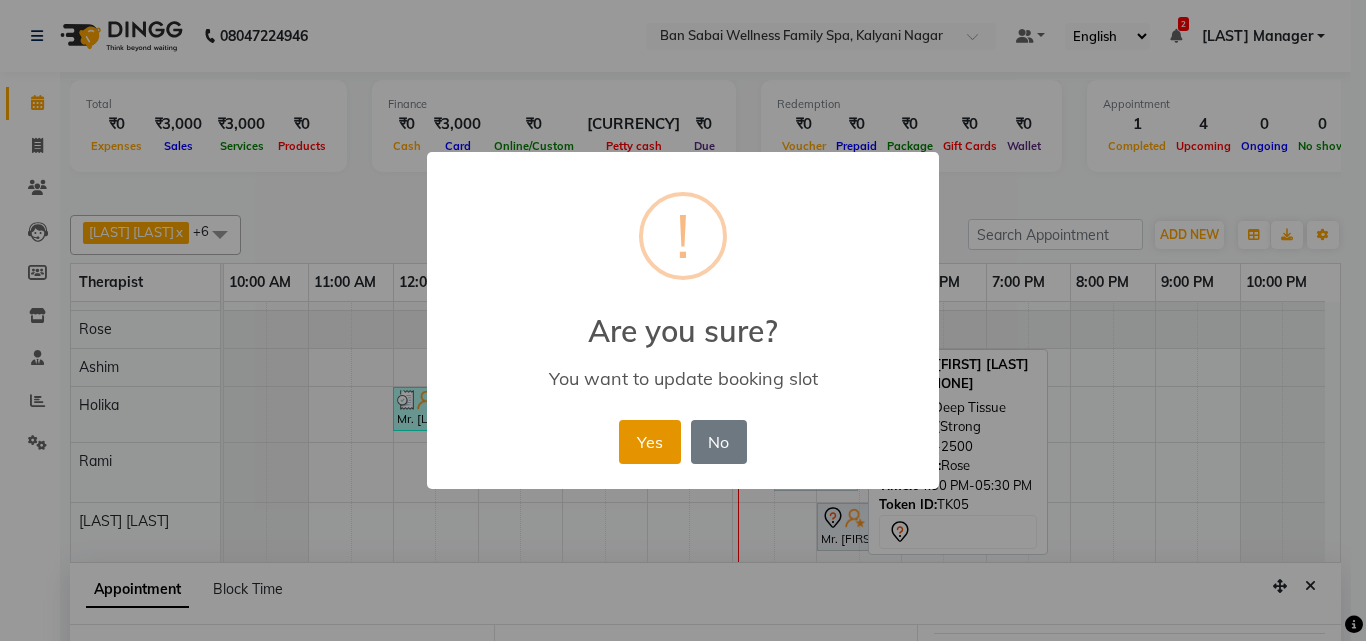 click on "Yes" at bounding box center [649, 442] 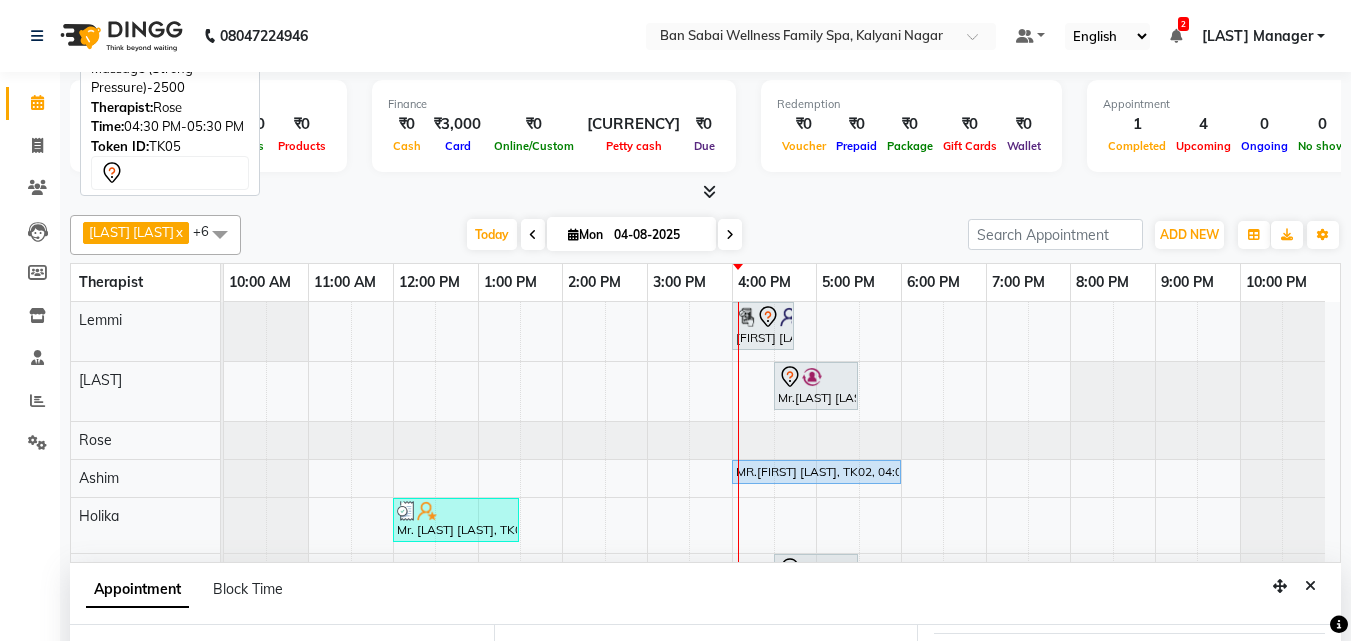 click at bounding box center [224, 440] 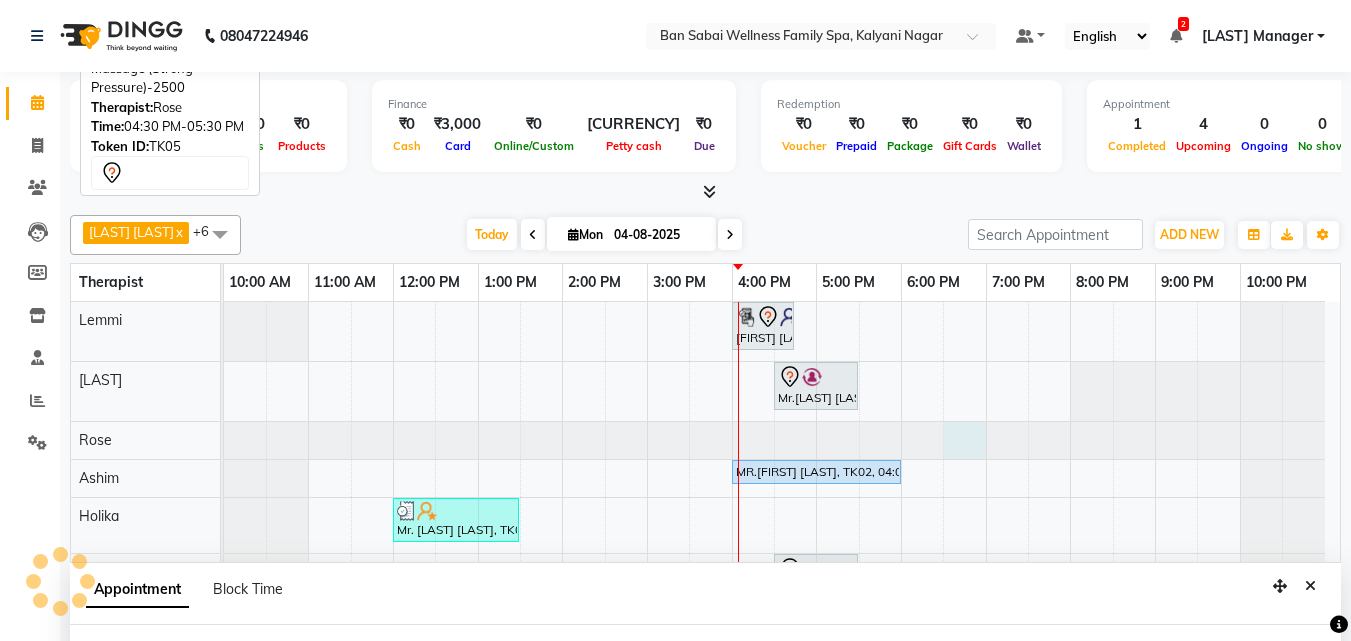 scroll, scrollTop: 46, scrollLeft: 0, axis: vertical 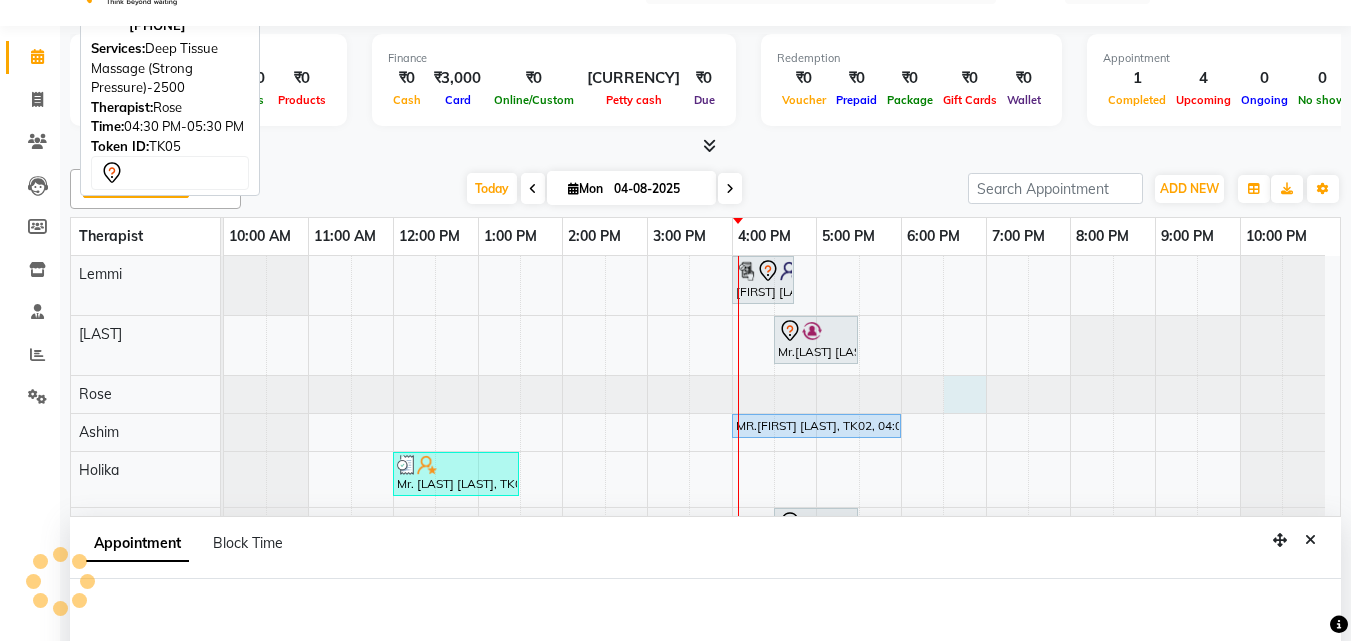 select on "78158" 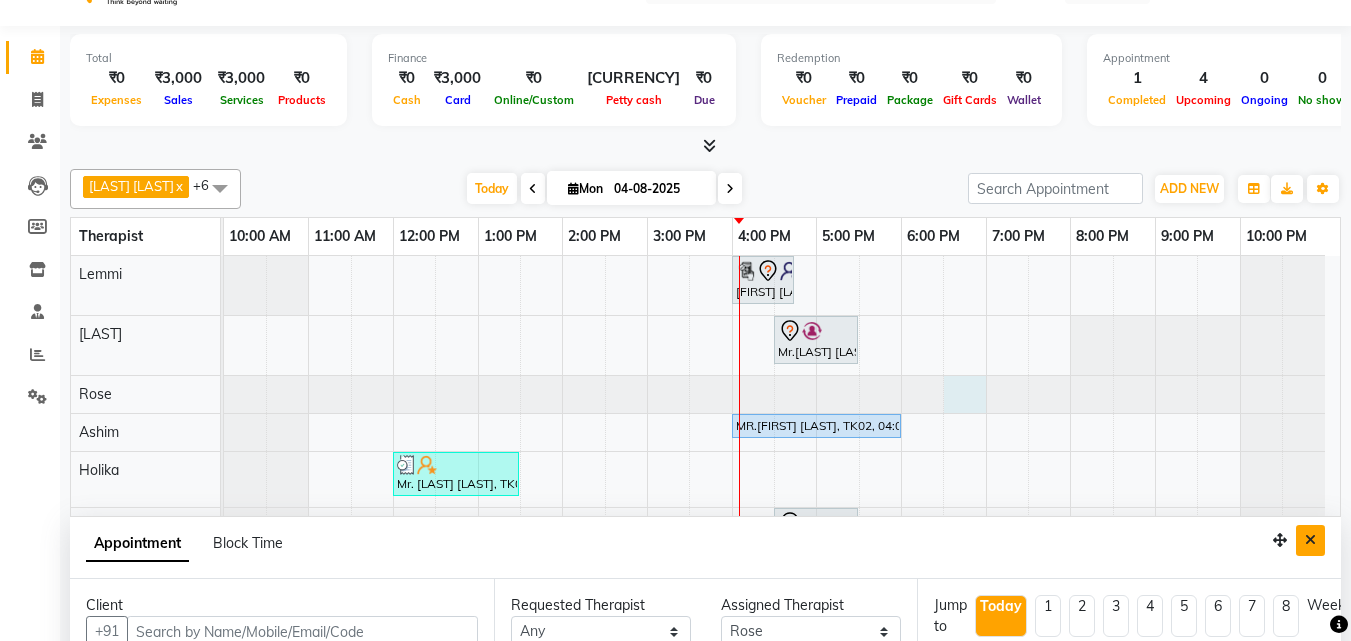 click at bounding box center (1310, 540) 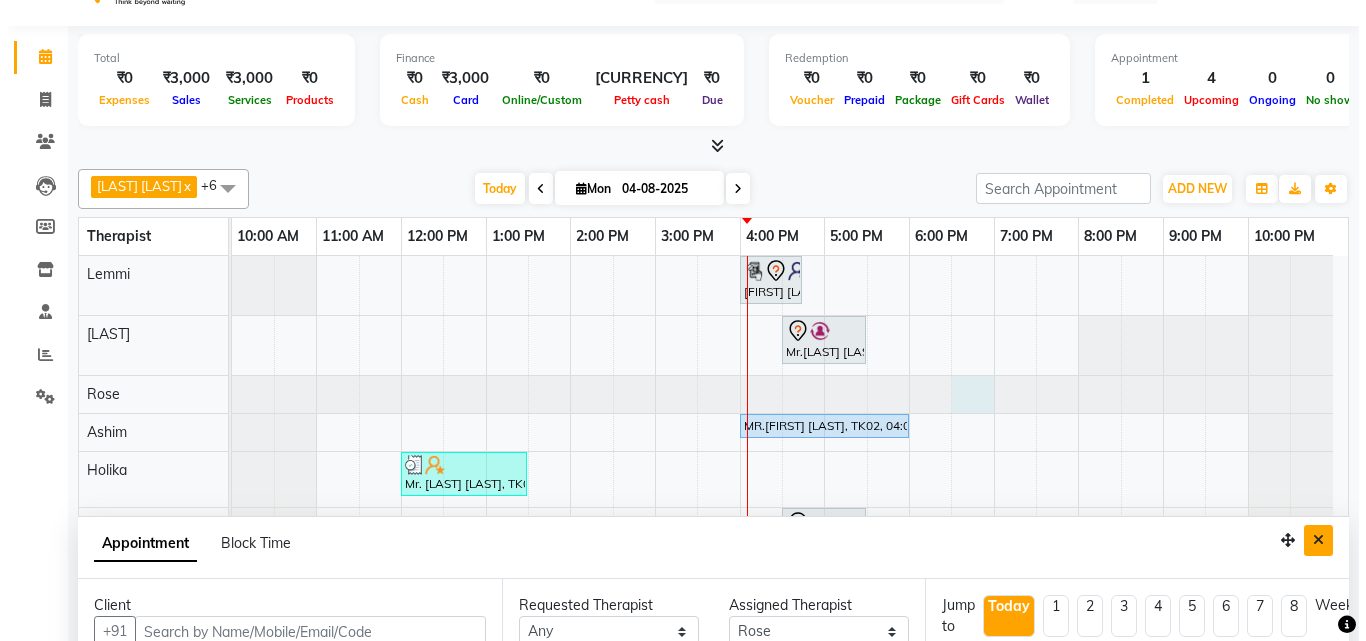 scroll, scrollTop: 0, scrollLeft: 0, axis: both 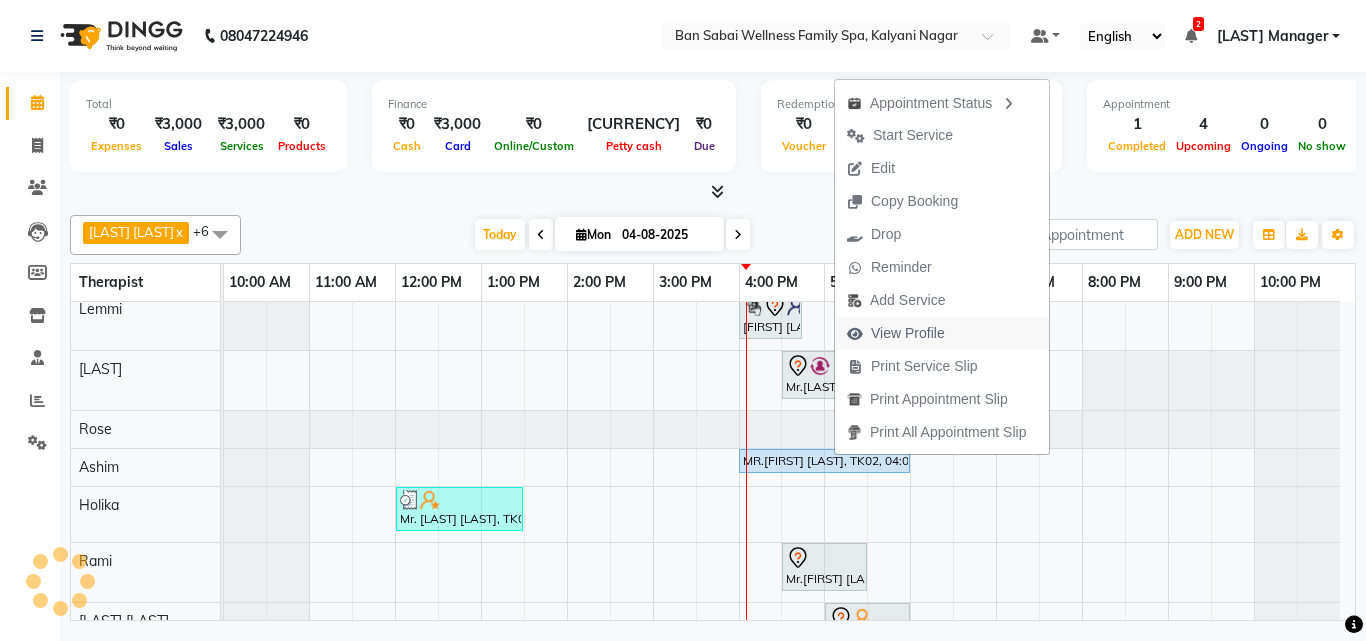 click on "View Profile" at bounding box center [908, 333] 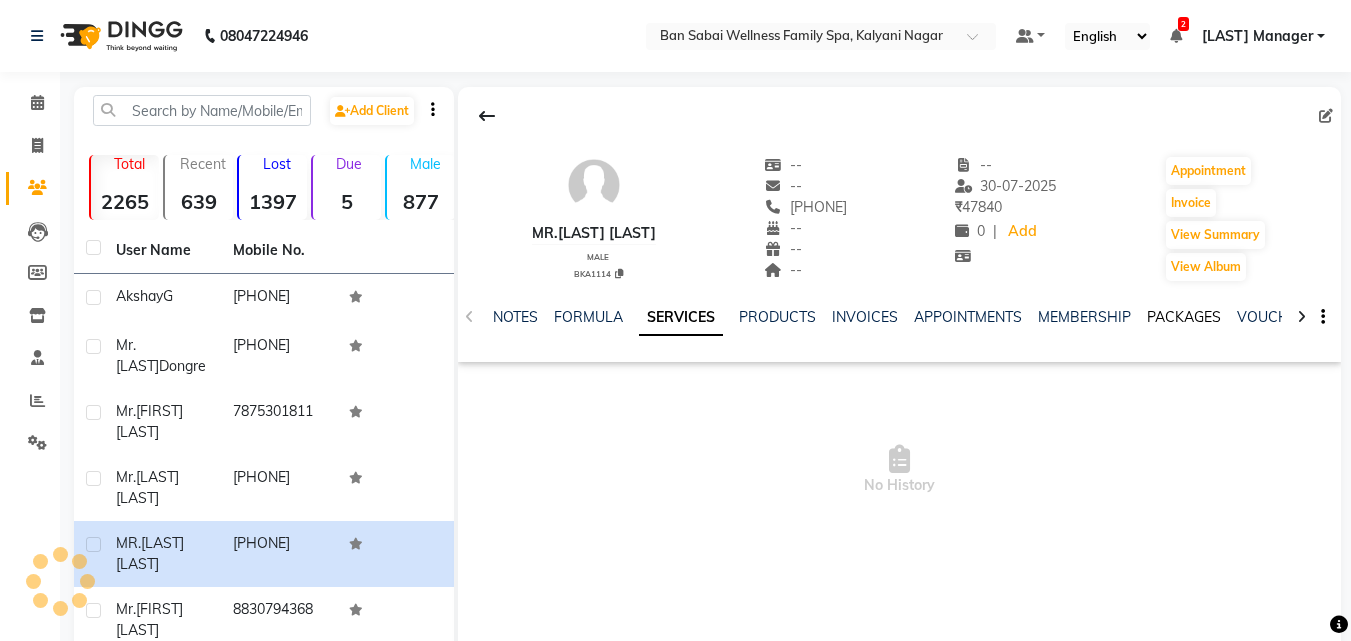 click on "PACKAGES" 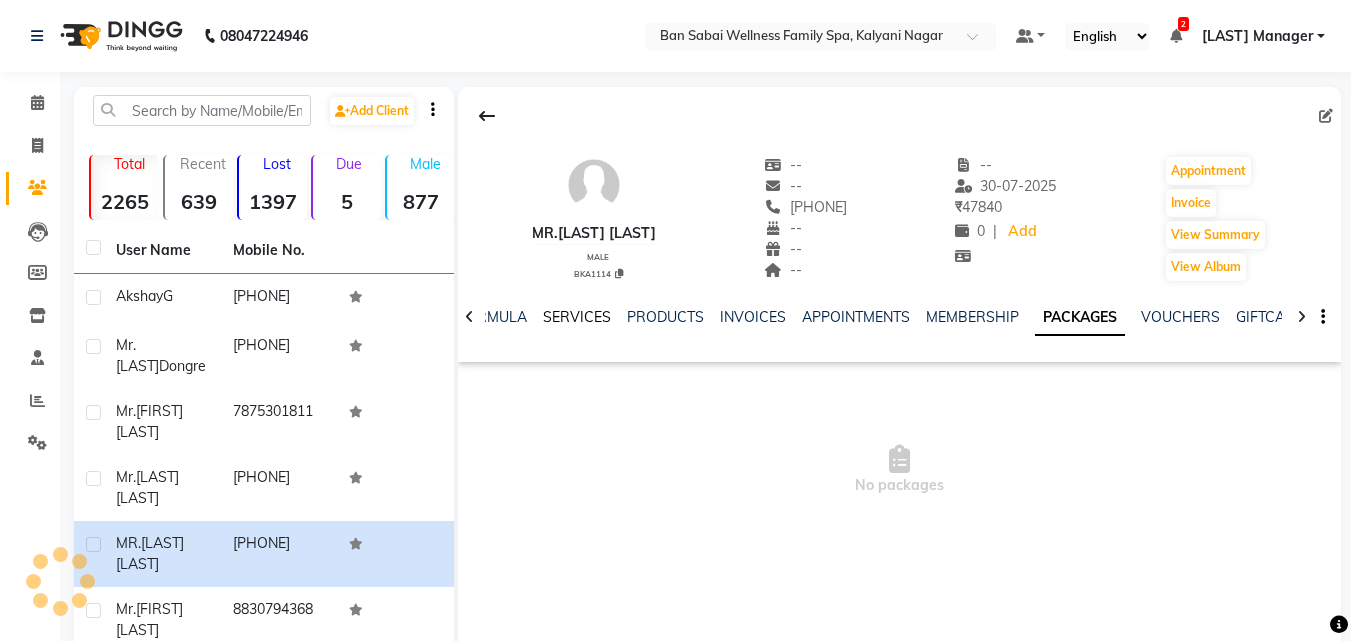 click on "SERVICES" 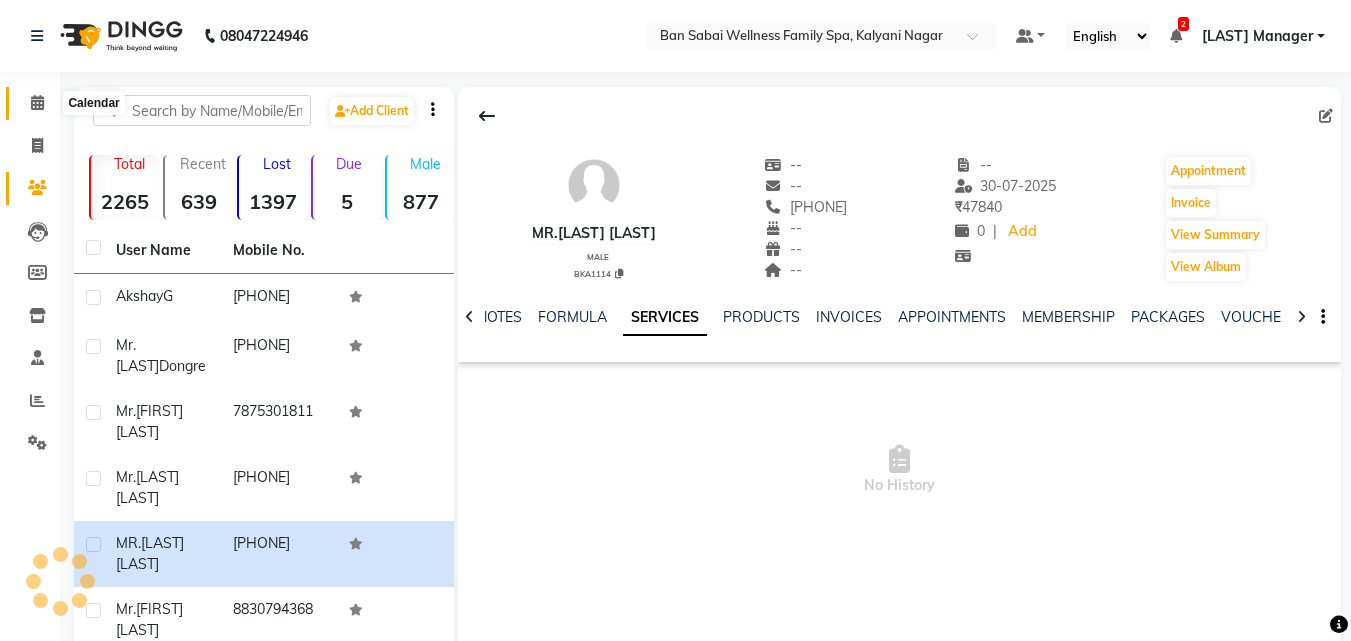 click 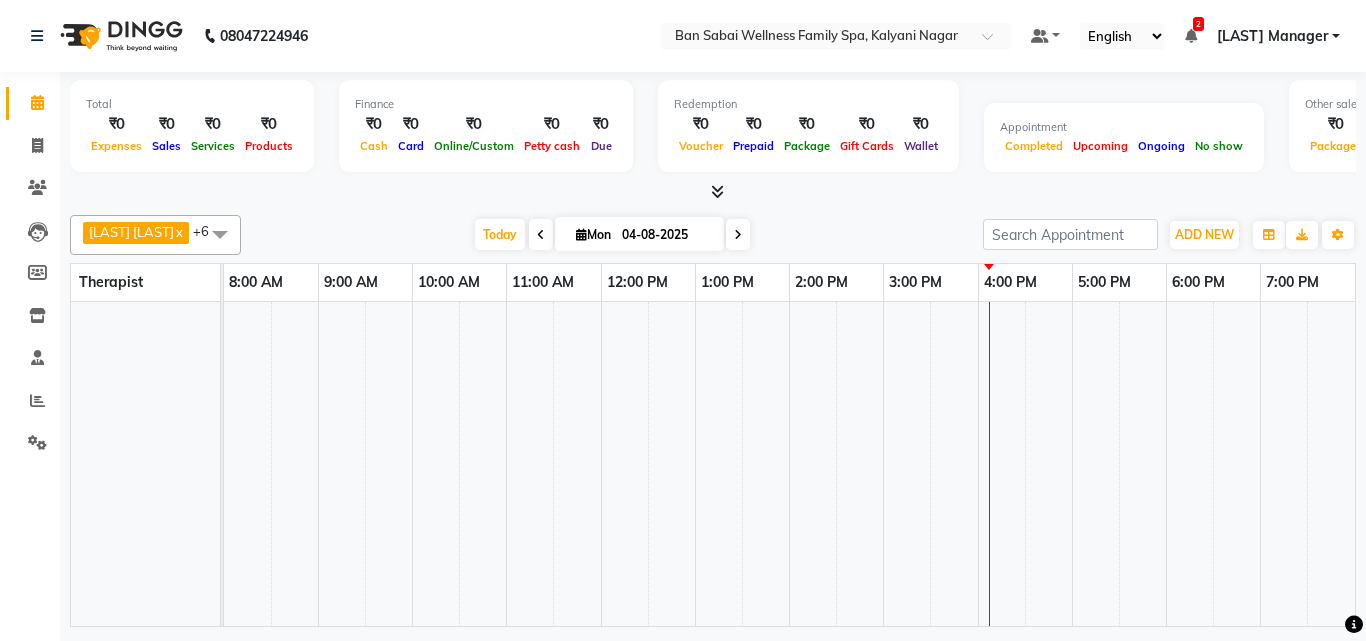 click at bounding box center (813, 464) 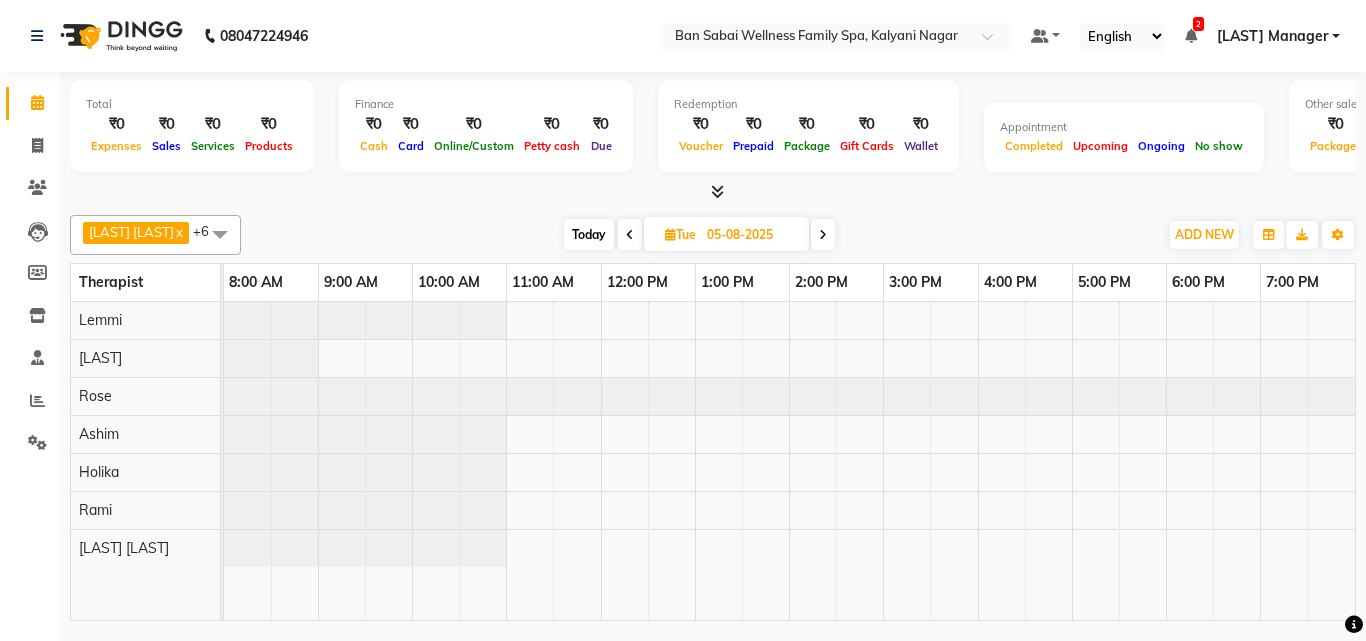 click at bounding box center (630, 234) 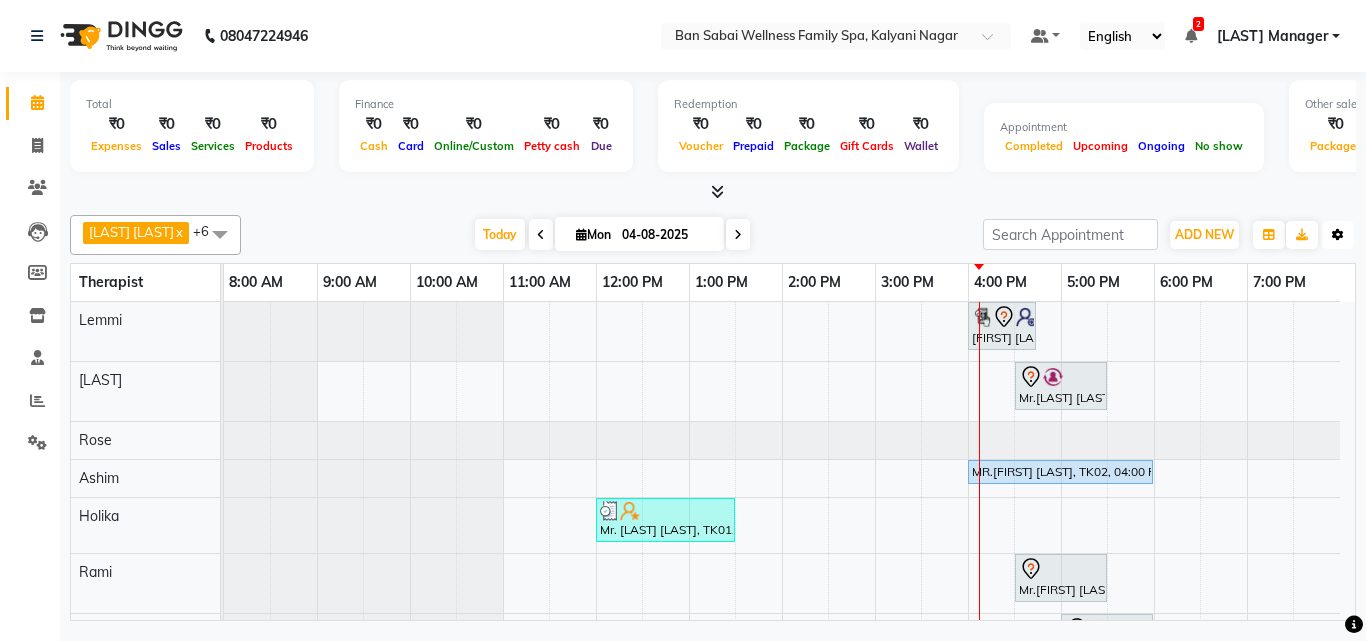 click at bounding box center (1338, 235) 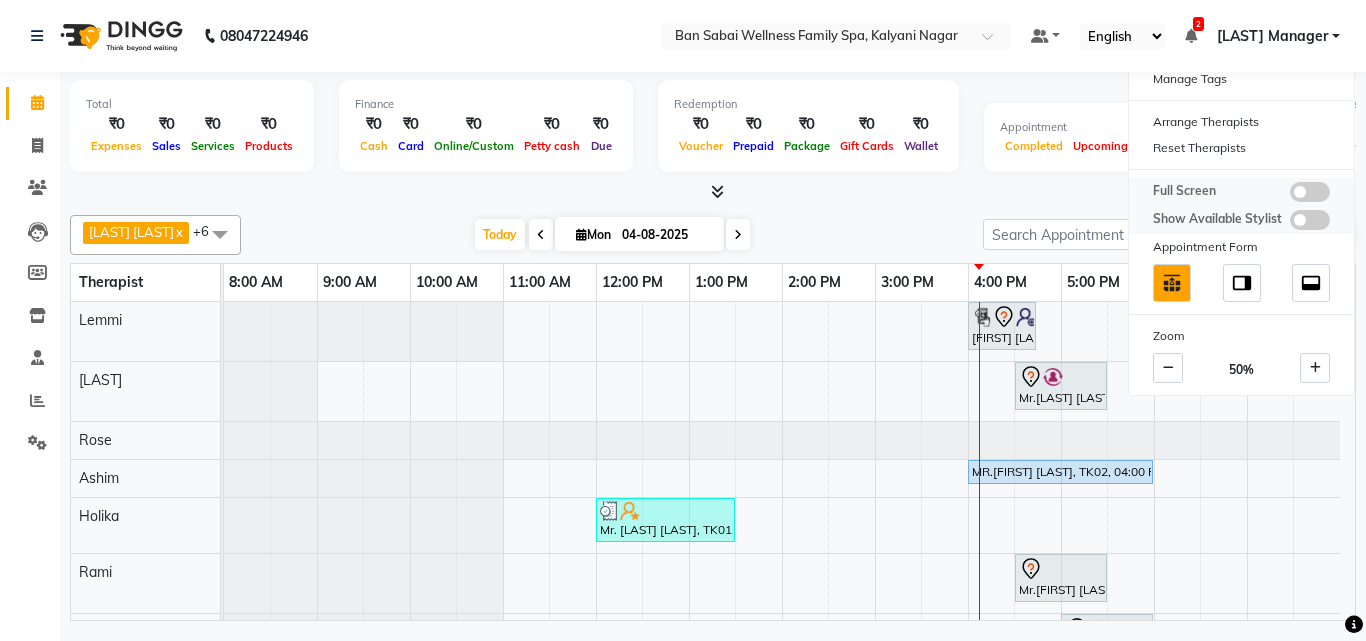 click at bounding box center (1310, 192) 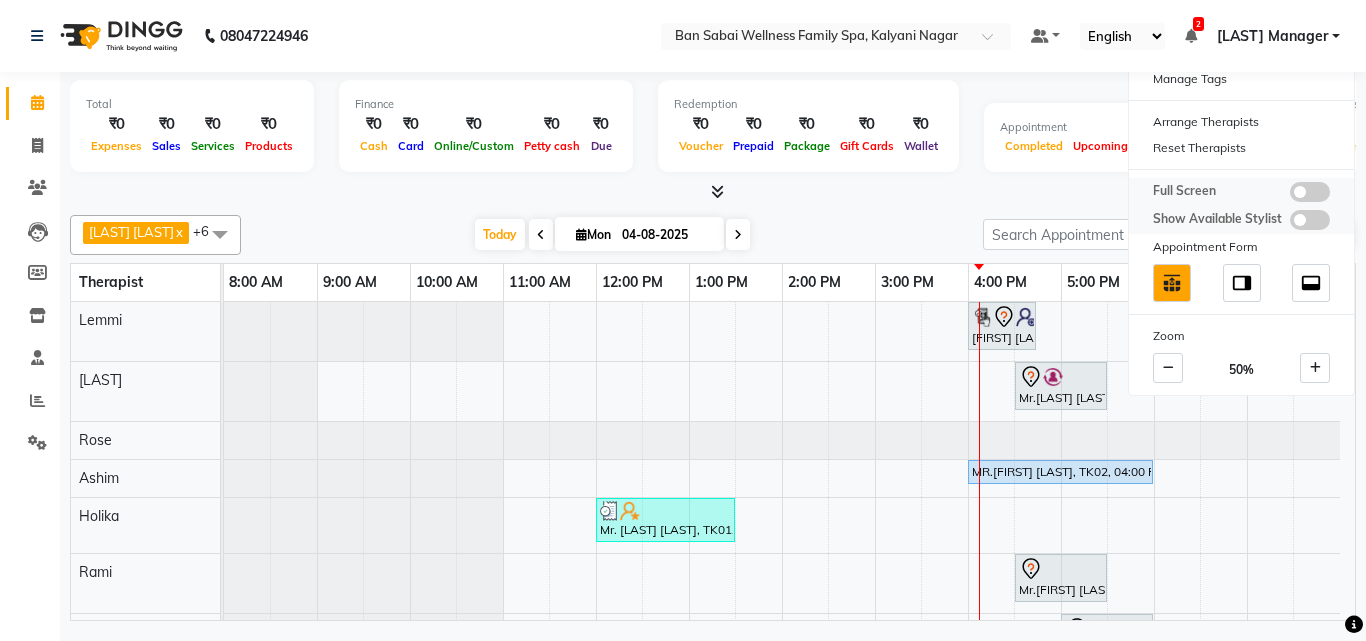 click at bounding box center [1290, 195] 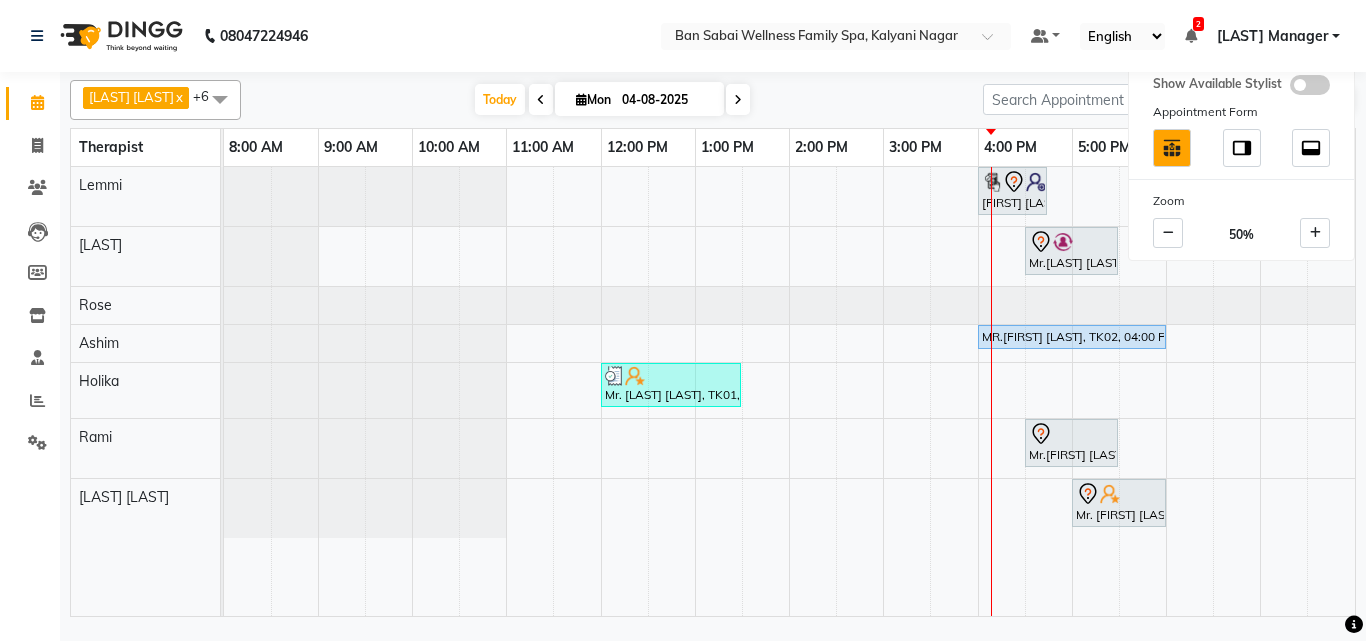 click at bounding box center [1331, 391] 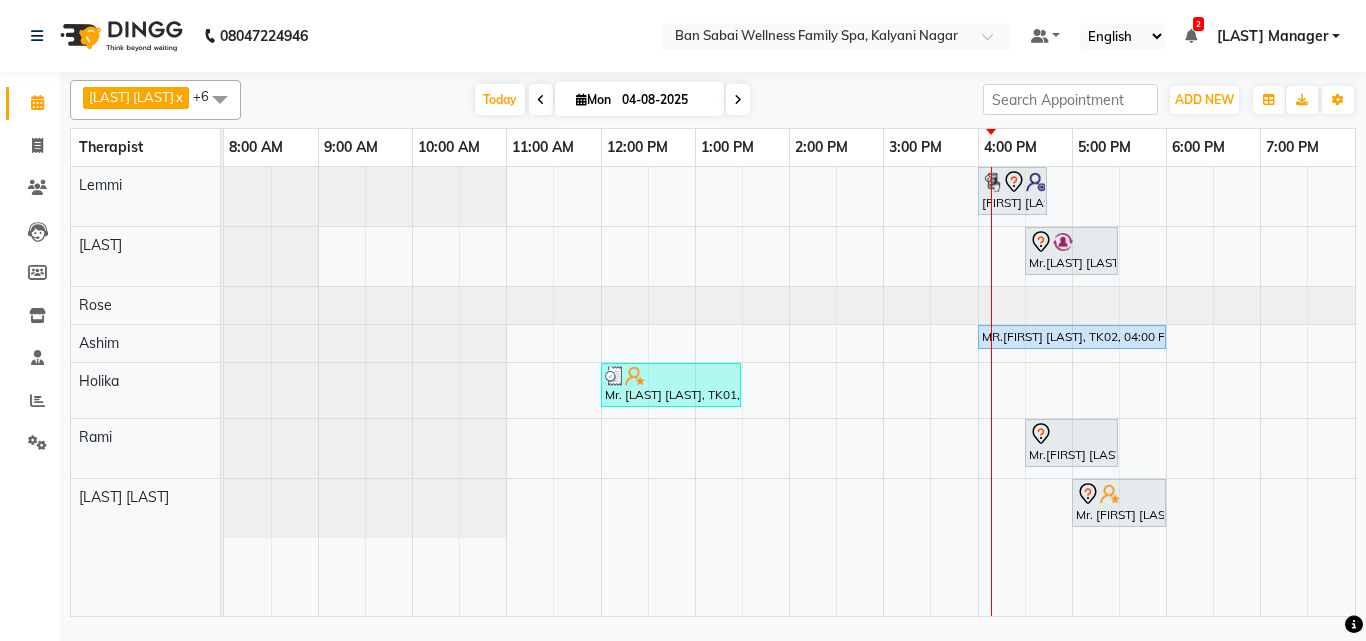 click on "Ana Bviimai  x Ashim  x Beni  x Holika  x Lemmi  x Rami  x Rose  x +6 Select All Ana Bviimai Ashim Beni Ellie  Holika Lemmi Rami Rinsit Ronra Rose Today  Mon 04-08-2025 Toggle Dropdown Add Appointment Add Invoice Add Expense Add Attendance Add Client Add Transaction Toggle Dropdown Add Appointment Add Invoice Add Expense Add Attendance Add Client ADD NEW Toggle Dropdown Add Appointment Add Invoice Add Expense Add Attendance Add Client Add Transaction Ana Bviimai  x Ashim  x Beni  x Holika  x Lemmi  x Rami  x Rose  x +6 Select All Ana Bviimai Ashim Beni Ellie  Holika Lemmi Rami Rinsit Ronra Rose Group By  Staff View   Room View  View as Vertical  Vertical - Week View  Horizontal  Horizontal - Week View  List  Toggle Dropdown Calendar Settings Manage Tags   Arrange Therapists   Reset Therapists  Full Screen  Show Available Stylist  Appointment Form Zoom 50% Therapist 8:00 AM 9:00 AM 10:00 AM 11:00 AM 12:00 PM 1:00 PM 2:00 PM 3:00 PM 4:00 PM 5:00 PM 6:00 PM 7:00 PM Lemmi Beni Rose Ashim Holika Rami" 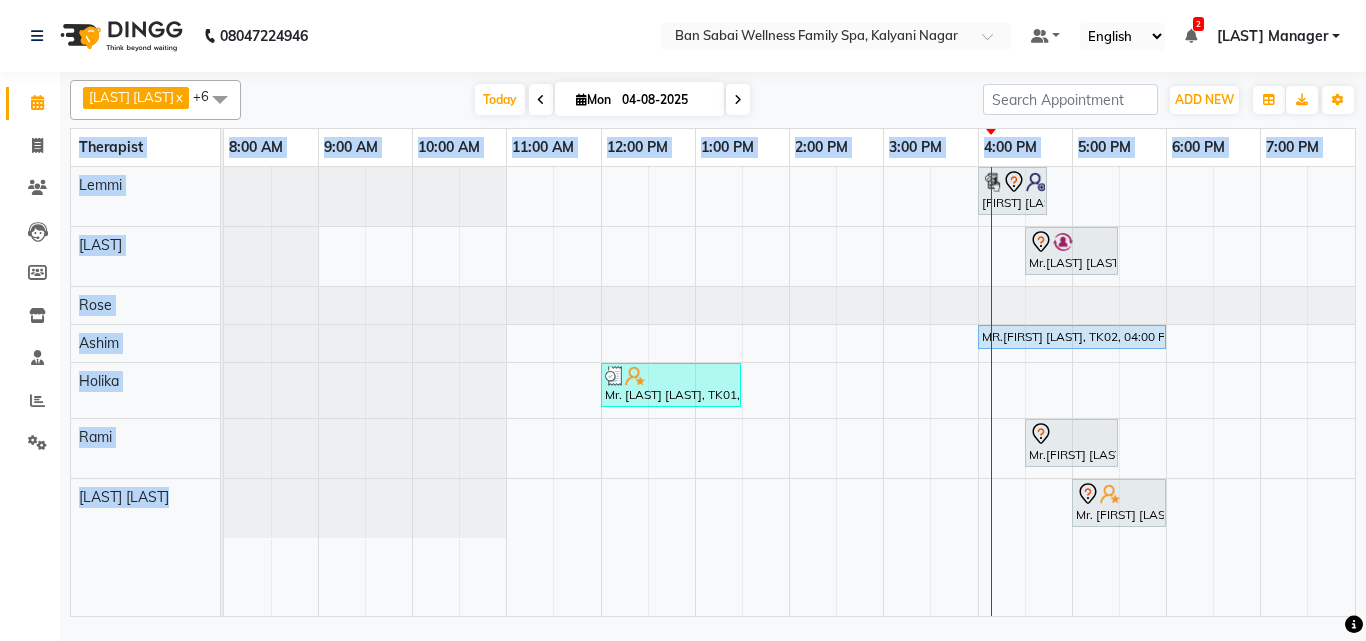 drag, startPoint x: 949, startPoint y: 623, endPoint x: 1331, endPoint y: 583, distance: 384.08853 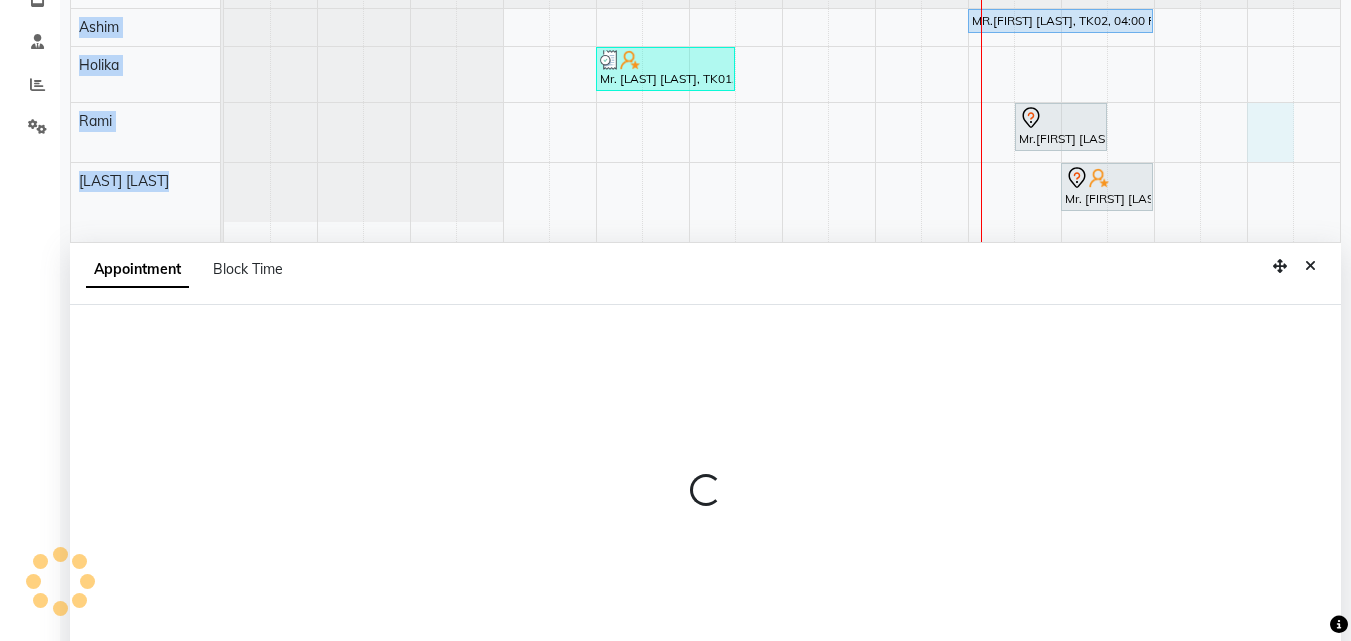 scroll, scrollTop: 373, scrollLeft: 0, axis: vertical 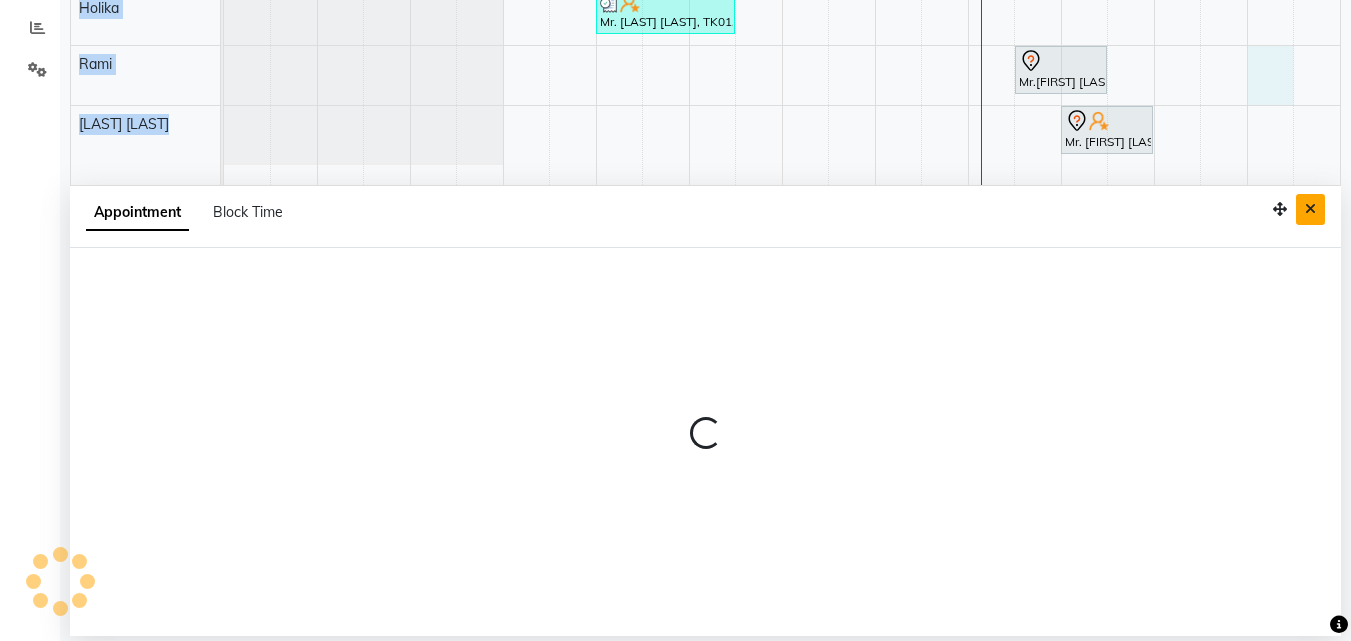click at bounding box center [1310, 209] 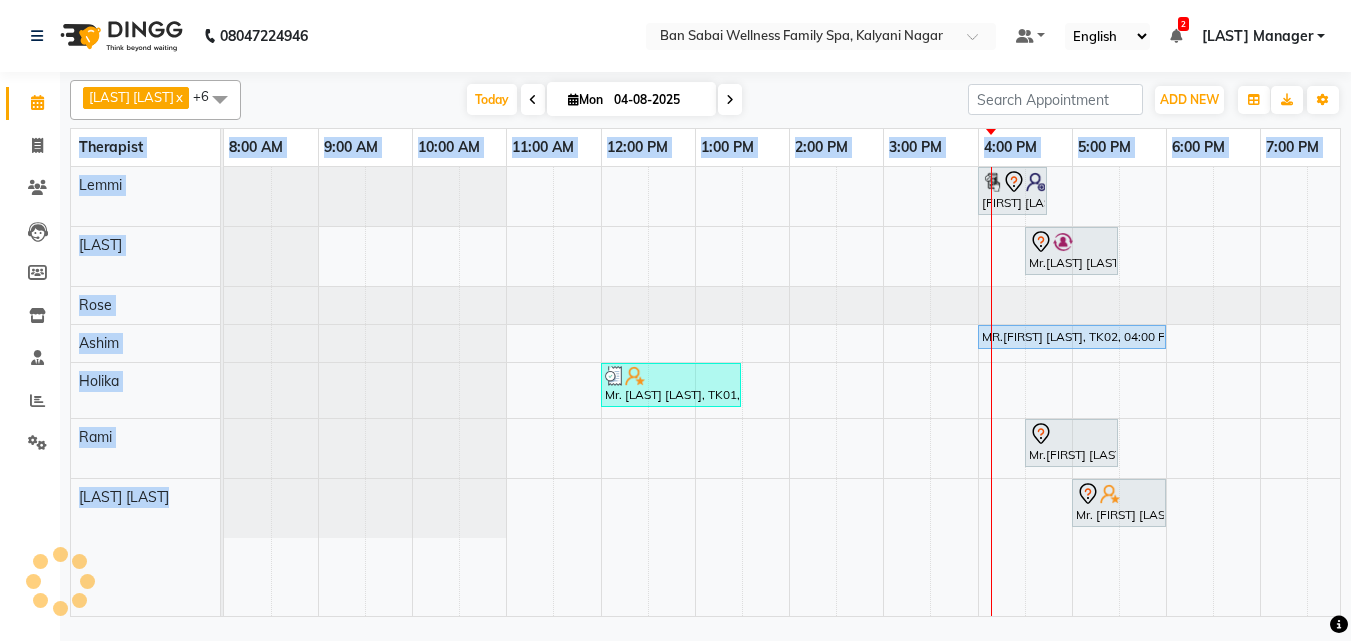 scroll, scrollTop: 0, scrollLeft: 0, axis: both 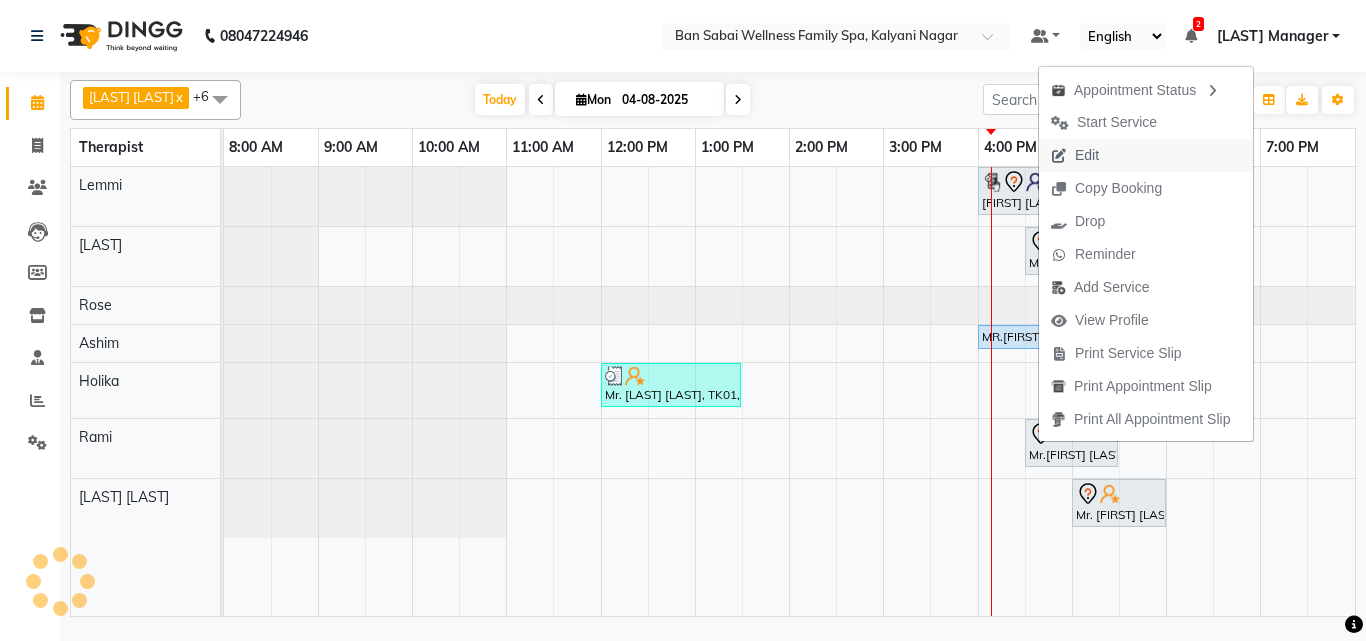 click on "Edit" at bounding box center [1075, 155] 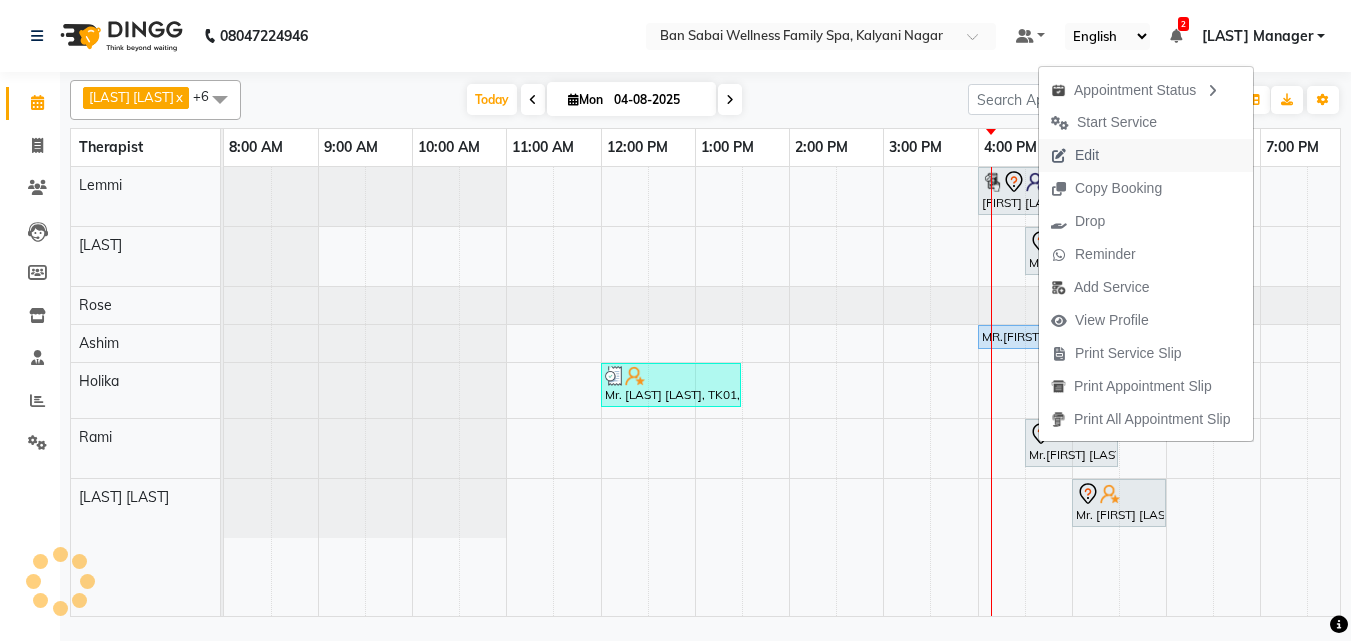 select on "tentative" 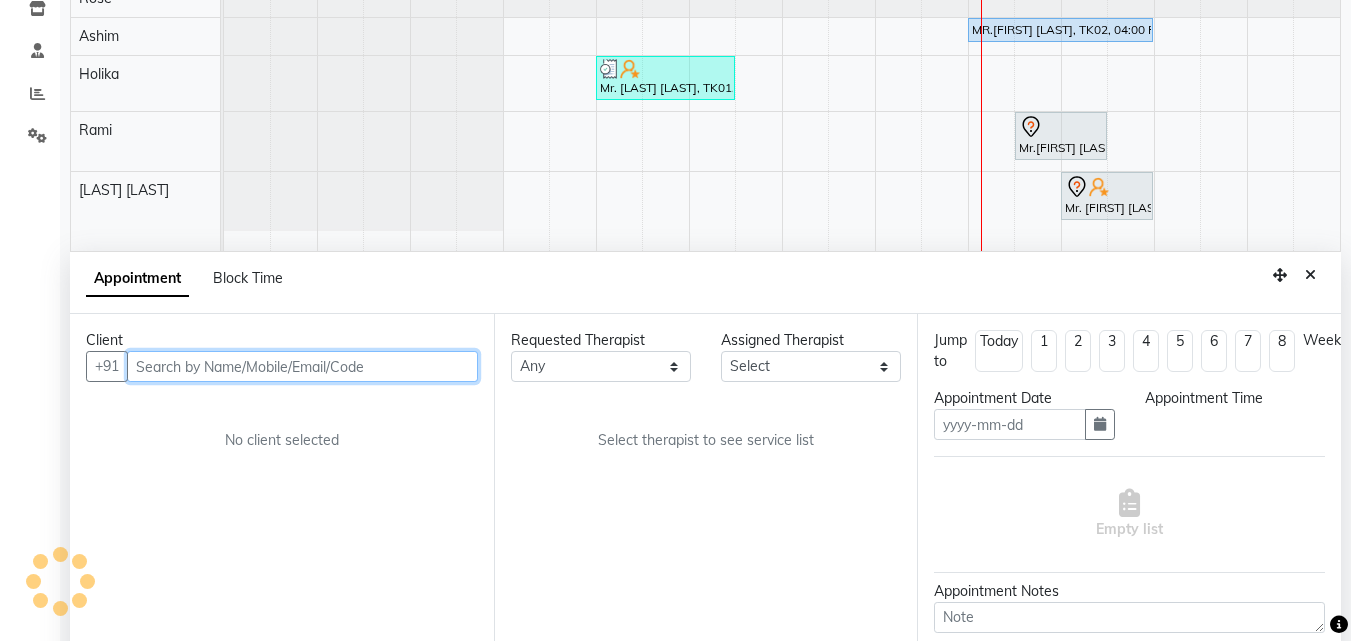 scroll, scrollTop: 353, scrollLeft: 0, axis: vertical 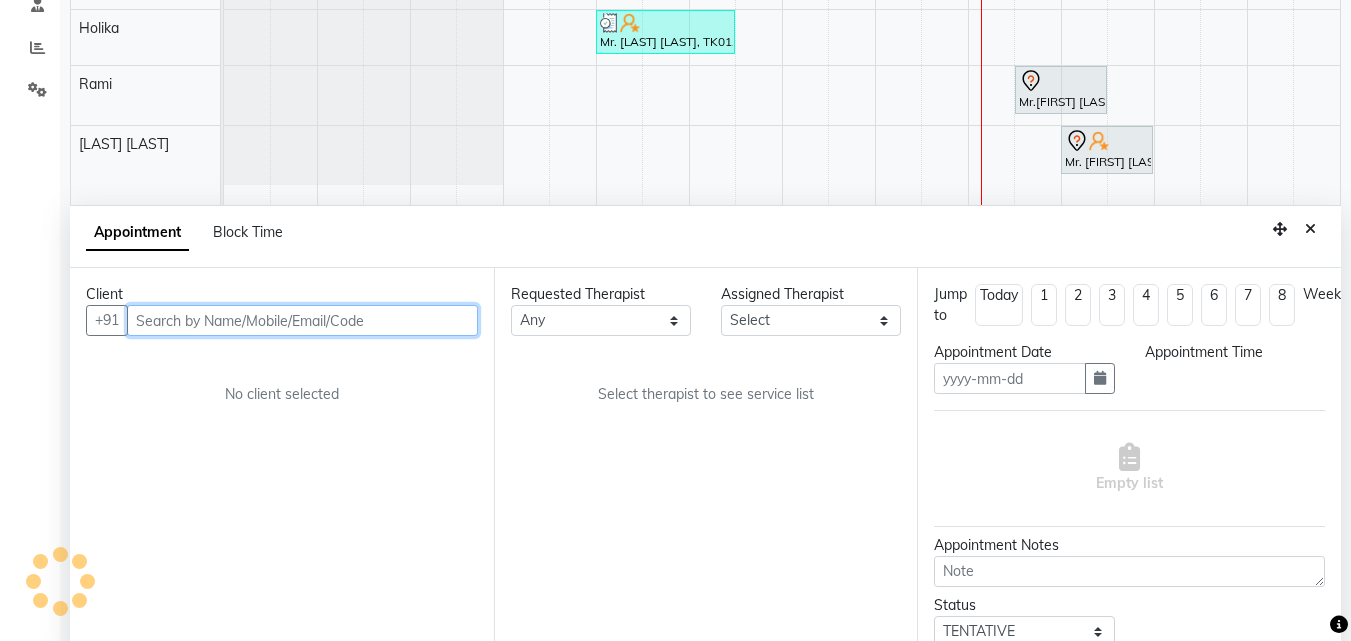 type on "04-08-2025" 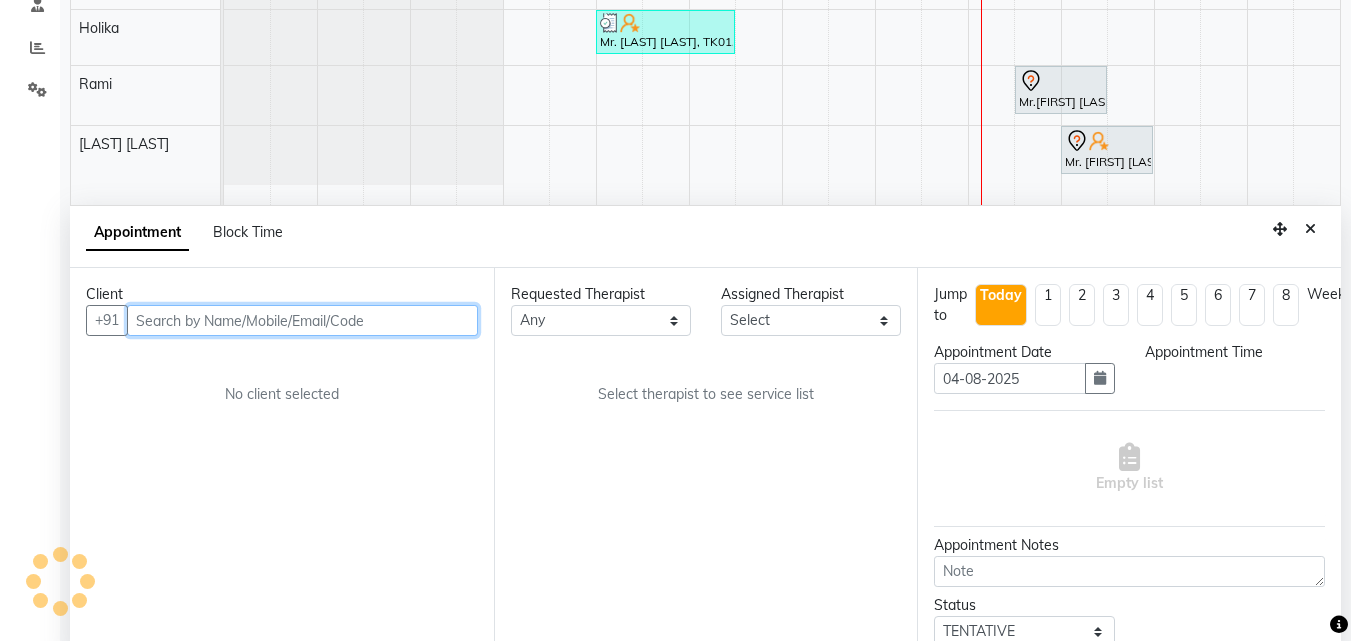 select on "83909" 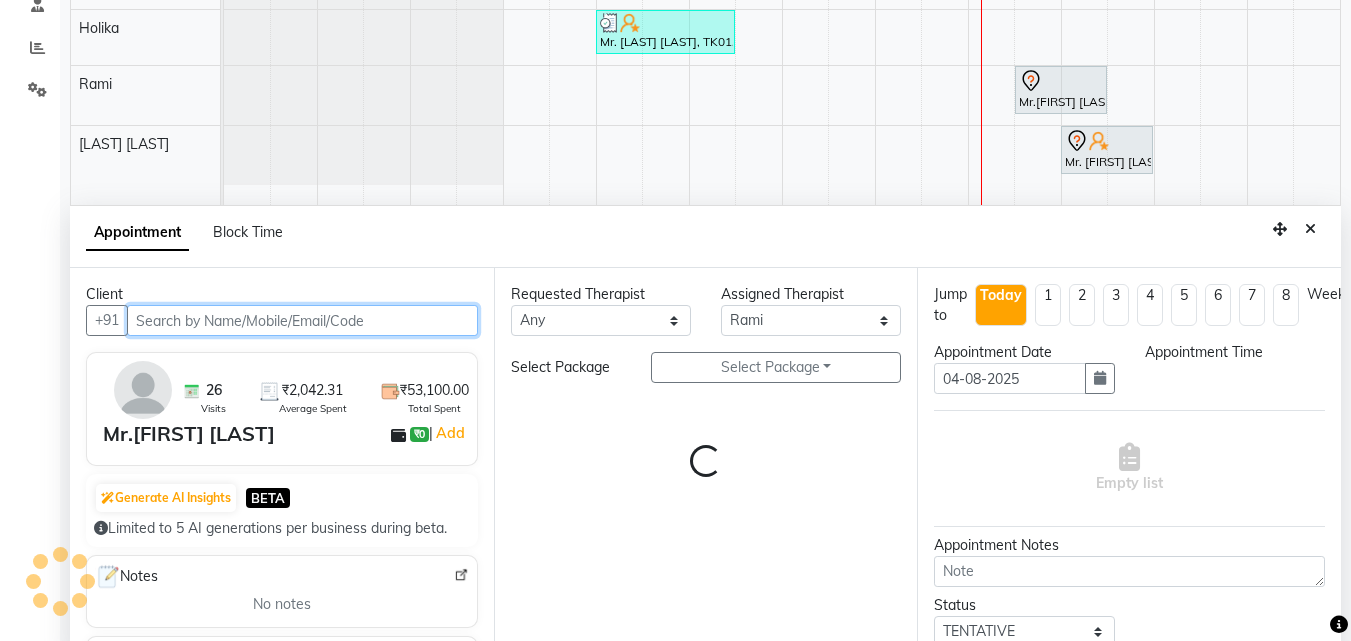 select on "4132" 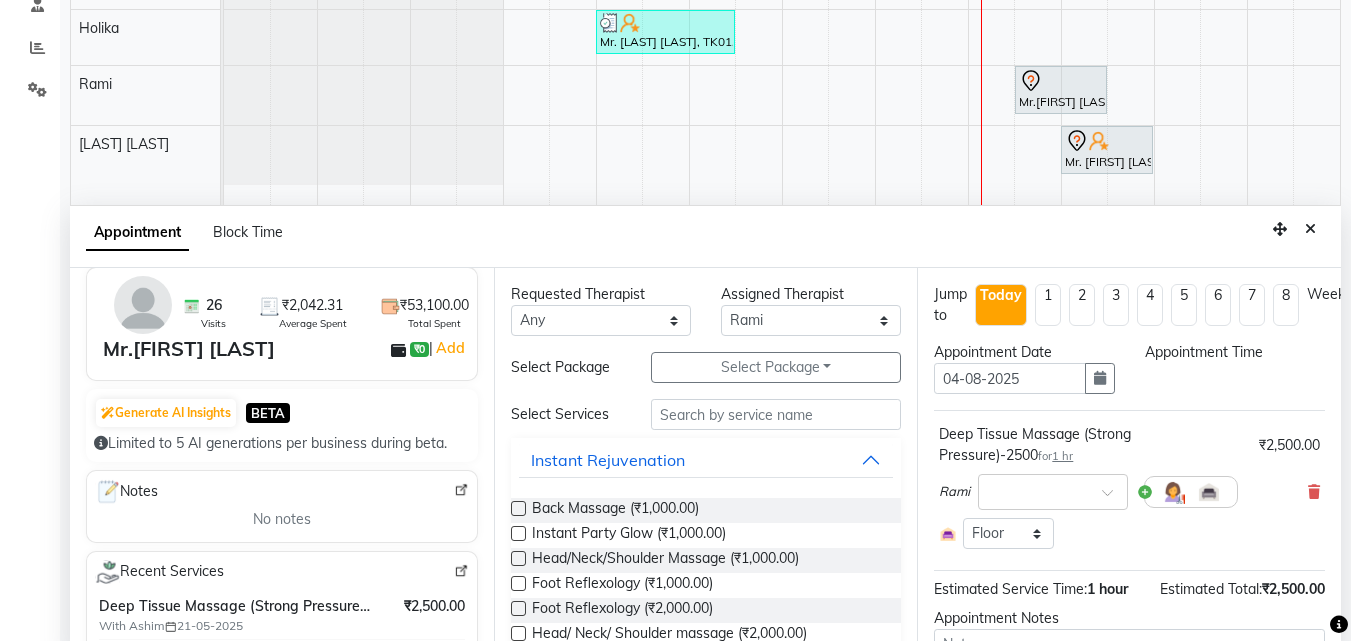 scroll, scrollTop: 34, scrollLeft: 0, axis: vertical 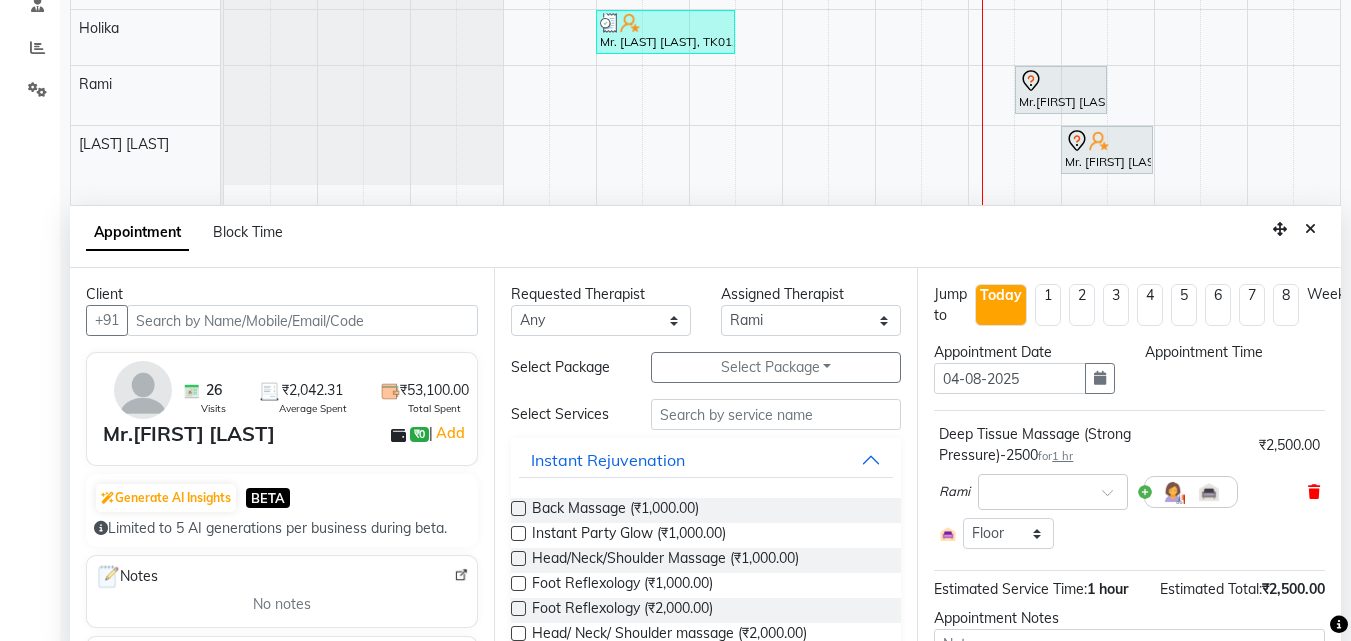 click at bounding box center [1314, 492] 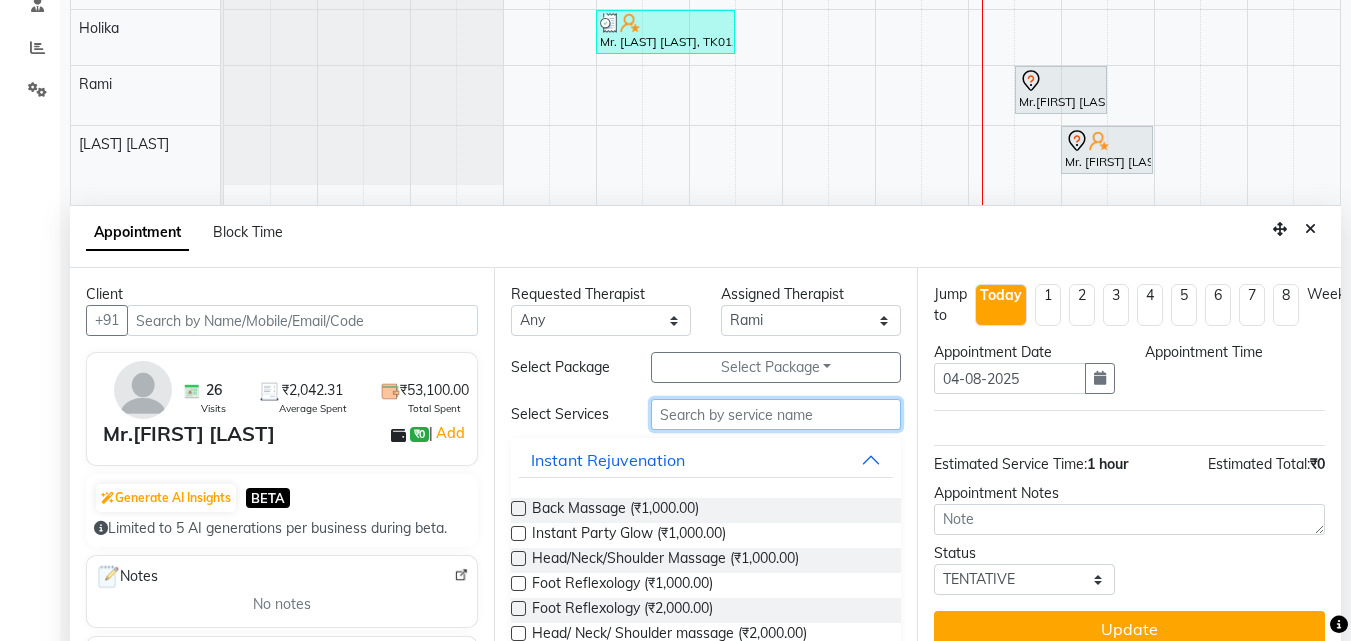 click at bounding box center (776, 414) 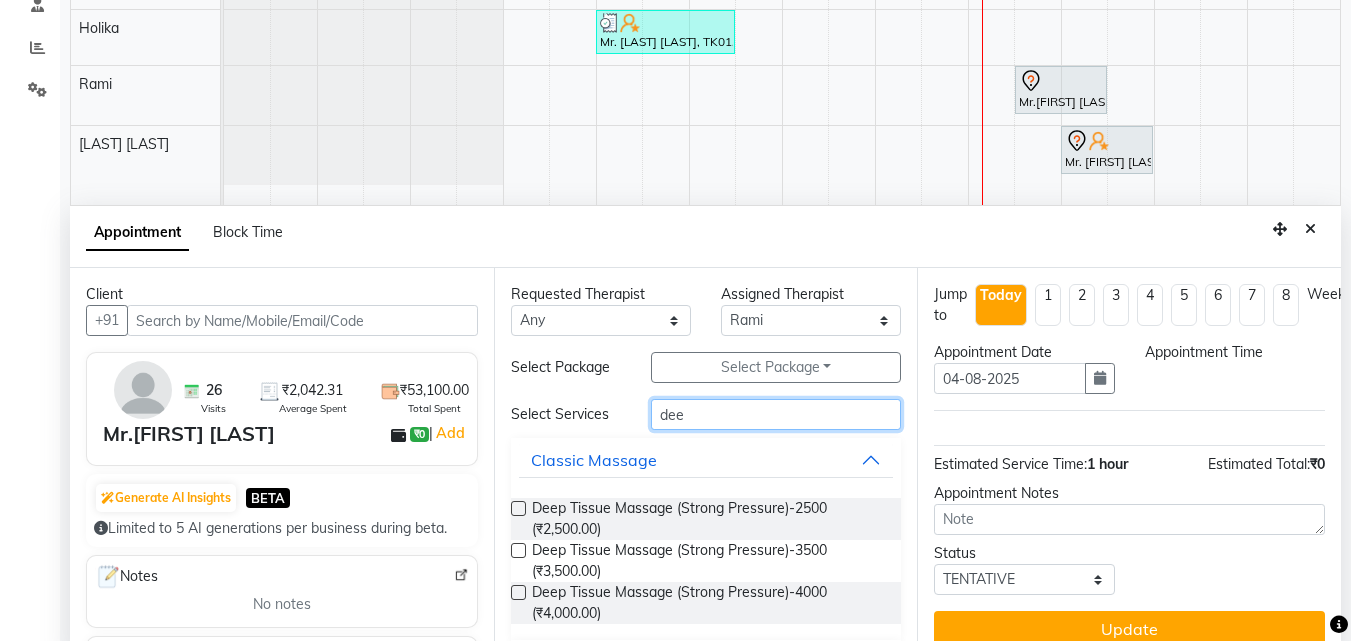 type on "dee" 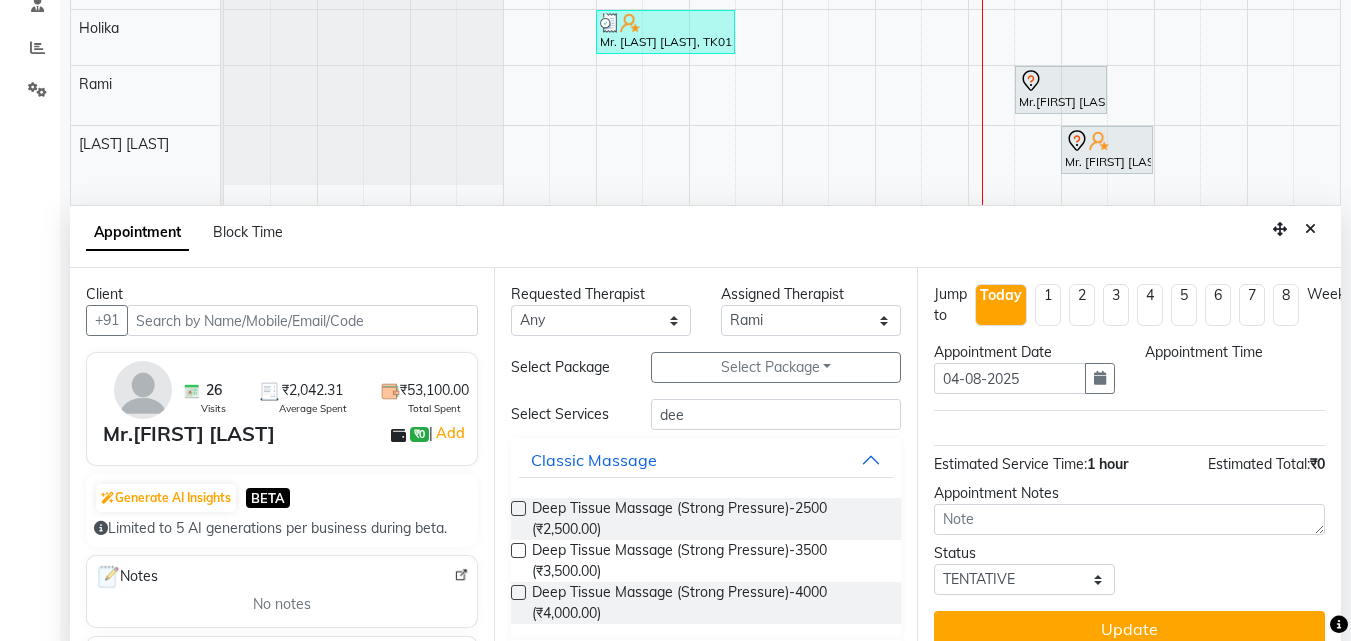 click at bounding box center [518, 550] 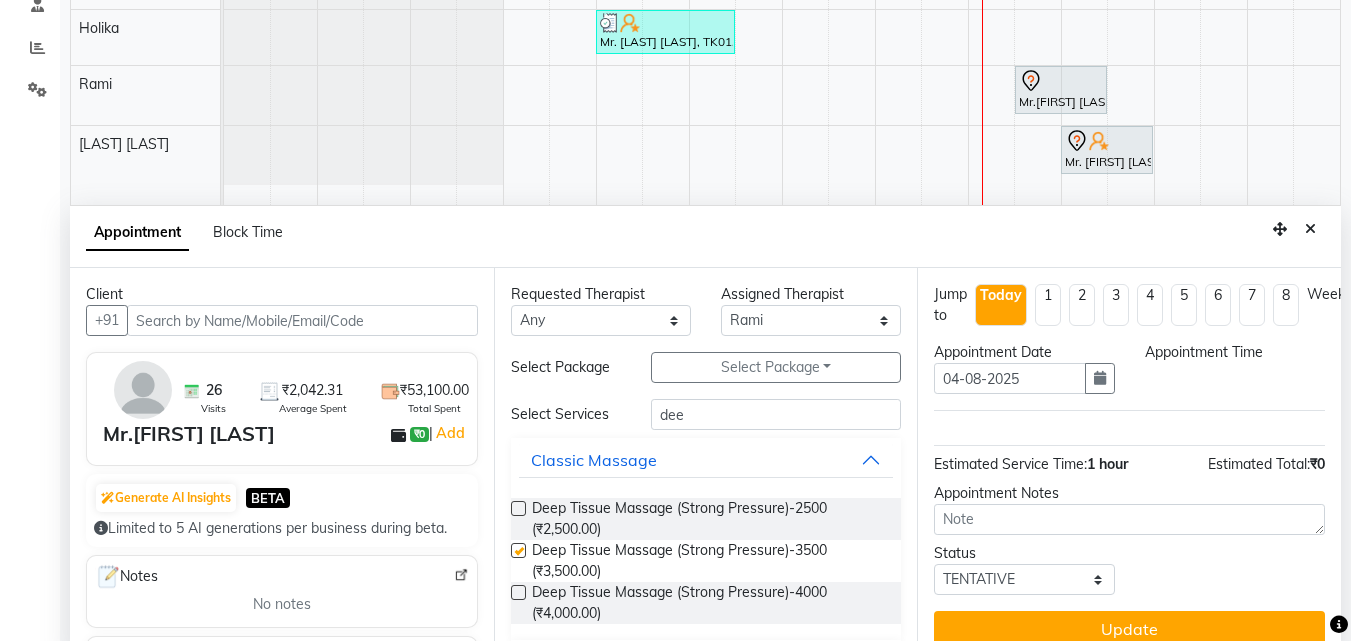 scroll, scrollTop: 22, scrollLeft: 0, axis: vertical 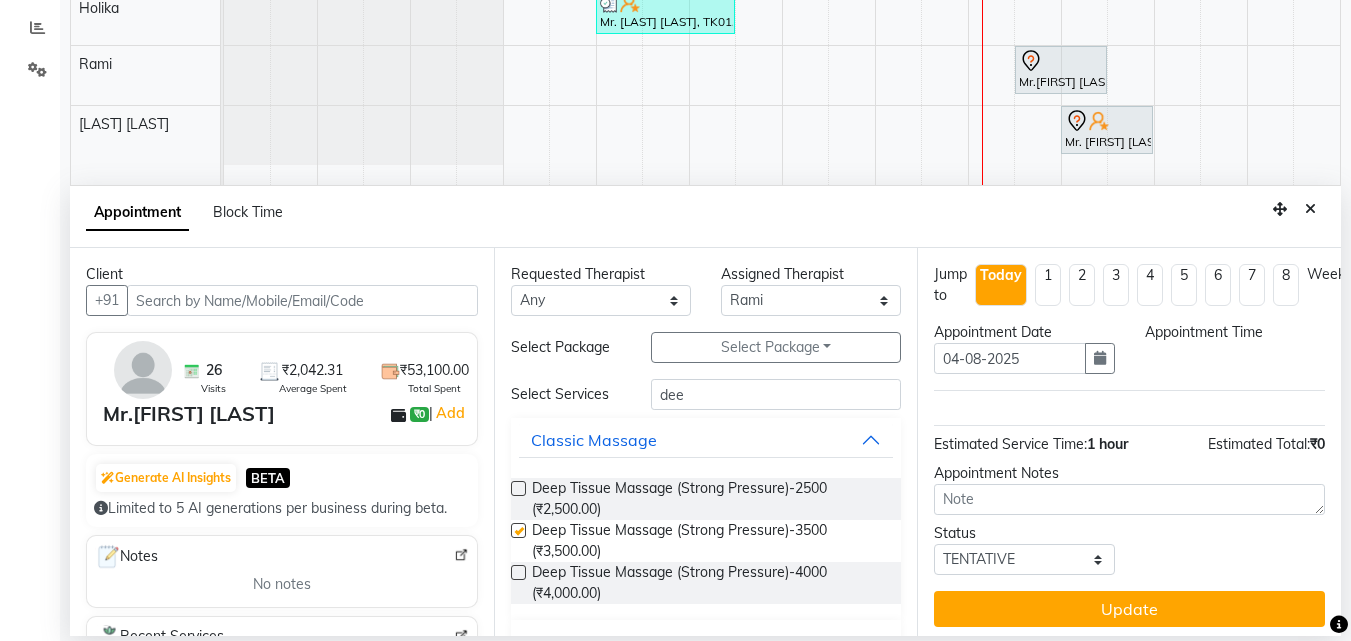 click at bounding box center [518, 530] 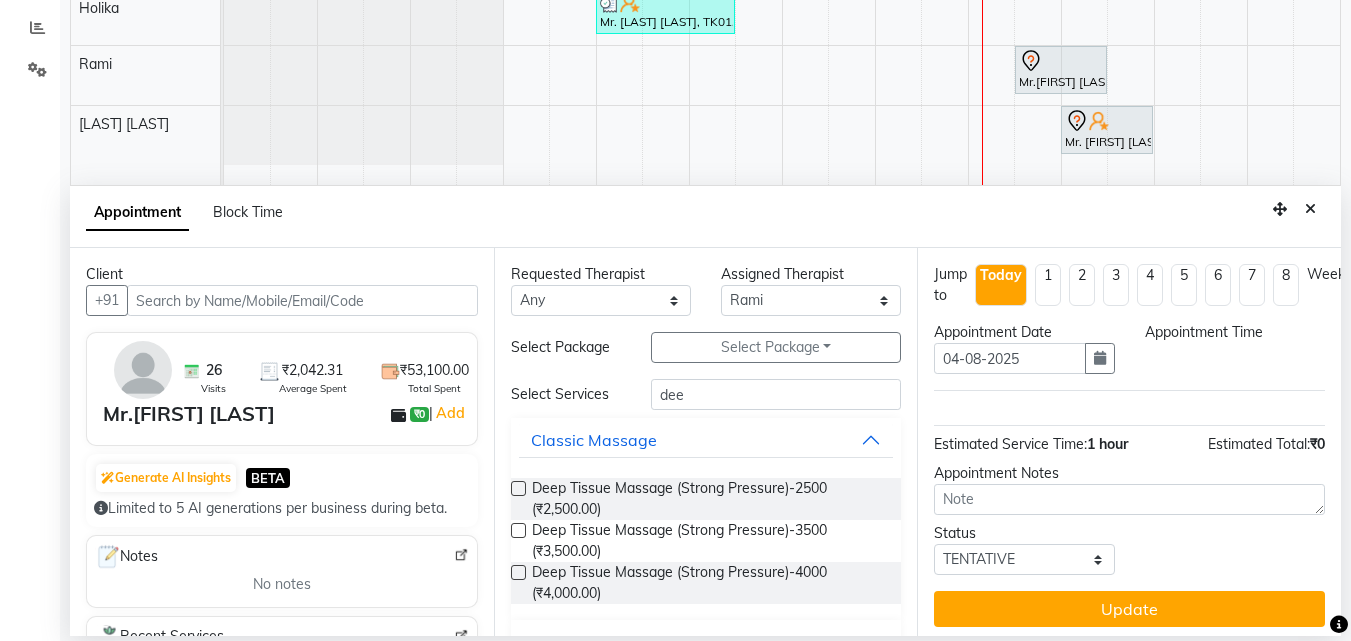 click at bounding box center [518, 530] 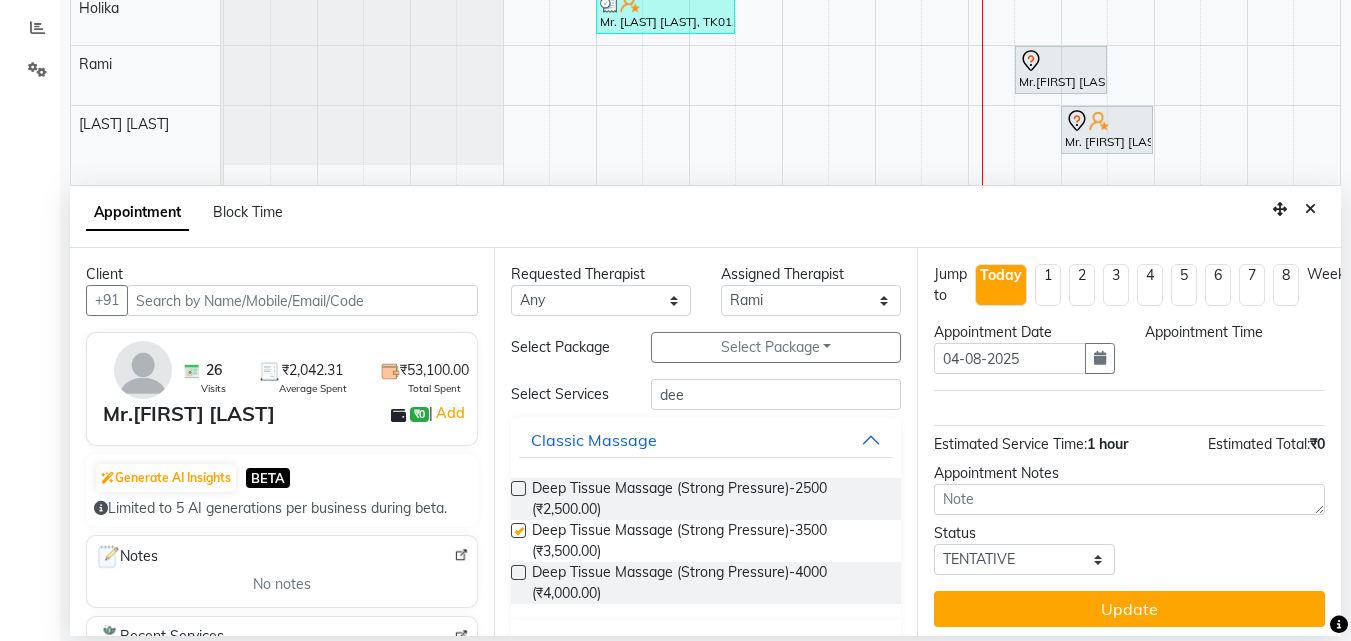click at bounding box center (518, 530) 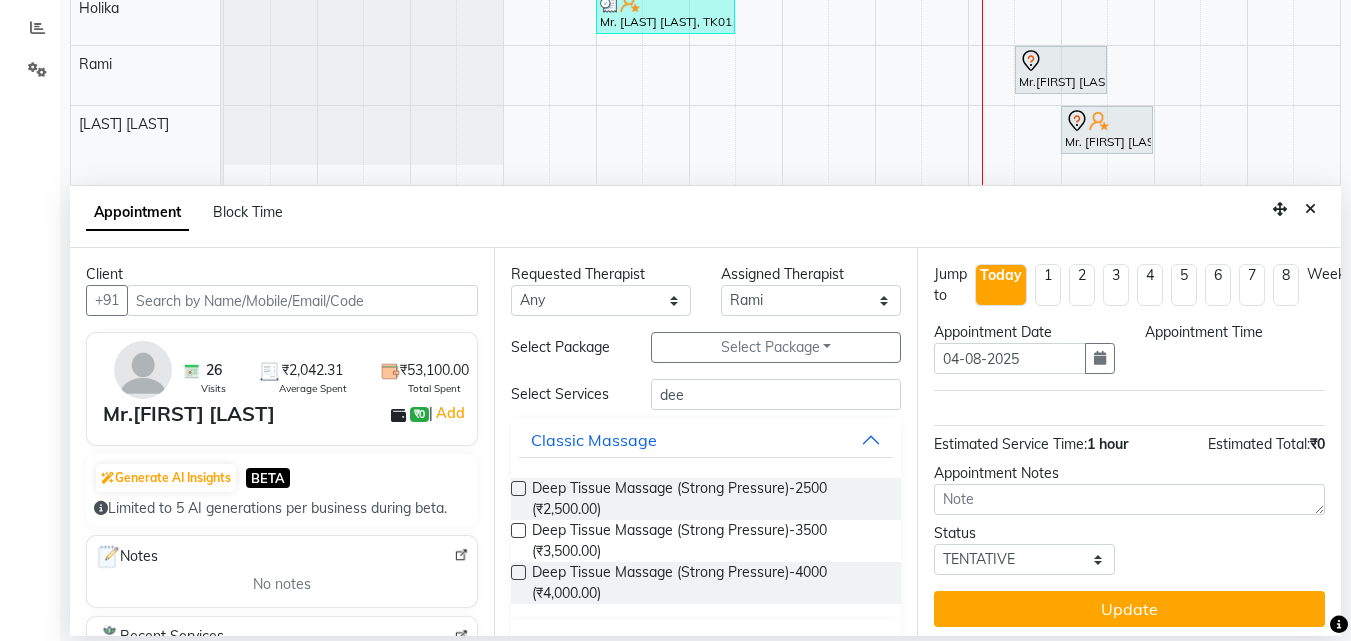 click at bounding box center (518, 530) 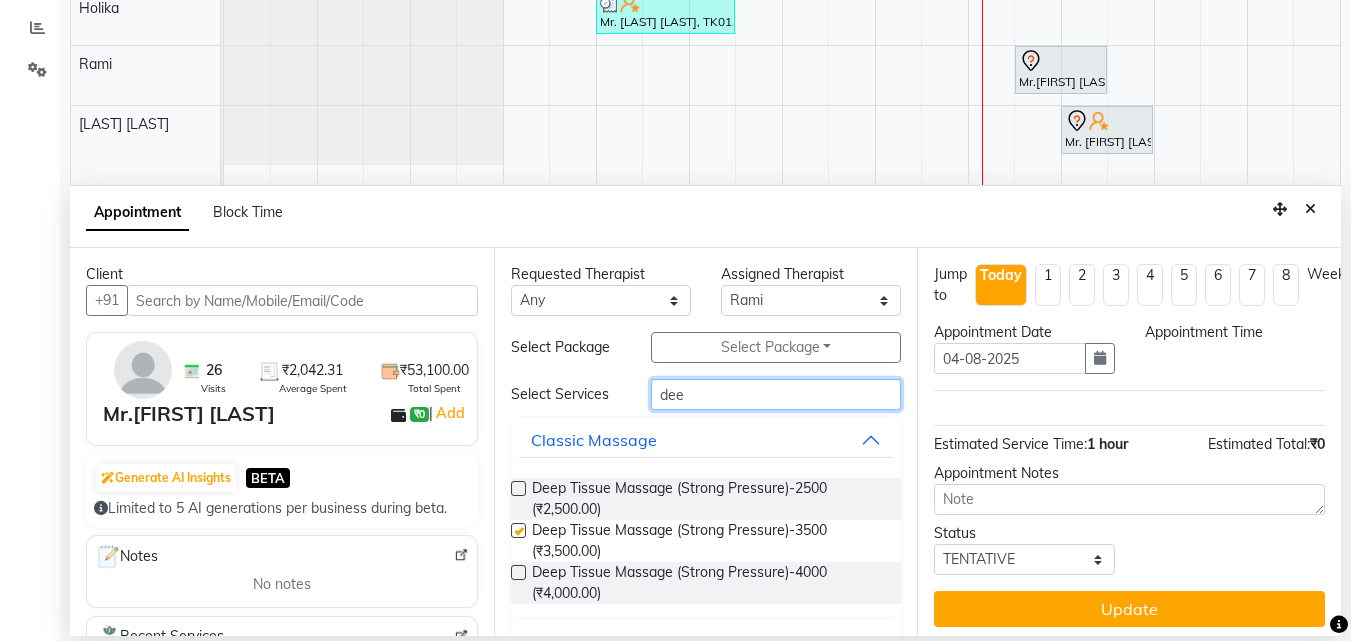 click on "dee" at bounding box center [776, 394] 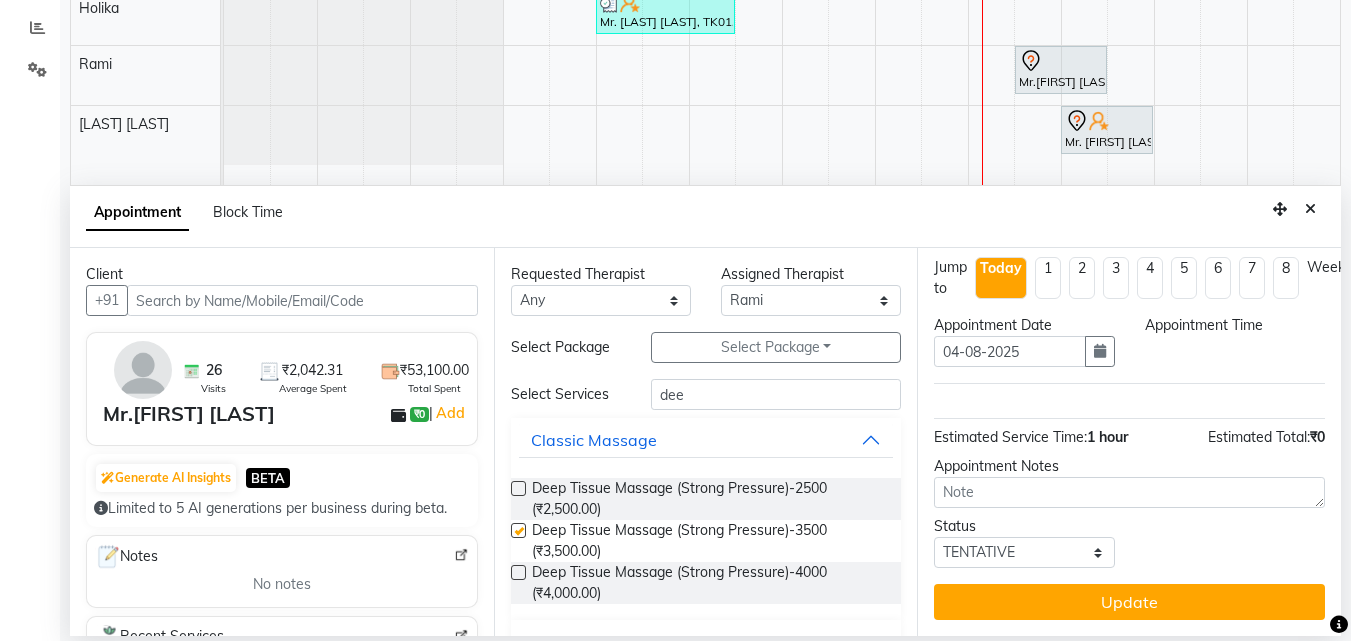click at bounding box center (518, 530) 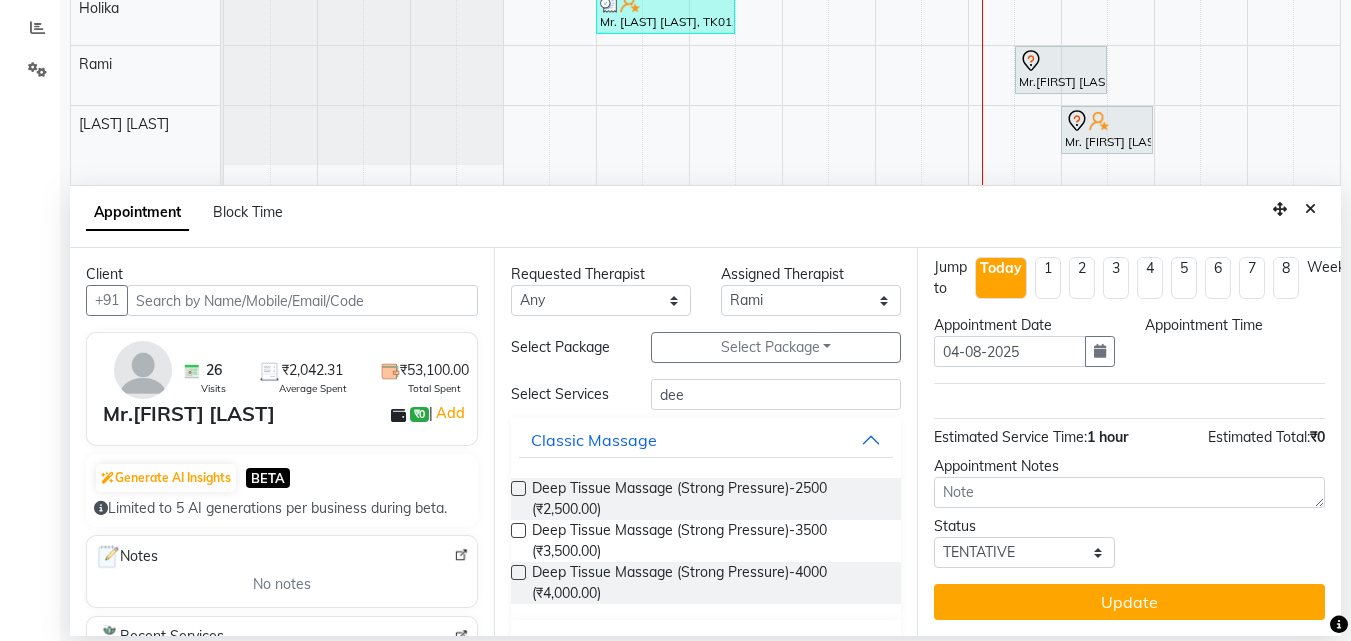 click at bounding box center [518, 530] 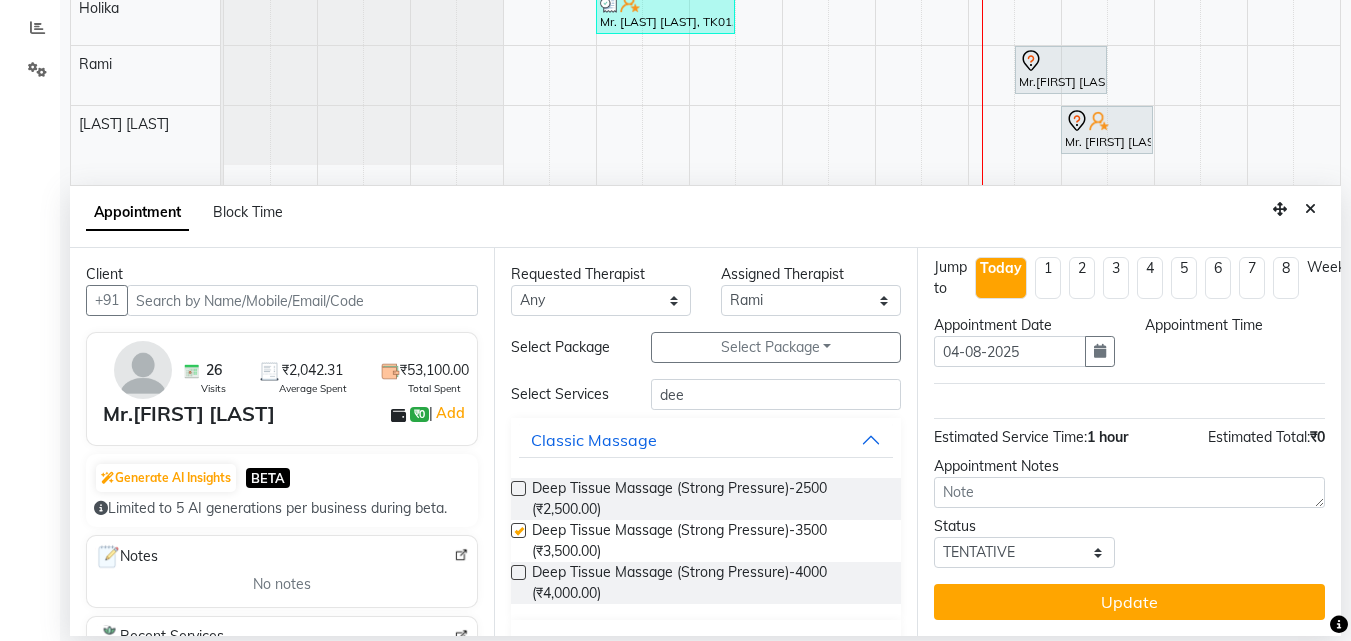 click at bounding box center [518, 530] 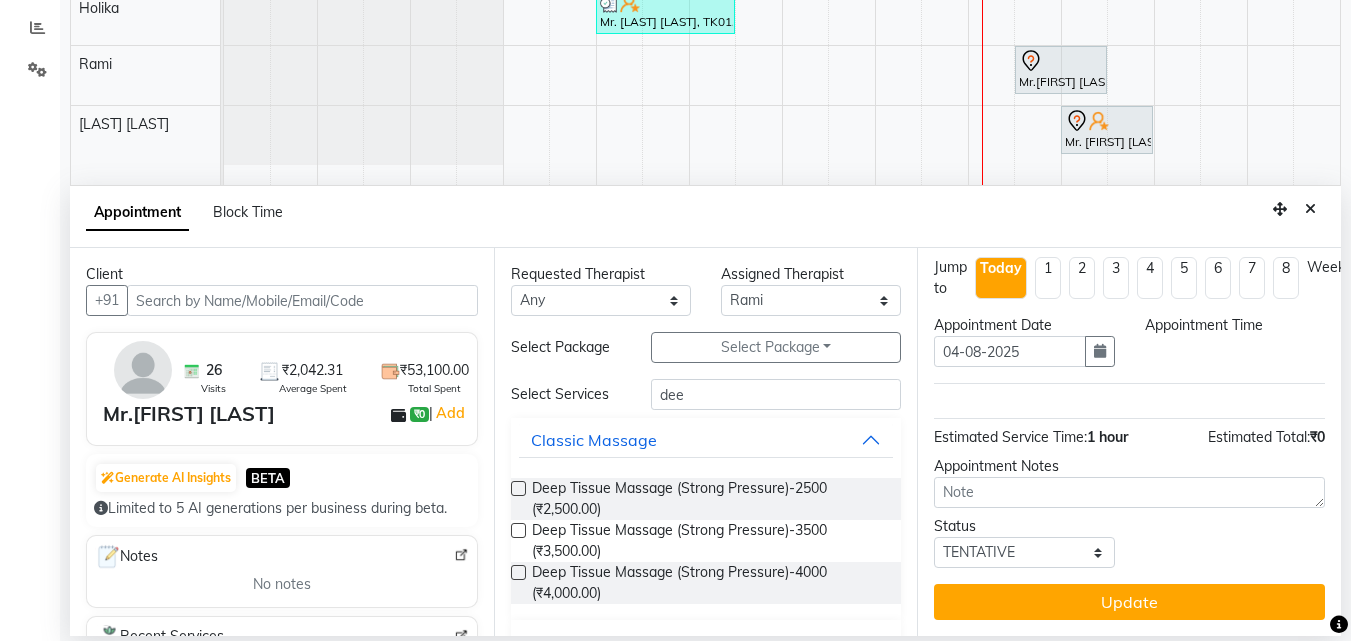 scroll, scrollTop: 0, scrollLeft: 0, axis: both 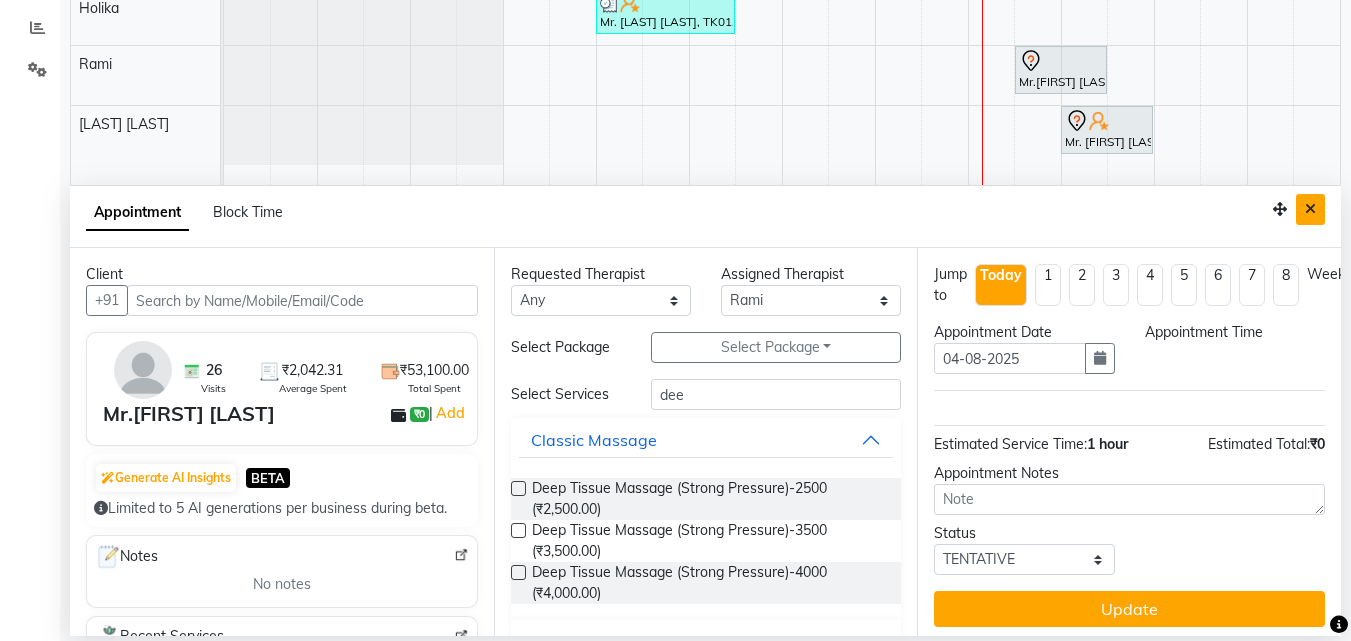 click at bounding box center [1310, 209] 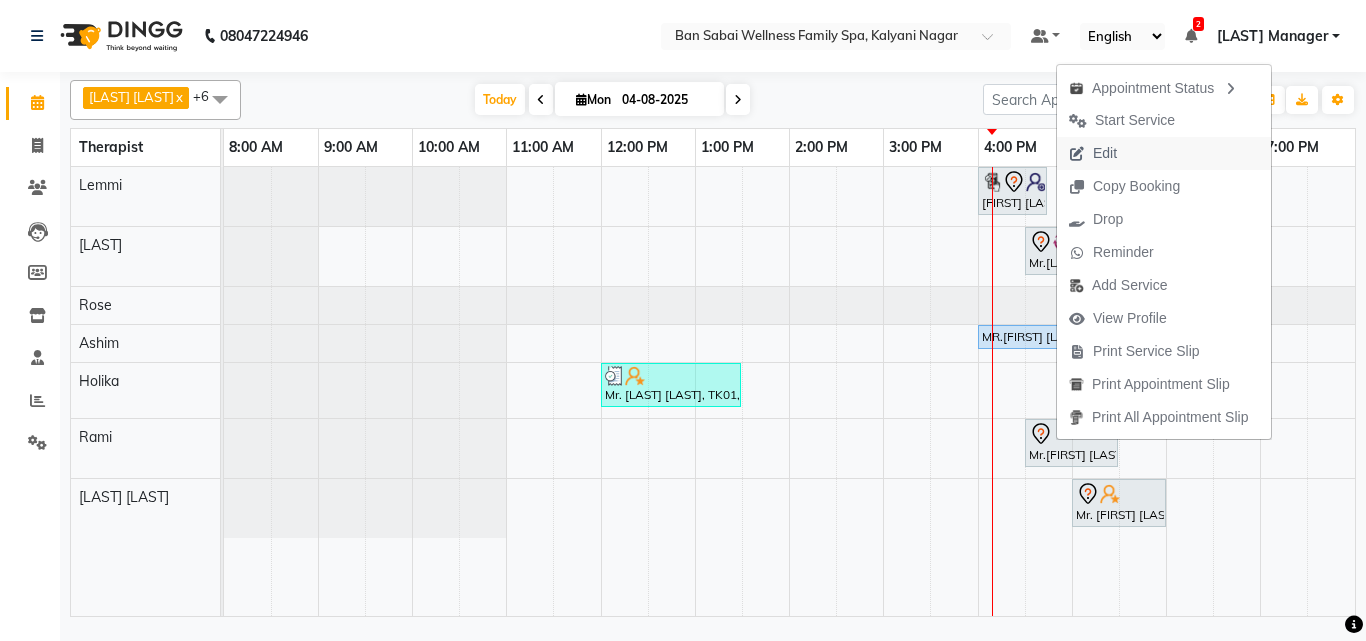 click on "Edit" at bounding box center (1105, 153) 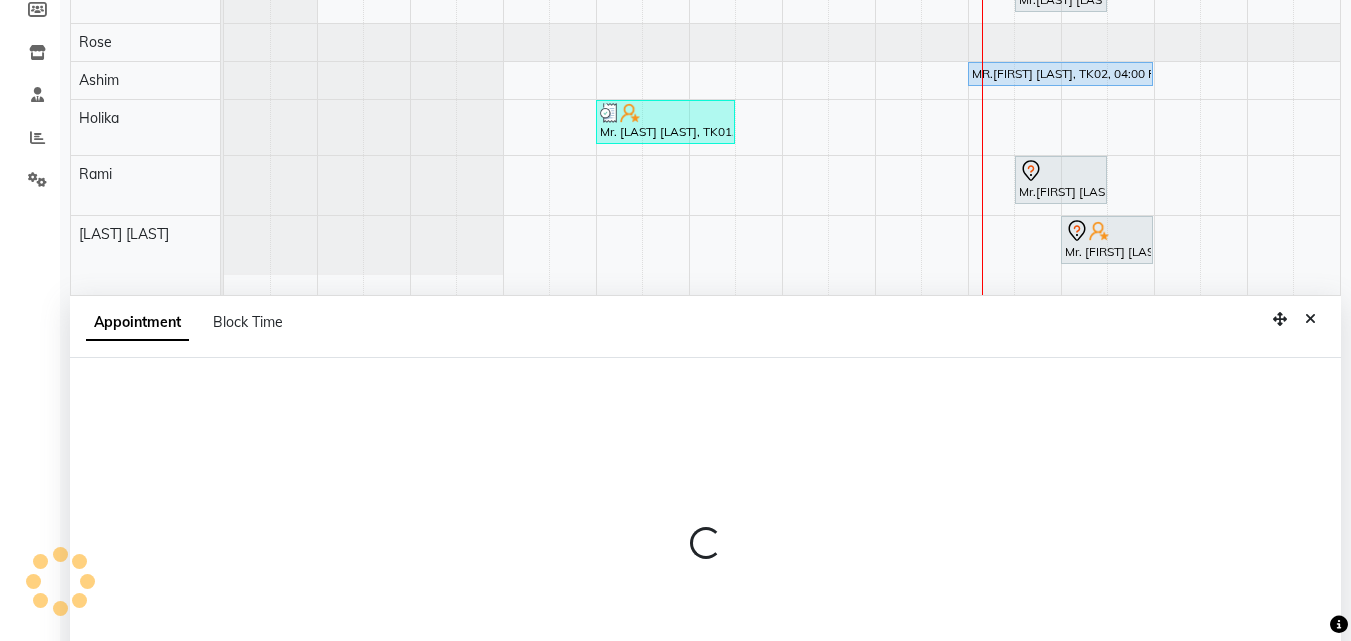 select on "tentative" 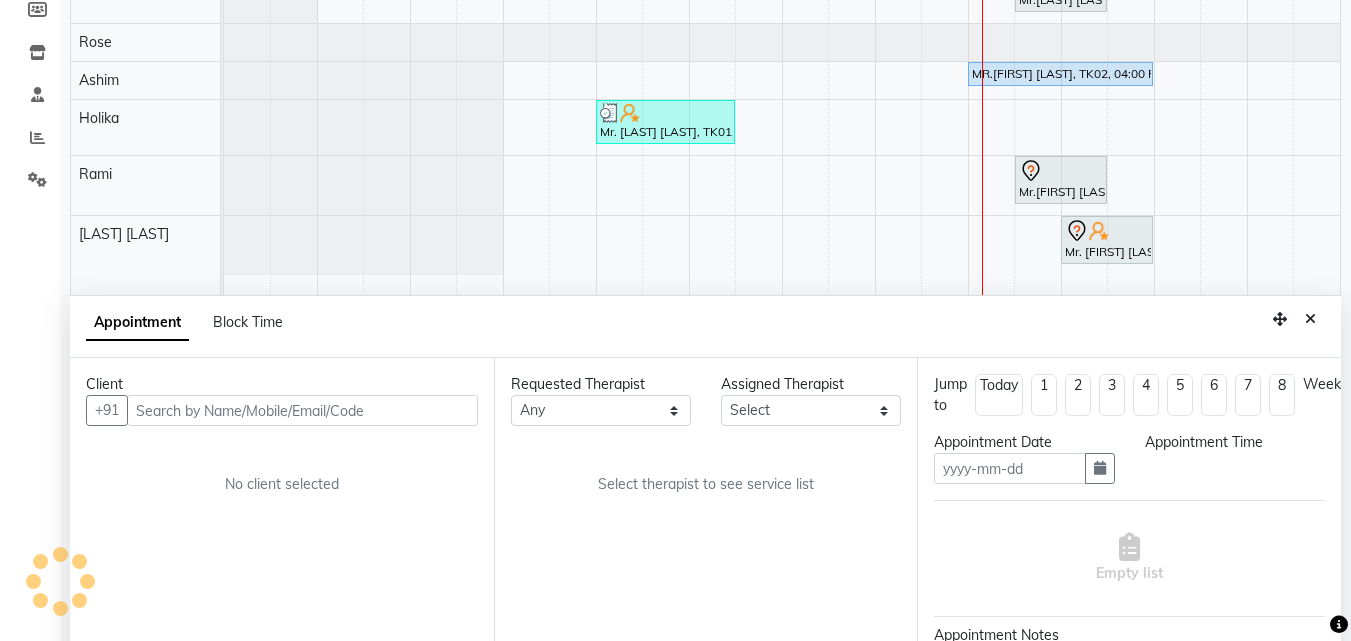scroll, scrollTop: 373, scrollLeft: 0, axis: vertical 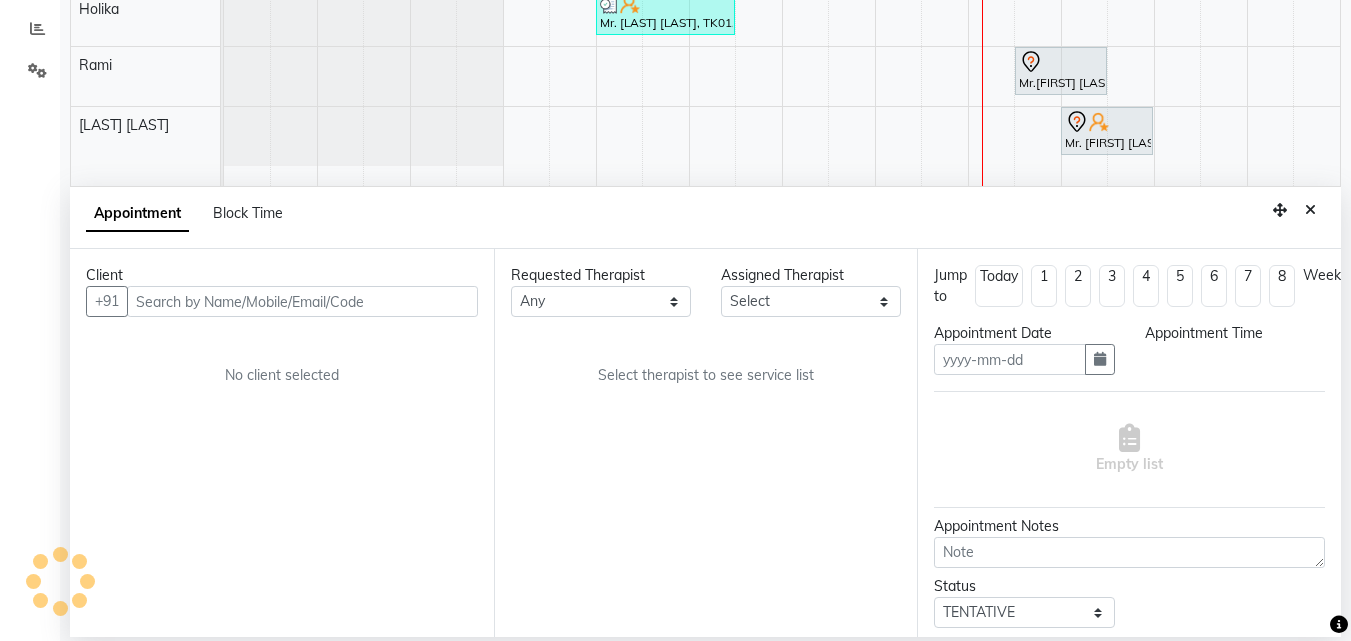 type on "04-08-2025" 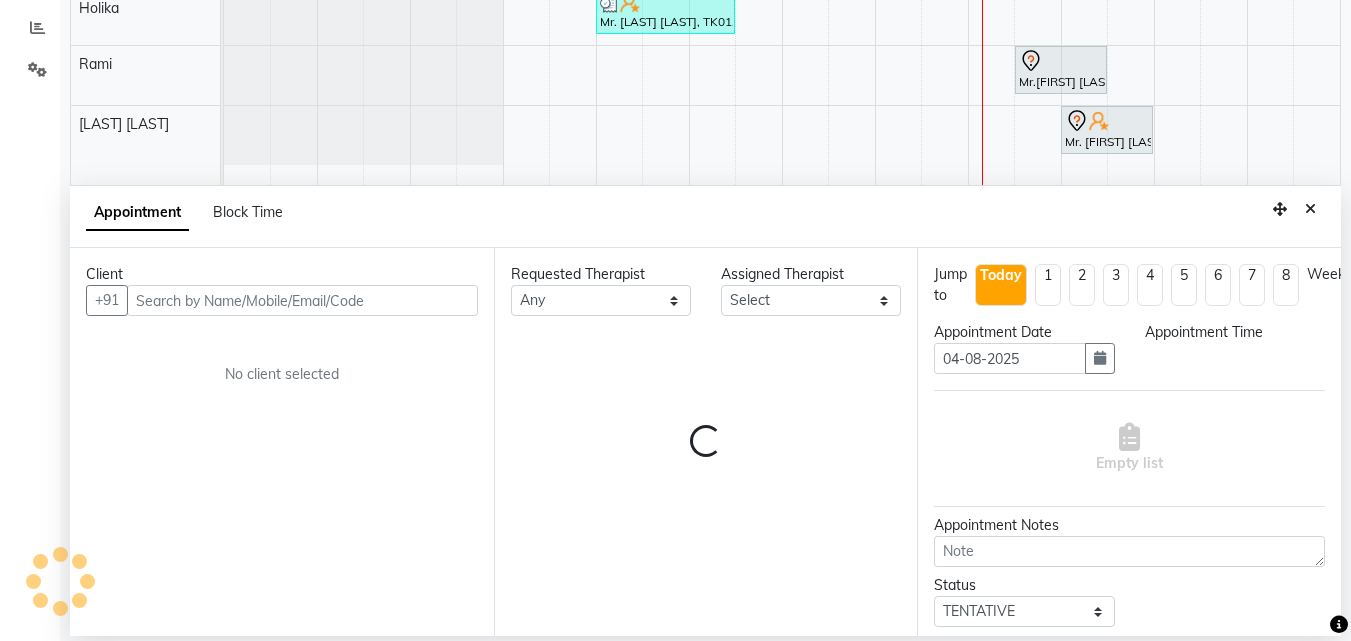 select on "83909" 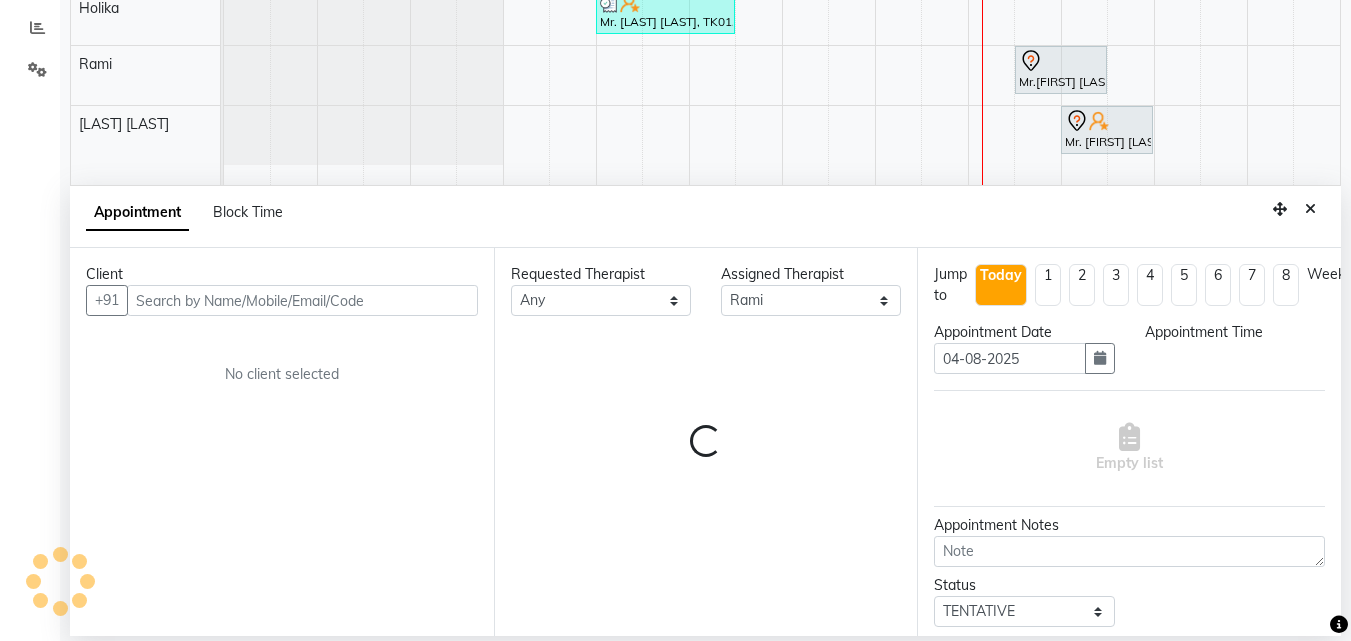 select on "4132" 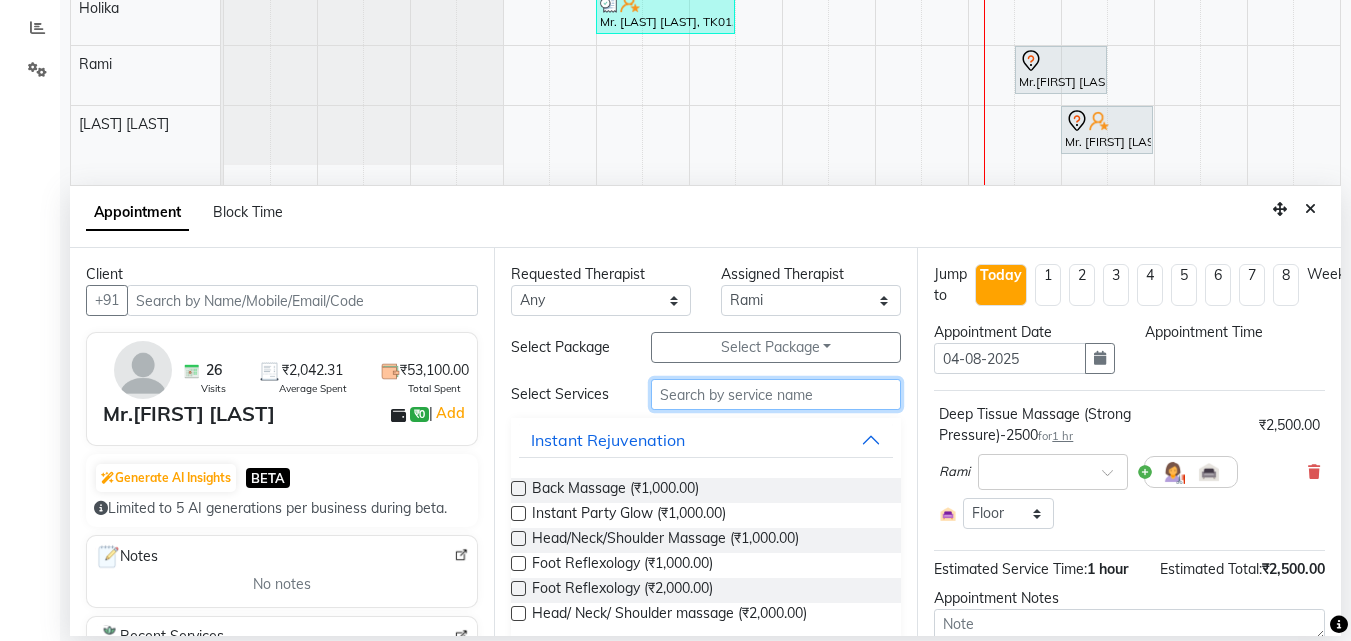 click at bounding box center (776, 394) 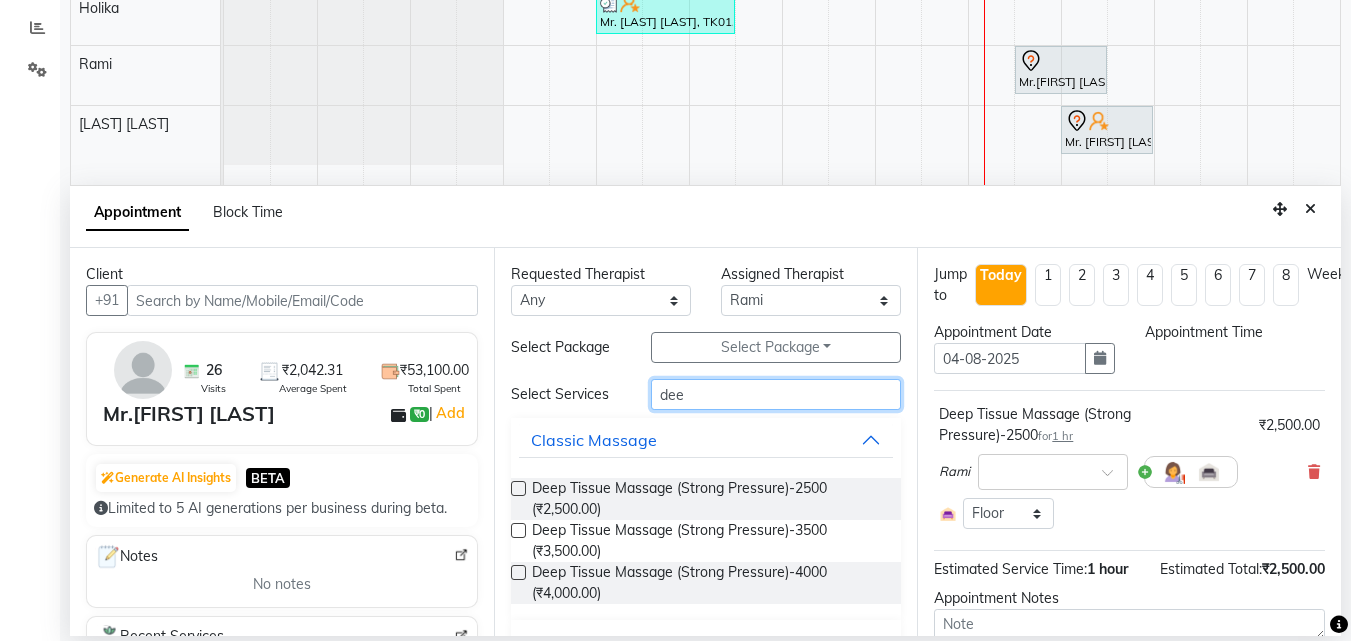 type on "dee" 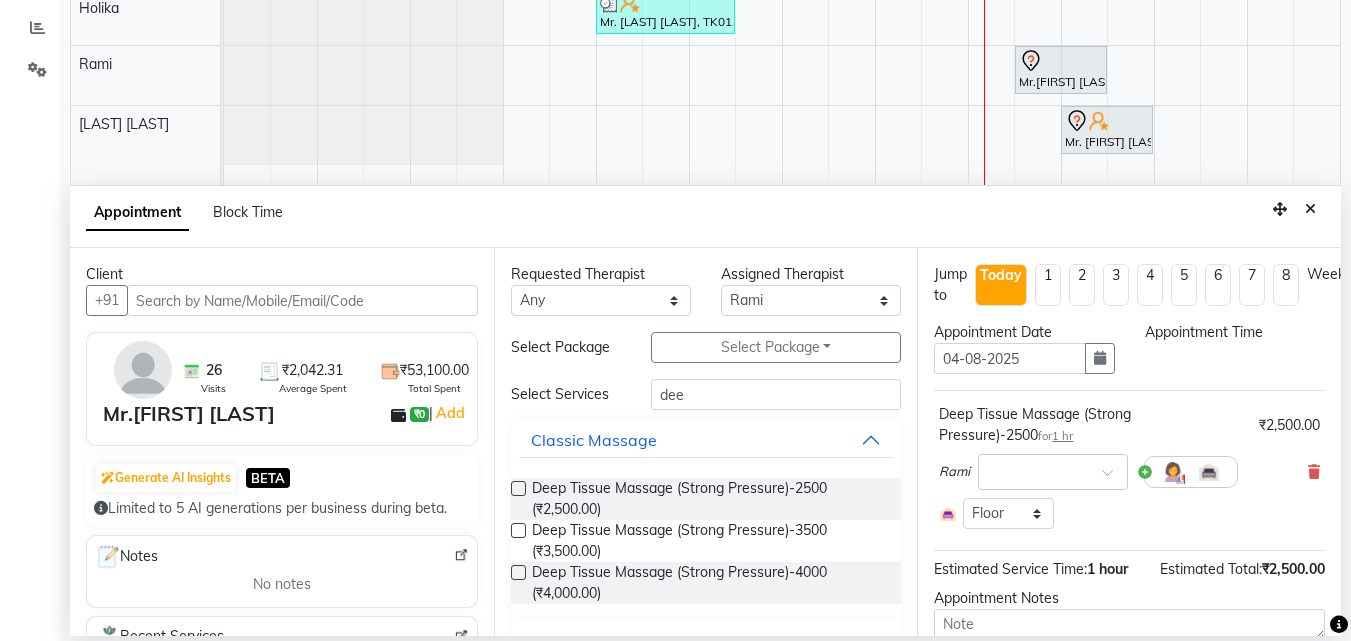 click at bounding box center (518, 530) 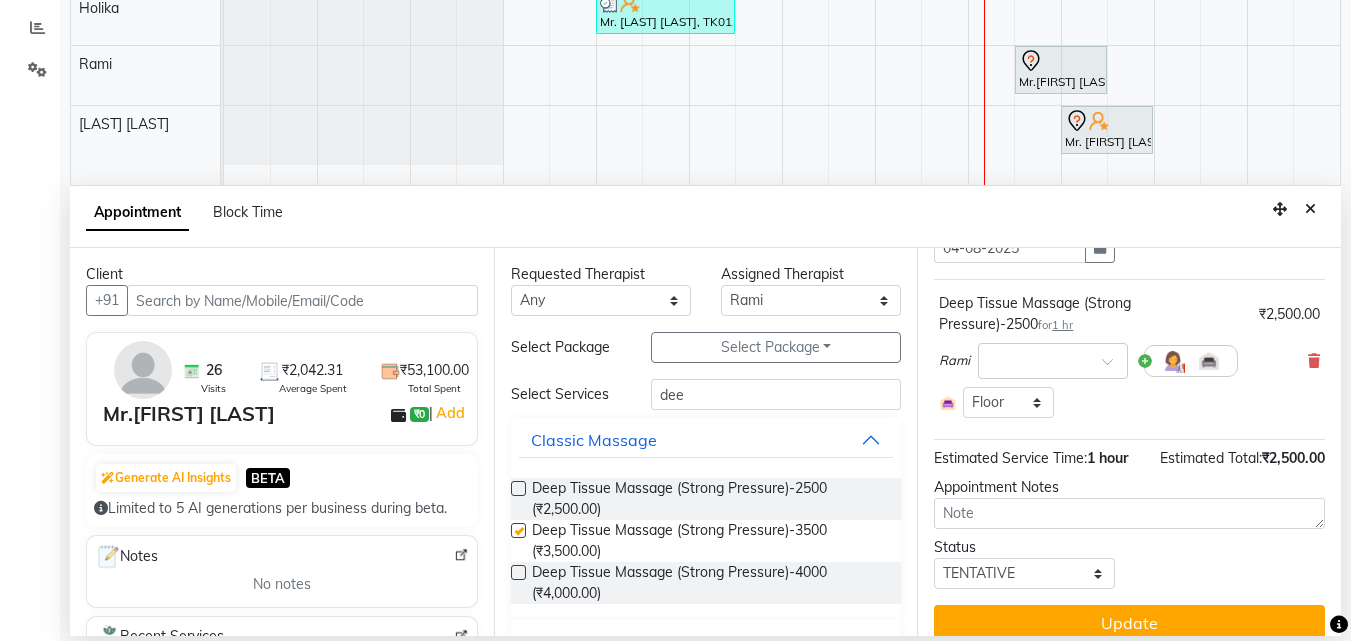 scroll, scrollTop: 147, scrollLeft: 0, axis: vertical 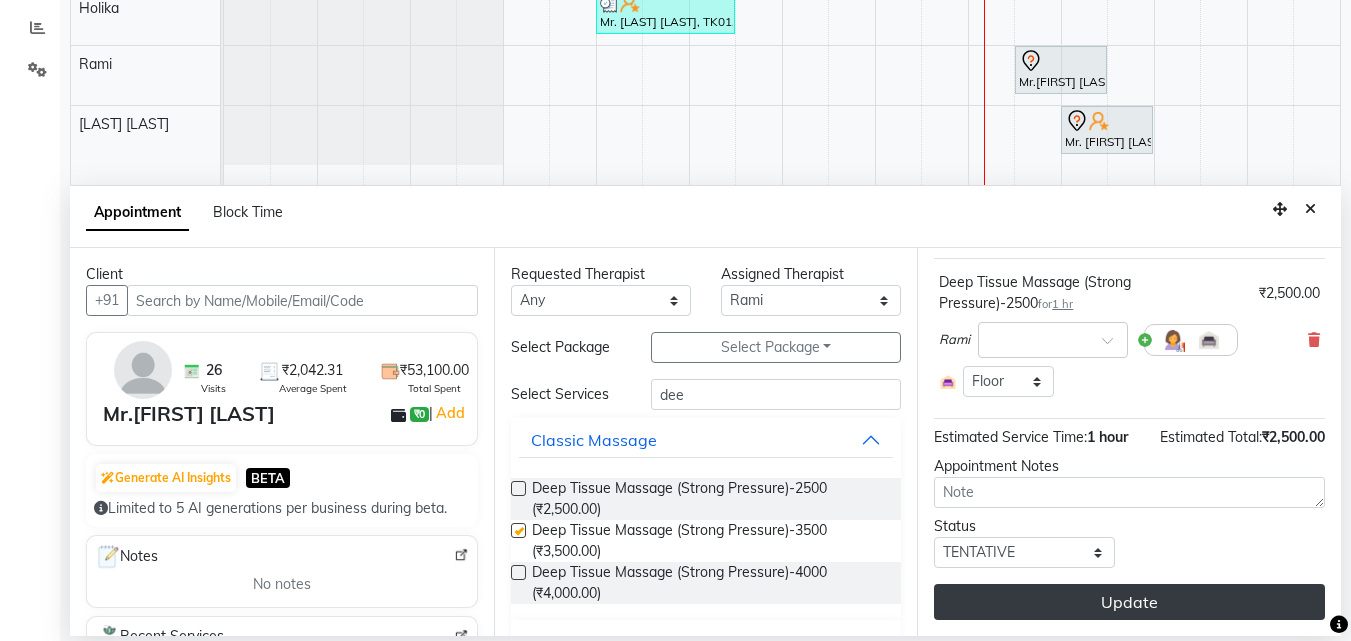 click on "Update" at bounding box center [1129, 602] 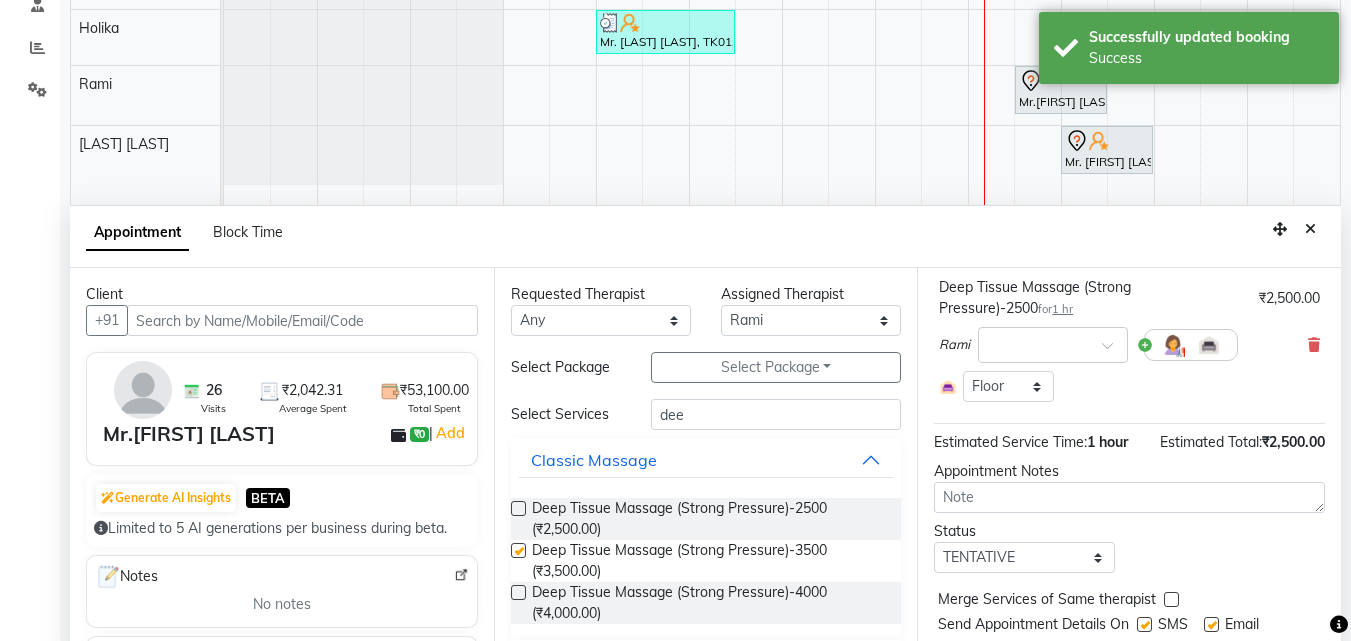 scroll, scrollTop: 373, scrollLeft: 0, axis: vertical 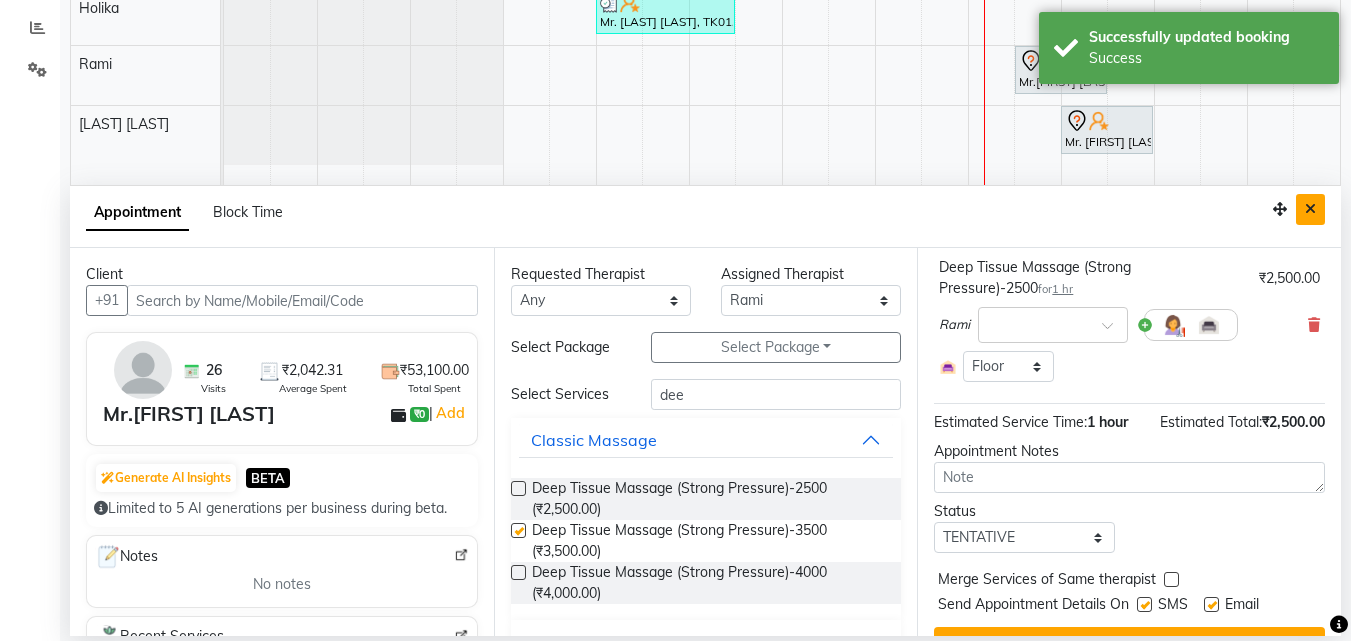 click at bounding box center [1310, 209] 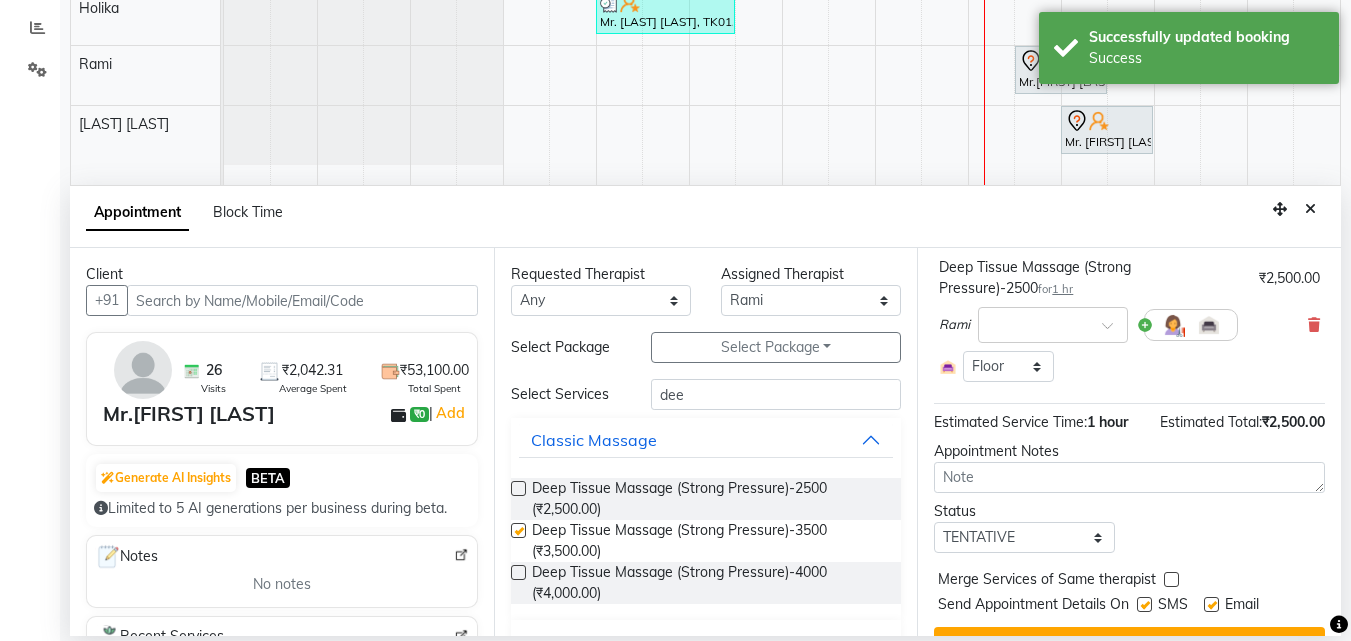 scroll, scrollTop: 0, scrollLeft: 0, axis: both 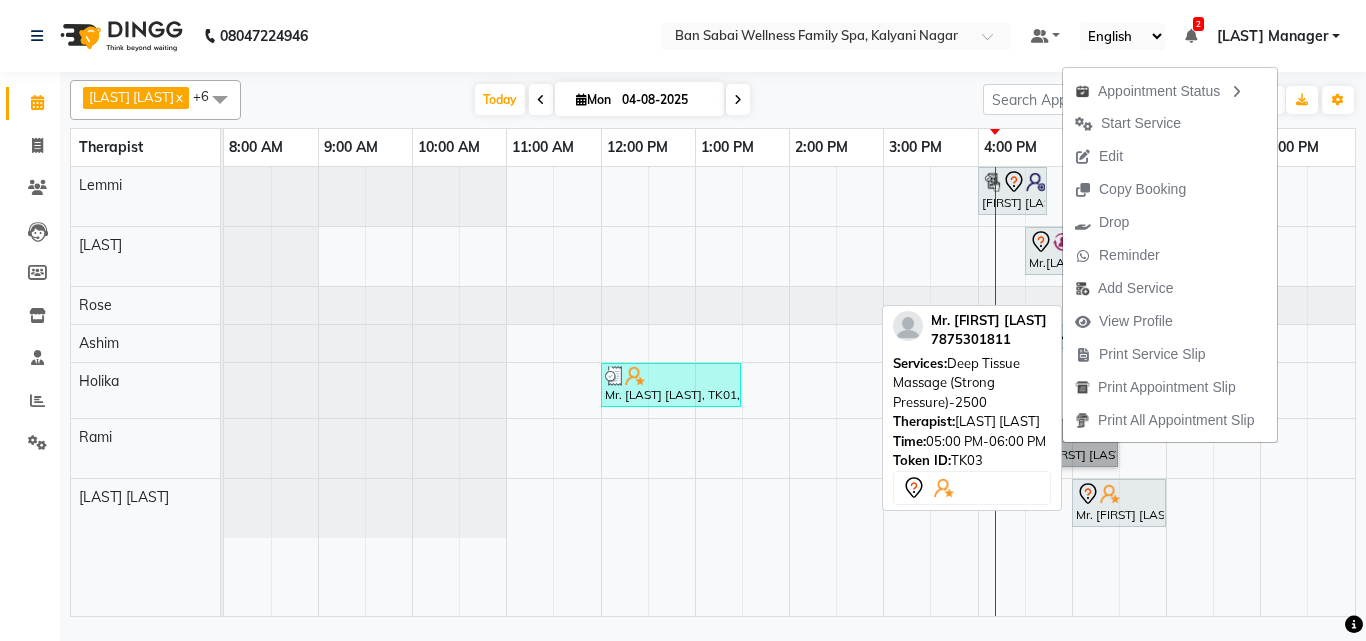 click on "Mr. Mohammed Ajaney, TK03, 05:00 PM-06:00 PM, Deep Tissue Massage (Strong Pressure)-2500" at bounding box center (1119, 503) 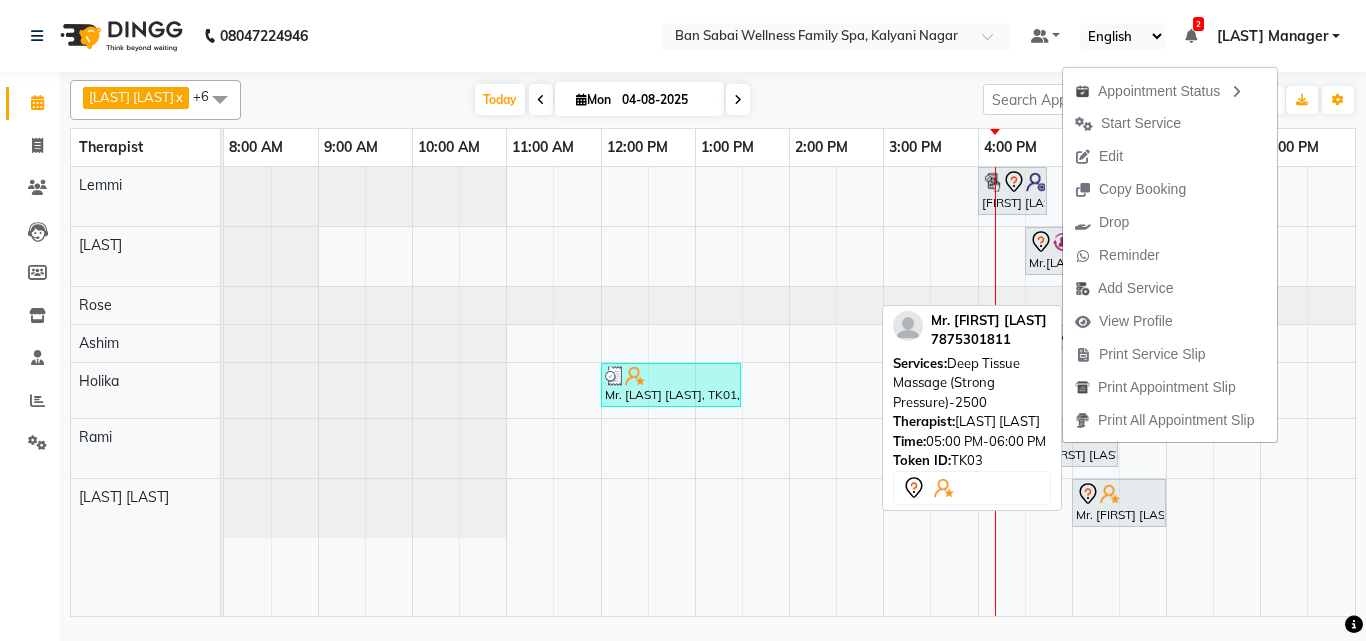select on "7" 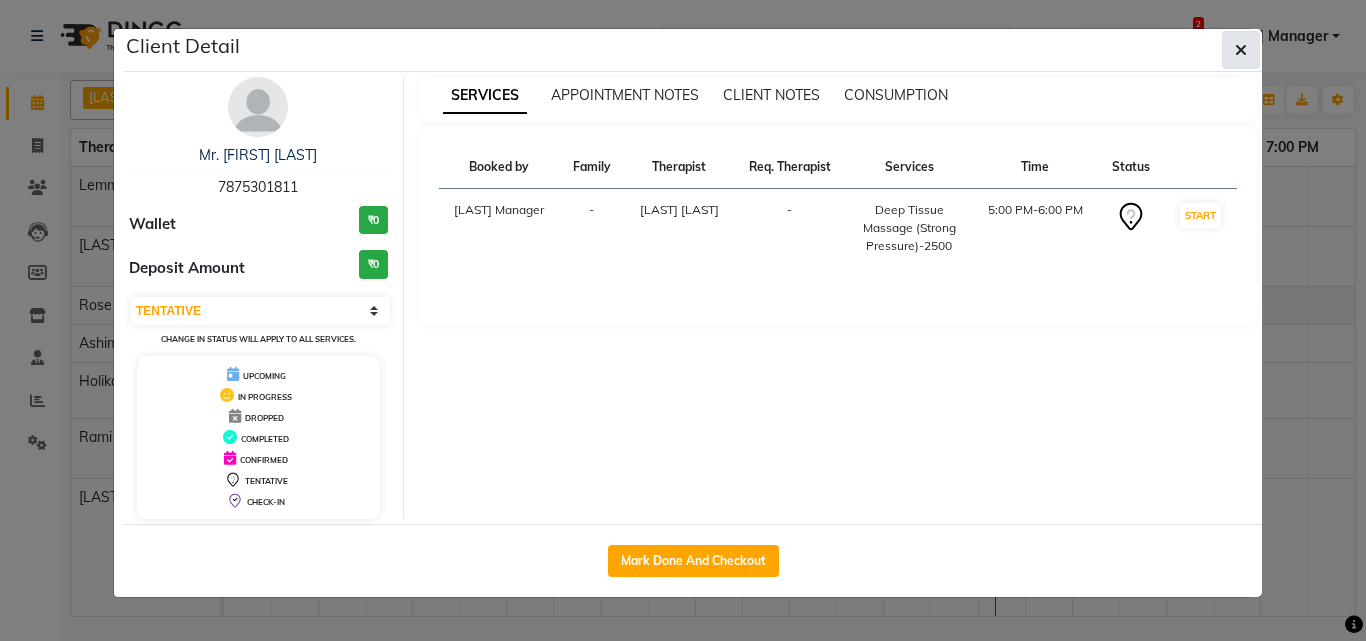 click 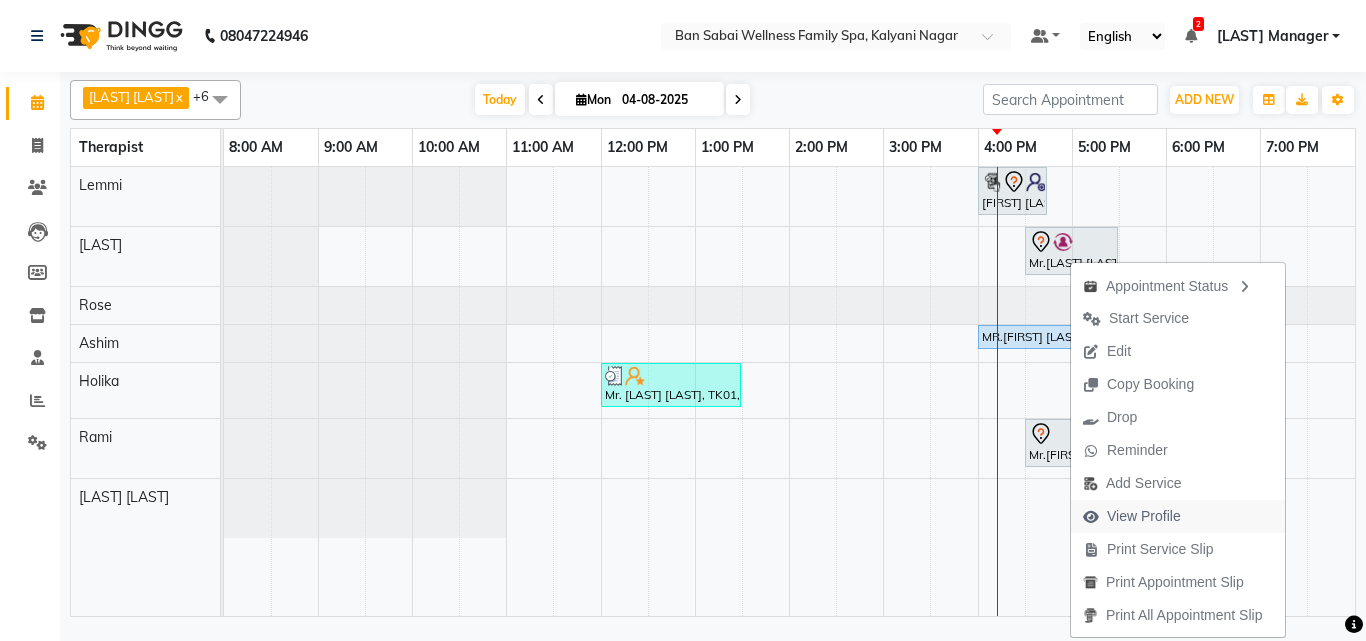 click on "View Profile" at bounding box center [1144, 516] 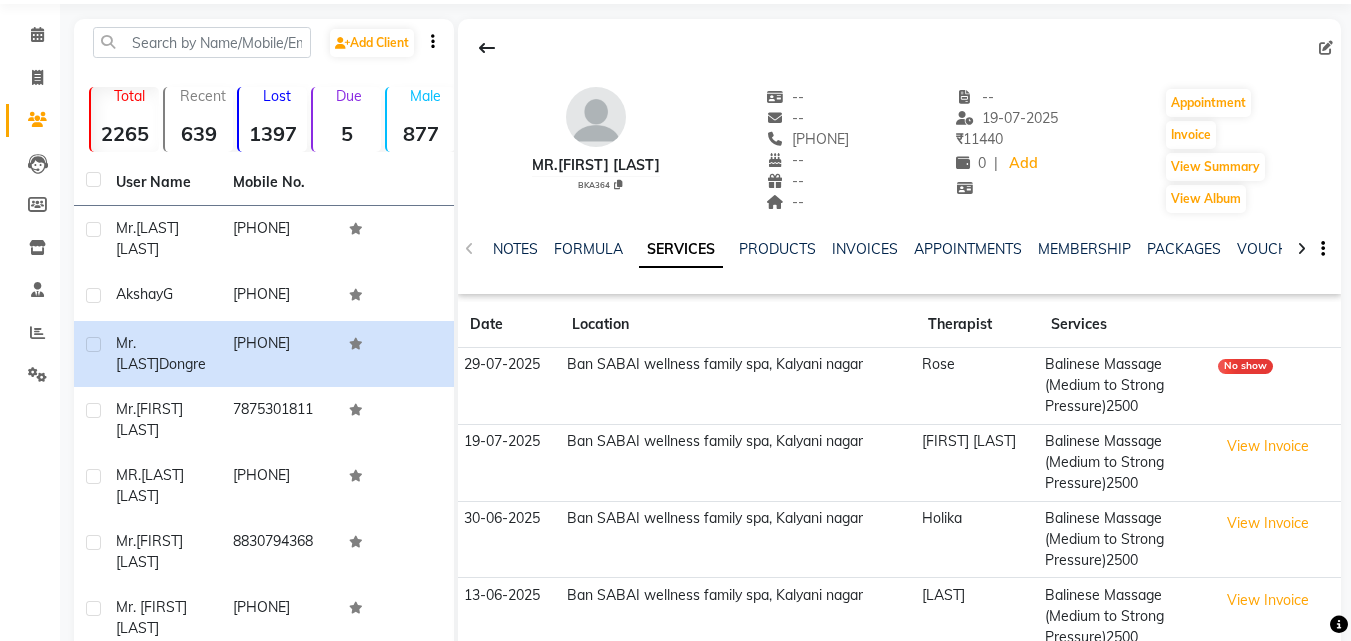scroll, scrollTop: 0, scrollLeft: 0, axis: both 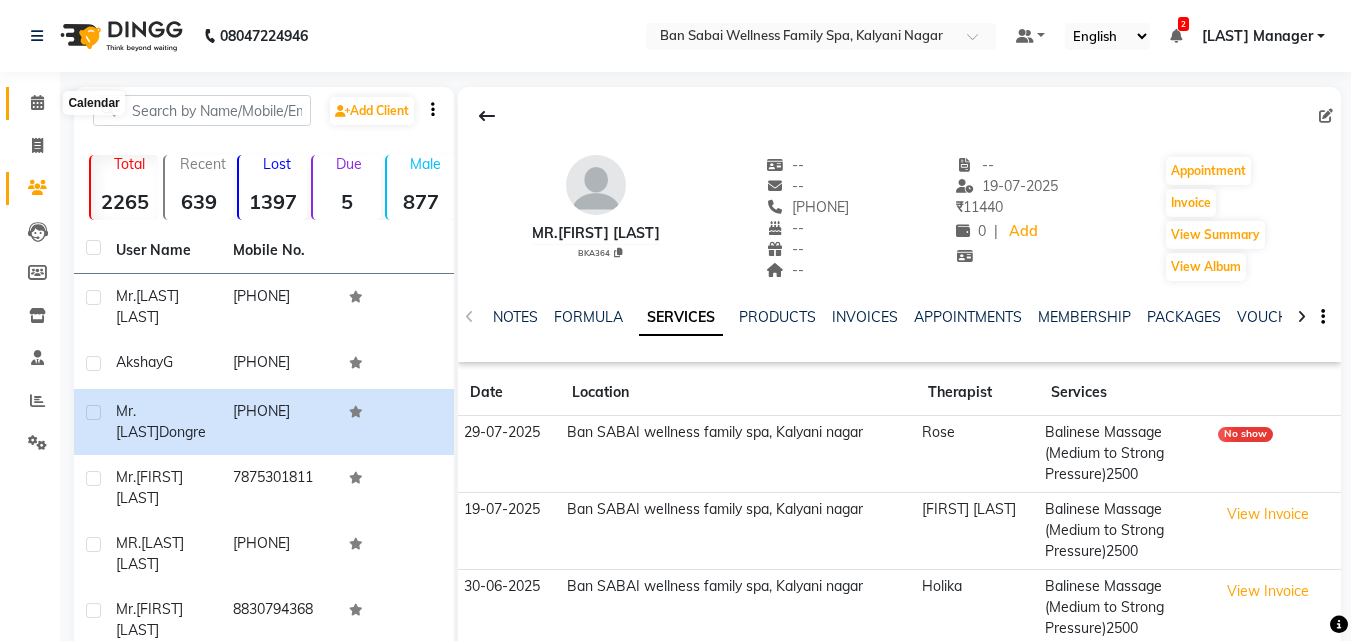 click 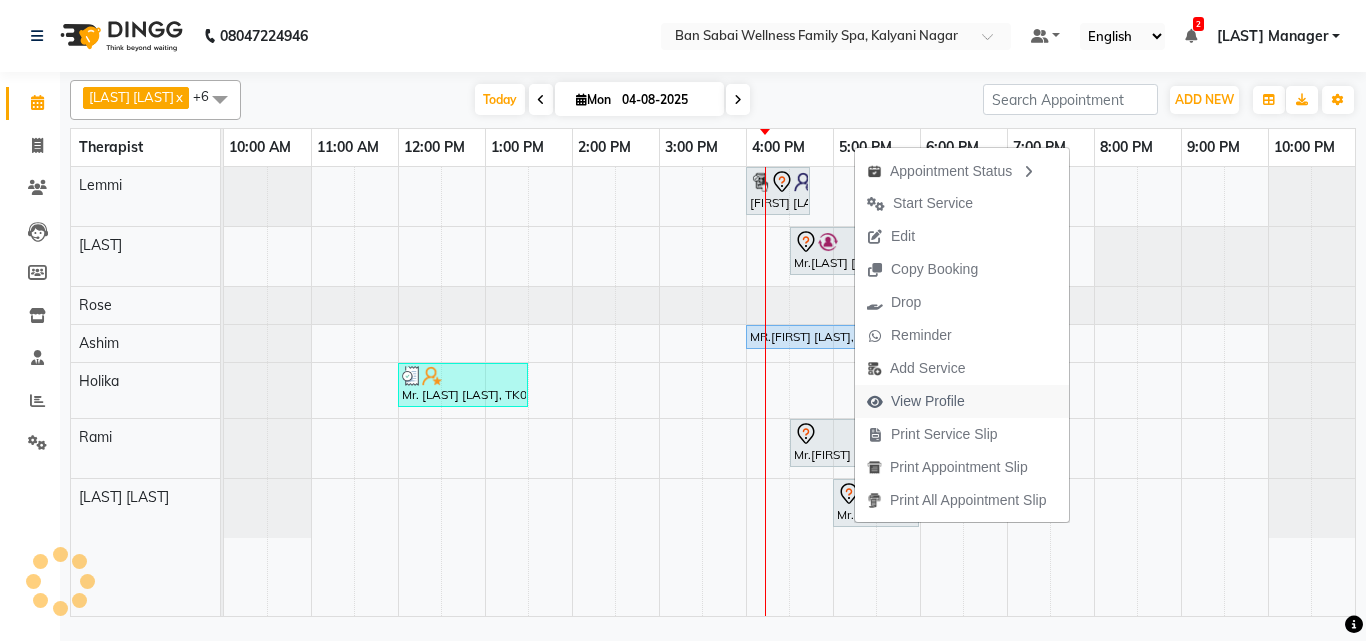 click on "View Profile" at bounding box center (928, 401) 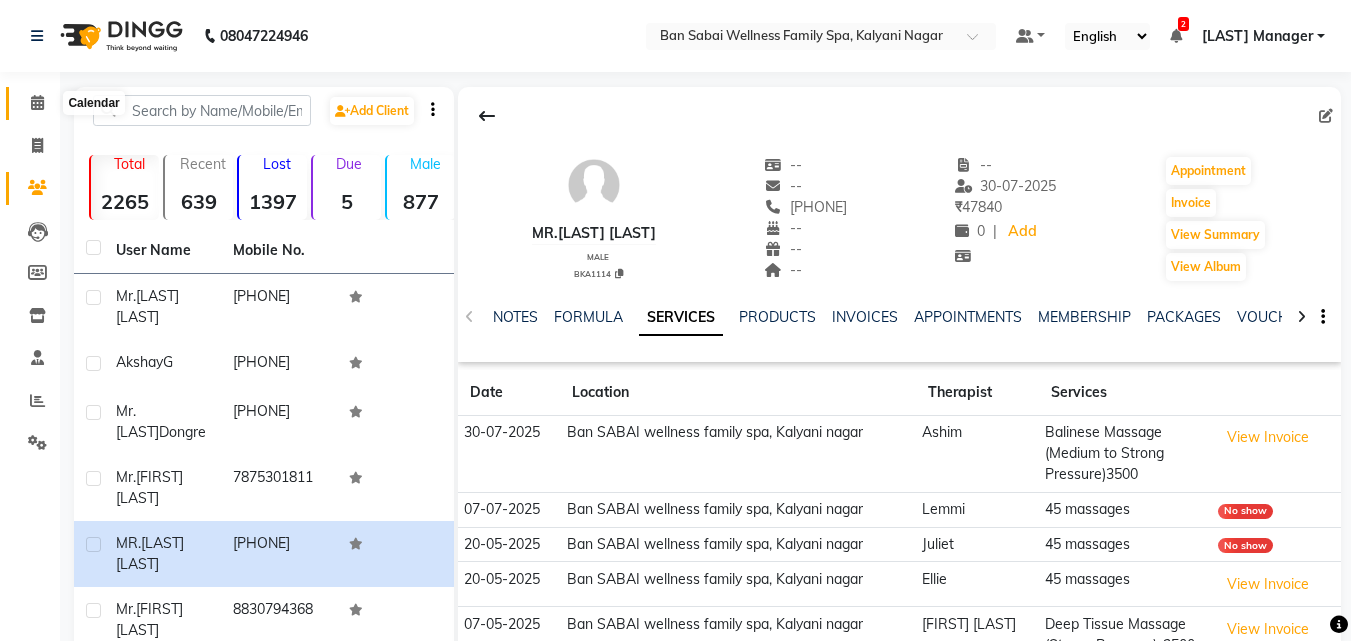 click 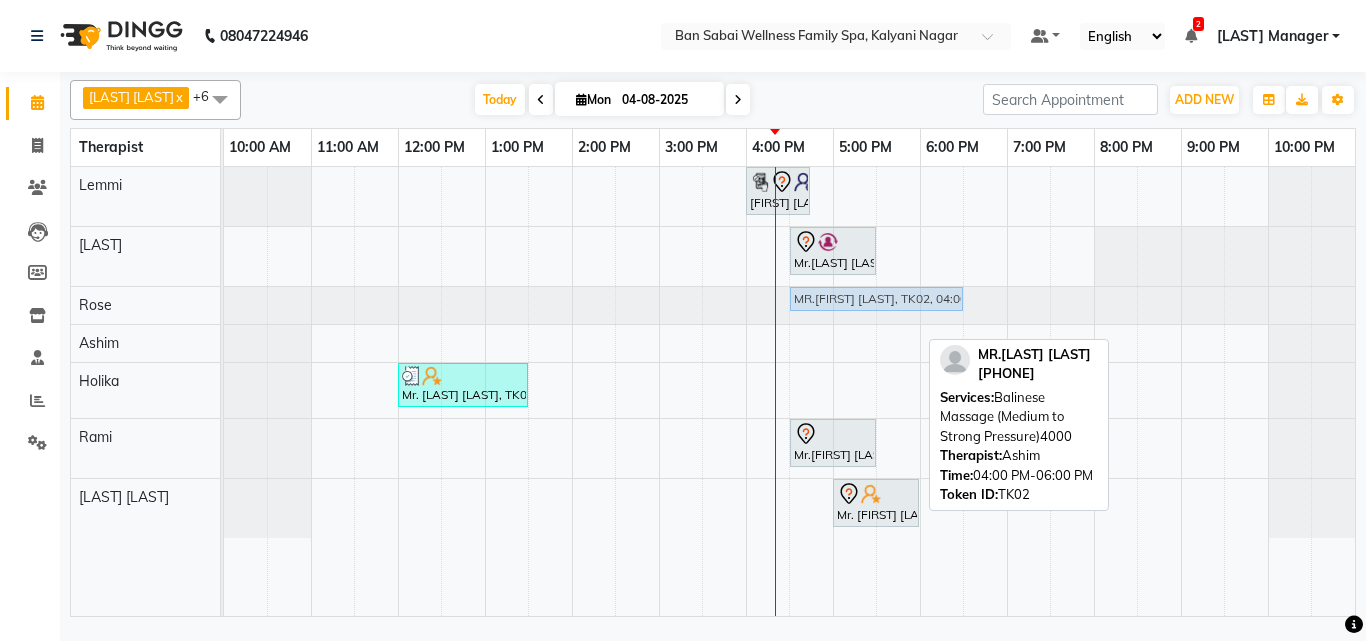 drag, startPoint x: 820, startPoint y: 331, endPoint x: 853, endPoint y: 304, distance: 42.638012 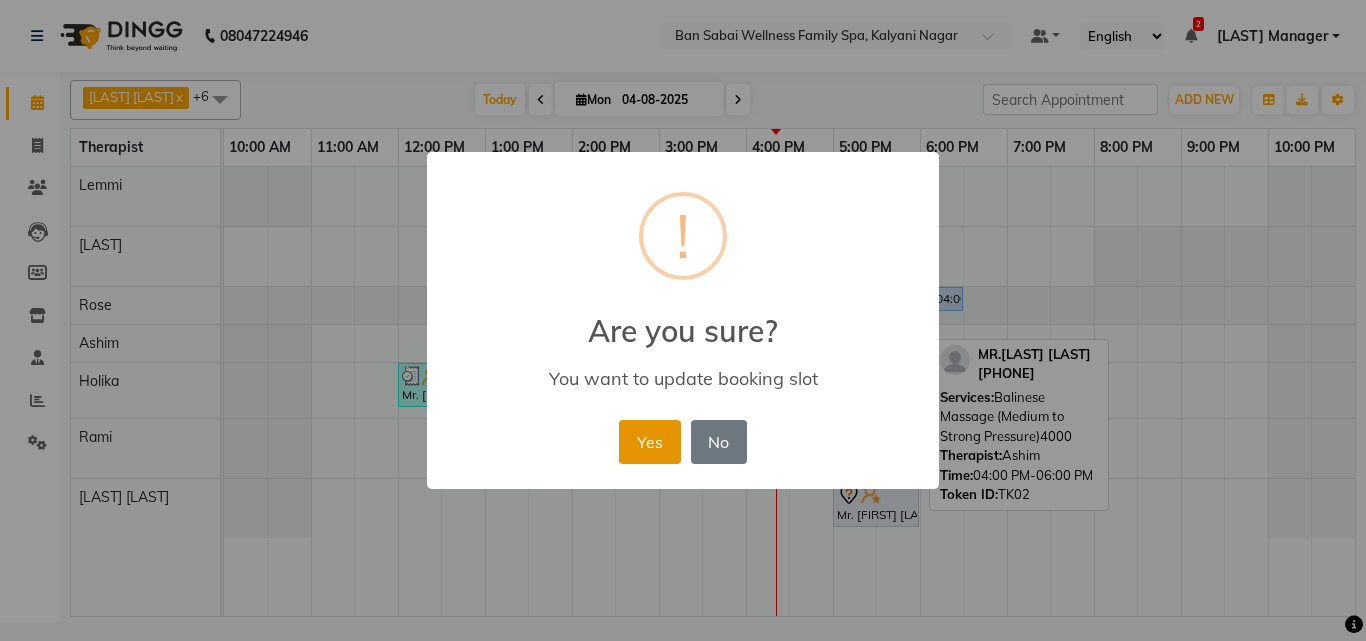 click on "Yes" at bounding box center (649, 442) 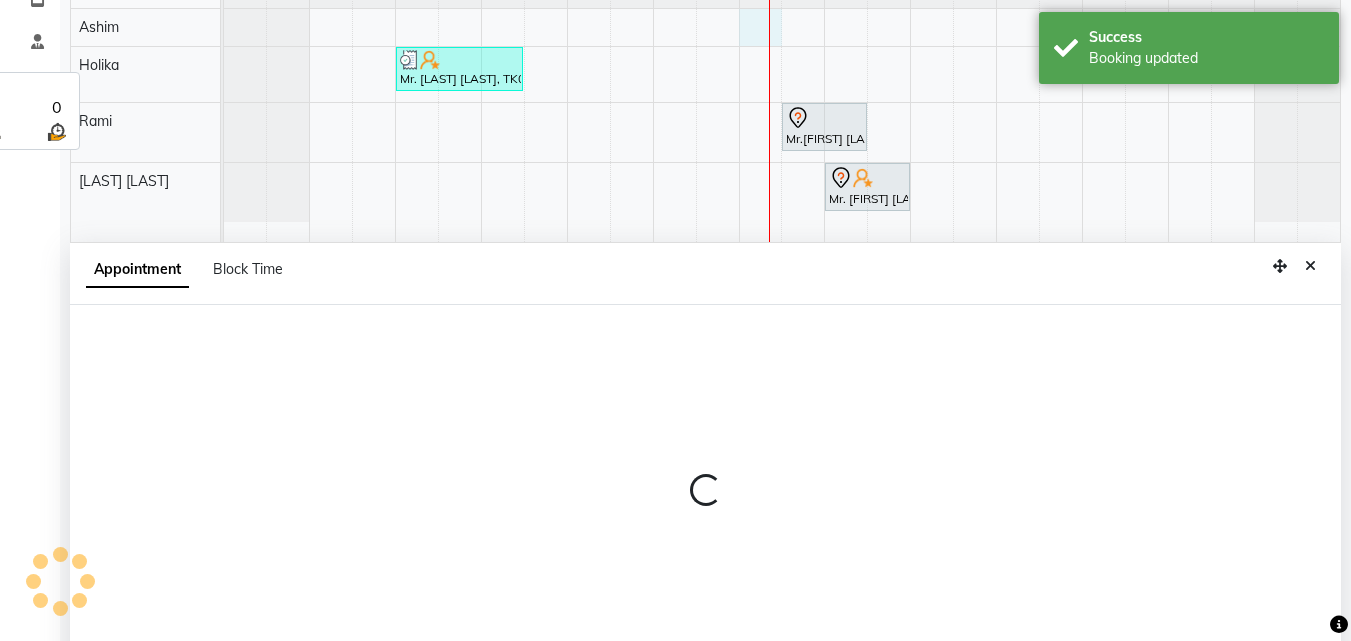select on "78178" 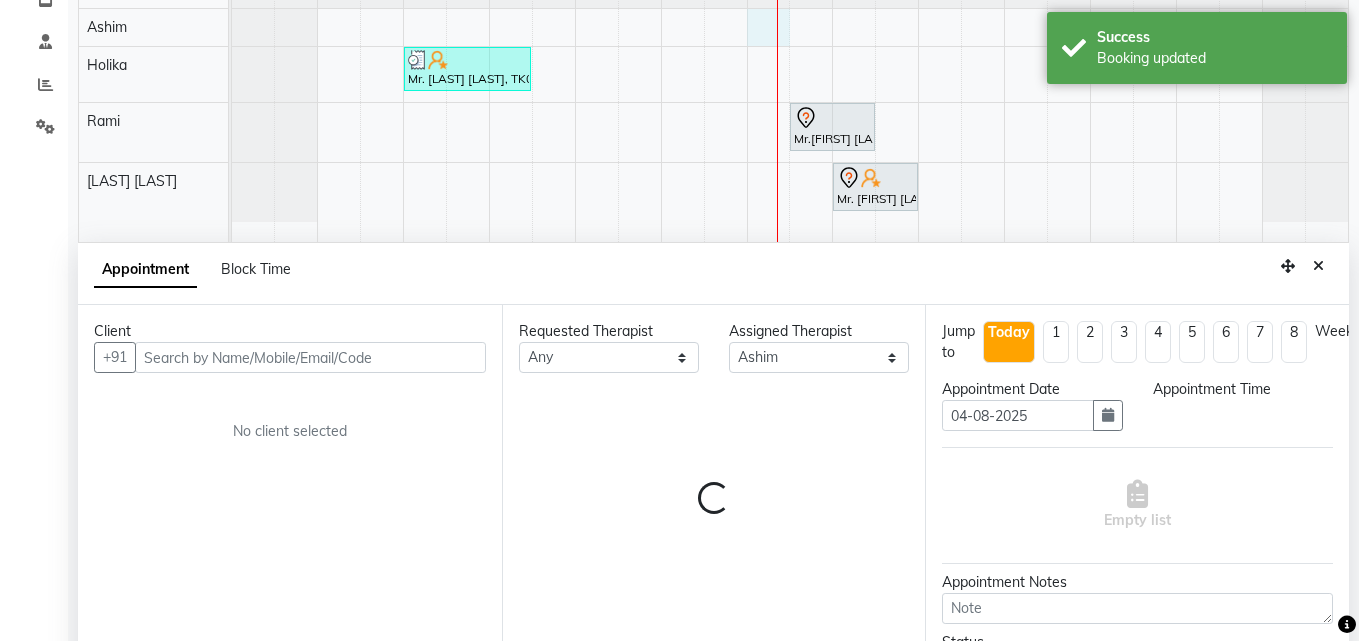 scroll, scrollTop: 373, scrollLeft: 0, axis: vertical 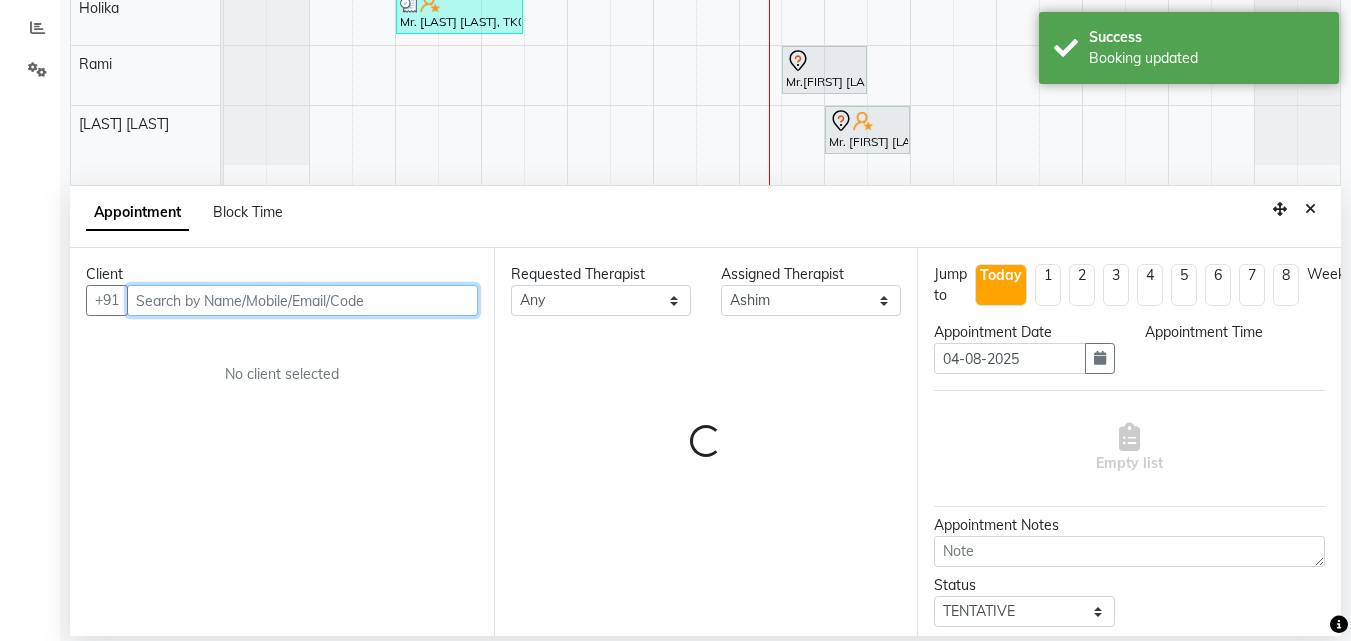 select on "960" 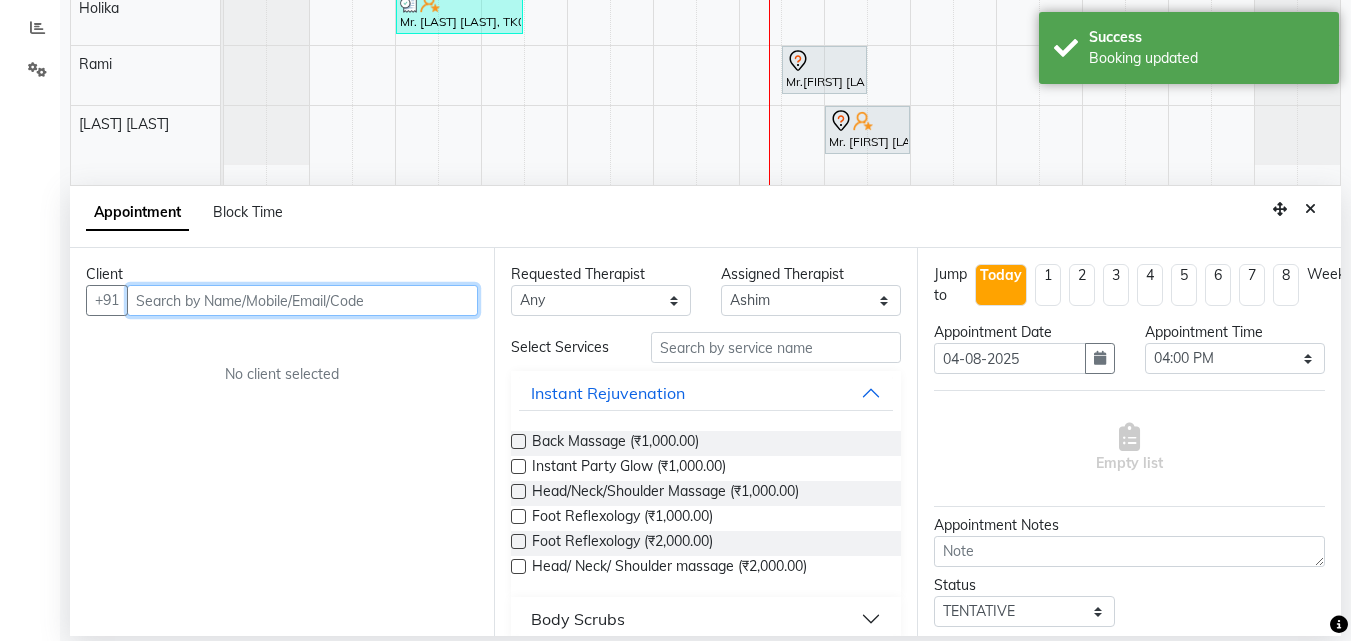 click at bounding box center [302, 300] 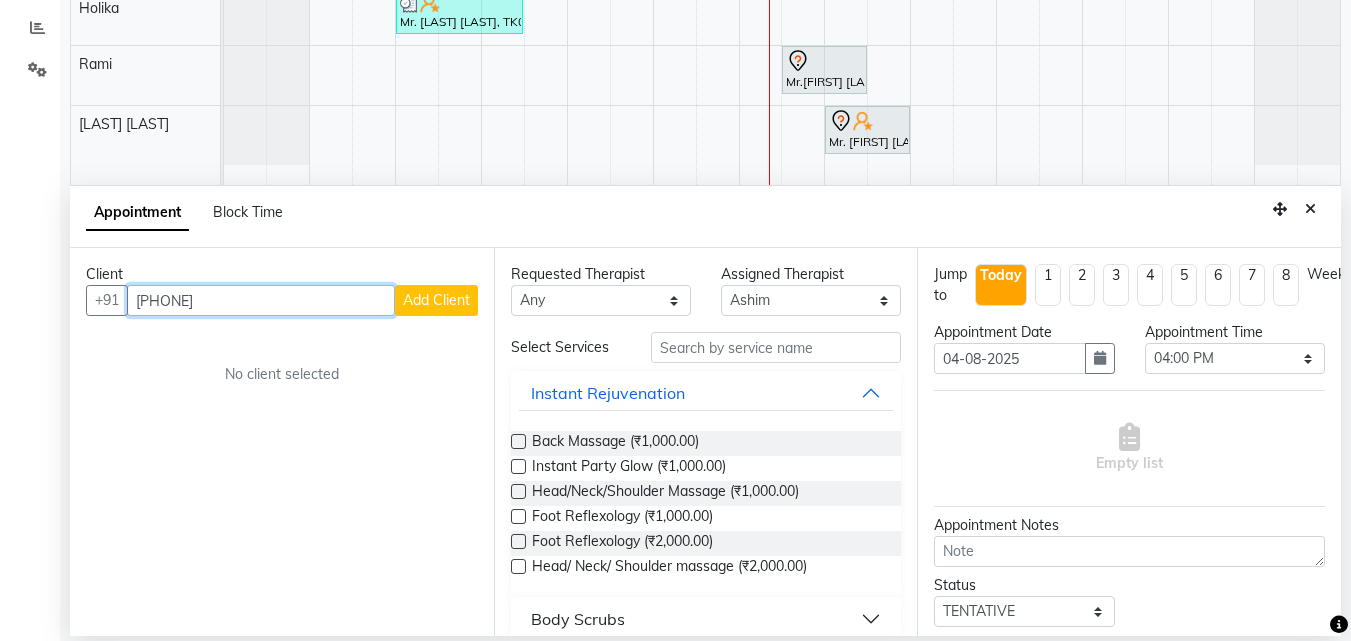 type on "[PHONE]" 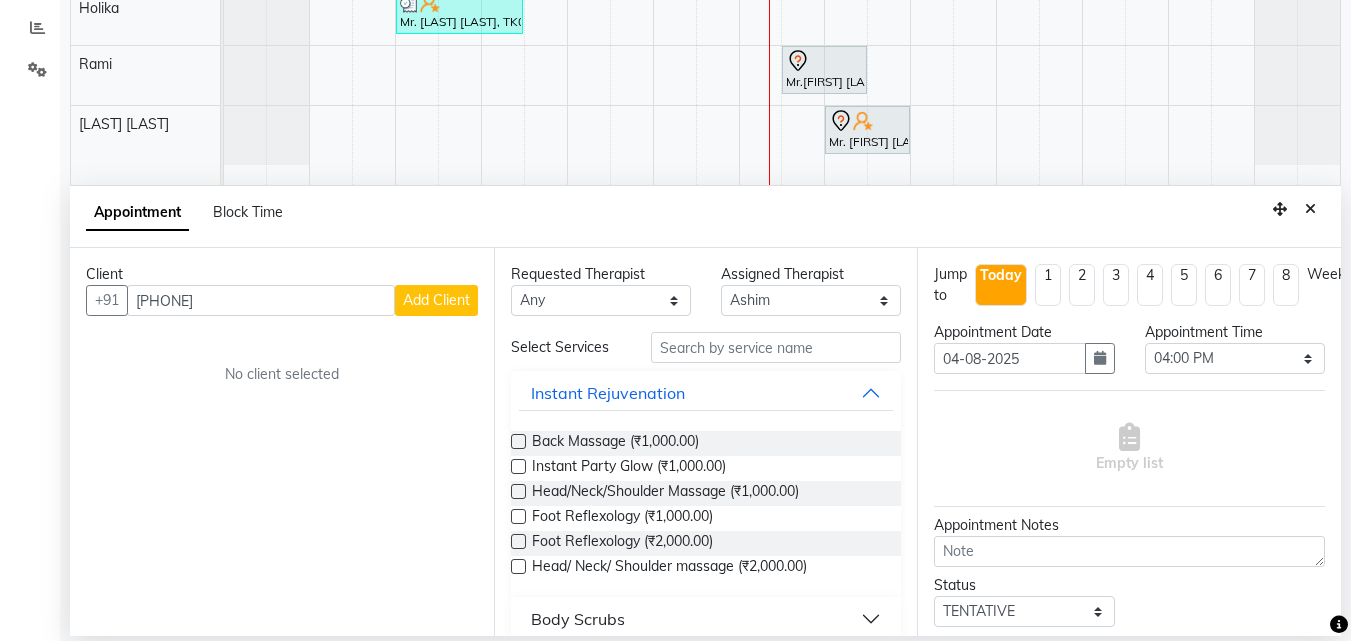 click on "Add Client" at bounding box center [436, 300] 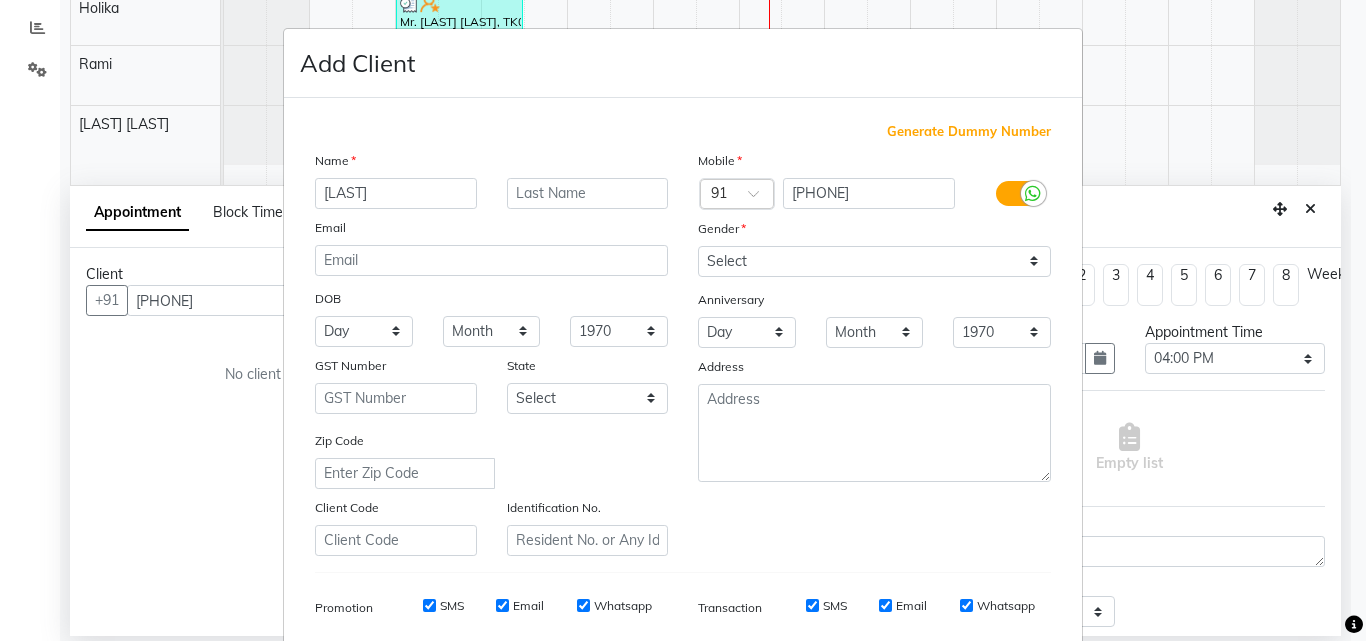 type on "[FIRST]" 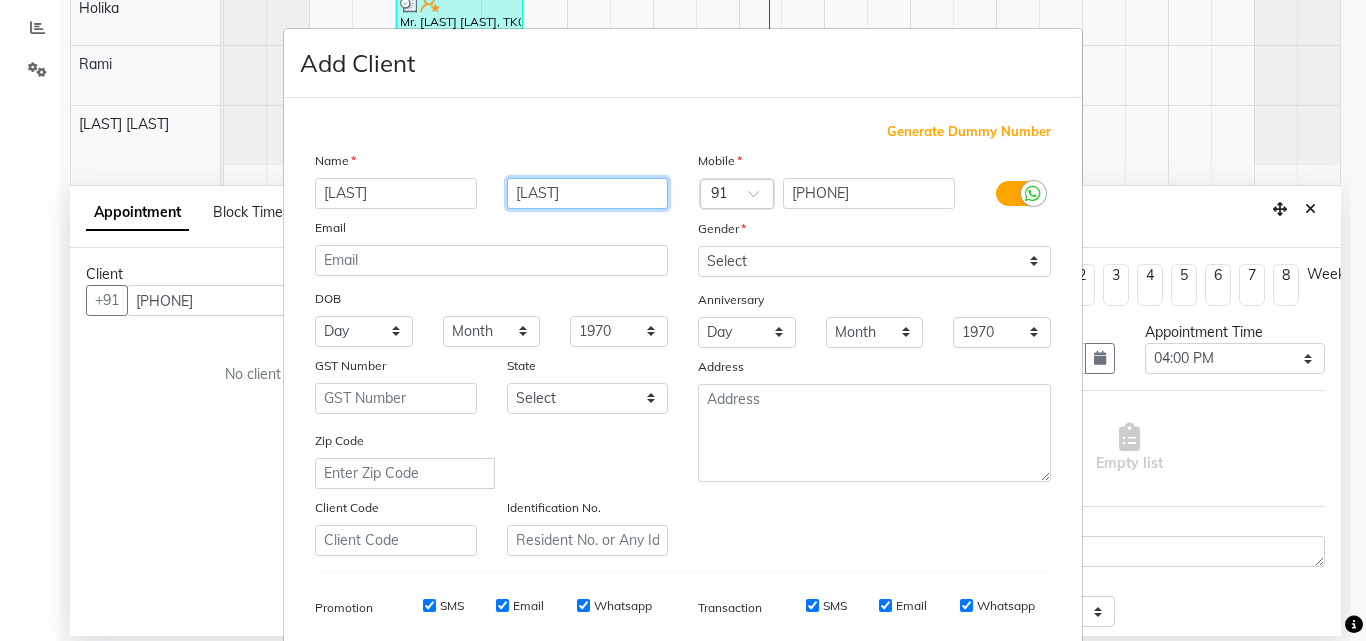 type on "[LAST]" 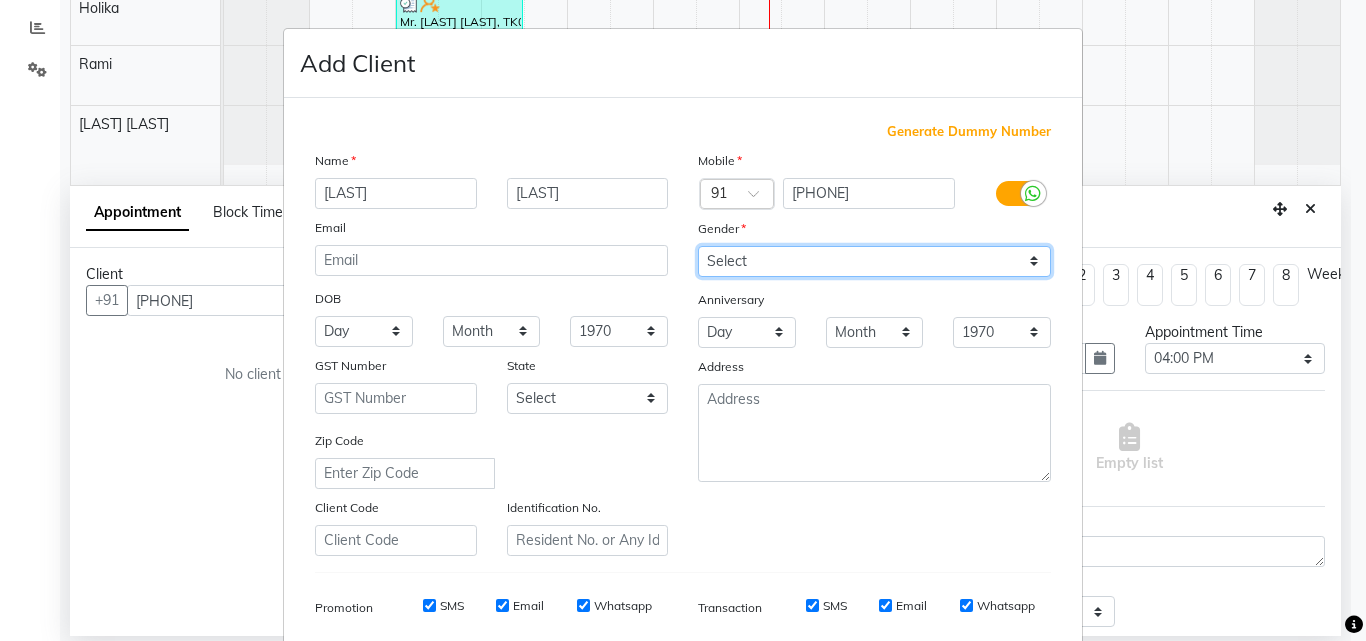 click on "Select Male Female Other Prefer Not To Say" at bounding box center (874, 261) 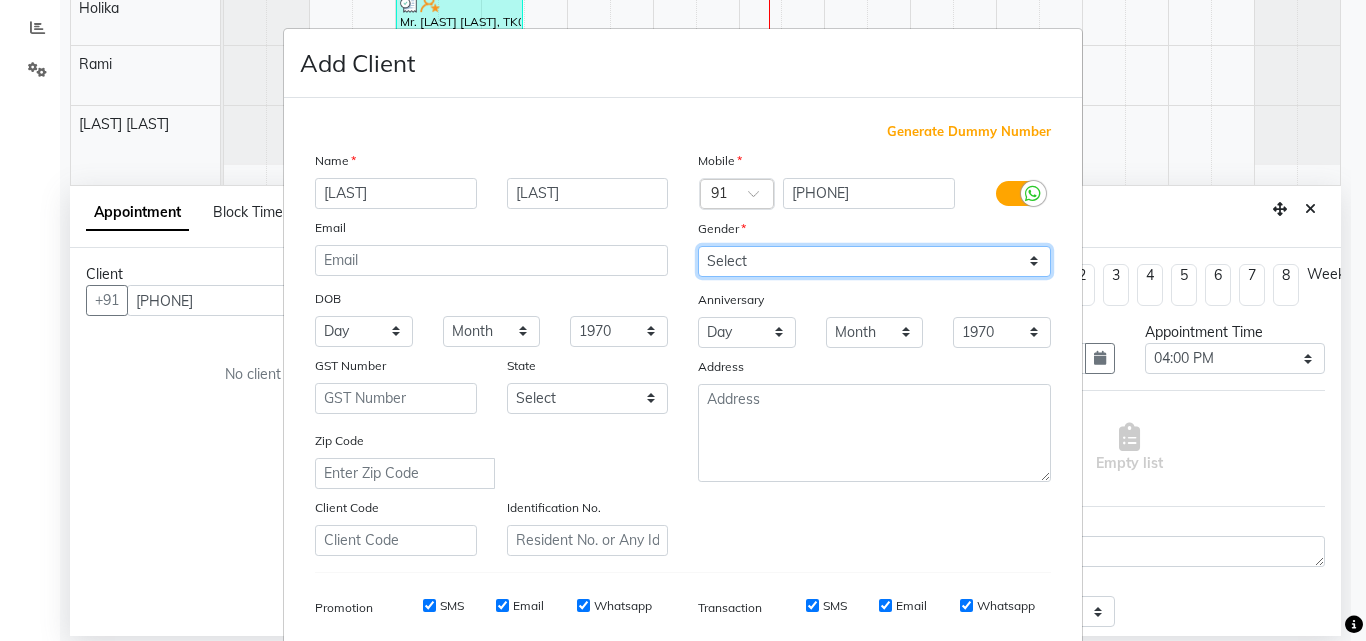 select on "male" 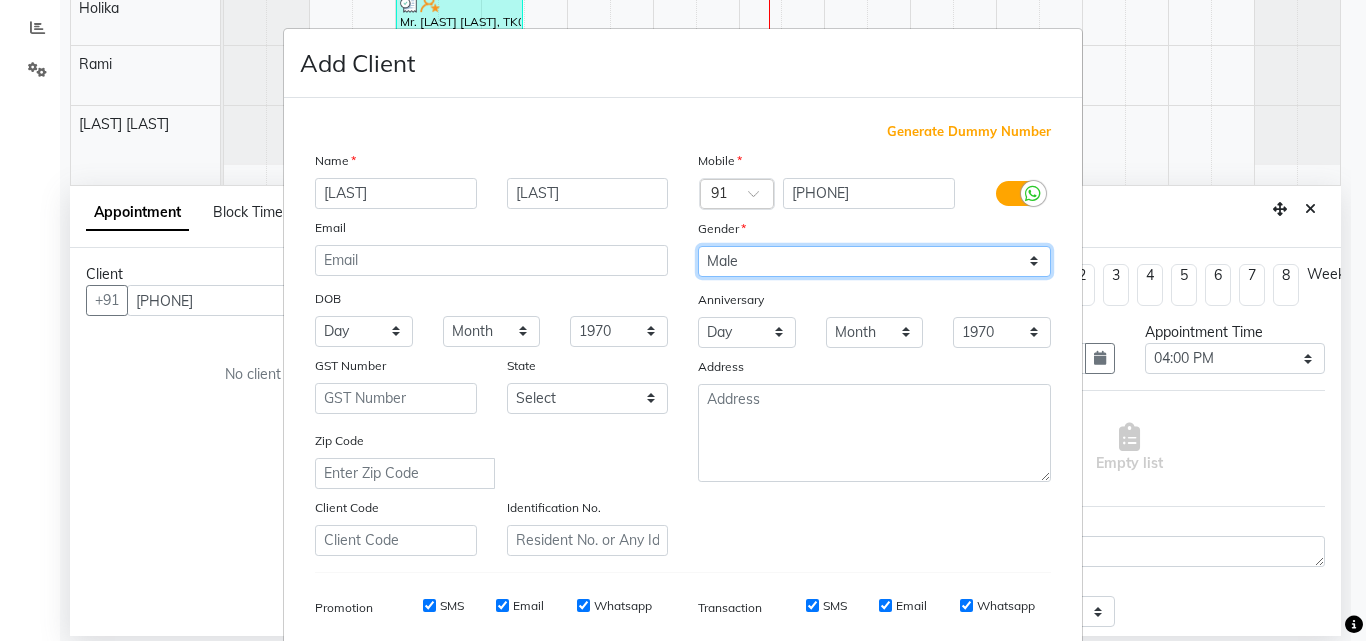 click on "Select Male Female Other Prefer Not To Say" at bounding box center (874, 261) 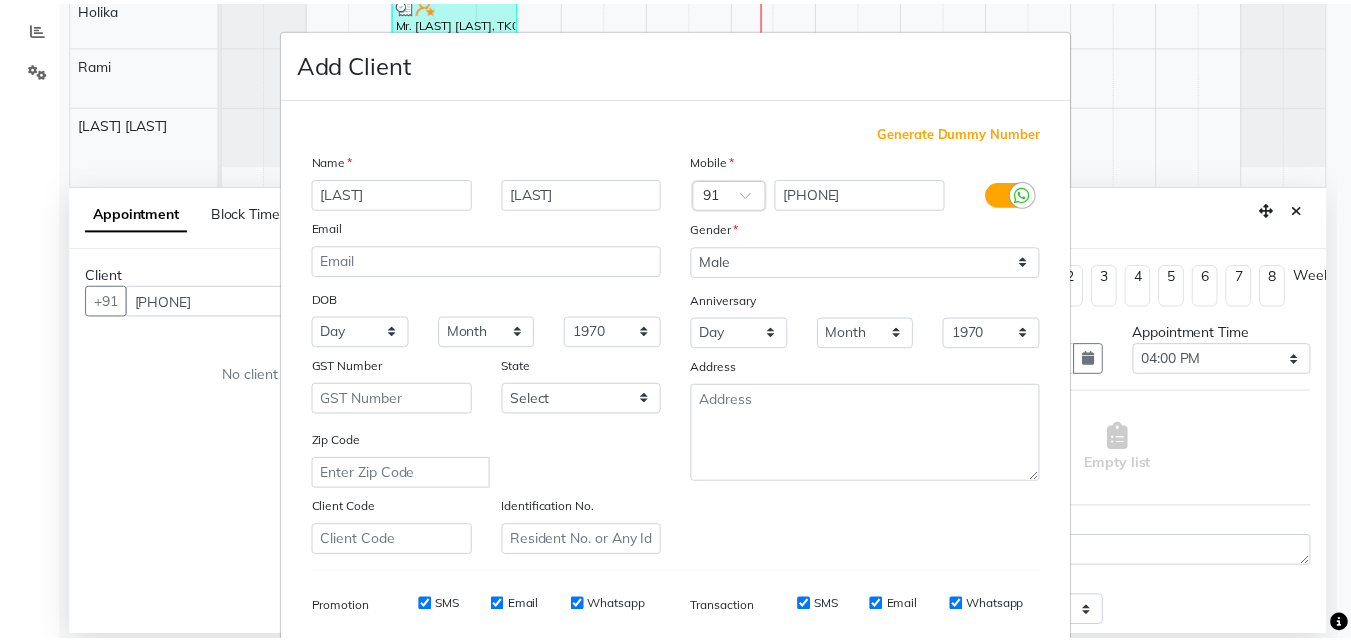 scroll, scrollTop: 282, scrollLeft: 0, axis: vertical 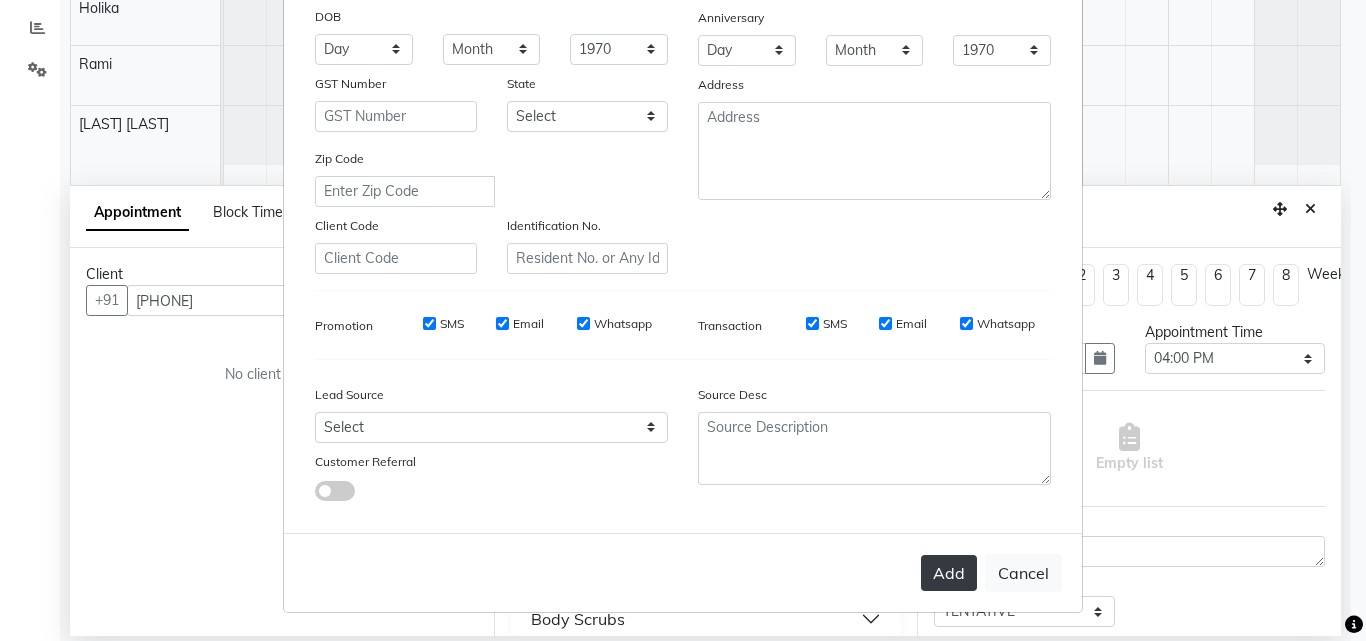 click on "Add" at bounding box center (949, 573) 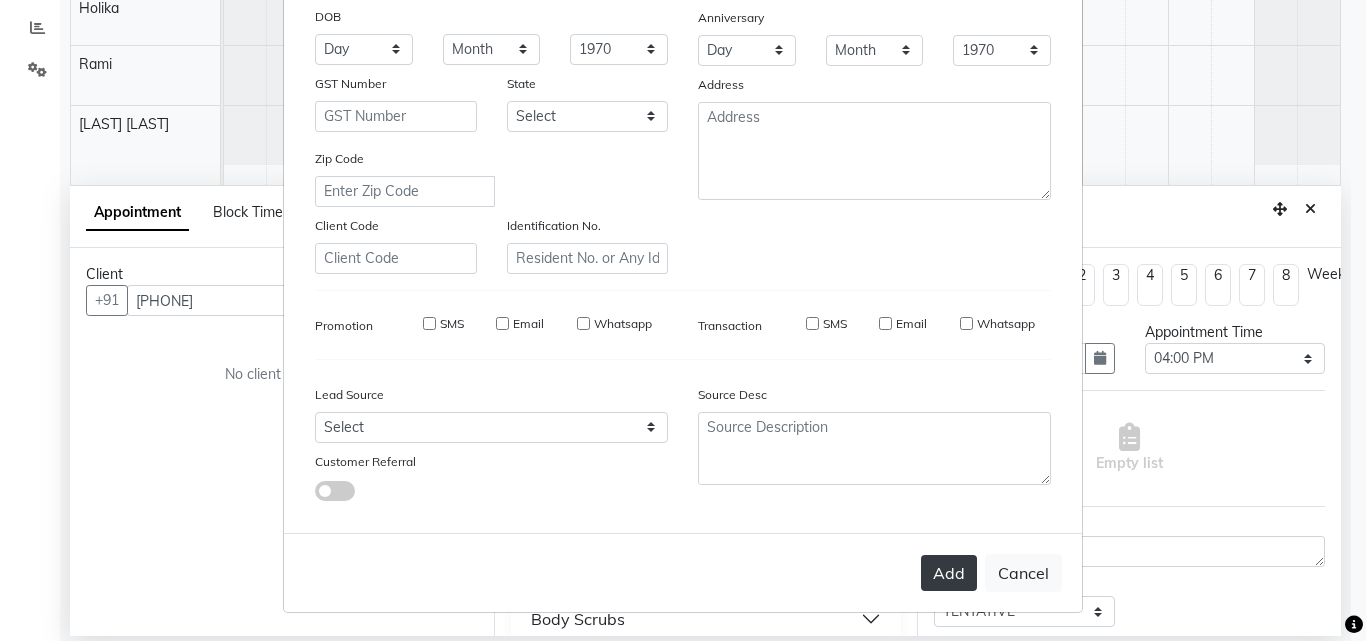 type 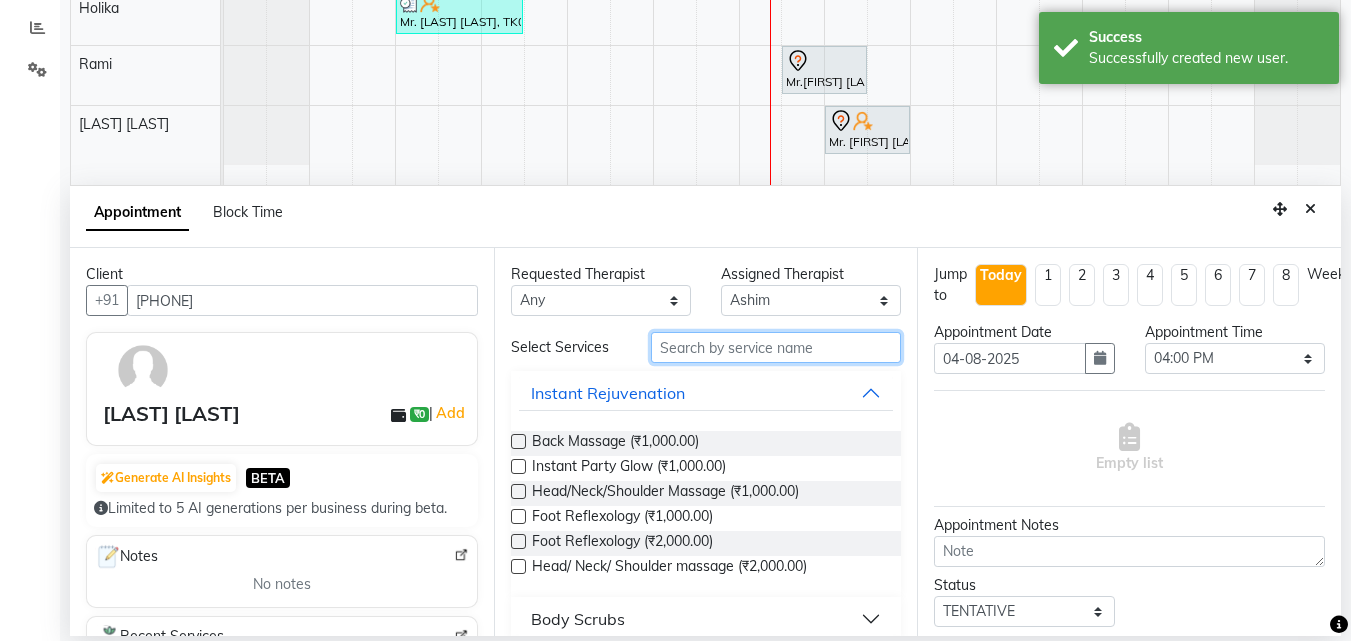 click at bounding box center [776, 347] 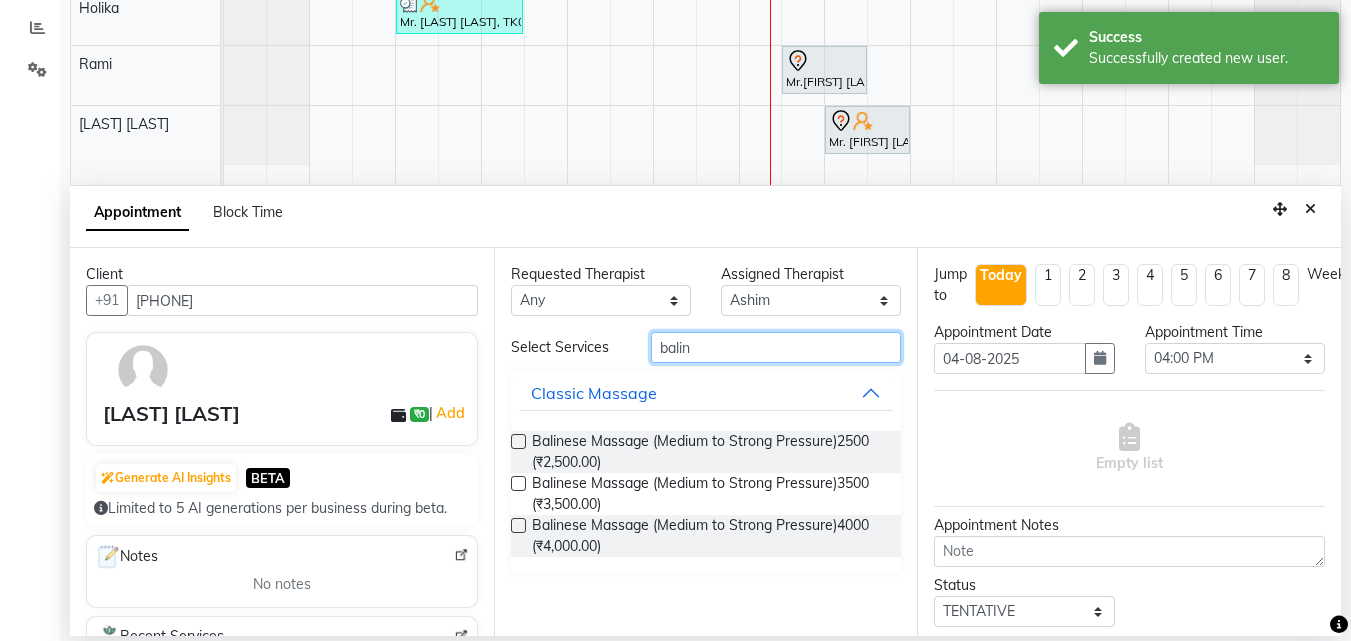 type on "balin" 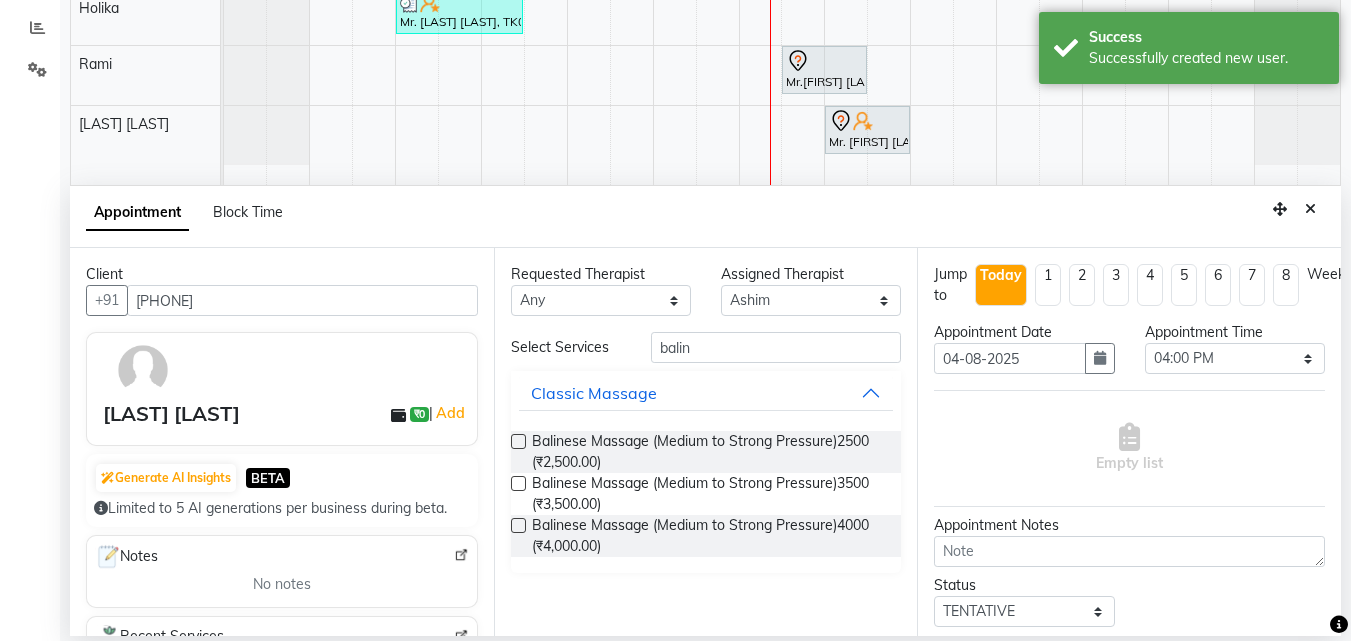 click at bounding box center [518, 441] 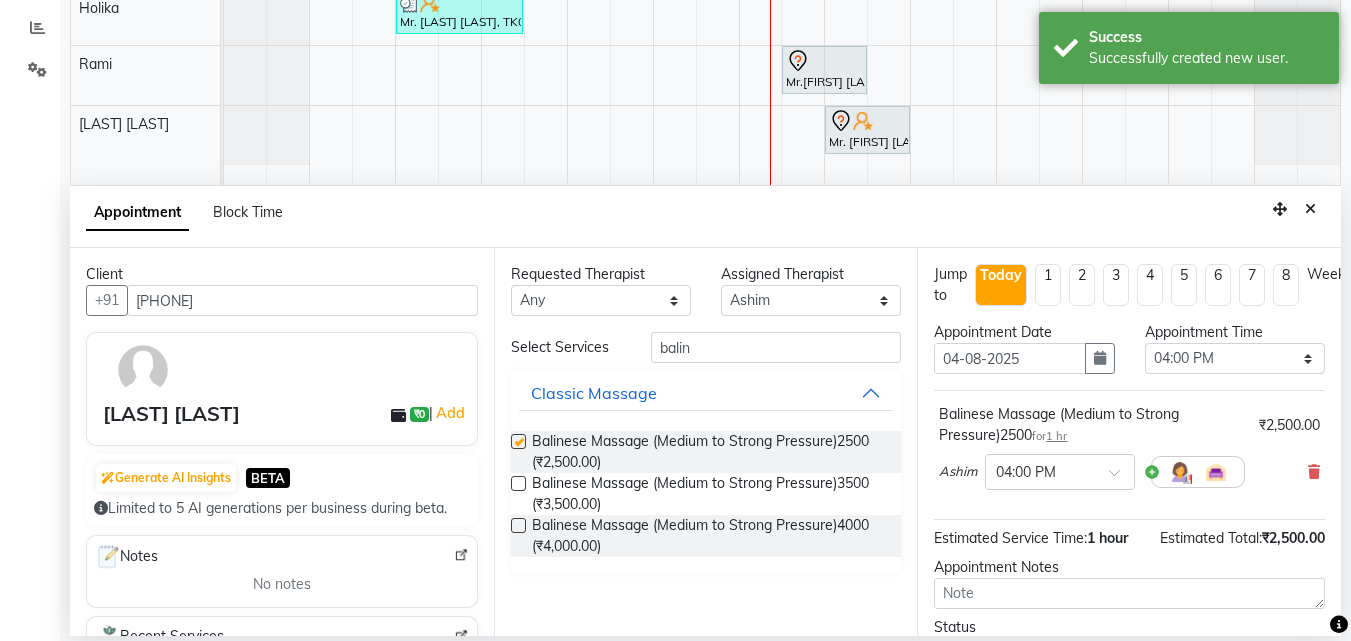 checkbox on "false" 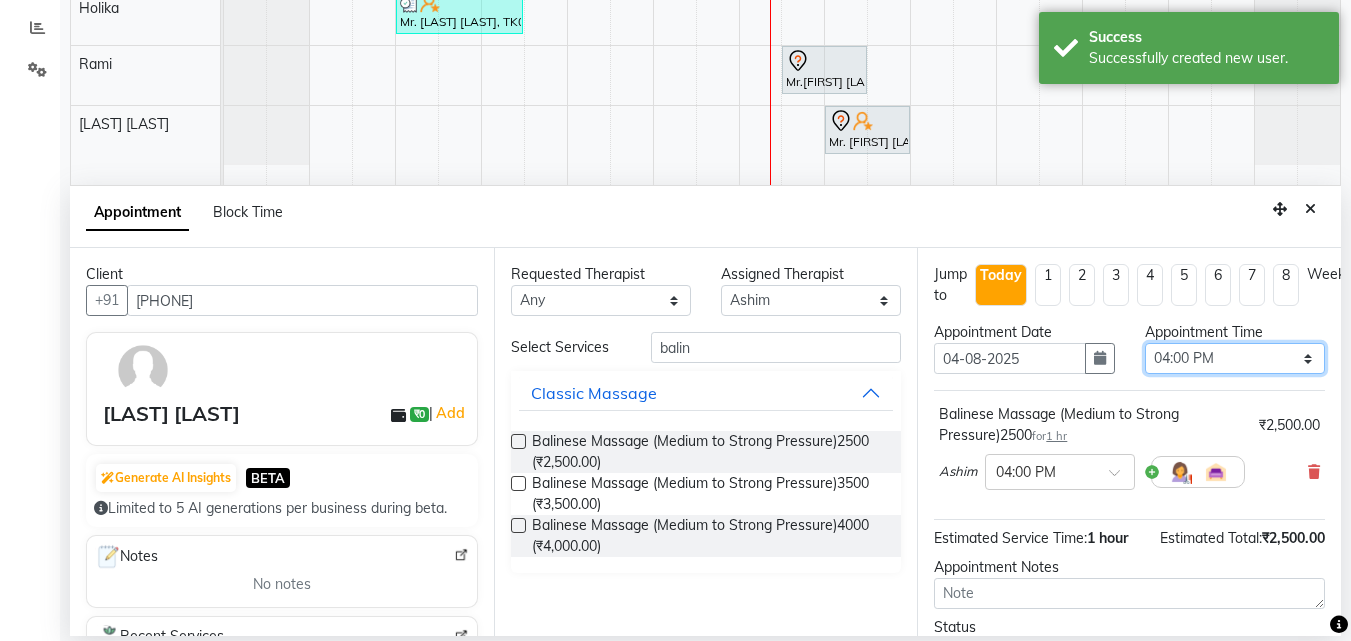 click on "Select 11:00 AM 11:05 AM 11:10 AM 11:15 AM 11:20 AM 11:25 AM 11:30 AM 11:35 AM 11:40 AM 11:45 AM 11:50 AM 11:55 AM 12:00 PM 12:05 PM 12:10 PM 12:15 PM 12:20 PM 12:25 PM 12:30 PM 12:35 PM 12:40 PM 12:45 PM 12:50 PM 12:55 PM 01:00 PM 01:05 PM 01:10 PM 01:15 PM 01:20 PM 01:25 PM 01:30 PM 01:35 PM 01:40 PM 01:45 PM 01:50 PM 01:55 PM 02:00 PM 02:05 PM 02:10 PM 02:15 PM 02:20 PM 02:25 PM 02:30 PM 02:35 PM 02:40 PM 02:45 PM 02:50 PM 02:55 PM 03:00 PM 03:05 PM 03:10 PM 03:15 PM 03:20 PM 03:25 PM 03:30 PM 03:35 PM 03:40 PM 03:45 PM 03:50 PM 03:55 PM 04:00 PM 04:05 PM 04:10 PM 04:15 PM 04:20 PM 04:25 PM 04:30 PM 04:35 PM 04:40 PM 04:45 PM 04:50 PM 04:55 PM 05:00 PM 05:05 PM 05:10 PM 05:15 PM 05:20 PM 05:25 PM 05:30 PM 05:35 PM 05:40 PM 05:45 PM 05:50 PM 05:55 PM 06:00 PM 06:05 PM 06:10 PM 06:15 PM 06:20 PM 06:25 PM 06:30 PM 06:35 PM 06:40 PM 06:45 PM 06:50 PM 06:55 PM 07:00 PM 07:05 PM 07:10 PM 07:15 PM 07:20 PM 07:25 PM 07:30 PM 07:35 PM 07:40 PM 07:45 PM 07:50 PM 07:55 PM 08:00 PM 08:05 PM 08:10 PM 08:15 PM 08:20 PM" at bounding box center [1235, 358] 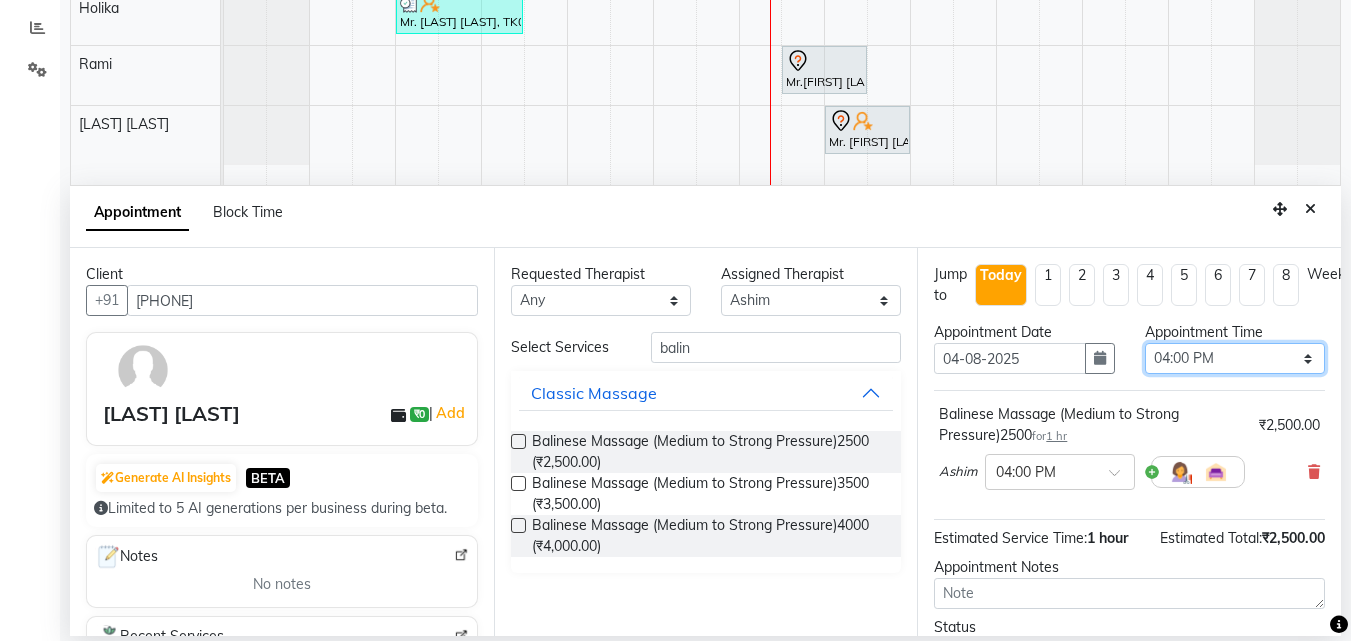 select on "990" 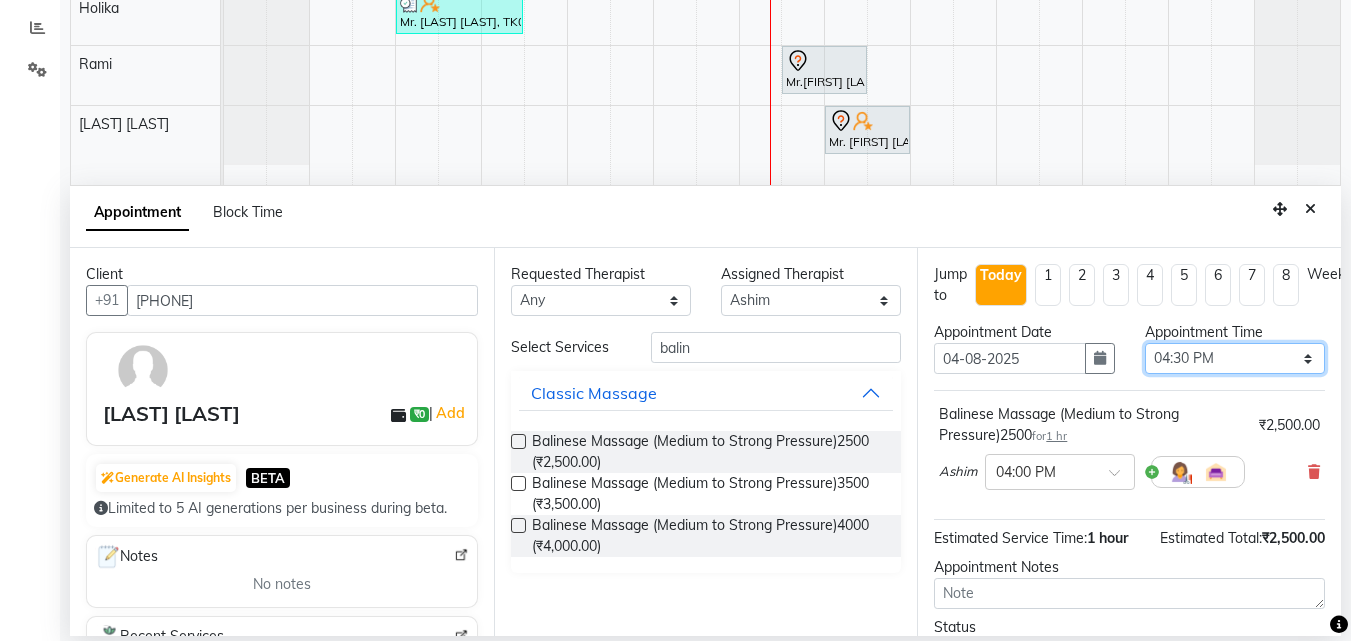 click on "Select 11:00 AM 11:05 AM 11:10 AM 11:15 AM 11:20 AM 11:25 AM 11:30 AM 11:35 AM 11:40 AM 11:45 AM 11:50 AM 11:55 AM 12:00 PM 12:05 PM 12:10 PM 12:15 PM 12:20 PM 12:25 PM 12:30 PM 12:35 PM 12:40 PM 12:45 PM 12:50 PM 12:55 PM 01:00 PM 01:05 PM 01:10 PM 01:15 PM 01:20 PM 01:25 PM 01:30 PM 01:35 PM 01:40 PM 01:45 PM 01:50 PM 01:55 PM 02:00 PM 02:05 PM 02:10 PM 02:15 PM 02:20 PM 02:25 PM 02:30 PM 02:35 PM 02:40 PM 02:45 PM 02:50 PM 02:55 PM 03:00 PM 03:05 PM 03:10 PM 03:15 PM 03:20 PM 03:25 PM 03:30 PM 03:35 PM 03:40 PM 03:45 PM 03:50 PM 03:55 PM 04:00 PM 04:05 PM 04:10 PM 04:15 PM 04:20 PM 04:25 PM 04:30 PM 04:35 PM 04:40 PM 04:45 PM 04:50 PM 04:55 PM 05:00 PM 05:05 PM 05:10 PM 05:15 PM 05:20 PM 05:25 PM 05:30 PM 05:35 PM 05:40 PM 05:45 PM 05:50 PM 05:55 PM 06:00 PM 06:05 PM 06:10 PM 06:15 PM 06:20 PM 06:25 PM 06:30 PM 06:35 PM 06:40 PM 06:45 PM 06:50 PM 06:55 PM 07:00 PM 07:05 PM 07:10 PM 07:15 PM 07:20 PM 07:25 PM 07:30 PM 07:35 PM 07:40 PM 07:45 PM 07:50 PM 07:55 PM 08:00 PM 08:05 PM 08:10 PM 08:15 PM 08:20 PM" at bounding box center (1235, 358) 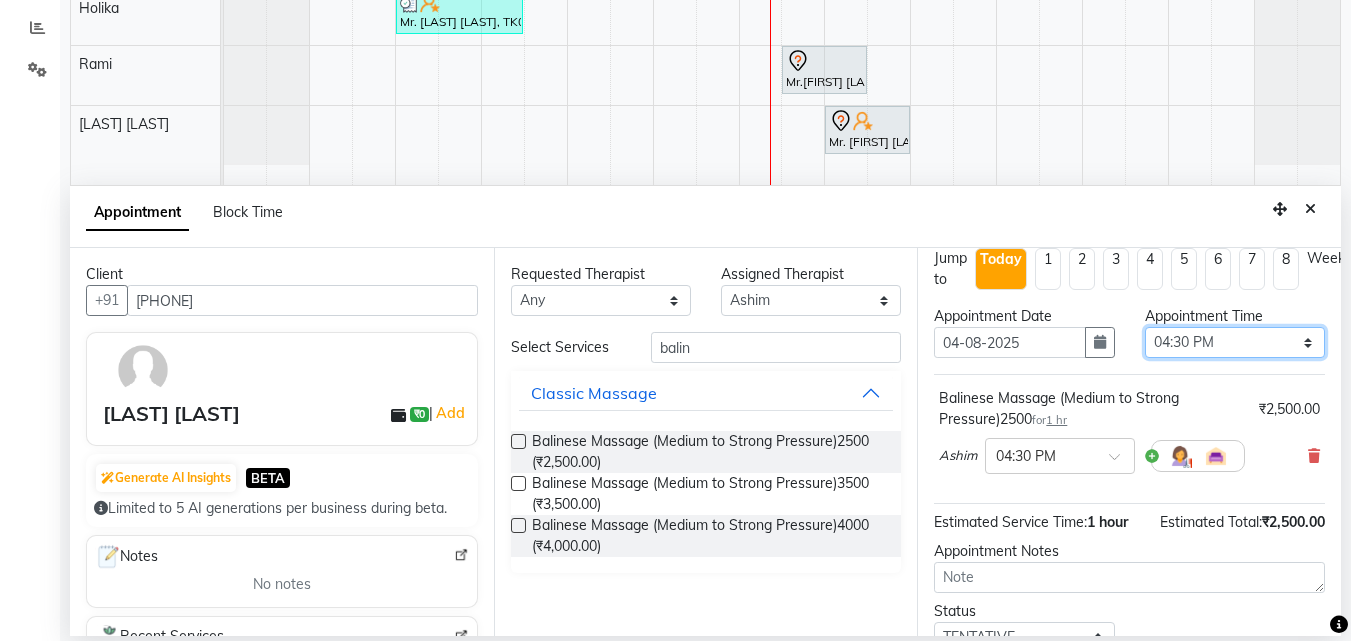 scroll, scrollTop: 174, scrollLeft: 0, axis: vertical 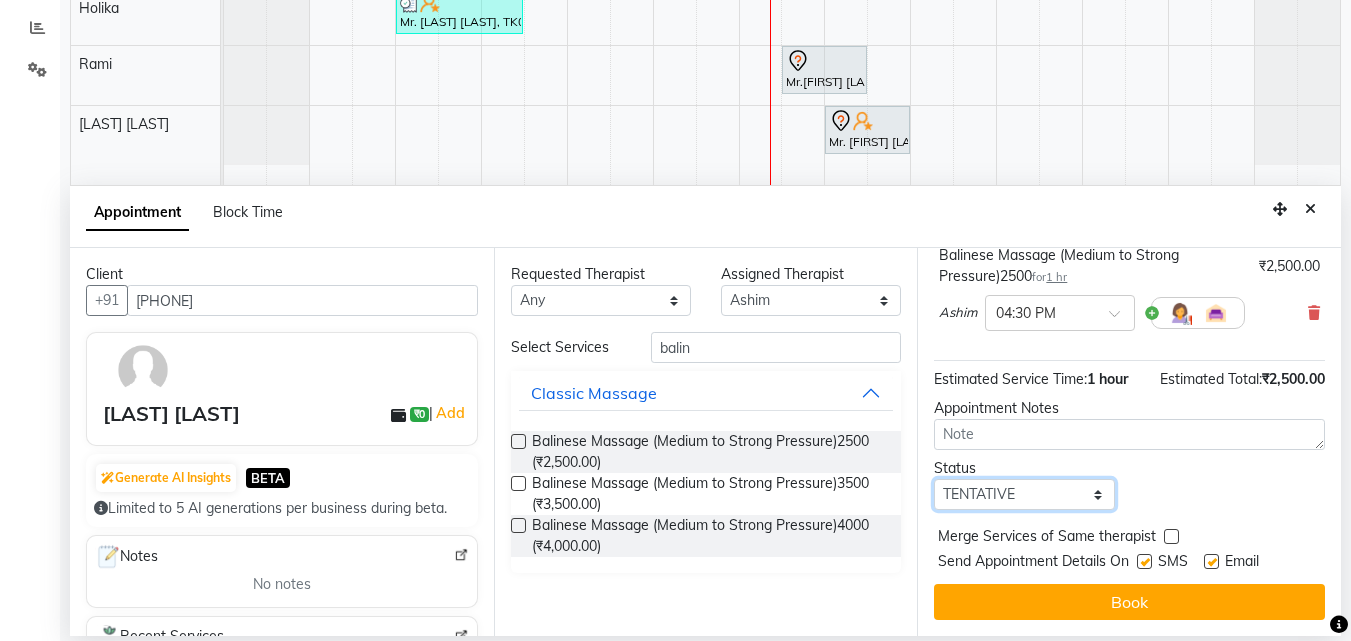 click on "Select TENTATIVE CONFIRM CHECK-IN UPCOMING" at bounding box center [1024, 494] 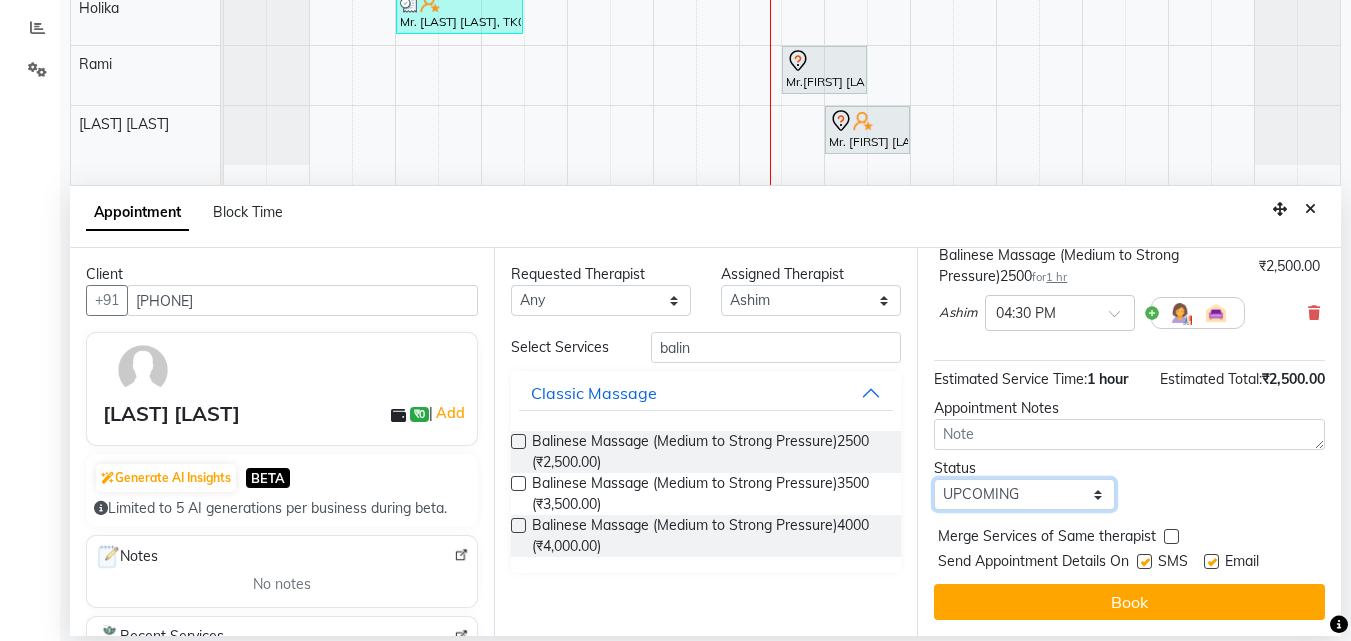 click on "Select TENTATIVE CONFIRM CHECK-IN UPCOMING" at bounding box center [1024, 494] 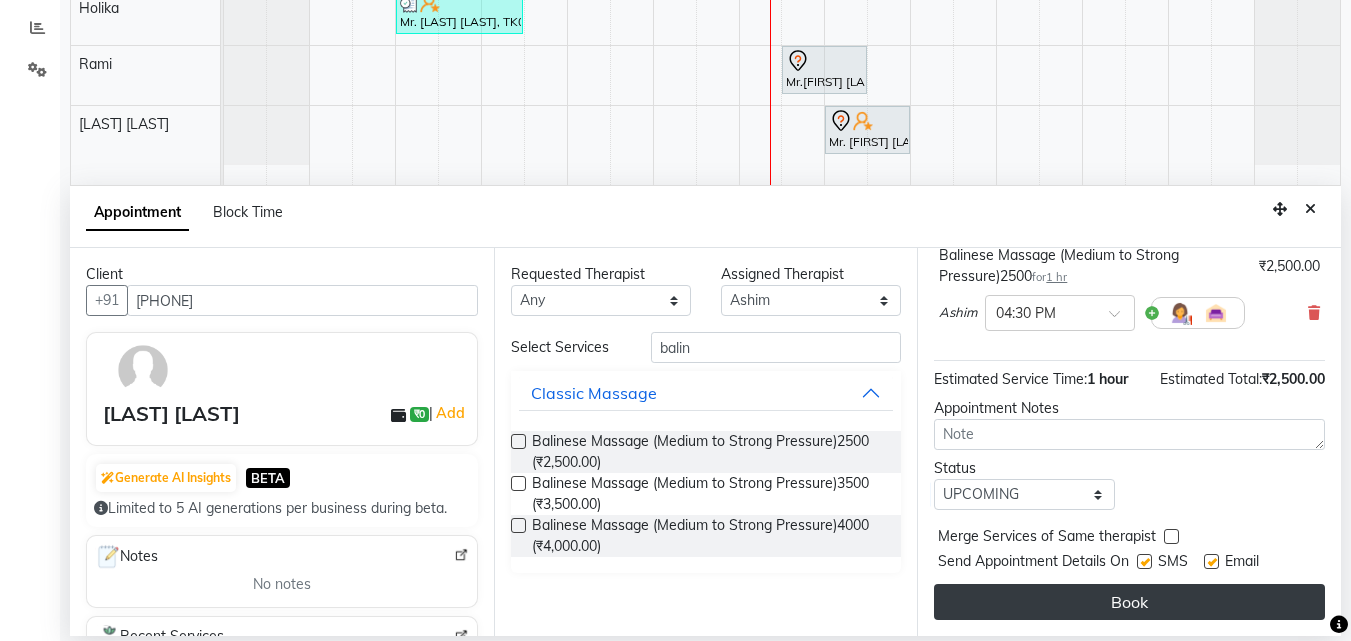 click on "Book" at bounding box center (1129, 602) 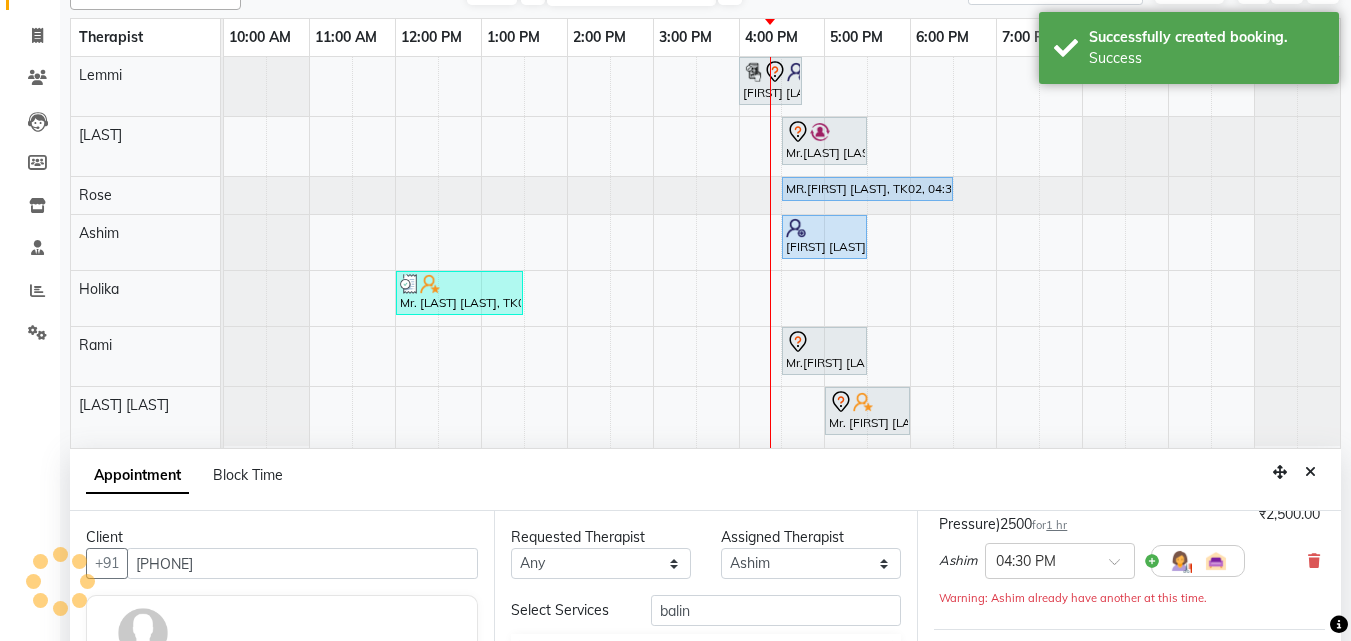 scroll, scrollTop: 0, scrollLeft: 0, axis: both 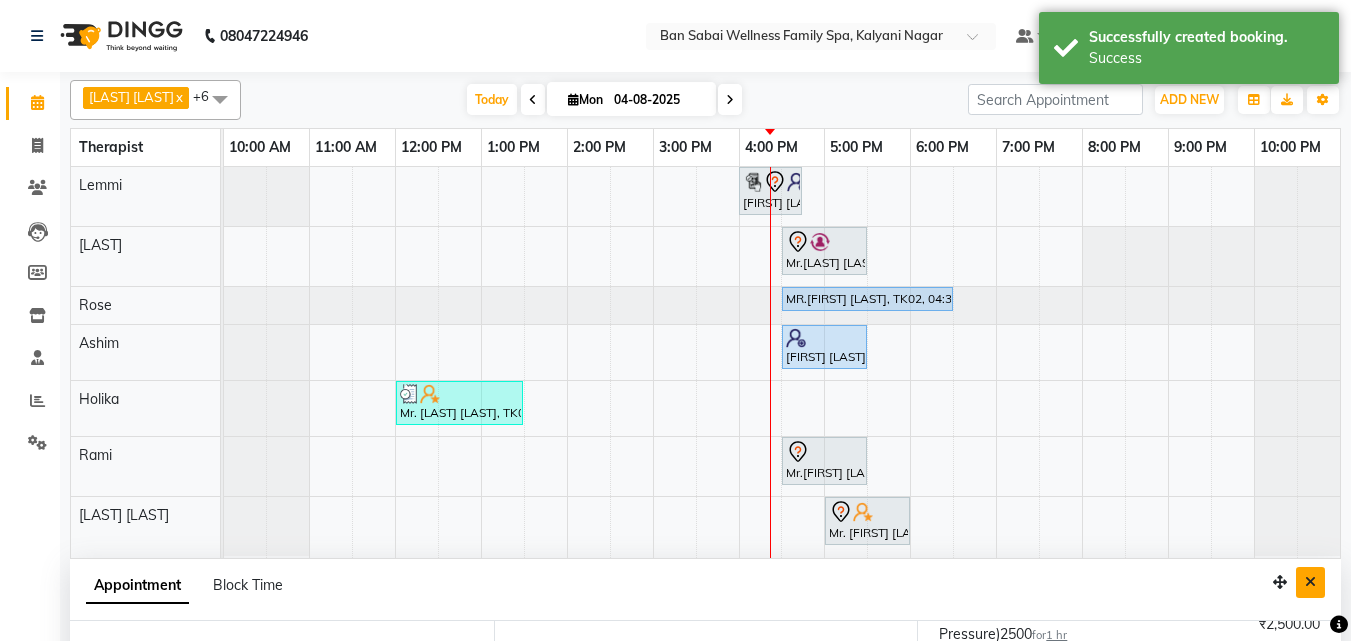 click at bounding box center [1310, 582] 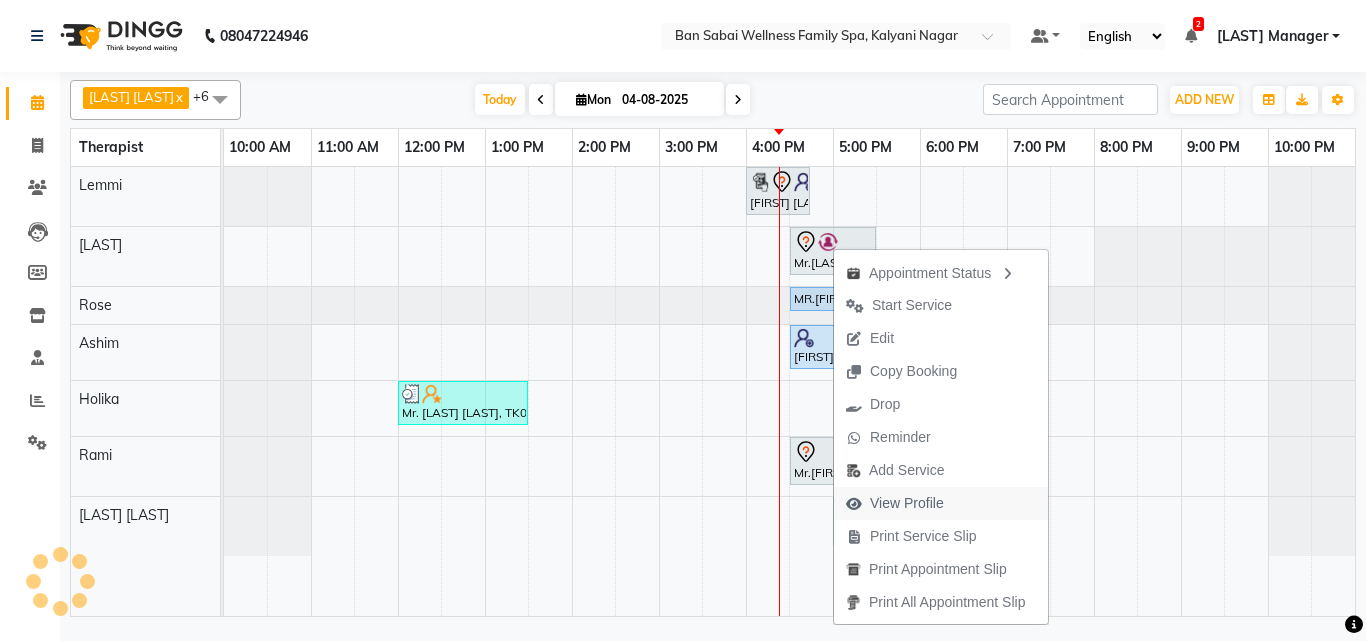 click on "View Profile" at bounding box center (907, 503) 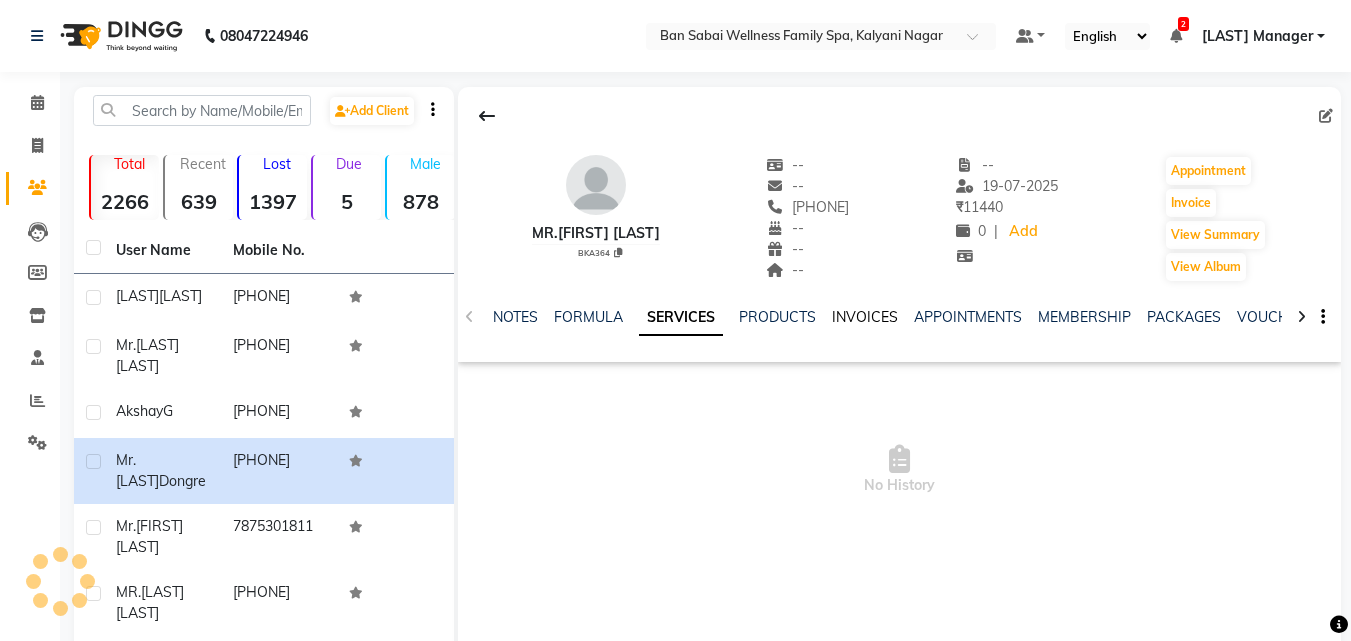 click on "INVOICES" 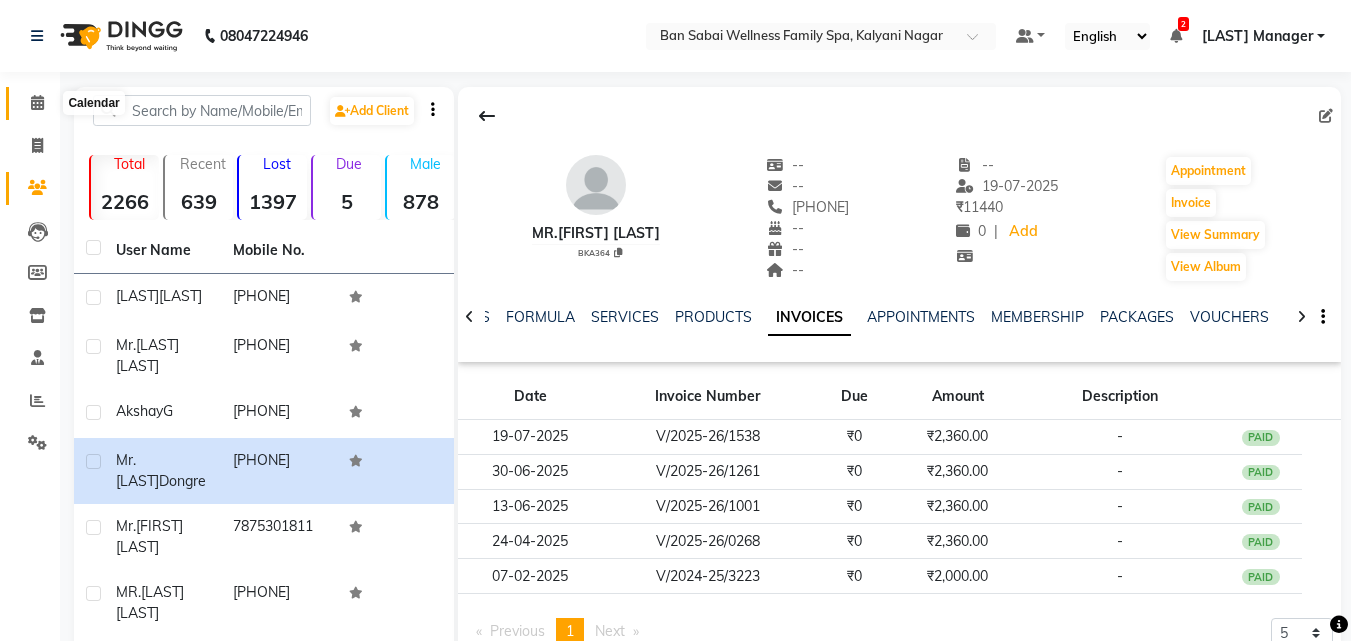 click 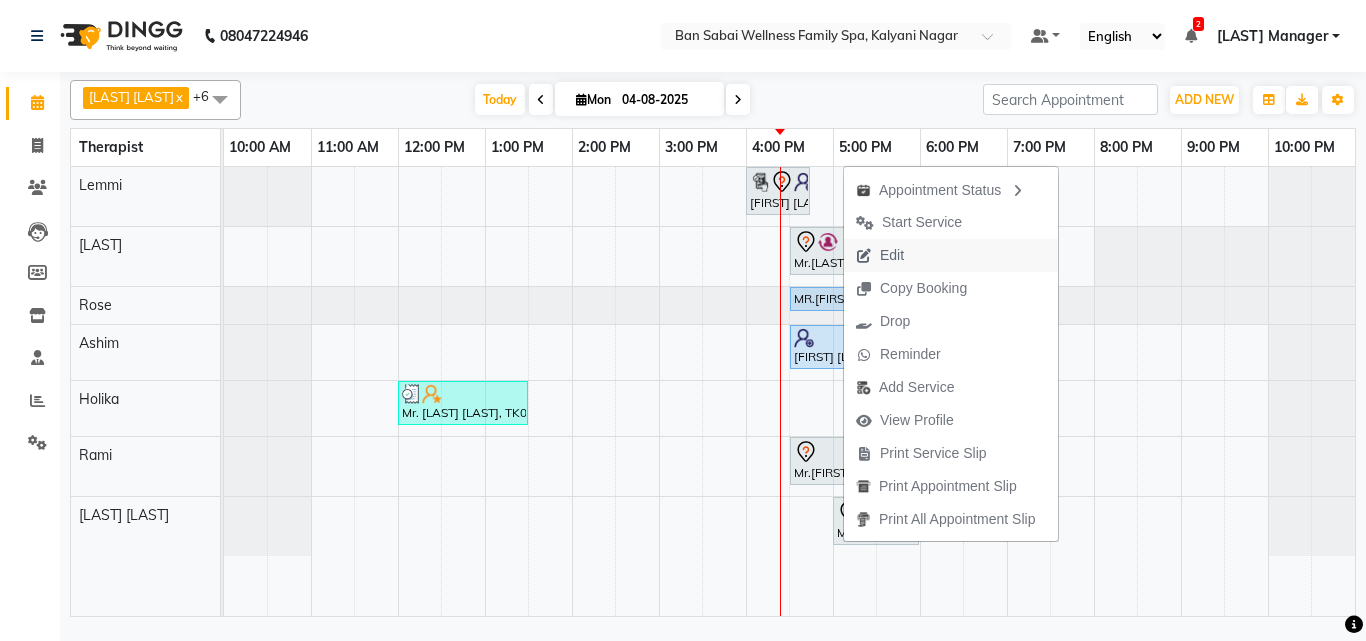 click on "Edit" at bounding box center [951, 255] 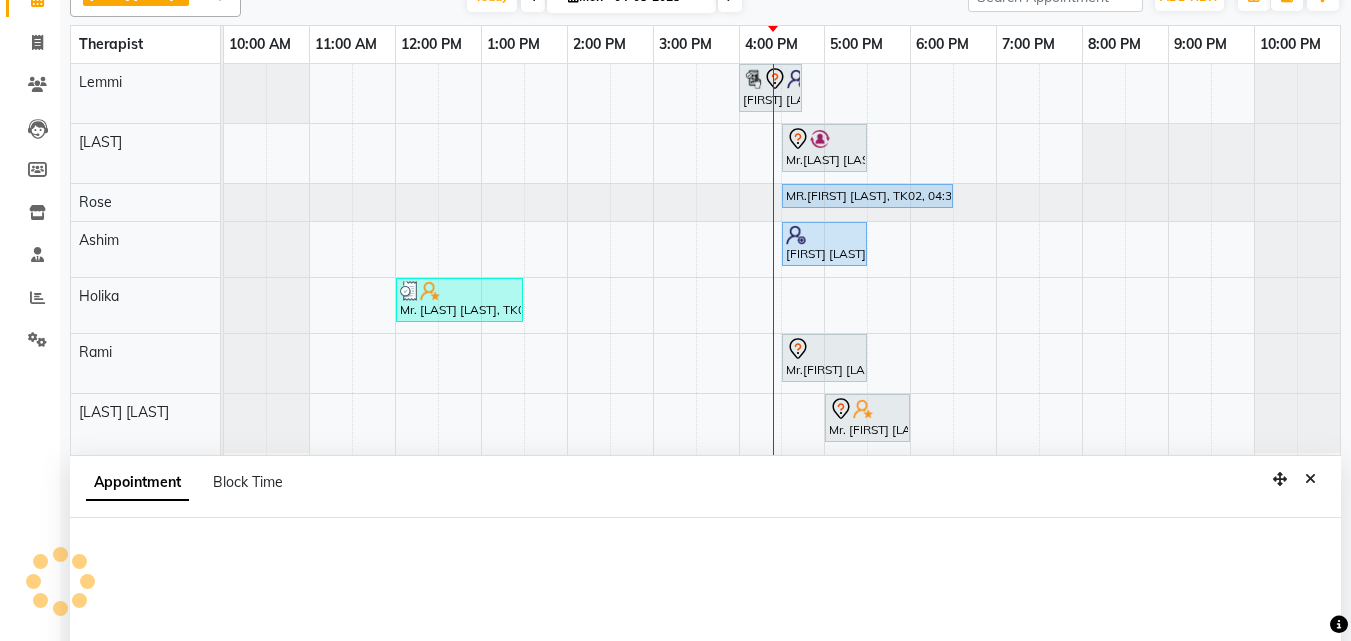 scroll, scrollTop: 373, scrollLeft: 0, axis: vertical 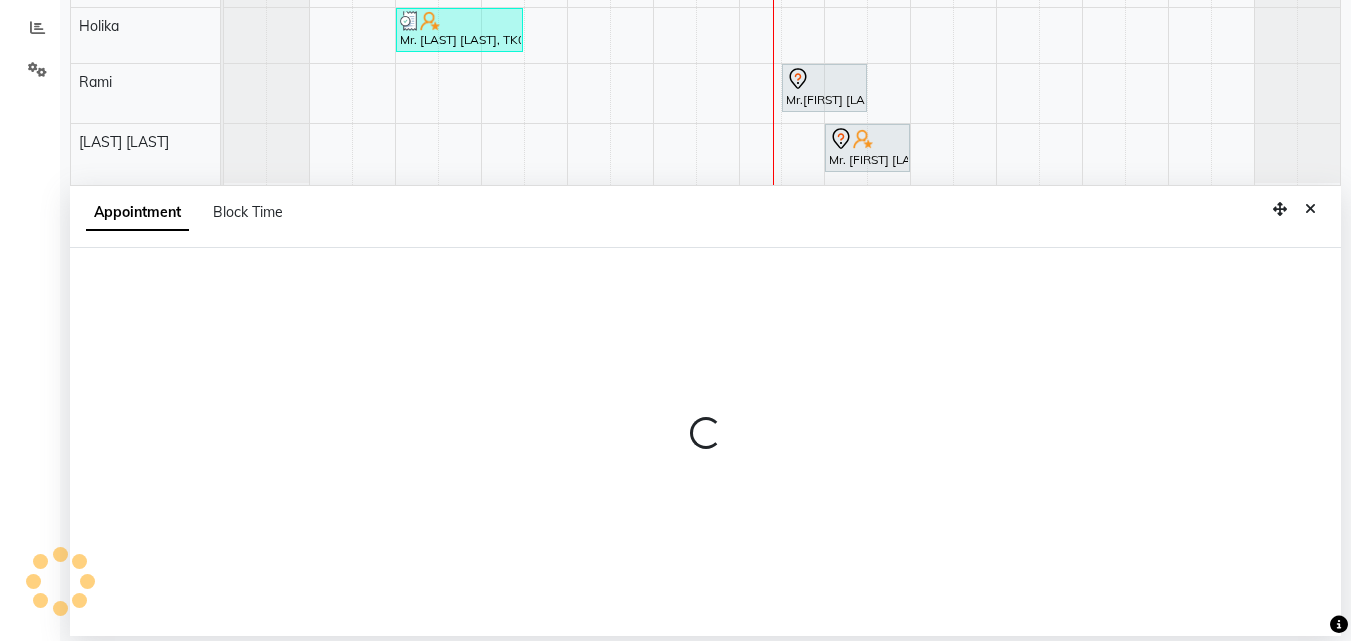 select on "tentative" 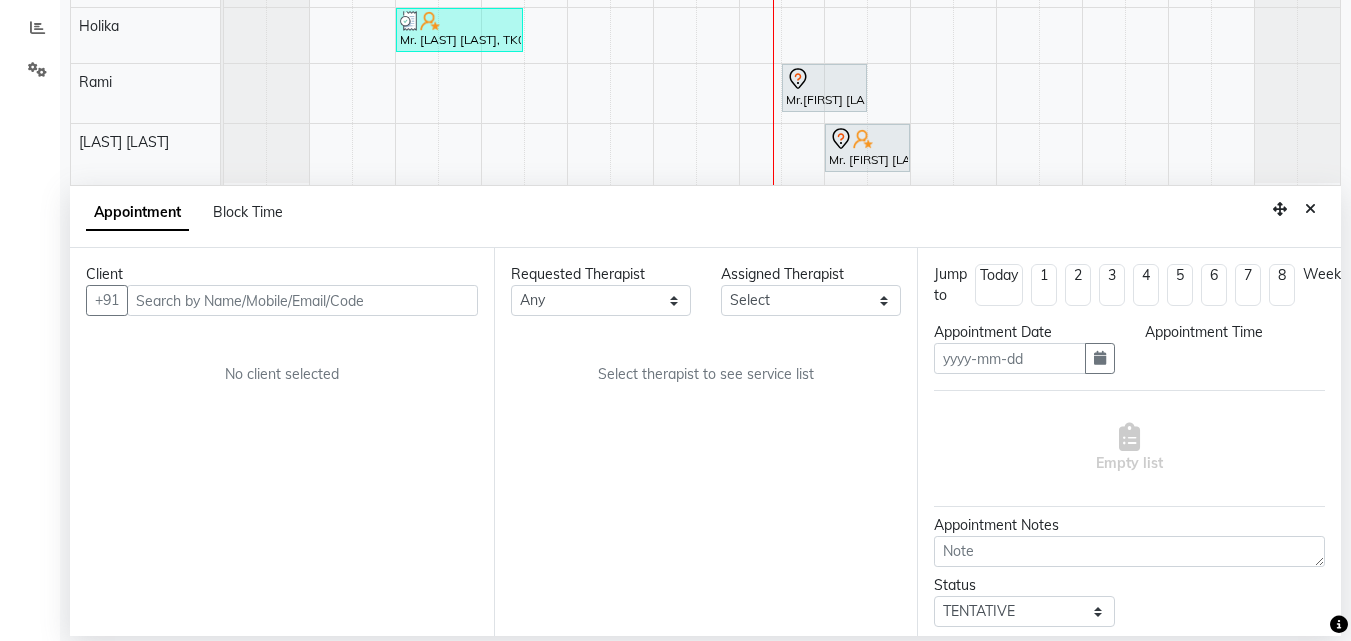 type on "04-08-2025" 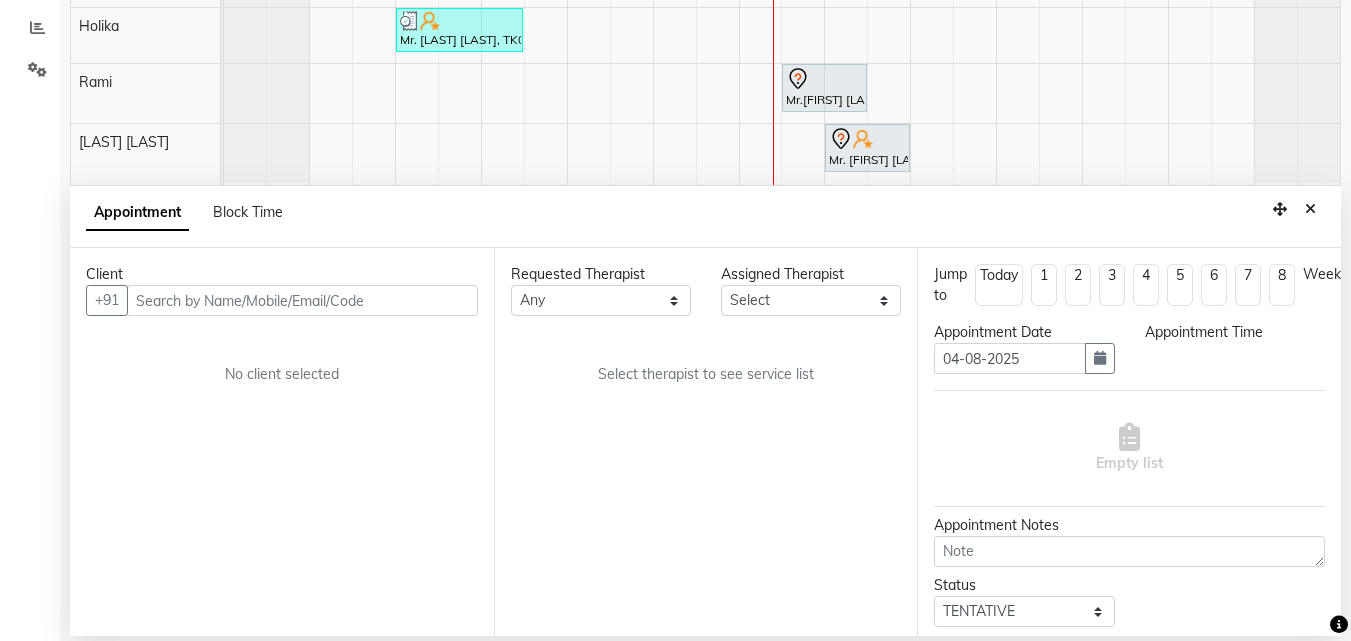 select on "upcoming" 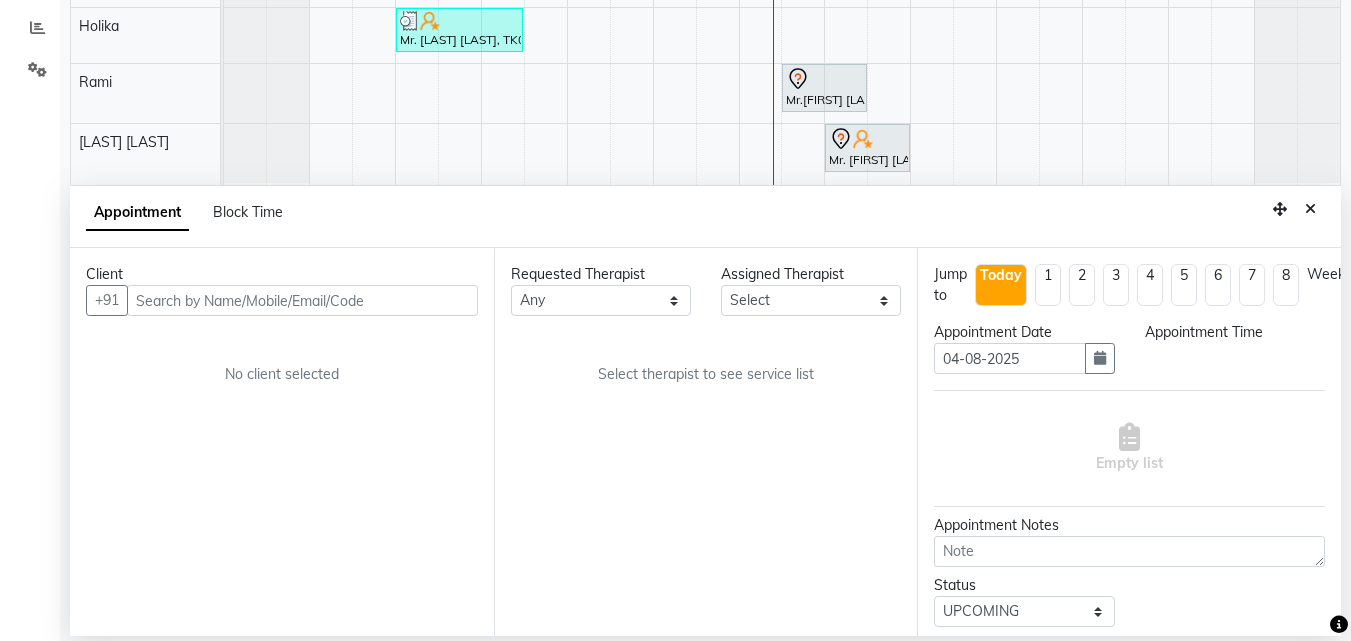 select on "78178" 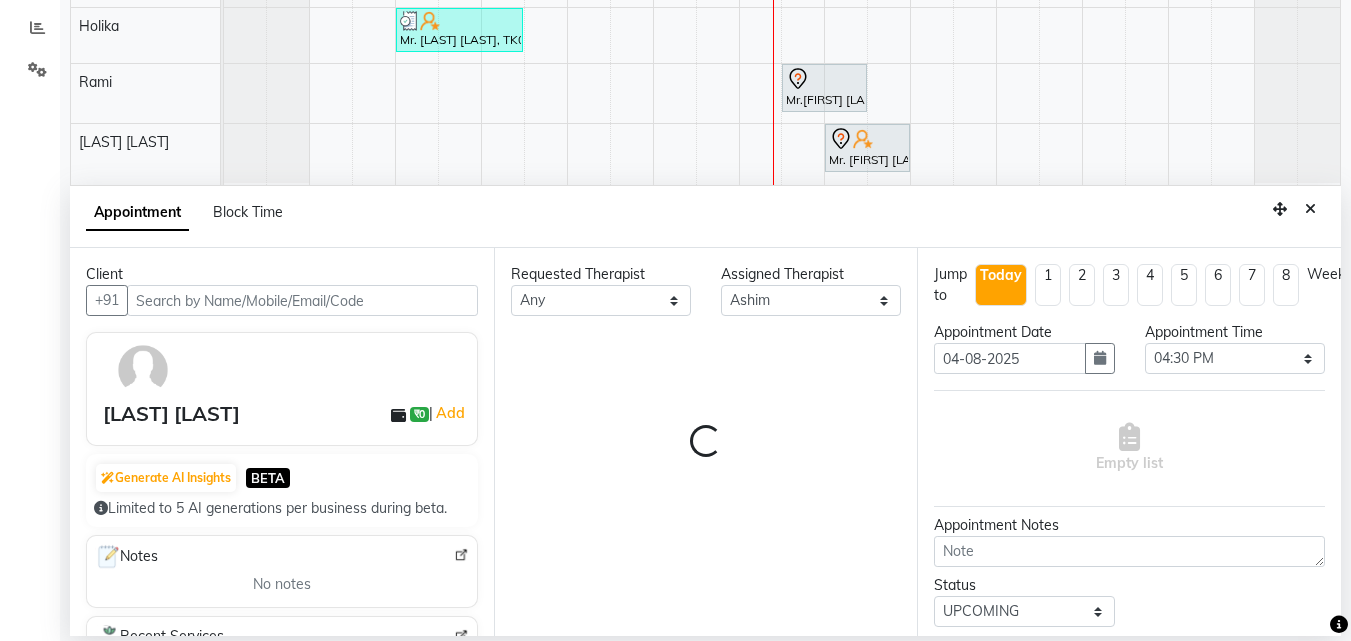 select on "4132" 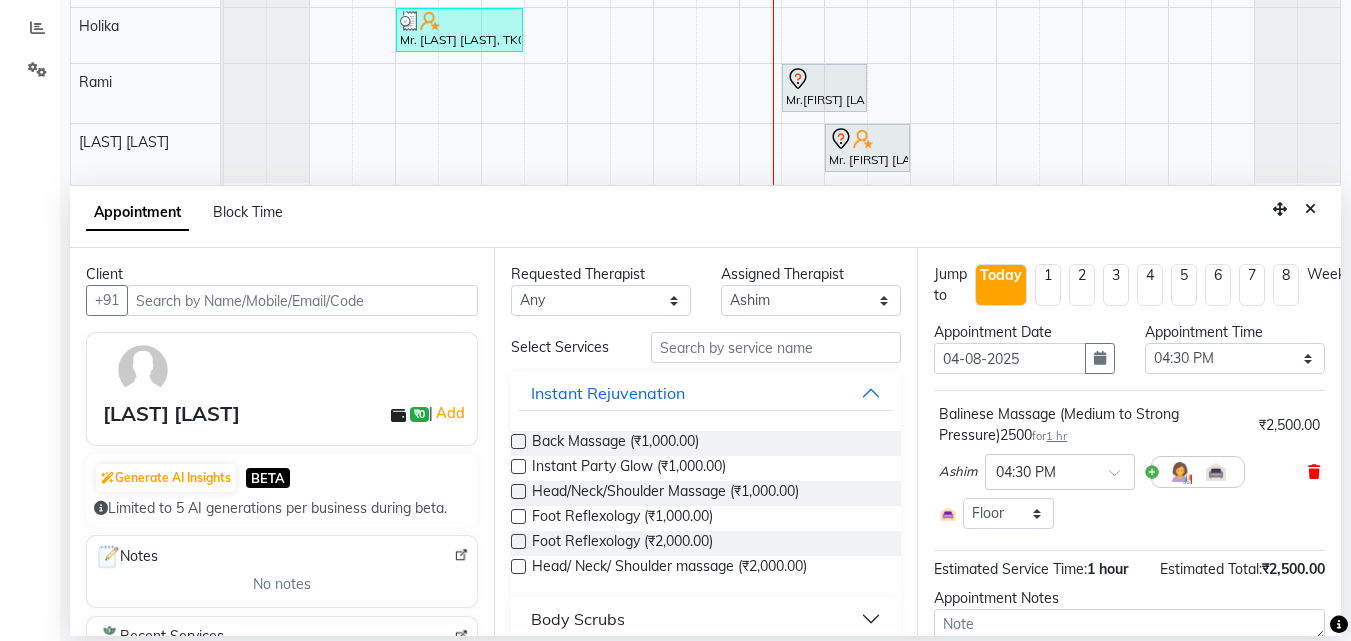 click at bounding box center [1314, 472] 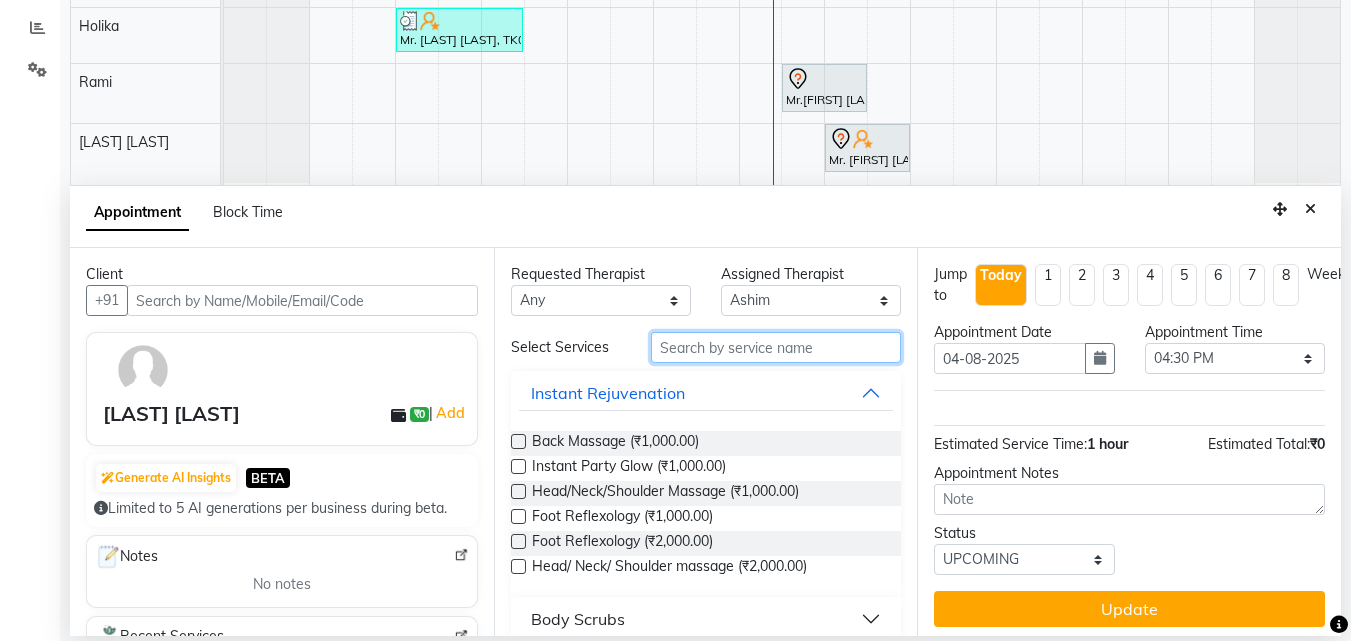 click at bounding box center (776, 347) 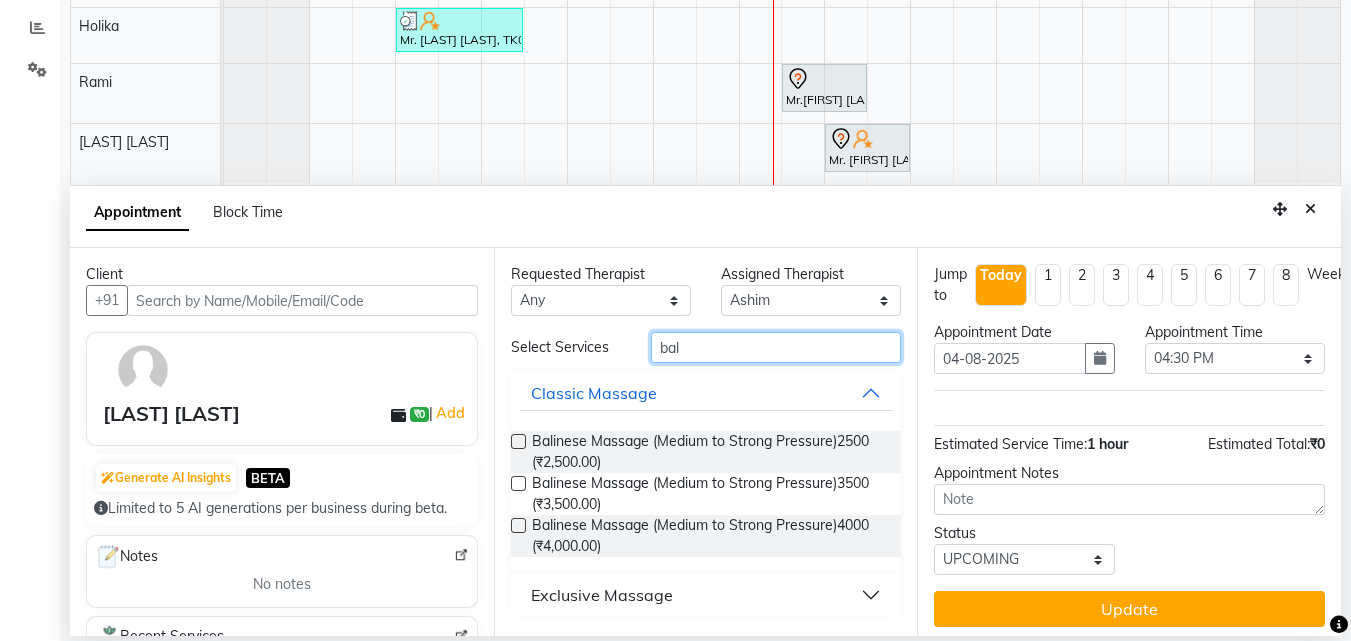type on "bal" 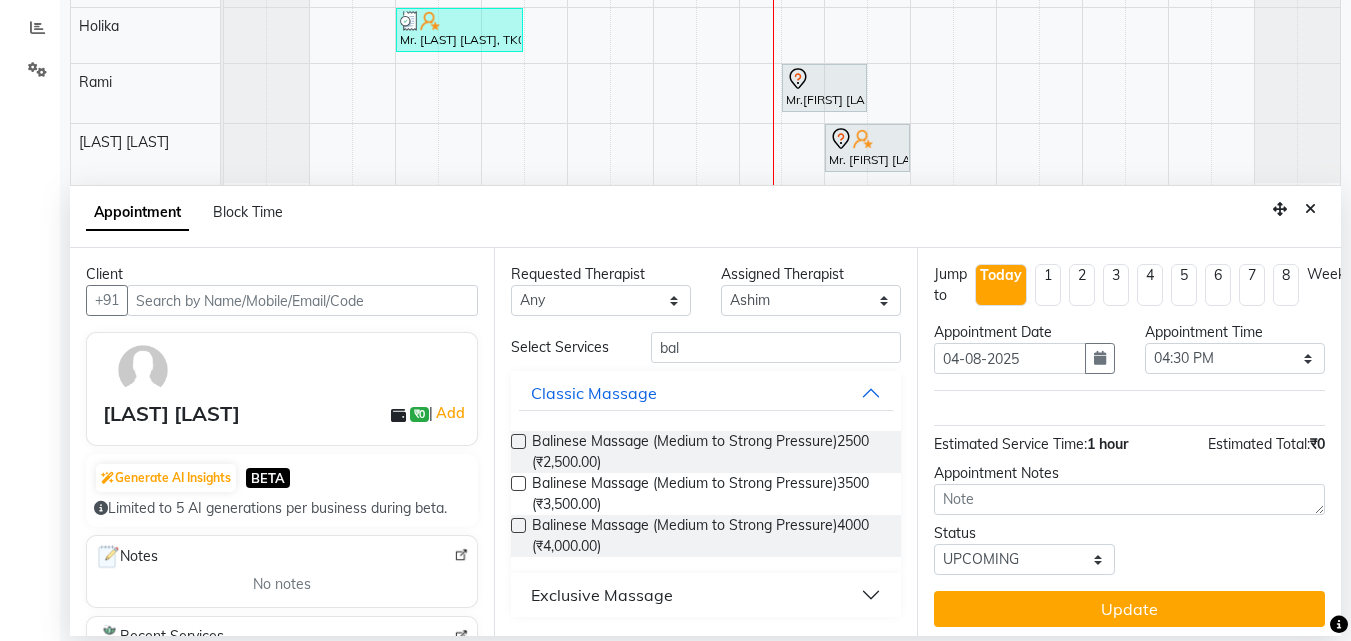 click at bounding box center (518, 483) 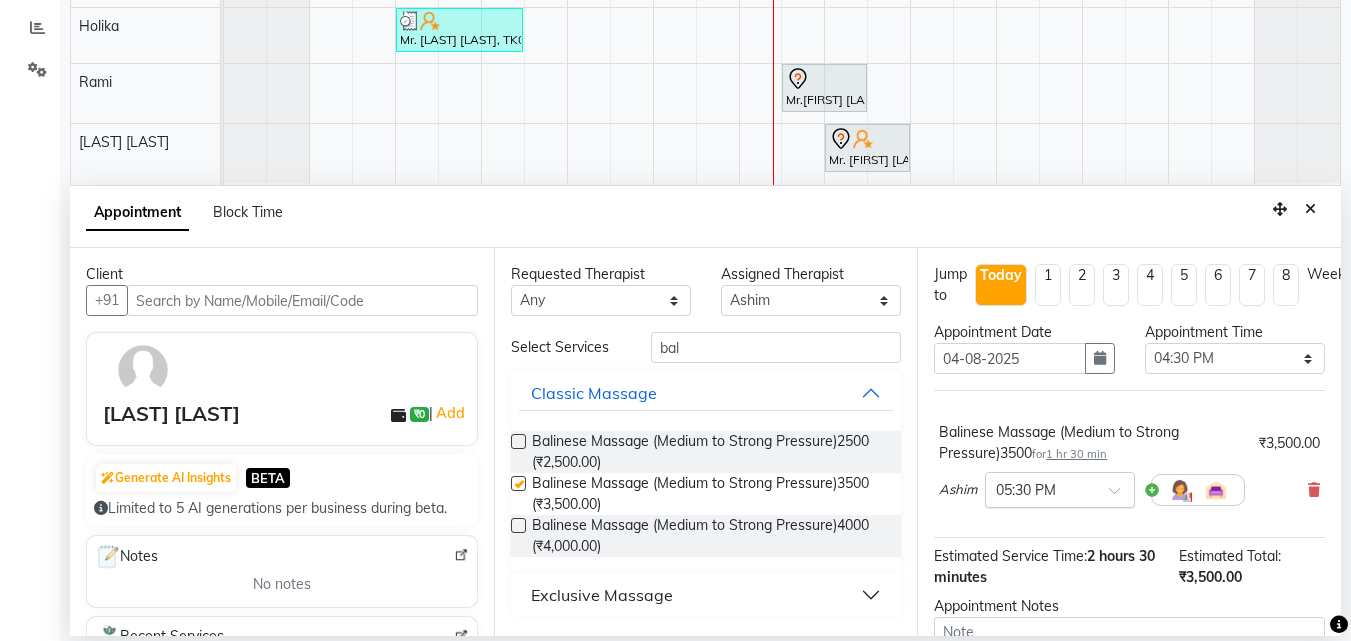 checkbox on "false" 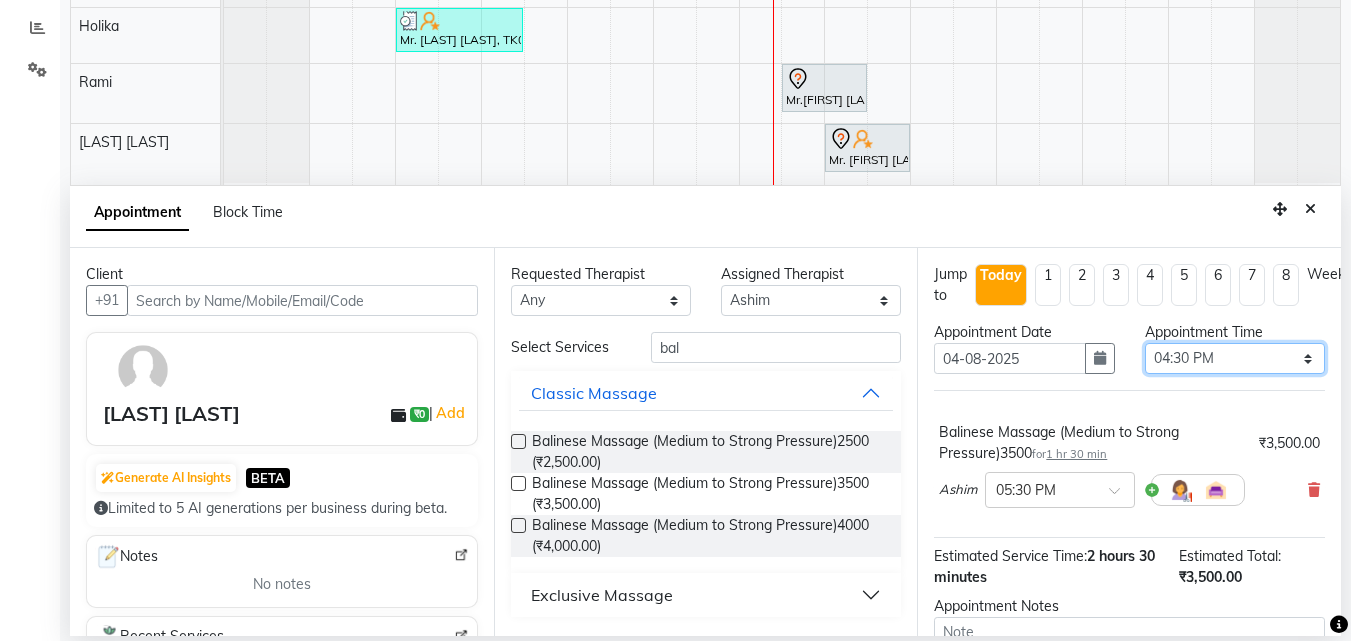click on "Select 11:00 AM 11:05 AM 11:10 AM 11:15 AM 11:20 AM 11:25 AM 11:30 AM 11:35 AM 11:40 AM 11:45 AM 11:50 AM 11:55 AM 12:00 PM 12:05 PM 12:10 PM 12:15 PM 12:20 PM 12:25 PM 12:30 PM 12:35 PM 12:40 PM 12:45 PM 12:50 PM 12:55 PM 01:00 PM 01:05 PM 01:10 PM 01:15 PM 01:20 PM 01:25 PM 01:30 PM 01:35 PM 01:40 PM 01:45 PM 01:50 PM 01:55 PM 02:00 PM 02:05 PM 02:10 PM 02:15 PM 02:20 PM 02:25 PM 02:30 PM 02:35 PM 02:40 PM 02:45 PM 02:50 PM 02:55 PM 03:00 PM 03:05 PM 03:10 PM 03:15 PM 03:20 PM 03:25 PM 03:30 PM 03:35 PM 03:40 PM 03:45 PM 03:50 PM 03:55 PM 04:00 PM 04:05 PM 04:10 PM 04:15 PM 04:20 PM 04:25 PM 04:30 PM 04:35 PM 04:40 PM 04:45 PM 04:50 PM 04:55 PM 05:00 PM 05:05 PM 05:10 PM 05:15 PM 05:20 PM 05:25 PM 05:30 PM 05:35 PM 05:40 PM 05:45 PM 05:50 PM 05:55 PM 06:00 PM 06:05 PM 06:10 PM 06:15 PM 06:20 PM 06:25 PM 06:30 PM 06:35 PM 06:40 PM 06:45 PM 06:50 PM 06:55 PM 07:00 PM 07:05 PM 07:10 PM 07:15 PM 07:20 PM 07:25 PM 07:30 PM 07:35 PM 07:40 PM 07:45 PM 07:50 PM 07:55 PM 08:00 PM 08:05 PM 08:10 PM 08:15 PM 08:20 PM" at bounding box center (1235, 358) 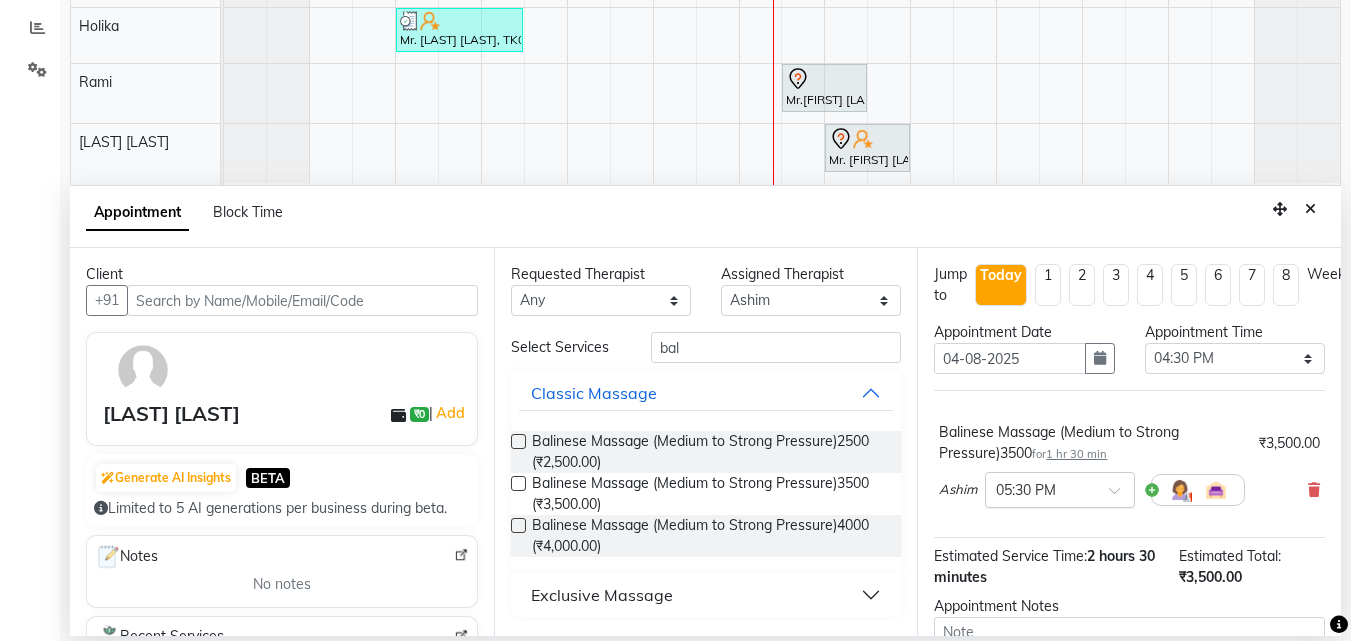 click at bounding box center (1060, 488) 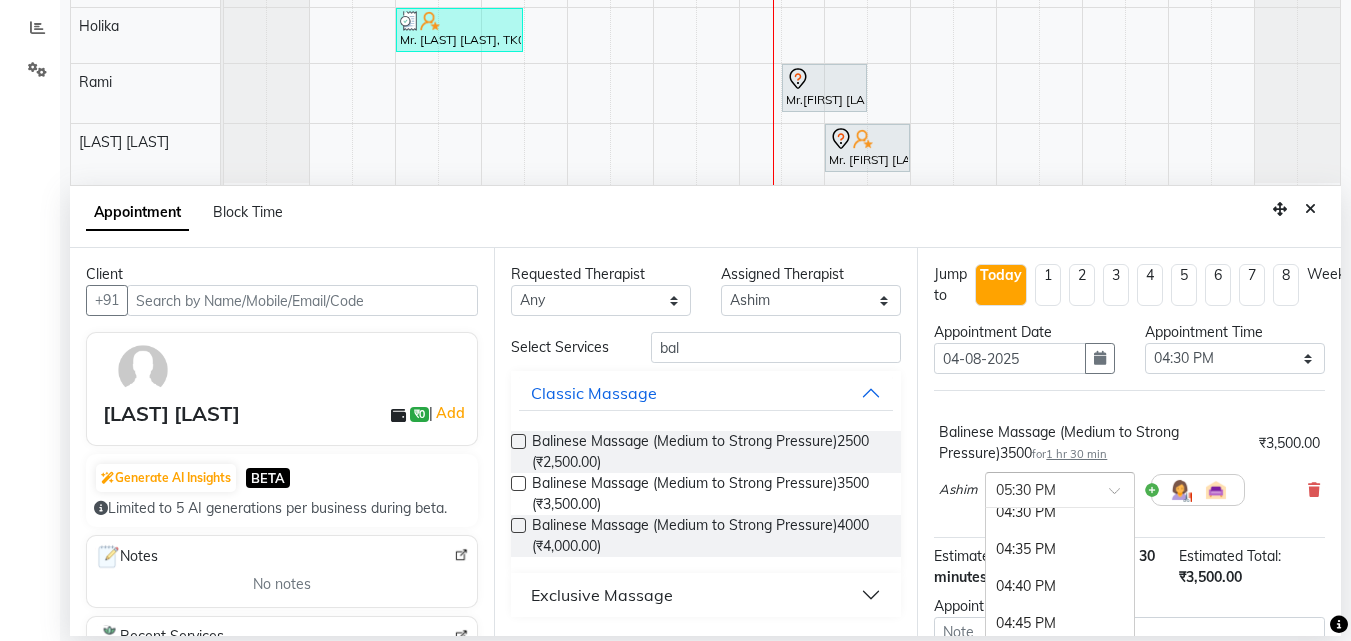 scroll, scrollTop: 2432, scrollLeft: 0, axis: vertical 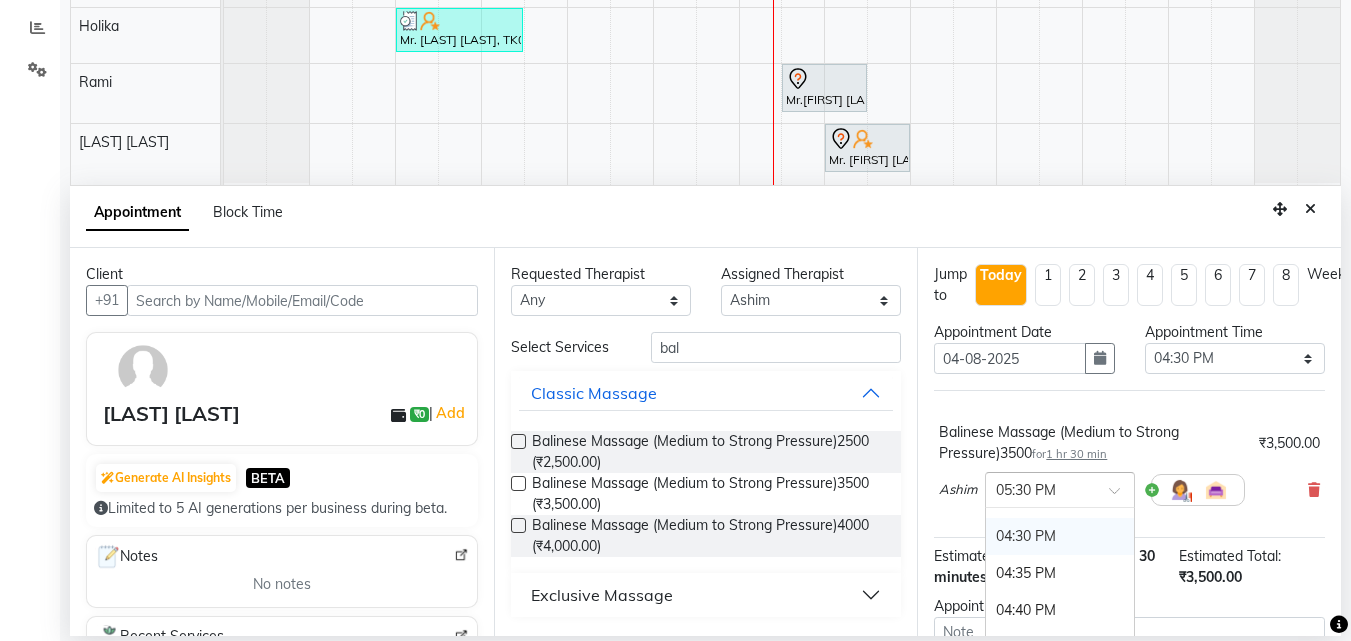 click on "04:30 PM" at bounding box center [1060, 536] 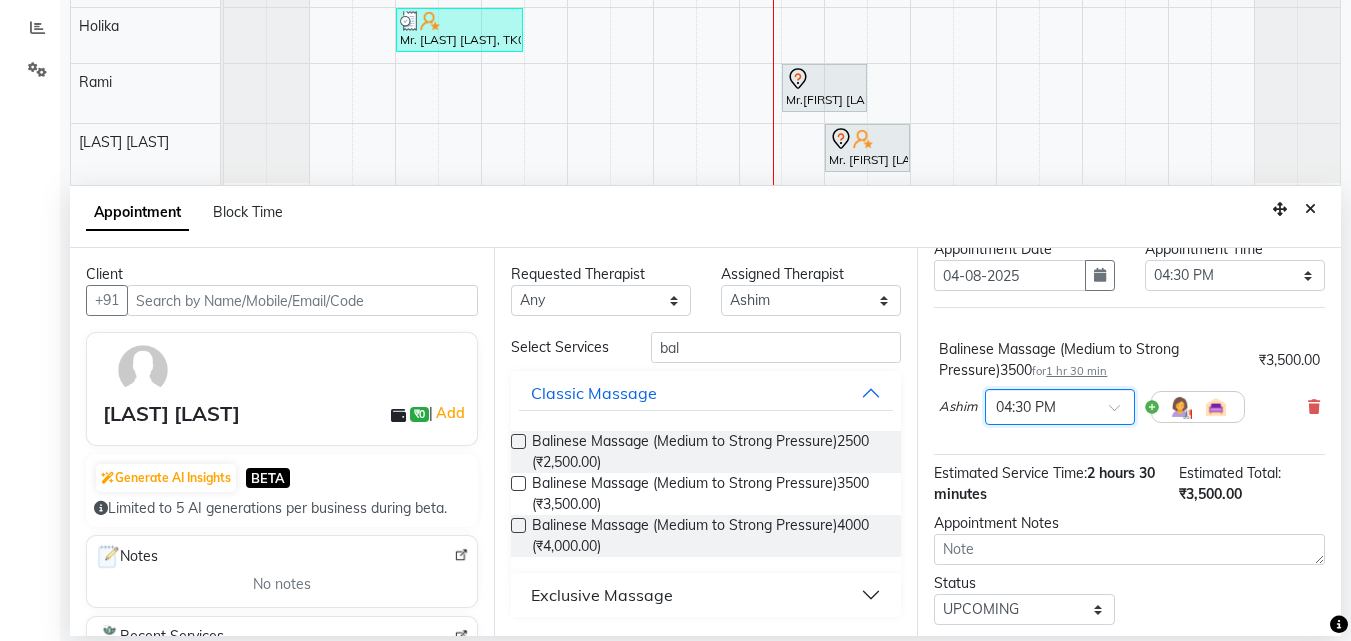 scroll, scrollTop: 155, scrollLeft: 0, axis: vertical 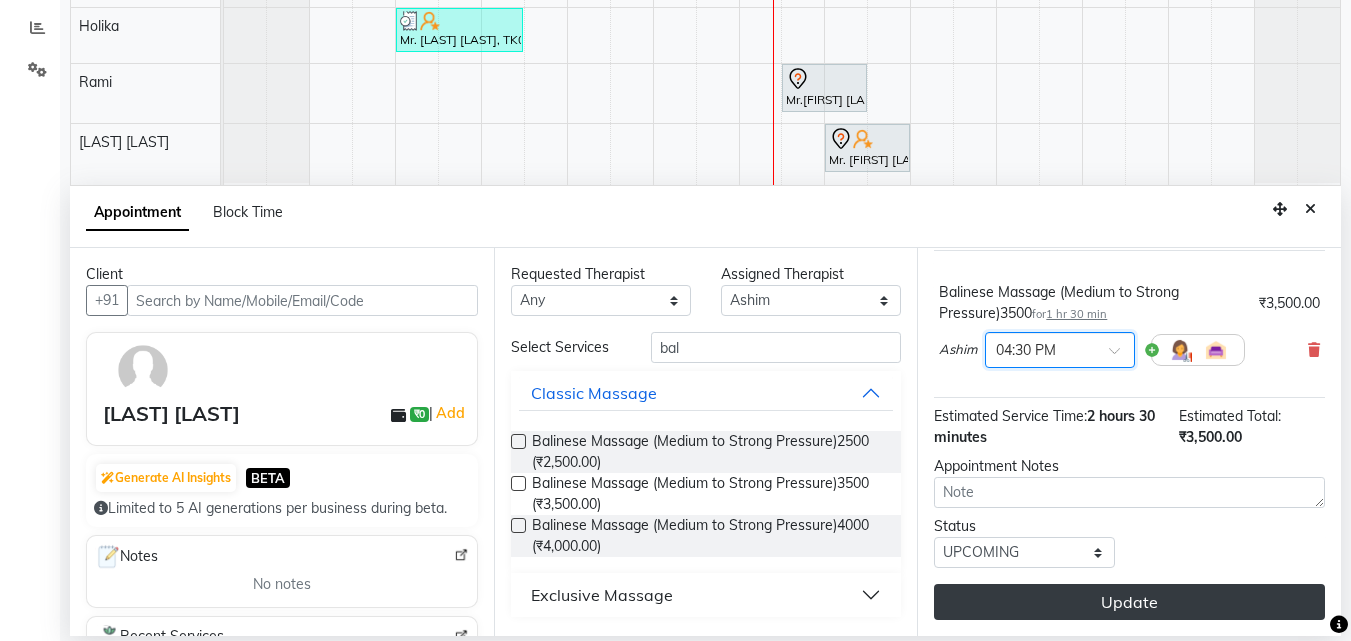 click on "Update" at bounding box center [1129, 602] 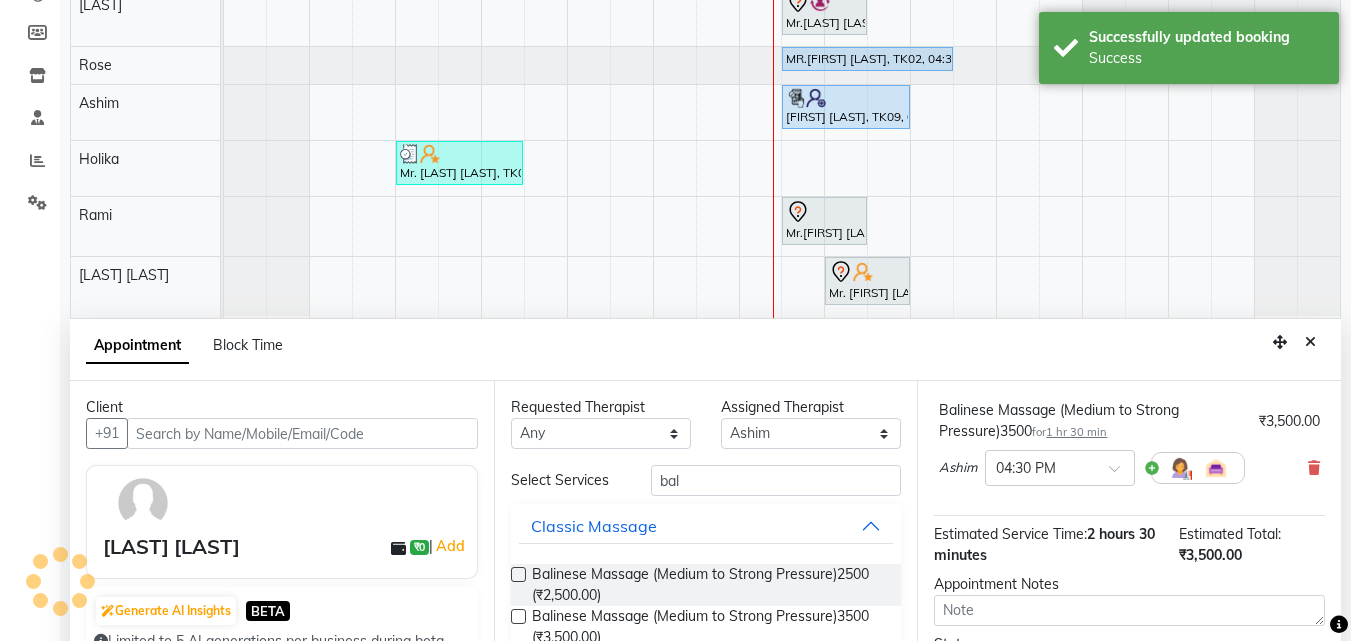 scroll, scrollTop: 0, scrollLeft: 0, axis: both 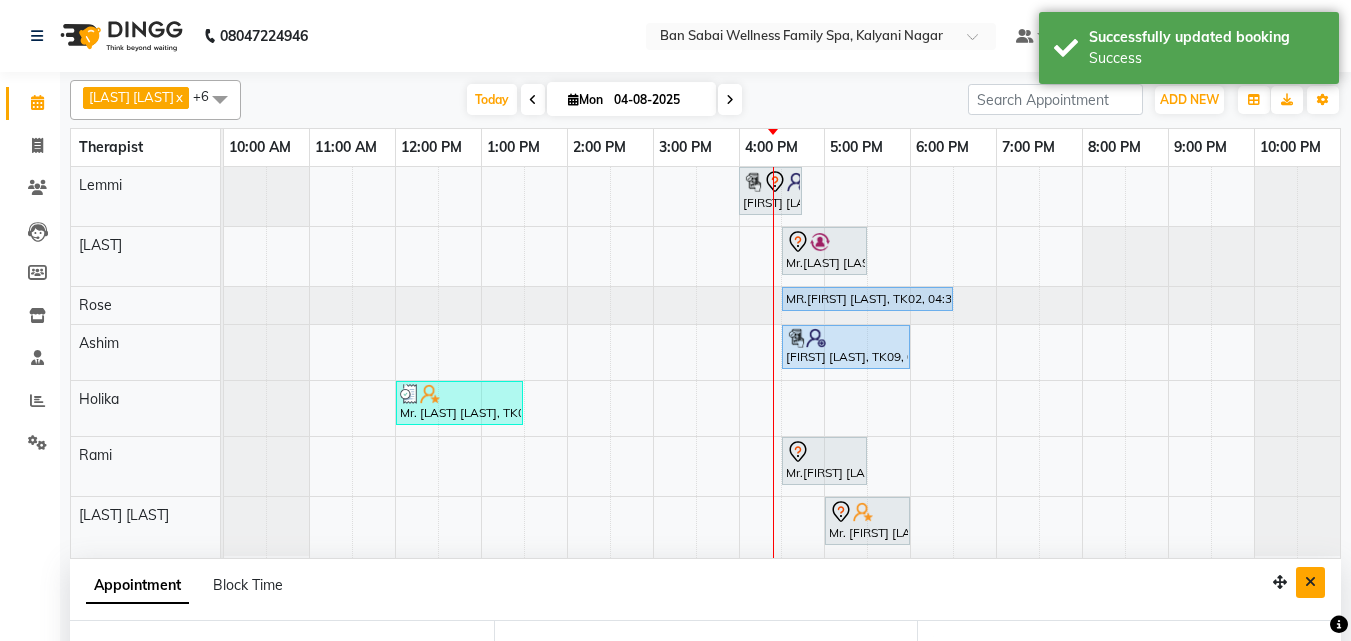 click at bounding box center (1310, 582) 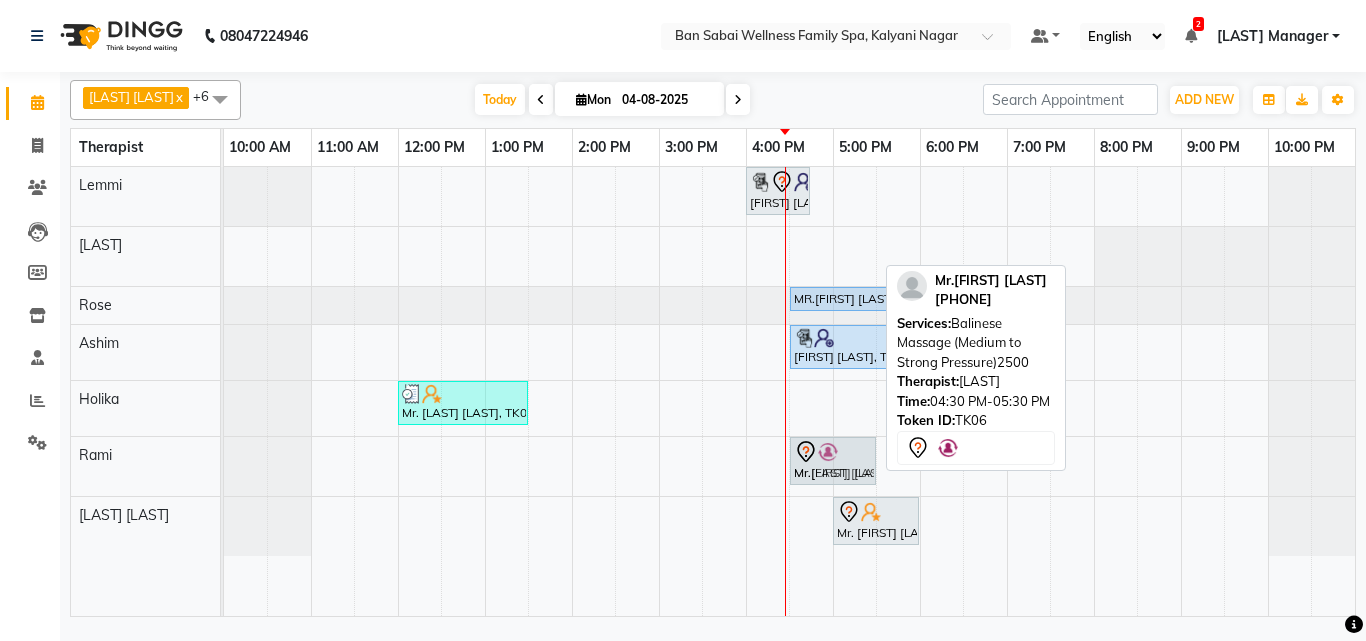 drag, startPoint x: 815, startPoint y: 244, endPoint x: 808, endPoint y: 448, distance: 204.12006 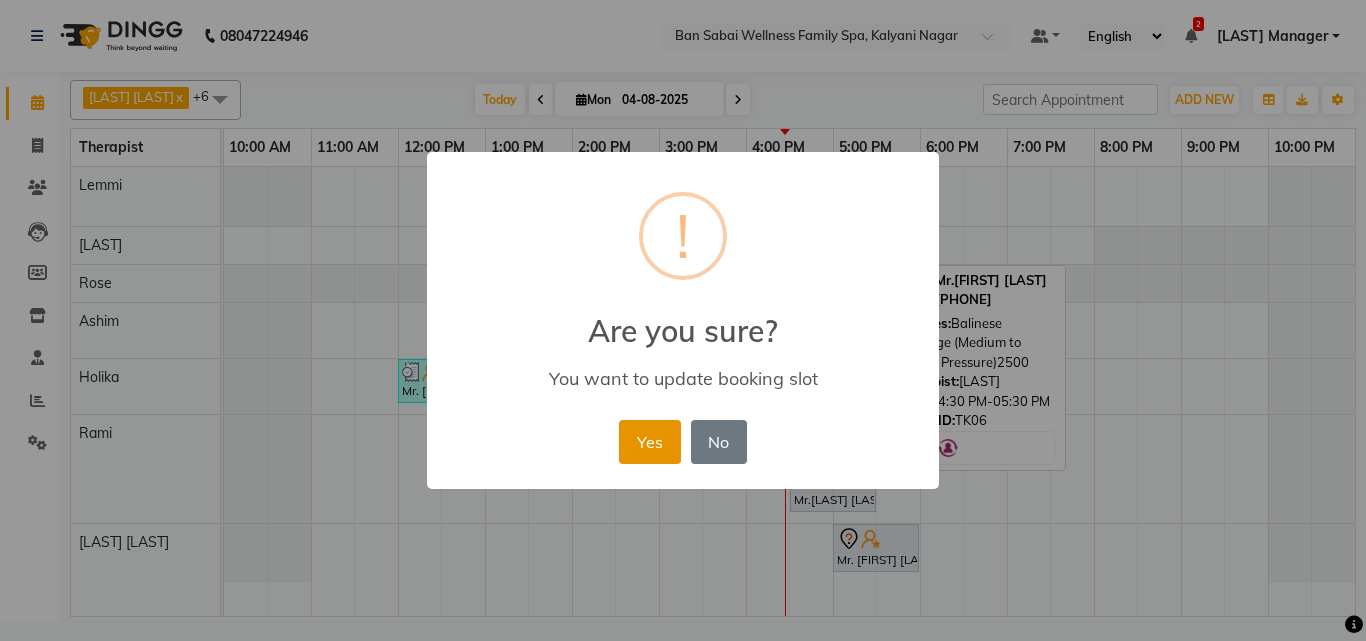 click on "Yes" at bounding box center (649, 442) 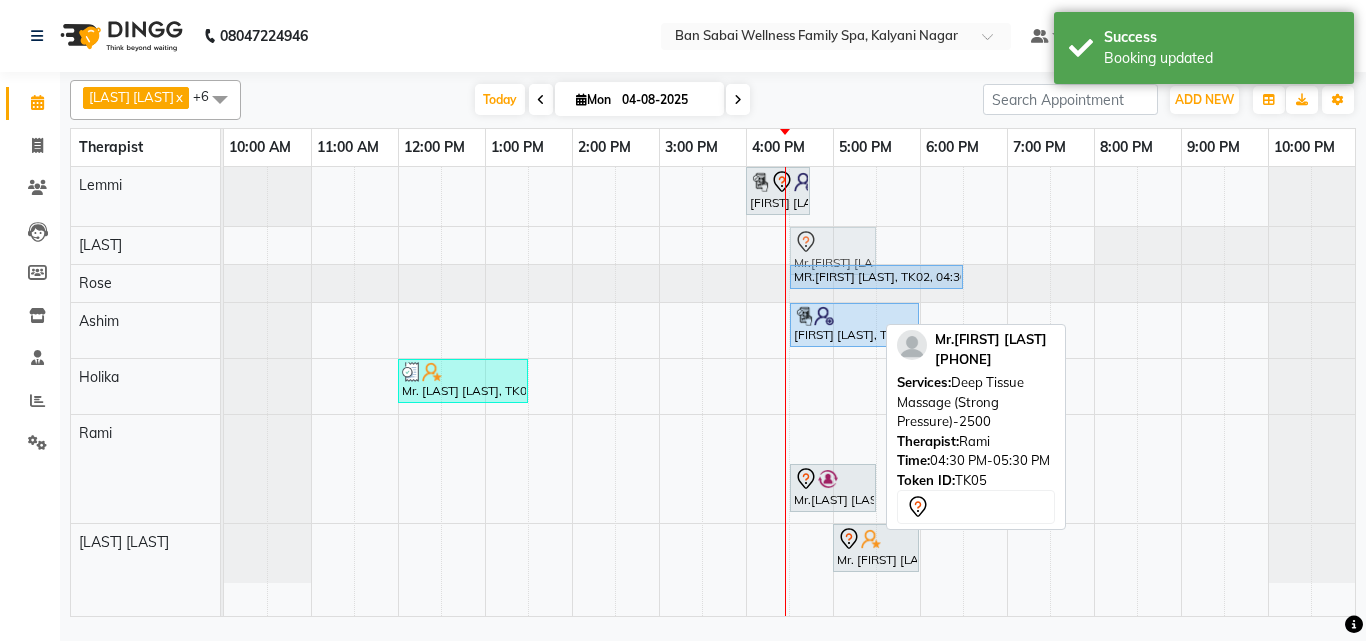 drag, startPoint x: 816, startPoint y: 441, endPoint x: 816, endPoint y: 264, distance: 177 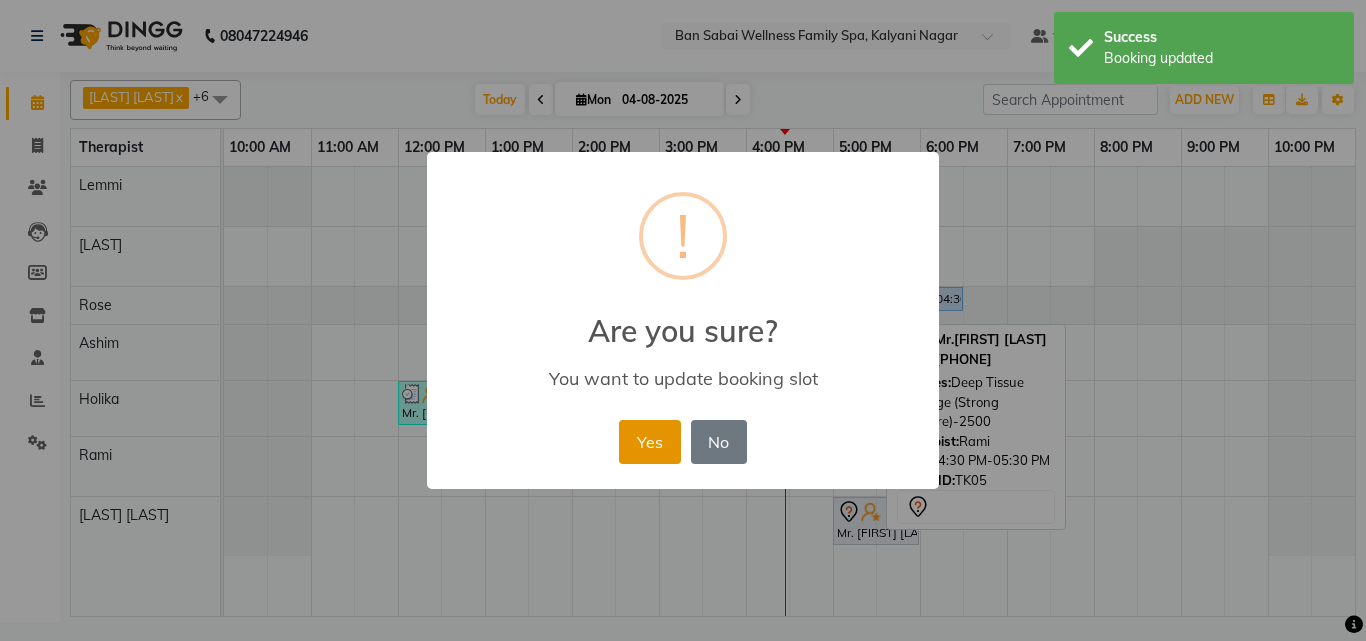 click on "Yes" at bounding box center (649, 442) 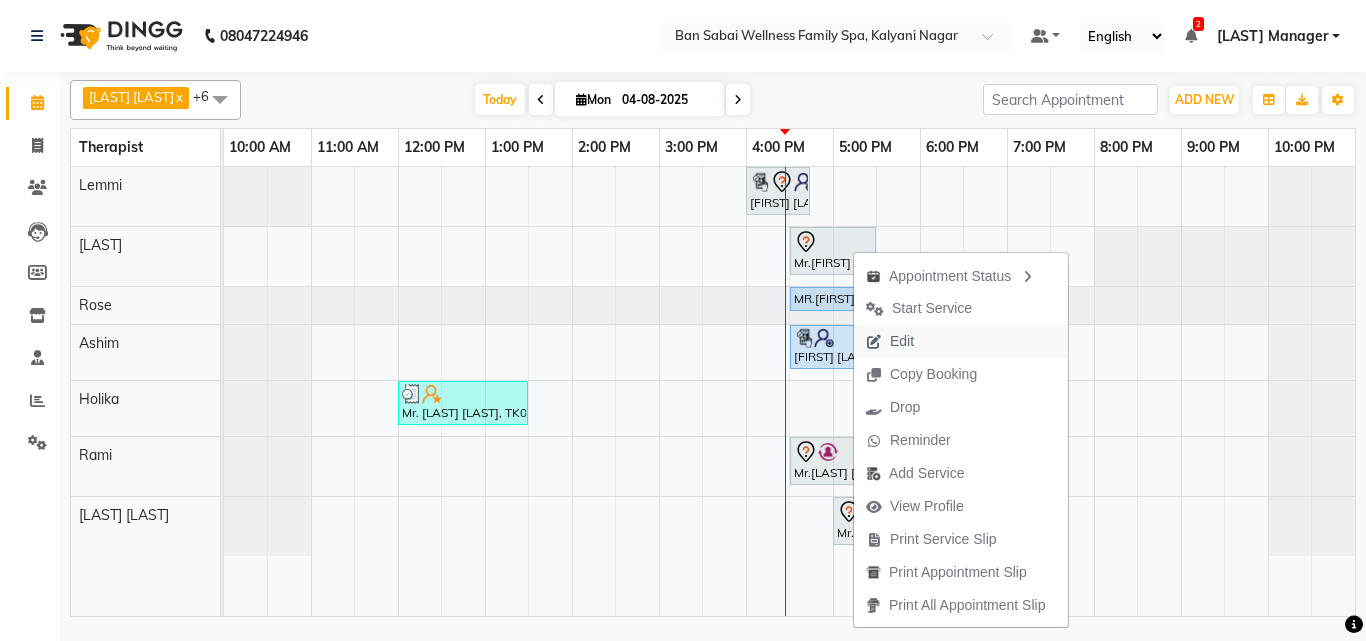 click on "Edit" at bounding box center [961, 341] 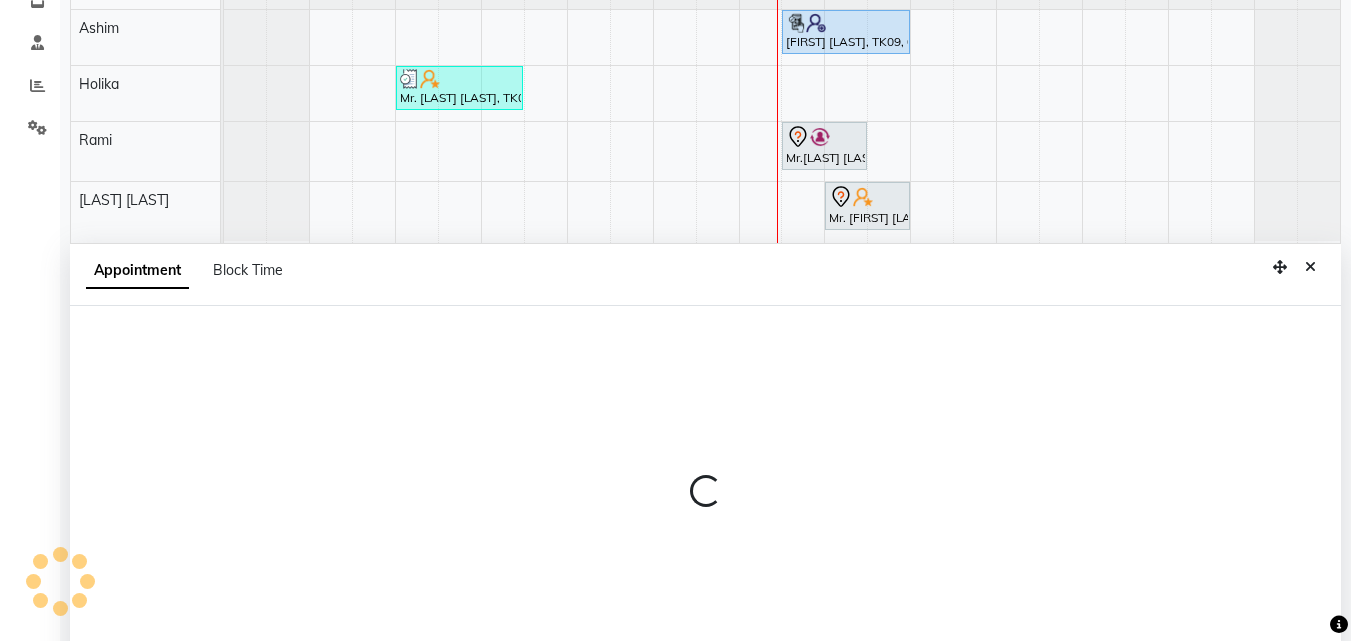scroll, scrollTop: 373, scrollLeft: 0, axis: vertical 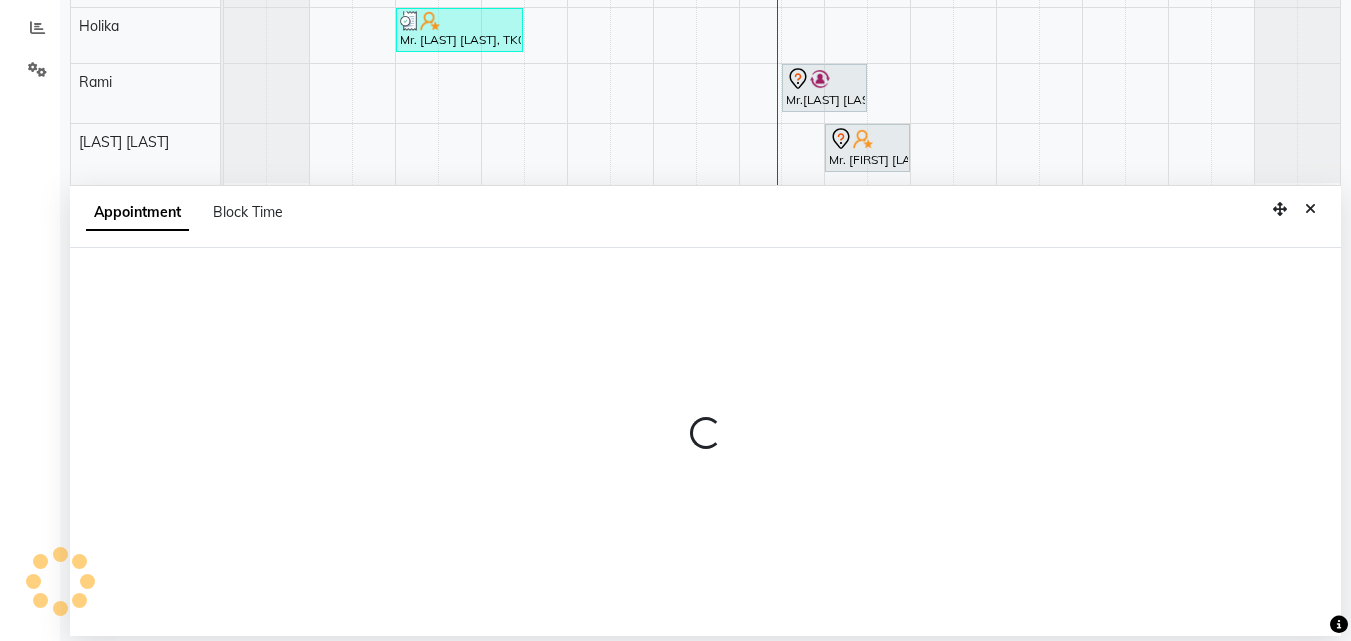 select on "tentative" 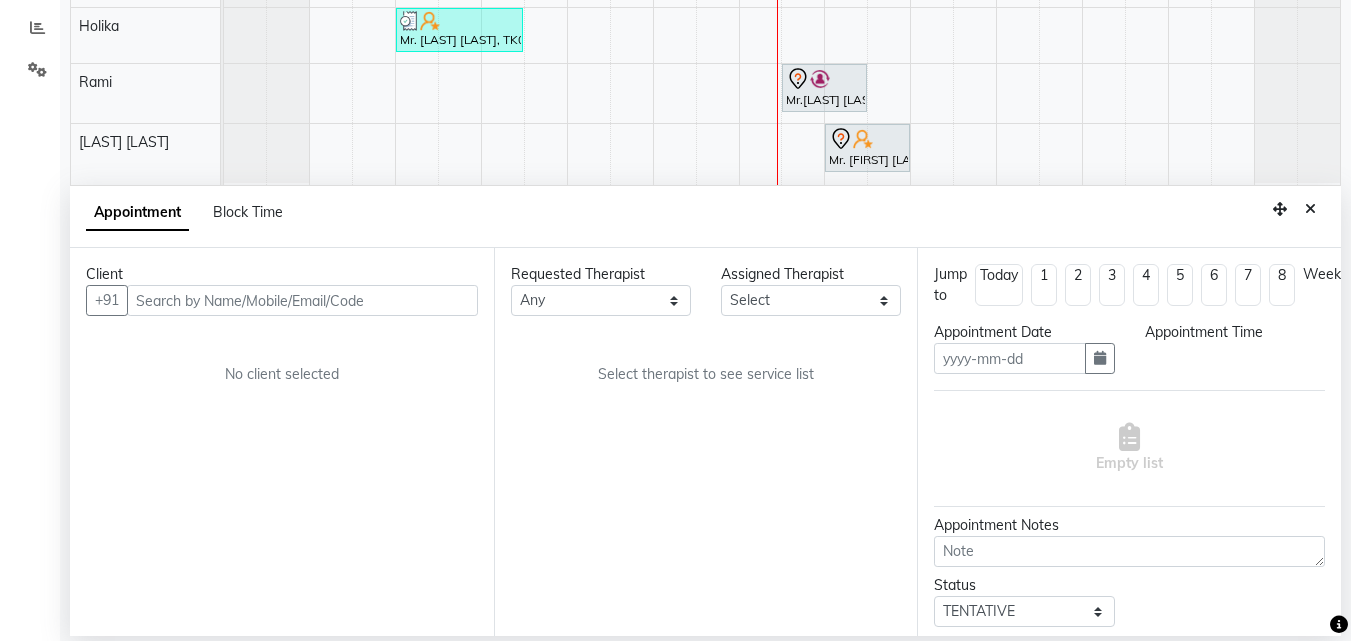 type on "04-08-2025" 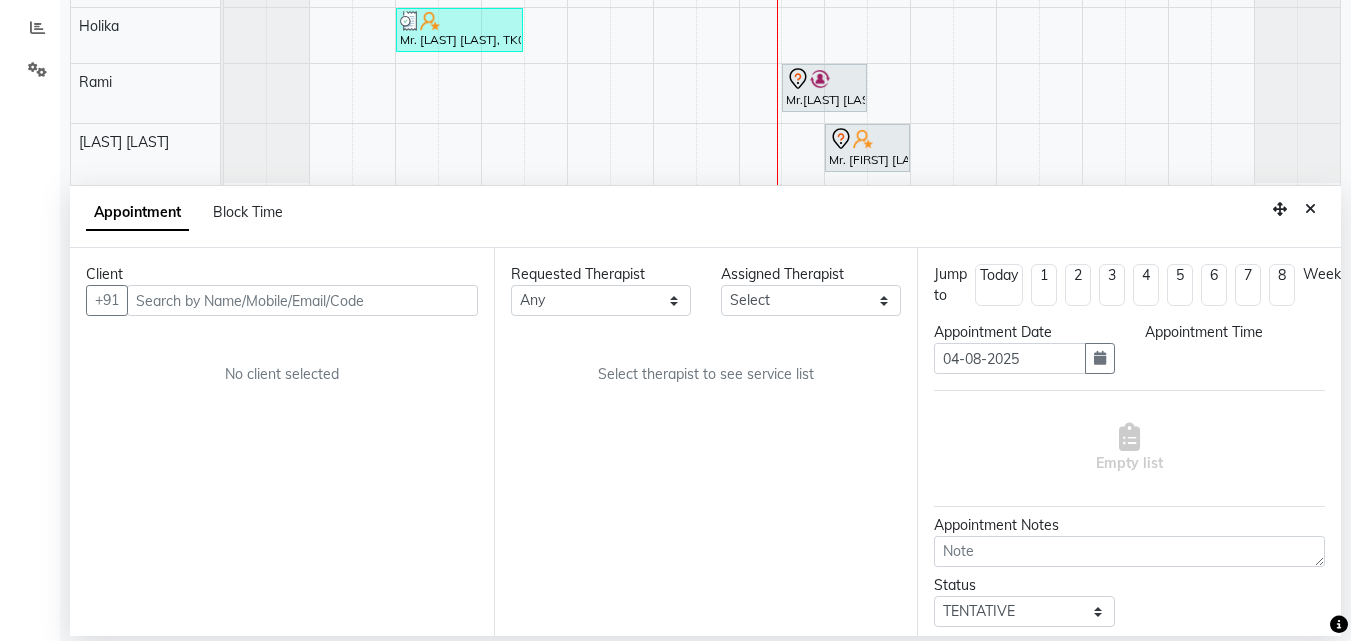 select on "78154" 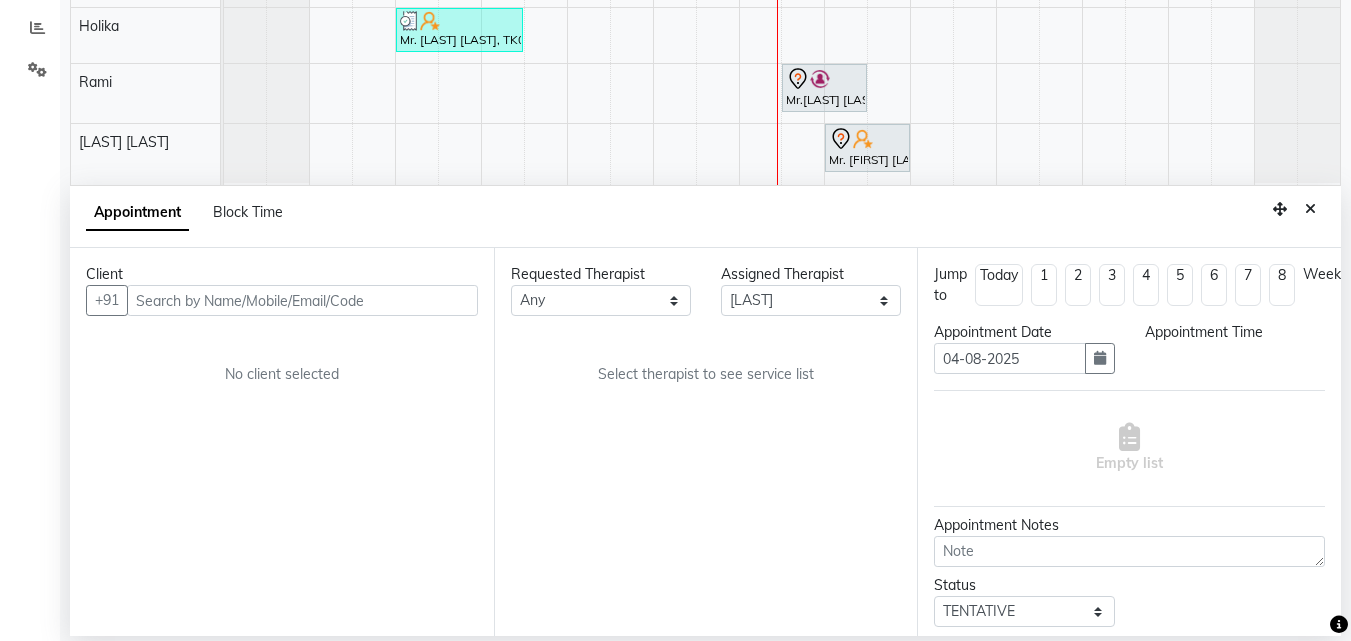 select on "990" 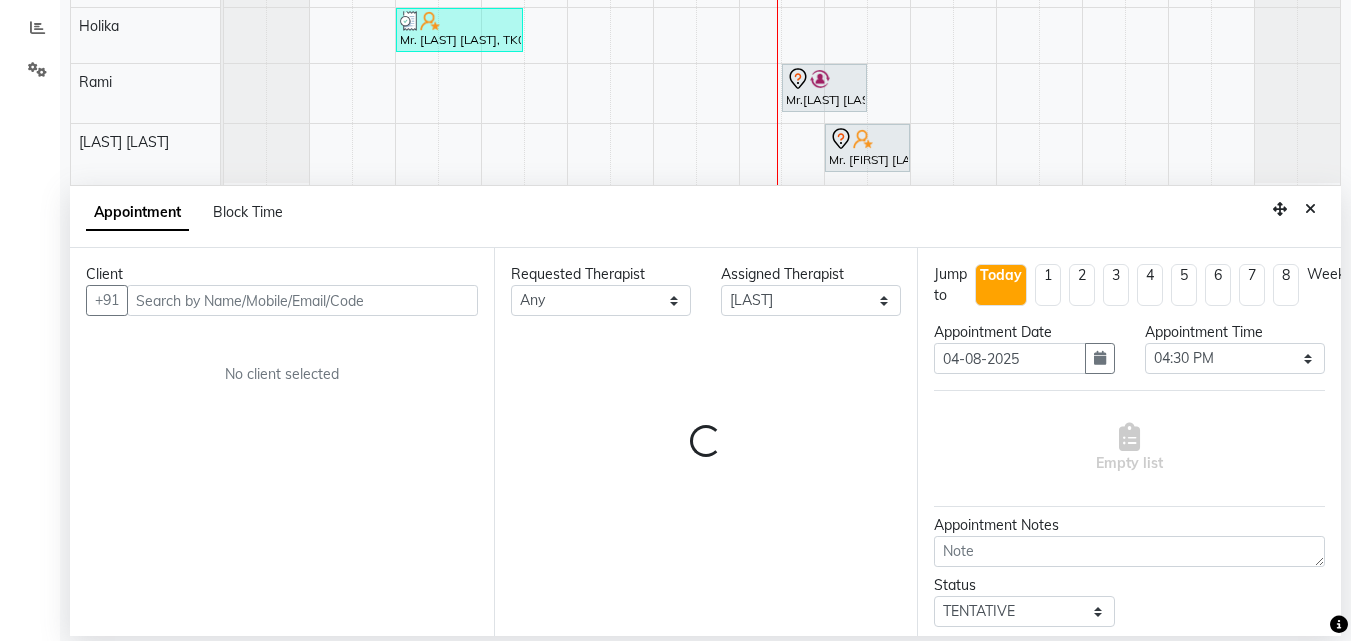 select on "4132" 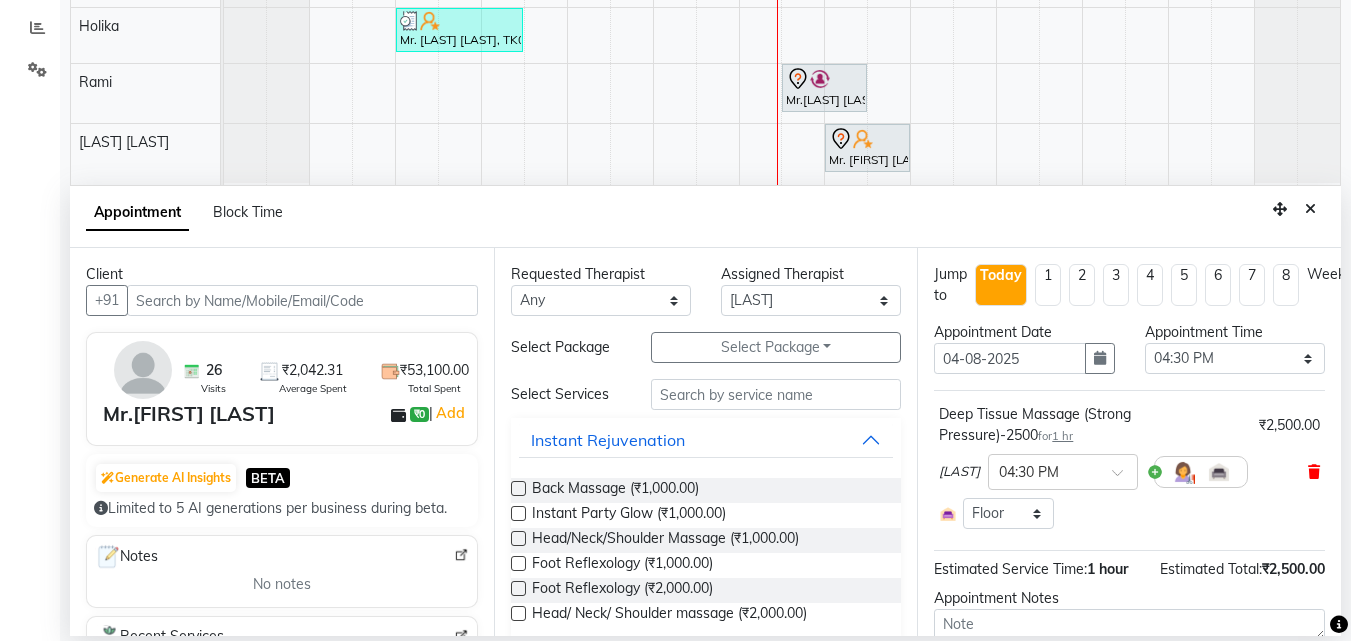 click at bounding box center (1314, 472) 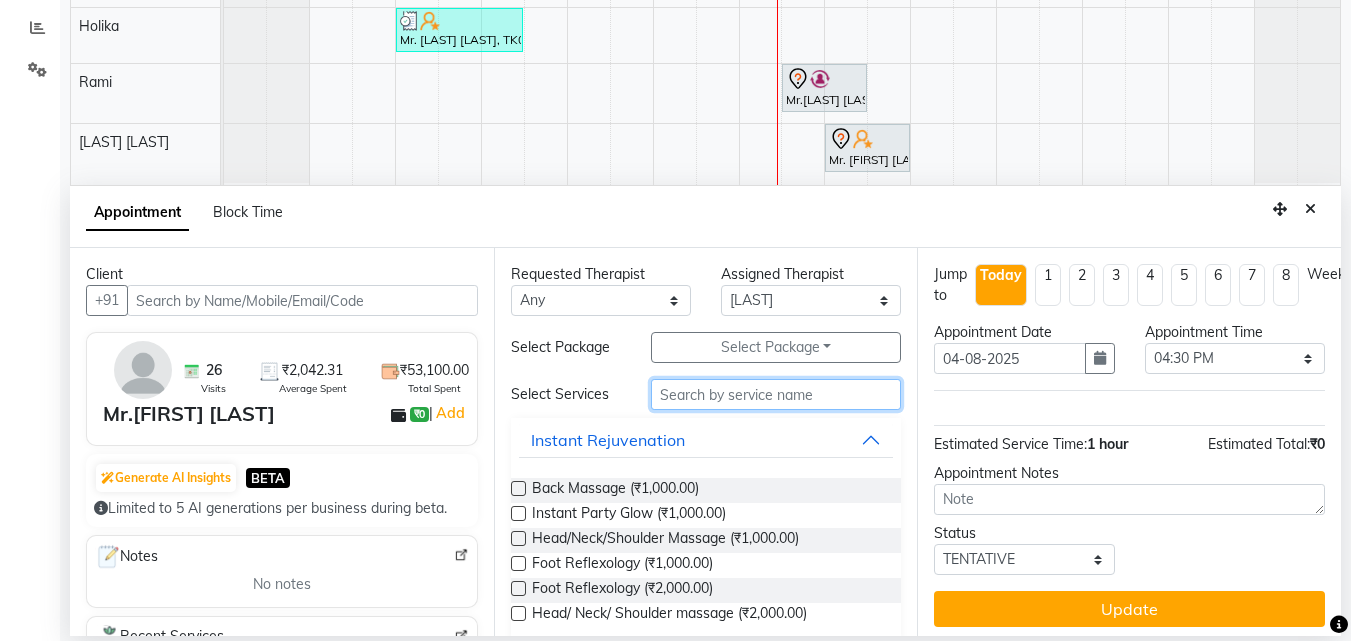 click at bounding box center (776, 394) 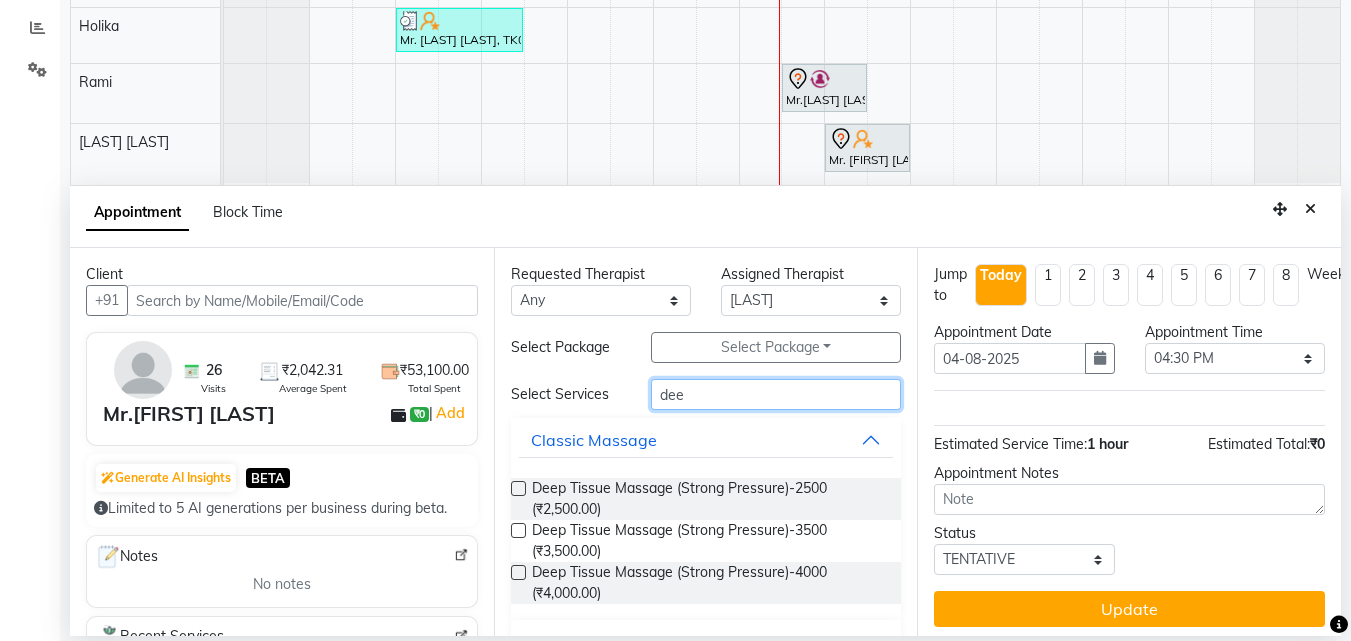 type on "dee" 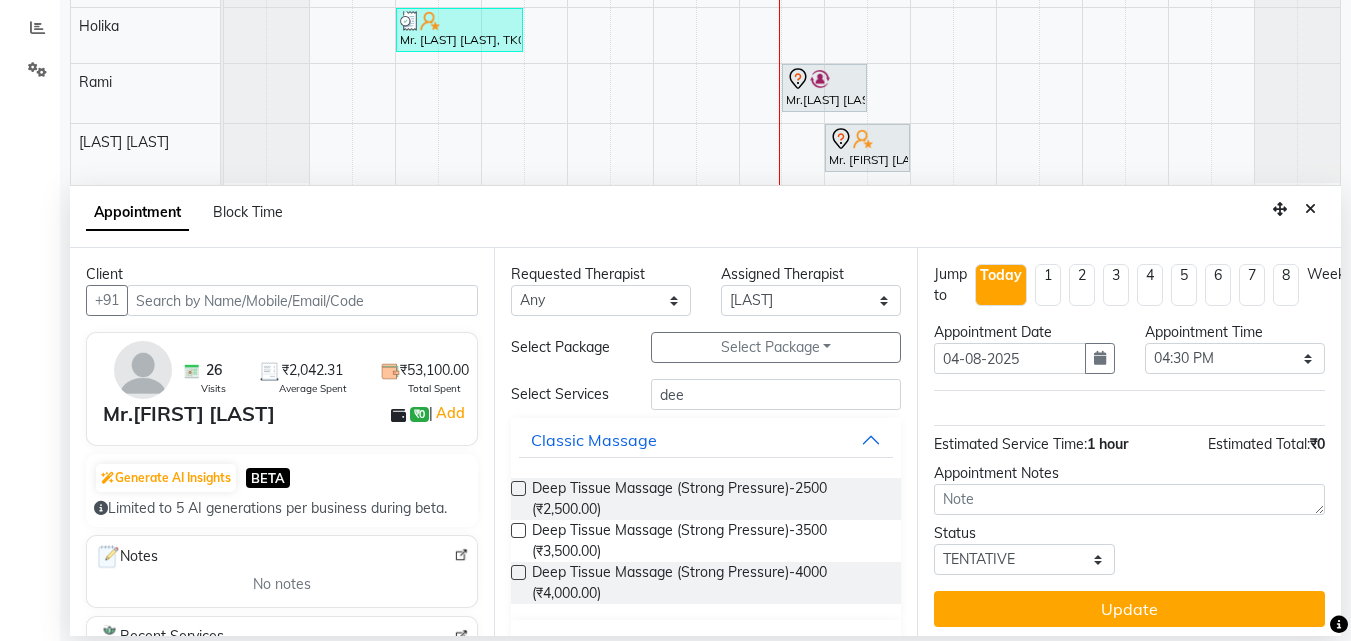 click at bounding box center [518, 530] 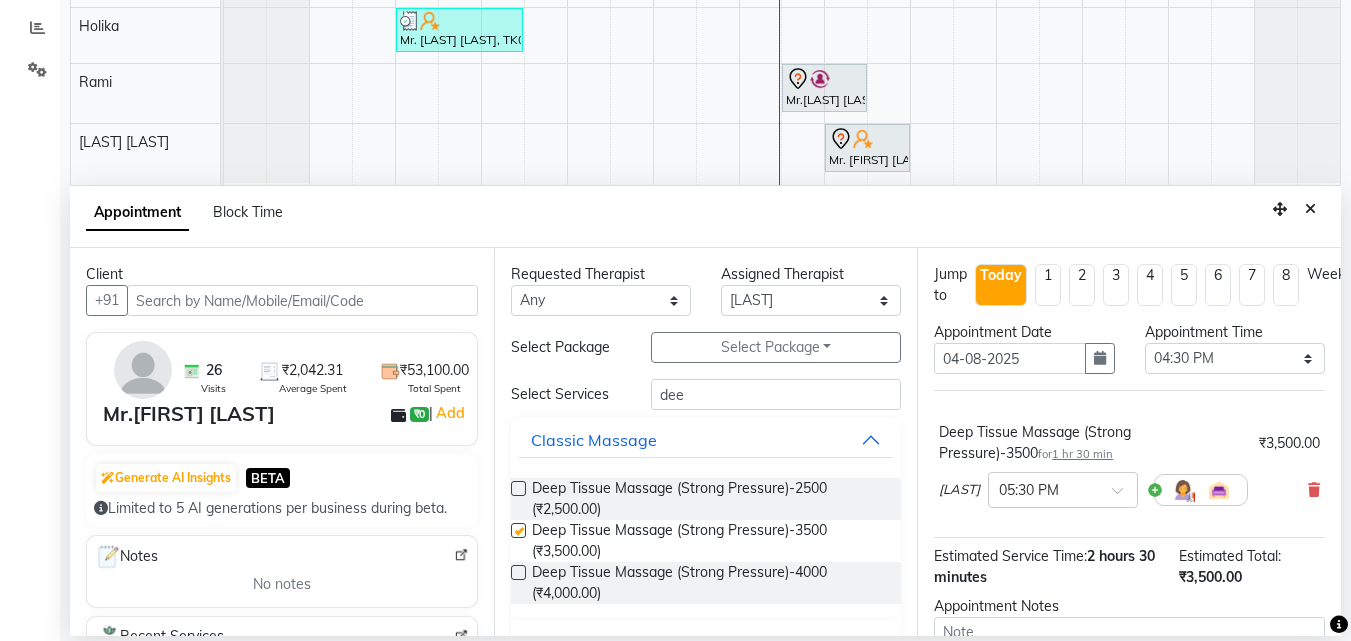 checkbox on "false" 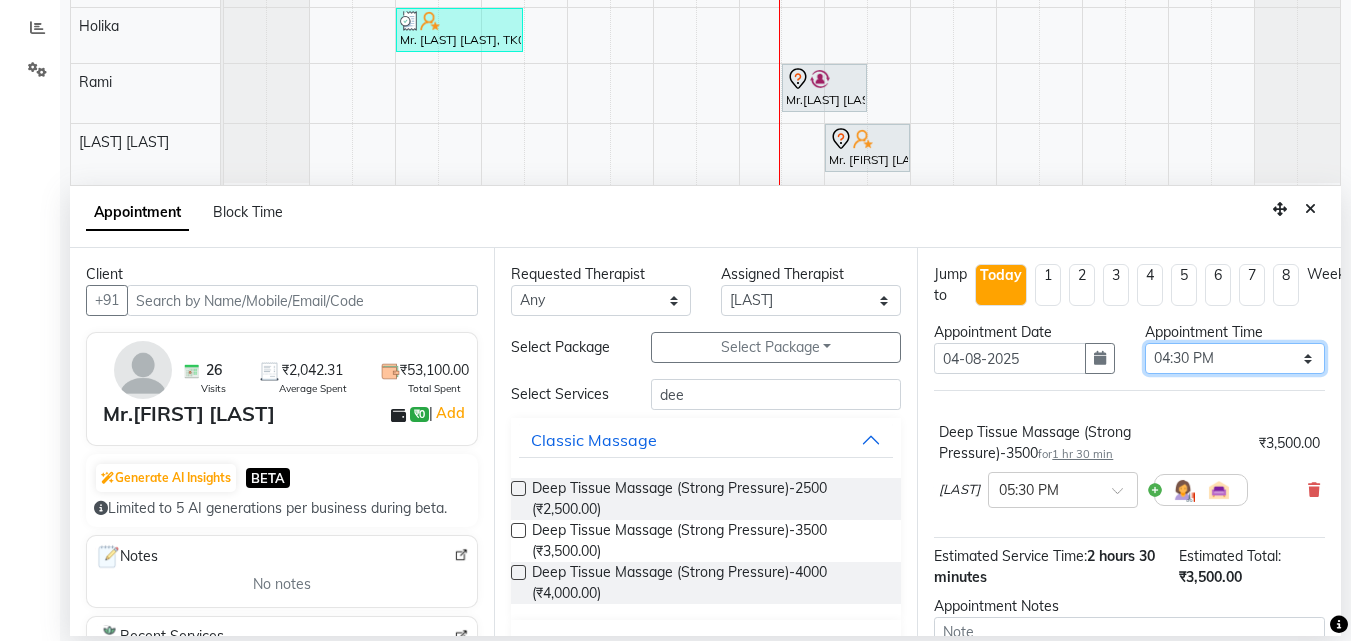 click on "Select 11:00 AM 11:05 AM 11:10 AM 11:15 AM 11:20 AM 11:25 AM 11:30 AM 11:35 AM 11:40 AM 11:45 AM 11:50 AM 11:55 AM 12:00 PM 12:05 PM 12:10 PM 12:15 PM 12:20 PM 12:25 PM 12:30 PM 12:35 PM 12:40 PM 12:45 PM 12:50 PM 12:55 PM 01:00 PM 01:05 PM 01:10 PM 01:15 PM 01:20 PM 01:25 PM 01:30 PM 01:35 PM 01:40 PM 01:45 PM 01:50 PM 01:55 PM 02:00 PM 02:05 PM 02:10 PM 02:15 PM 02:20 PM 02:25 PM 02:30 PM 02:35 PM 02:40 PM 02:45 PM 02:50 PM 02:55 PM 03:00 PM 03:05 PM 03:10 PM 03:15 PM 03:20 PM 03:25 PM 03:30 PM 03:35 PM 03:40 PM 03:45 PM 03:50 PM 03:55 PM 04:00 PM 04:05 PM 04:10 PM 04:15 PM 04:20 PM 04:25 PM 04:30 PM 04:35 PM 04:40 PM 04:45 PM 04:50 PM 04:55 PM 05:00 PM 05:05 PM 05:10 PM 05:15 PM 05:20 PM 05:25 PM 05:30 PM 05:35 PM 05:40 PM 05:45 PM 05:50 PM 05:55 PM 06:00 PM 06:05 PM 06:10 PM 06:15 PM 06:20 PM 06:25 PM 06:30 PM 06:35 PM 06:40 PM 06:45 PM 06:50 PM 06:55 PM 07:00 PM 07:05 PM 07:10 PM 07:15 PM 07:20 PM 07:25 PM 07:30 PM 07:35 PM 07:40 PM 07:45 PM 07:50 PM 07:55 PM 08:00 PM 08:05 PM 08:10 PM 08:15 PM 08:20 PM" at bounding box center (1235, 358) 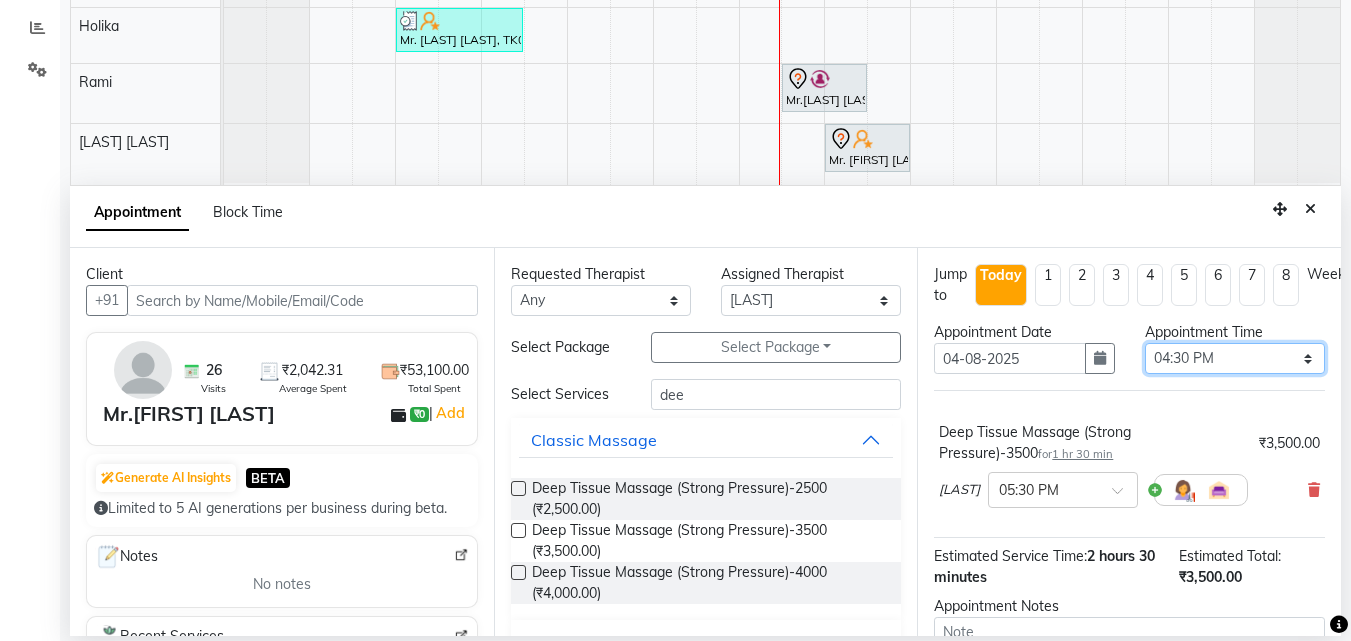 click on "Select 11:00 AM 11:05 AM 11:10 AM 11:15 AM 11:20 AM 11:25 AM 11:30 AM 11:35 AM 11:40 AM 11:45 AM 11:50 AM 11:55 AM 12:00 PM 12:05 PM 12:10 PM 12:15 PM 12:20 PM 12:25 PM 12:30 PM 12:35 PM 12:40 PM 12:45 PM 12:50 PM 12:55 PM 01:00 PM 01:05 PM 01:10 PM 01:15 PM 01:20 PM 01:25 PM 01:30 PM 01:35 PM 01:40 PM 01:45 PM 01:50 PM 01:55 PM 02:00 PM 02:05 PM 02:10 PM 02:15 PM 02:20 PM 02:25 PM 02:30 PM 02:35 PM 02:40 PM 02:45 PM 02:50 PM 02:55 PM 03:00 PM 03:05 PM 03:10 PM 03:15 PM 03:20 PM 03:25 PM 03:30 PM 03:35 PM 03:40 PM 03:45 PM 03:50 PM 03:55 PM 04:00 PM 04:05 PM 04:10 PM 04:15 PM 04:20 PM 04:25 PM 04:30 PM 04:35 PM 04:40 PM 04:45 PM 04:50 PM 04:55 PM 05:00 PM 05:05 PM 05:10 PM 05:15 PM 05:20 PM 05:25 PM 05:30 PM 05:35 PM 05:40 PM 05:45 PM 05:50 PM 05:55 PM 06:00 PM 06:05 PM 06:10 PM 06:15 PM 06:20 PM 06:25 PM 06:30 PM 06:35 PM 06:40 PM 06:45 PM 06:50 PM 06:55 PM 07:00 PM 07:05 PM 07:10 PM 07:15 PM 07:20 PM 07:25 PM 07:30 PM 07:35 PM 07:40 PM 07:45 PM 07:50 PM 07:55 PM 08:00 PM 08:05 PM 08:10 PM 08:15 PM 08:20 PM" at bounding box center (1235, 358) 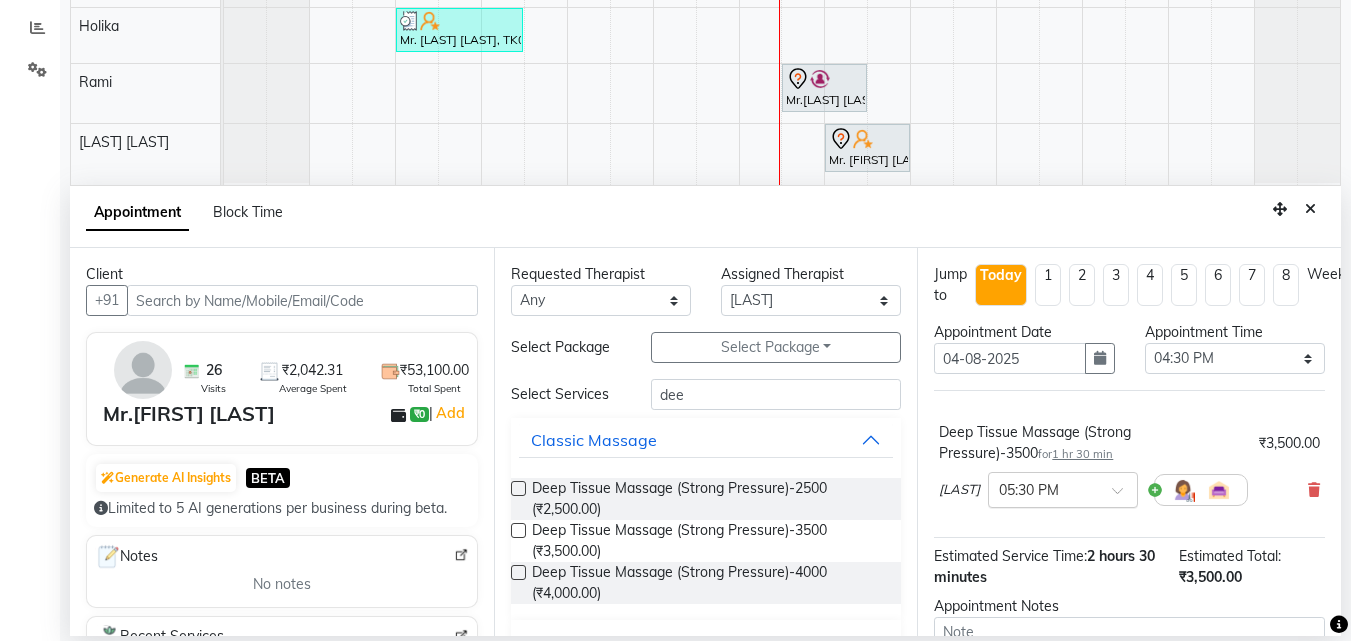 click at bounding box center [1063, 488] 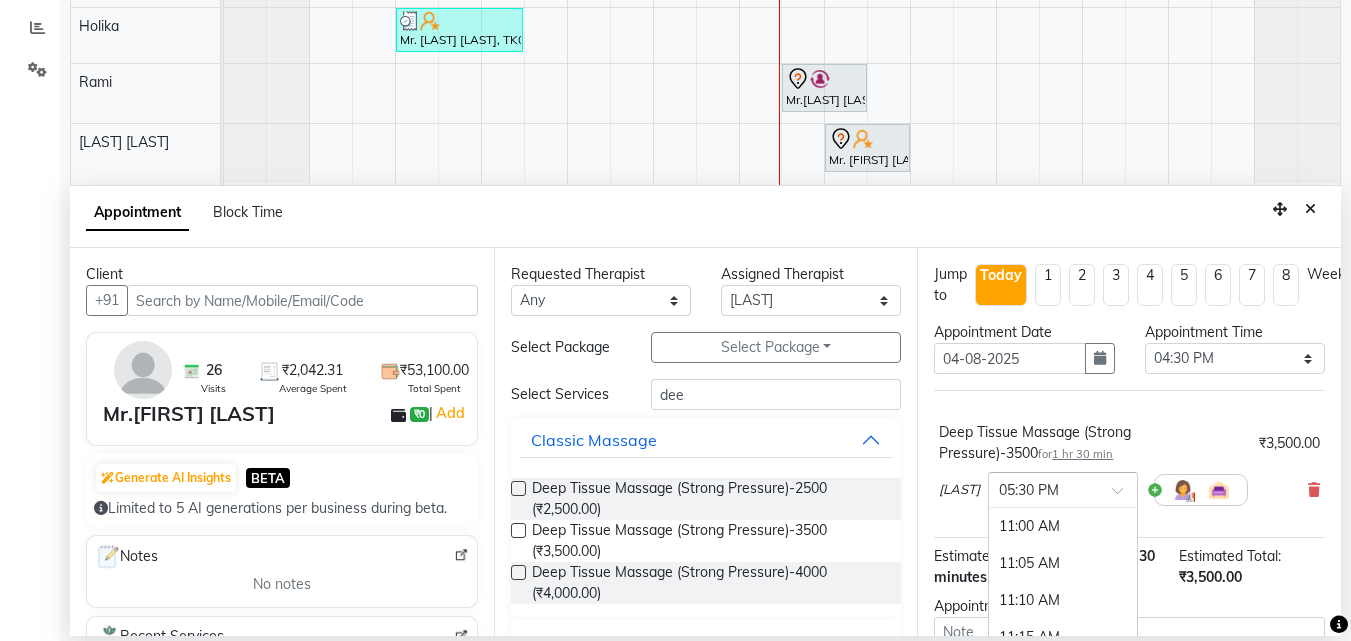 scroll, scrollTop: 2886, scrollLeft: 0, axis: vertical 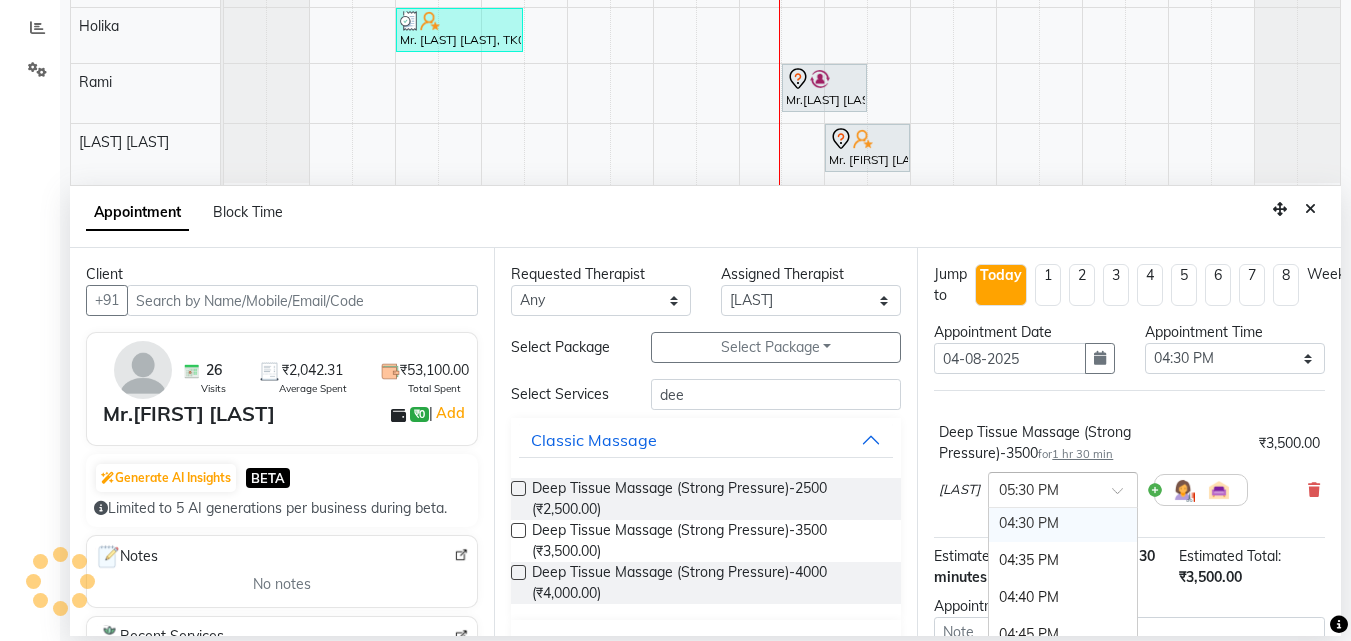 click on "04:30 PM" at bounding box center [1063, 523] 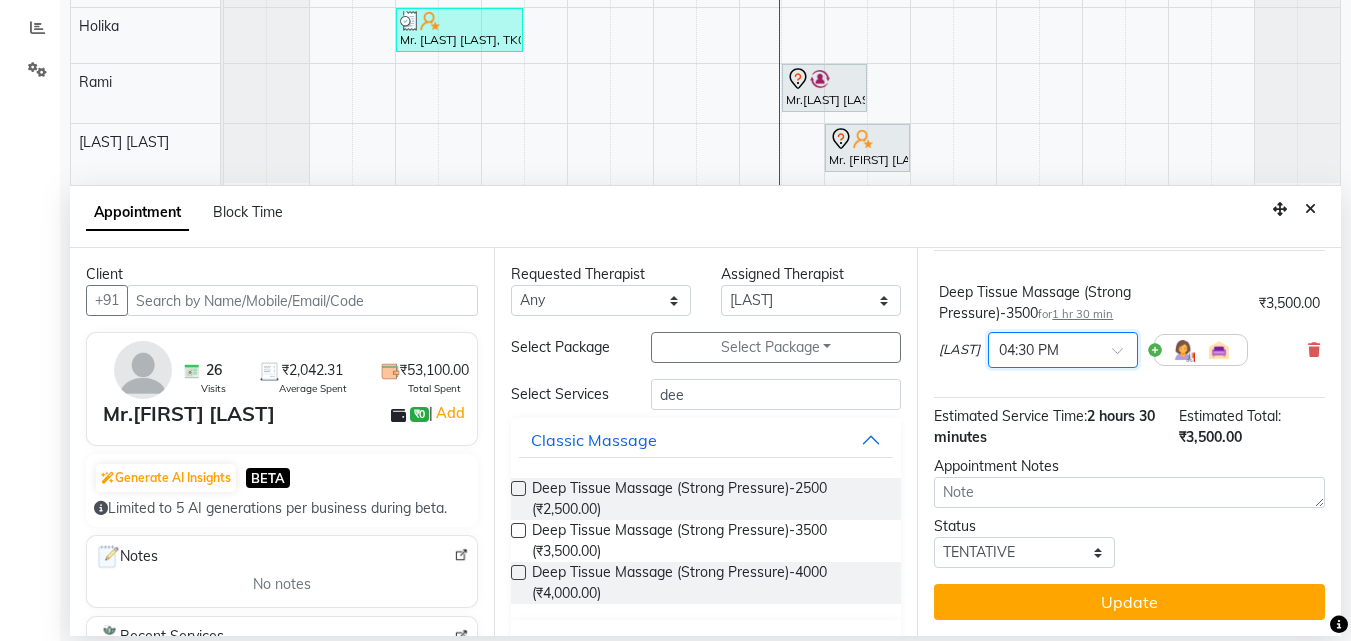 scroll, scrollTop: 155, scrollLeft: 0, axis: vertical 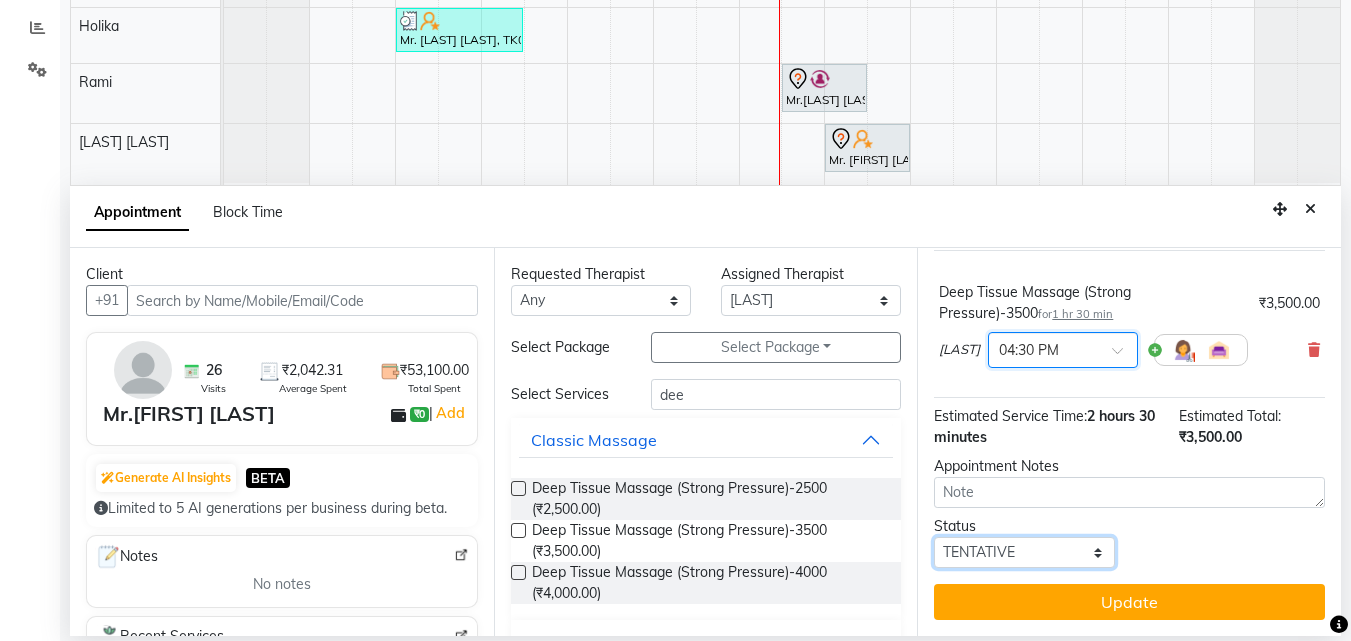 click on "Select TENTATIVE CONFIRM CHECK-IN UPCOMING" at bounding box center (1024, 552) 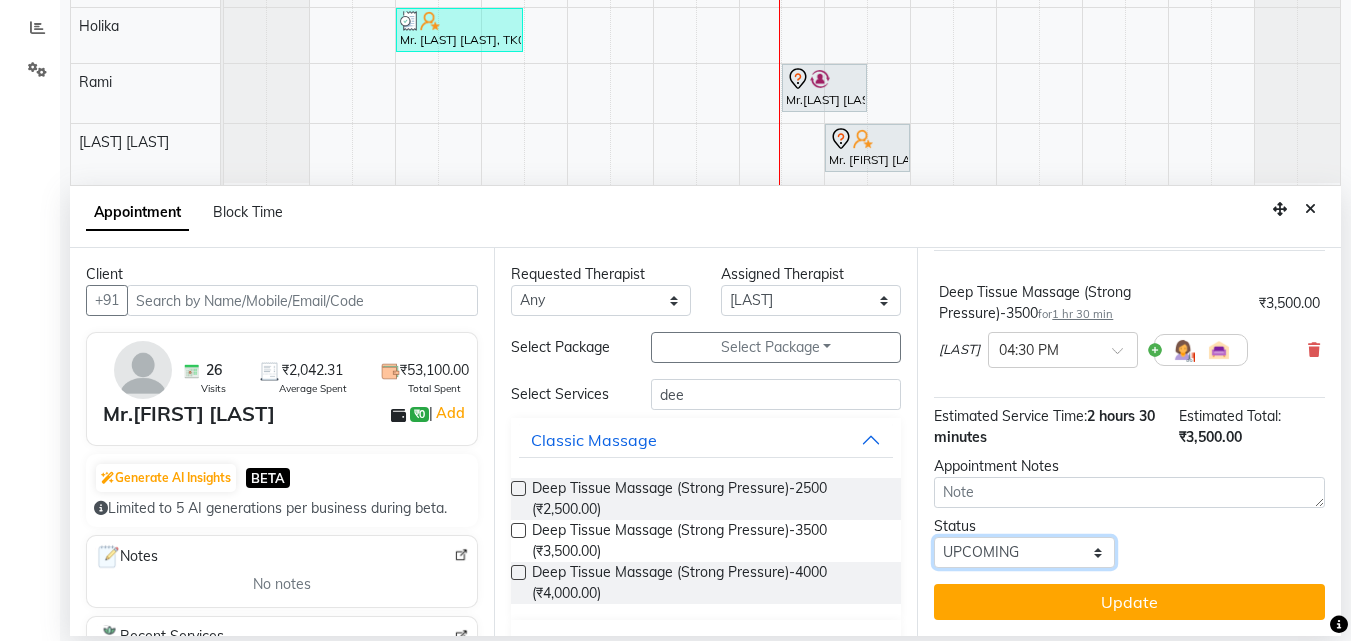 click on "Select TENTATIVE CONFIRM CHECK-IN UPCOMING" at bounding box center [1024, 552] 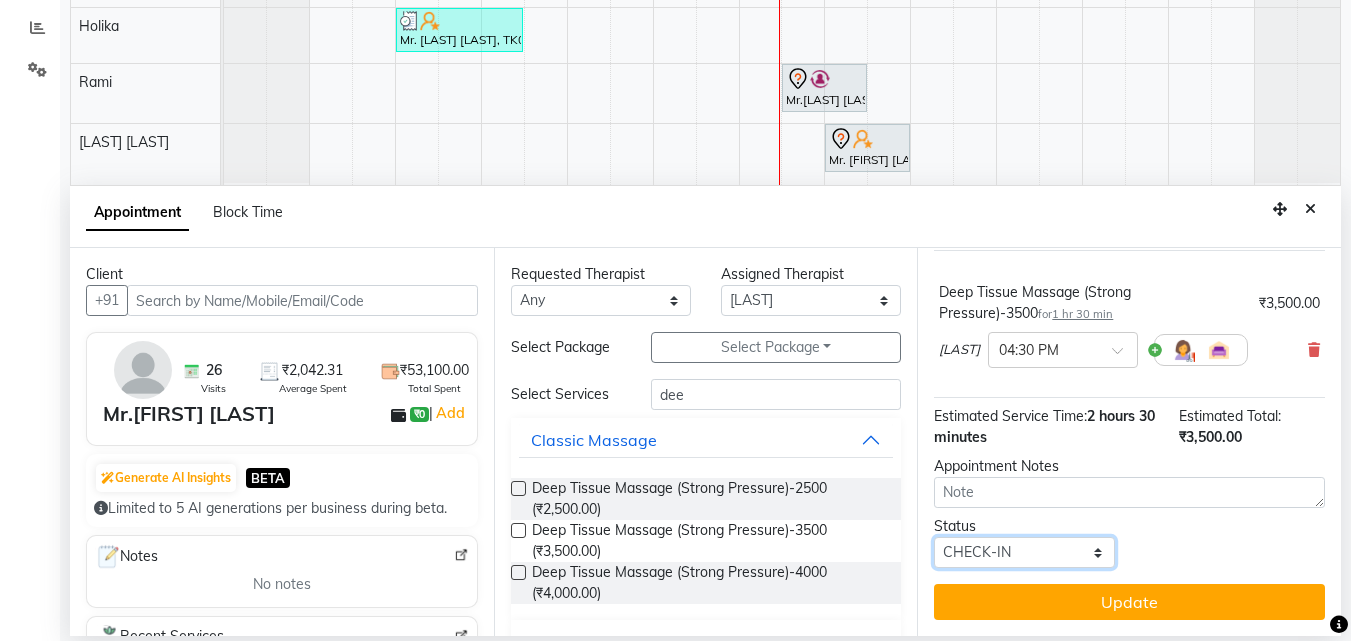 click on "Select TENTATIVE CONFIRM CHECK-IN UPCOMING" at bounding box center [1024, 552] 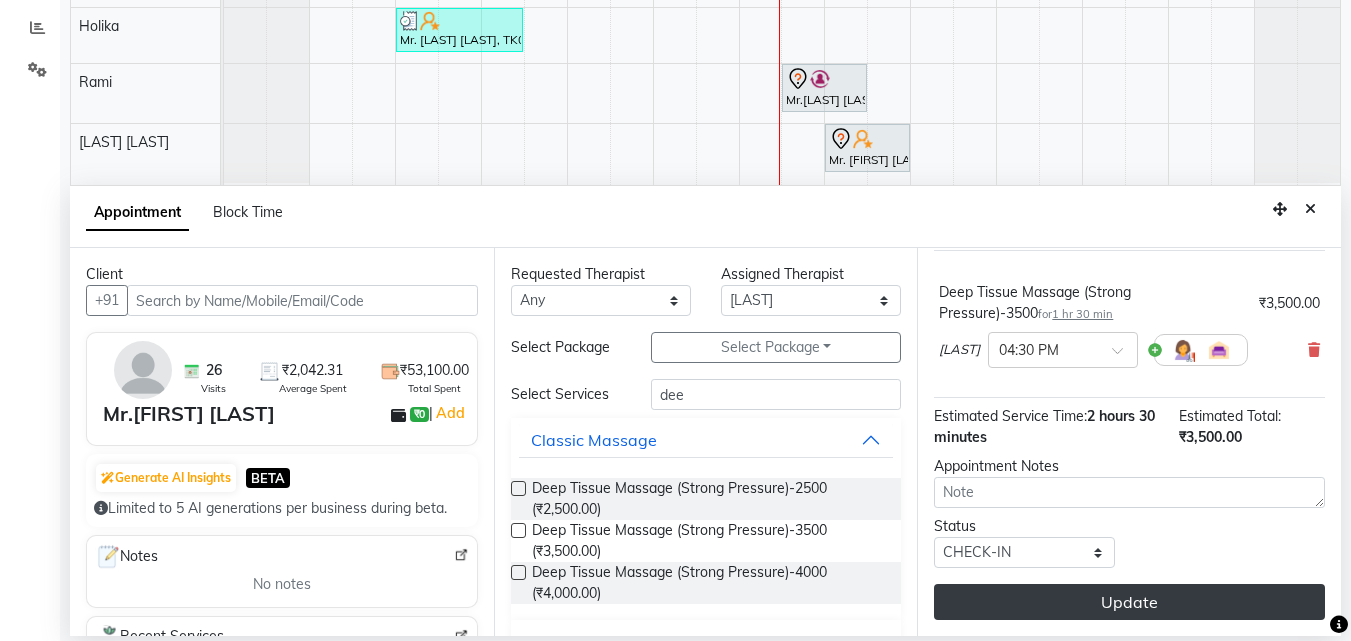 click on "Update" at bounding box center [1129, 602] 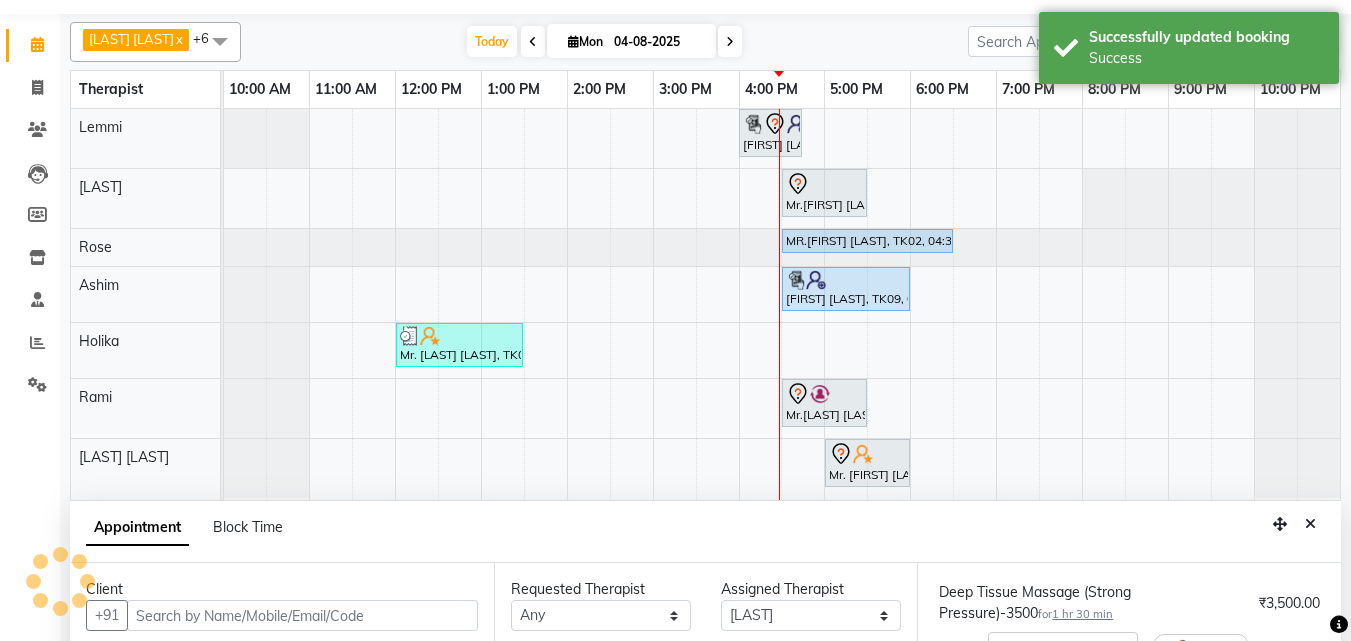 scroll, scrollTop: 0, scrollLeft: 0, axis: both 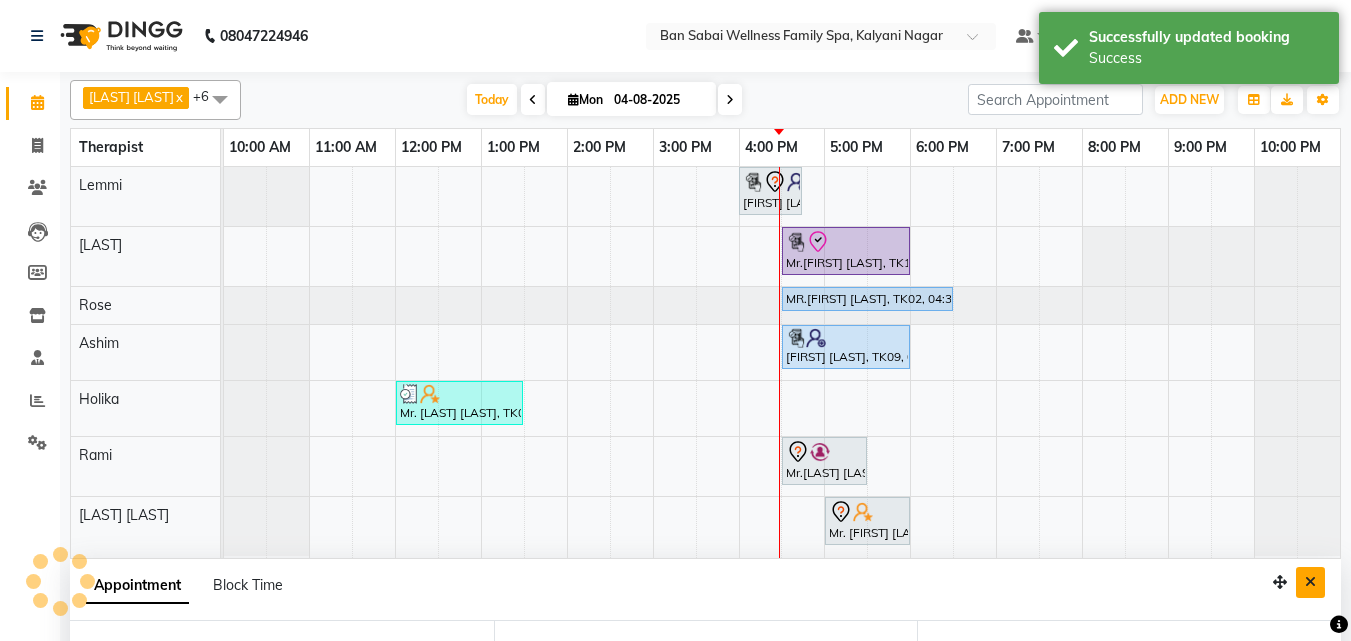 click at bounding box center (1310, 582) 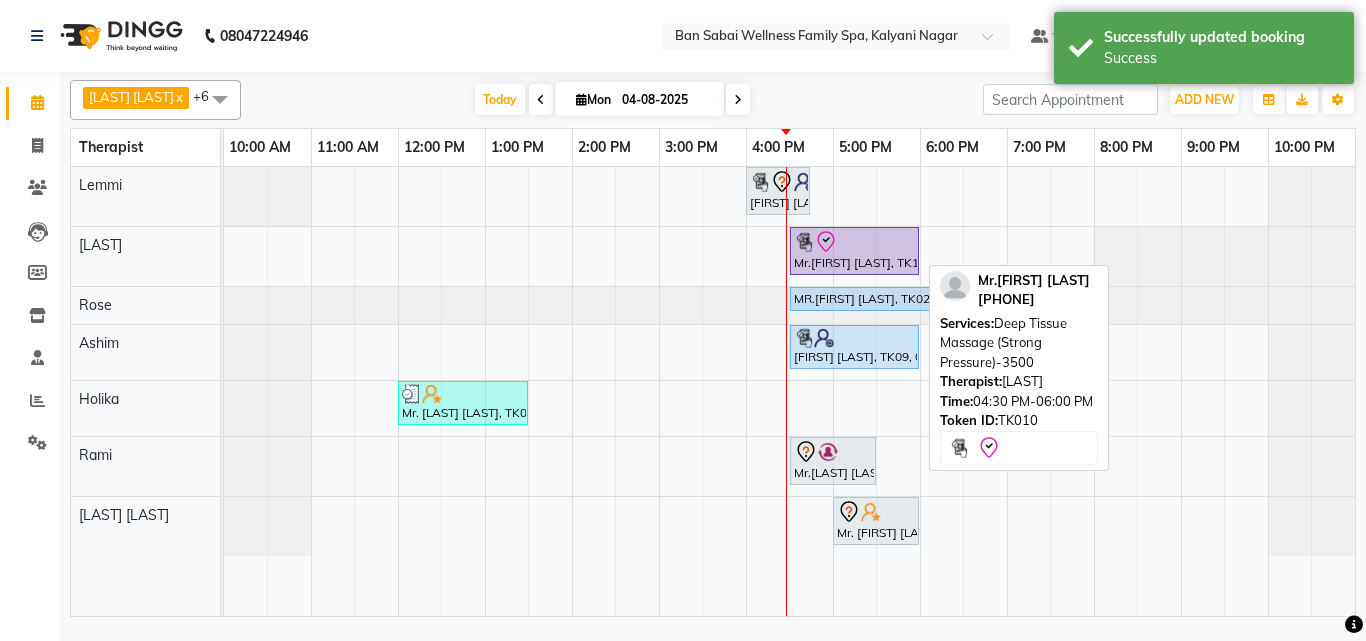 click on "Mr.[FIRST] [LAST], TK10, 04:30 PM-06:00 PM, Deep Tissue Massage (Strong Pressure)-3500" at bounding box center [854, 251] 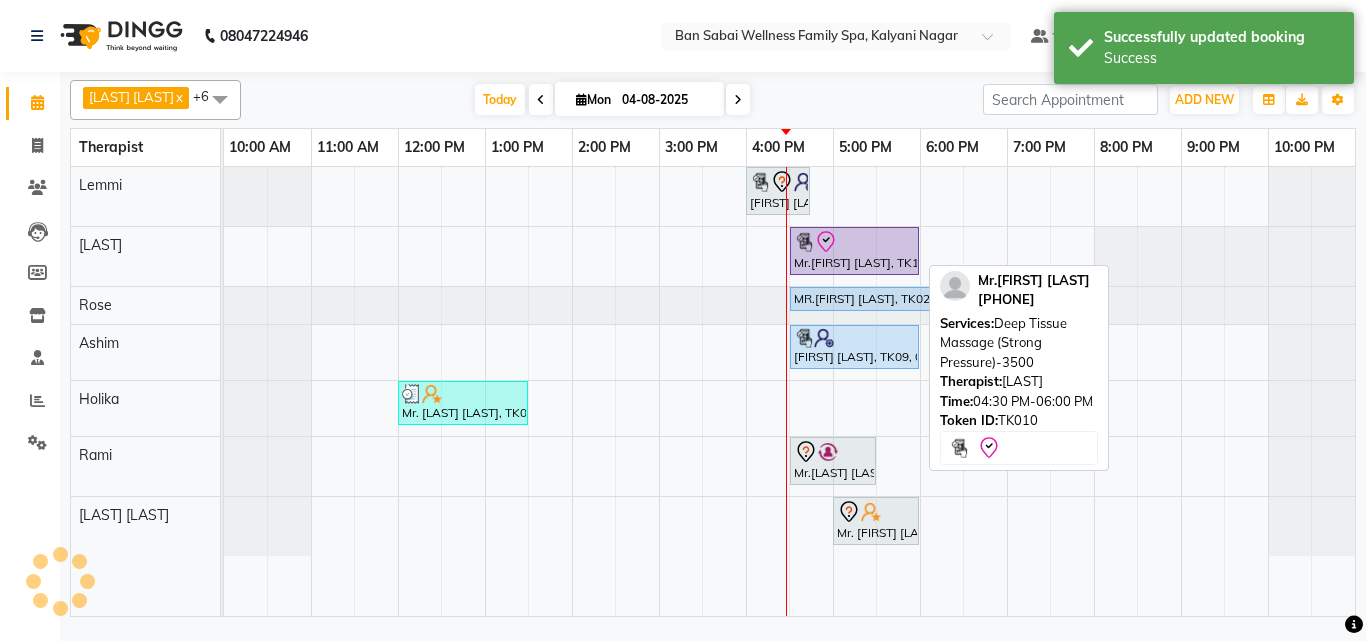click on "Mr.[FIRST] [LAST], TK10, 04:30 PM-06:00 PM, Deep Tissue Massage (Strong Pressure)-3500" at bounding box center [854, 251] 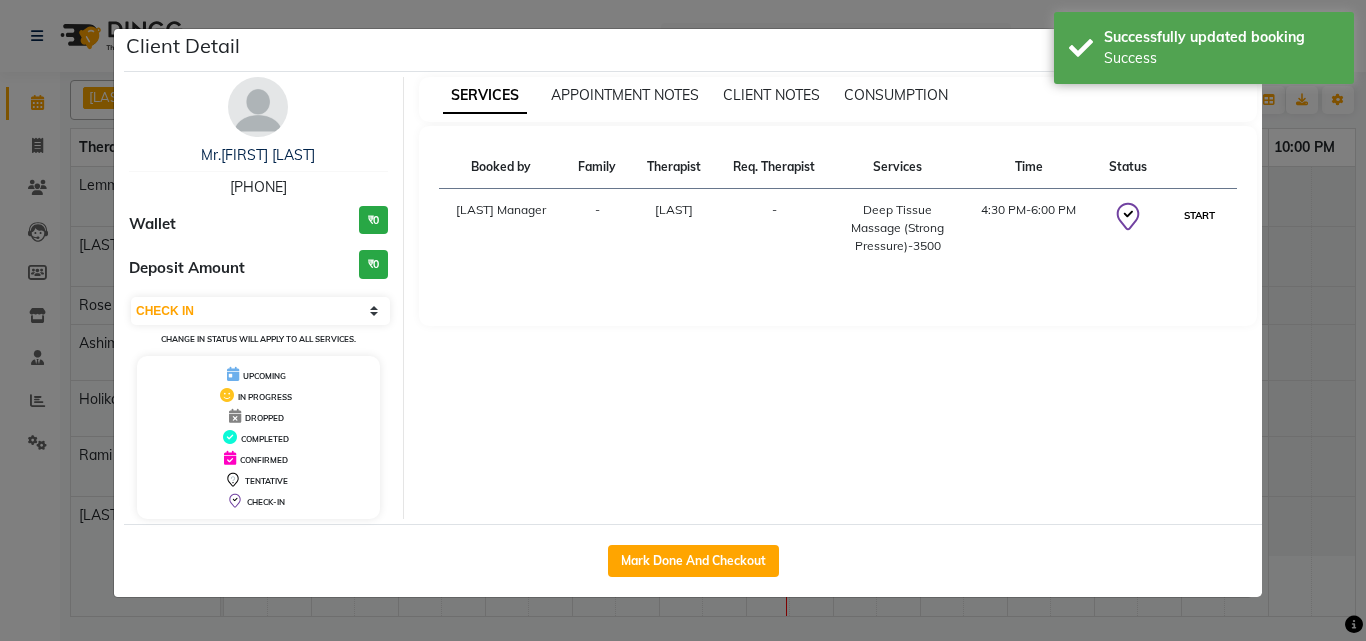 click on "START" at bounding box center (1199, 215) 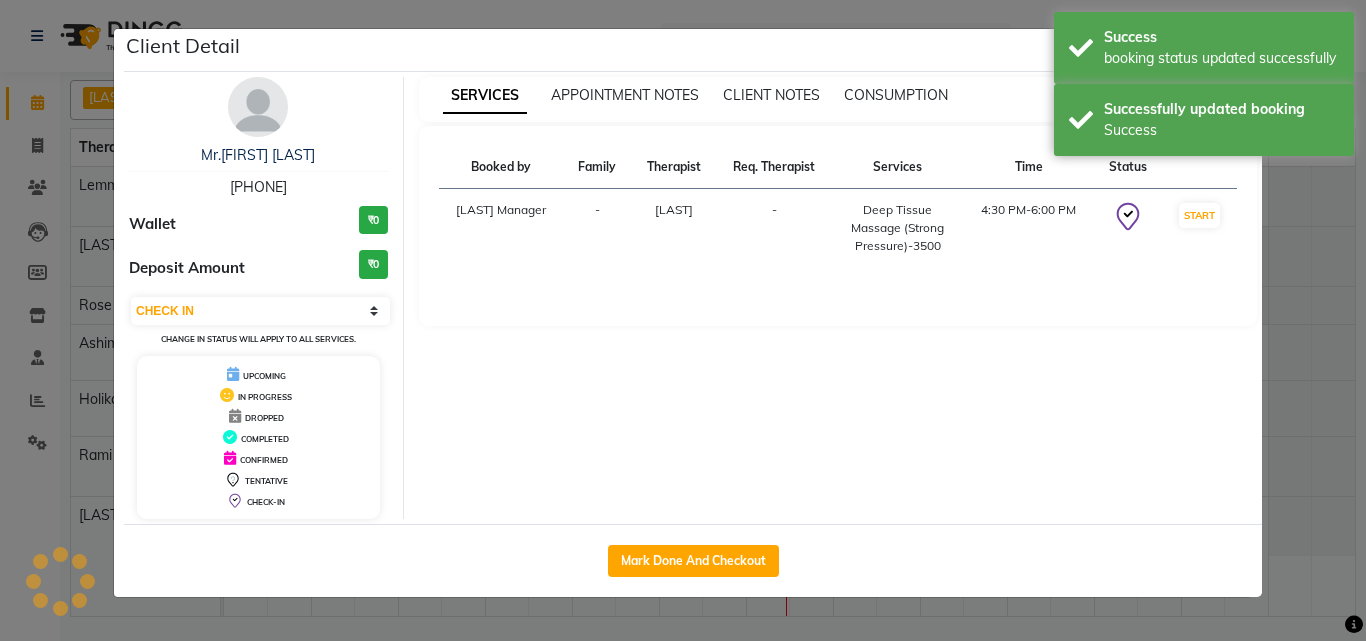 select on "1" 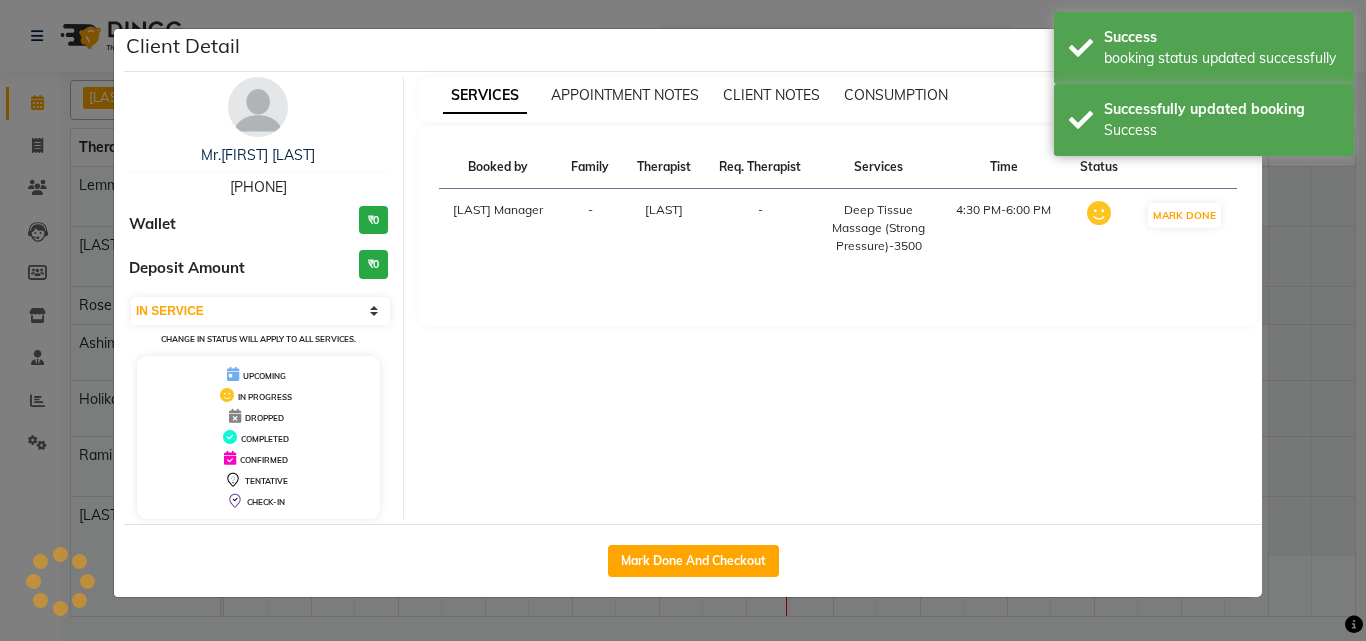 drag, startPoint x: 1298, startPoint y: 272, endPoint x: 1296, endPoint y: 302, distance: 30.066593 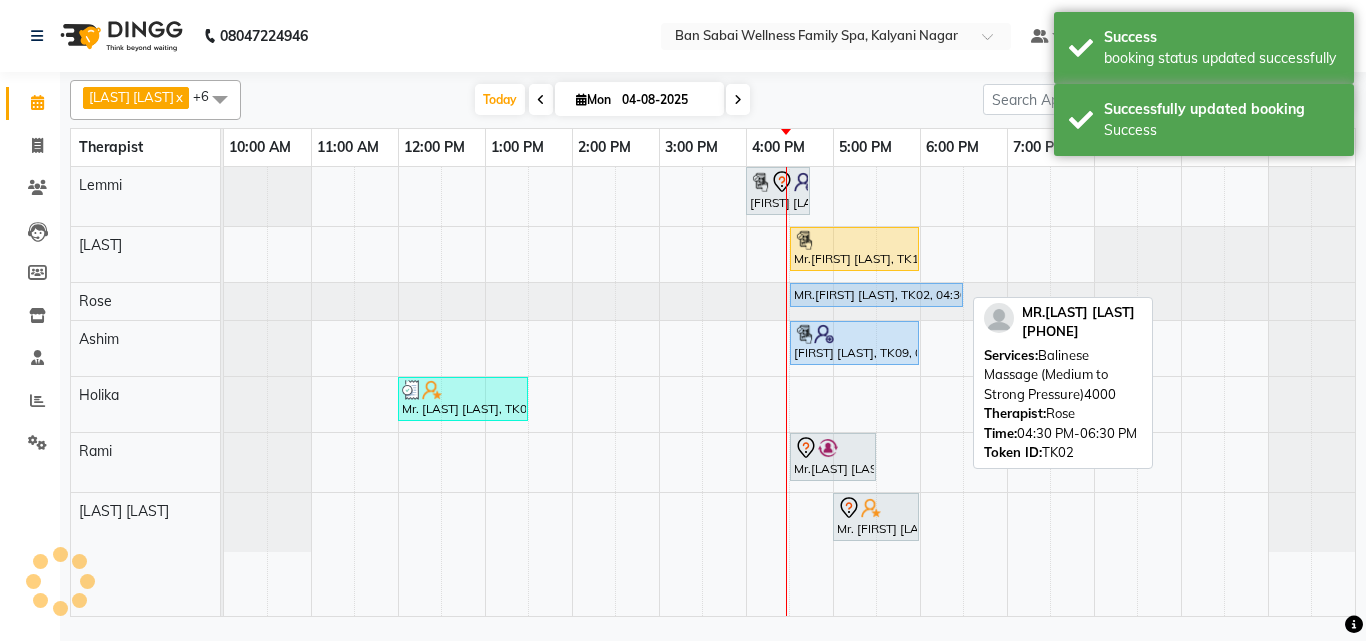 click on "MR.[FIRST] [LAST], TK02, 04:30 PM-06:30 PM, Balinese Massage (Medium to Strong Pressure)4000" at bounding box center (876, 295) 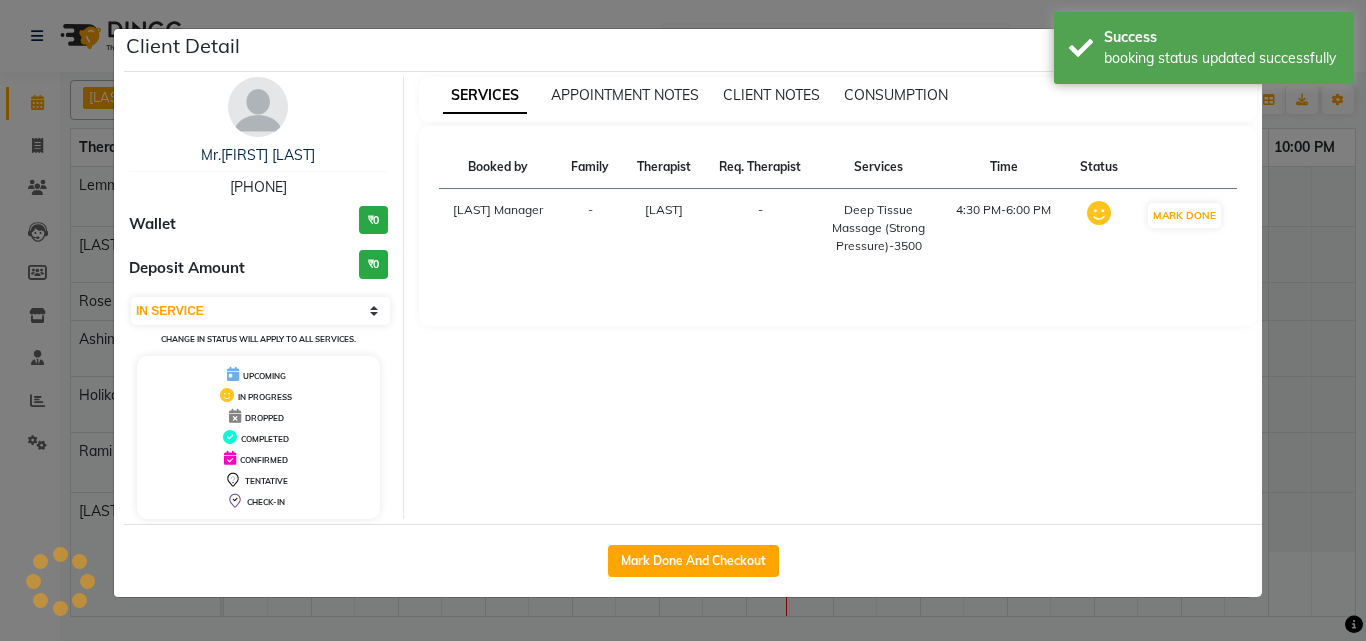 select on "5" 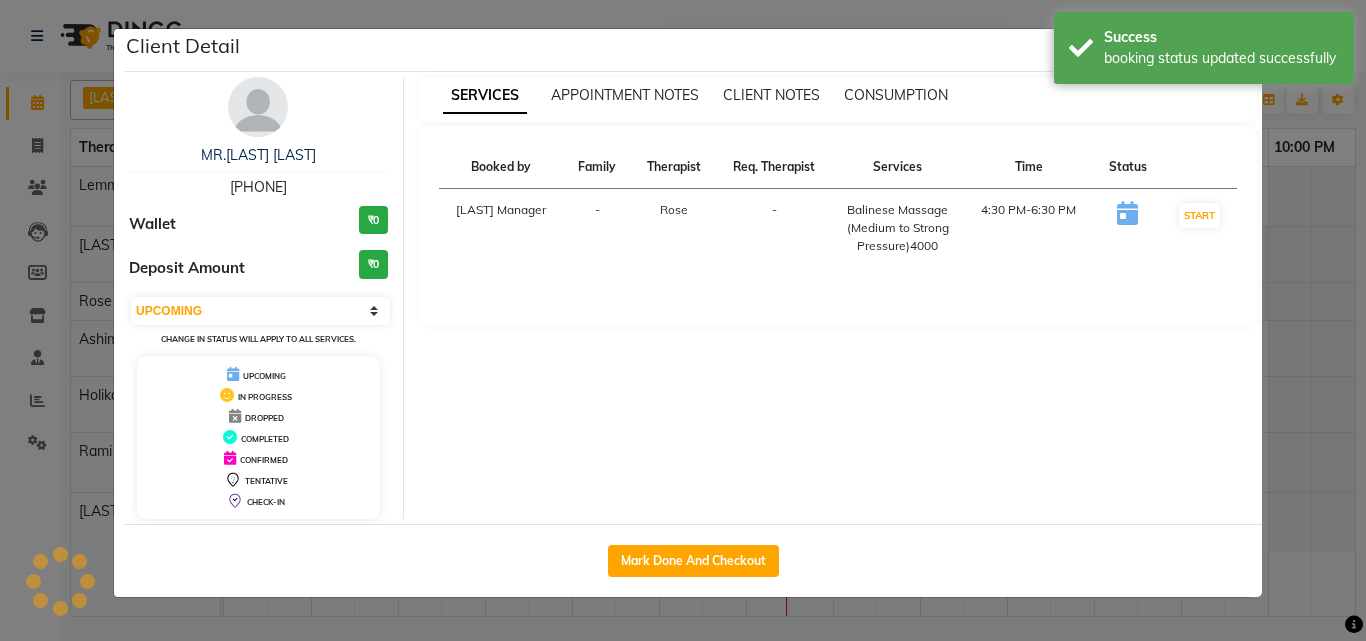 click on "START" at bounding box center [1199, 228] 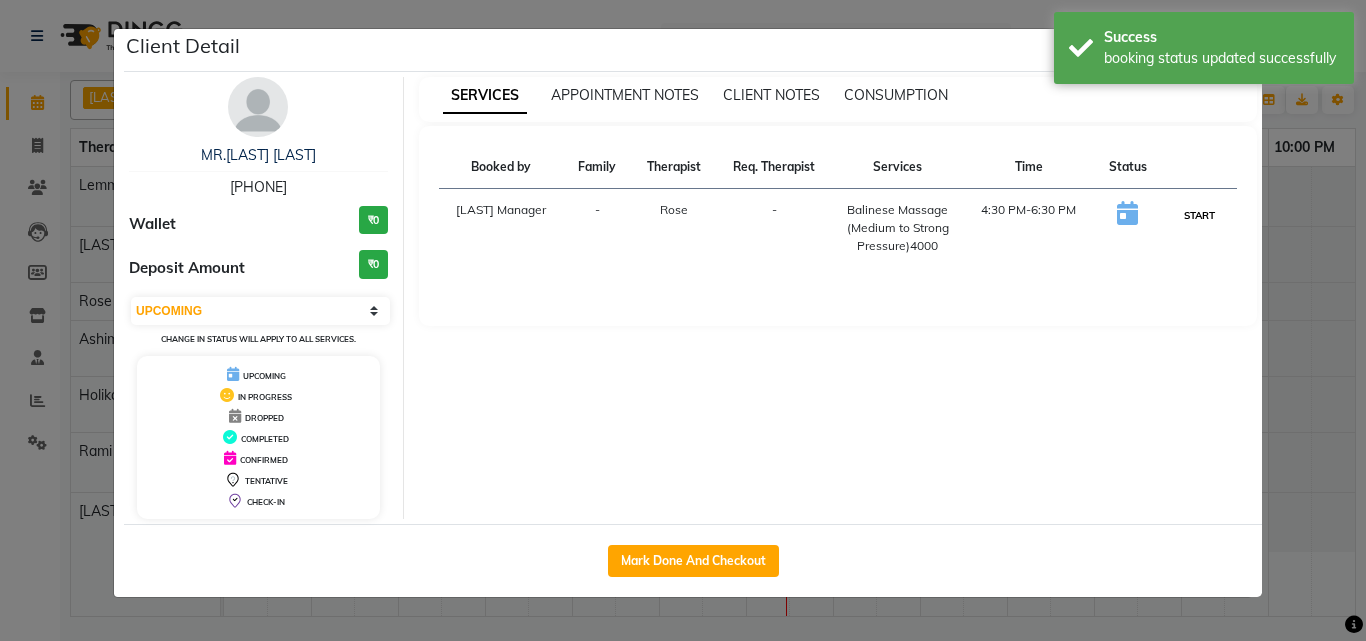 click on "START" at bounding box center (1199, 215) 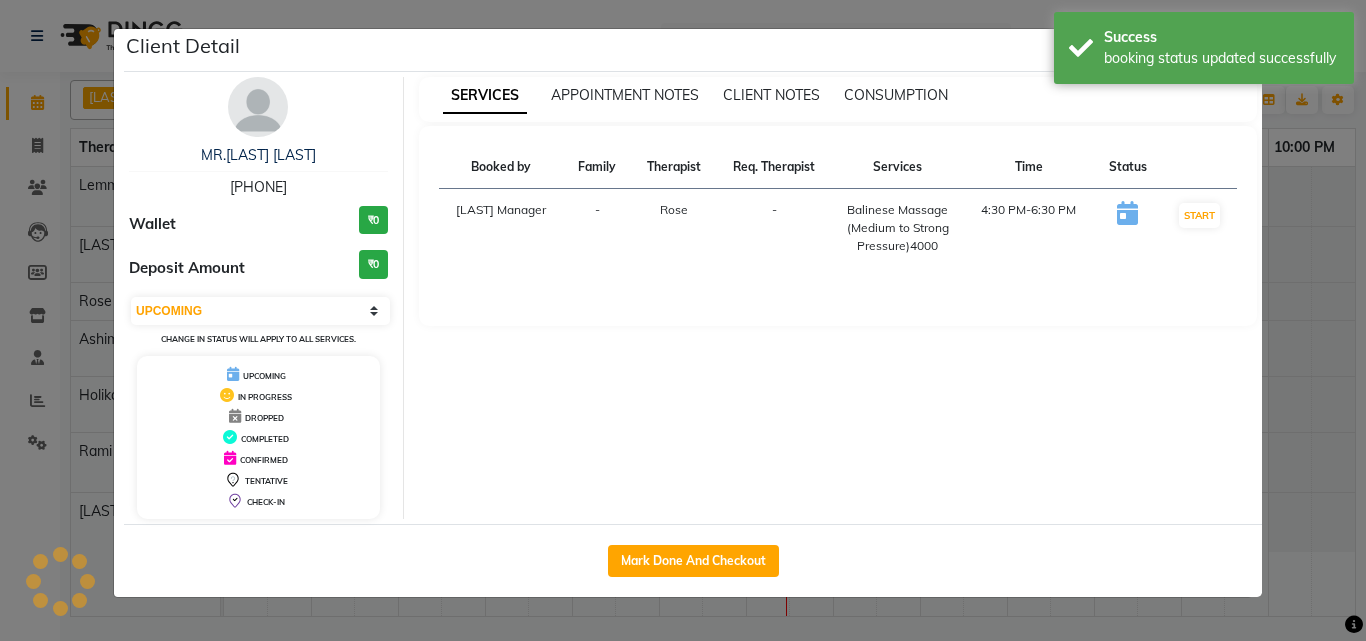 click on "Client Detail  MR.SHATAYU JAGTAP   9172443236 Wallet ₹0 Deposit Amount  ₹0  Select IN SERVICE CONFIRMED TENTATIVE CHECK IN MARK DONE DROPPED UPCOMING Change in status will apply to all services. UPCOMING IN PROGRESS DROPPED COMPLETED CONFIRMED TENTATIVE CHECK-IN SERVICES APPOINTMENT NOTES CLIENT NOTES CONSUMPTION Booked by Family Therapist Req. Therapist Services Time Status  Rinky Manager  - Rose -  Balinese Massage (Medium to Strong Pressure)4000   4:30 PM-6:30 PM   START   Mark Done And Checkout" 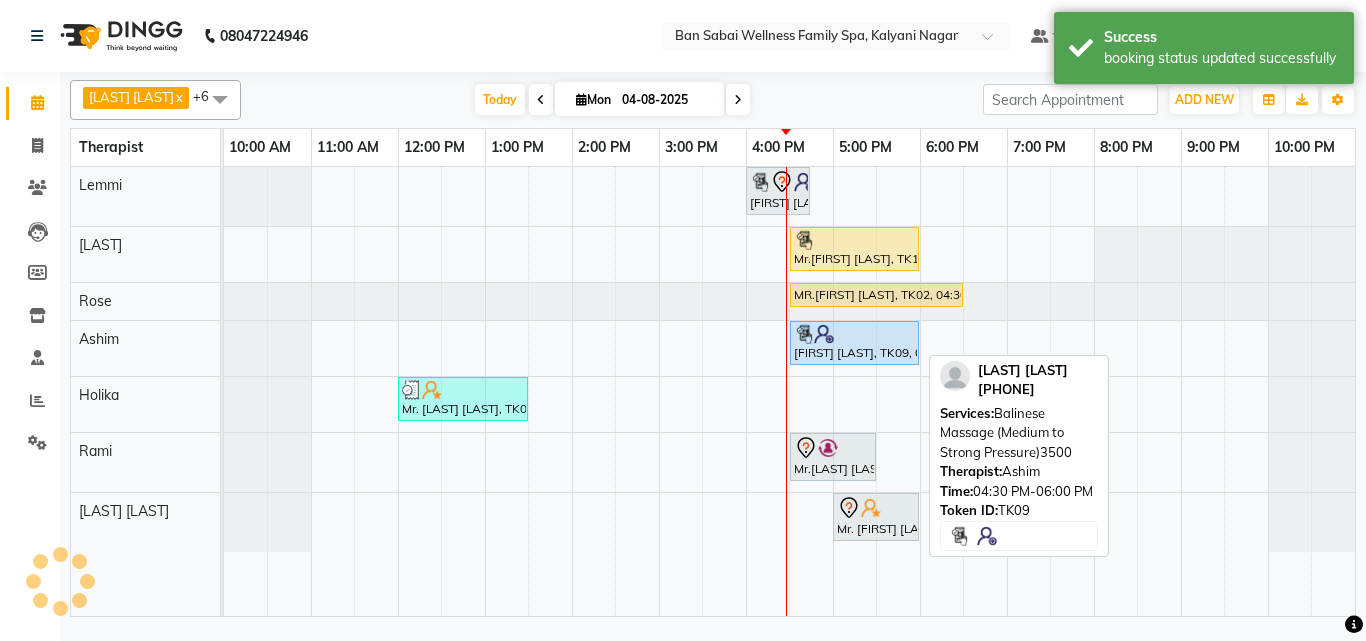 click at bounding box center [824, 334] 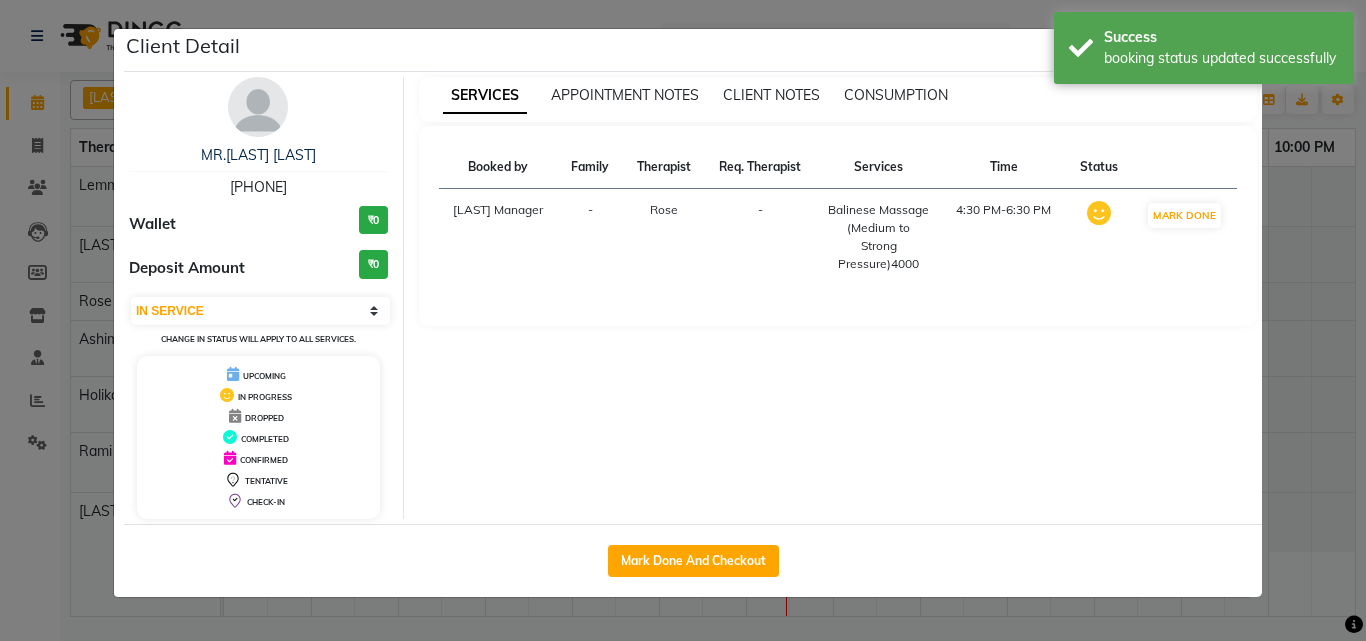 select on "5" 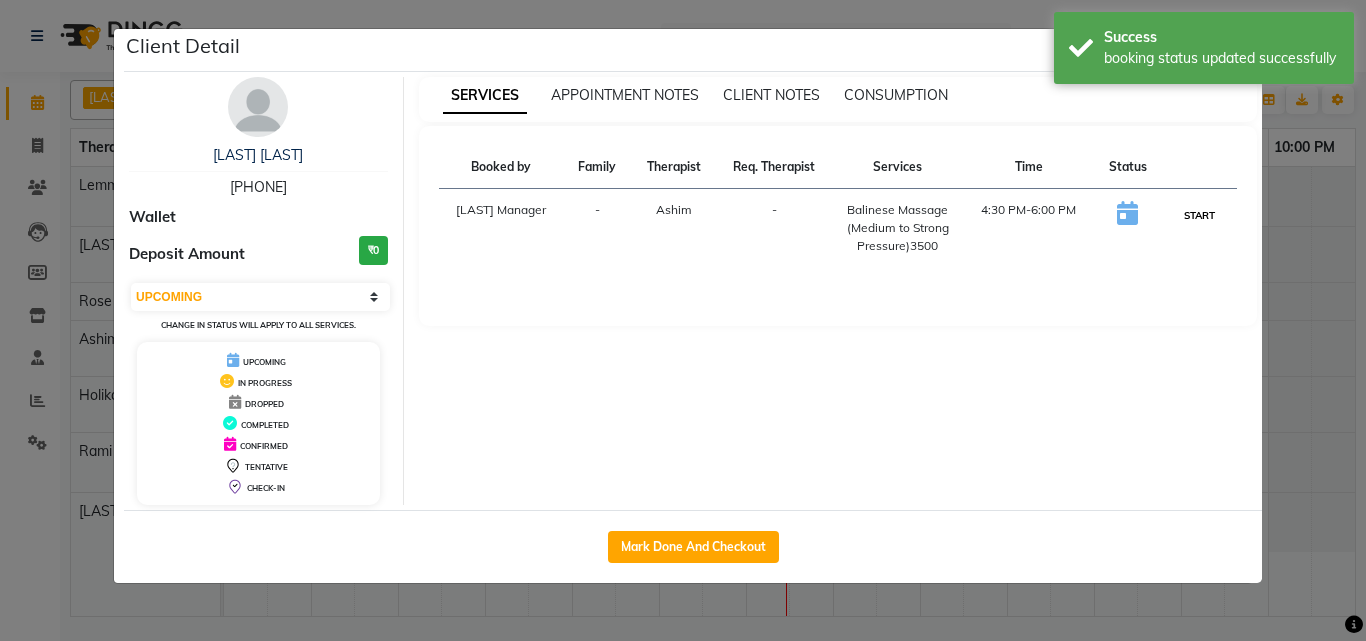 click on "START" at bounding box center [1199, 215] 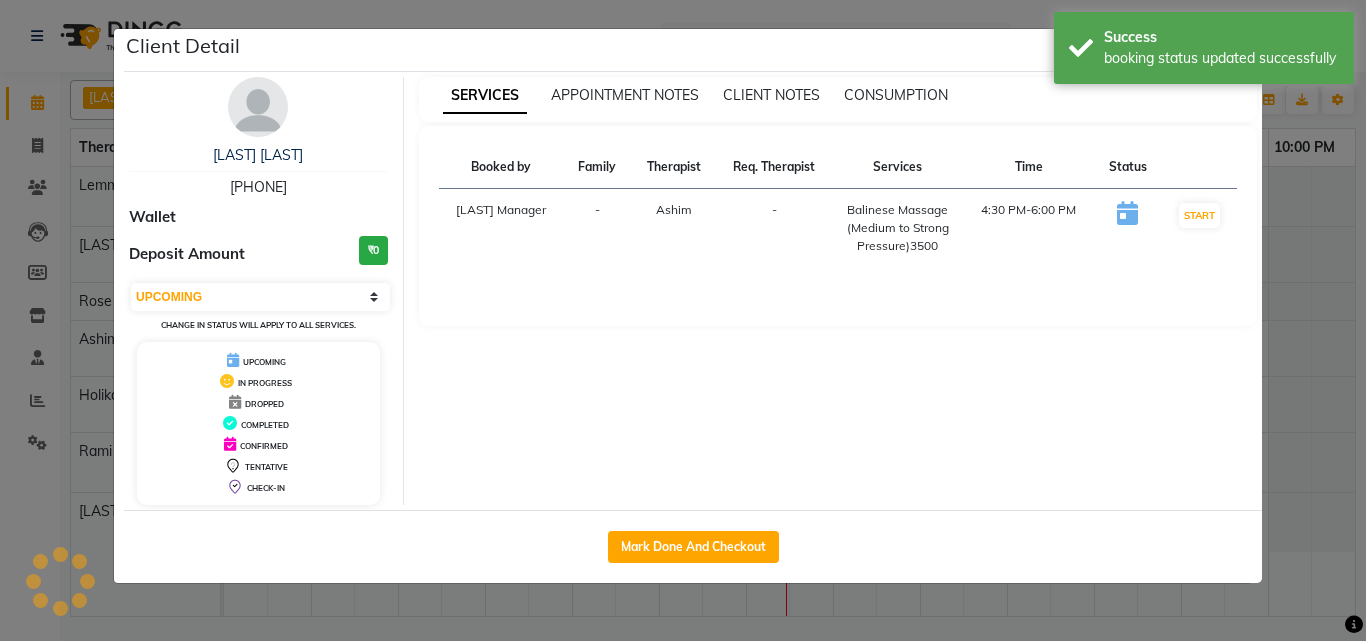 click on "Client Detail  Akash Chandhere   8308353600 Wallet Deposit Amount  ₹0  Select IN SERVICE CONFIRMED TENTATIVE CHECK IN MARK DONE DROPPED UPCOMING Change in status will apply to all services. UPCOMING IN PROGRESS DROPPED COMPLETED CONFIRMED TENTATIVE CHECK-IN SERVICES APPOINTMENT NOTES CLIENT NOTES CONSUMPTION Booked by Family Therapist Req. Therapist Services Time Status  Rinky Manager  - Ashim -  Balinese Massage (Medium to Strong Pressure)3500   4:30 PM-6:00 PM   START   Mark Done And Checkout" 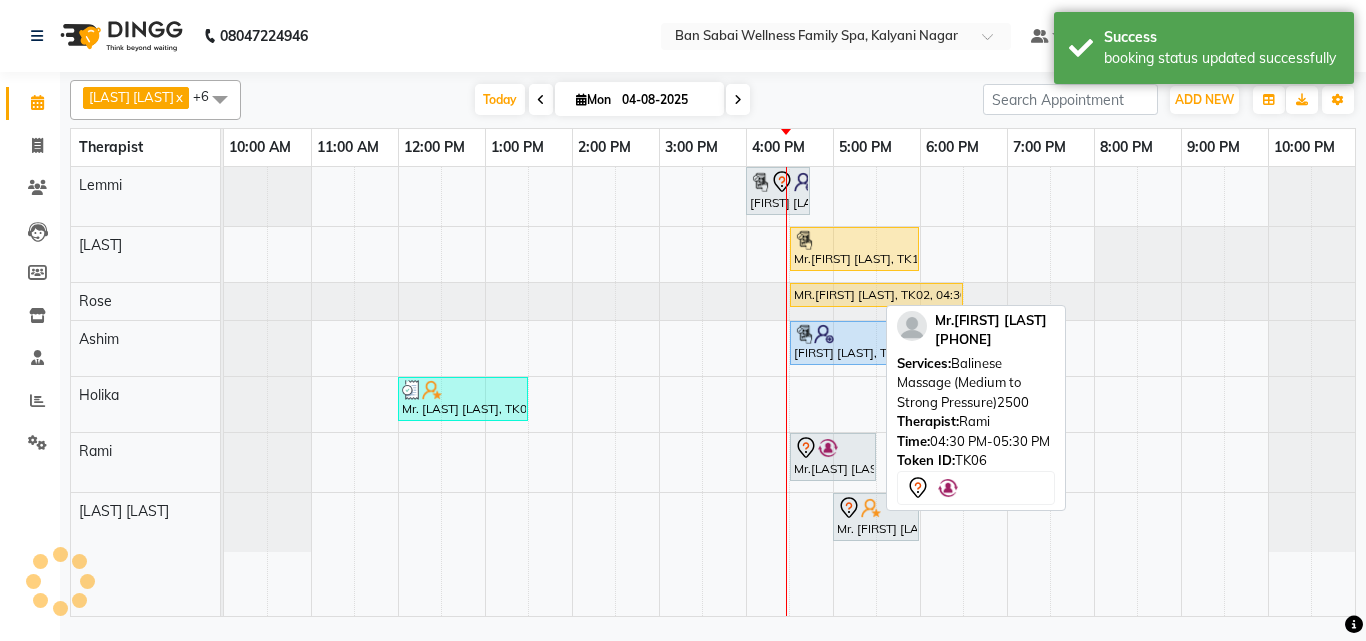 click at bounding box center [828, 448] 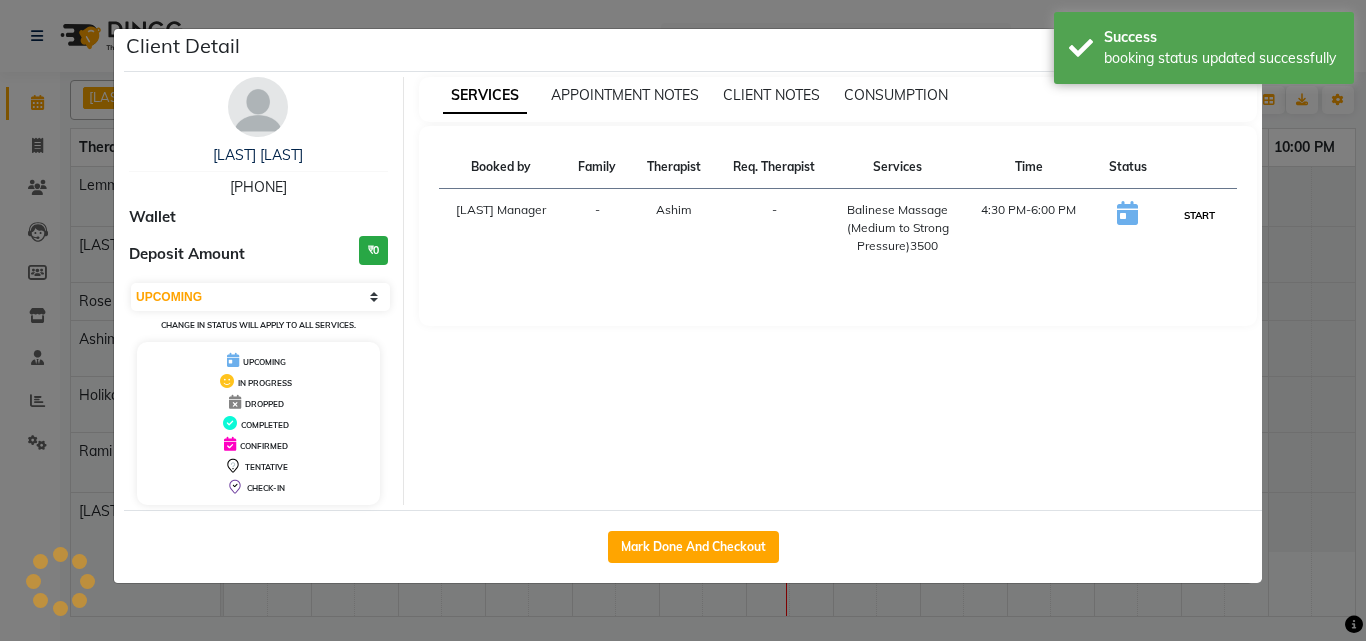 click on "START" at bounding box center (1199, 215) 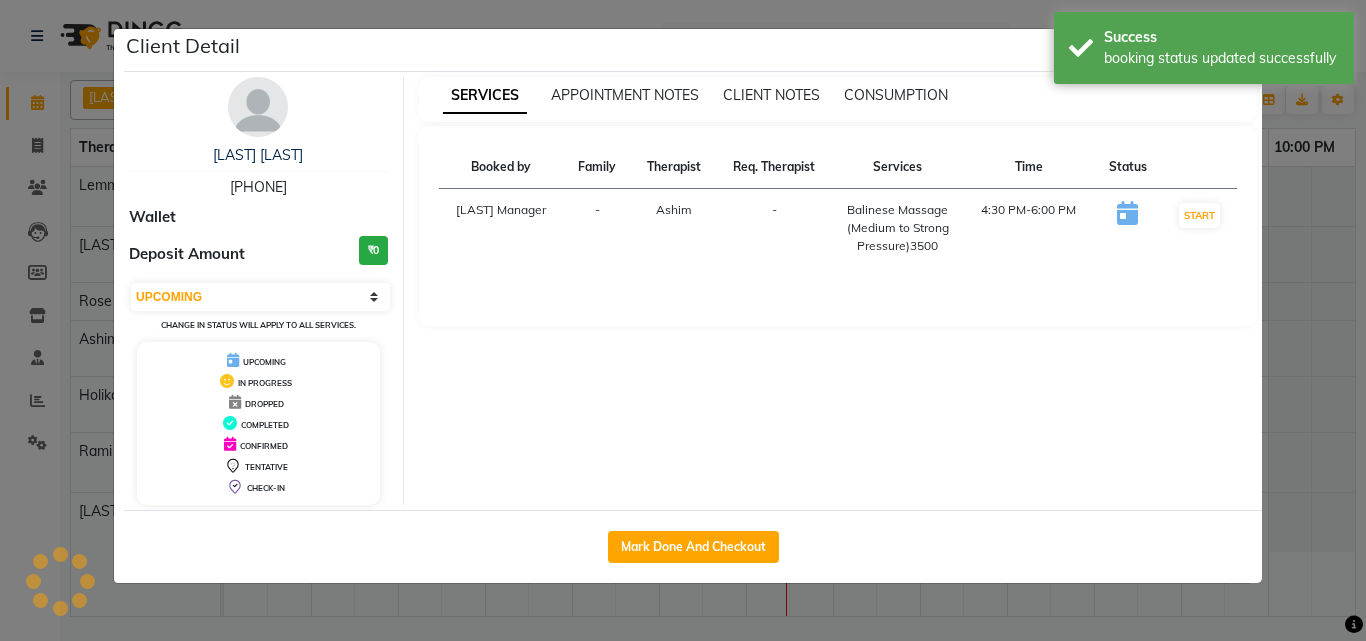 click on "Client Detail  Akash Chandhere   8308353600 Wallet Deposit Amount  ₹0  Select IN SERVICE CONFIRMED TENTATIVE CHECK IN MARK DONE DROPPED UPCOMING Change in status will apply to all services. UPCOMING IN PROGRESS DROPPED COMPLETED CONFIRMED TENTATIVE CHECK-IN SERVICES APPOINTMENT NOTES CLIENT NOTES CONSUMPTION Booked by Family Therapist Req. Therapist Services Time Status  Rinky Manager  - Ashim -  Balinese Massage (Medium to Strong Pressure)3500   4:30 PM-6:00 PM   START   Mark Done And Checkout" 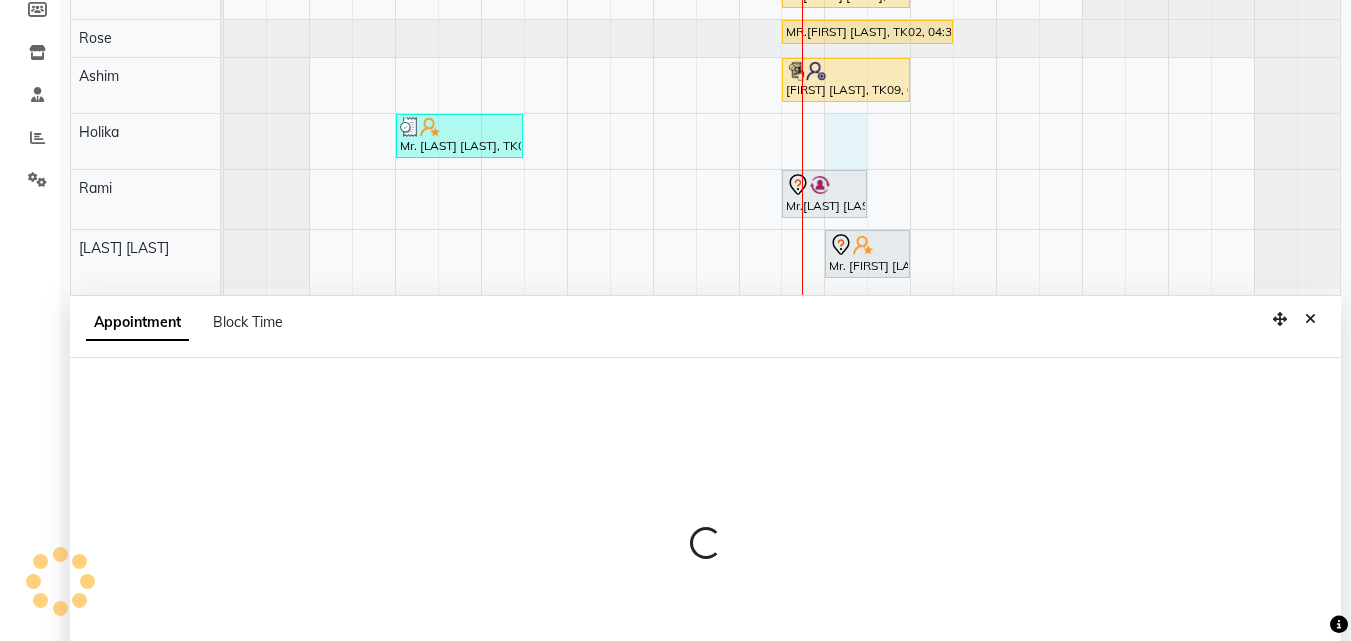 scroll, scrollTop: 373, scrollLeft: 0, axis: vertical 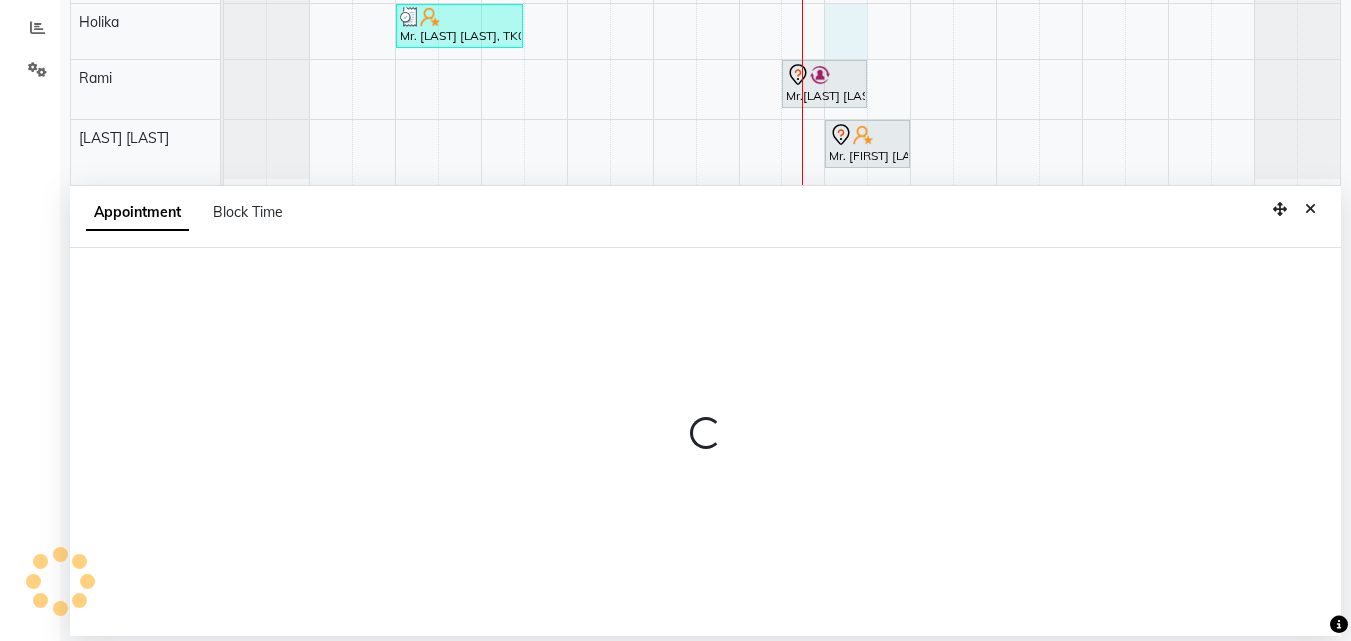 select on "79370" 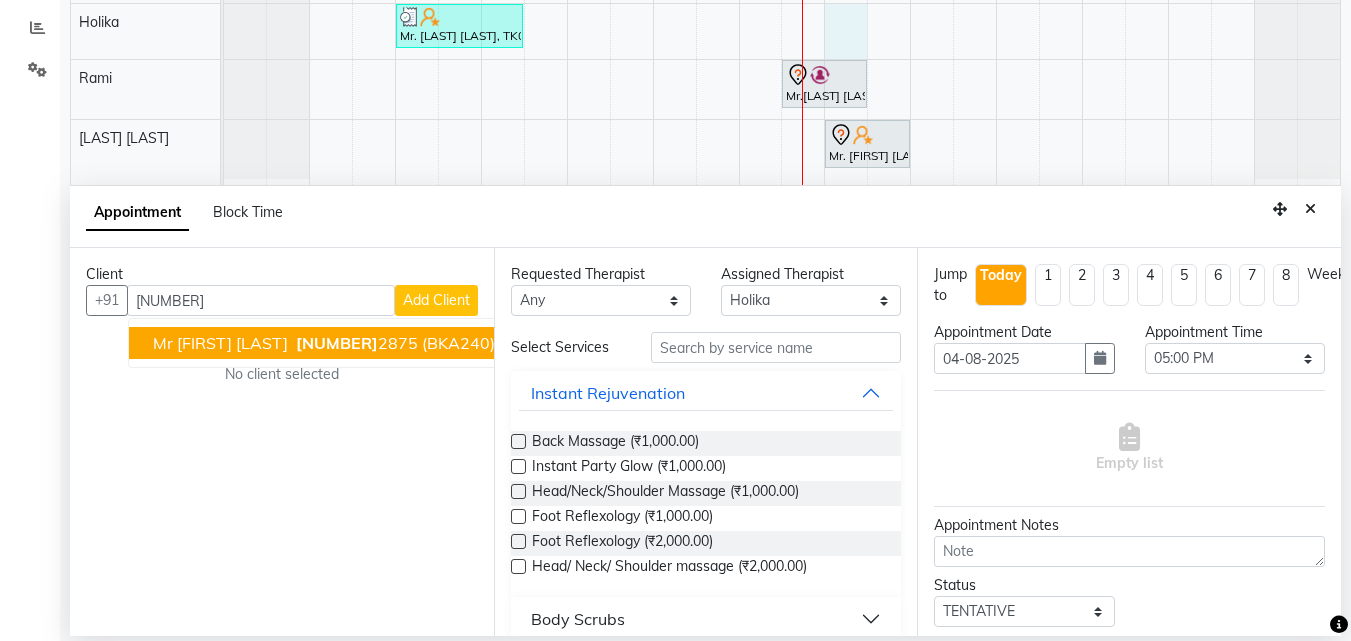 click on "Mr [FIRST] [LAST]" at bounding box center [220, 343] 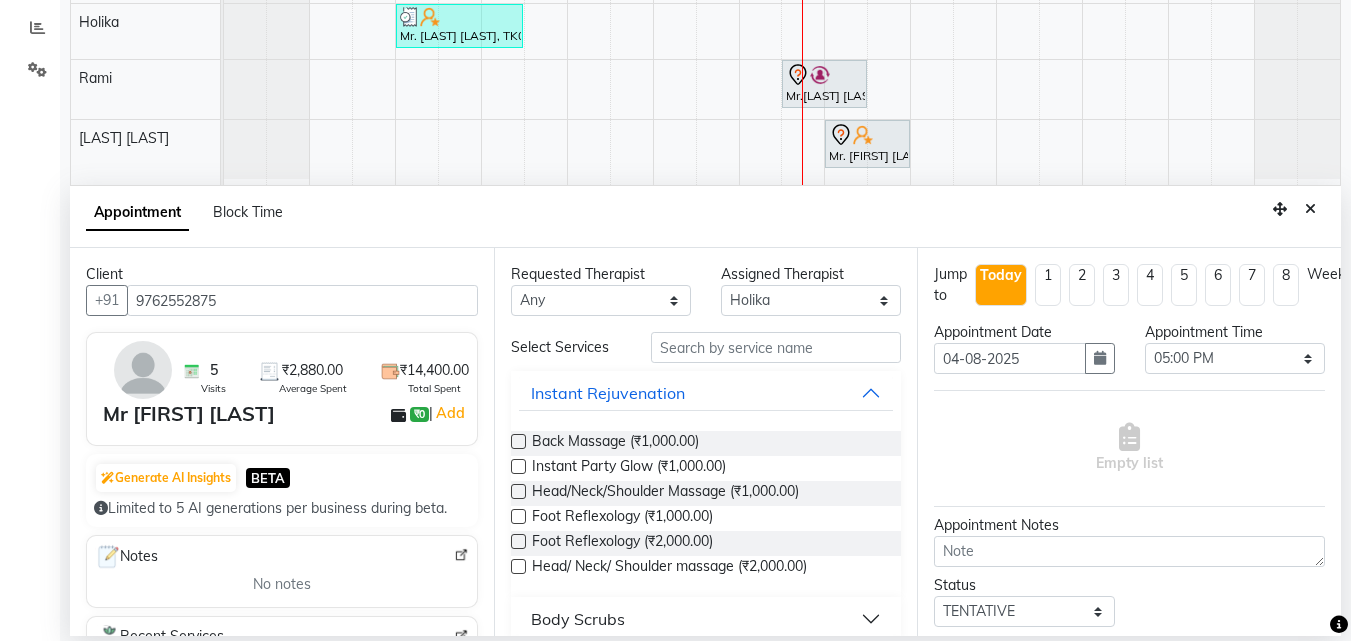 type on "9762552875" 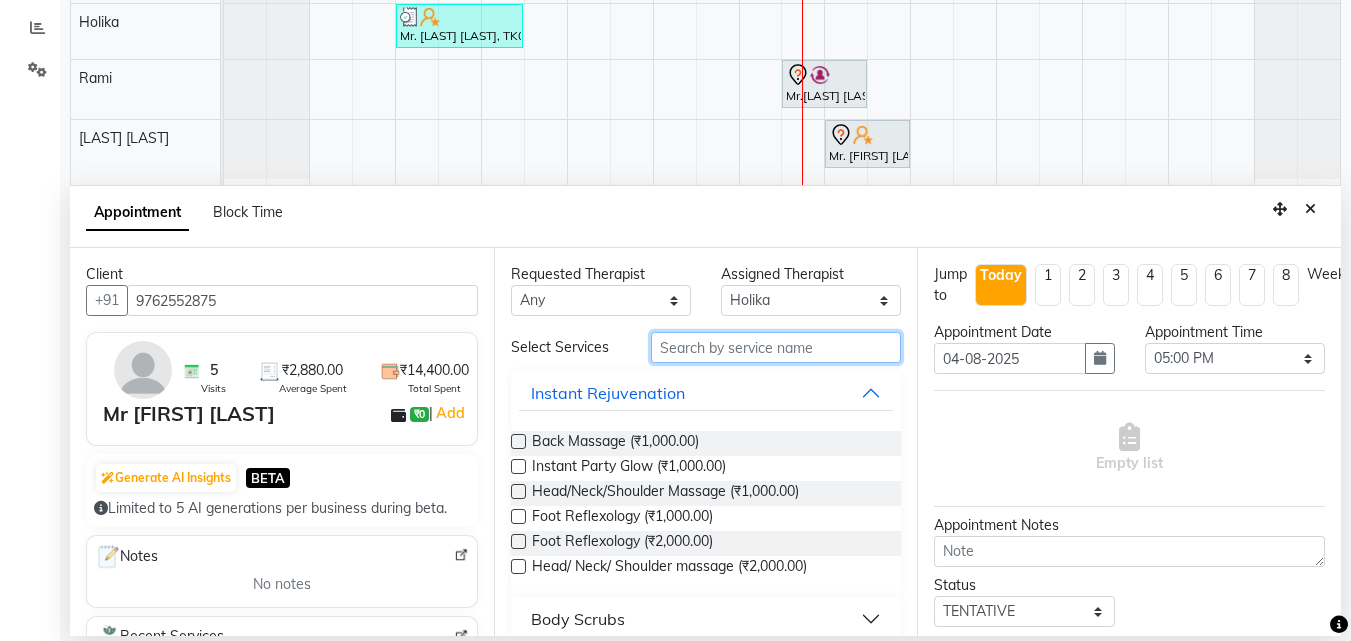 click at bounding box center (776, 347) 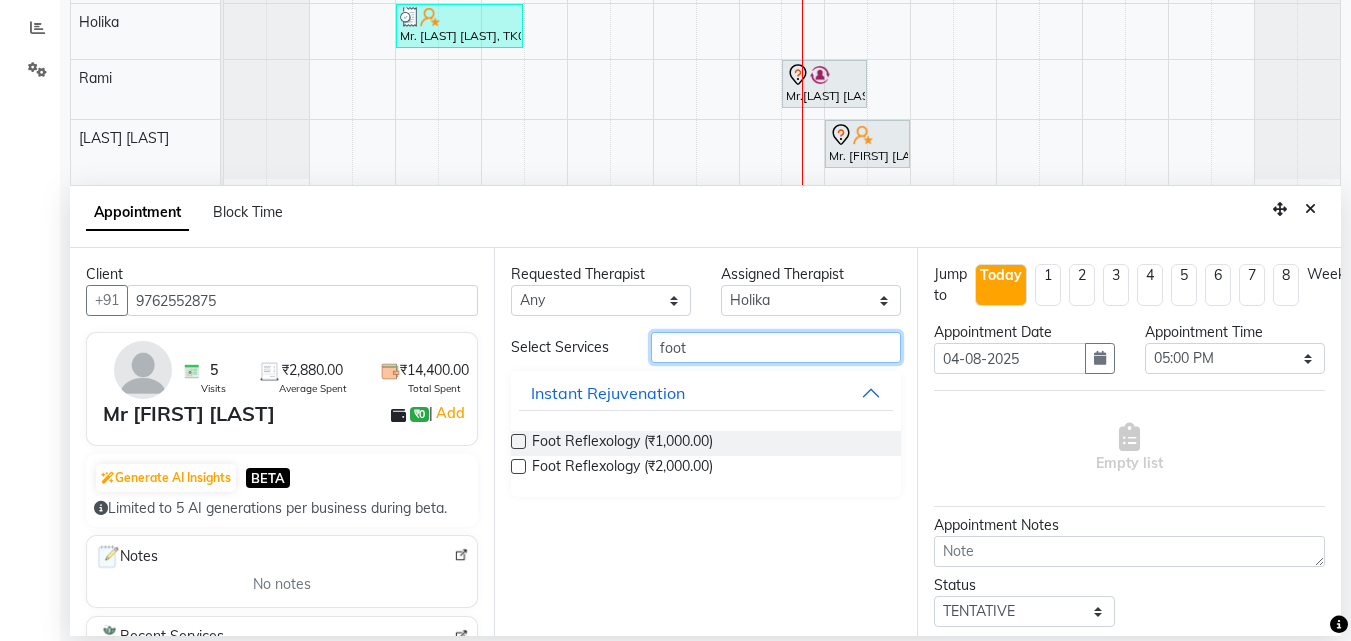 type on "foot" 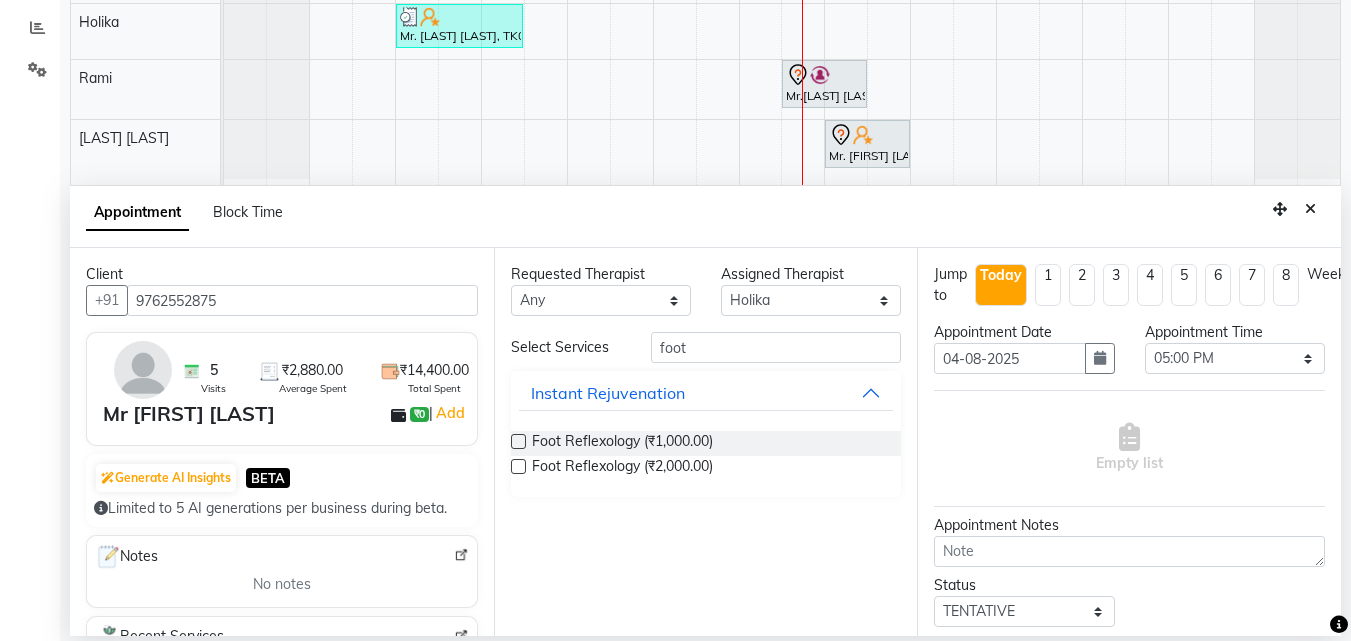 click at bounding box center (518, 441) 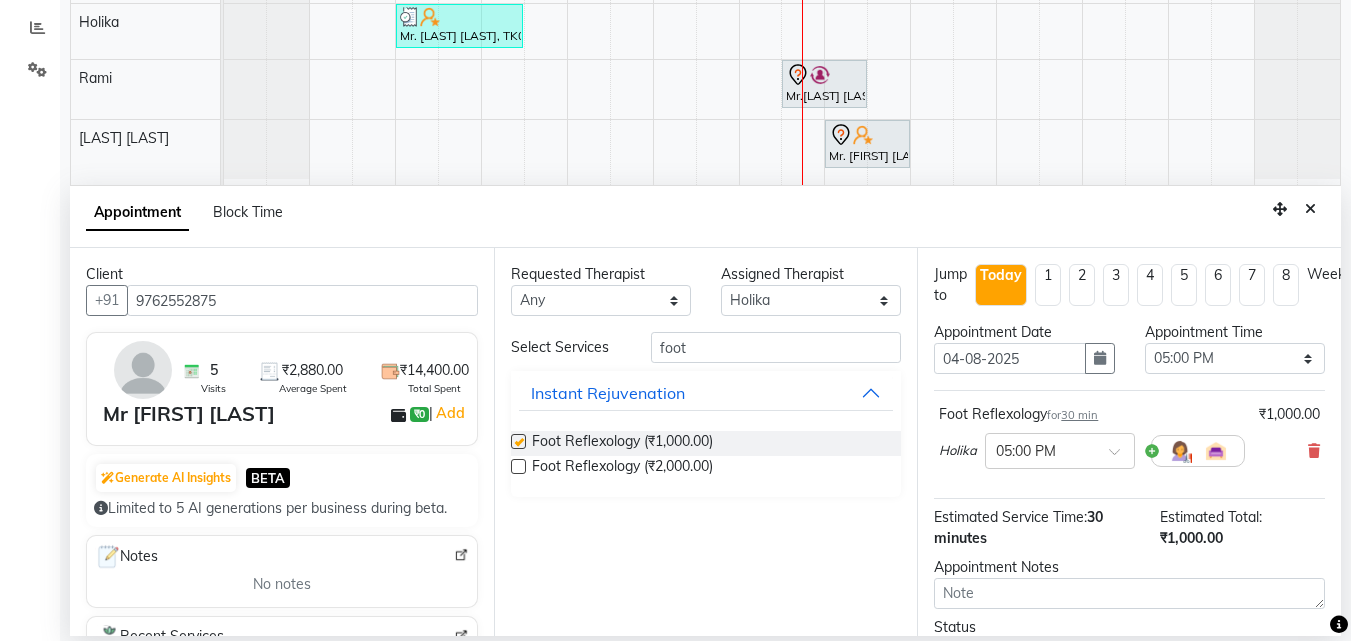 checkbox on "false" 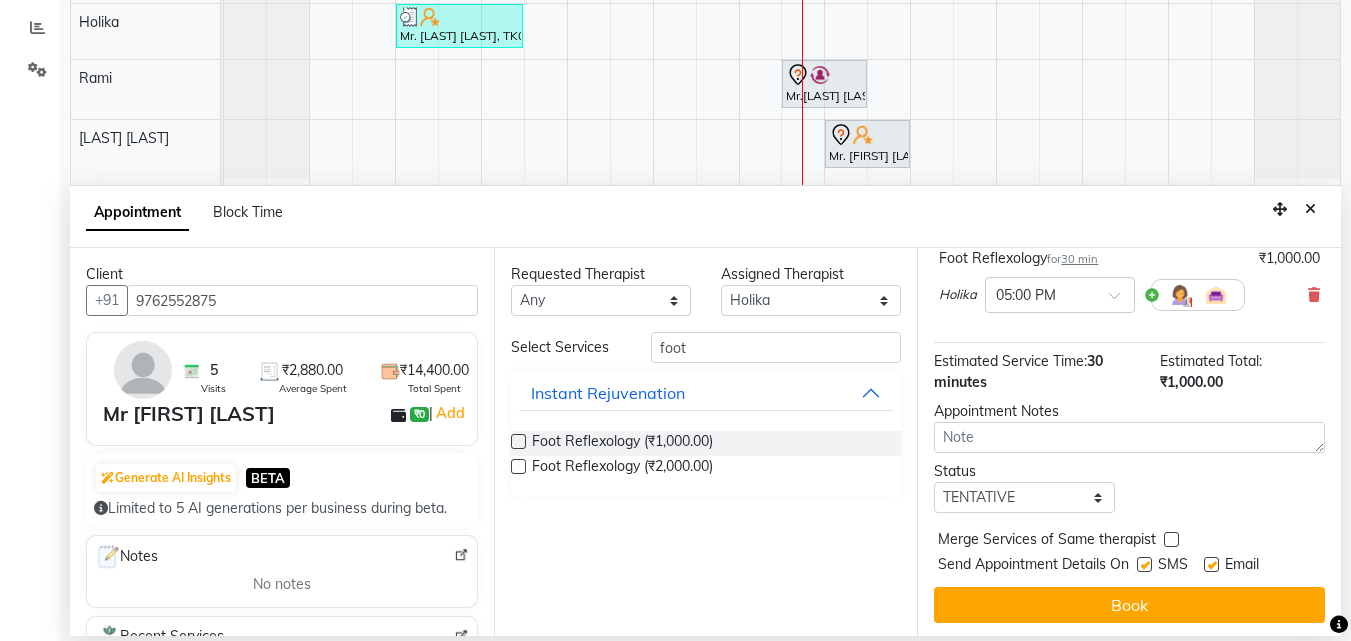 scroll, scrollTop: 174, scrollLeft: 0, axis: vertical 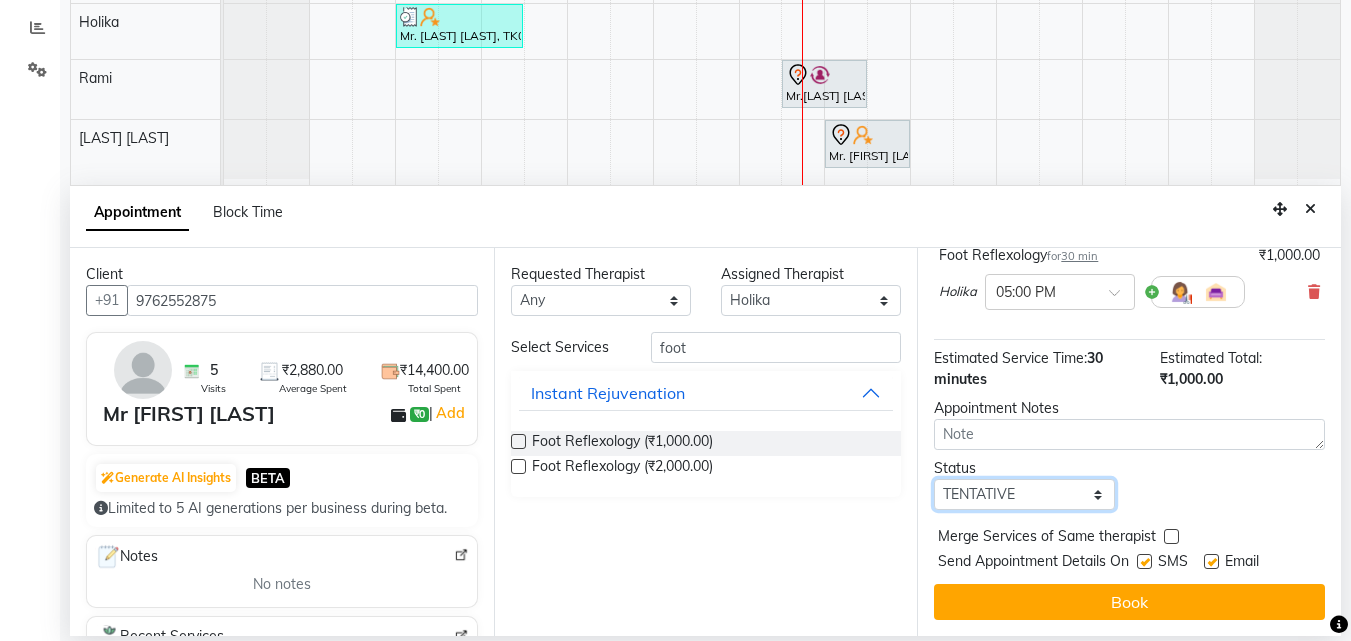 click on "Select TENTATIVE CONFIRM CHECK-IN UPCOMING" at bounding box center (1024, 494) 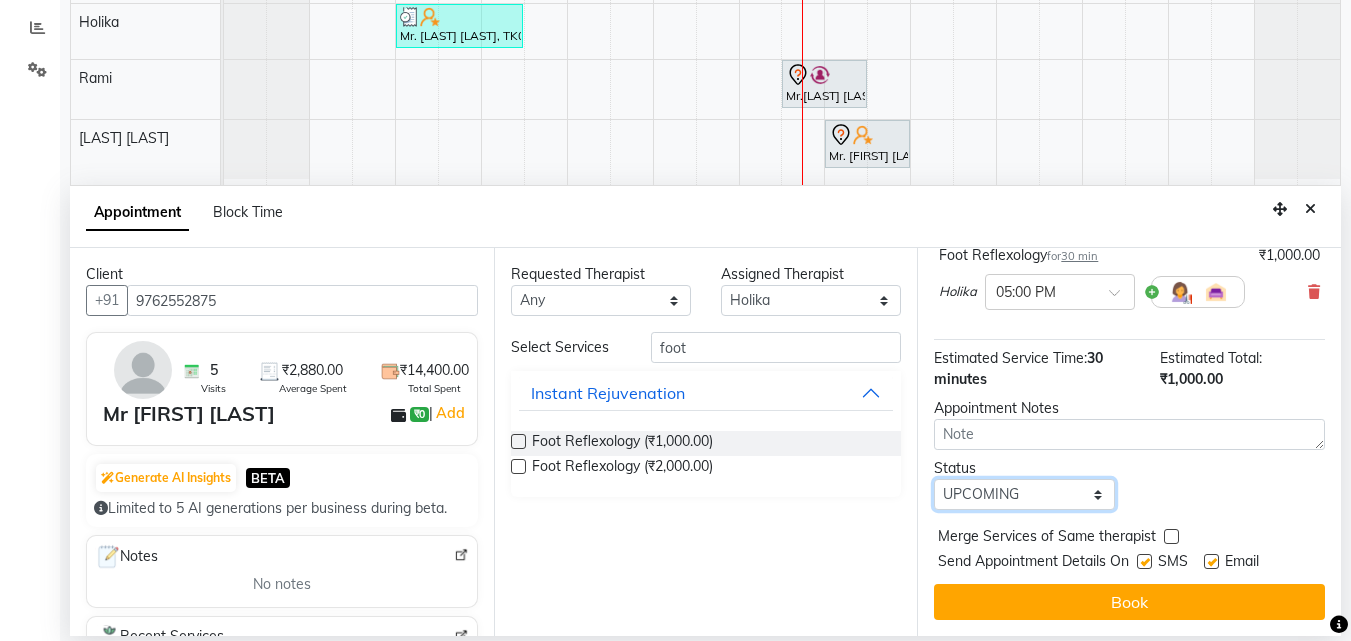 click on "Select TENTATIVE CONFIRM CHECK-IN UPCOMING" at bounding box center [1024, 494] 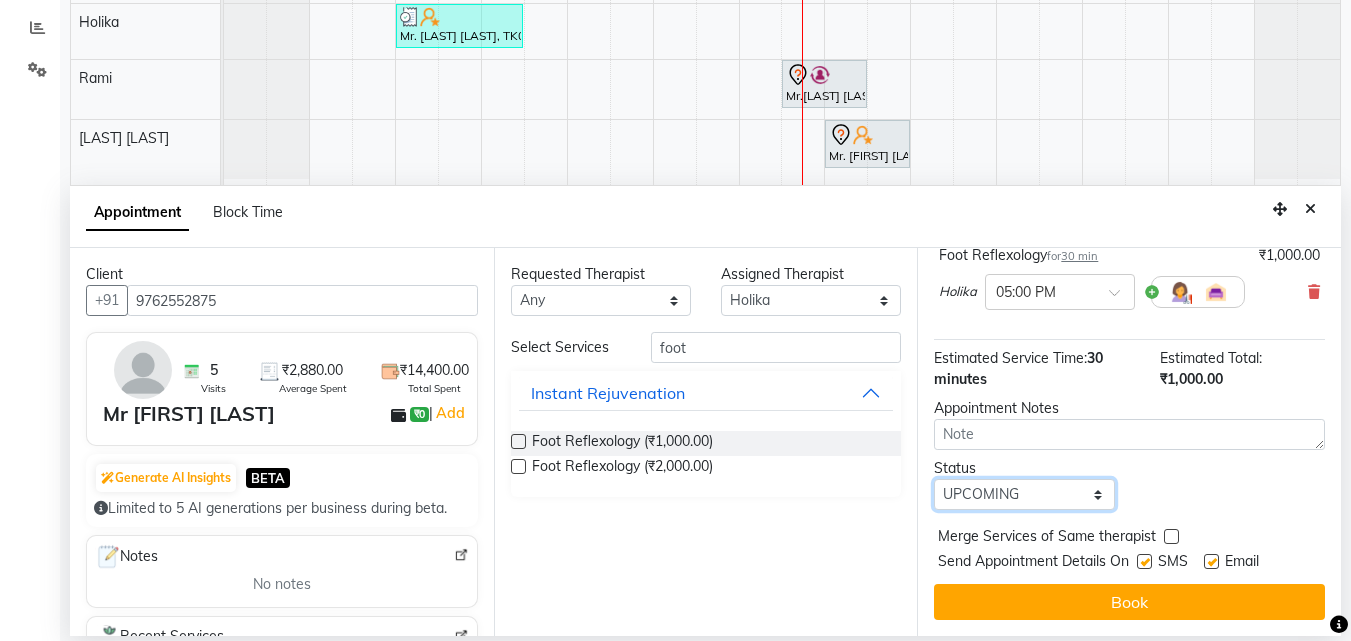 click on "Select TENTATIVE CONFIRM CHECK-IN UPCOMING" at bounding box center [1024, 494] 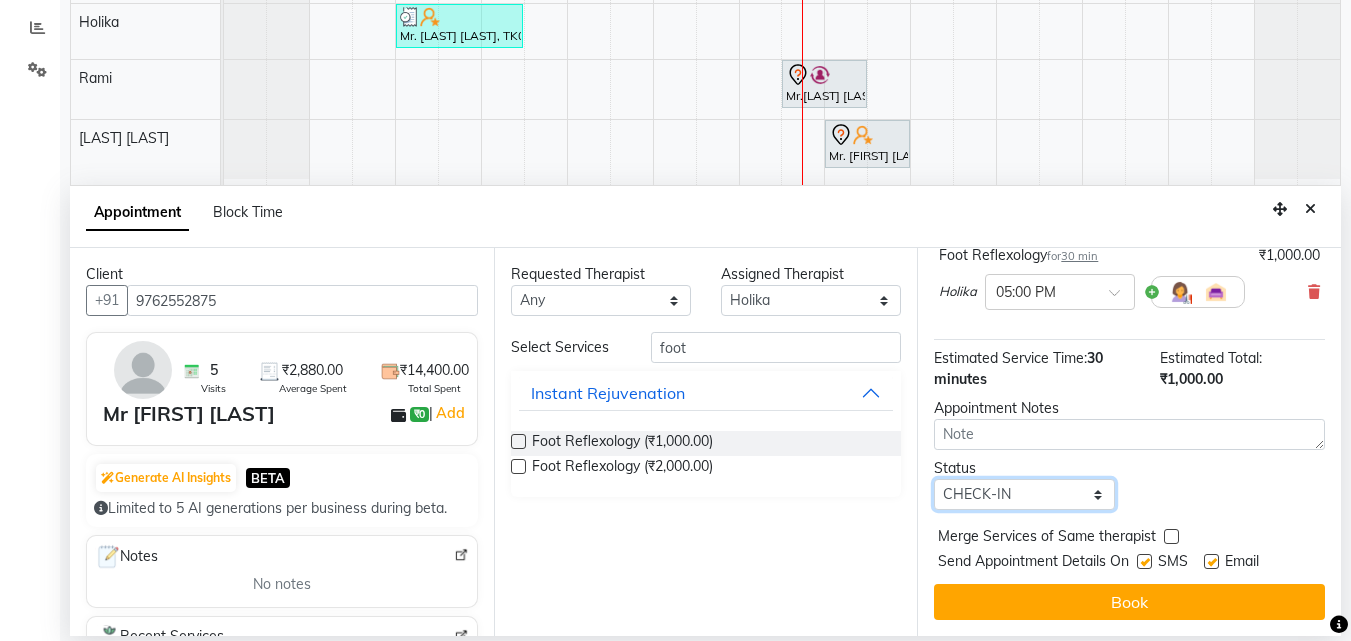 click on "Select TENTATIVE CONFIRM CHECK-IN UPCOMING" at bounding box center [1024, 494] 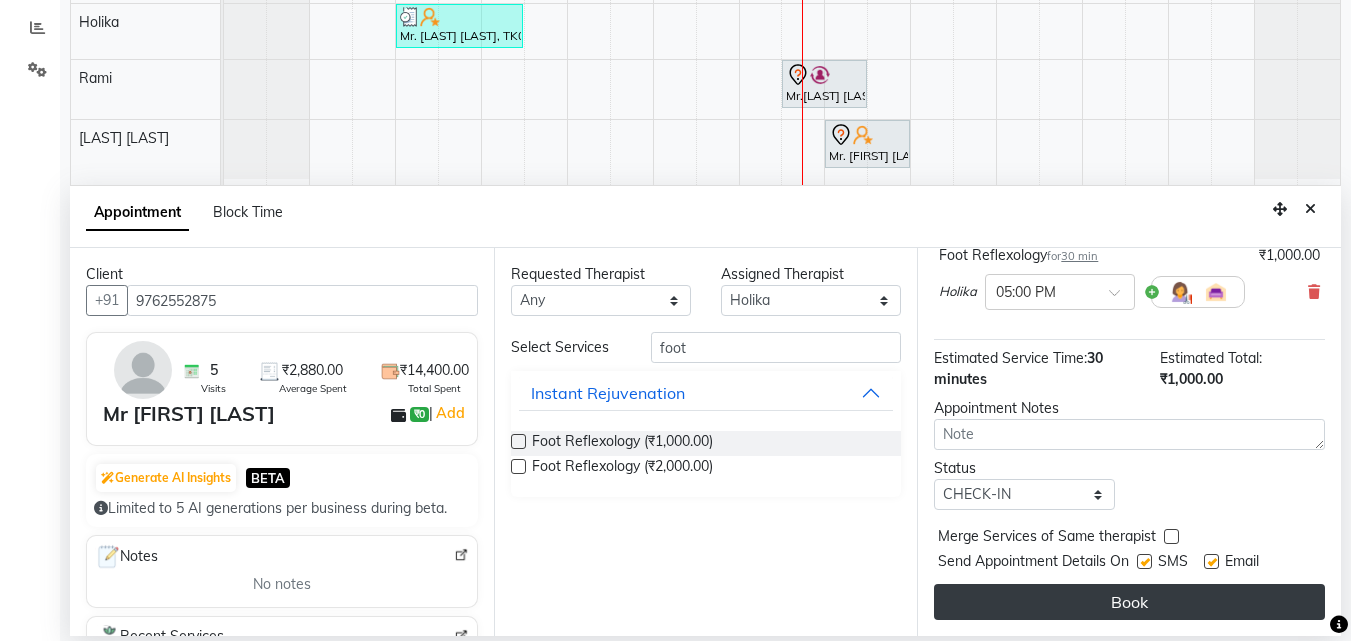 click on "Book" at bounding box center (1129, 602) 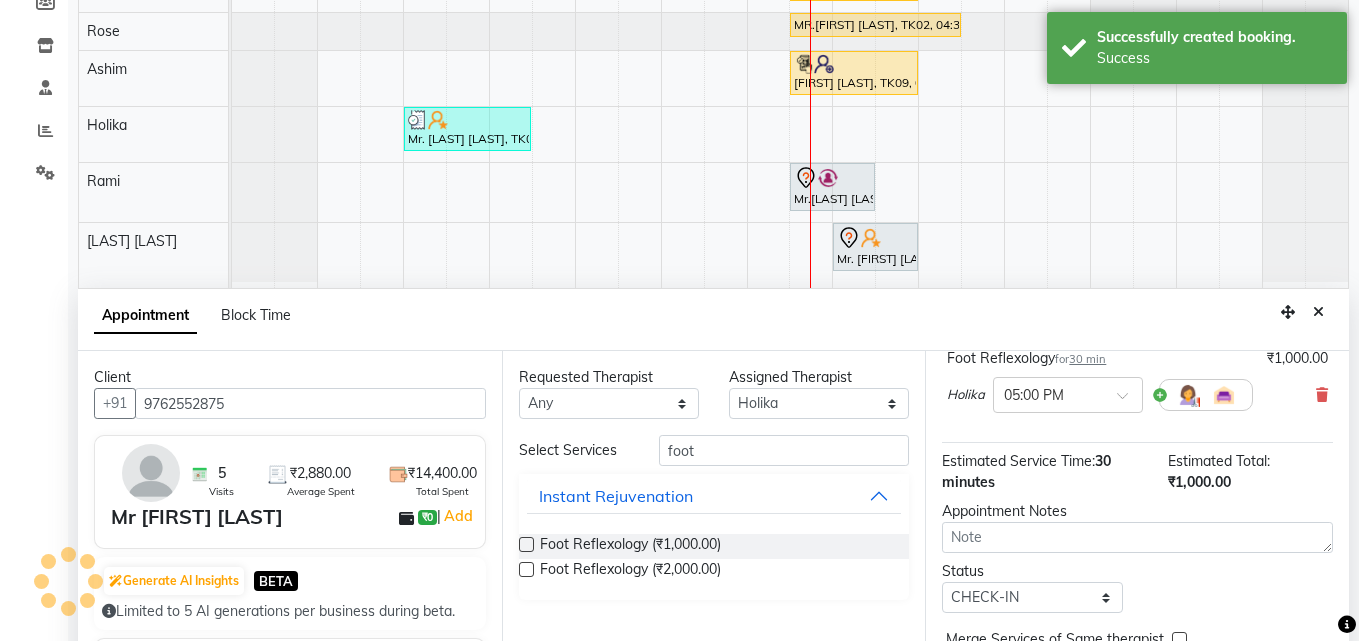 scroll, scrollTop: 0, scrollLeft: 0, axis: both 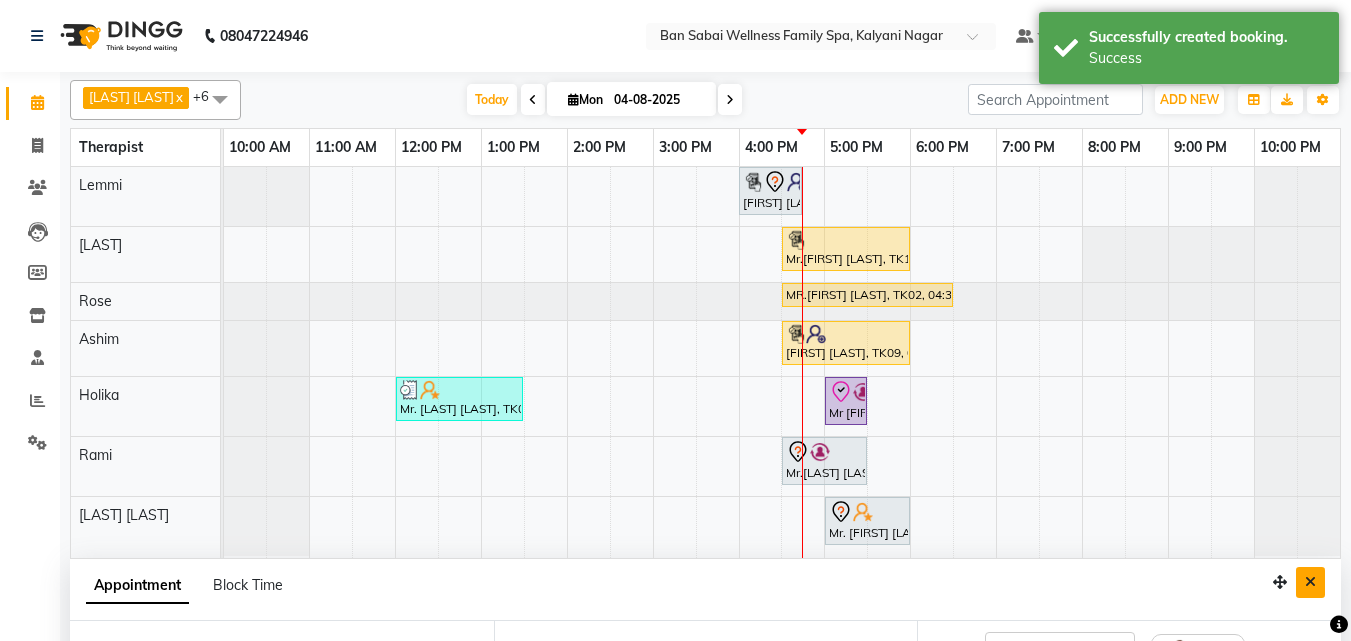 click at bounding box center [1310, 582] 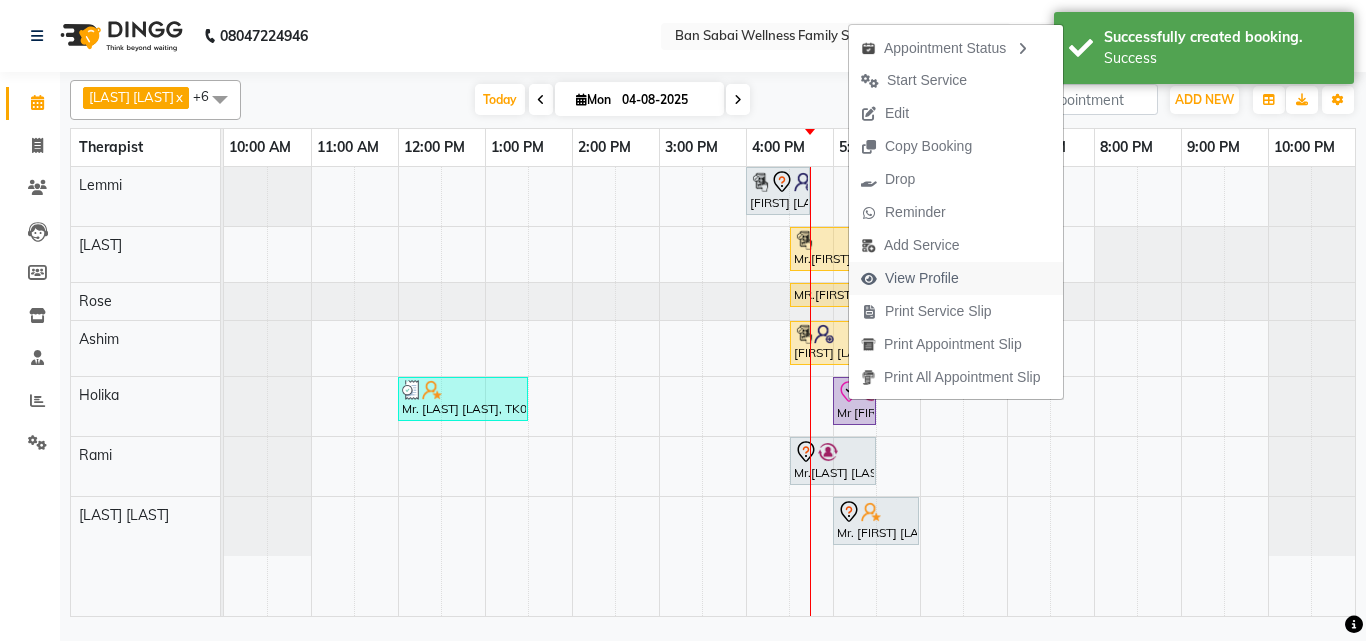 click on "View Profile" at bounding box center [922, 278] 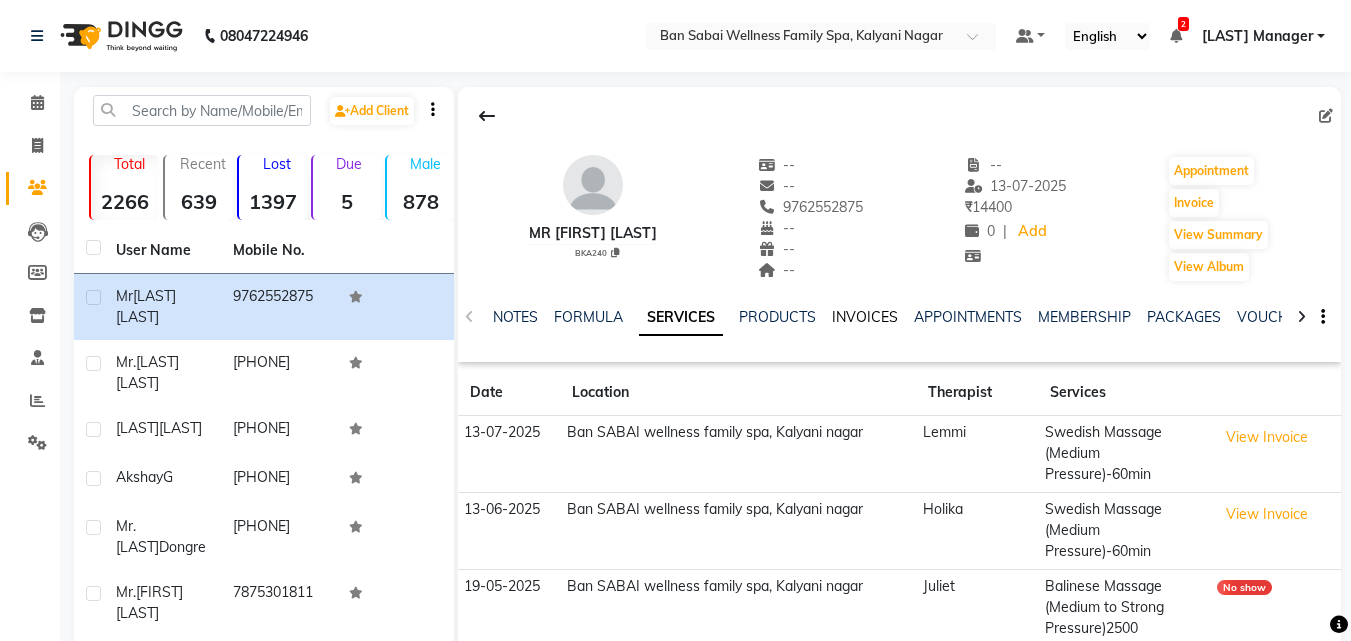 click on "INVOICES" 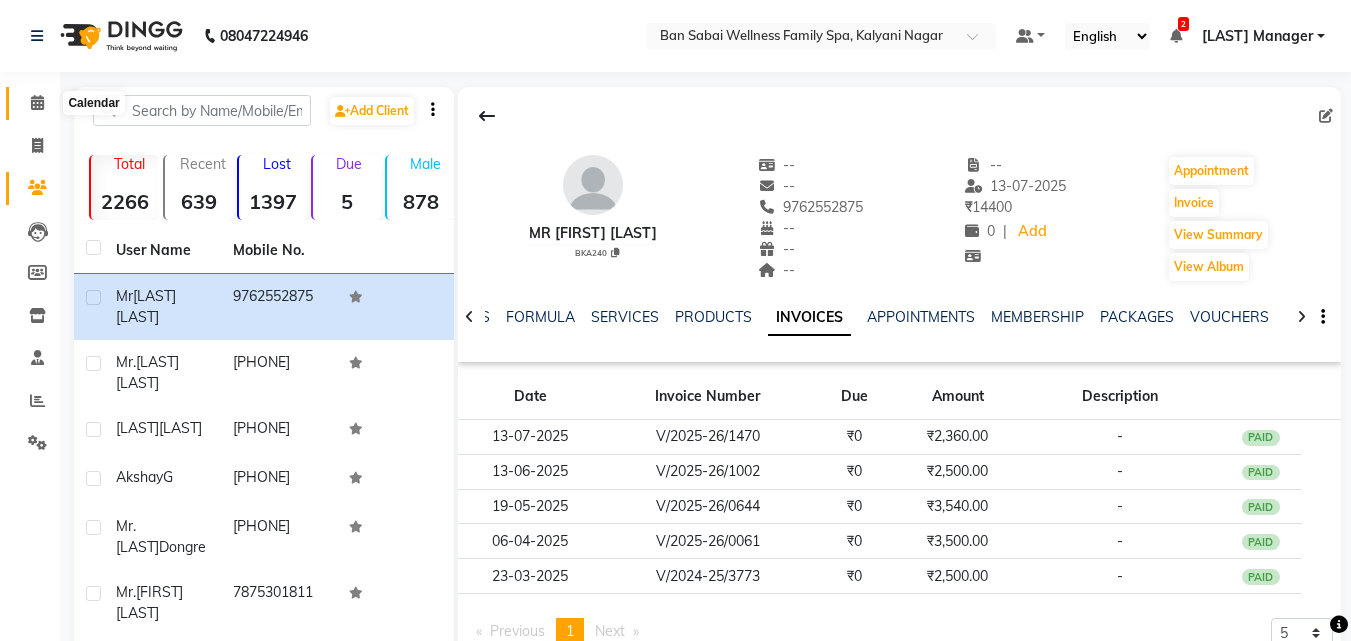 click 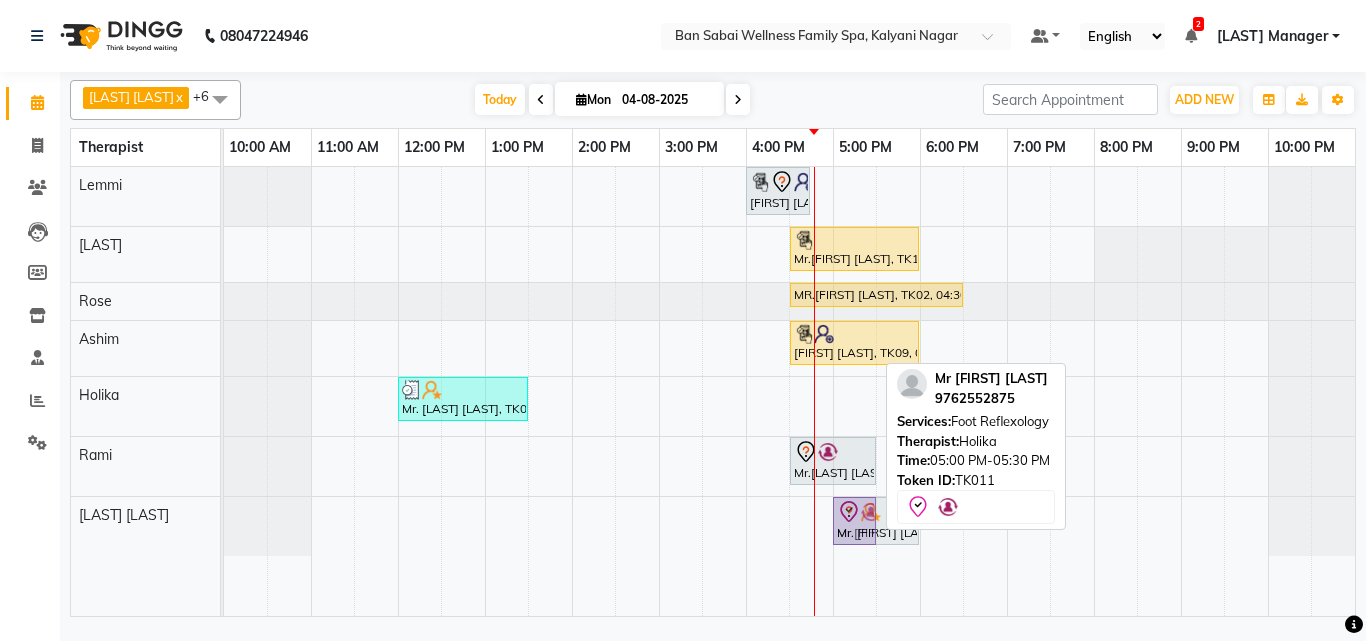 drag, startPoint x: 859, startPoint y: 402, endPoint x: 858, endPoint y: 524, distance: 122.0041 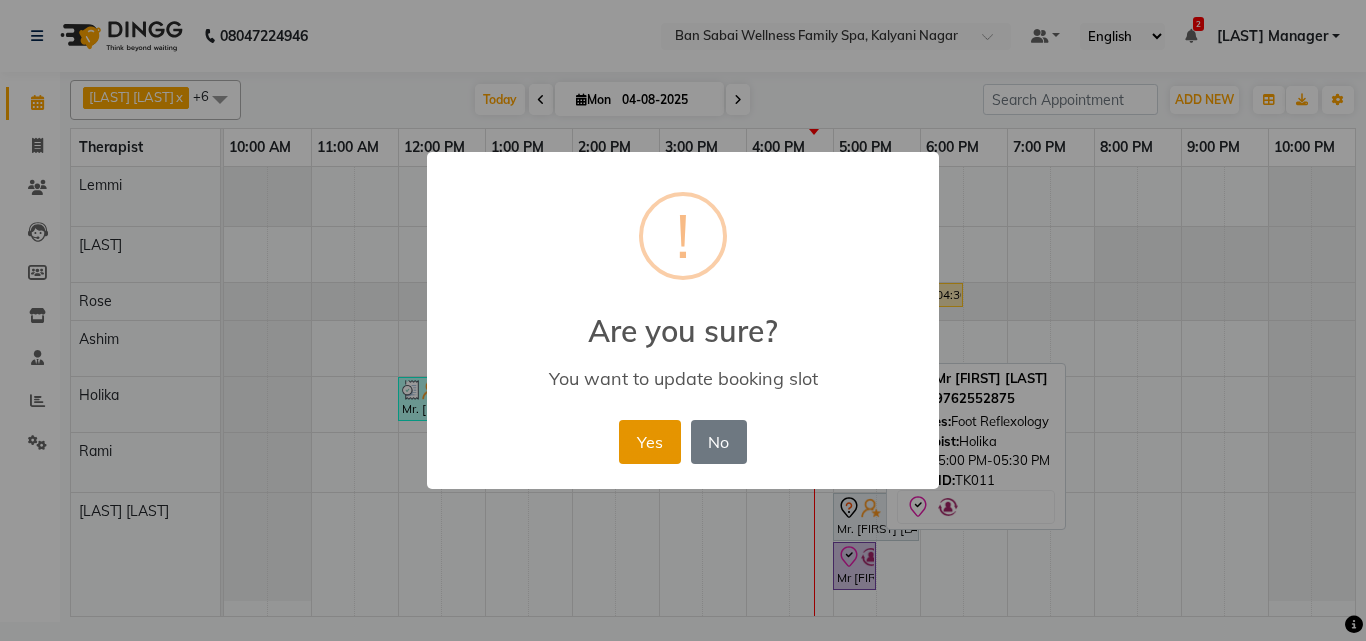 click on "Yes" at bounding box center [649, 442] 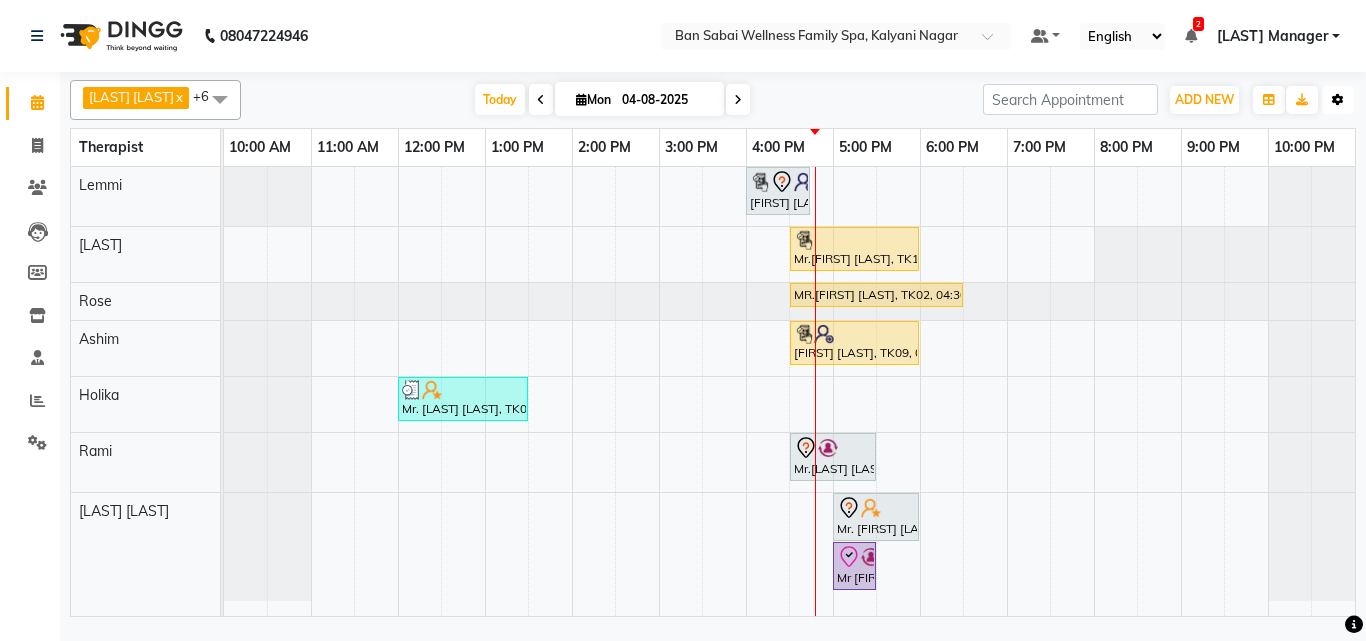 click at bounding box center (1338, 100) 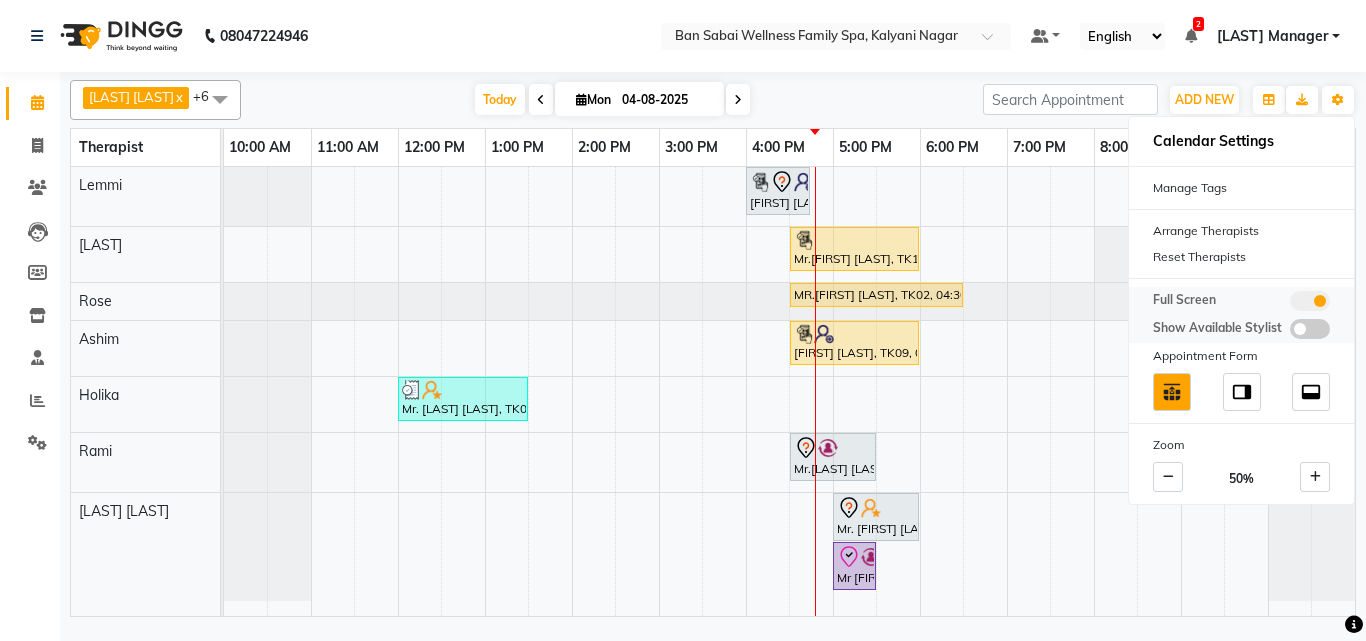 click at bounding box center (1310, 301) 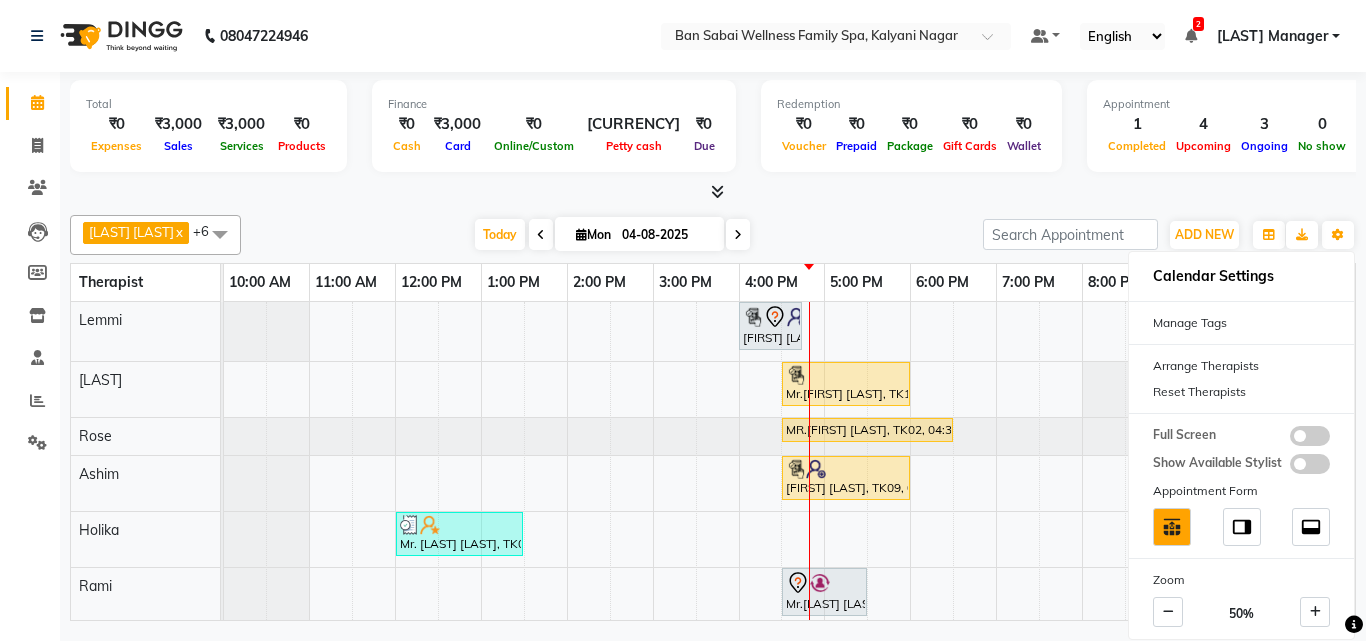 click on "Ana Bviimai  x Ashim  x Beni  x Holika  x Lemmi  x Rami  x Rose  x +6 Select All Ana Bviimai Ashim Beni Ellie  Holika Lemmi Rami Rinsit Ronra Rose Today  Mon 04-08-2025 Toggle Dropdown Add Appointment Add Invoice Add Expense Add Attendance Add Client Add Transaction Toggle Dropdown Add Appointment Add Invoice Add Expense Add Attendance Add Client ADD NEW Toggle Dropdown Add Appointment Add Invoice Add Expense Add Attendance Add Client Add Transaction Ana Bviimai  x Ashim  x Beni  x Holika  x Lemmi  x Rami  x Rose  x +6 Select All Ana Bviimai Ashim Beni Ellie  Holika Lemmi Rami Rinsit Ronra Rose Group By  Staff View   Room View  View as Vertical  Vertical - Week View  Horizontal  Horizontal - Week View  List  Toggle Dropdown Calendar Settings Manage Tags   Arrange Therapists   Reset Therapists  Full Screen  Show Available Stylist  Appointment Form Zoom 50% Therapist 10:00 AM 11:00 AM 12:00 PM 1:00 PM 2:00 PM 3:00 PM 4:00 PM 5:00 PM 6:00 PM 7:00 PM 8:00 PM 9:00 PM 10:00 PM Lemmi Beni Rose Ashim" 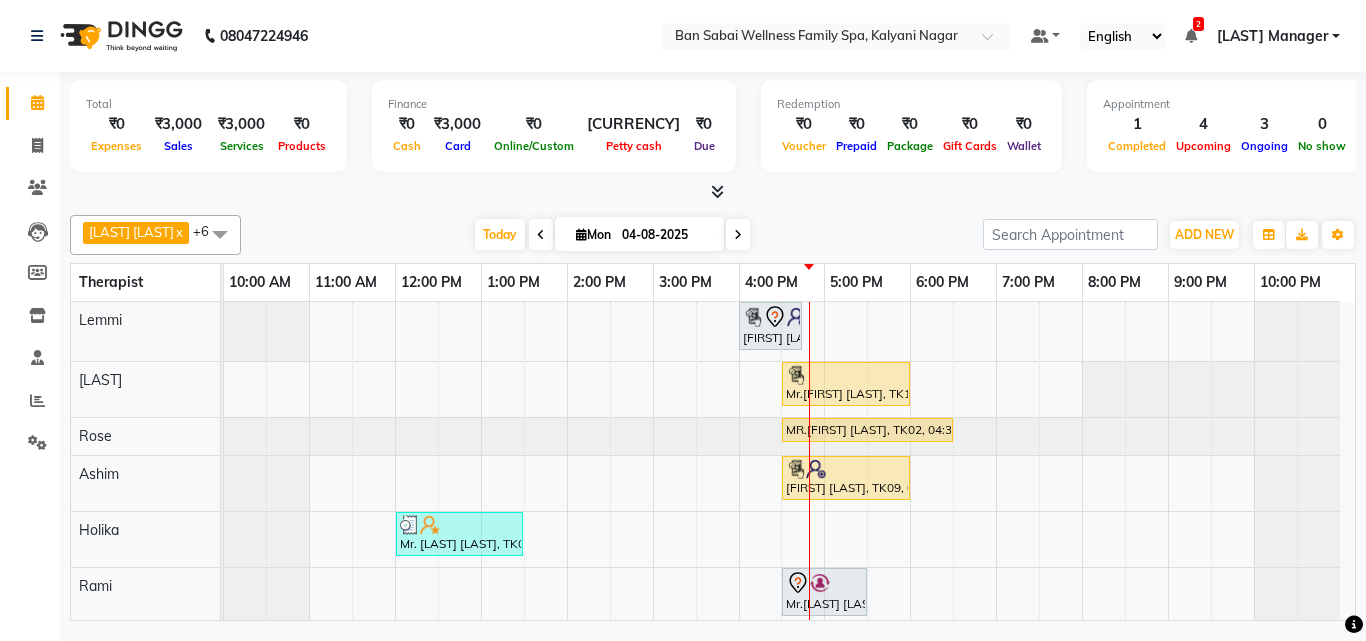 scroll, scrollTop: 116, scrollLeft: 0, axis: vertical 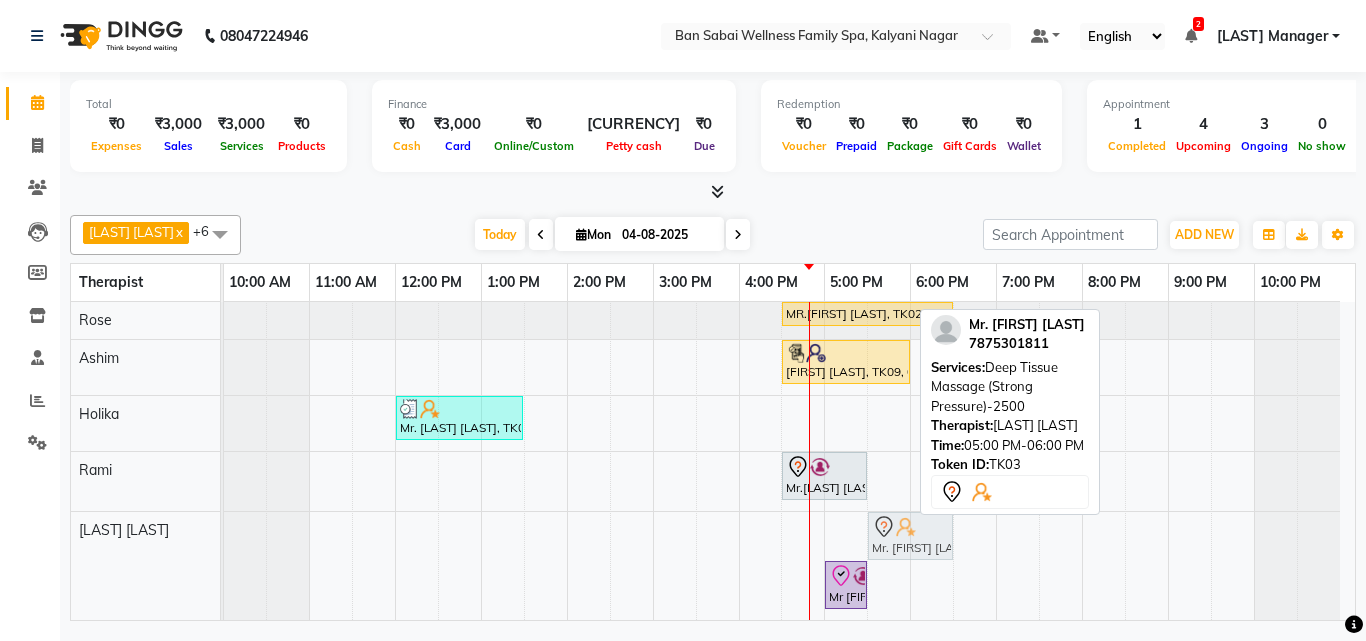 drag, startPoint x: 846, startPoint y: 543, endPoint x: 894, endPoint y: 544, distance: 48.010414 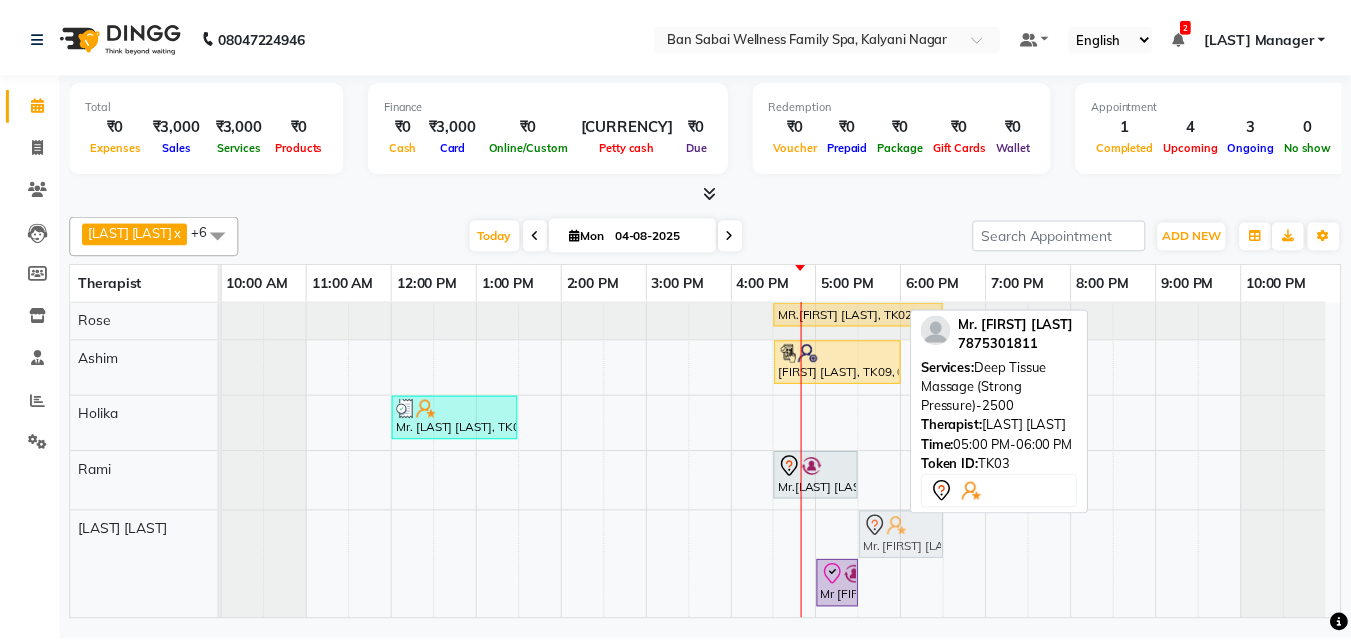scroll, scrollTop: 67, scrollLeft: 0, axis: vertical 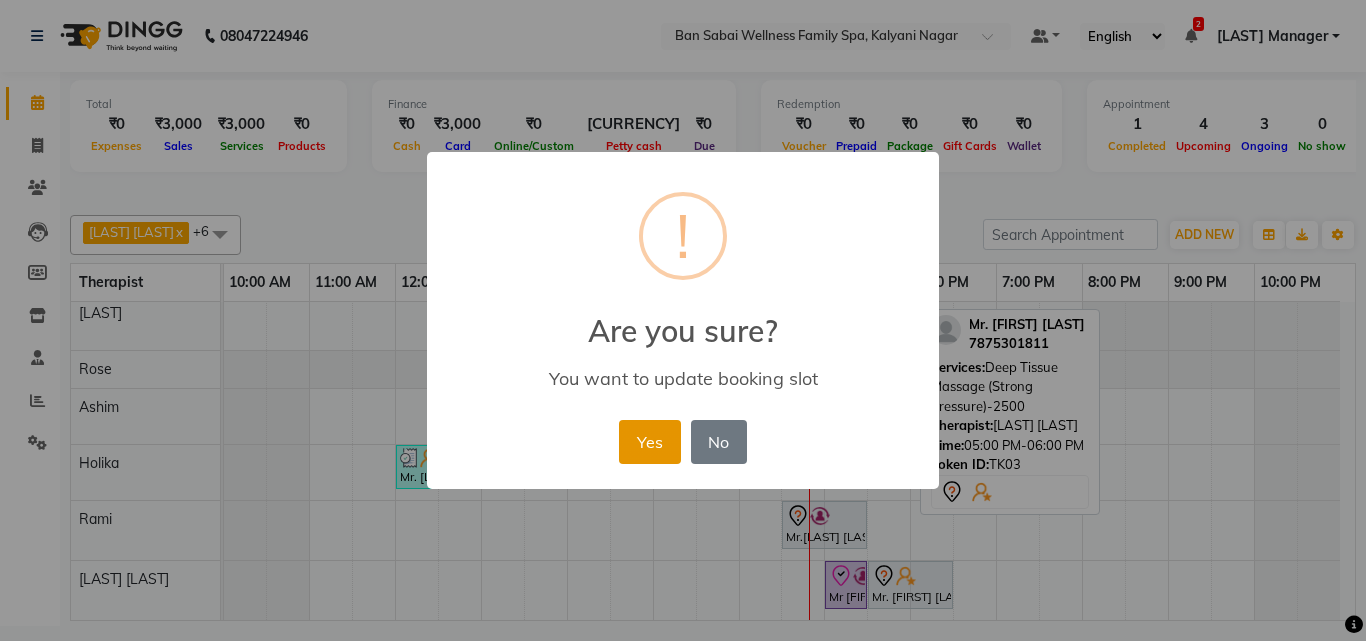 click on "Yes" at bounding box center (649, 442) 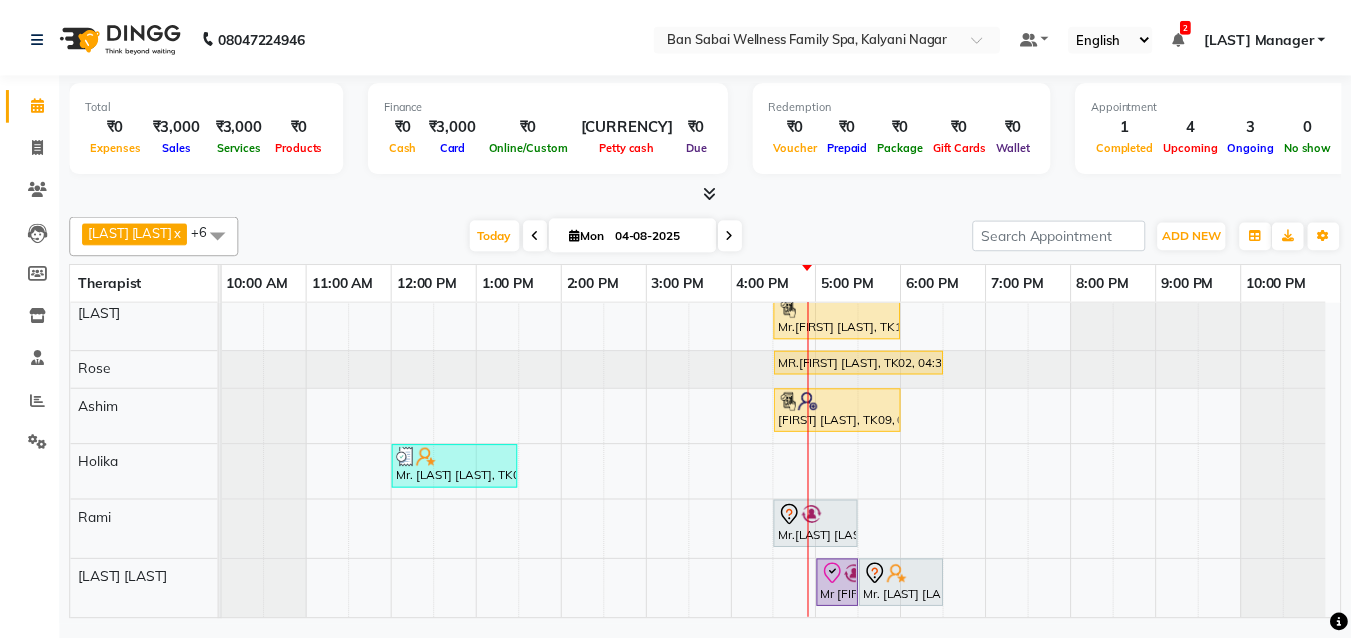 scroll, scrollTop: 116, scrollLeft: 0, axis: vertical 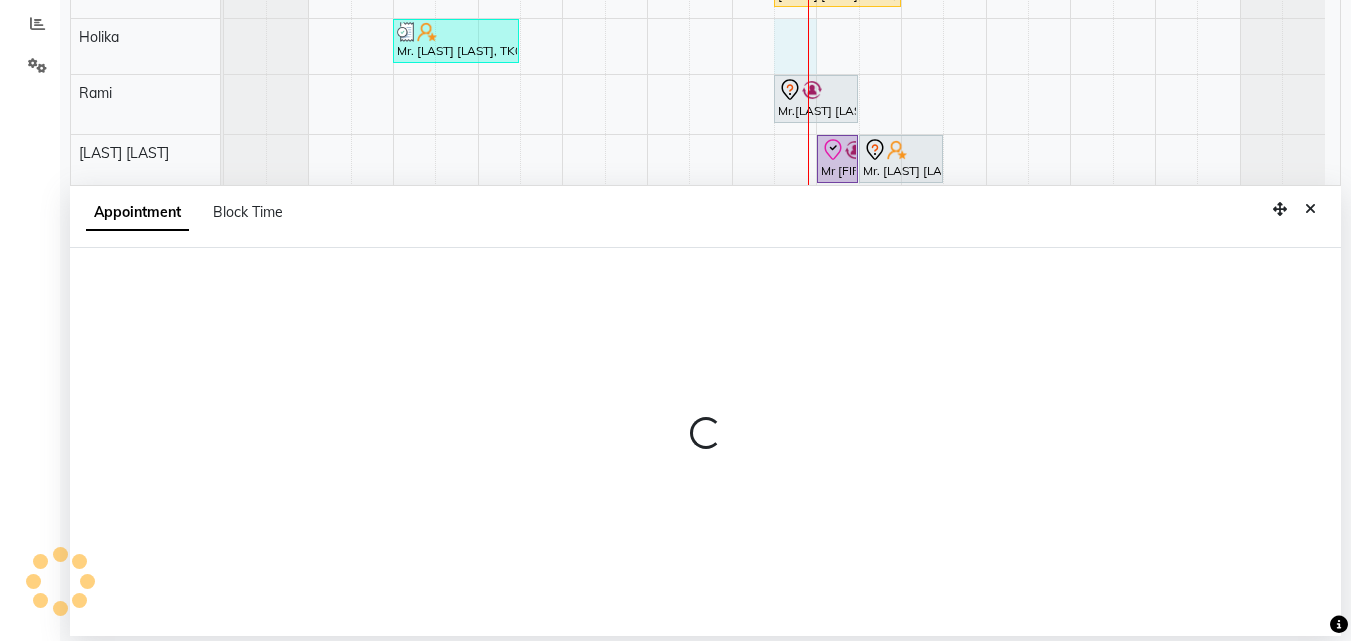 select on "79370" 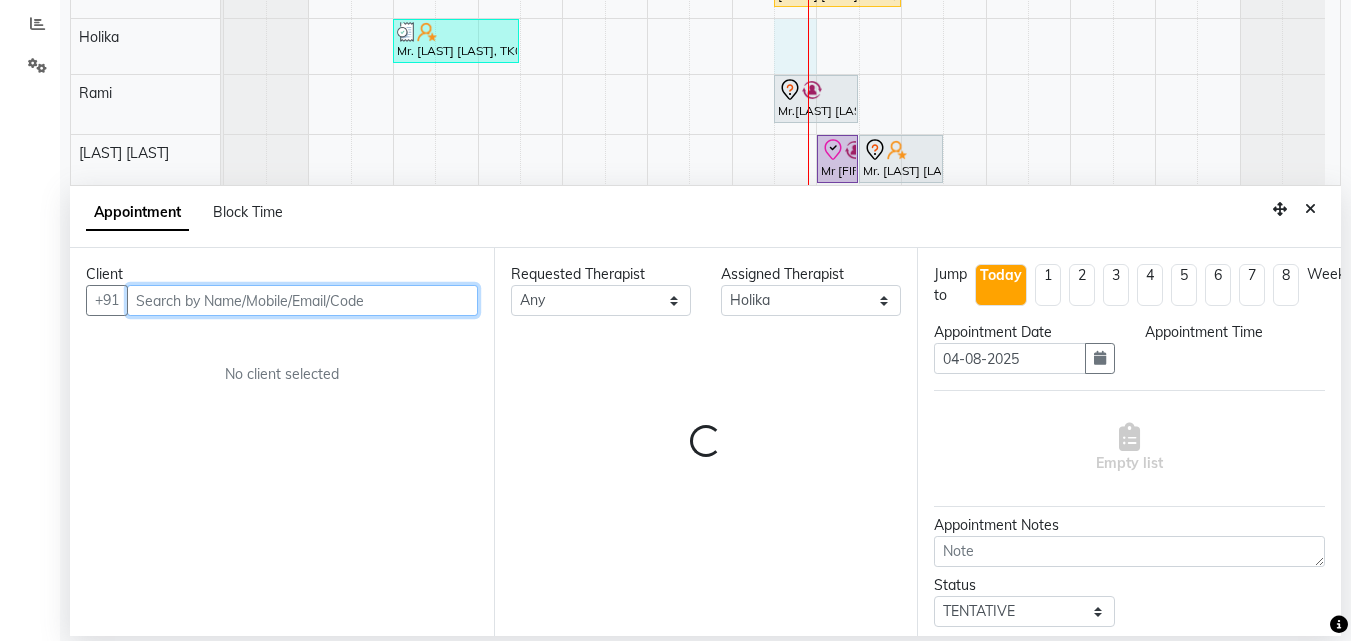 select on "990" 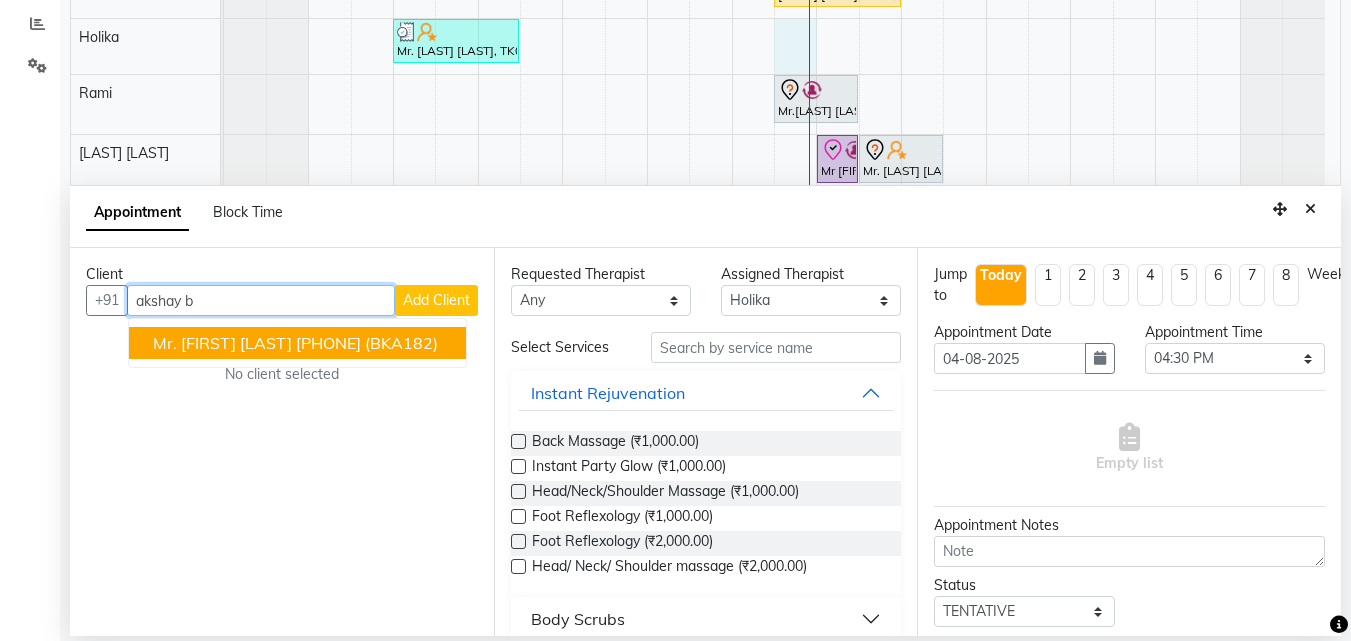 click on "[PHONE]" at bounding box center [328, 343] 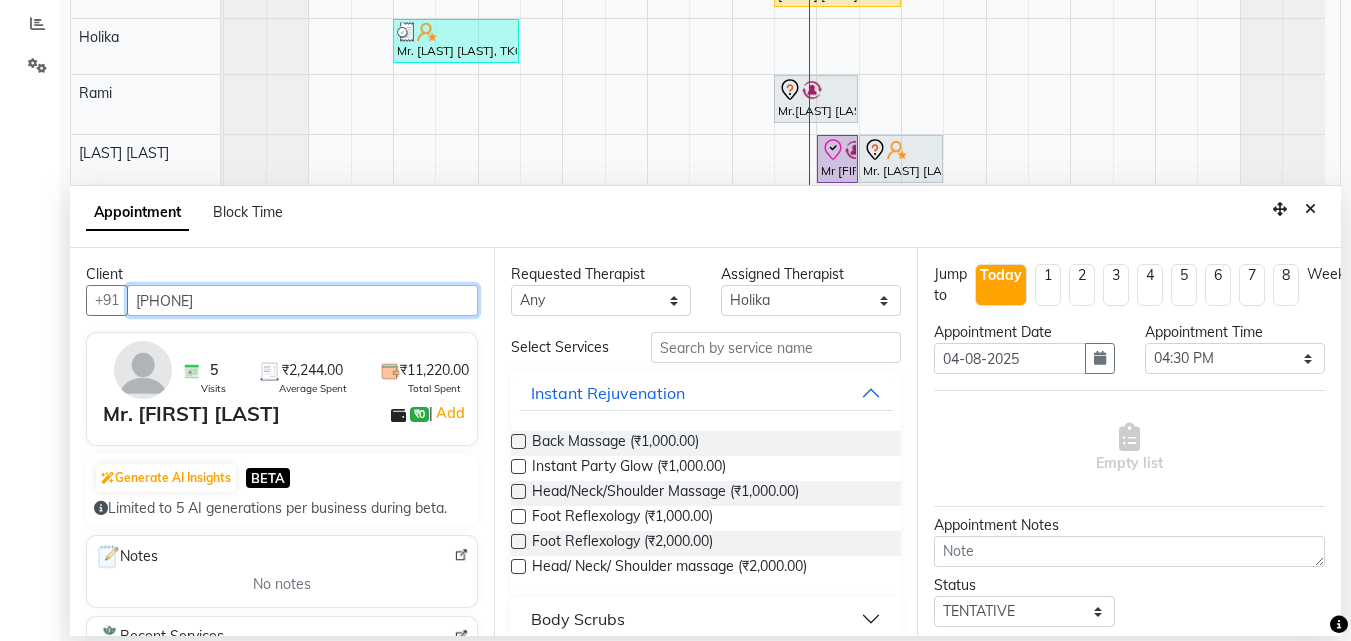 type on "[PHONE]" 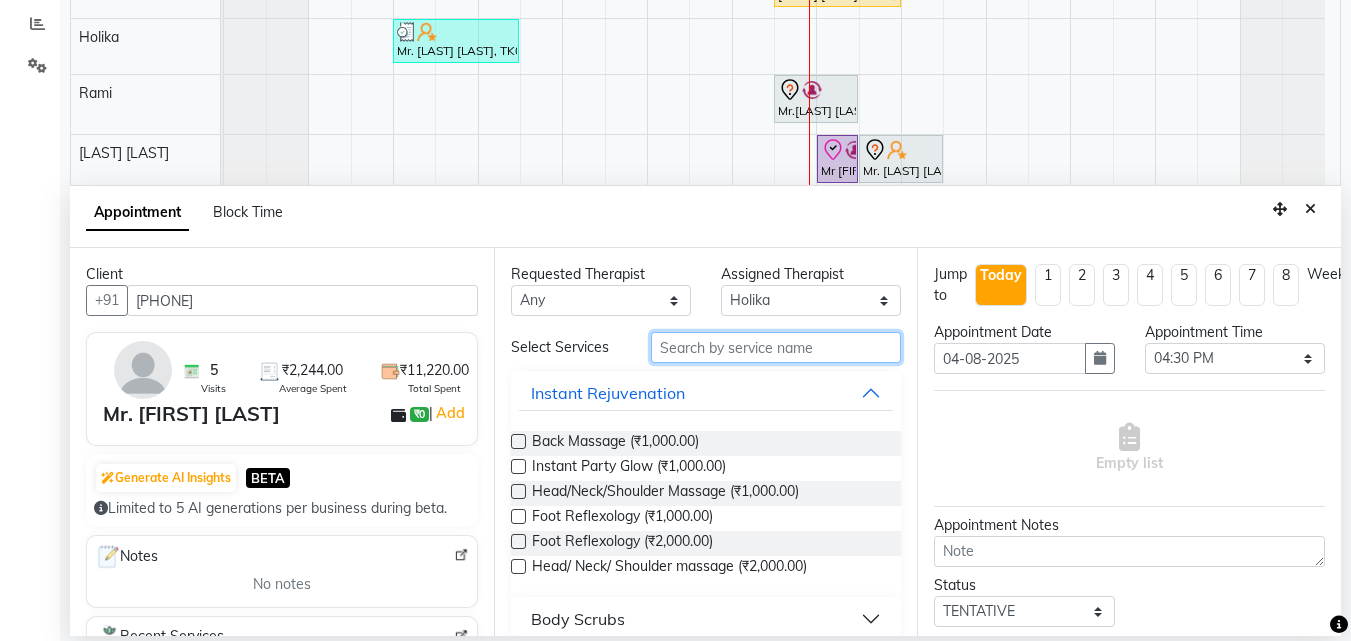 click at bounding box center (776, 347) 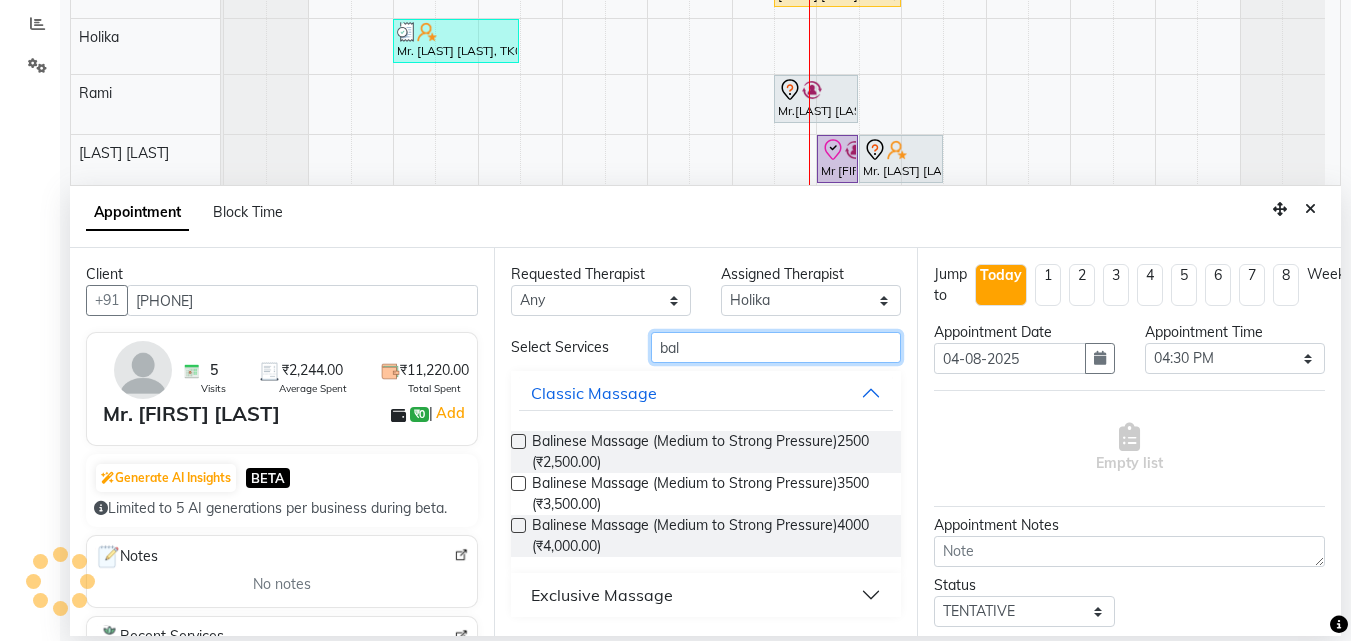 type on "bal" 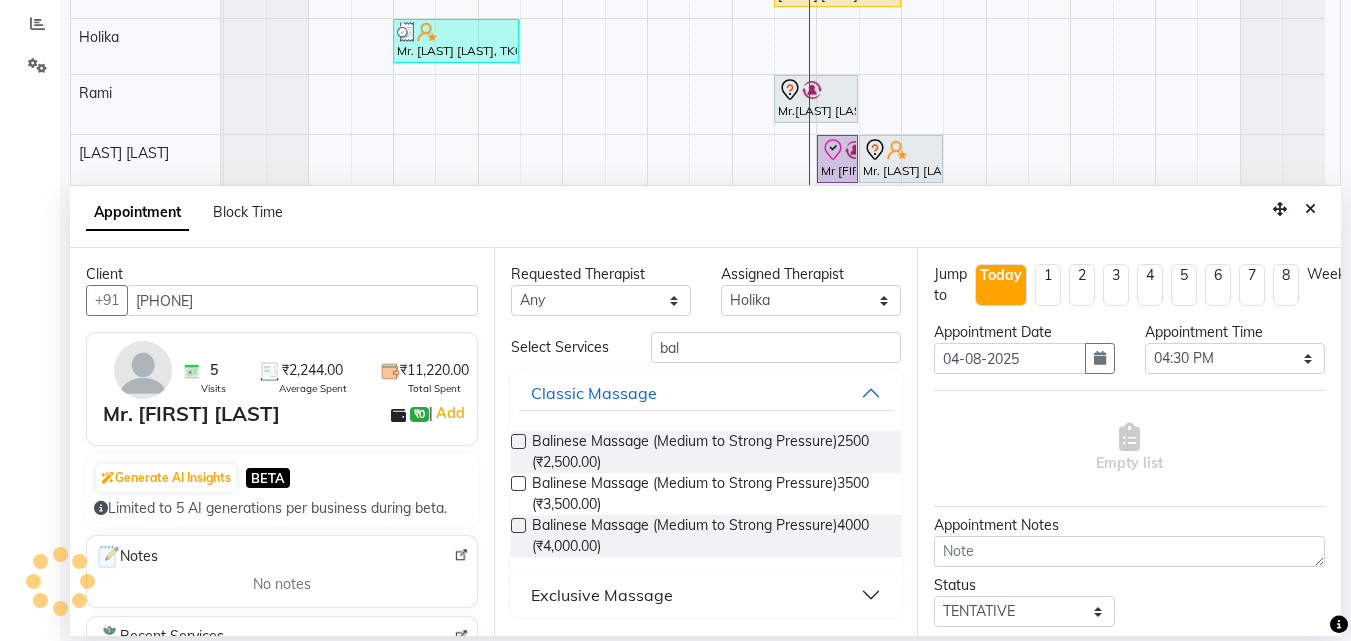 click at bounding box center [518, 441] 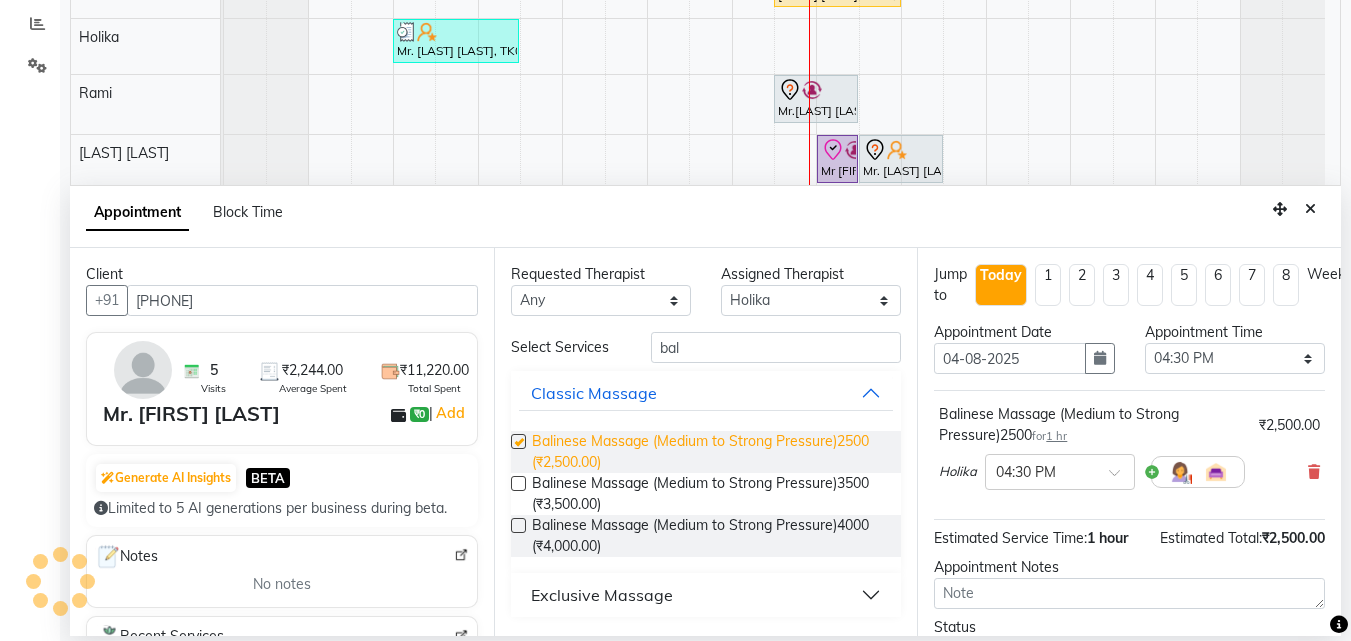 checkbox on "false" 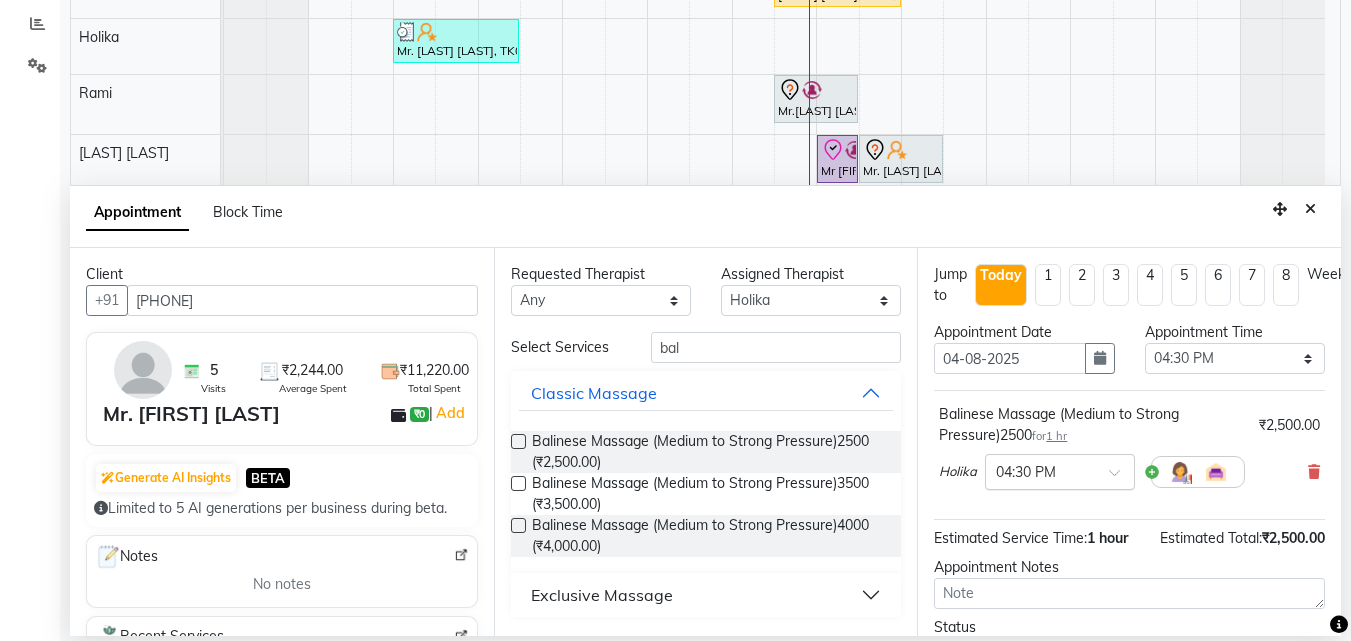click at bounding box center (1121, 478) 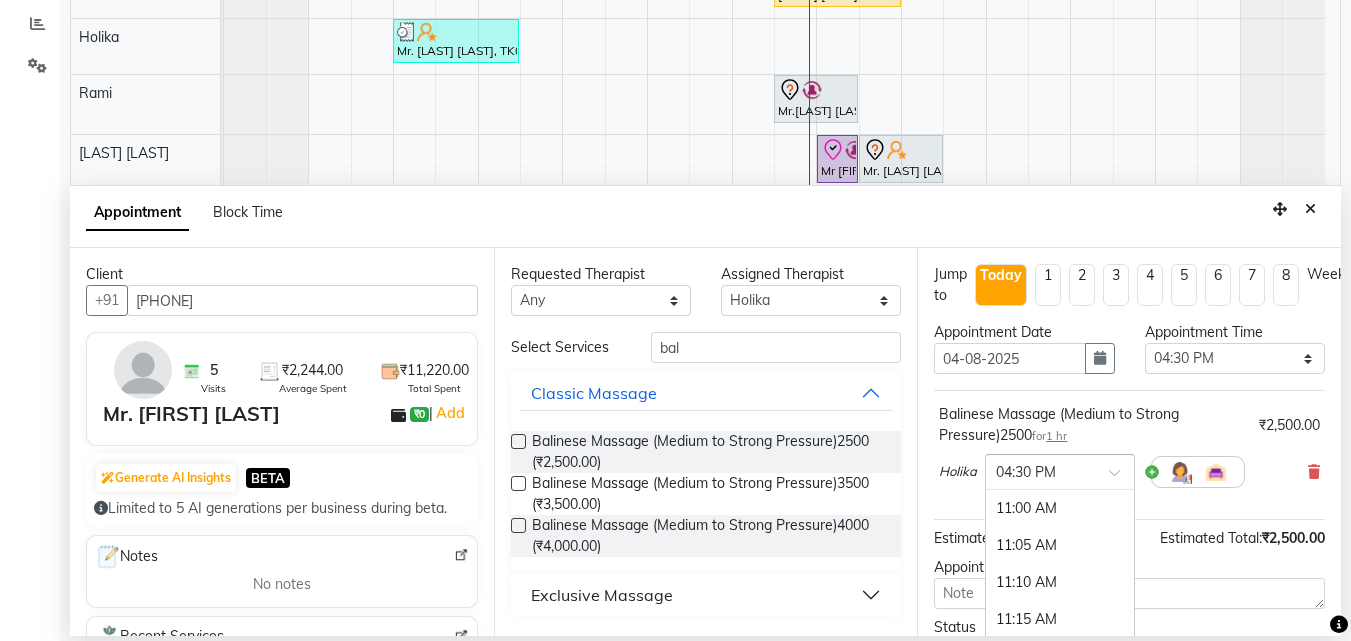 scroll, scrollTop: 2478, scrollLeft: 0, axis: vertical 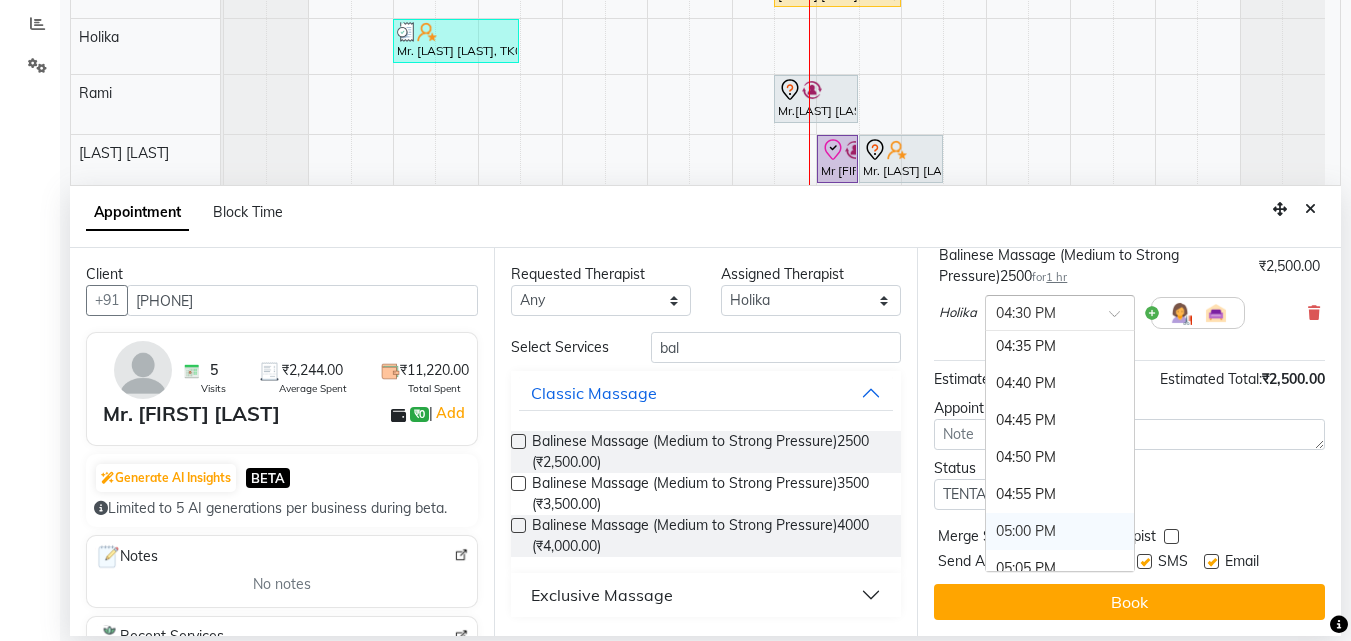click on "05:00 PM" at bounding box center [1060, 531] 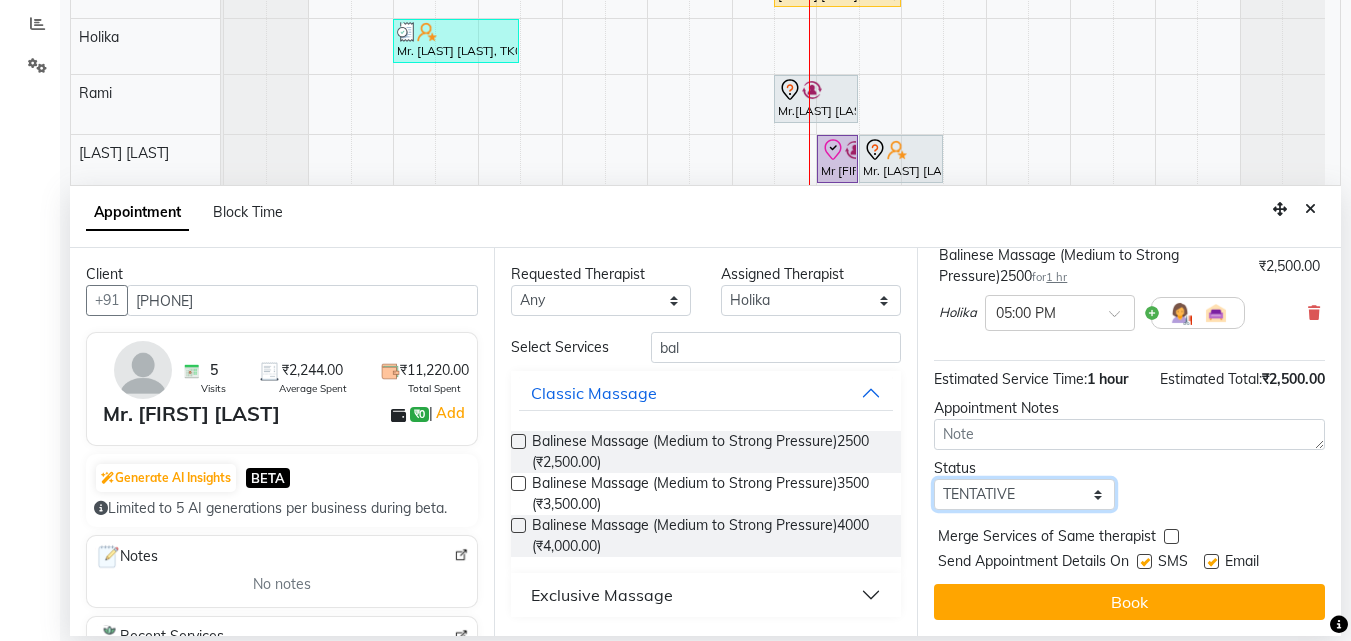 click on "Select TENTATIVE CONFIRM CHECK-IN UPCOMING" at bounding box center [1024, 494] 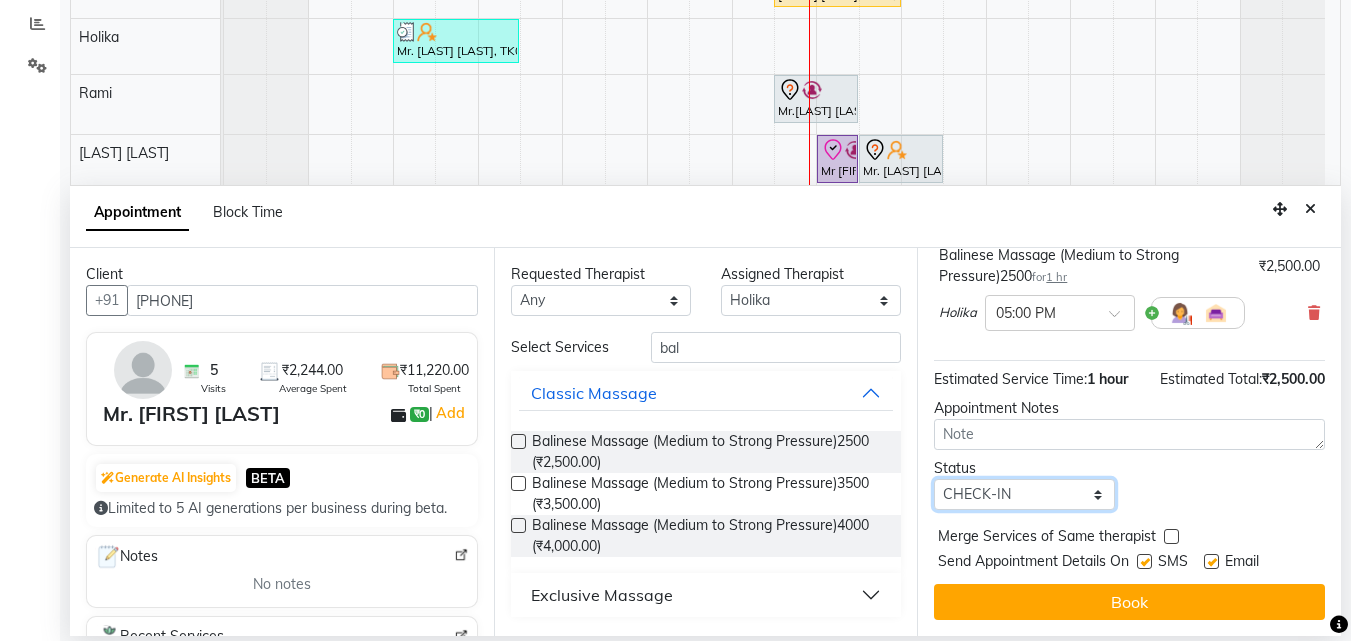 click on "Select TENTATIVE CONFIRM CHECK-IN UPCOMING" at bounding box center [1024, 494] 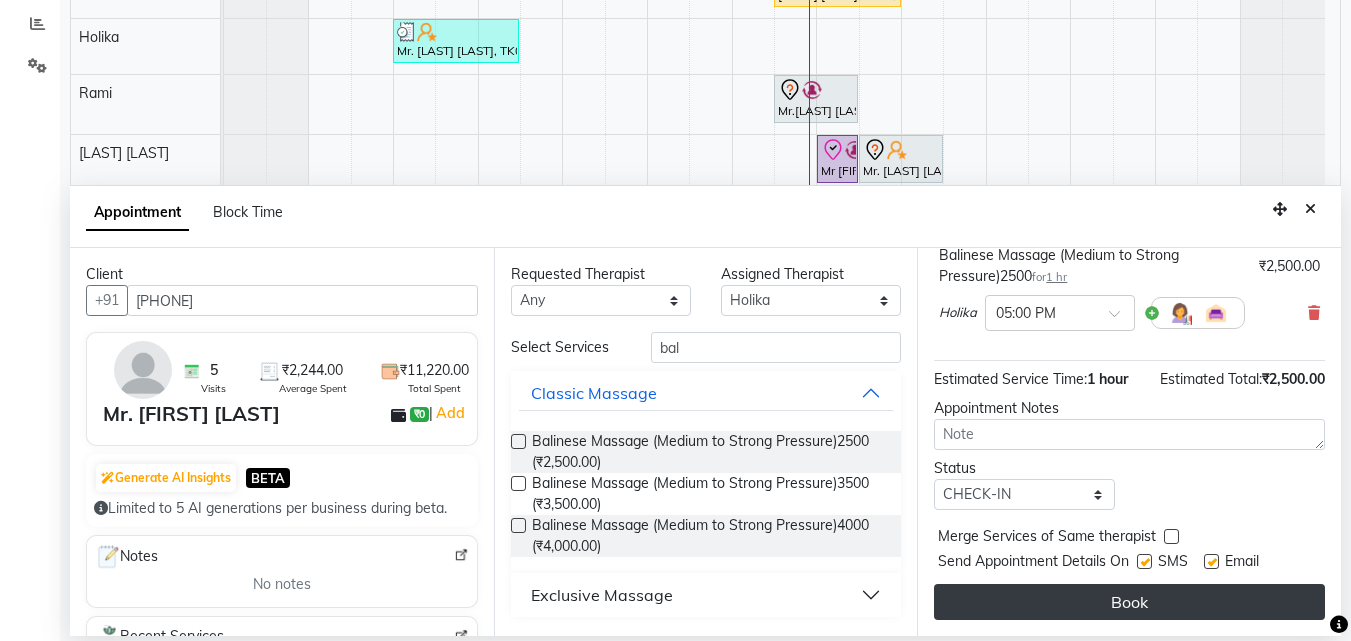click on "Book" at bounding box center (1129, 602) 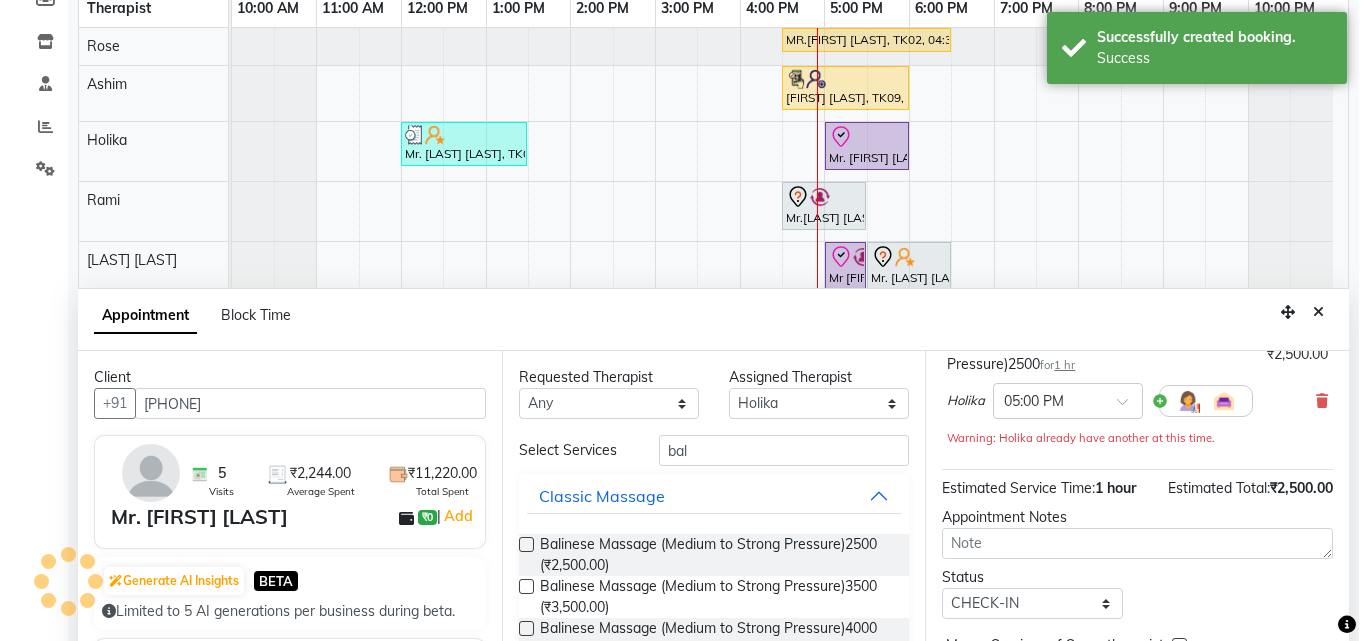 scroll, scrollTop: 0, scrollLeft: 0, axis: both 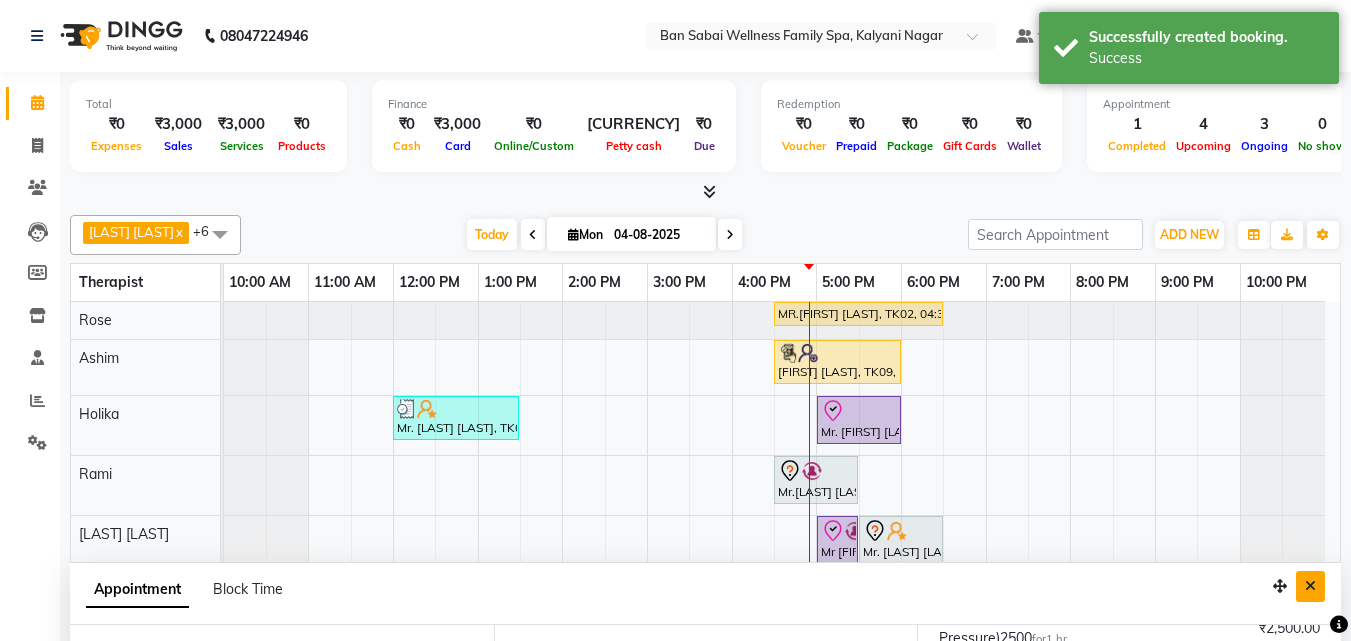 click at bounding box center (1310, 586) 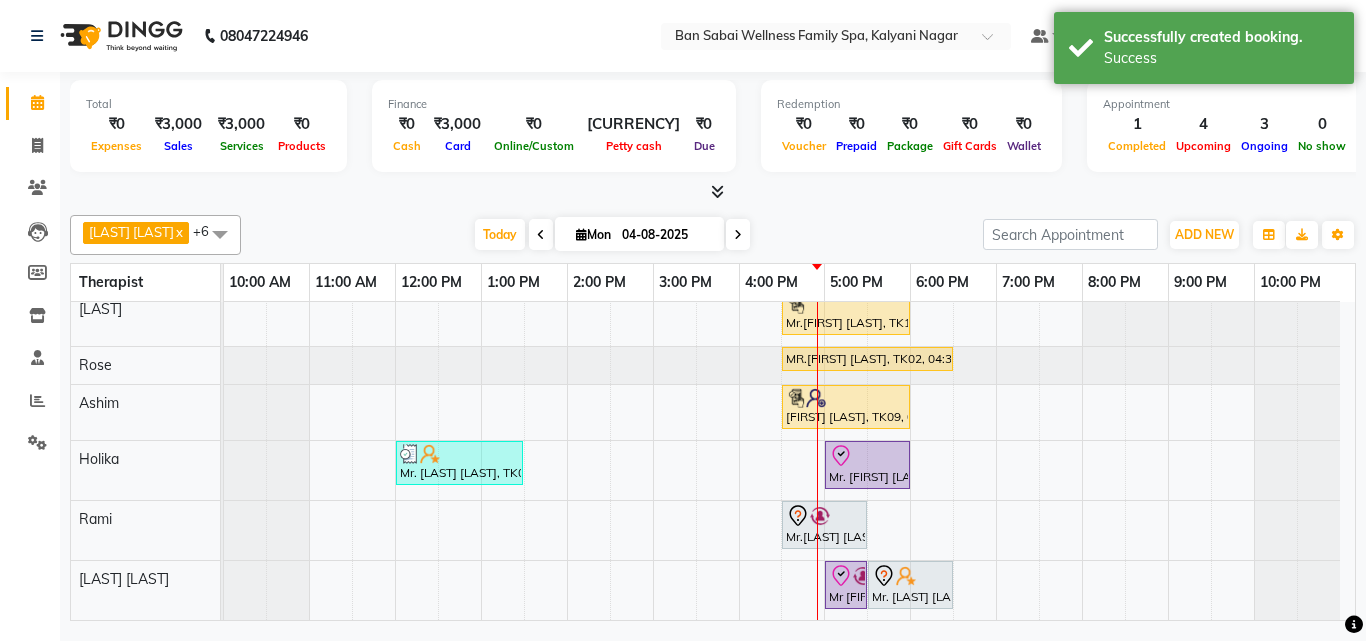 scroll, scrollTop: 71, scrollLeft: 0, axis: vertical 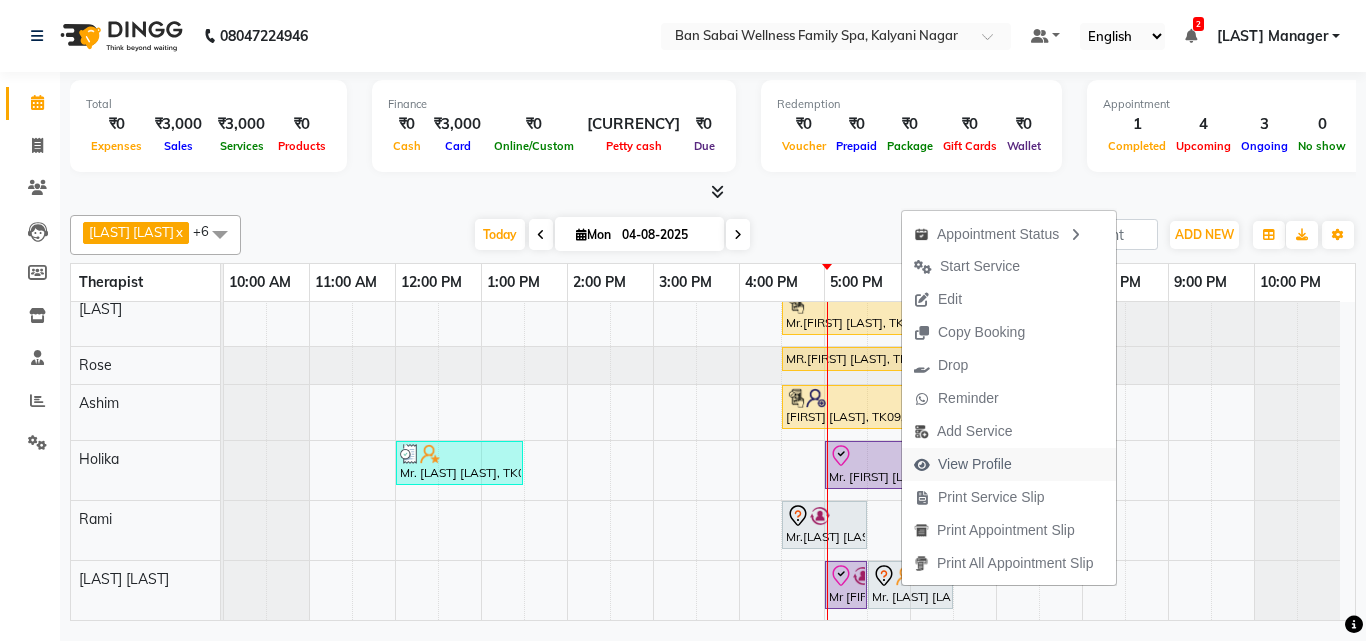 click on "View Profile" at bounding box center (975, 464) 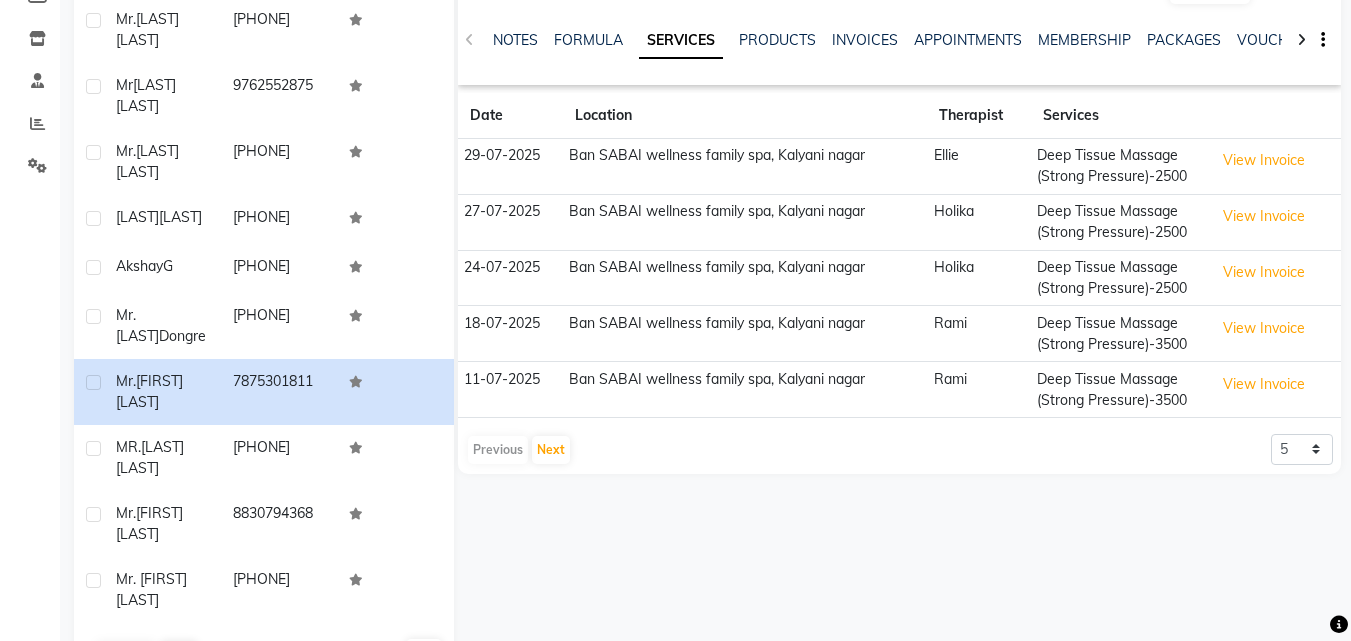 scroll, scrollTop: 360, scrollLeft: 0, axis: vertical 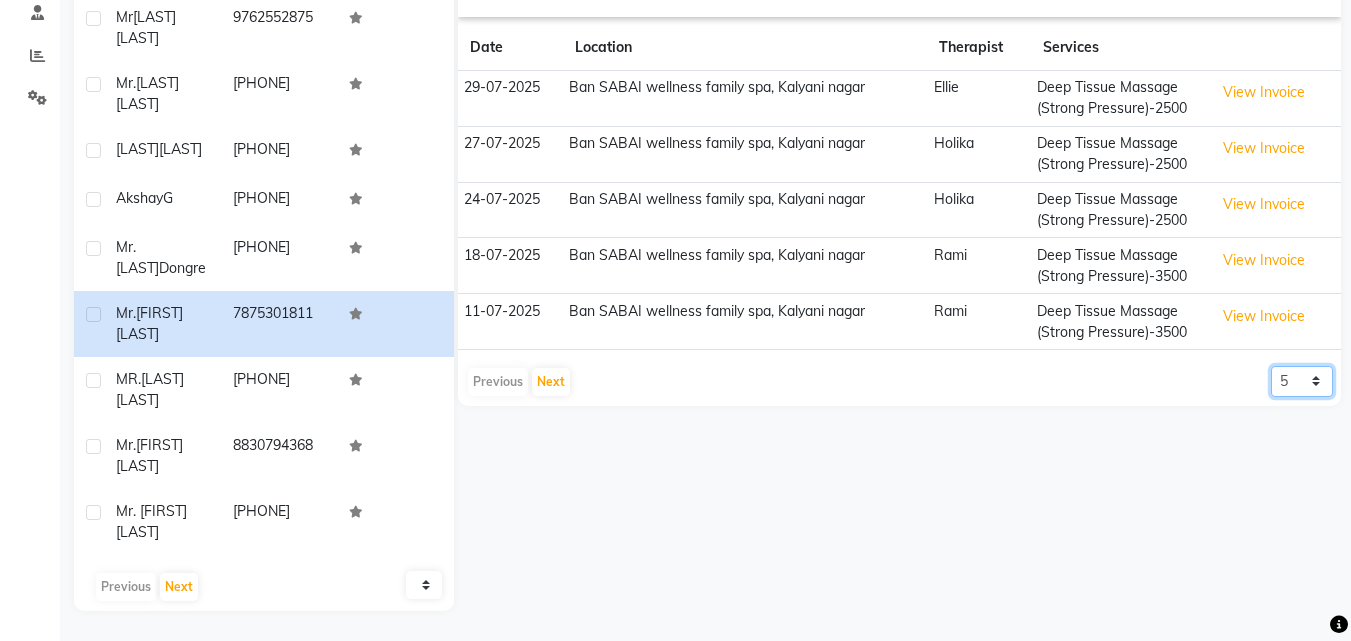 click on "5 10 50 100 500" 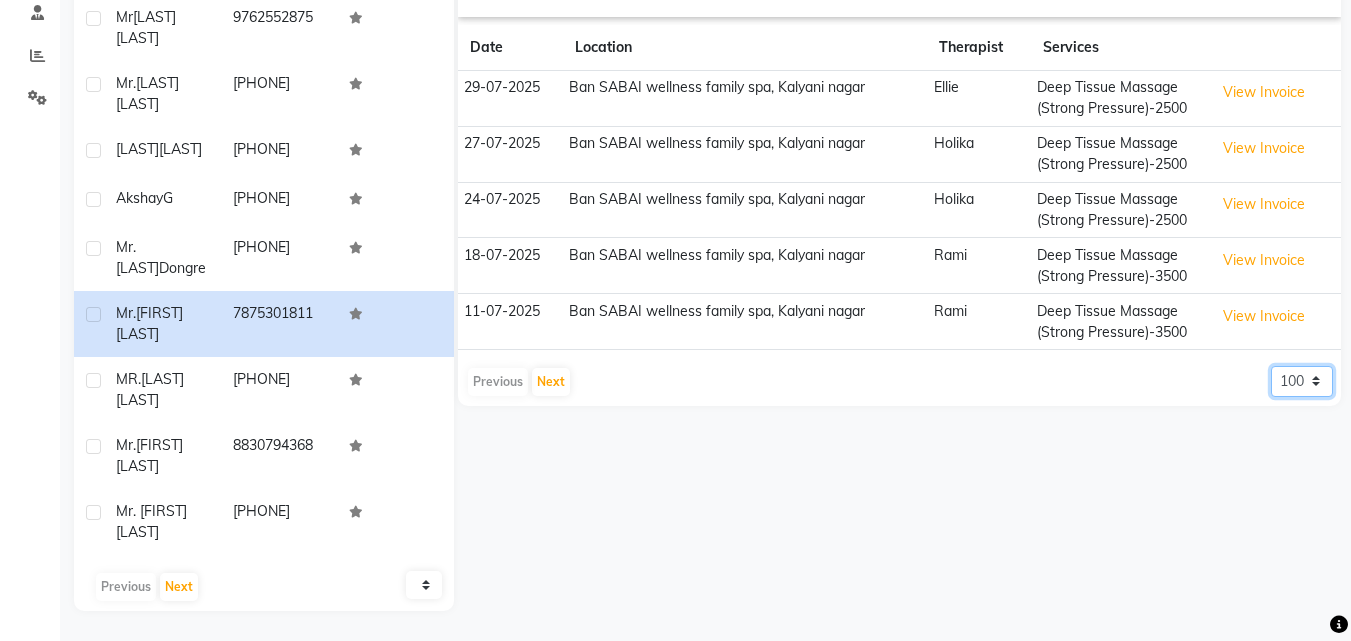 click on "5 10 50 100 500" 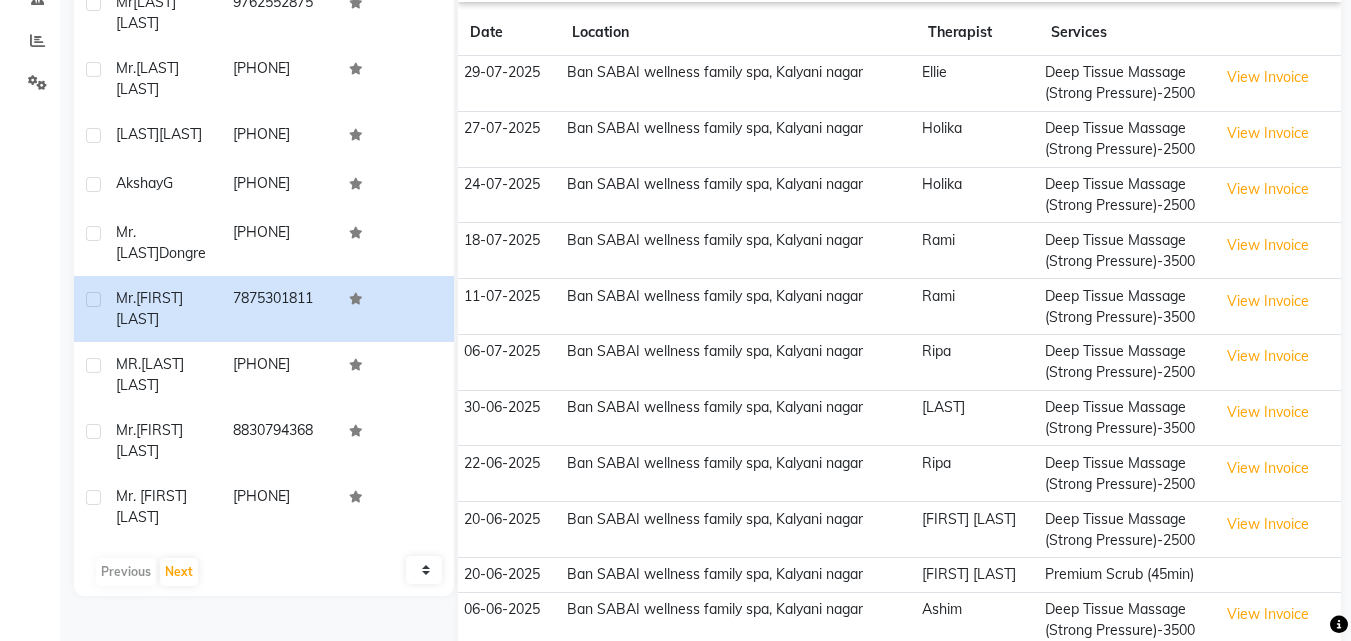 scroll, scrollTop: 920, scrollLeft: 0, axis: vertical 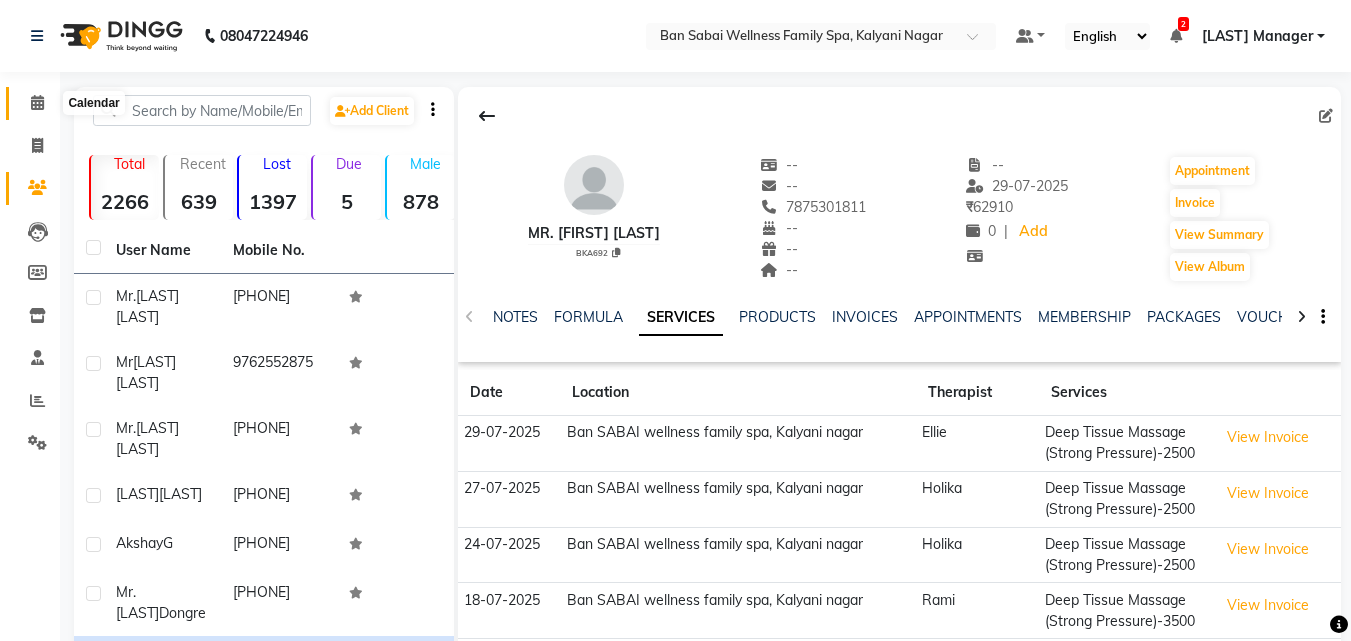 click 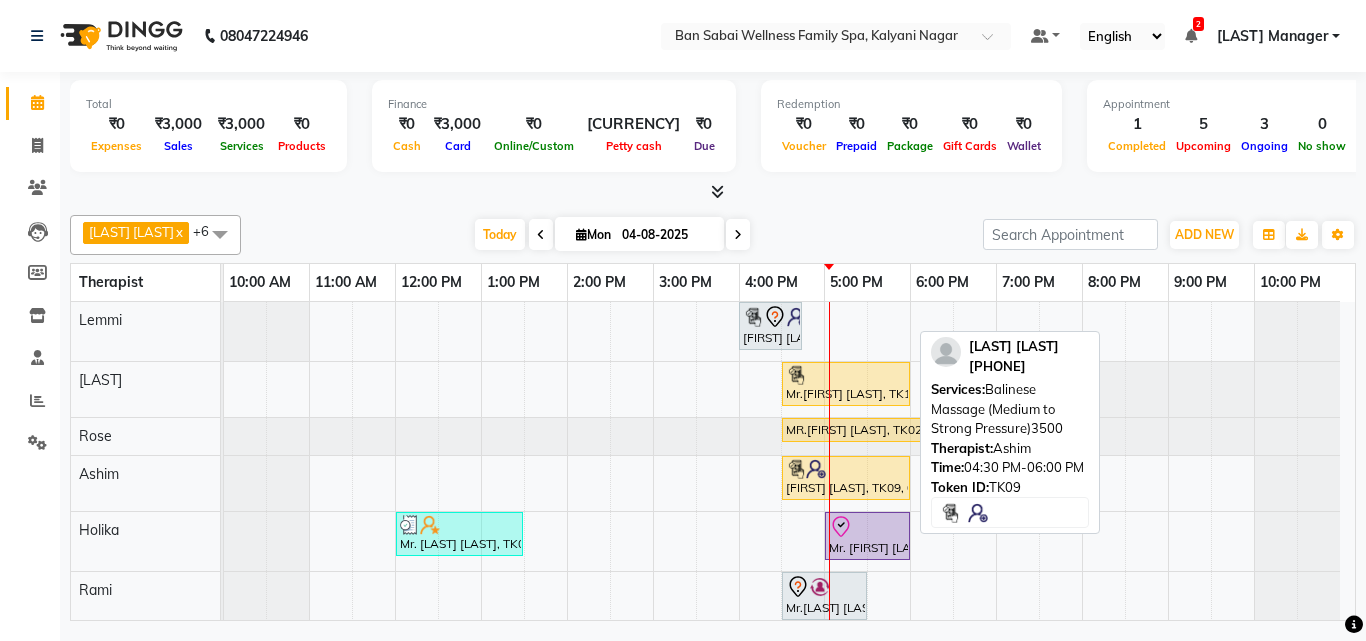 scroll, scrollTop: 40, scrollLeft: 0, axis: vertical 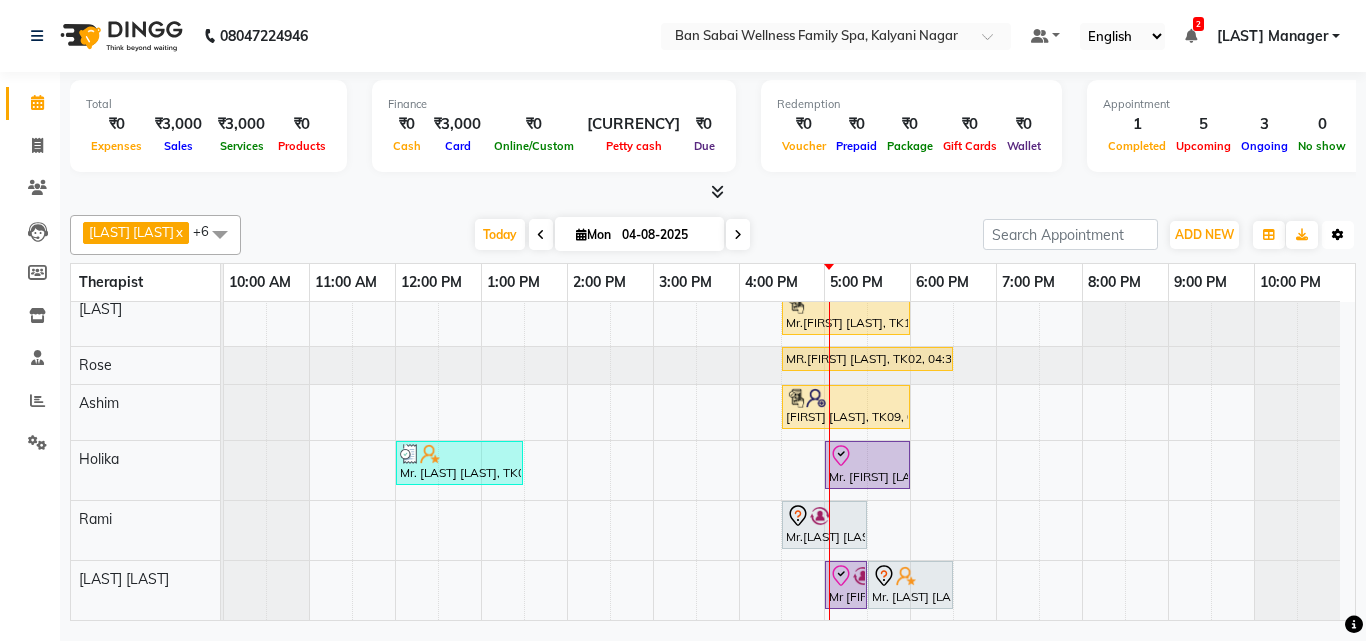 click at bounding box center (1338, 235) 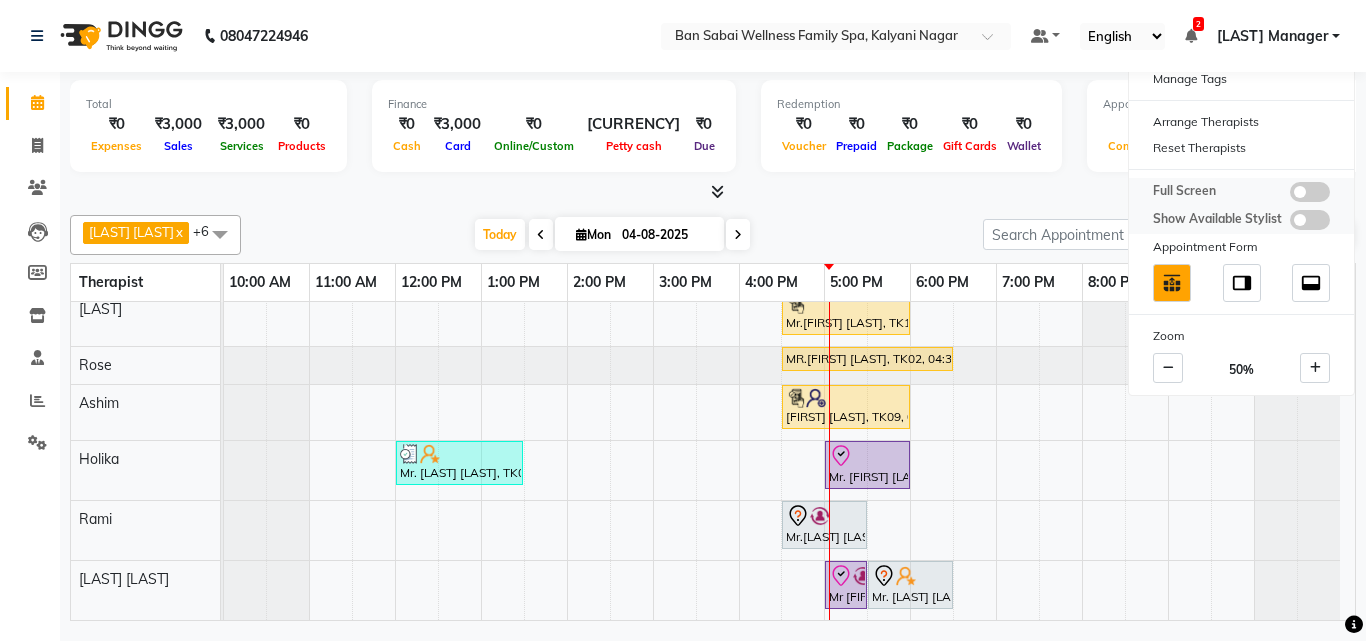 click at bounding box center (1310, 192) 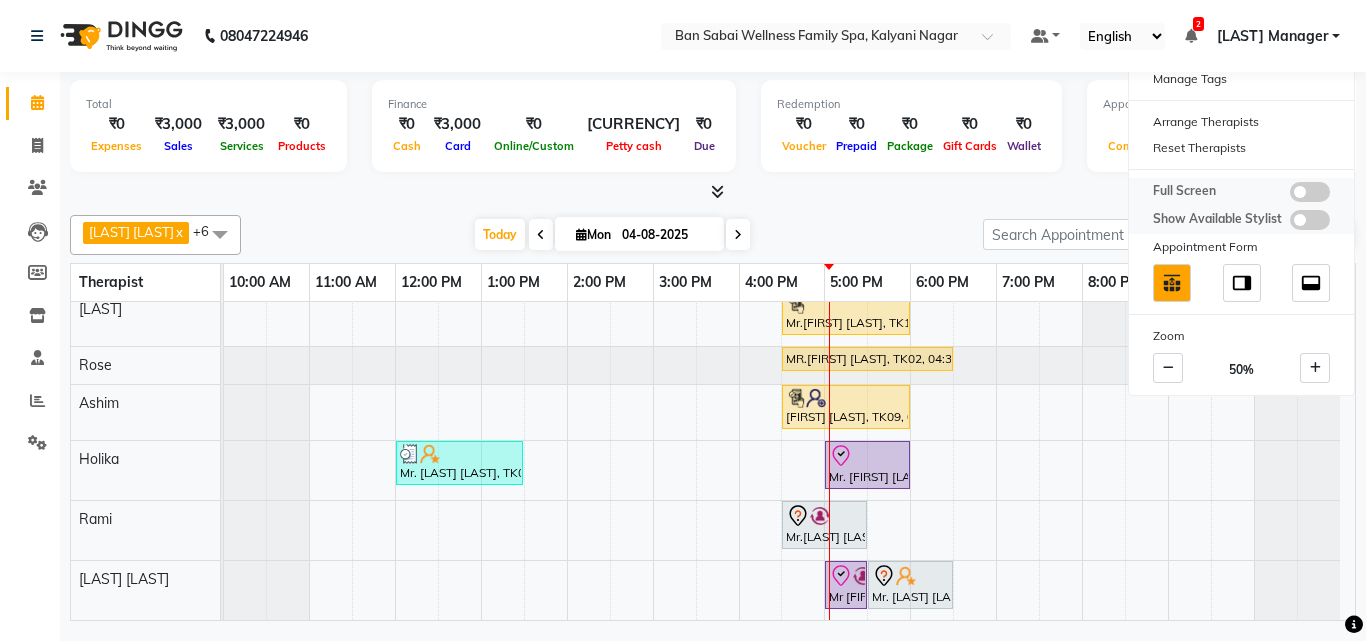 click at bounding box center [1290, 195] 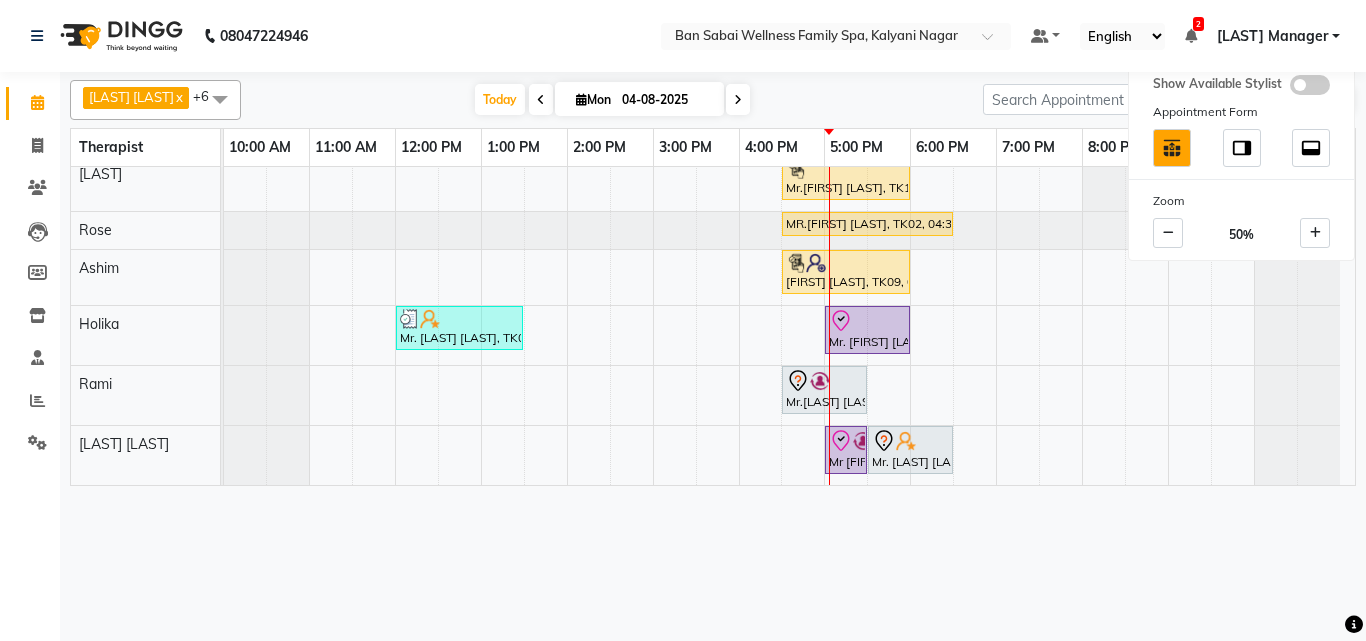 scroll, scrollTop: 0, scrollLeft: 0, axis: both 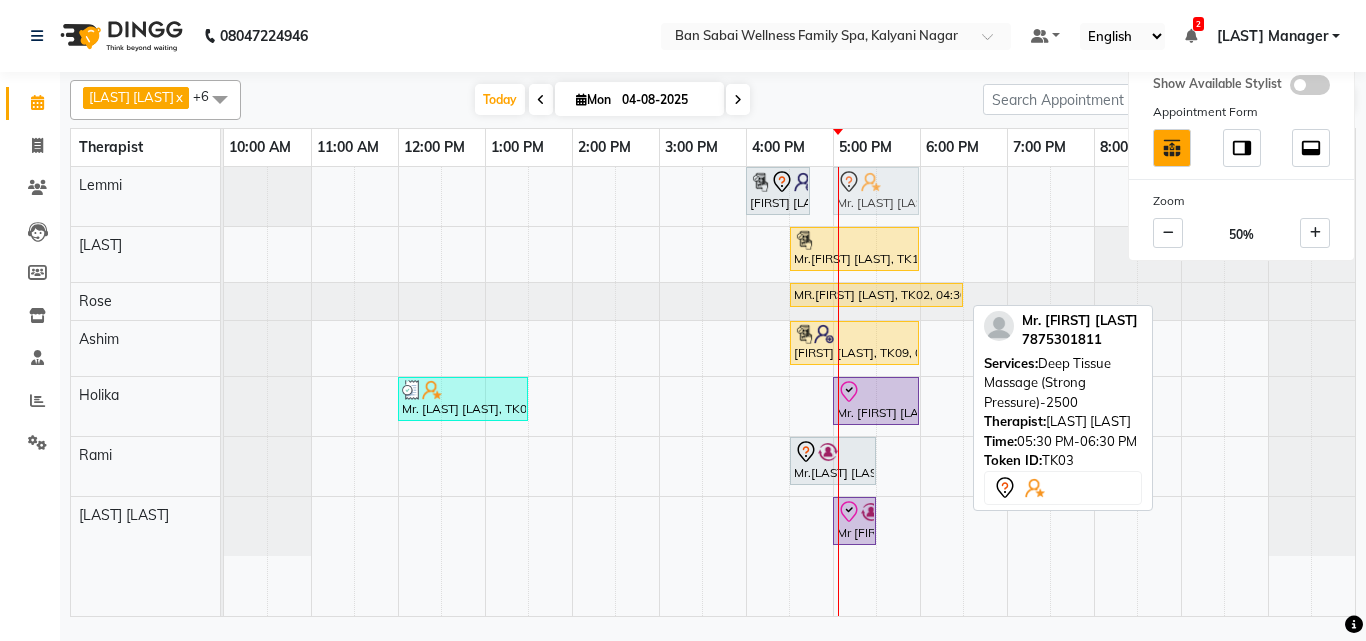 drag, startPoint x: 914, startPoint y: 533, endPoint x: 855, endPoint y: 205, distance: 333.26416 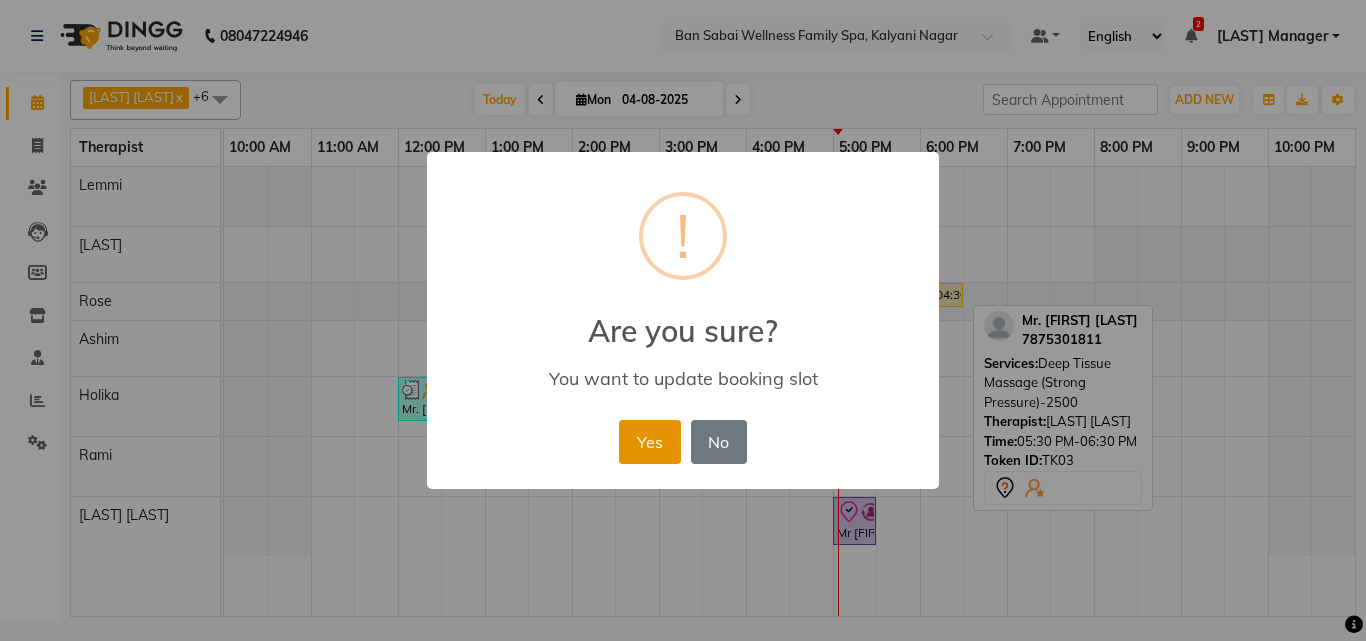click on "Yes" at bounding box center (649, 442) 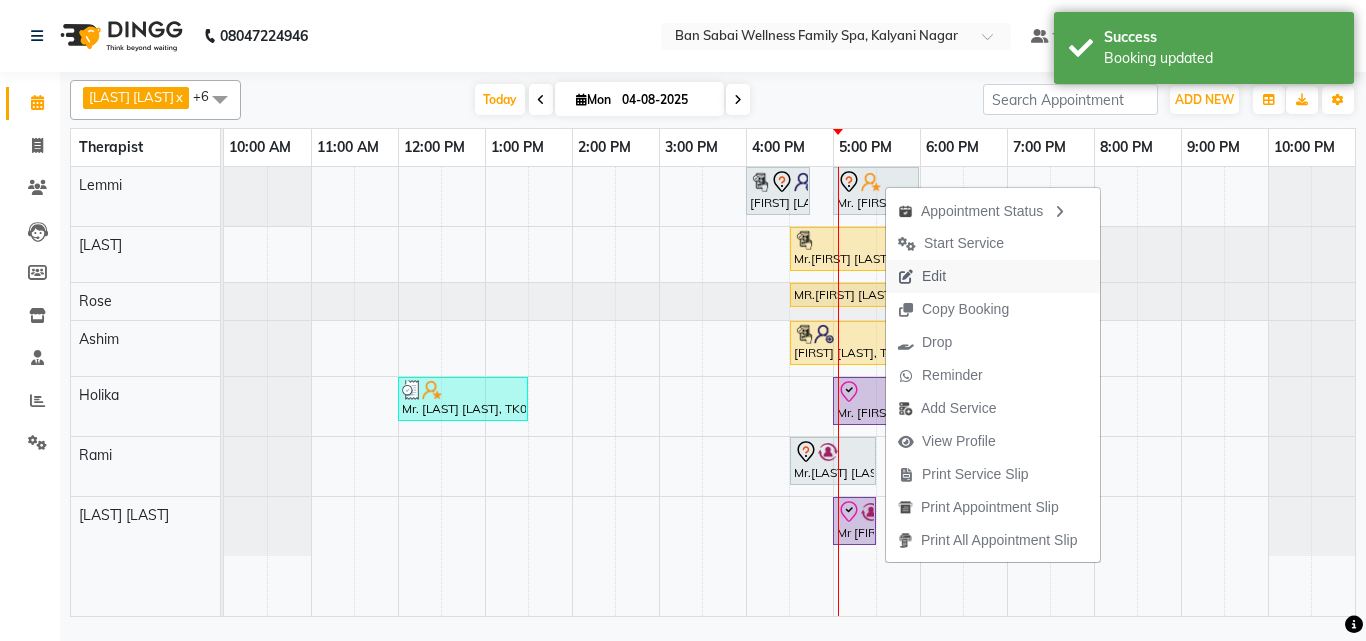 click on "Edit" at bounding box center [934, 276] 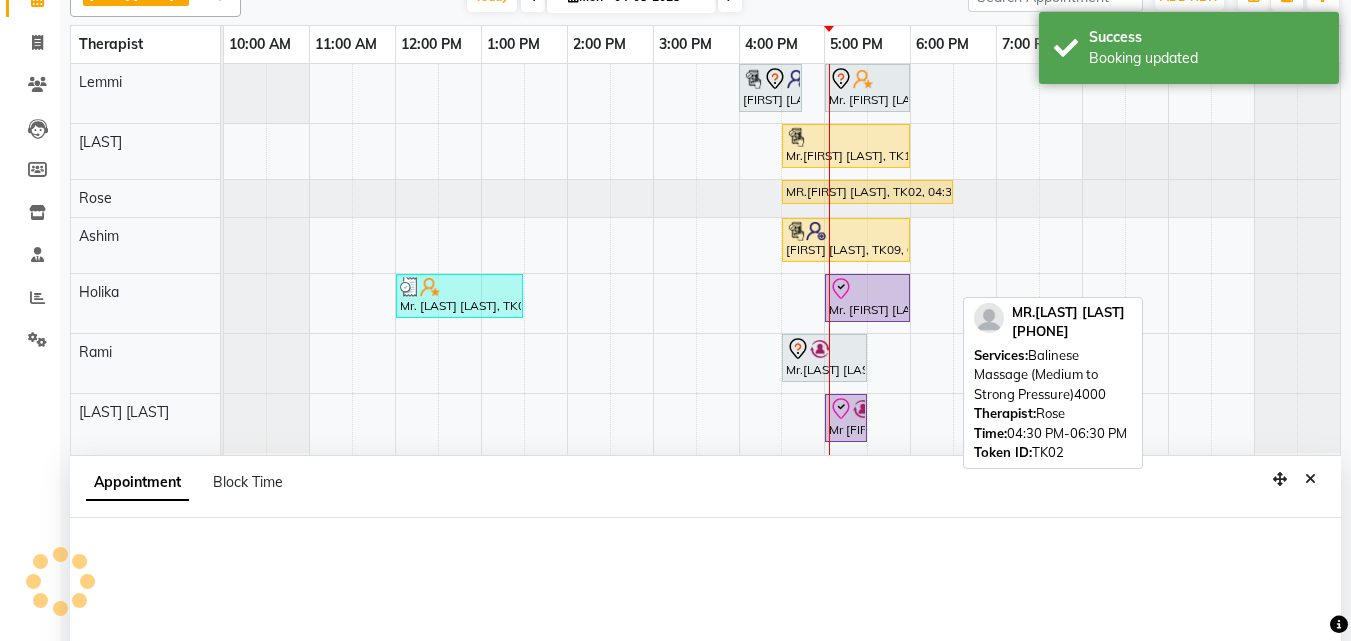 select on "tentative" 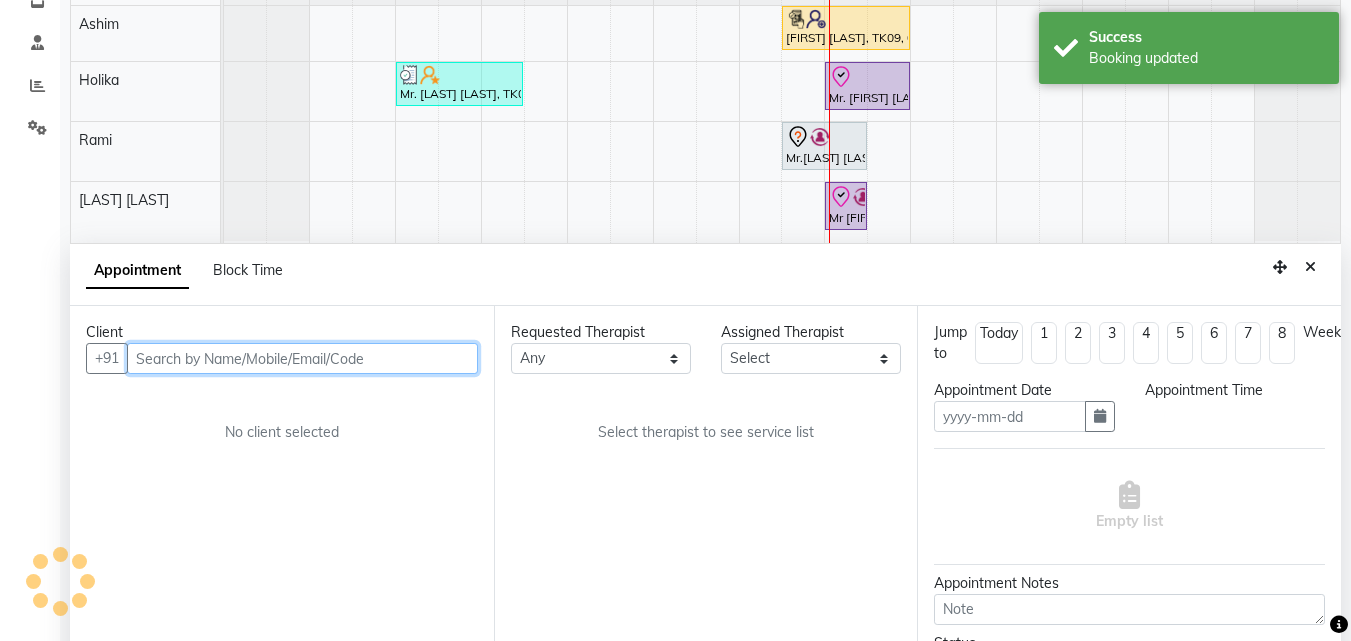 type on "04-08-2025" 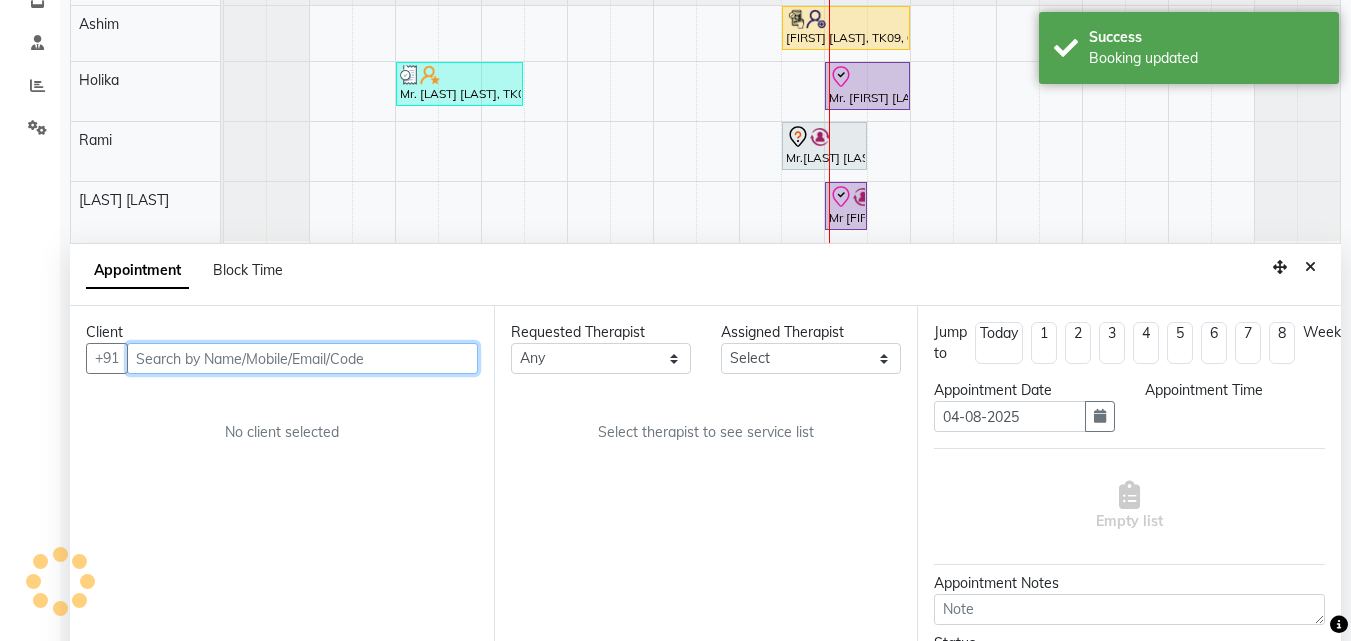 scroll, scrollTop: 373, scrollLeft: 0, axis: vertical 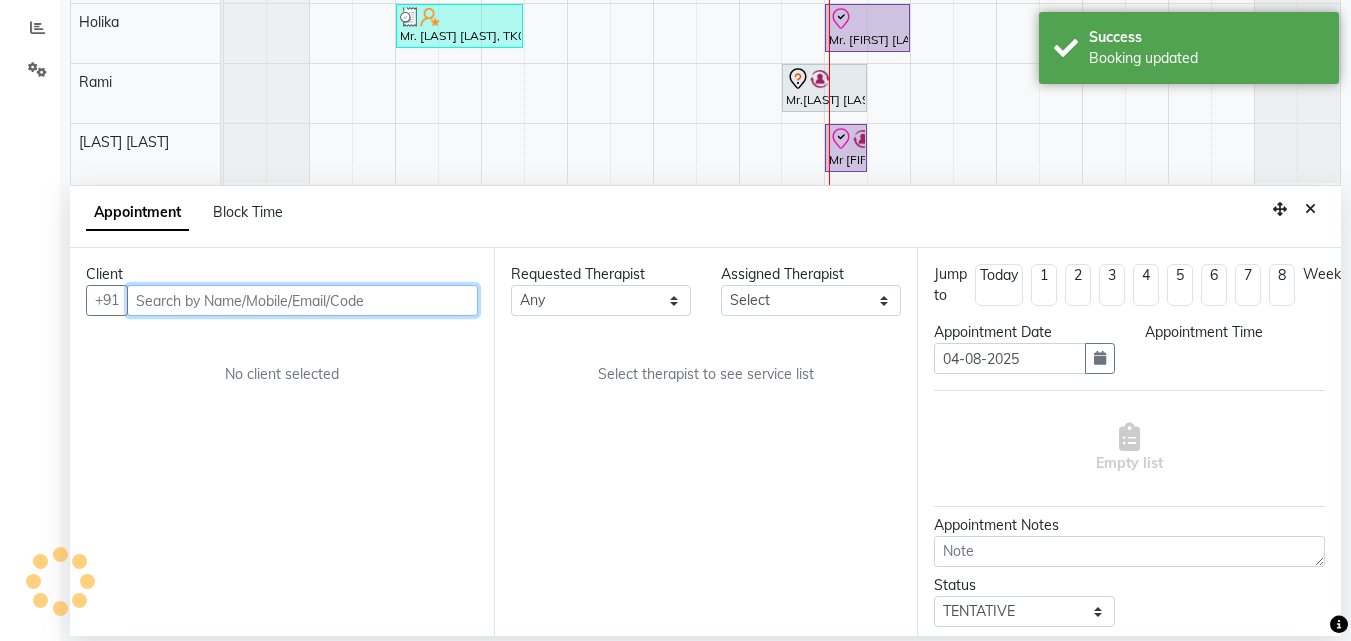 select on "1020" 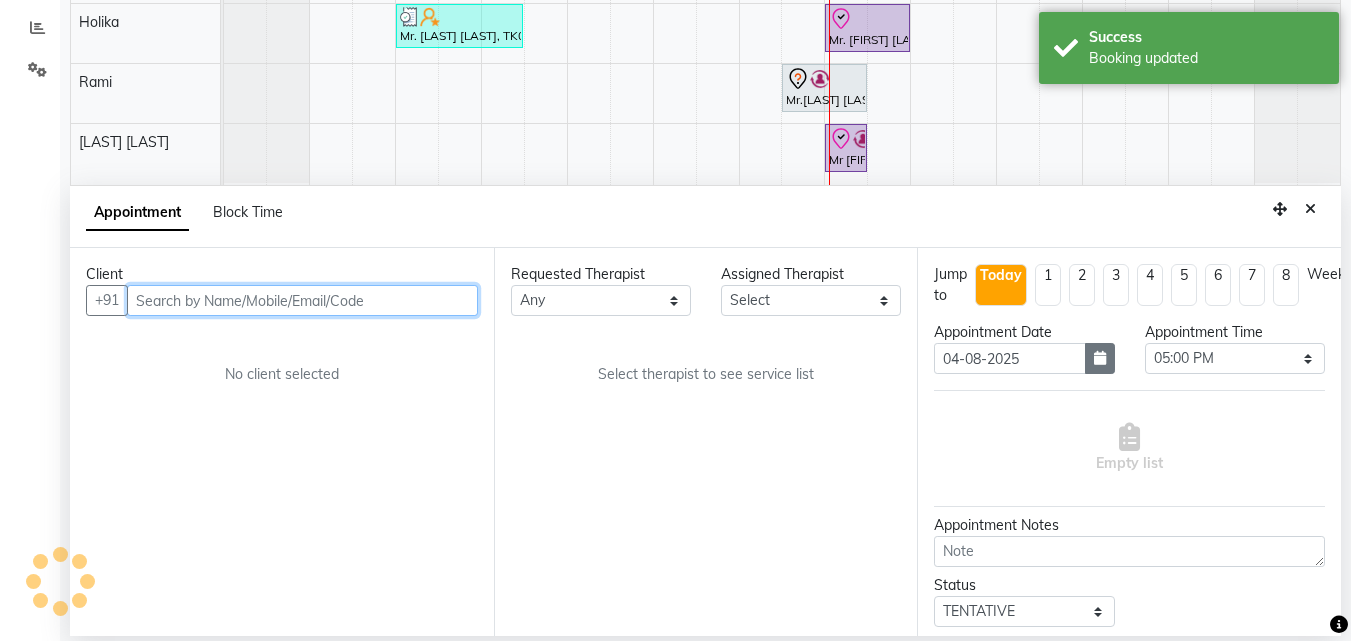 select on "78151" 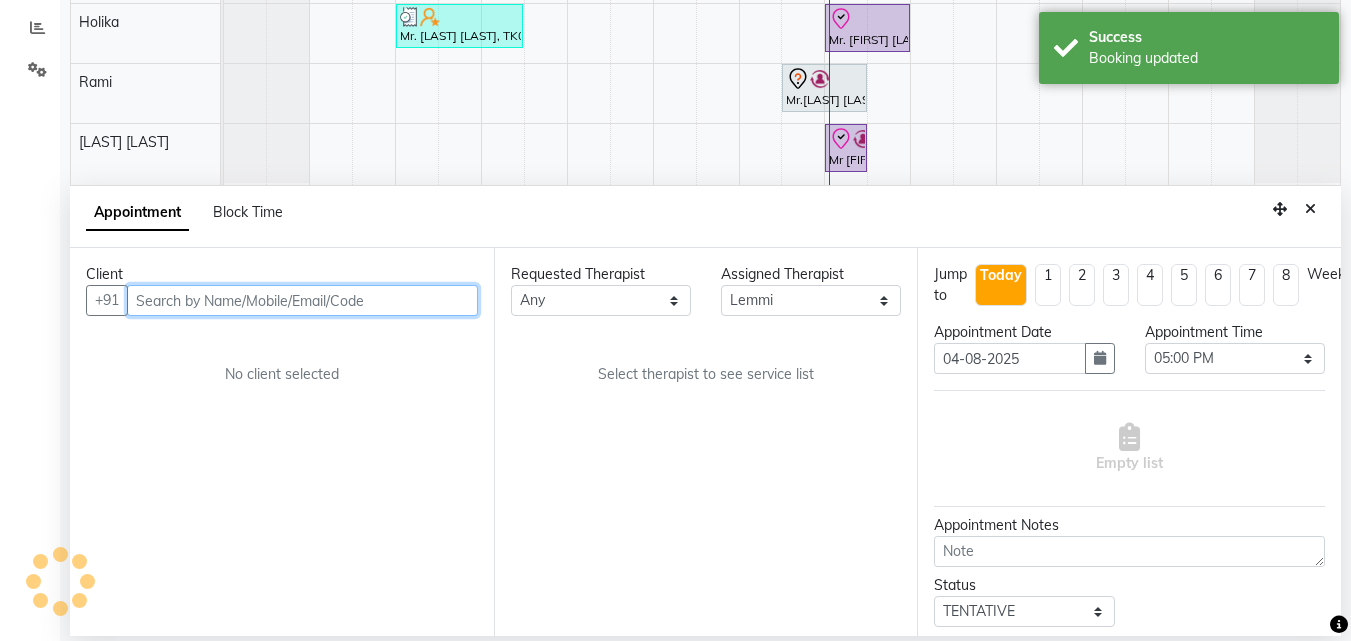 select on "4132" 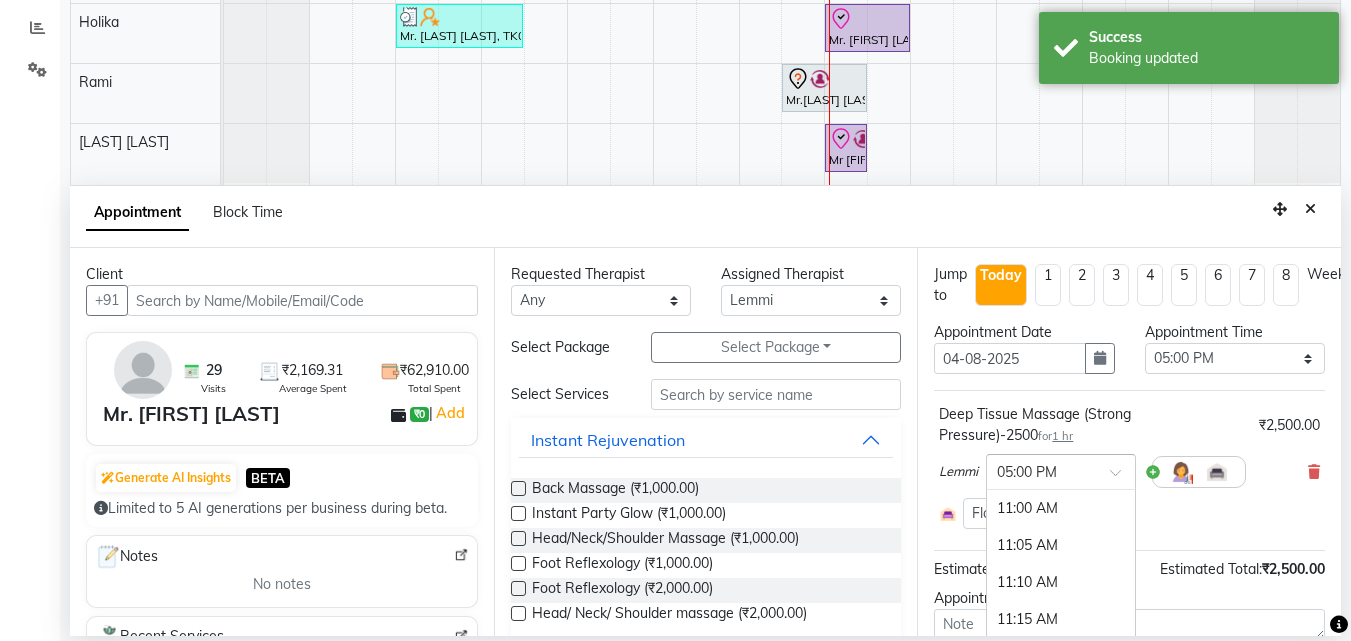 click on "× 05:00 PM" at bounding box center (1027, 472) 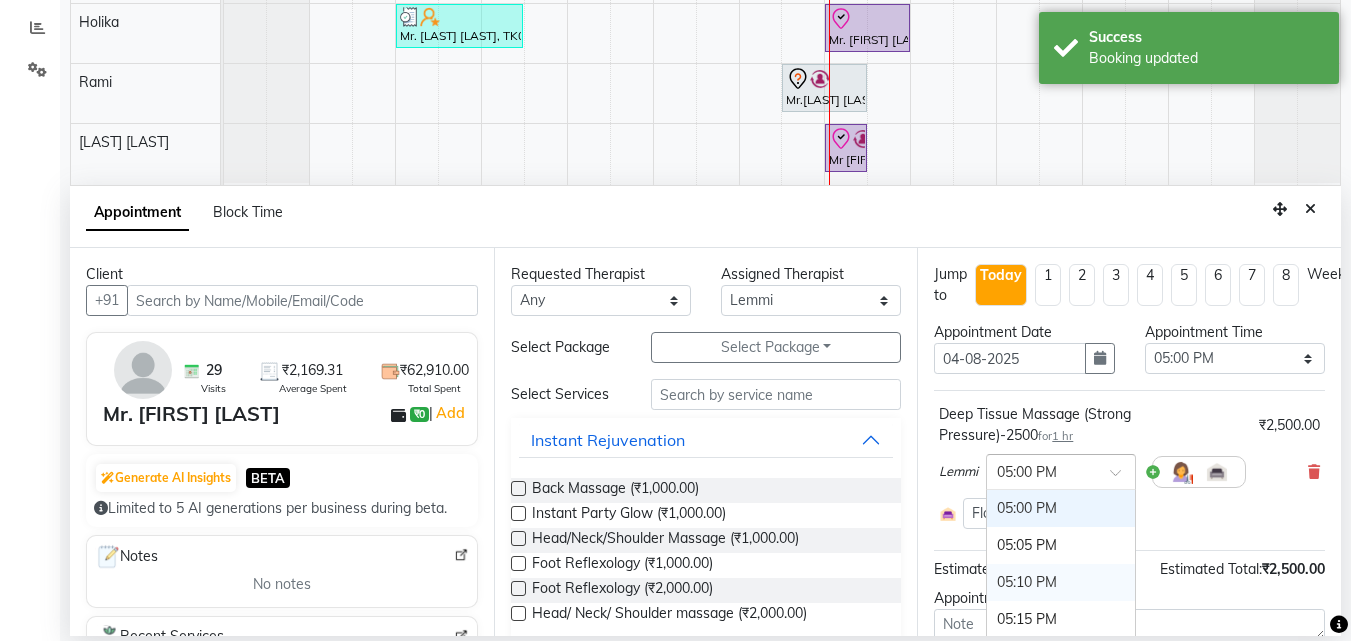 click on "05:10 PM" at bounding box center [1061, 582] 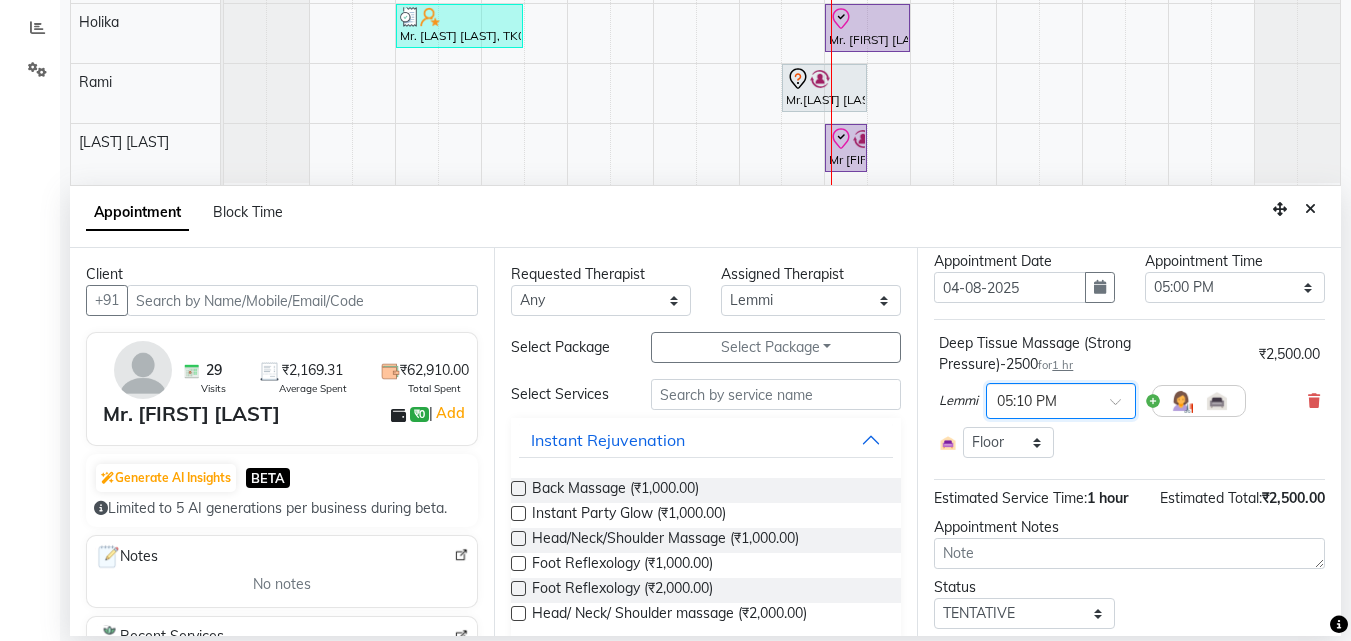 scroll, scrollTop: 147, scrollLeft: 0, axis: vertical 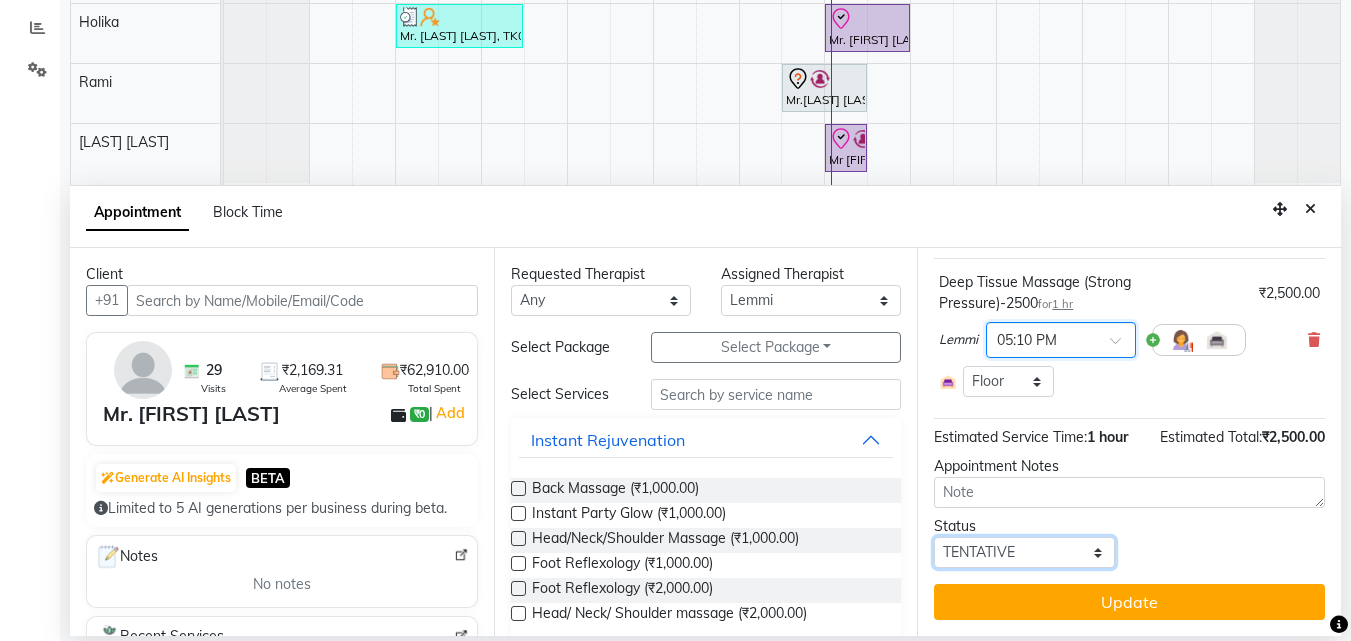 click on "Select TENTATIVE CONFIRM CHECK-IN UPCOMING" at bounding box center (1024, 552) 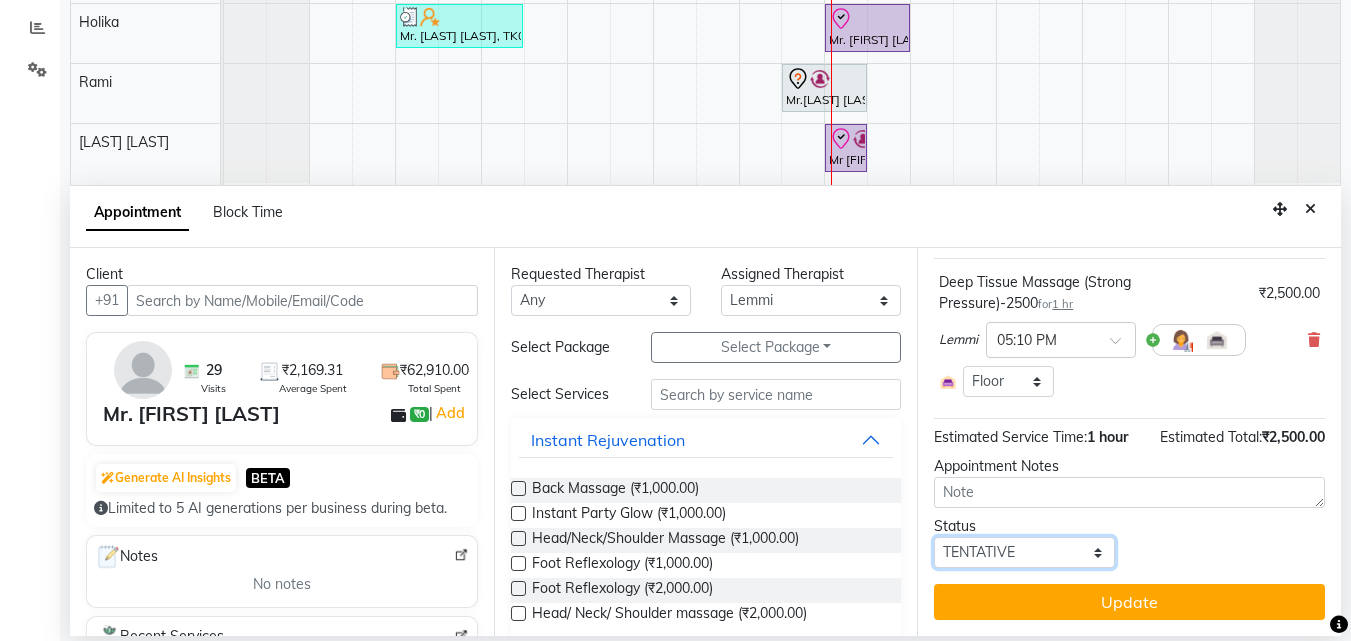 select on "check-in" 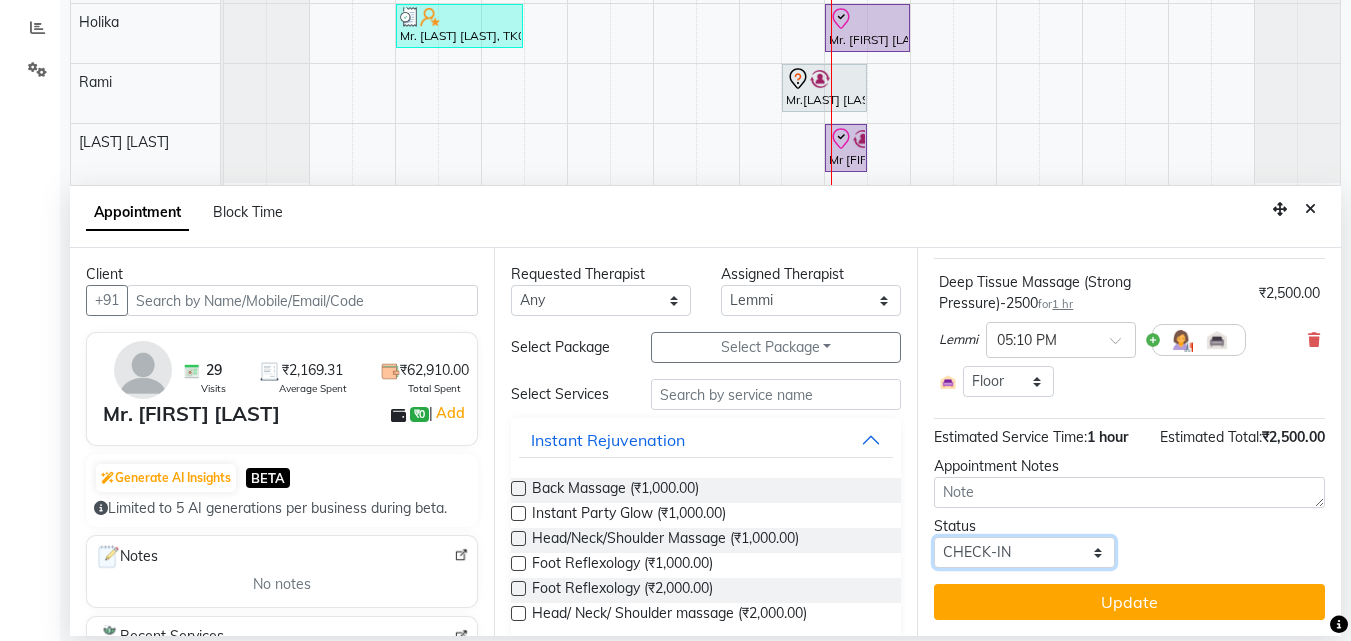 click on "Select TENTATIVE CONFIRM CHECK-IN UPCOMING" at bounding box center [1024, 552] 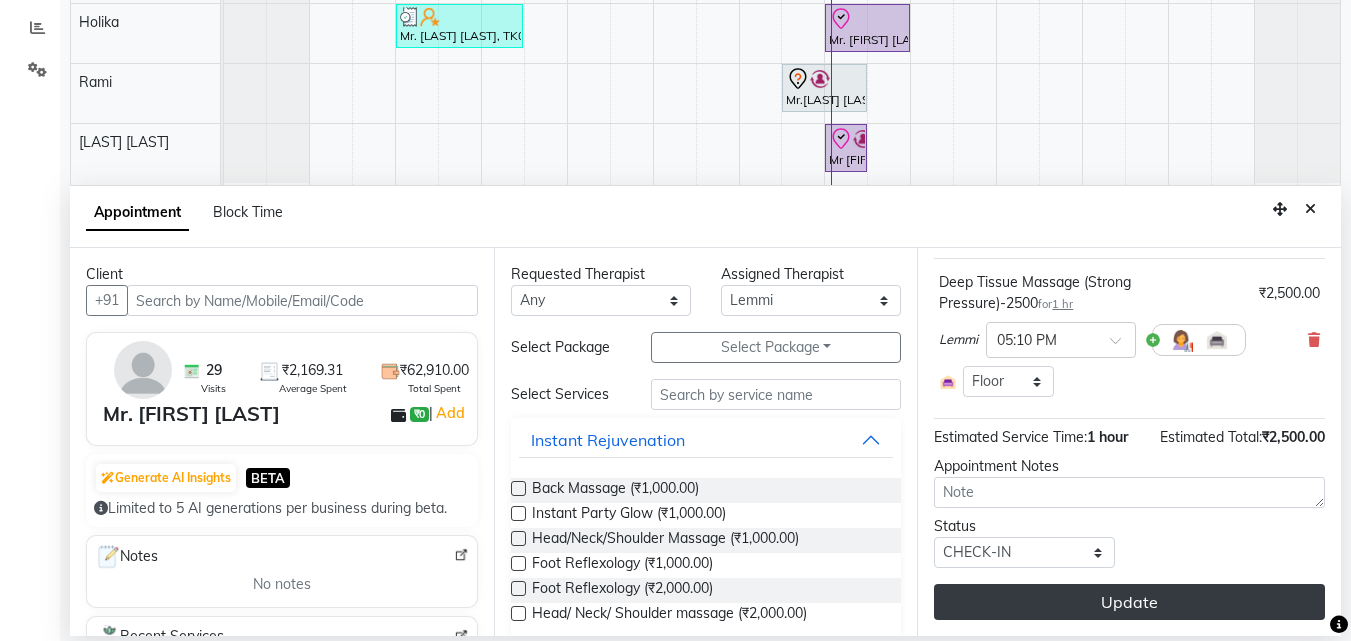 click on "Update" at bounding box center [1129, 602] 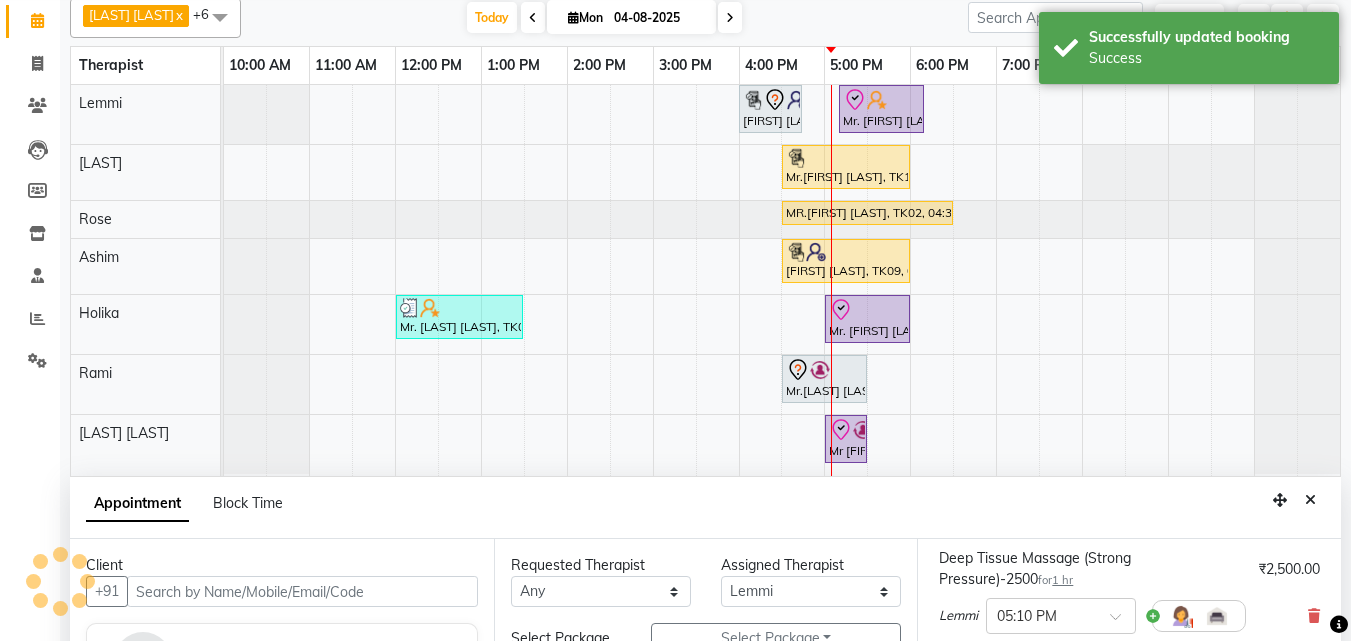 scroll, scrollTop: 0, scrollLeft: 0, axis: both 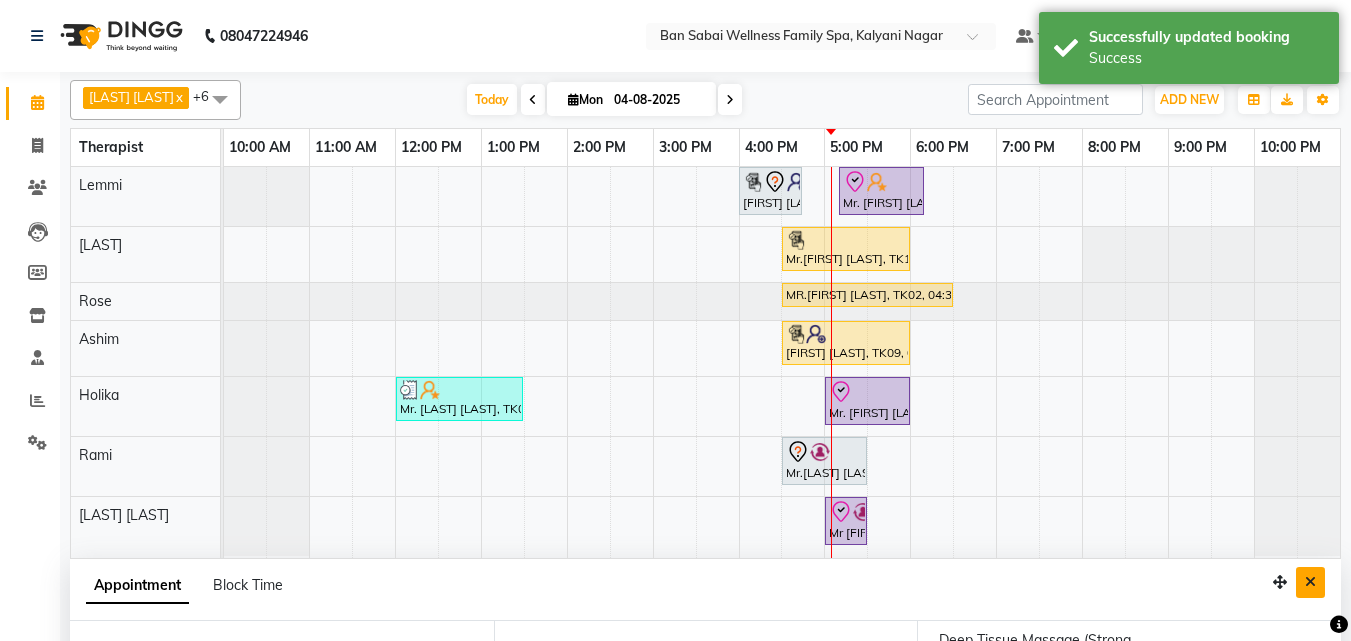 click at bounding box center (1310, 582) 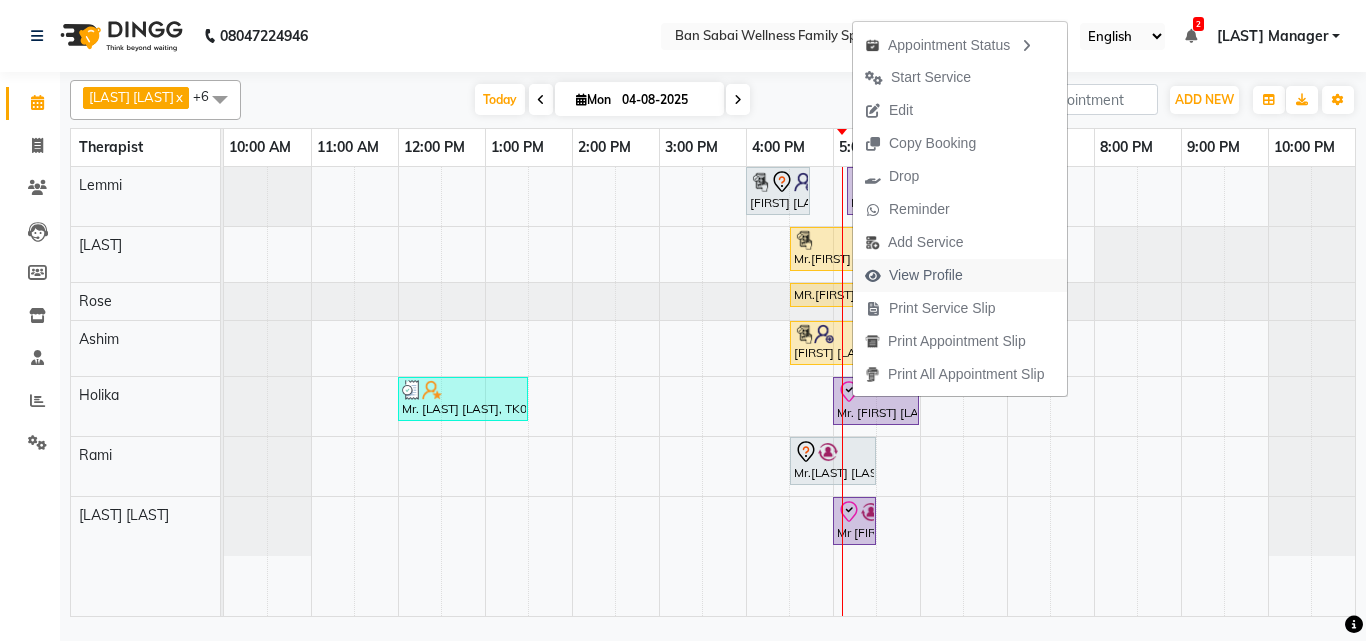 click on "View Profile" at bounding box center (914, 275) 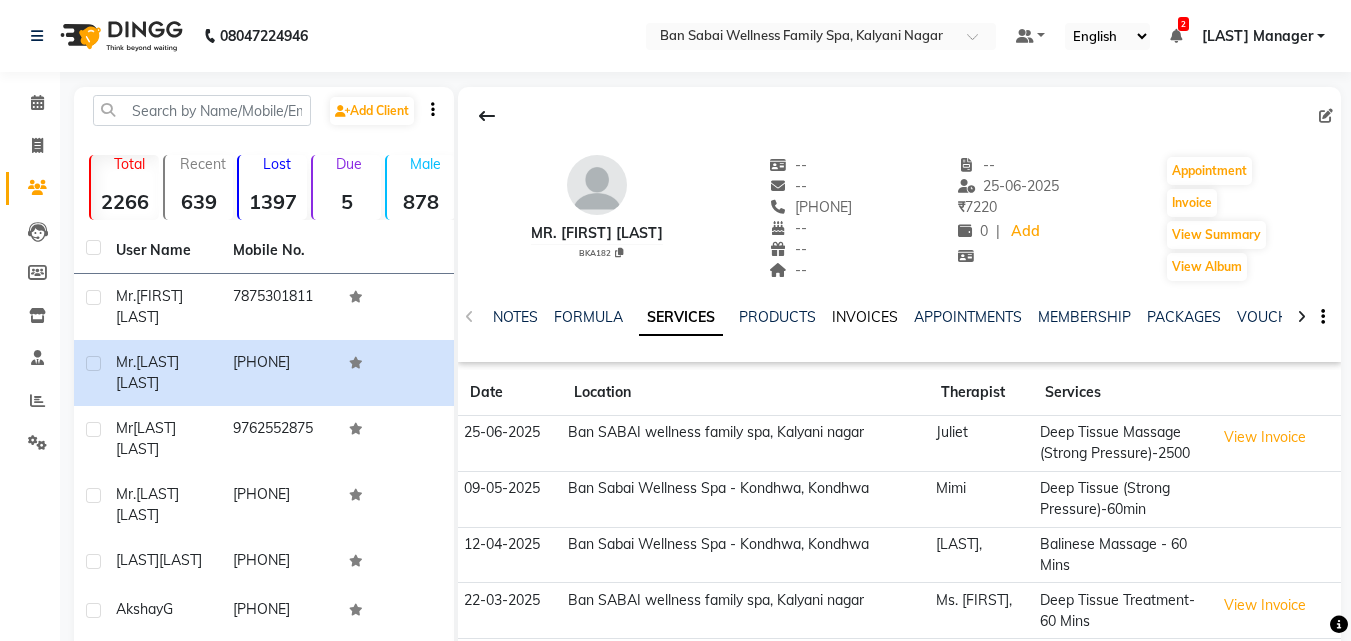 click on "INVOICES" 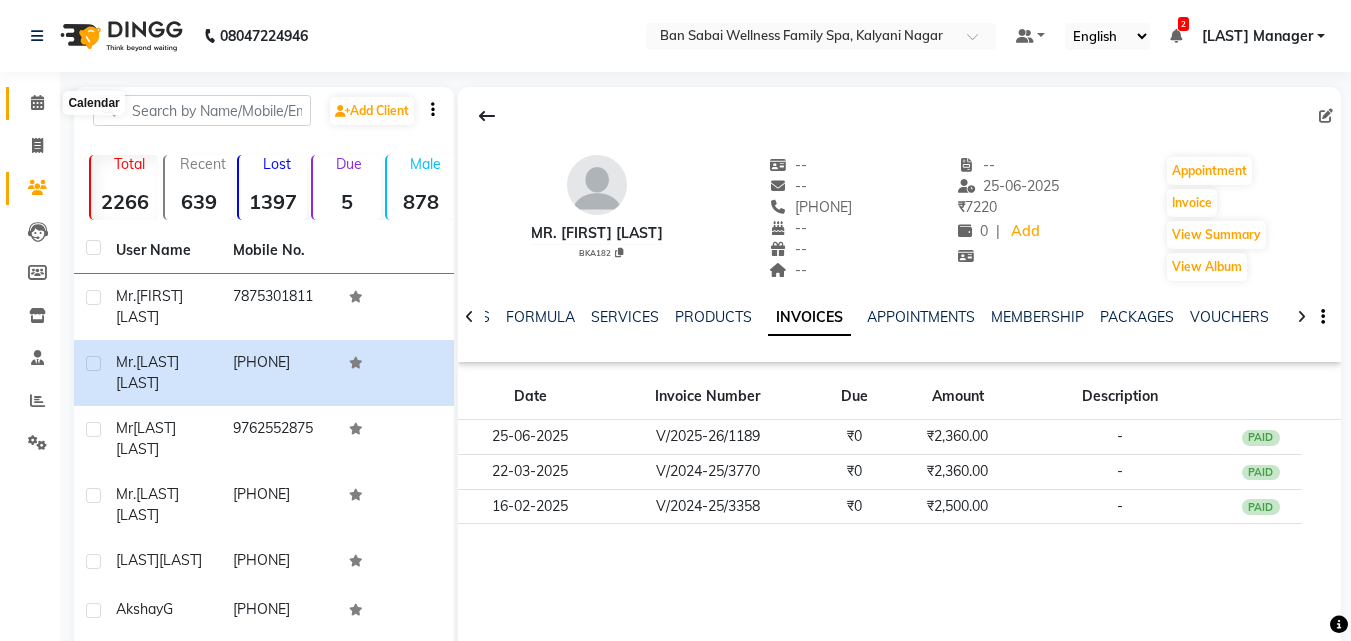 click 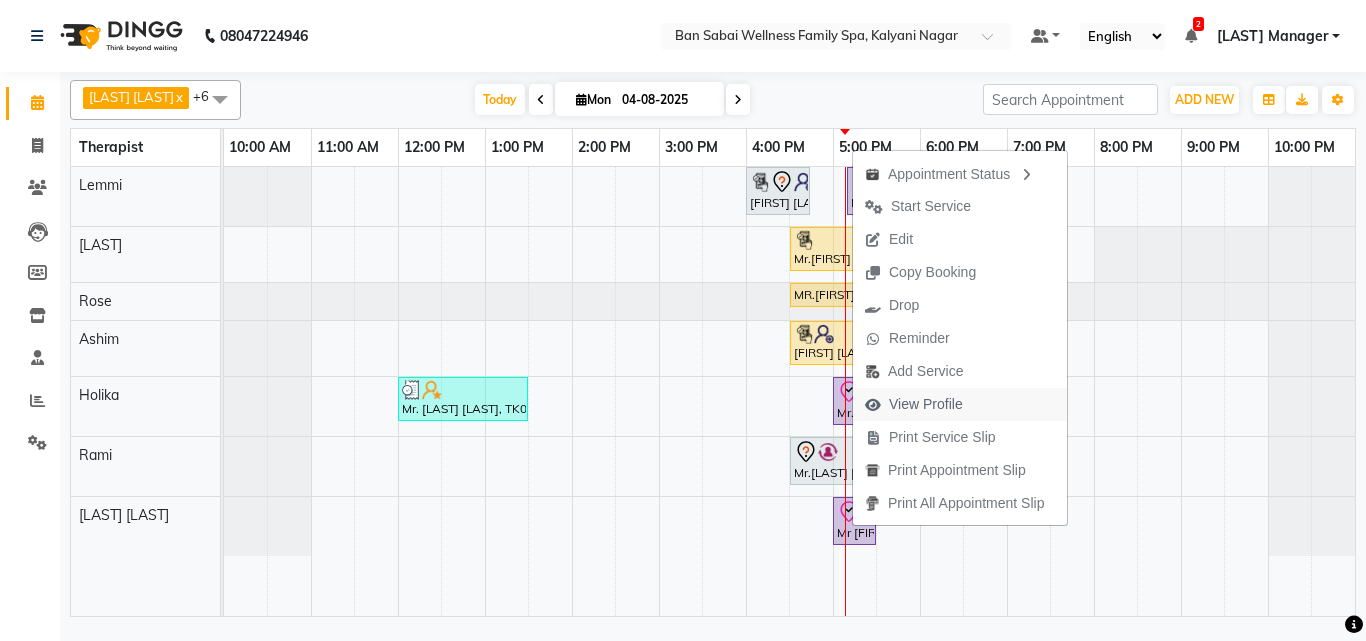 click on "View Profile" at bounding box center (926, 404) 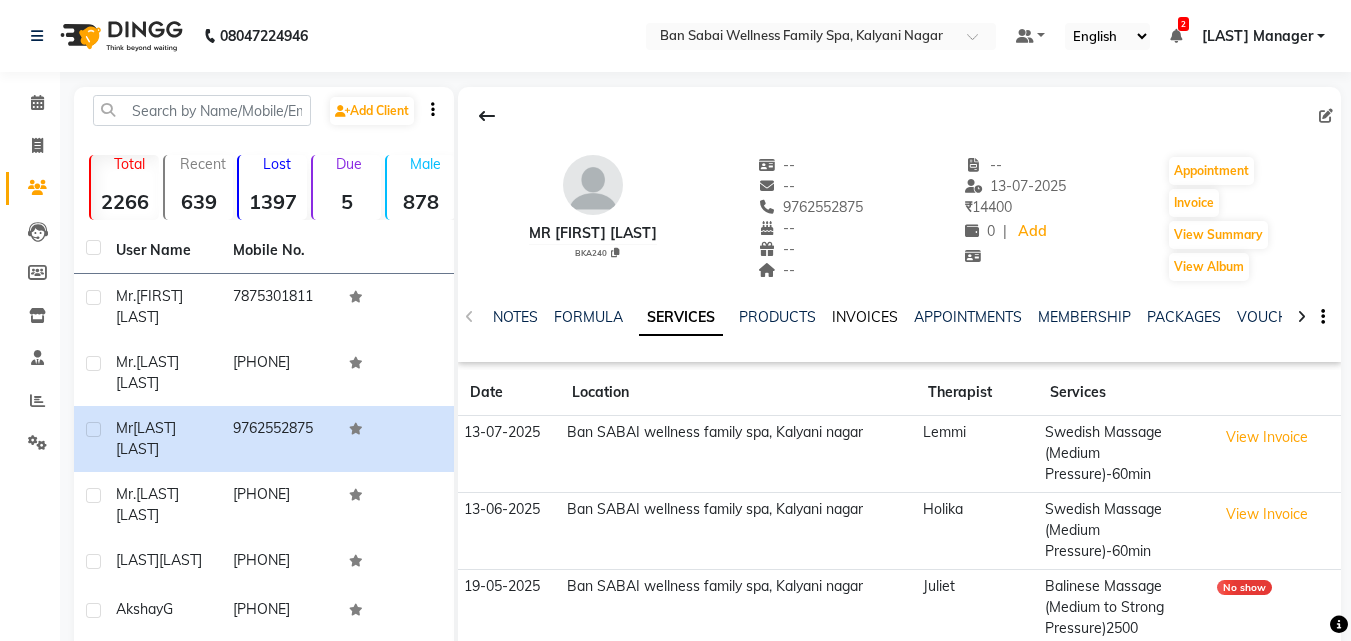 click on "INVOICES" 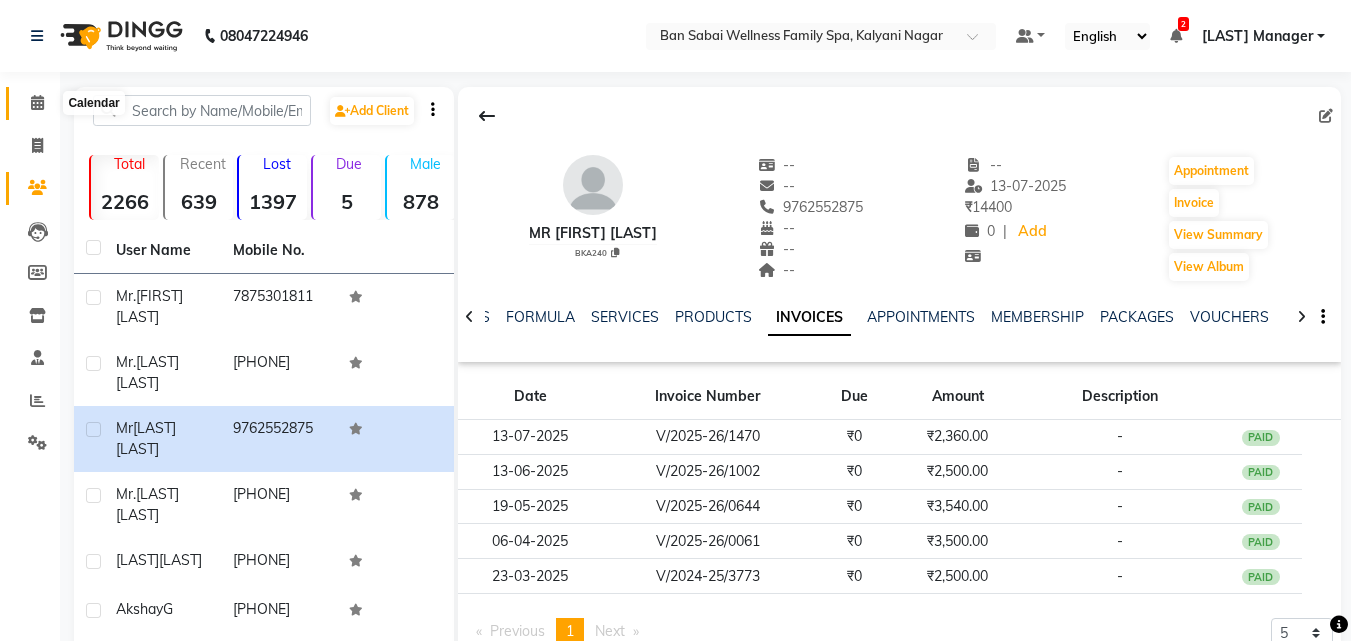 click 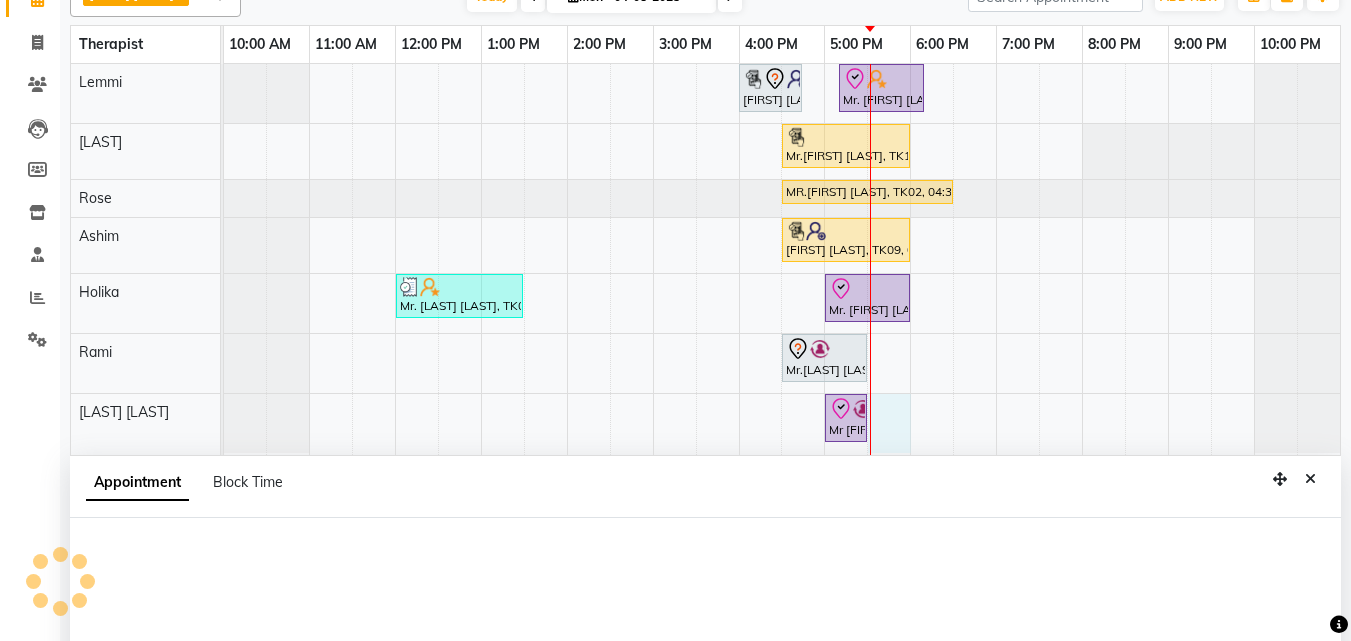 select on "87127" 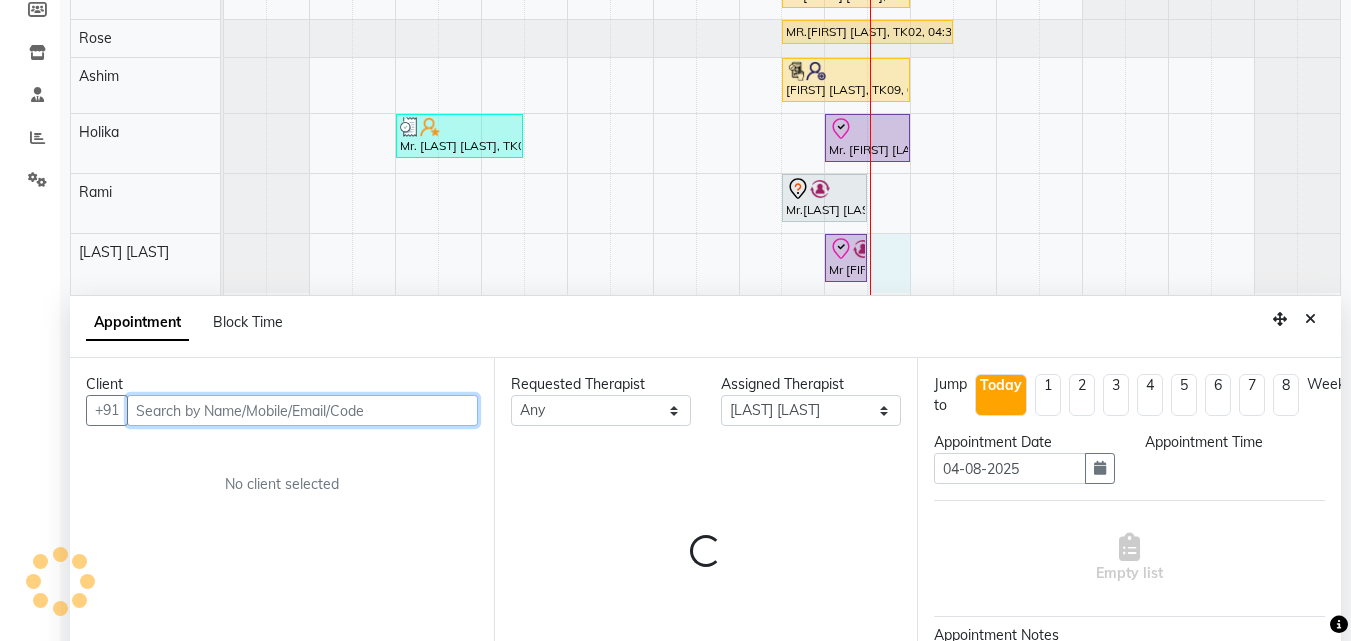 scroll, scrollTop: 373, scrollLeft: 0, axis: vertical 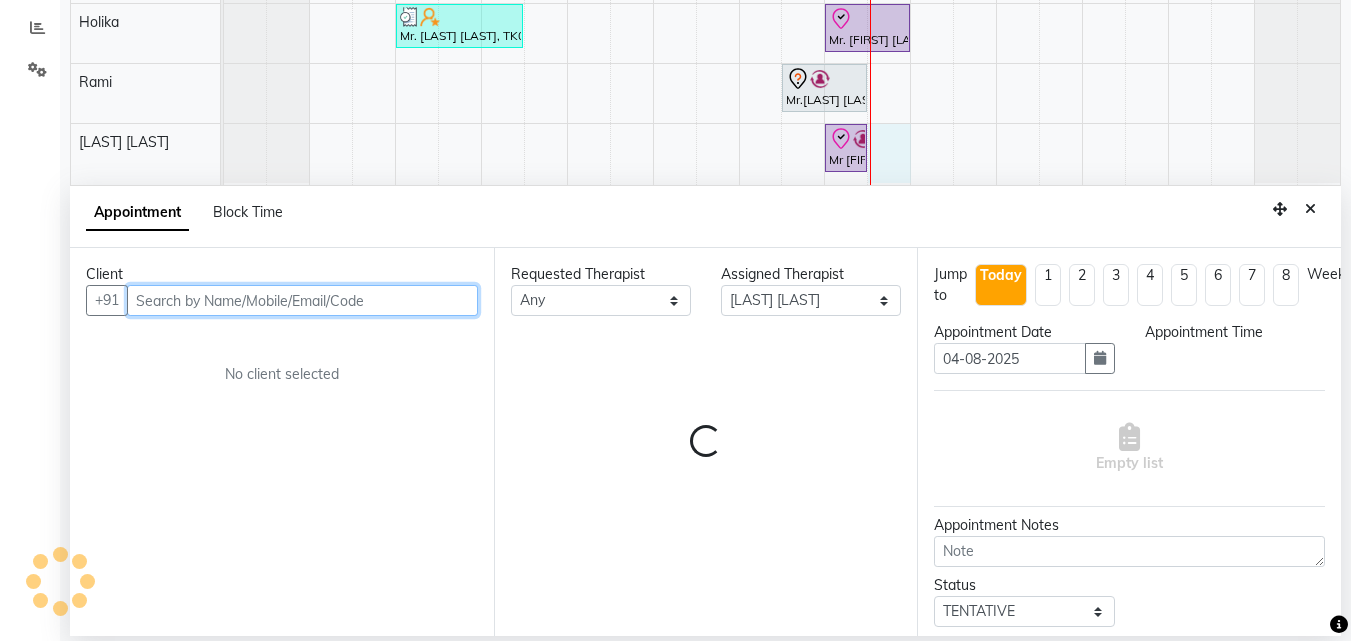 select on "1050" 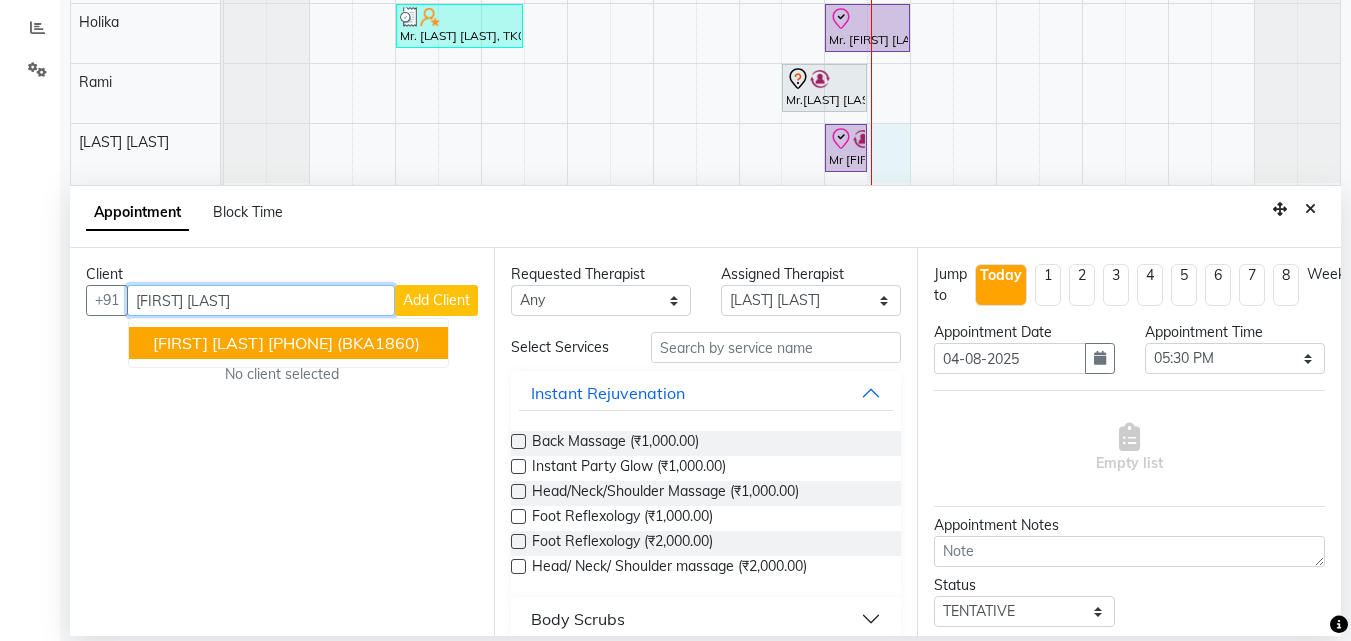 click on "(BKA1860)" at bounding box center (378, 343) 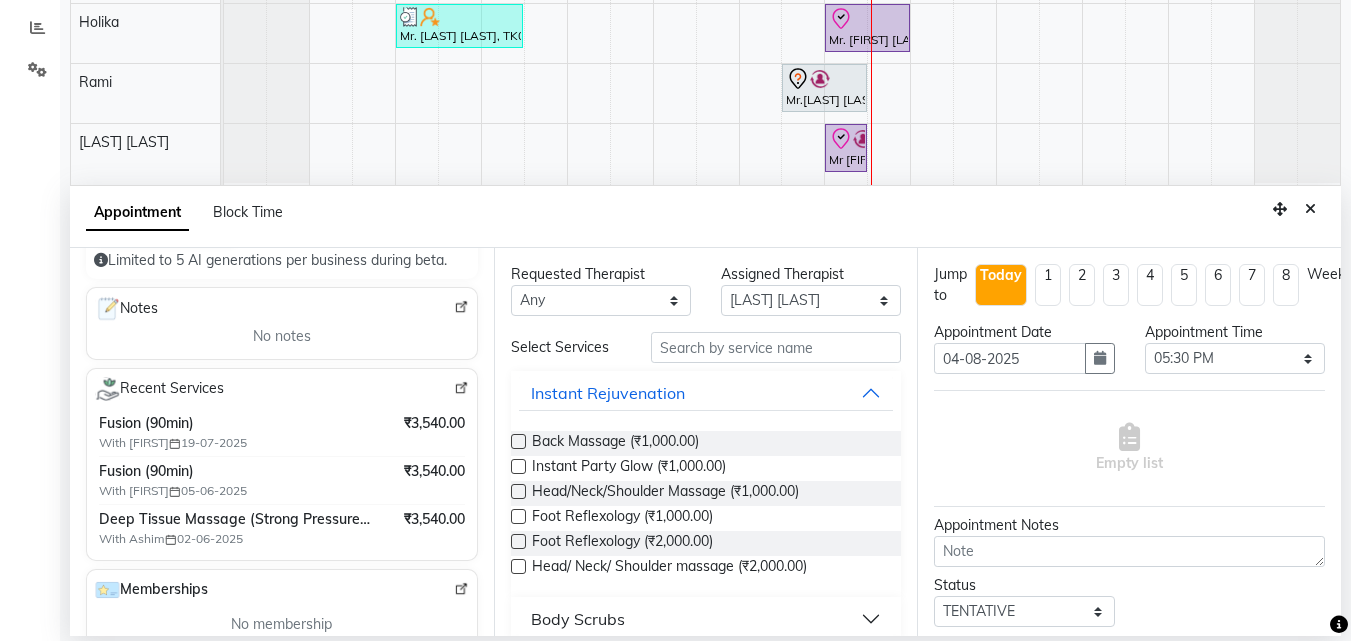 scroll, scrollTop: 262, scrollLeft: 0, axis: vertical 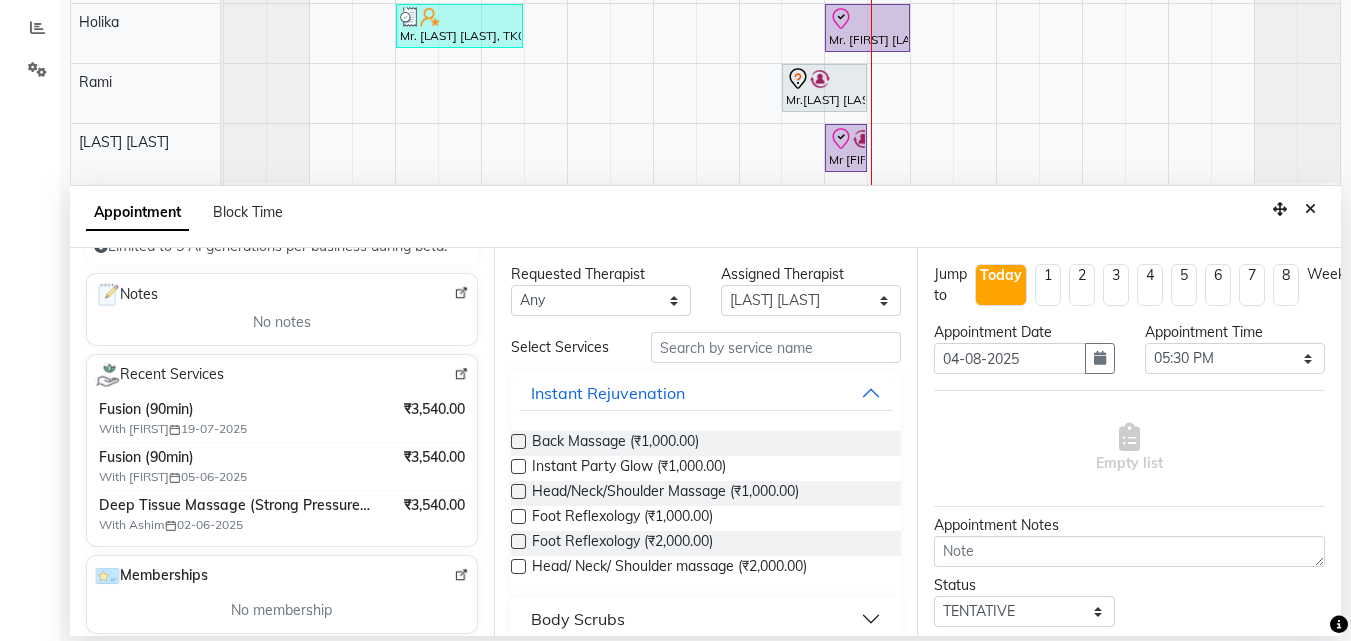 type on "[PHONE]" 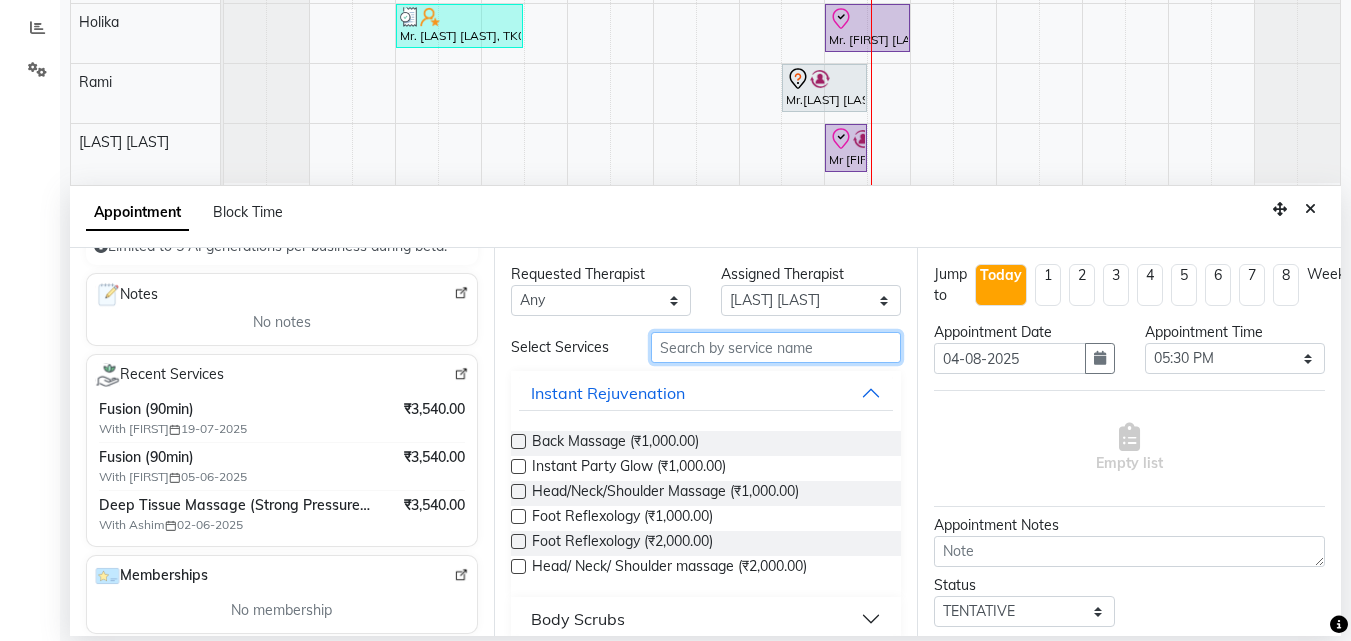 click at bounding box center [776, 347] 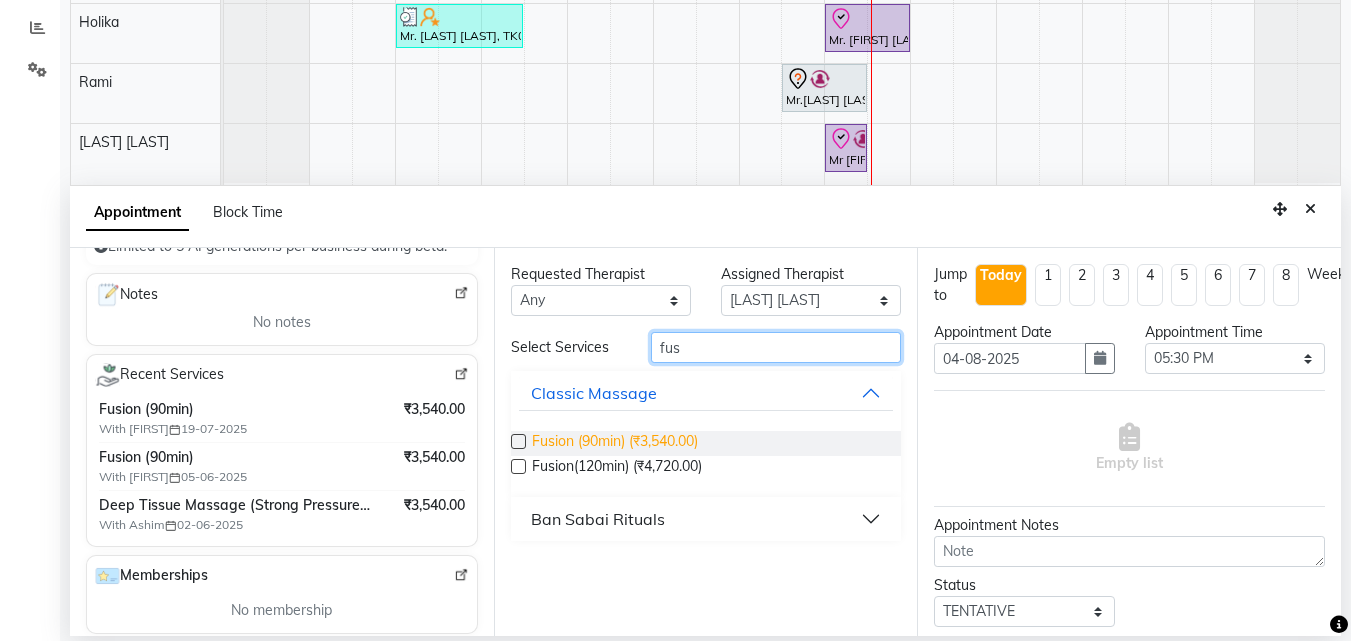 type on "fus" 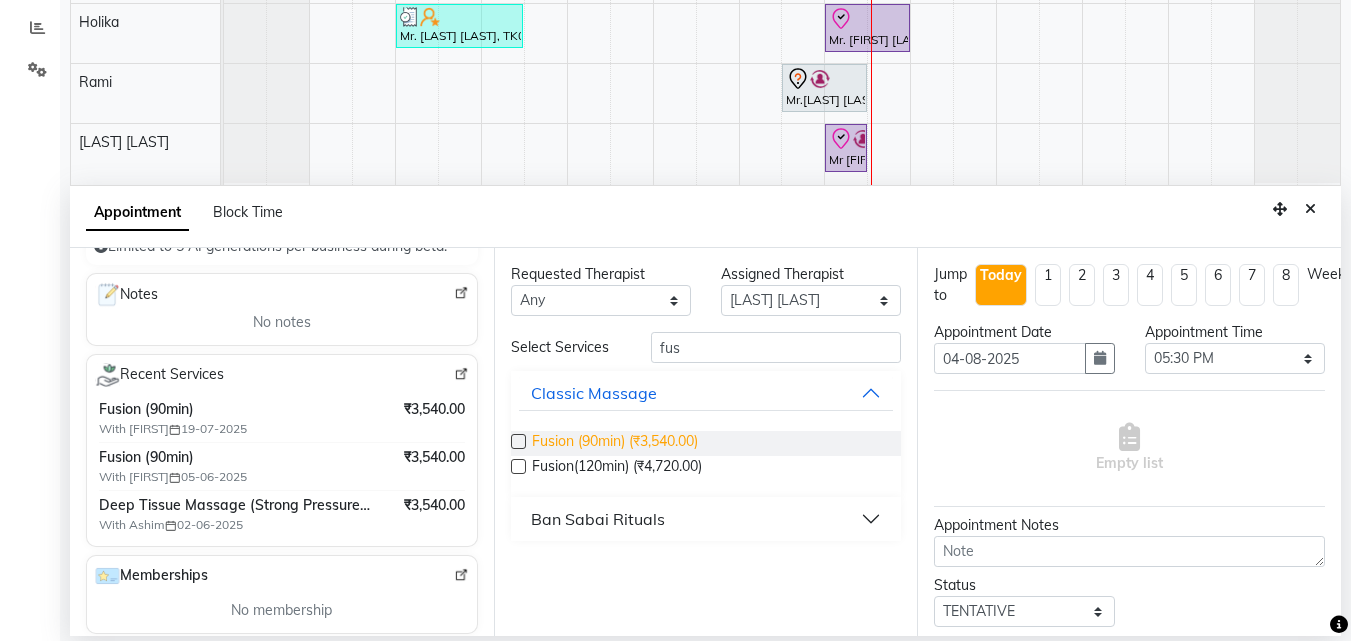click on "Fusion (90min) (₹3,540.00)" at bounding box center [615, 443] 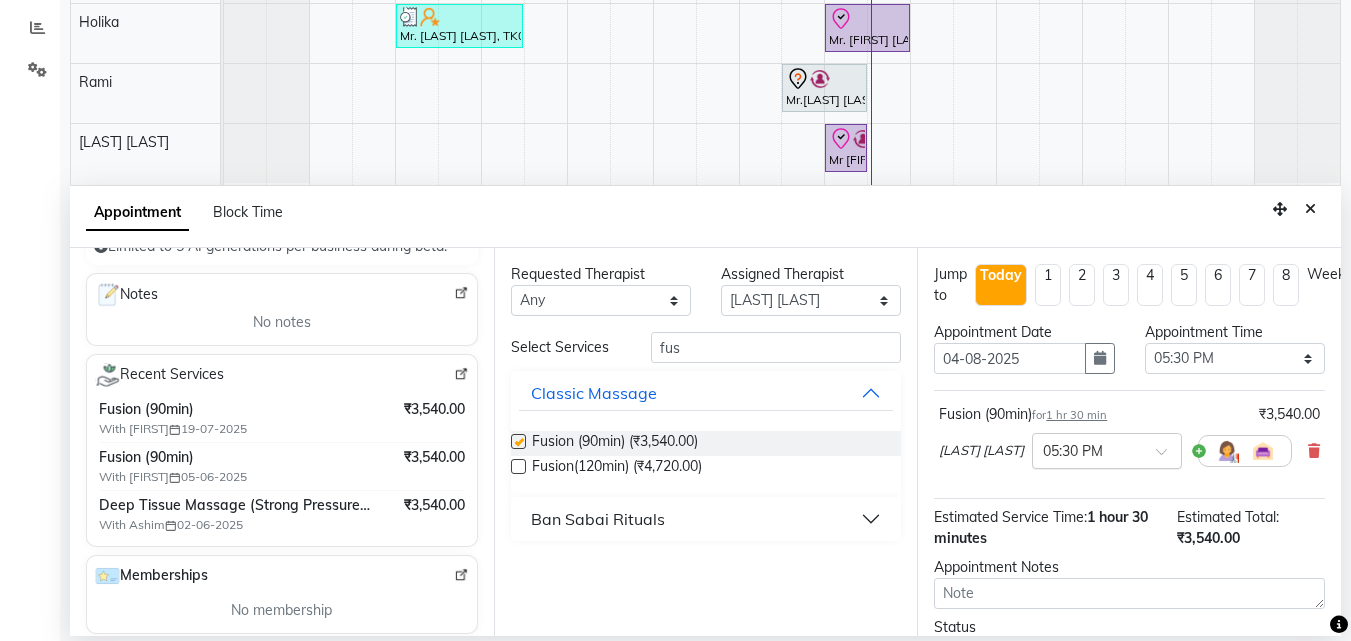 checkbox on "false" 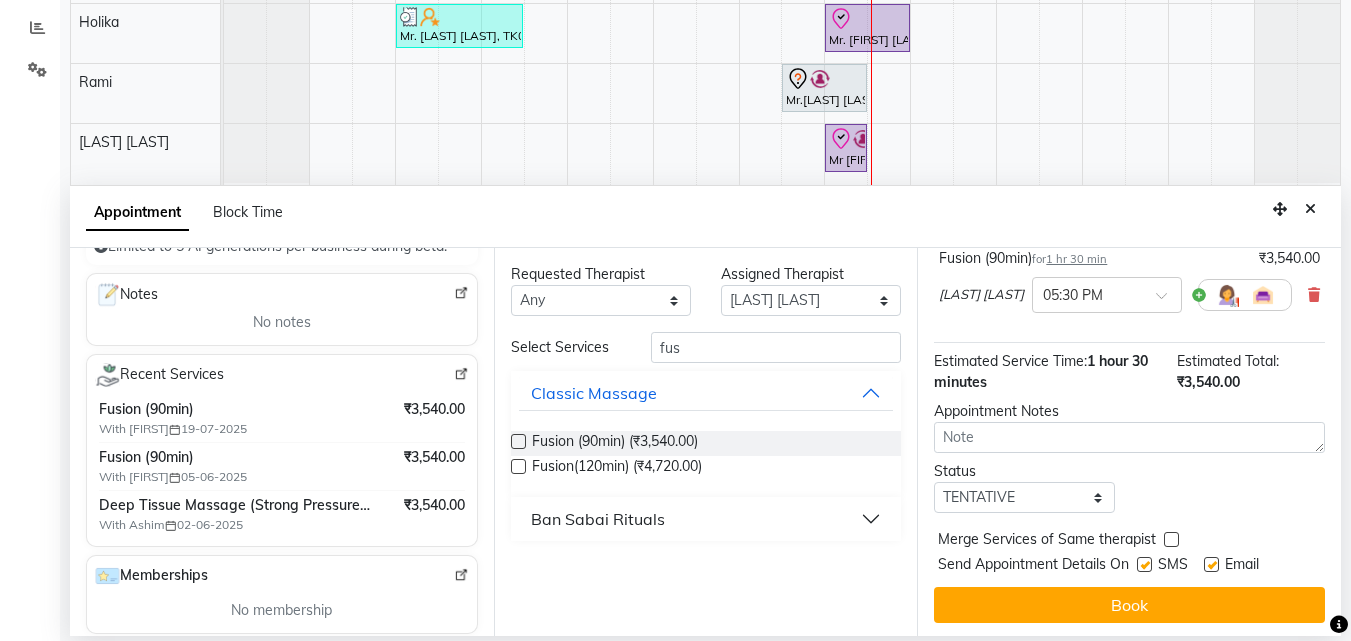 scroll, scrollTop: 174, scrollLeft: 0, axis: vertical 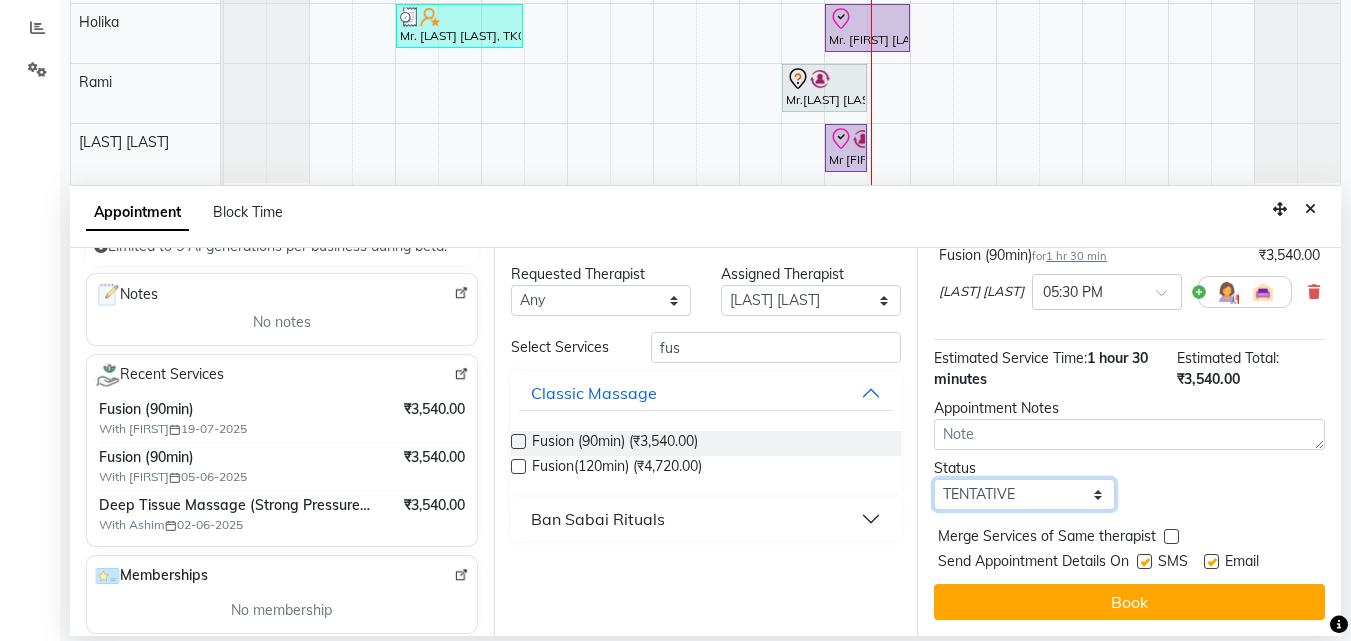 click on "Select TENTATIVE CONFIRM CHECK-IN UPCOMING" at bounding box center [1024, 494] 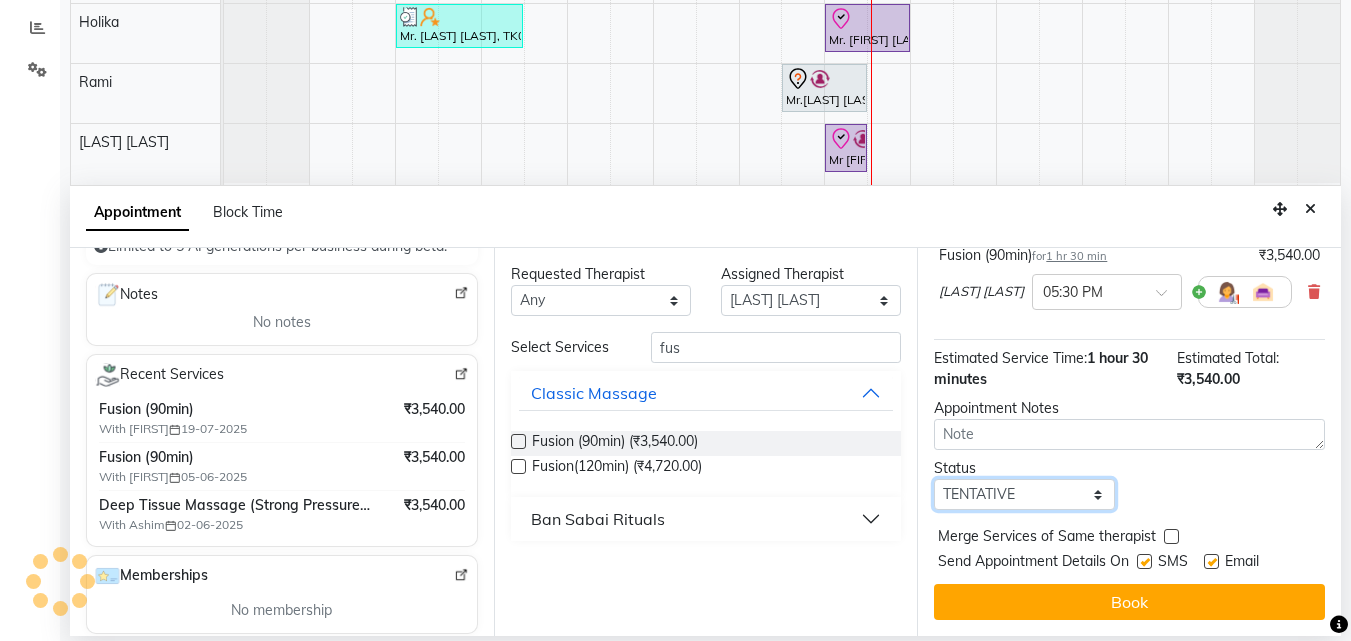 select on "upcoming" 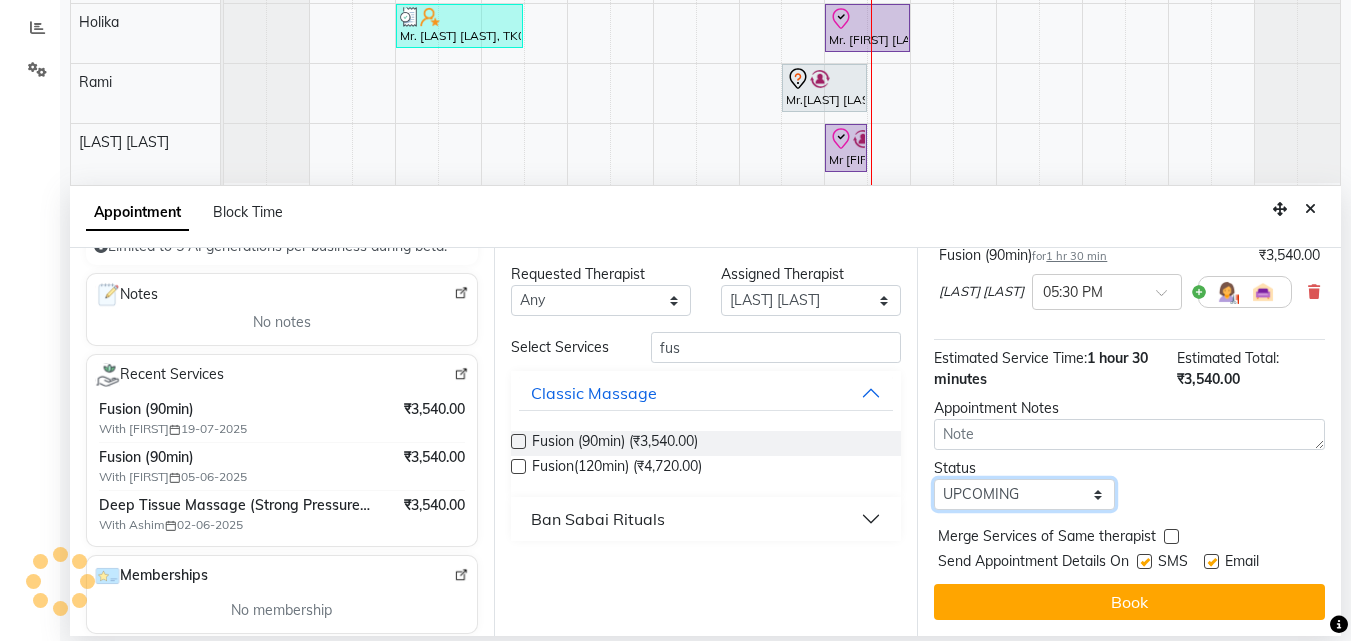 click on "Select TENTATIVE CONFIRM CHECK-IN UPCOMING" at bounding box center [1024, 494] 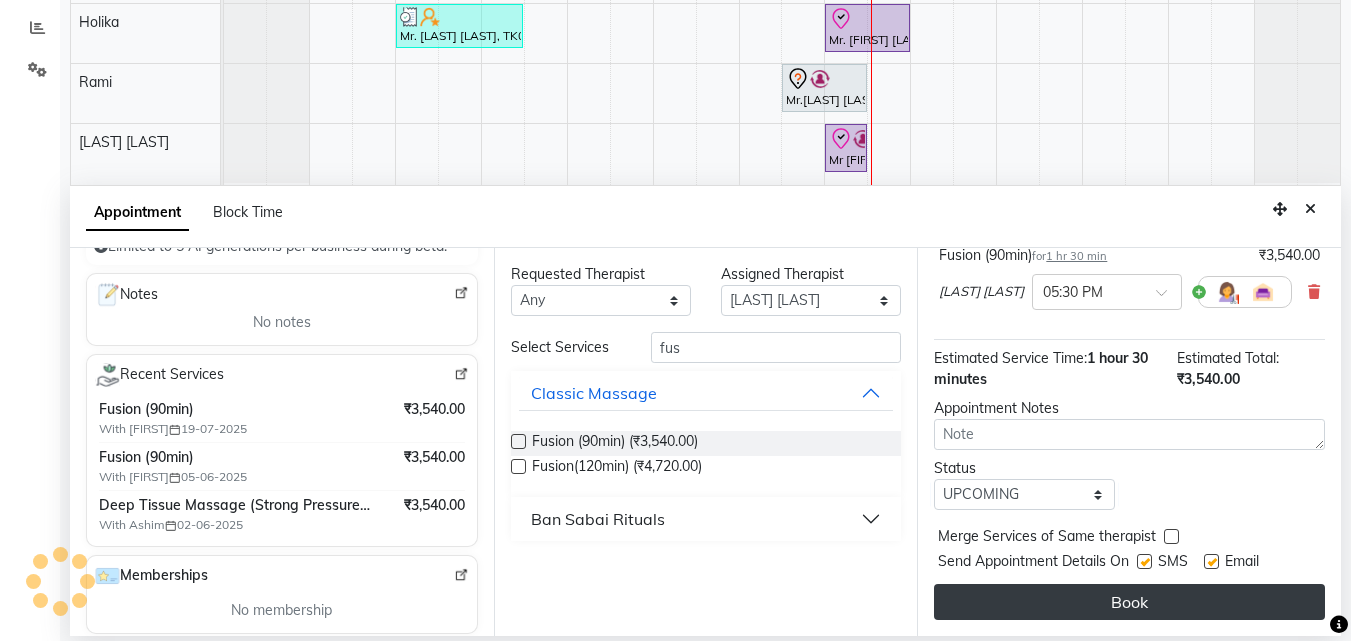 click on "Book" at bounding box center (1129, 602) 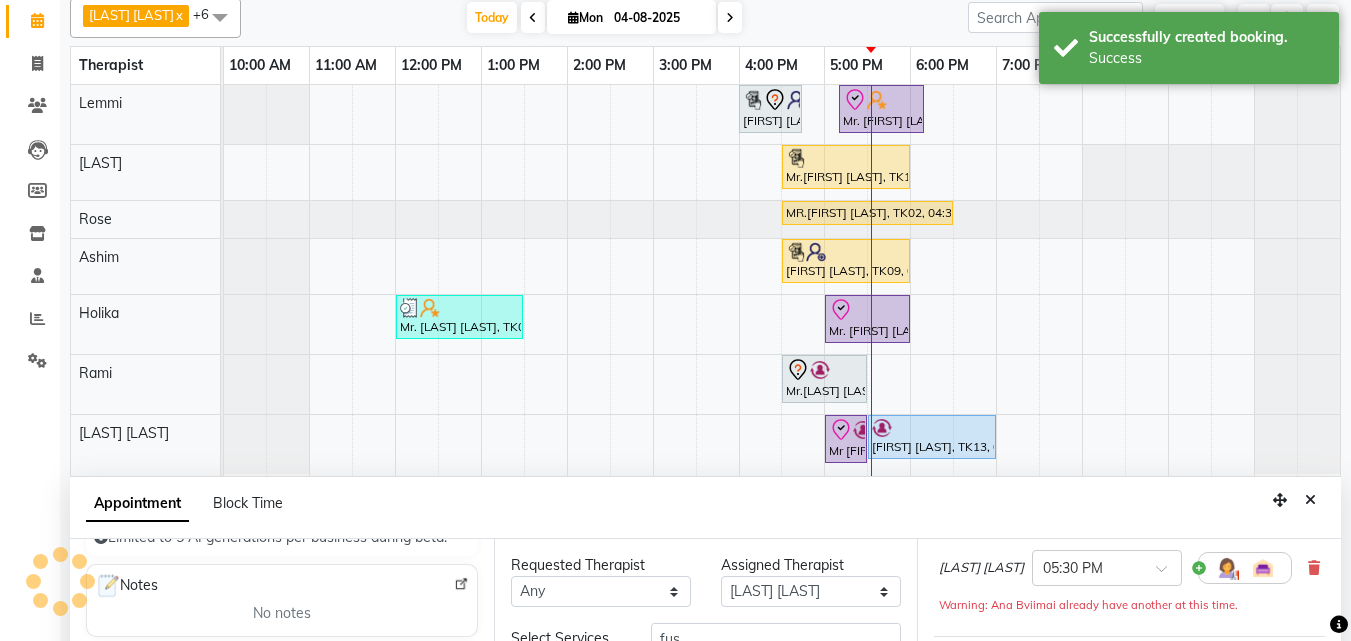 scroll, scrollTop: 0, scrollLeft: 0, axis: both 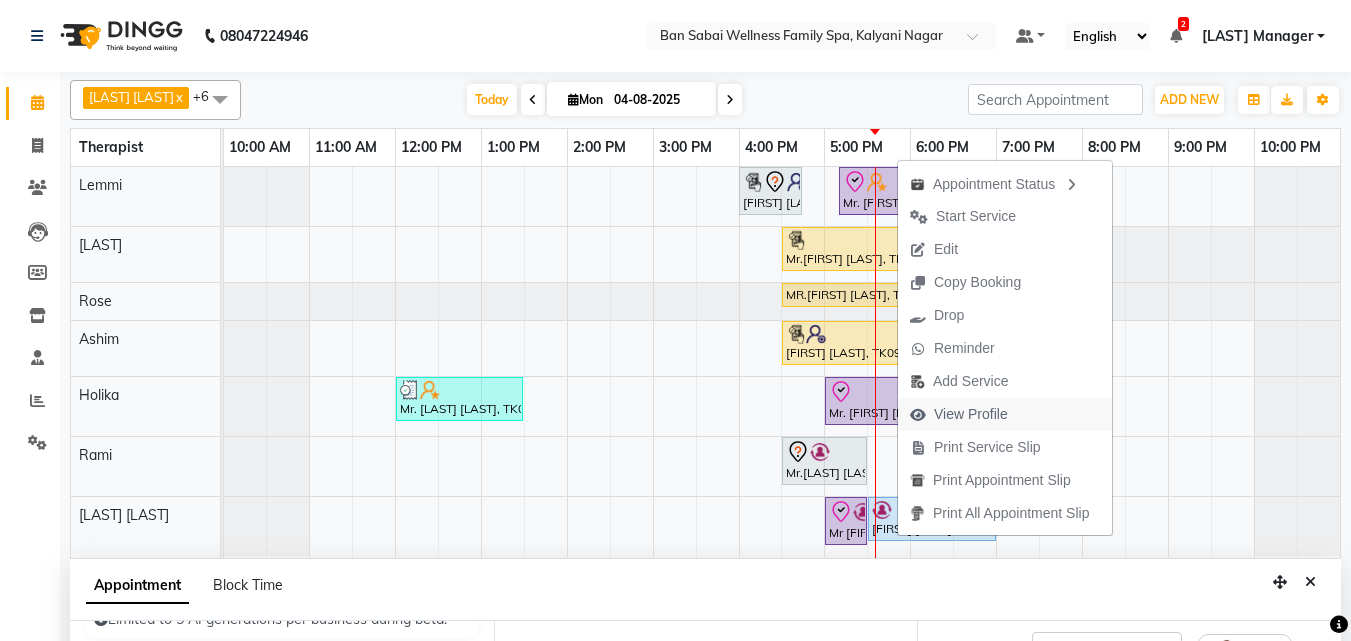 click on "View Profile" at bounding box center (971, 414) 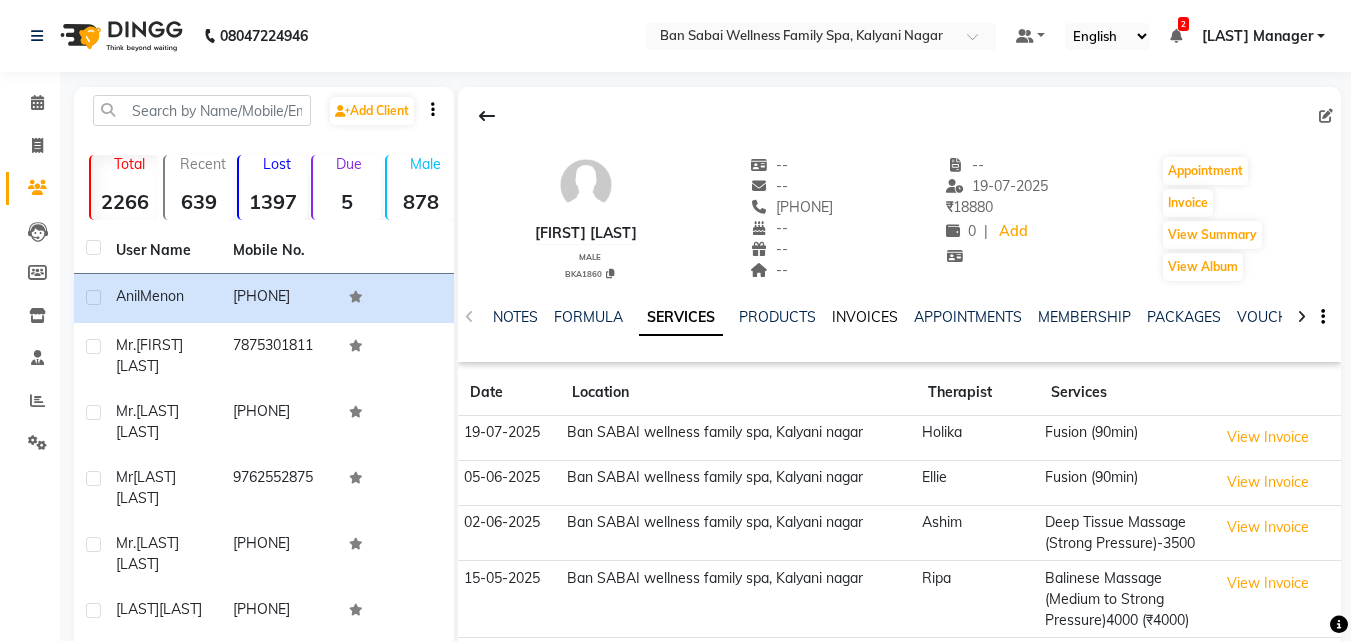 click on "INVOICES" 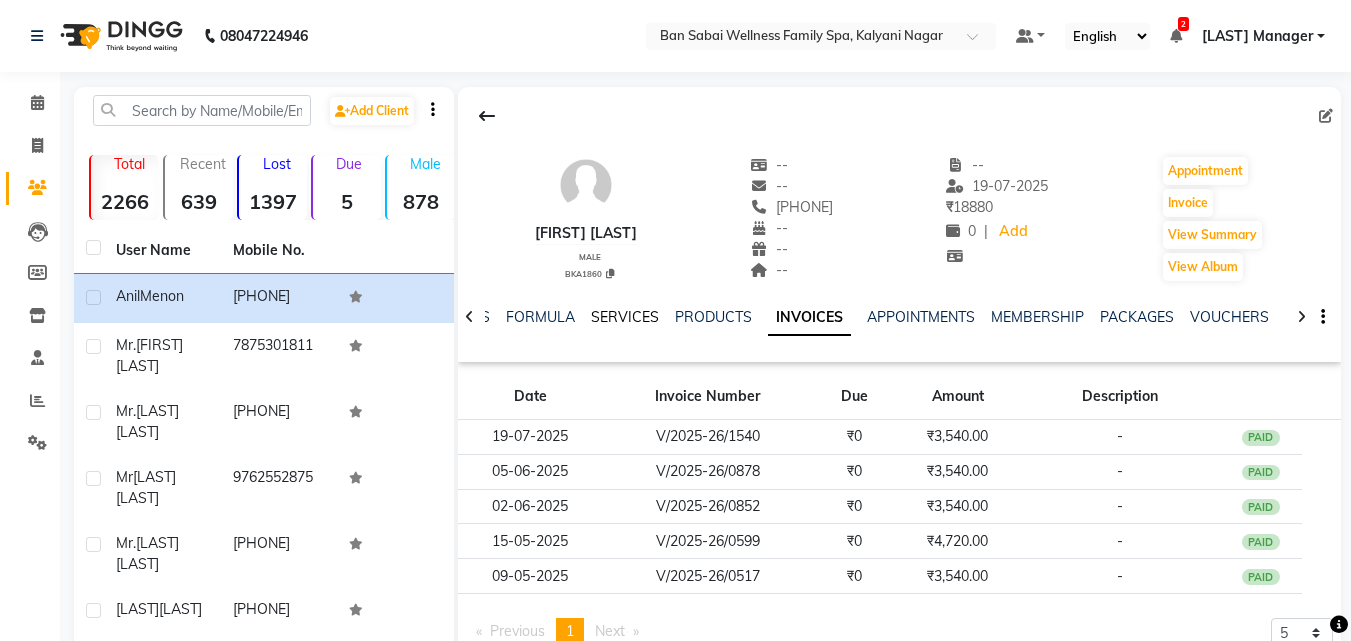 click on "SERVICES" 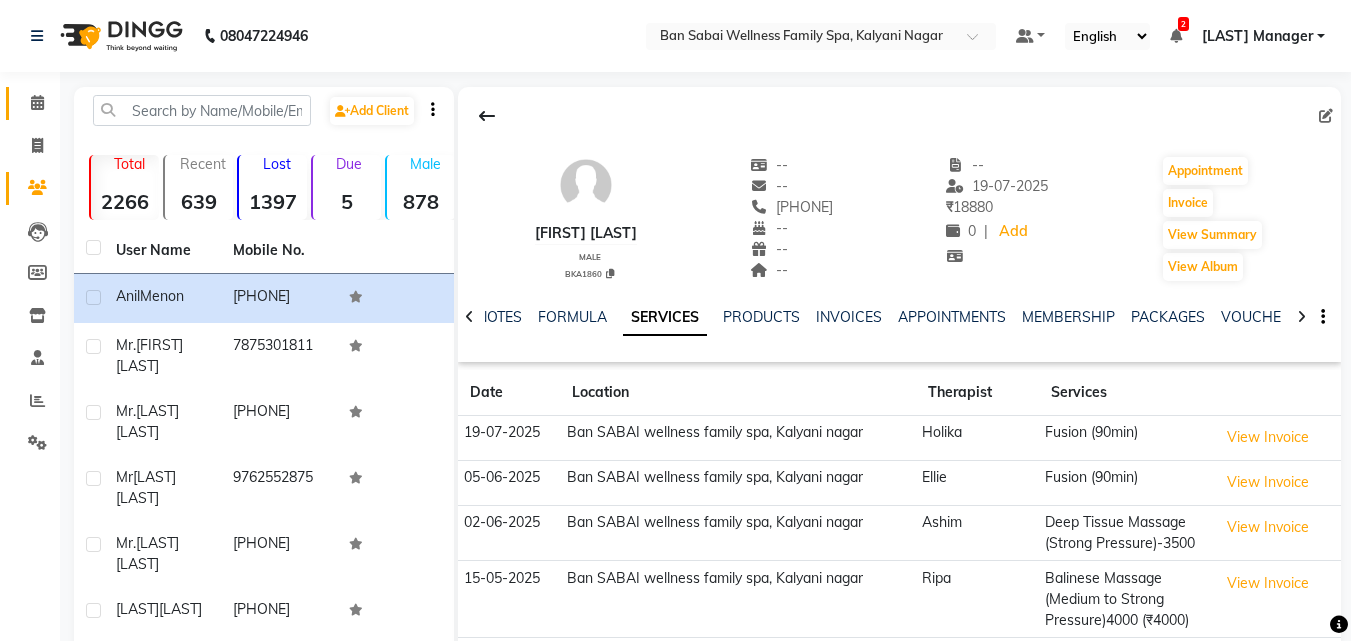 drag, startPoint x: 47, startPoint y: 89, endPoint x: 31, endPoint y: 104, distance: 21.931713 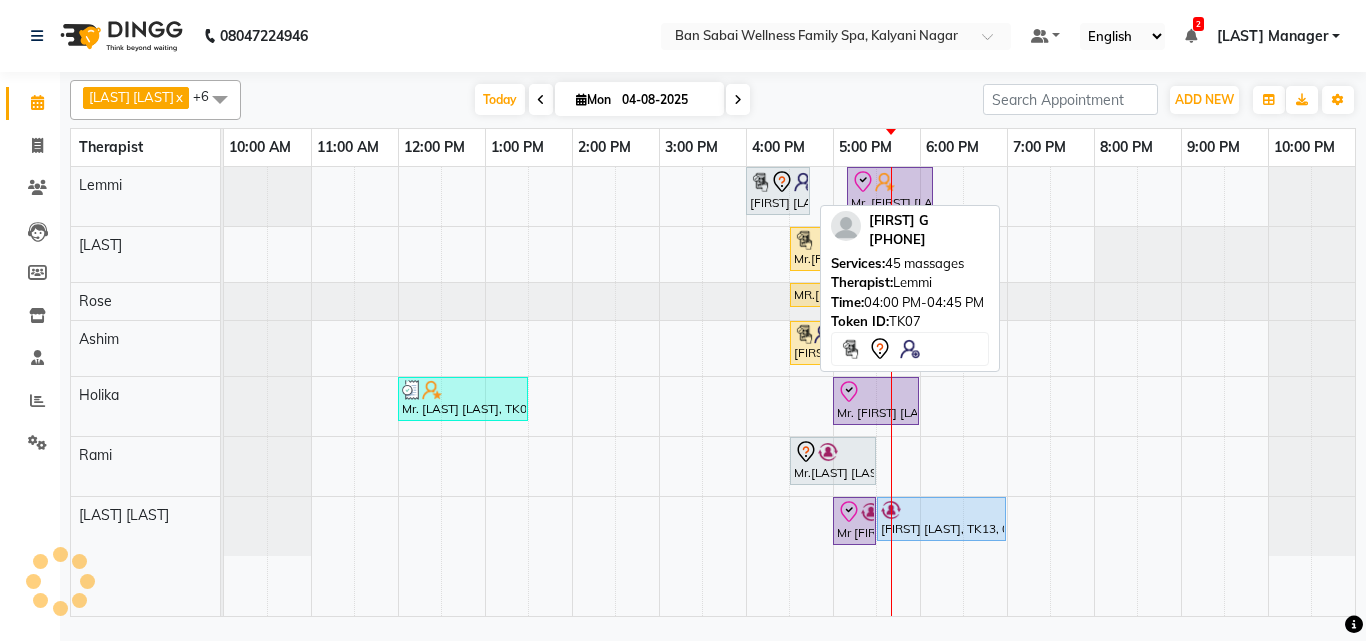 click 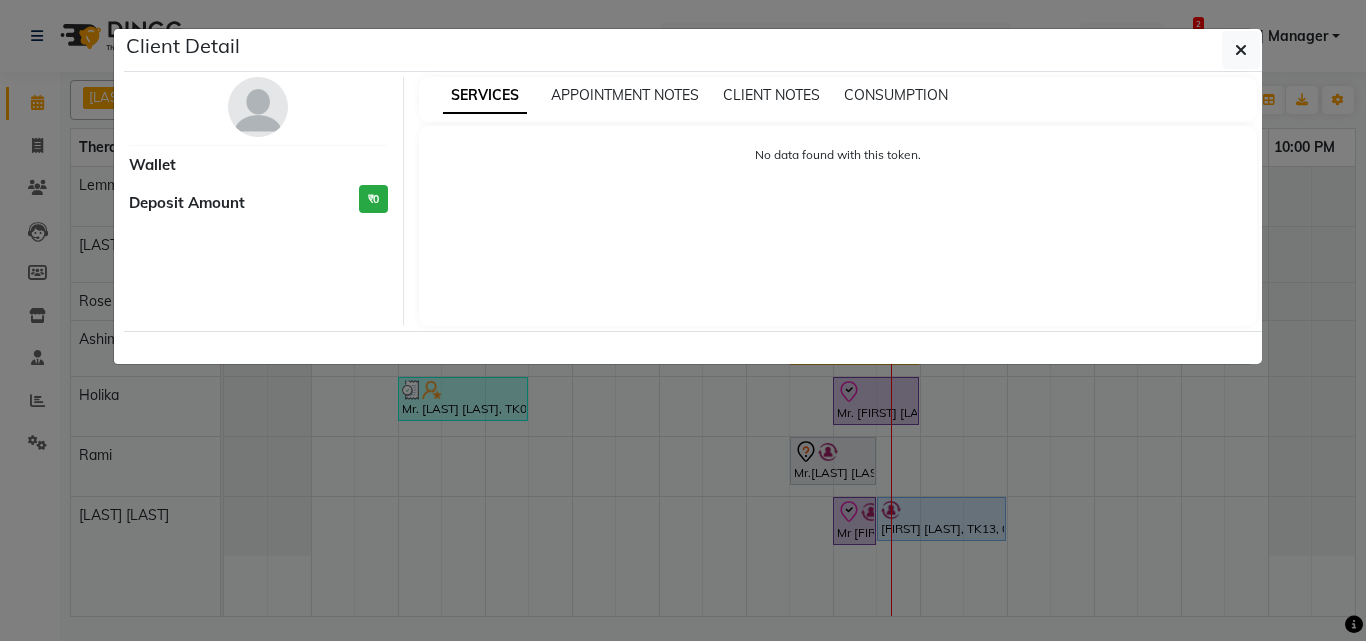 select on "7" 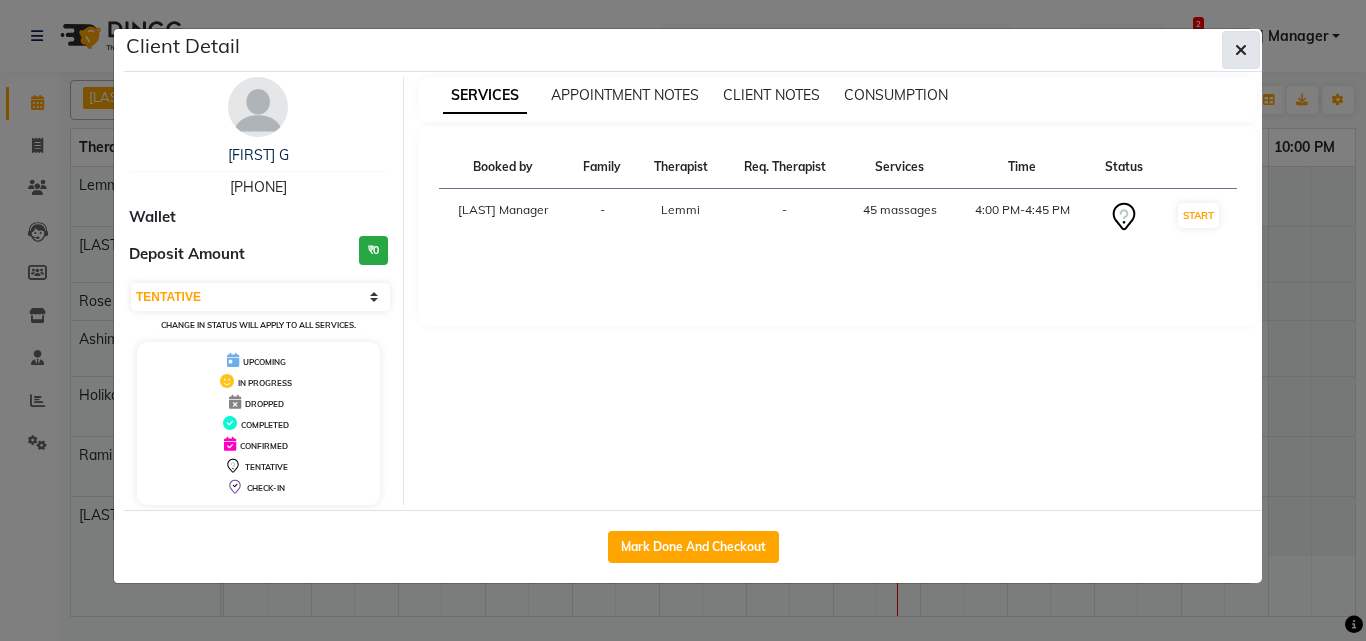 click 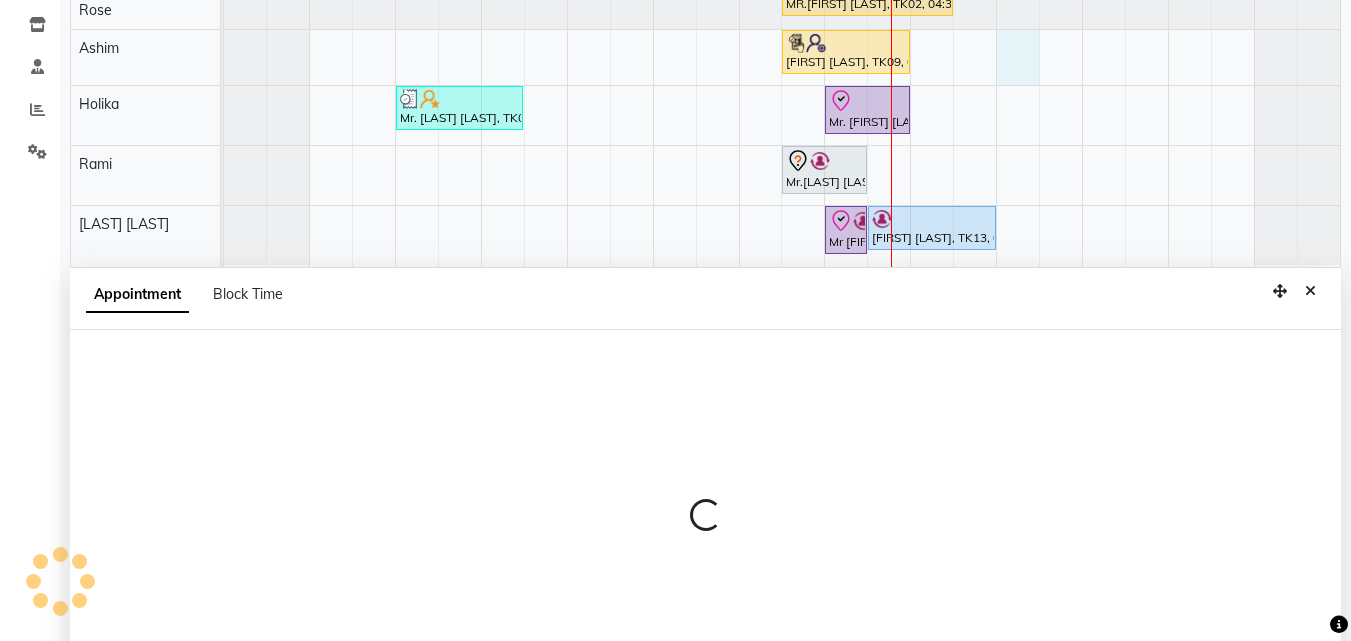 scroll, scrollTop: 373, scrollLeft: 0, axis: vertical 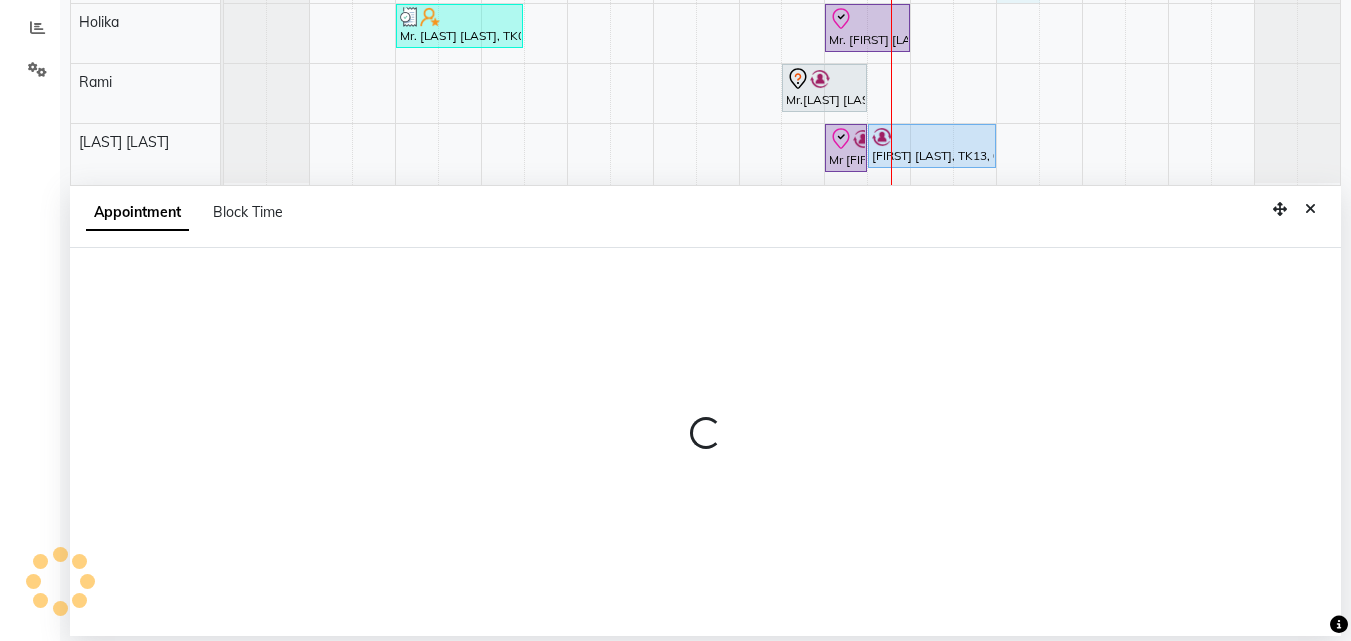 select on "78178" 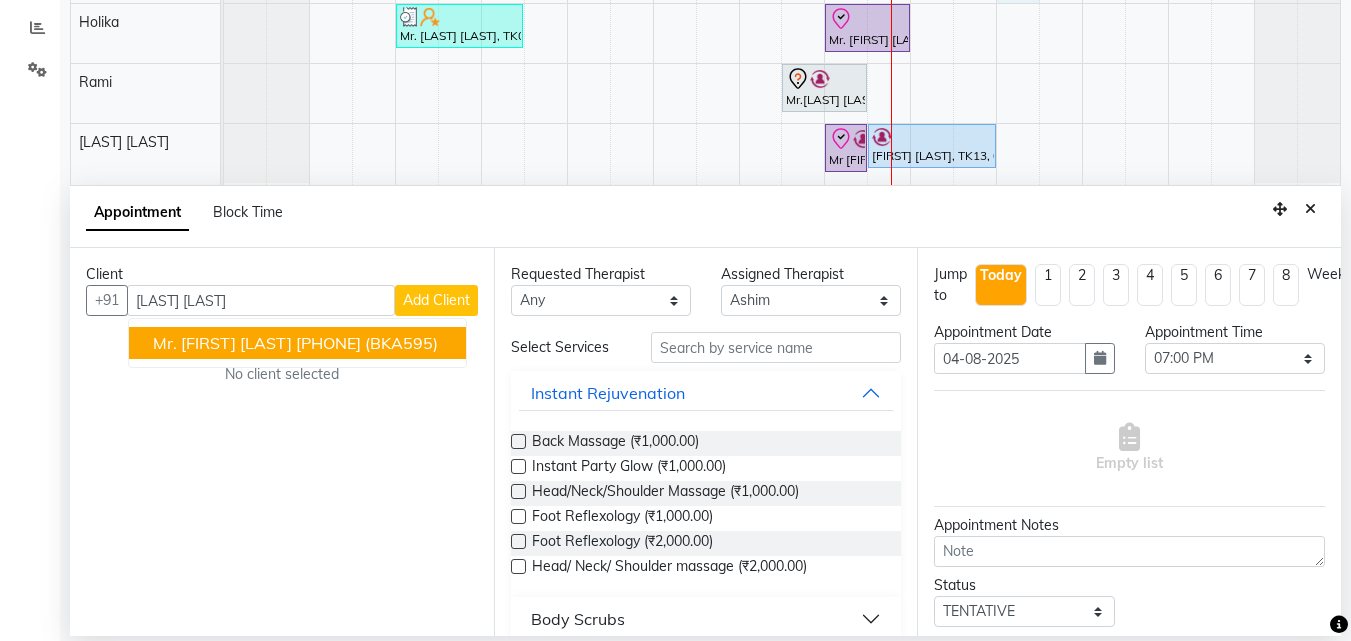 click on "Mr. Kiran Kharat  9850402703 (BKA595)" at bounding box center [297, 343] 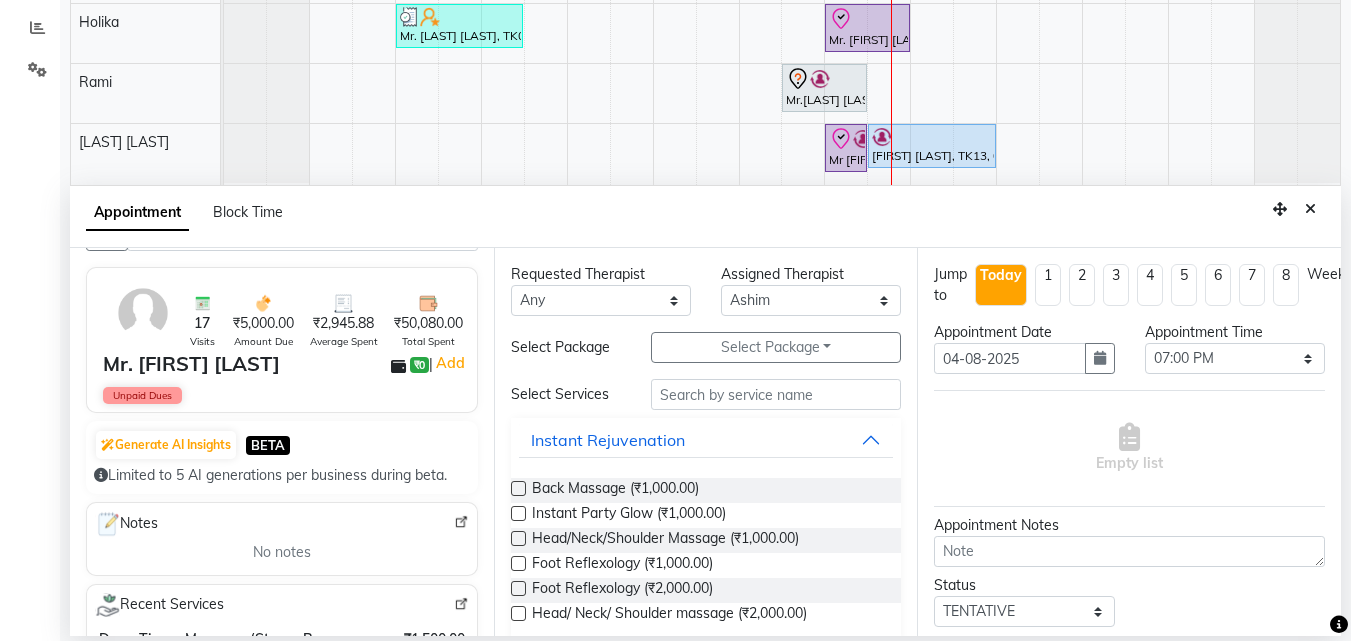 scroll, scrollTop: 0, scrollLeft: 0, axis: both 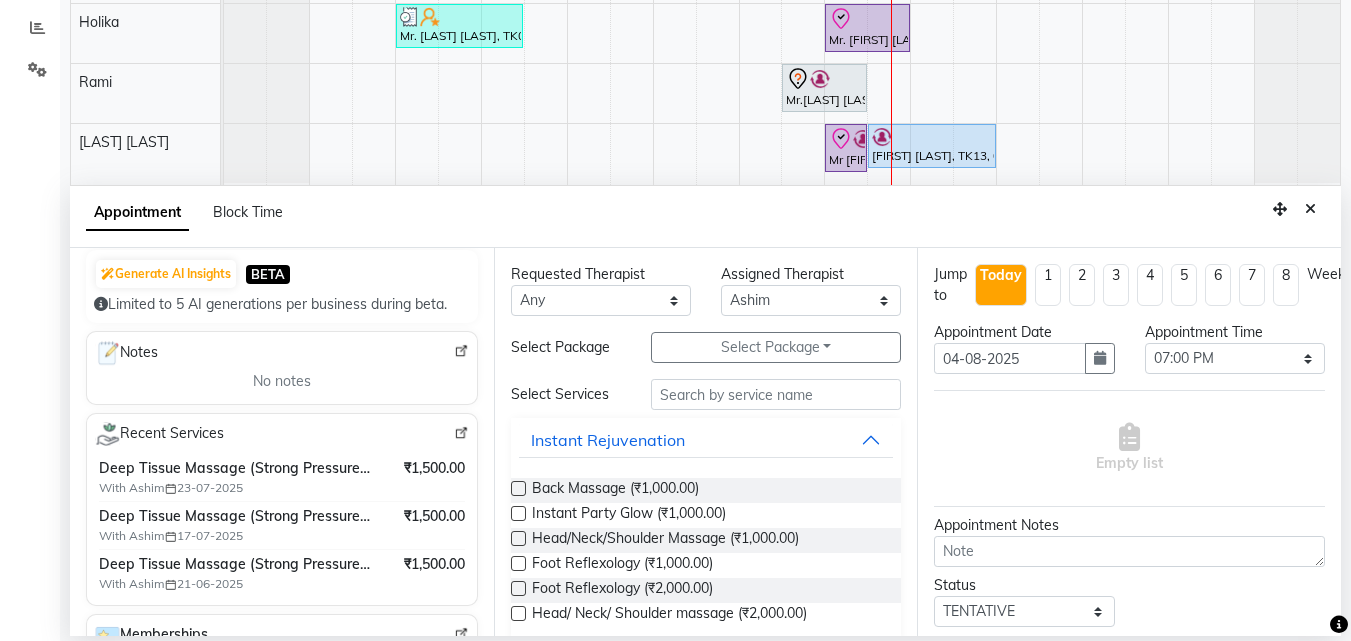 type on "[PHONE]" 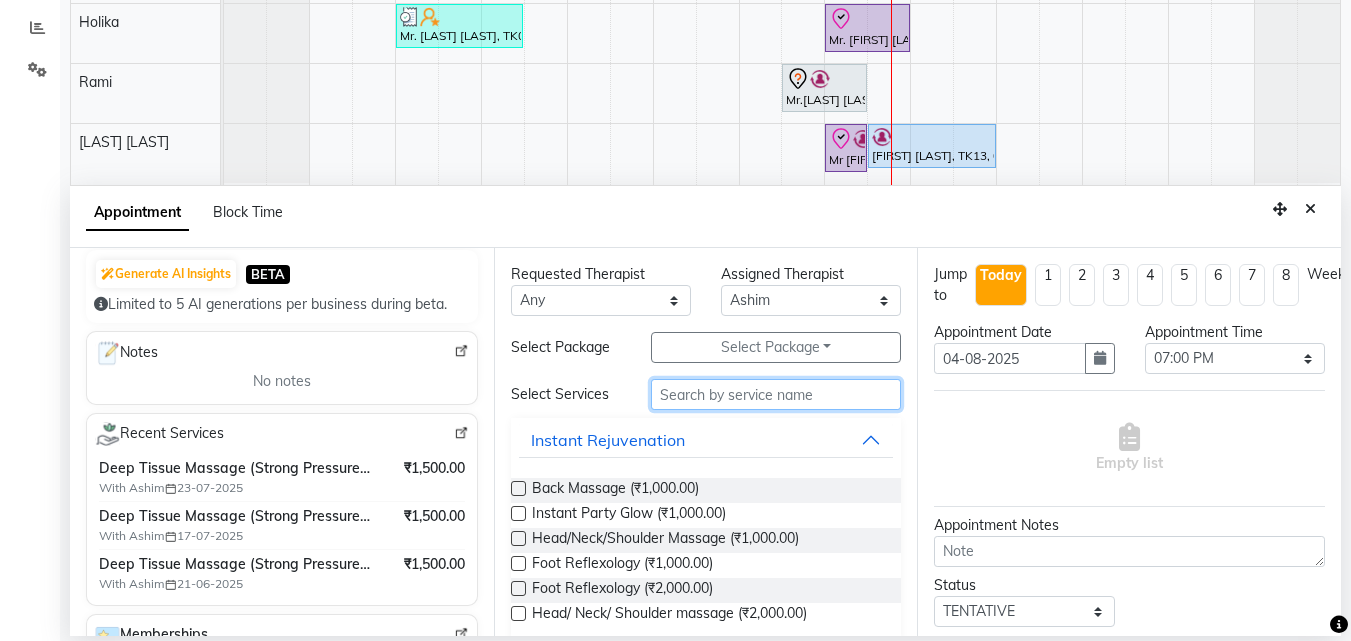 click at bounding box center (776, 394) 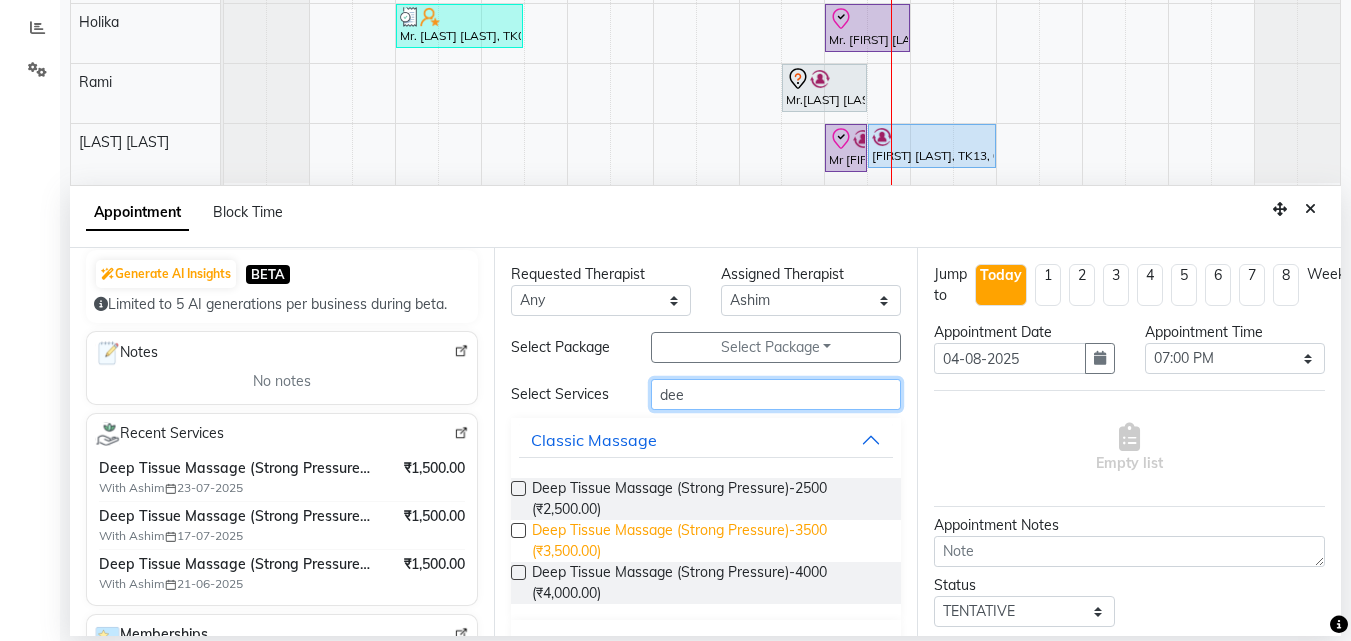 type 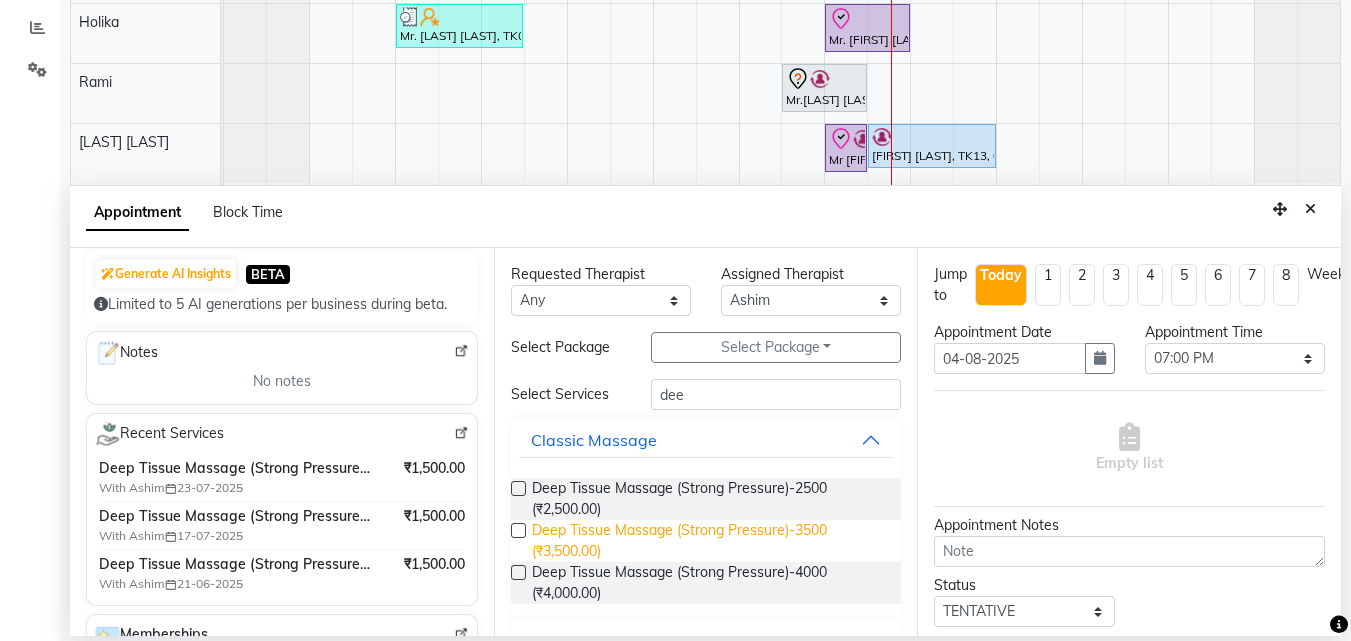 click on "Deep Tissue Massage (Strong Pressure)-3500 (₹3,500.00)" at bounding box center [709, 541] 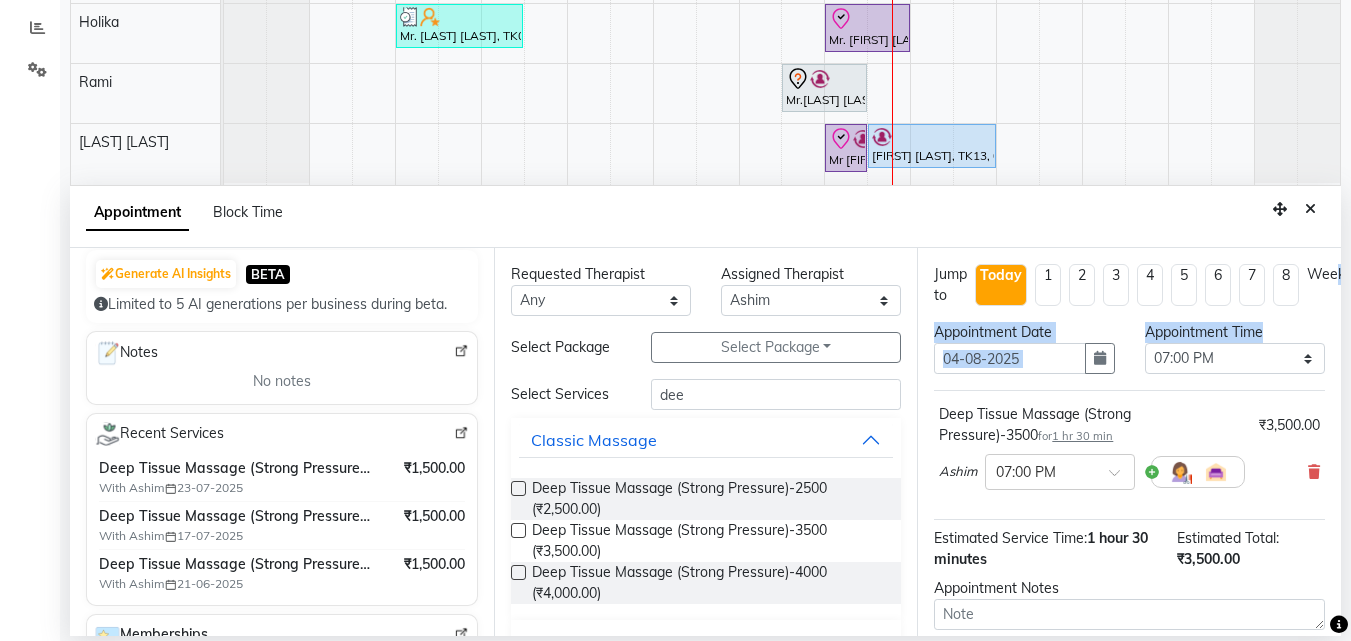scroll, scrollTop: 0, scrollLeft: 27, axis: horizontal 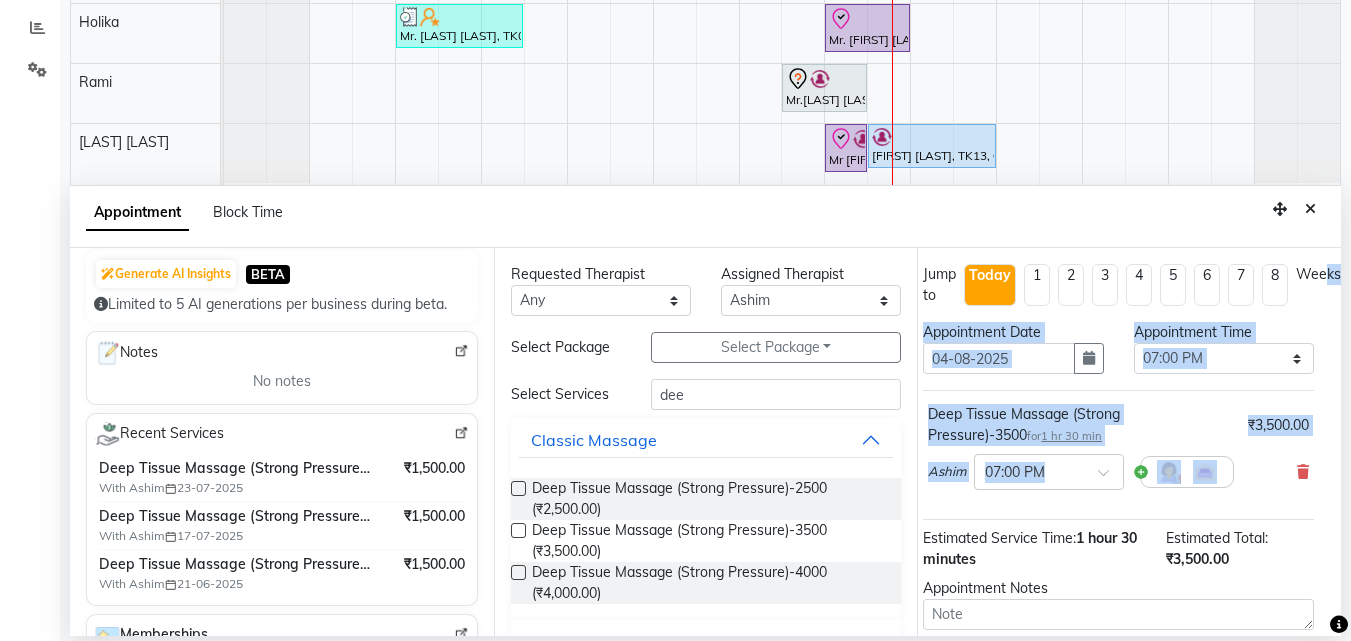 drag, startPoint x: 1338, startPoint y: 328, endPoint x: 1347, endPoint y: 489, distance: 161.25136 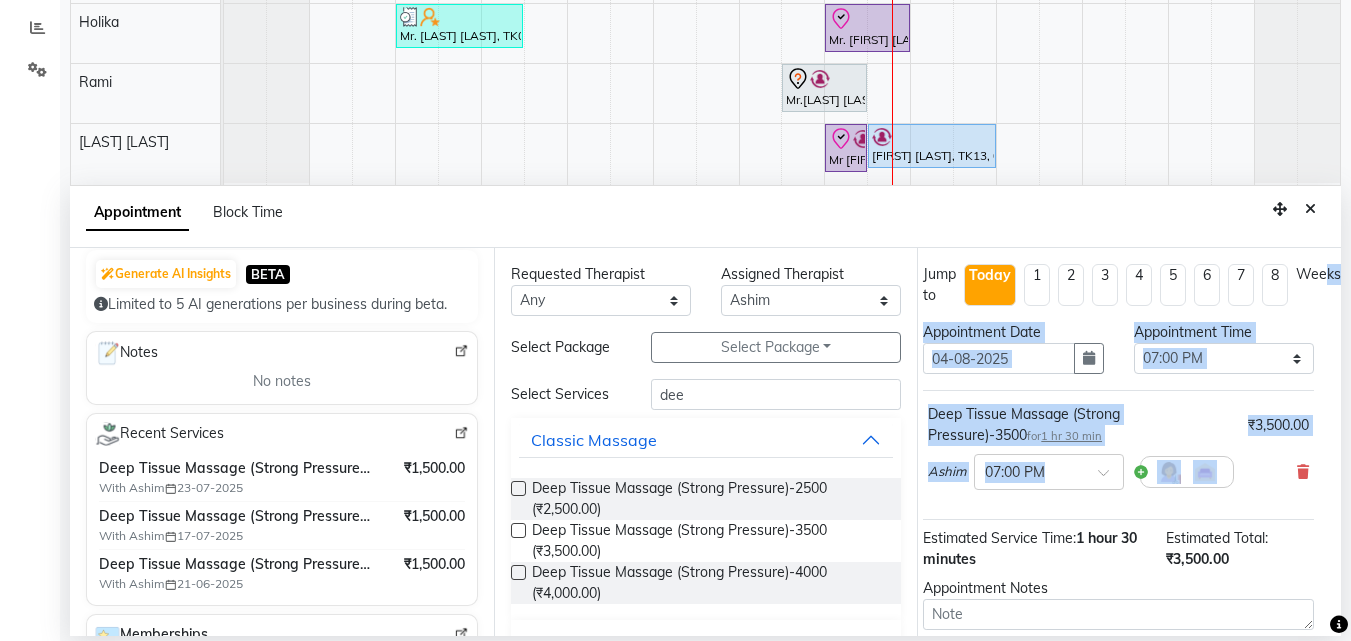 scroll, scrollTop: 195, scrollLeft: 27, axis: both 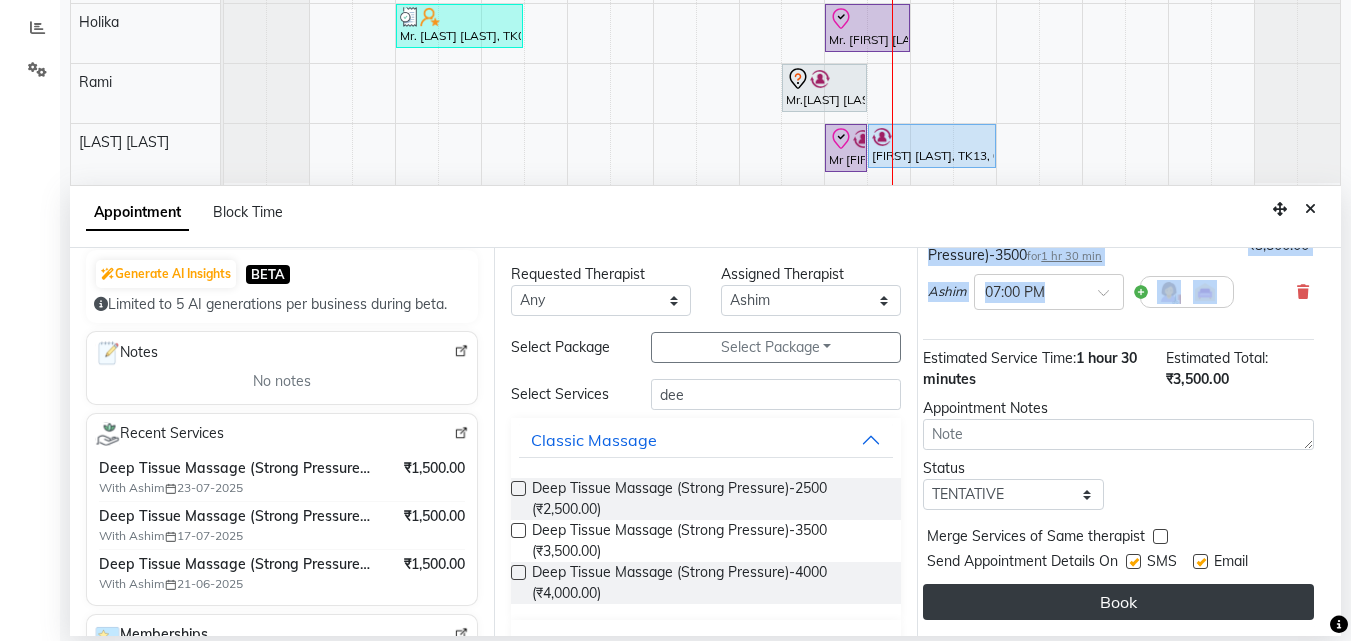 click on "Book" at bounding box center (1118, 602) 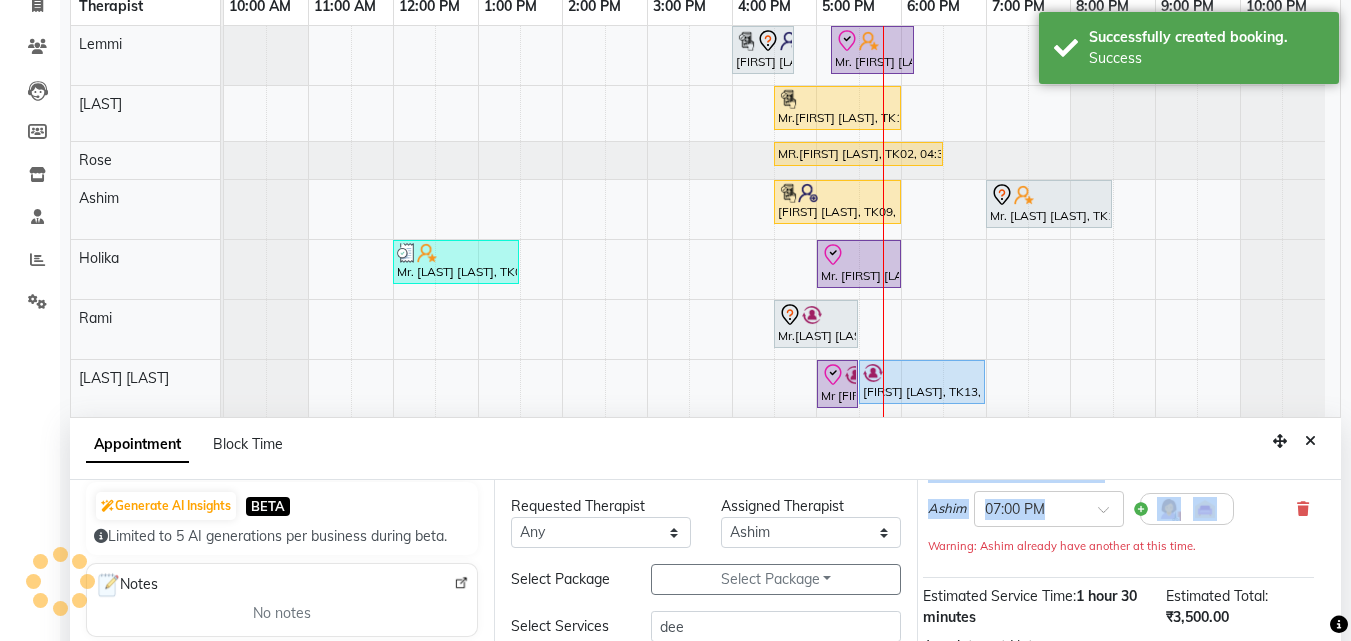 scroll, scrollTop: 0, scrollLeft: 0, axis: both 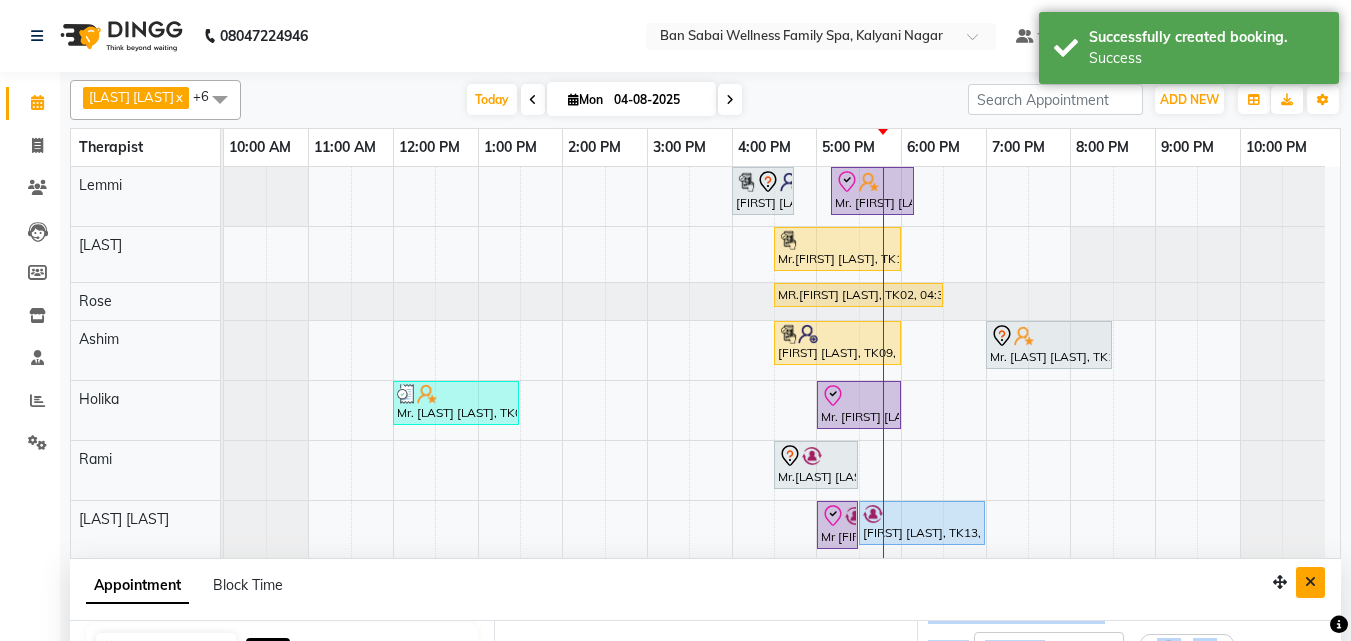 click at bounding box center [1310, 582] 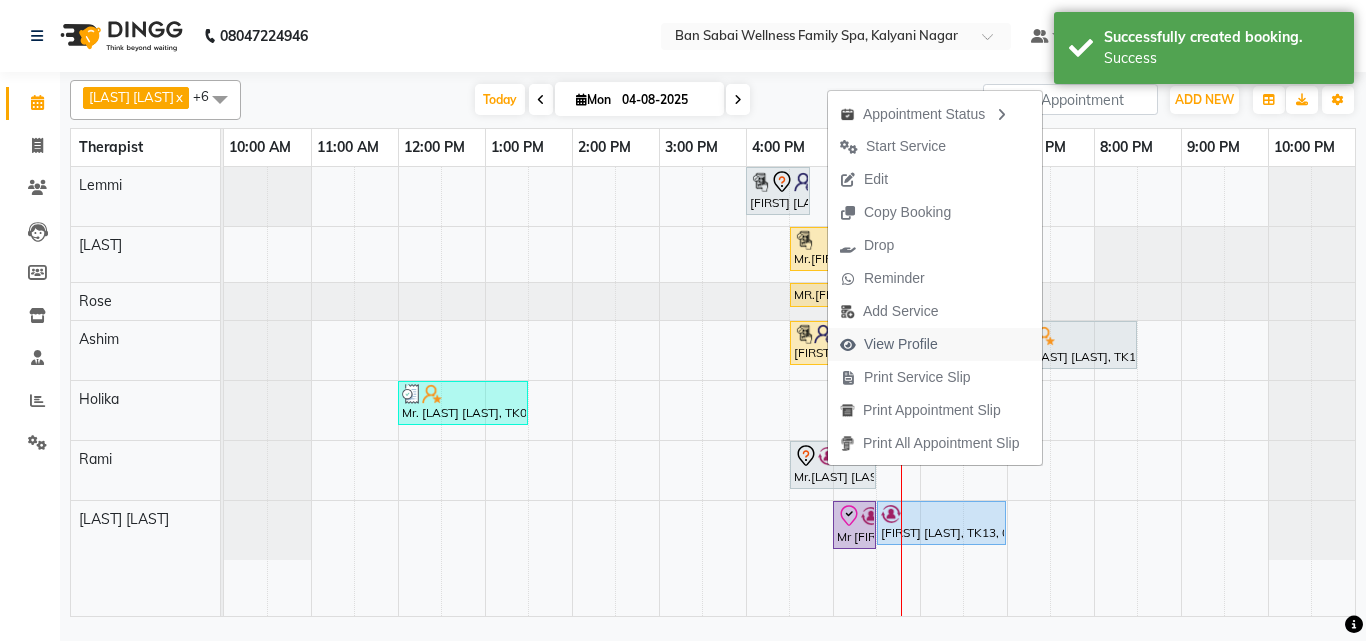 click on "View Profile" at bounding box center [901, 344] 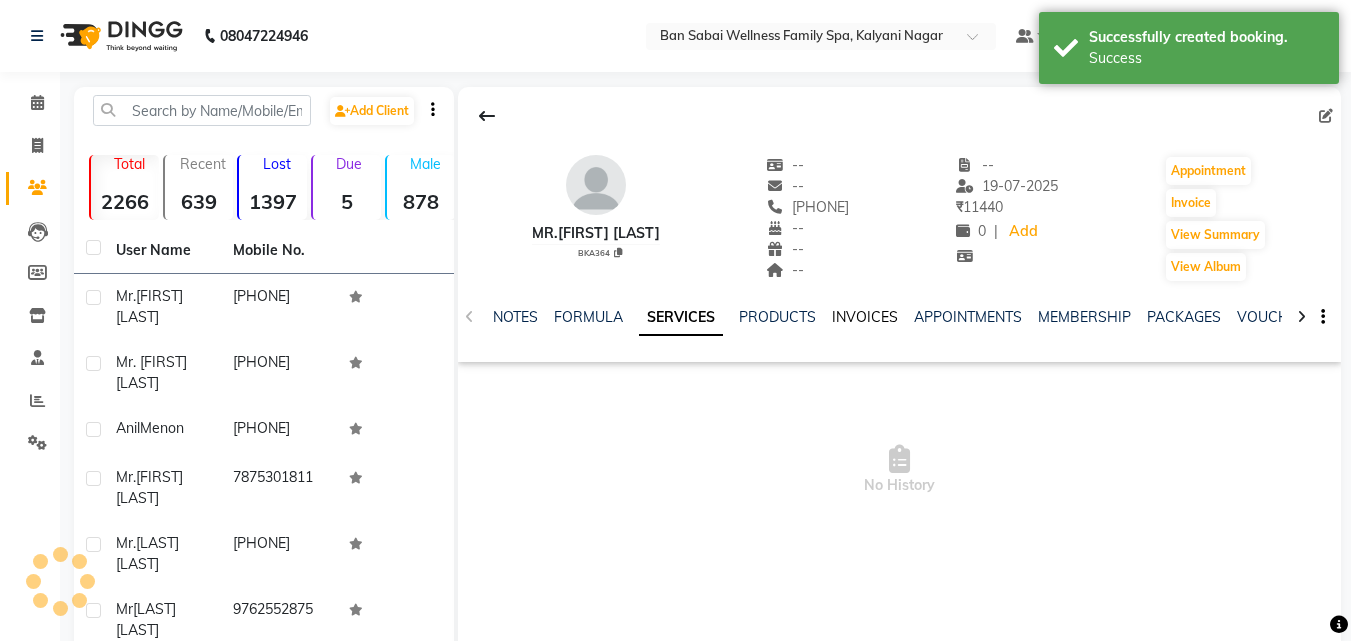 click on "INVOICES" 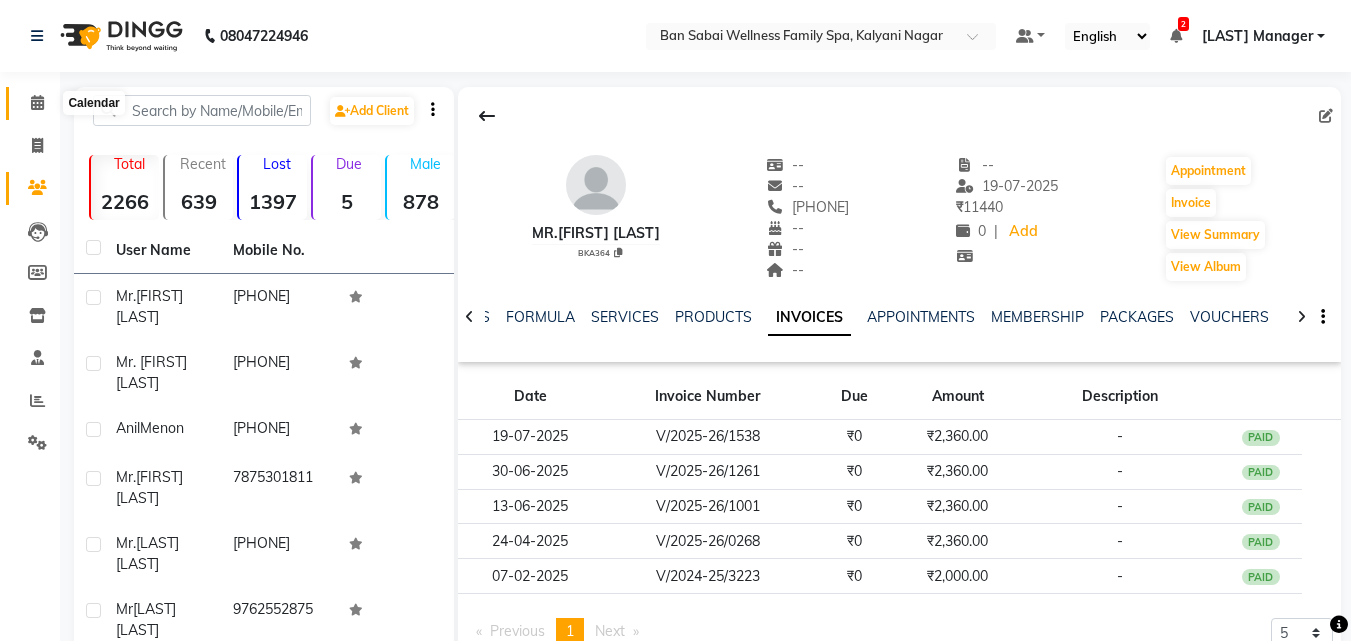 click 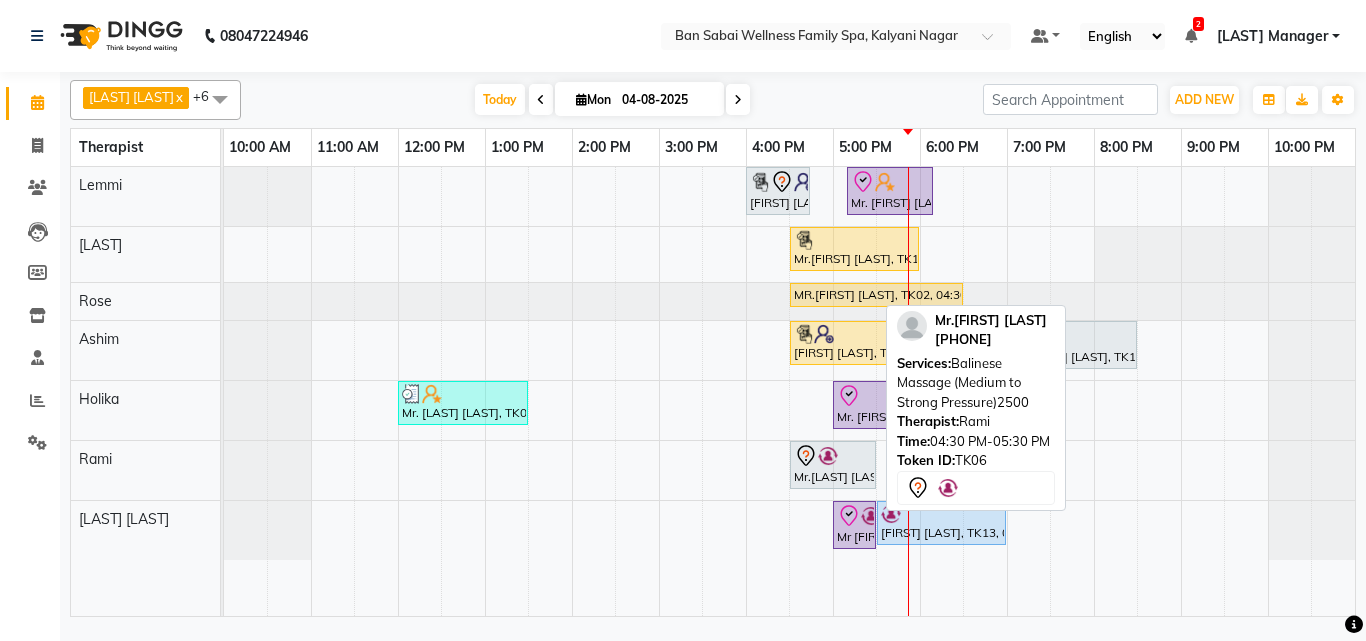 click on "Mr.[FIRST] [LAST], TK06, 04:30 PM-05:30 PM, Balinese Massage (Medium to Strong Pressure)2500" at bounding box center (833, 465) 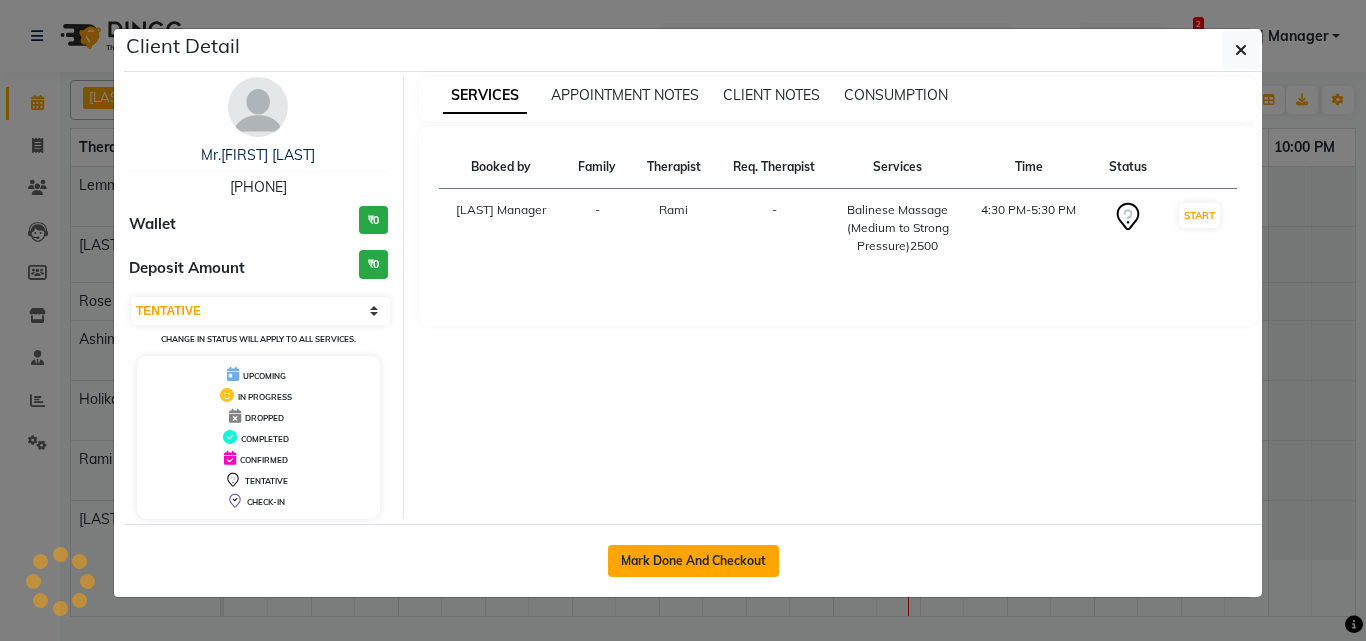 click on "Mark Done And Checkout" 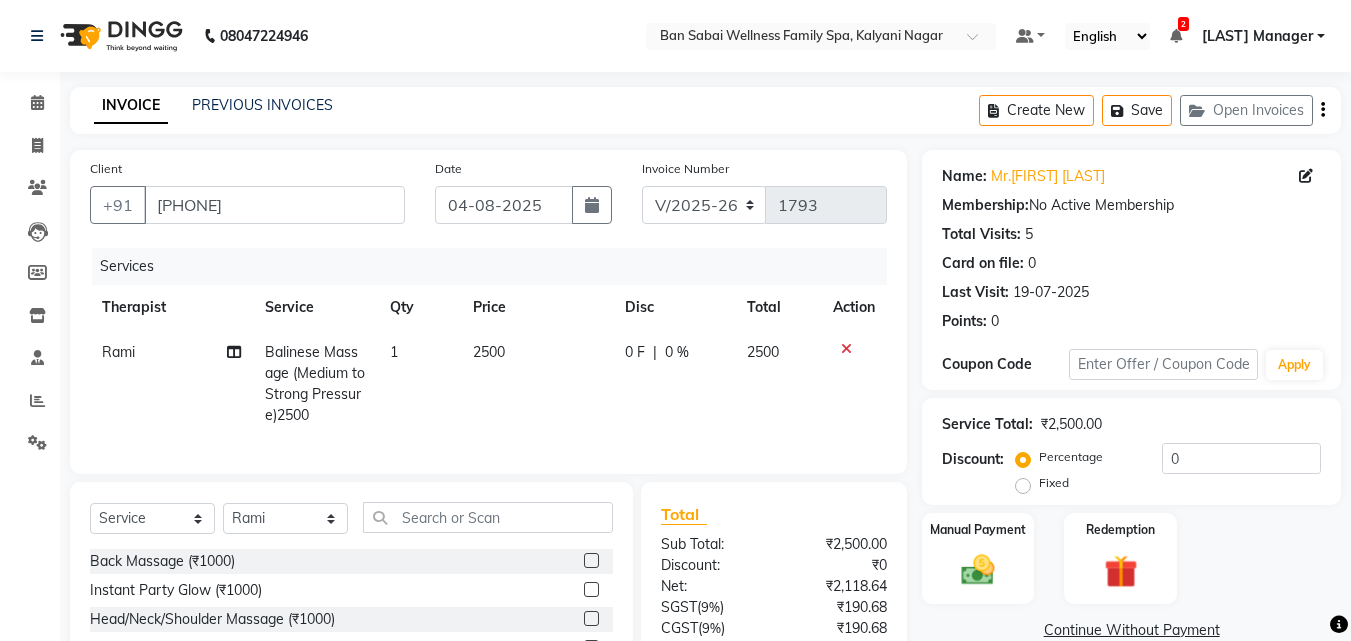 click on "2500" 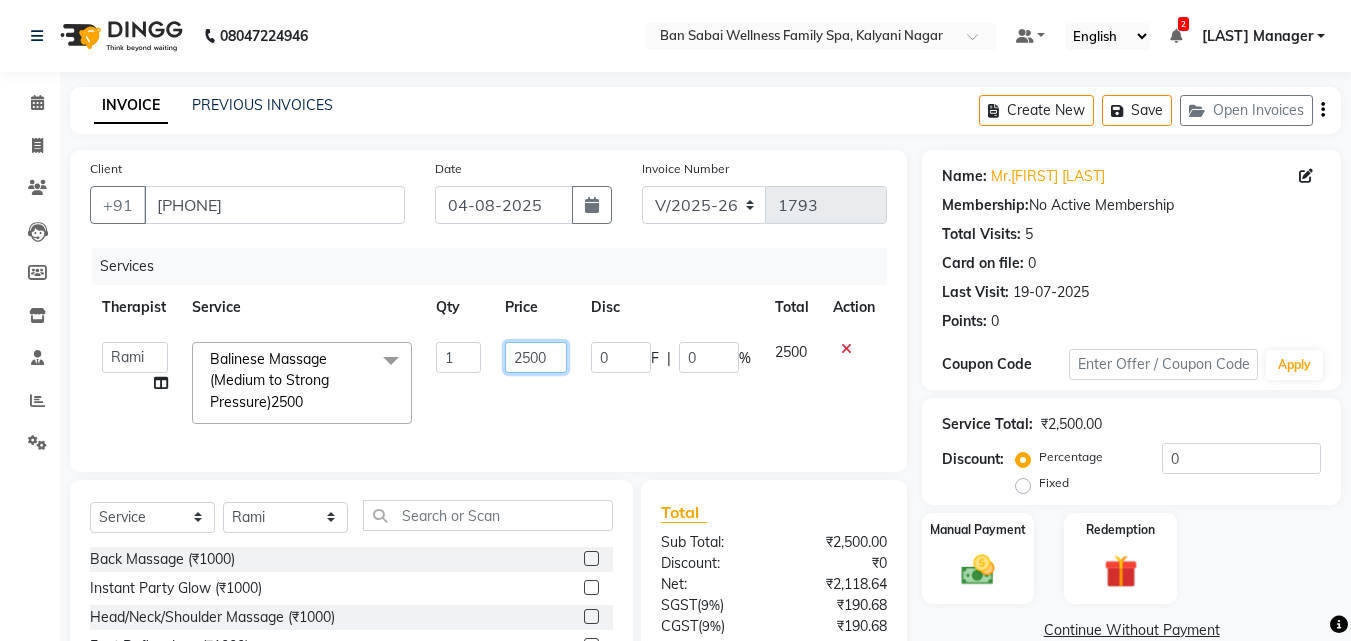 click on "2500" 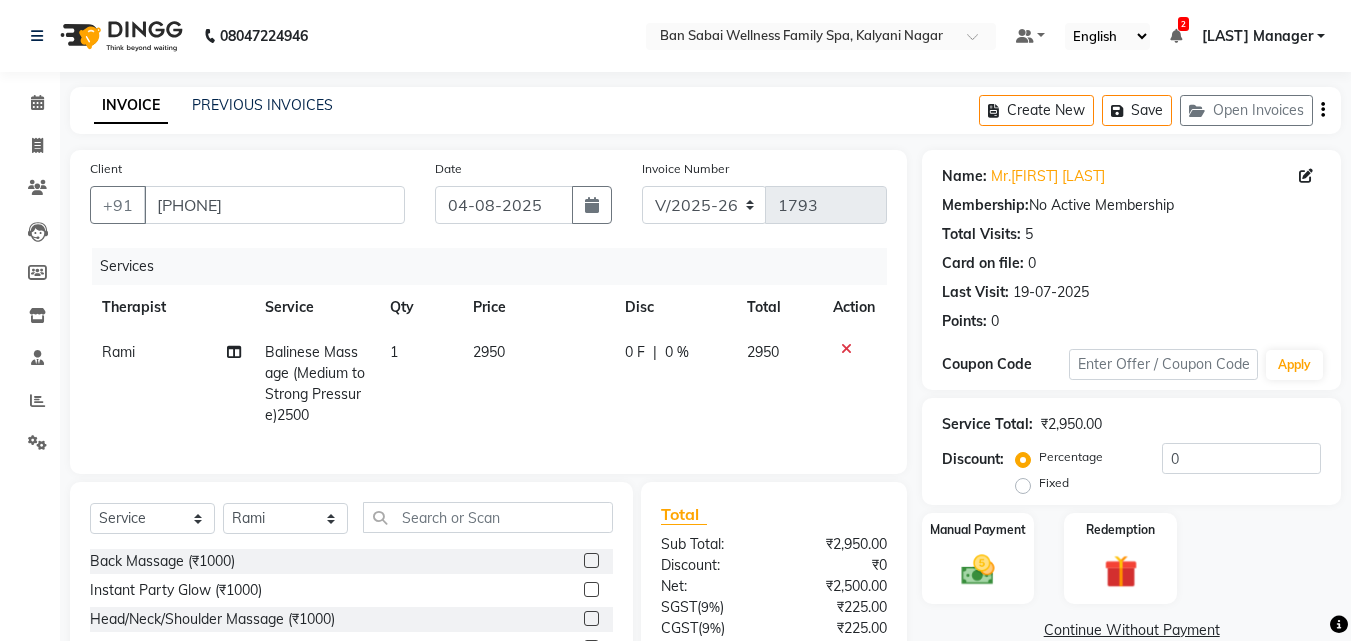 click on "0 F | 0 %" 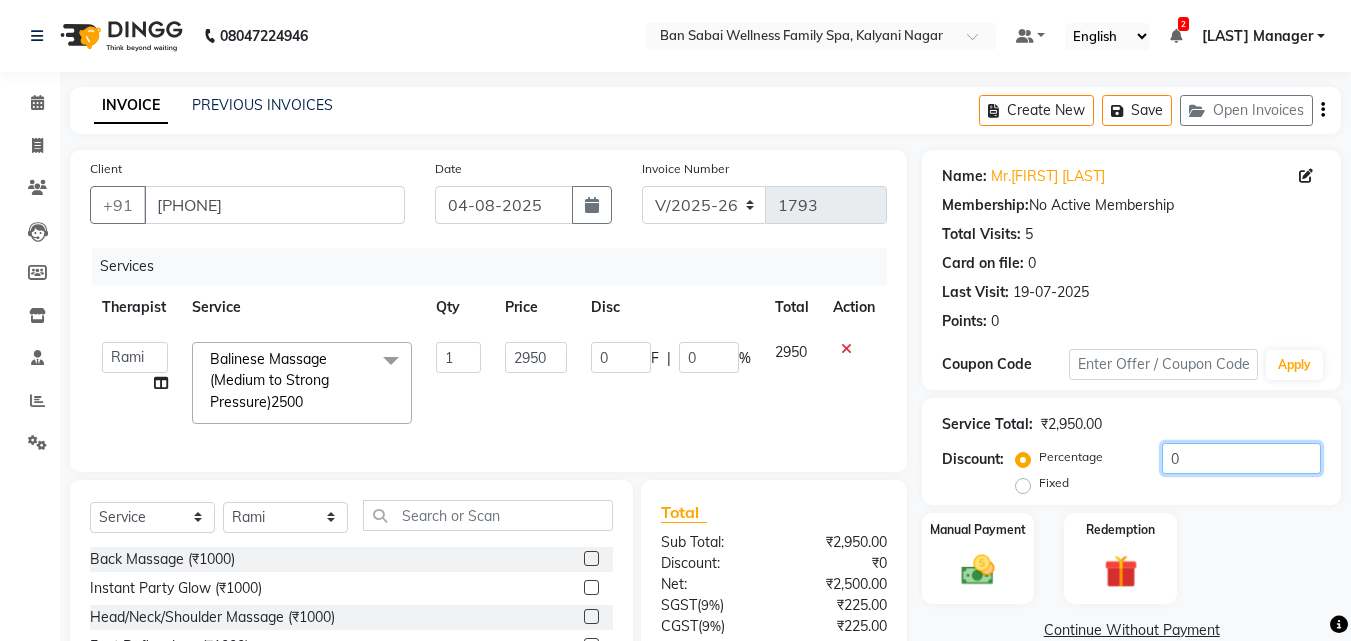 click on "0" 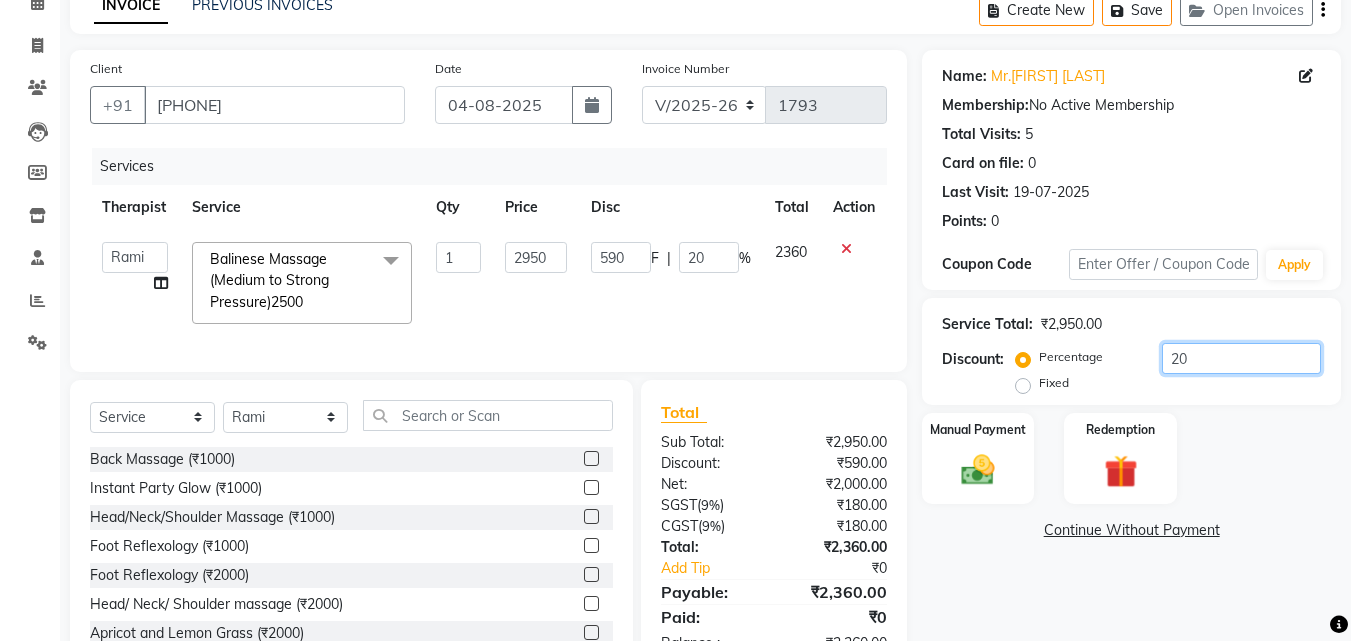 scroll, scrollTop: 179, scrollLeft: 0, axis: vertical 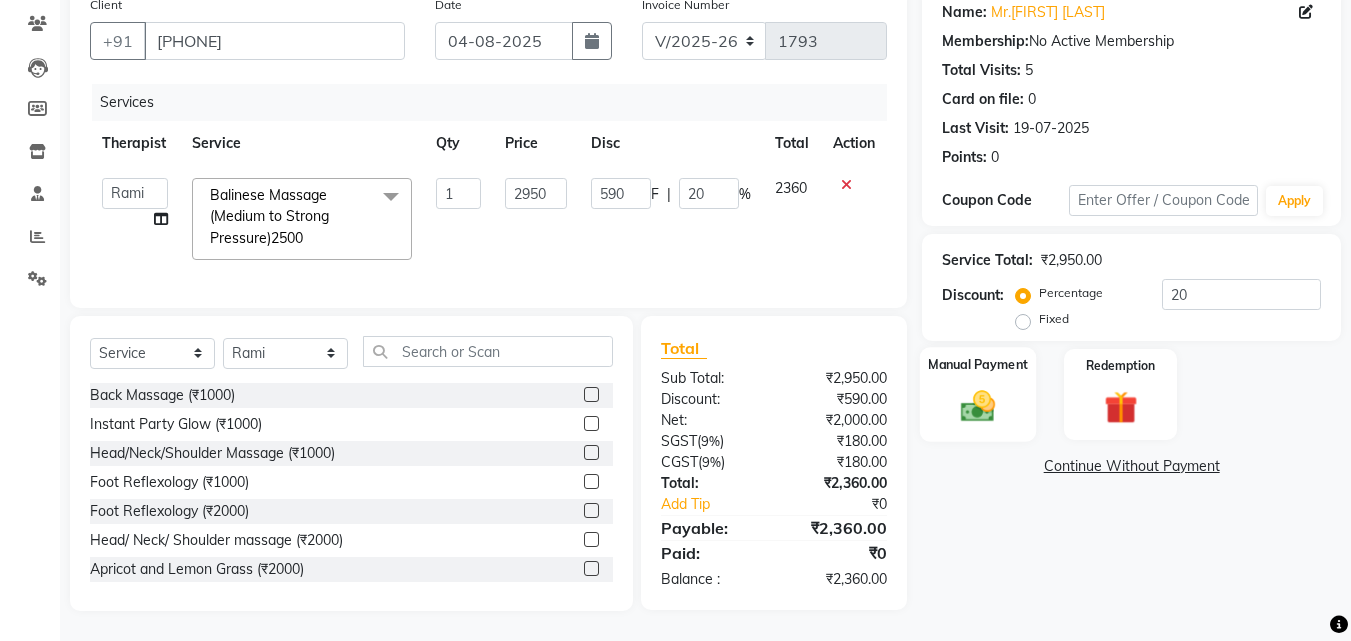 click 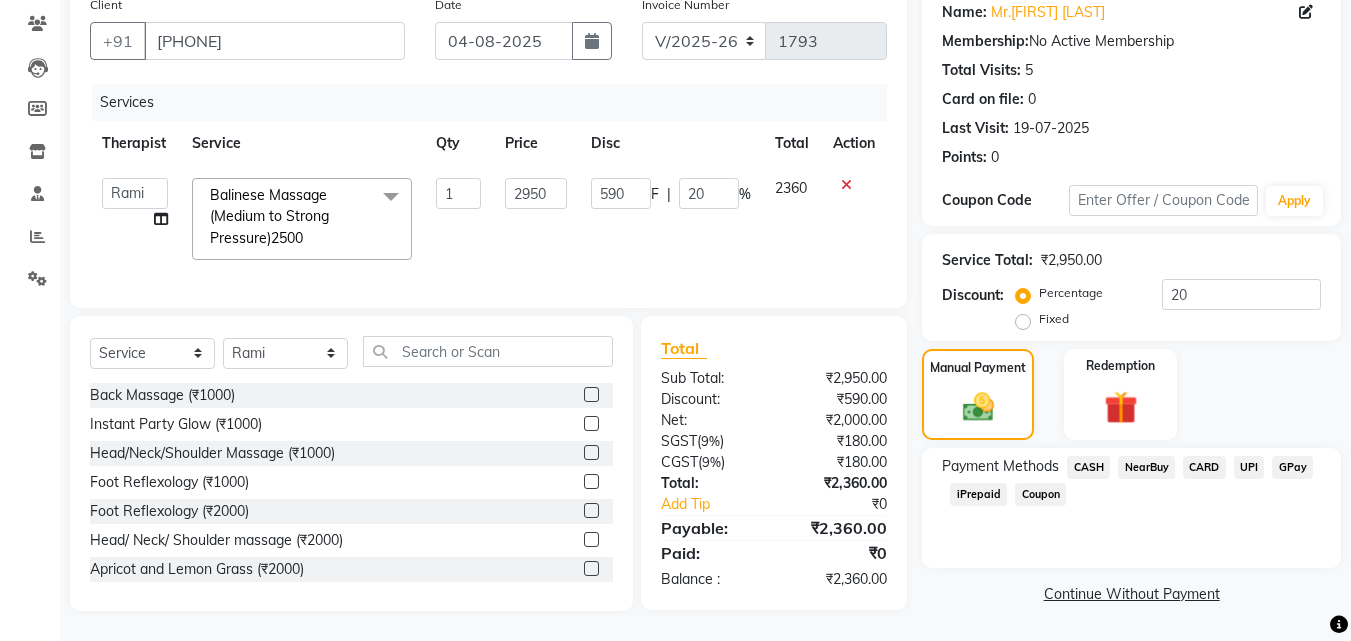 click on "GPay" 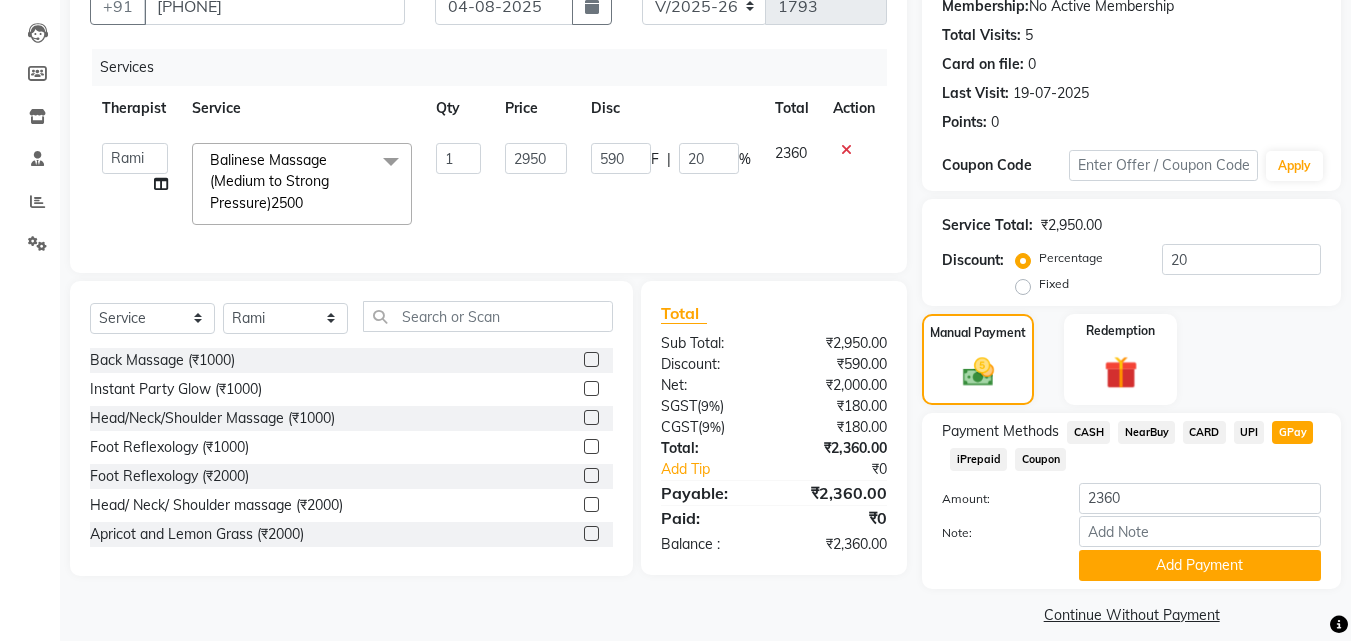 scroll, scrollTop: 218, scrollLeft: 0, axis: vertical 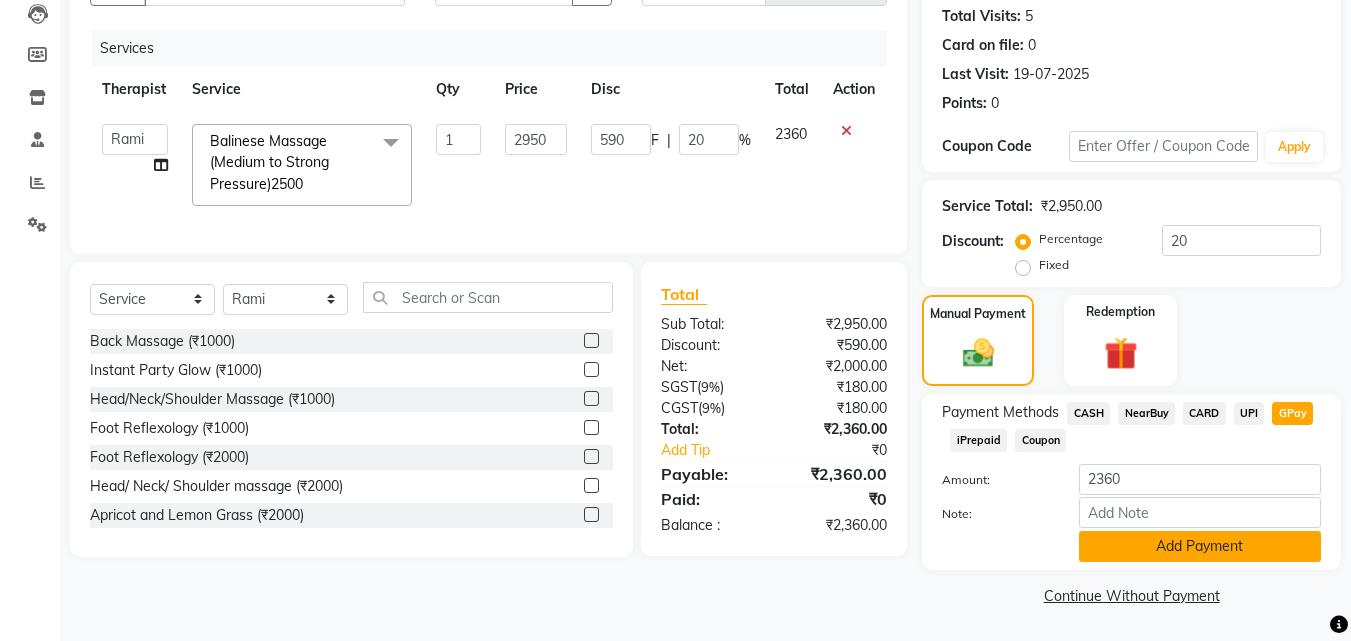 click on "Add Payment" 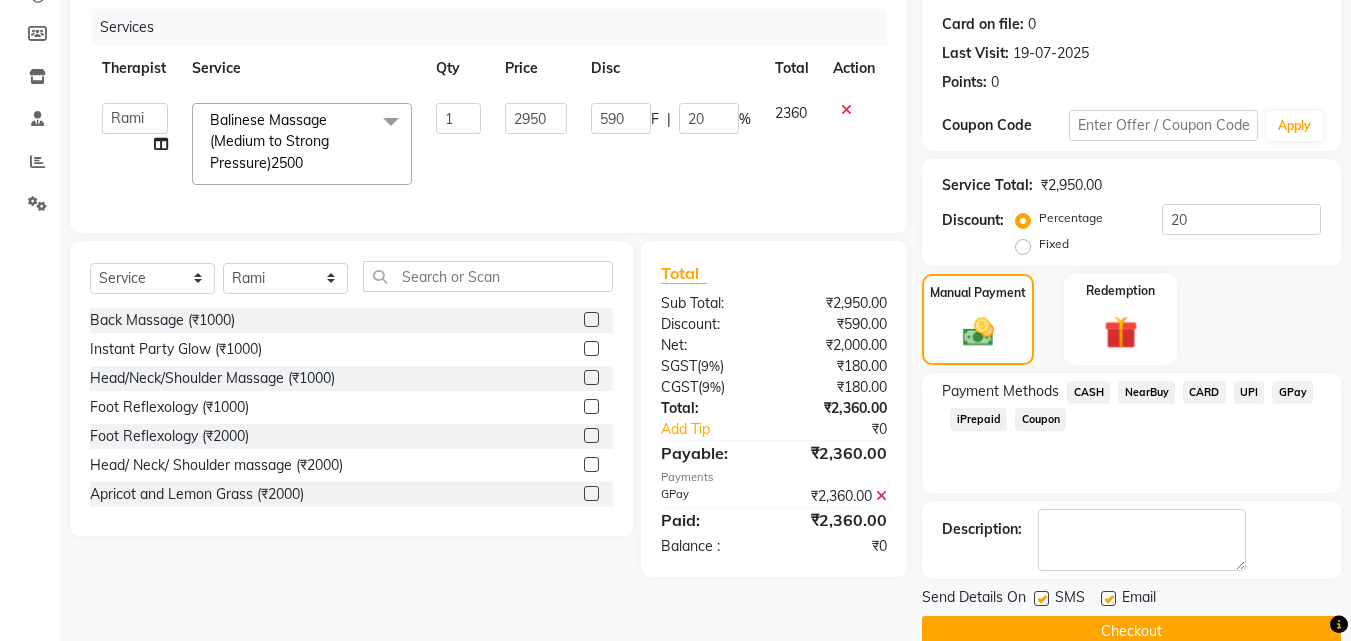 scroll, scrollTop: 275, scrollLeft: 0, axis: vertical 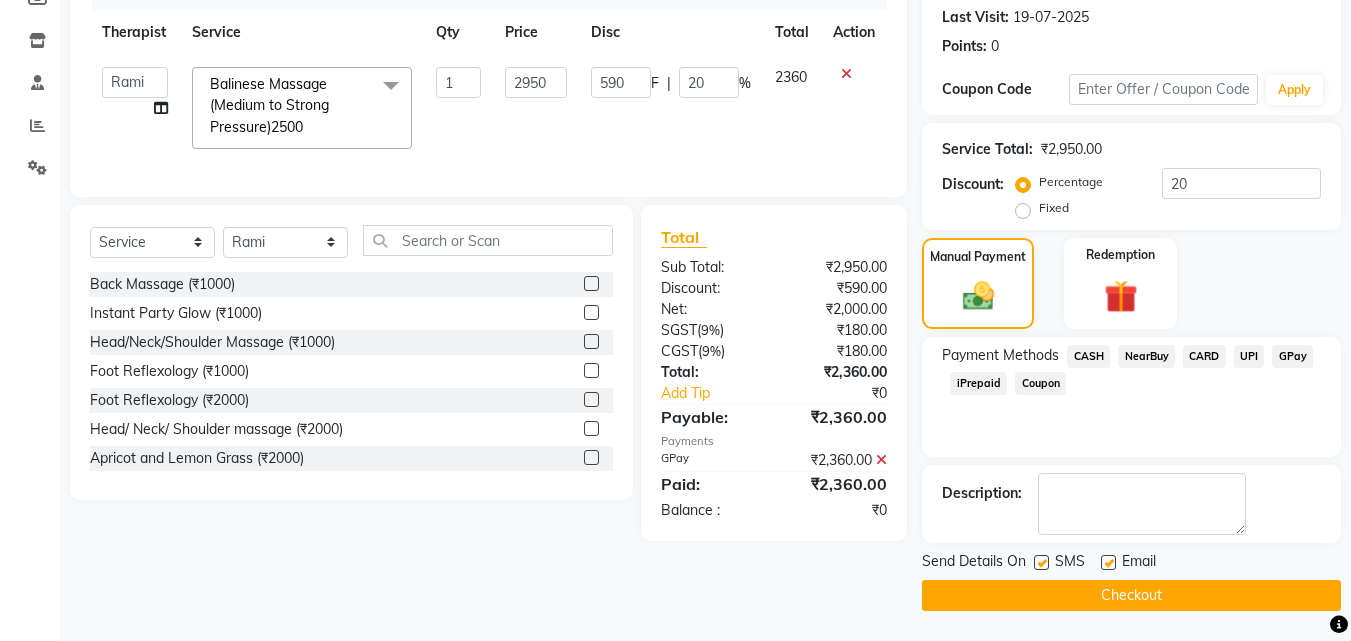 click on "Checkout" 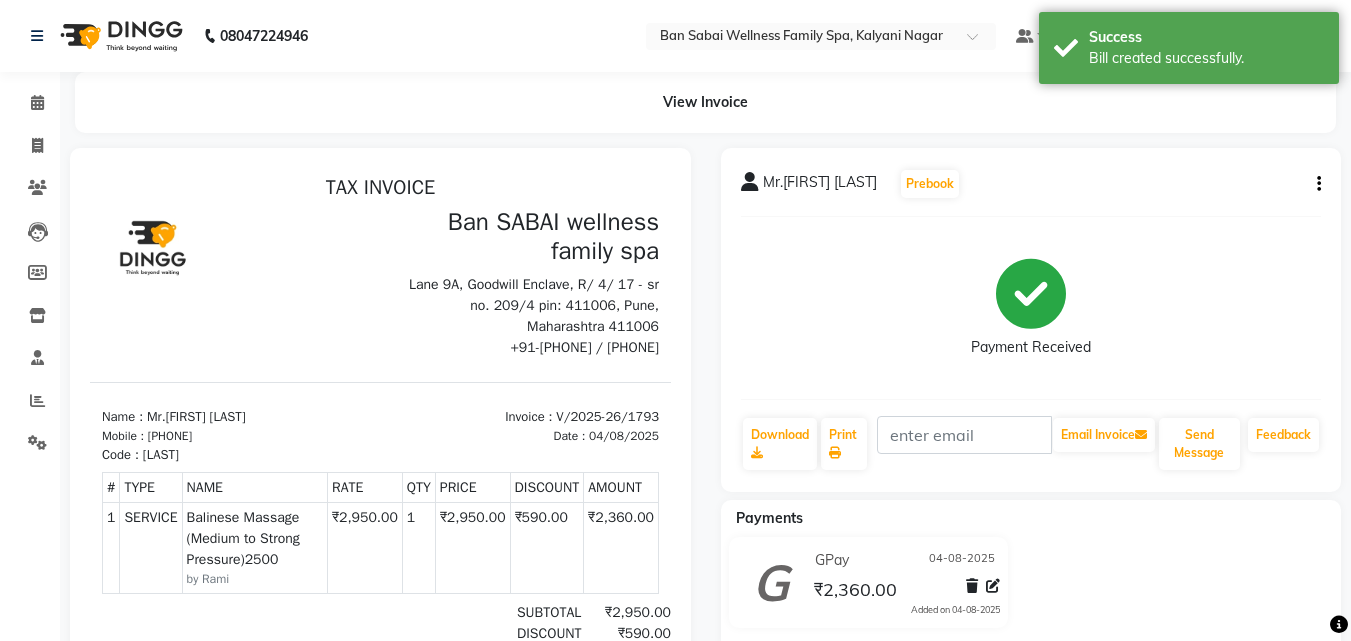 scroll, scrollTop: 0, scrollLeft: 0, axis: both 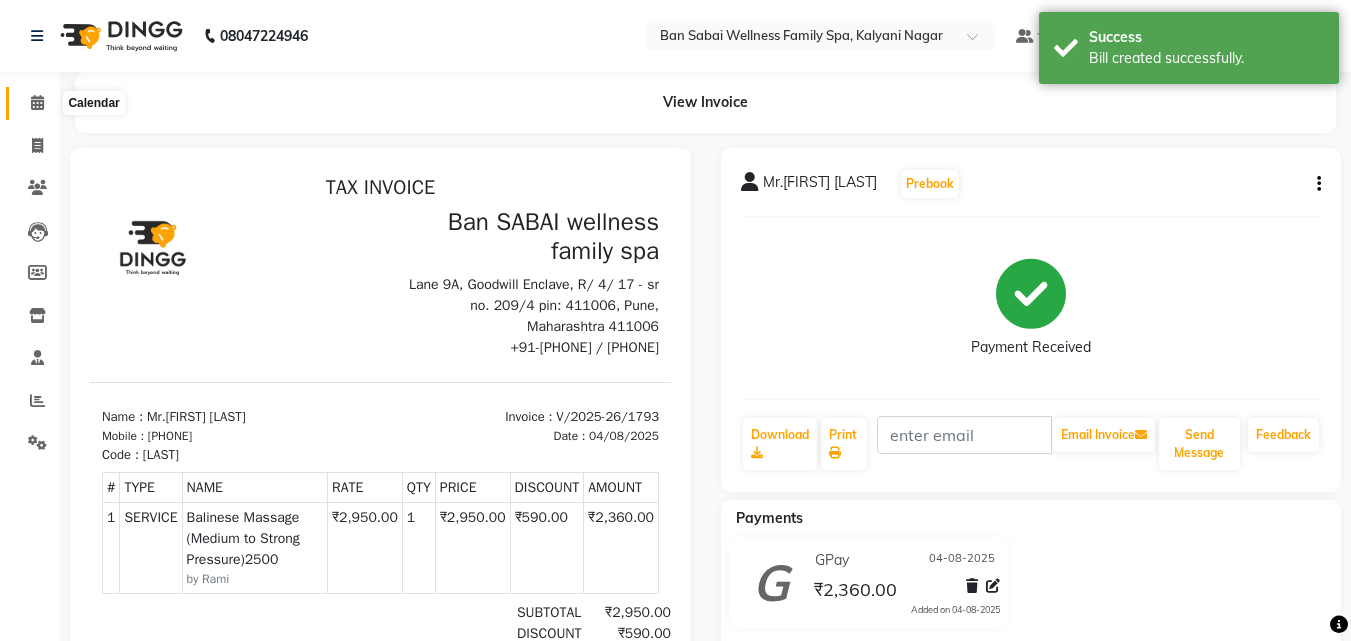 click 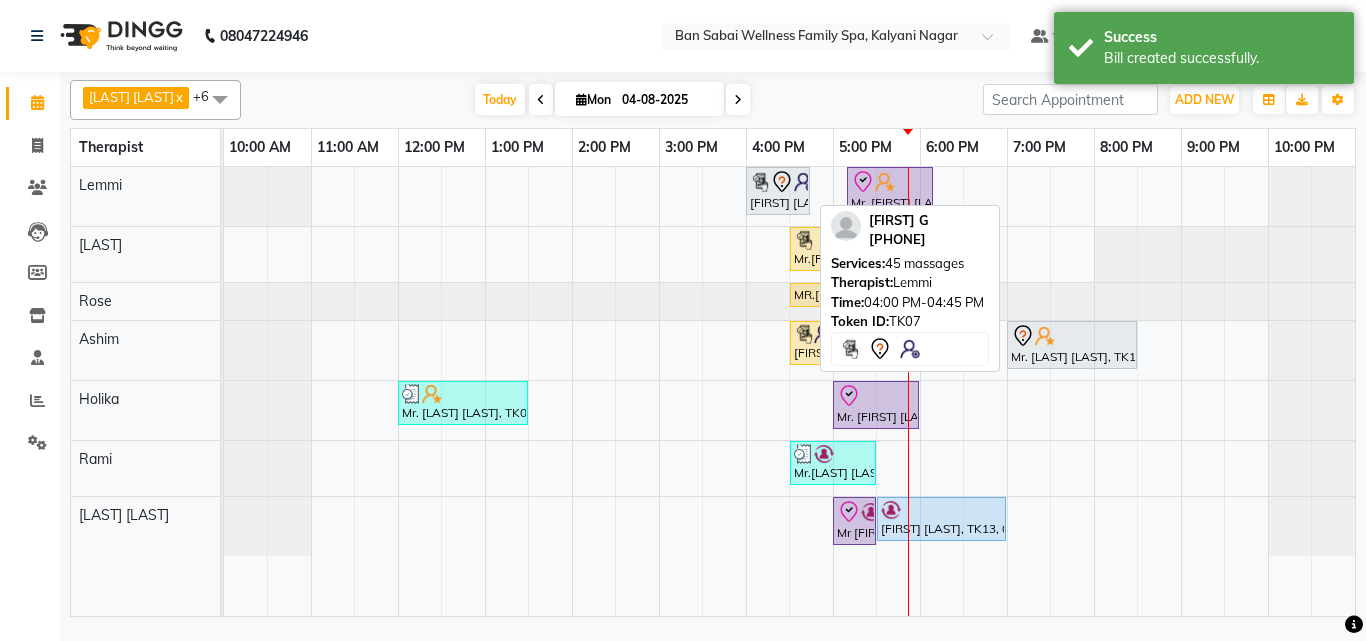 click 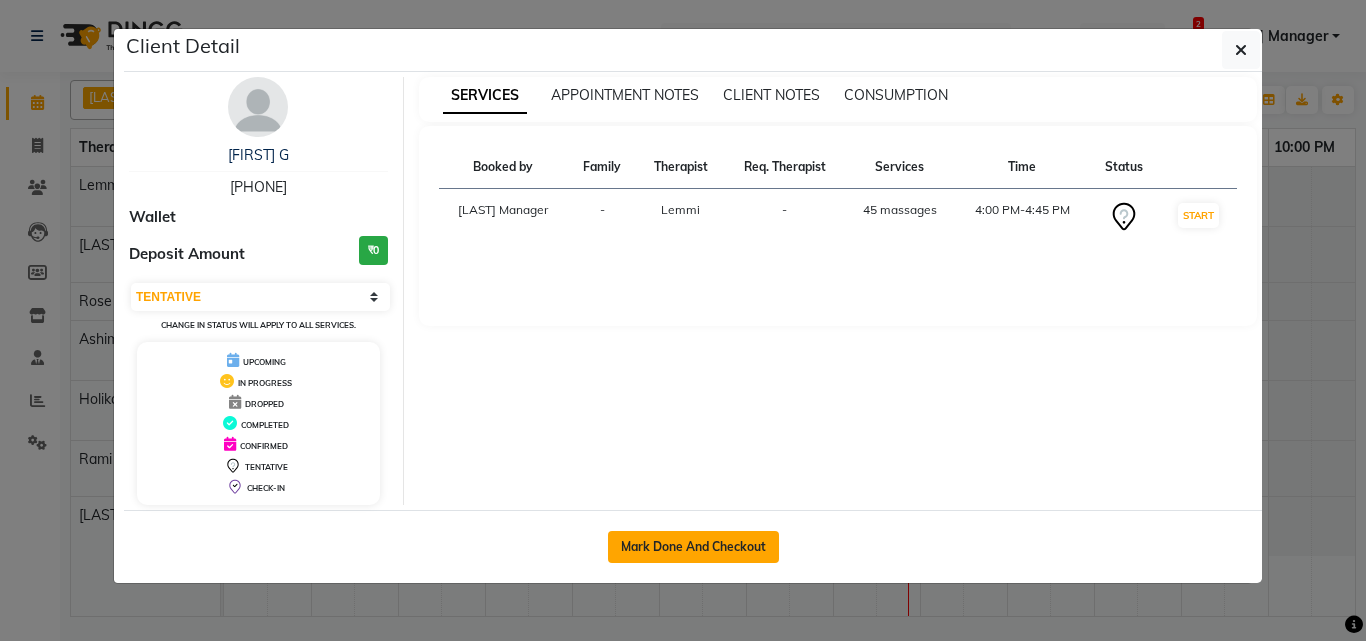 click on "Mark Done And Checkout" 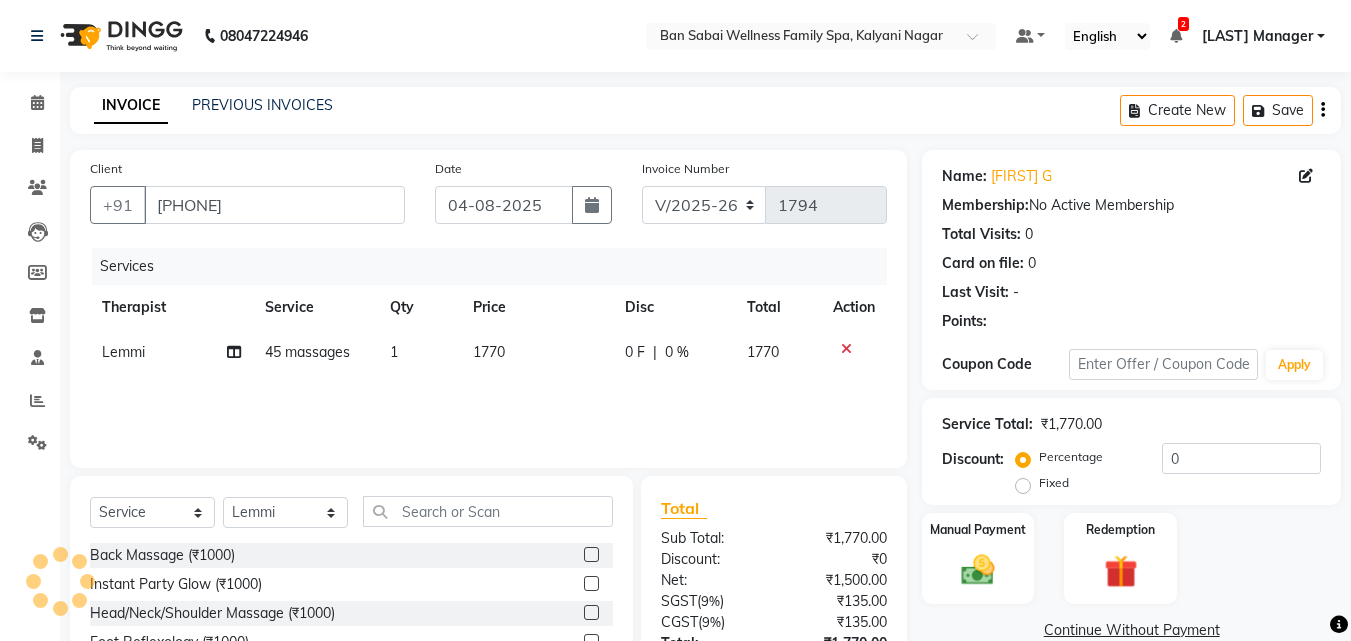 click on "1770" 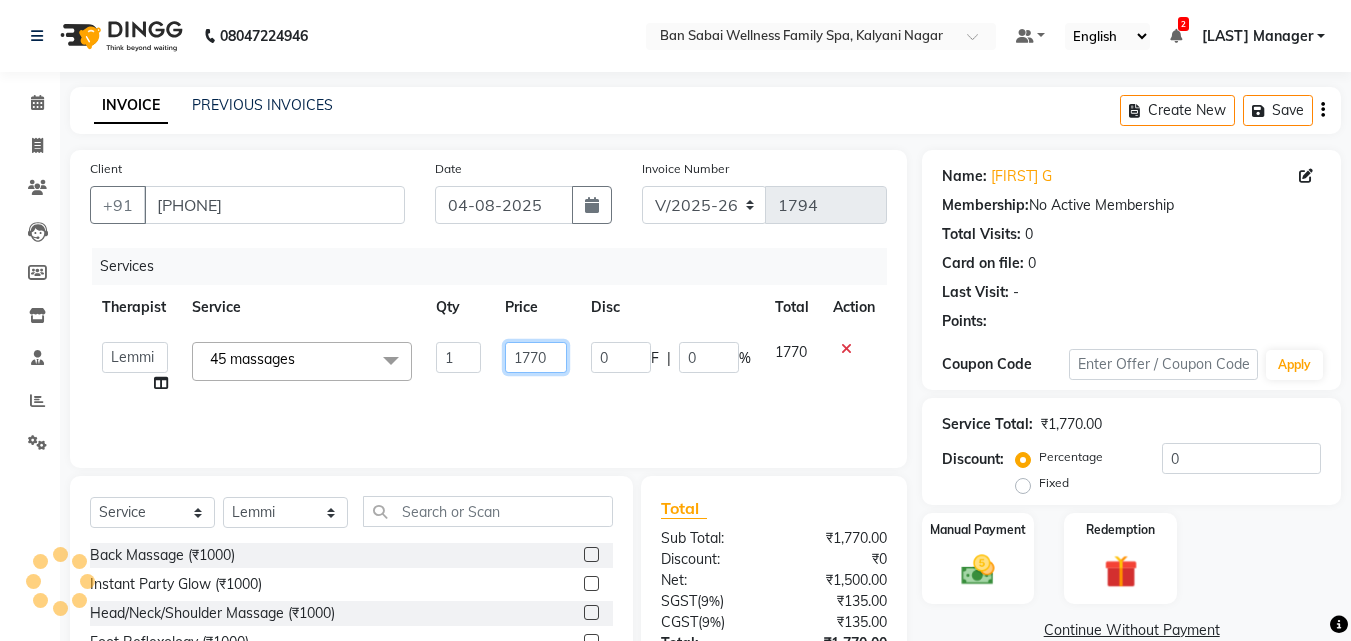 click on "1770" 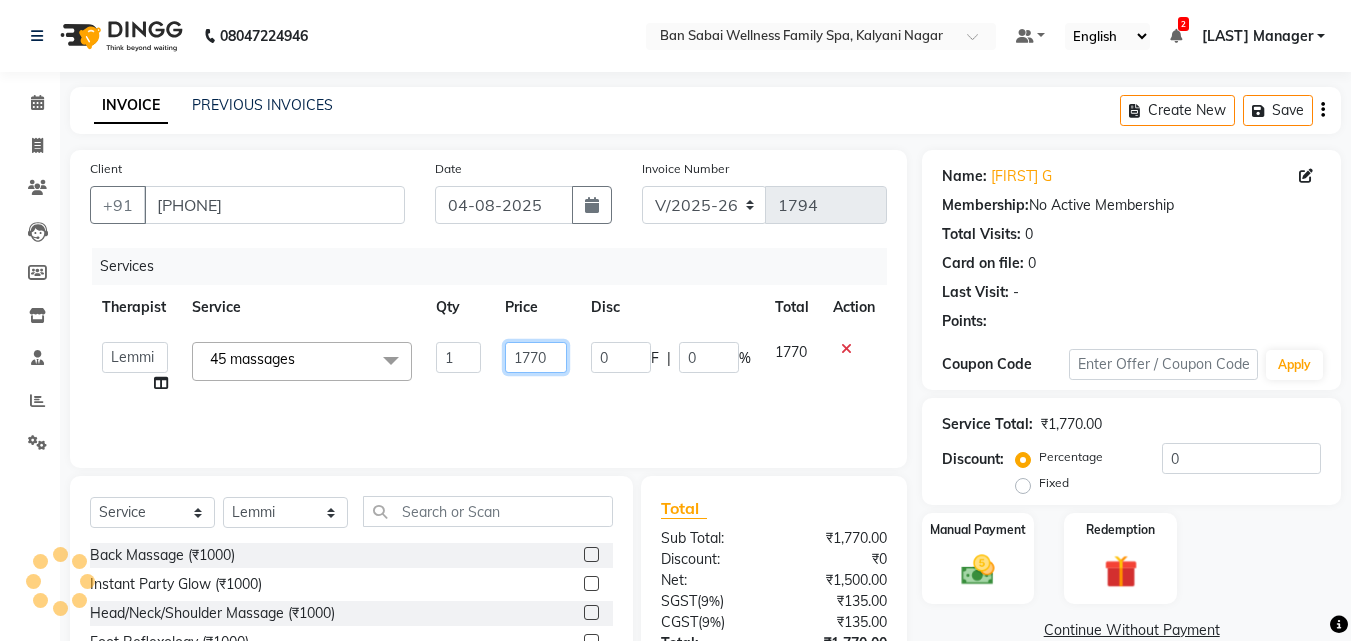 click on "1770" 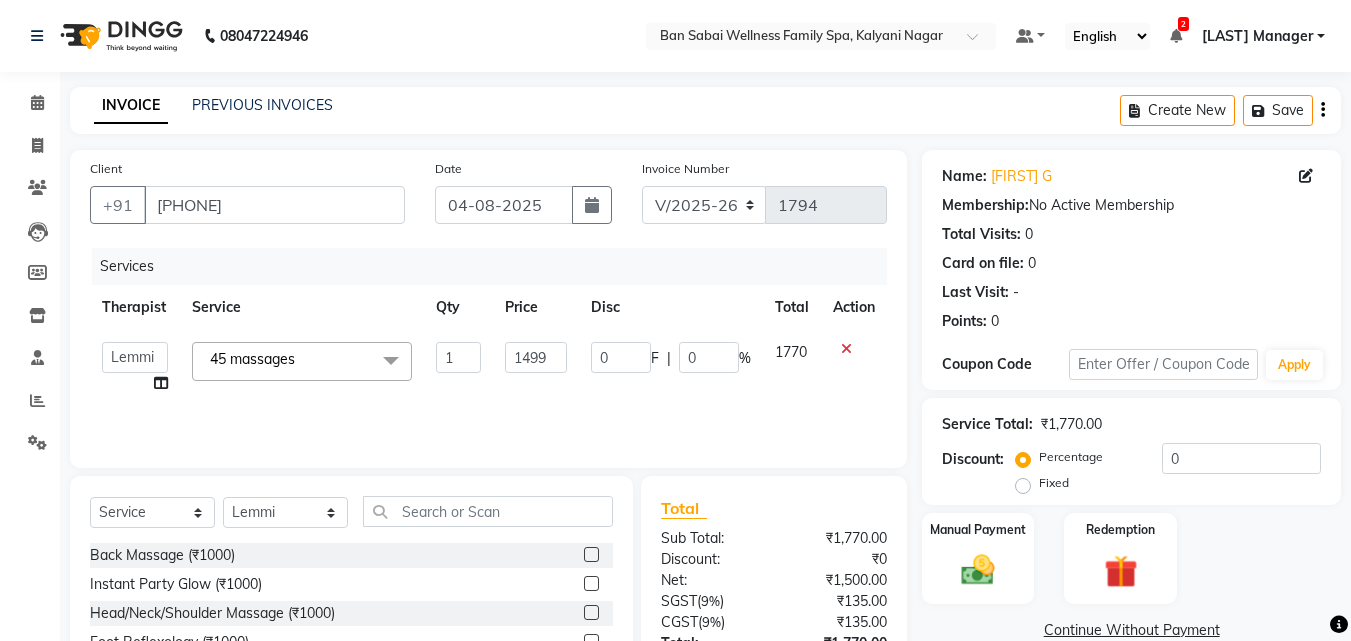 click on "Services Therapist Service Qty Price Disc Total Action  Admin   Alino   Alino,   Ana Bviimai   Ashim   Ayao    Bem,   Beni   Easther   Easther,   Ellie    Emma   Emma,   Holika   Jenny NIBM,   Juliet    Kondhwa Spa   Kondhwa Spa,   Lemmi   Lucy   Lucy,   Maria ching,   Melody   Melody,   Ms.Beni   NICK   NICK,   Pui   Pui,   Rami   Rebecca   Rebecca,   Rinky Manager   Rinsit Ronra   Ripa   Rose   Sabita   Sabita,  45 massages  x Back Massage (₹1000) Instant Party Glow (₹1000) Head/Neck/Shoulder Massage (₹1000) Foot Reflexology (₹1000) Foot Reflexology (₹2000) Head/ Neck/ Shoulder massage (₹2000) Apricot and Lemon Grass (₹2000) Rice & Oat Scrub (₹2000) Coffee and Salt (₹2000) Coconut Polishing Scrub (₹2000) Honey & Sugar (₹2000) Blackcurrant Scrub (₹2000) Chocolate Scrub (₹2000) Coconut Scrub (₹1499) De-Tan Scrub (₹1499) Charcoal Scrub (₹1499) Pearl Scrub (₹1499) Apricot Scrub (₹1499) Multani Mitti Scrub (₹1499) Fruit Mix Scrub (₹1499) Gold Scrub (₹1499) 1 1499 0 F |" 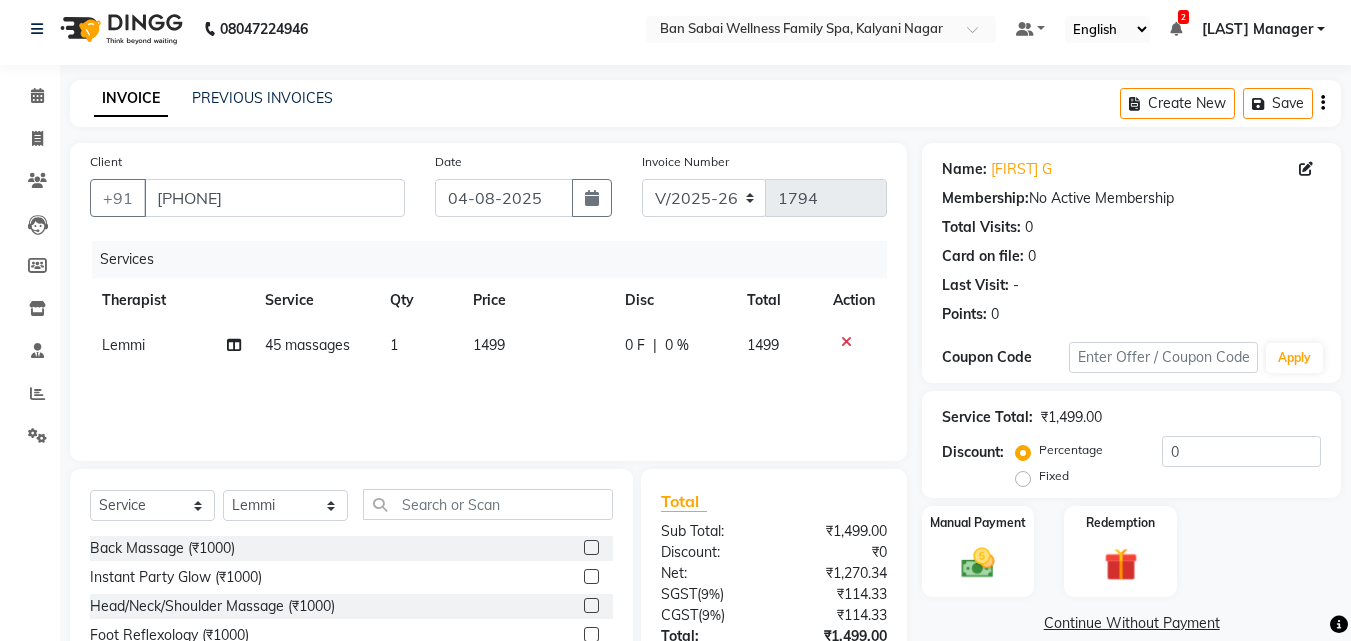 scroll, scrollTop: 160, scrollLeft: 0, axis: vertical 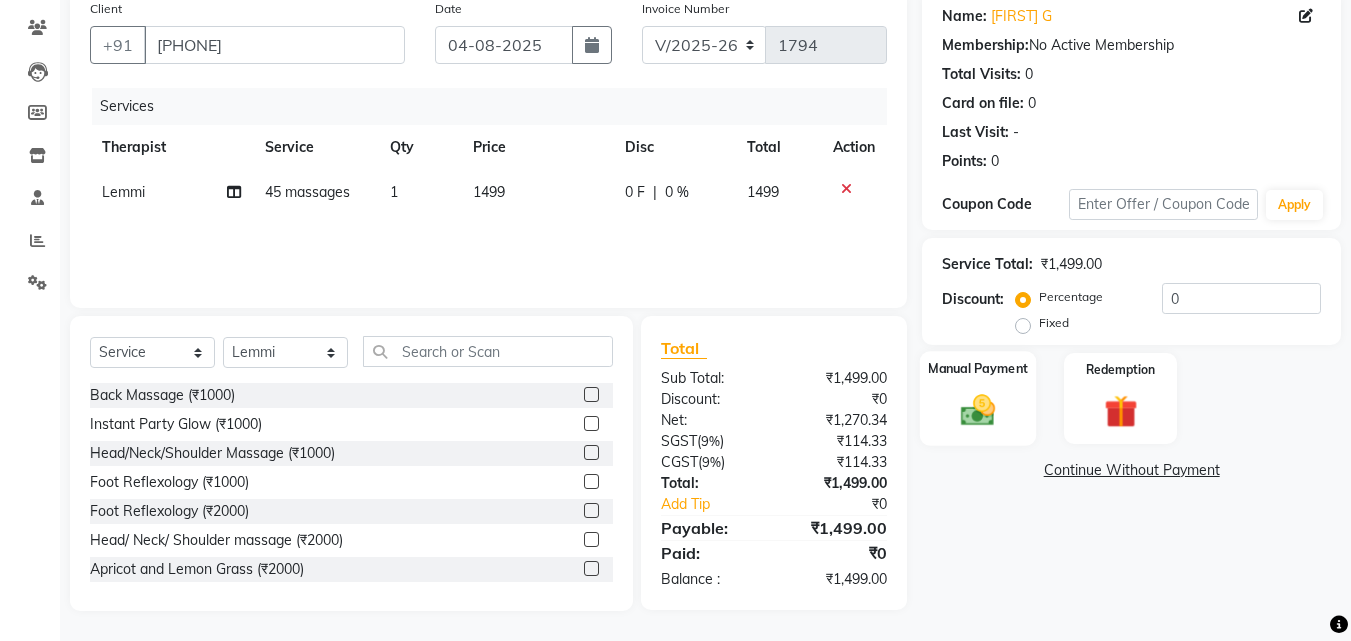 click on "Manual Payment" 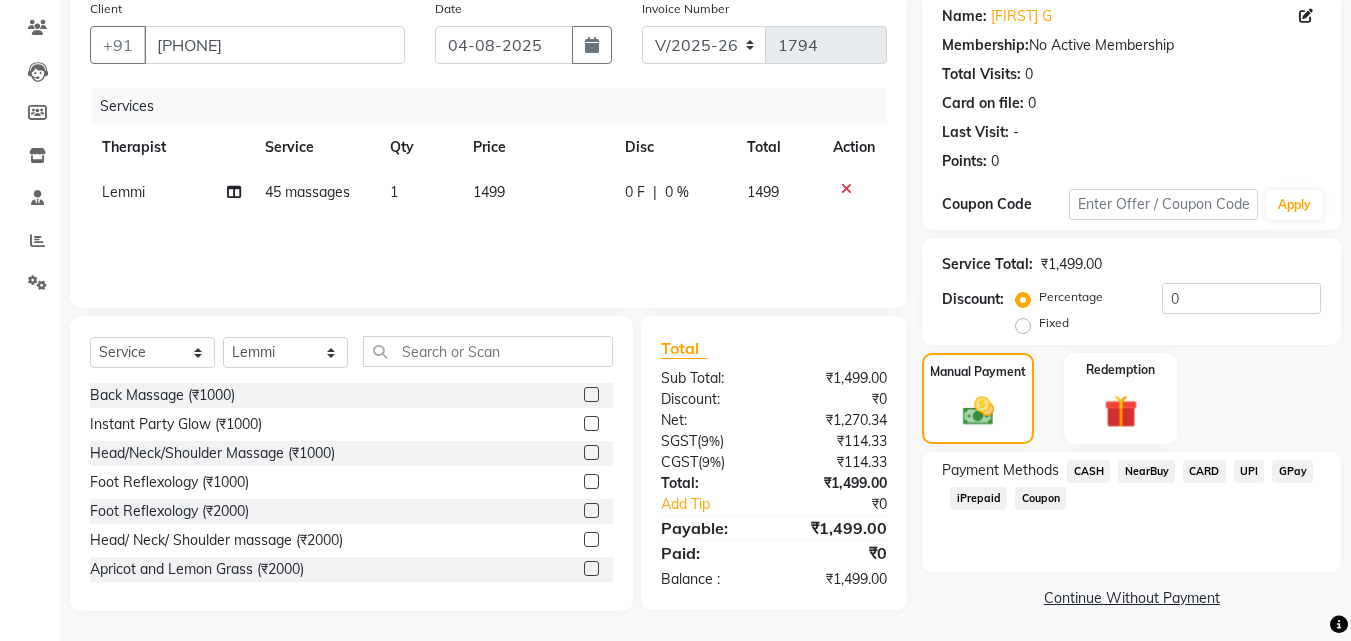 click on "NearBuy" 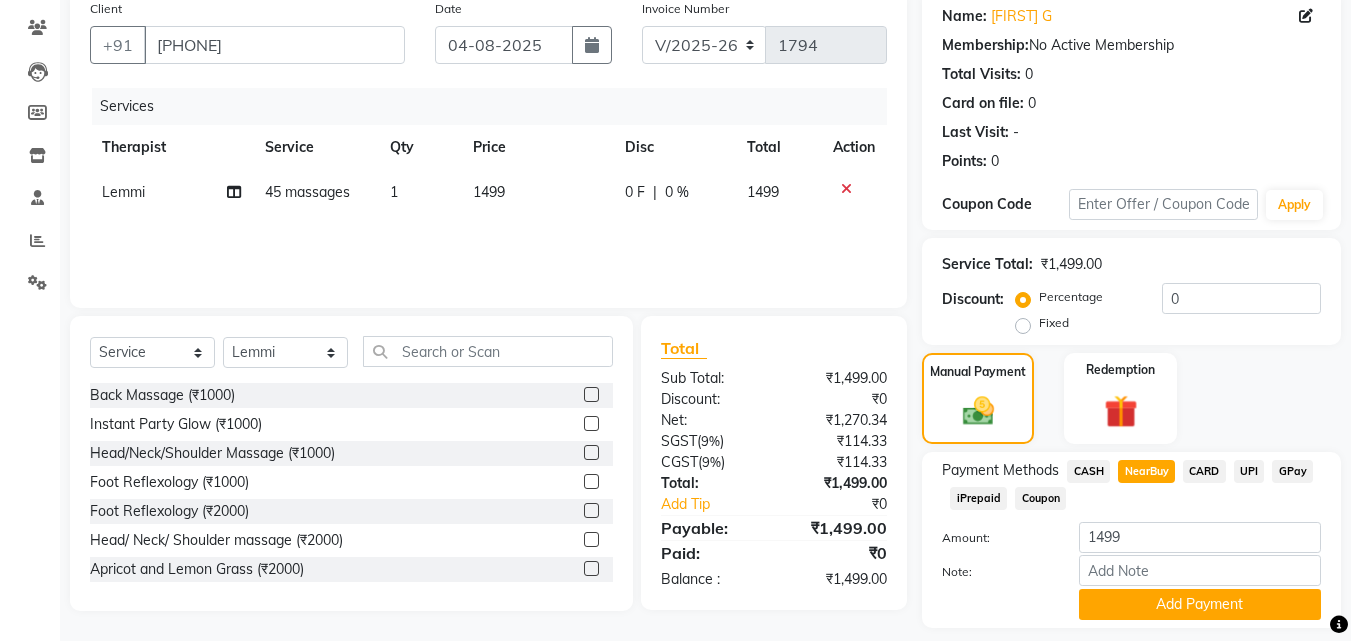 scroll, scrollTop: 218, scrollLeft: 0, axis: vertical 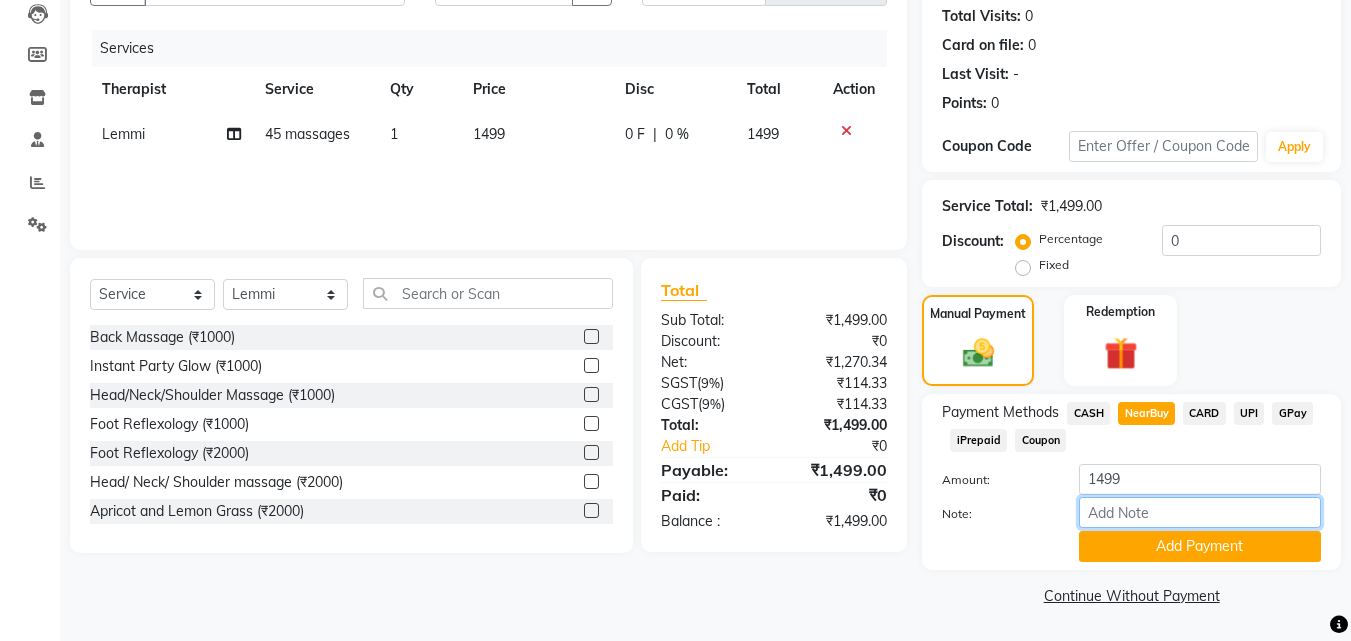 click on "Note:" at bounding box center (1200, 512) 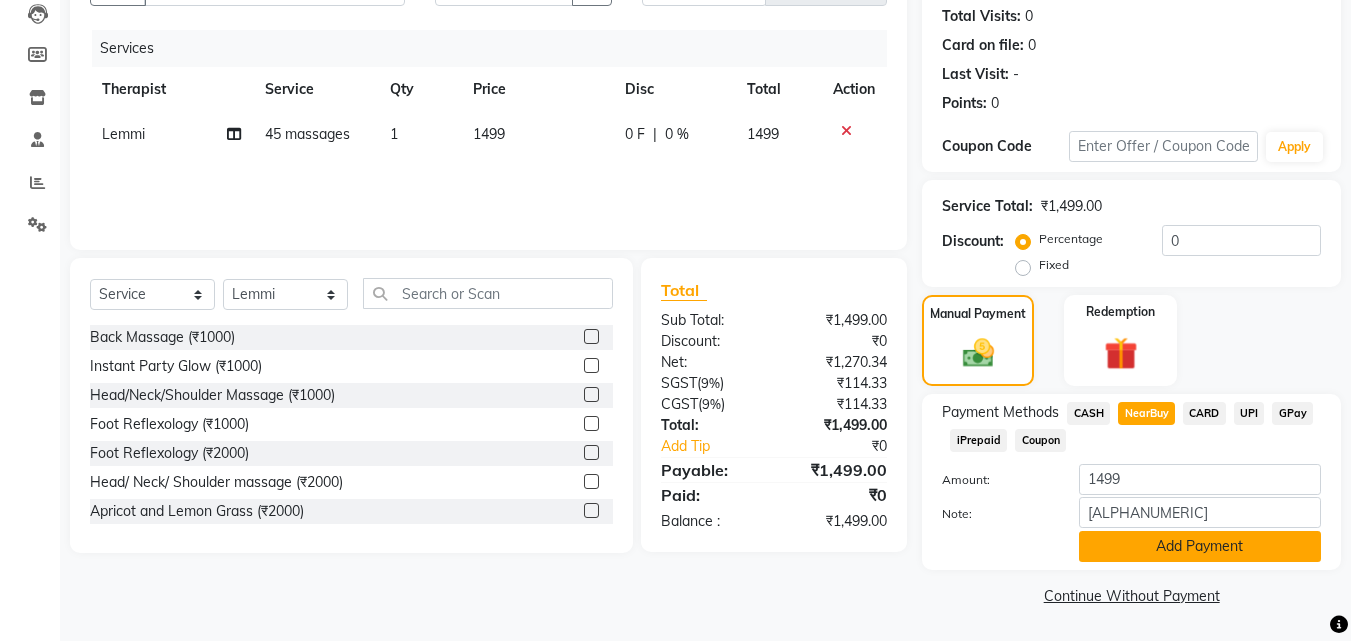 click on "Add Payment" 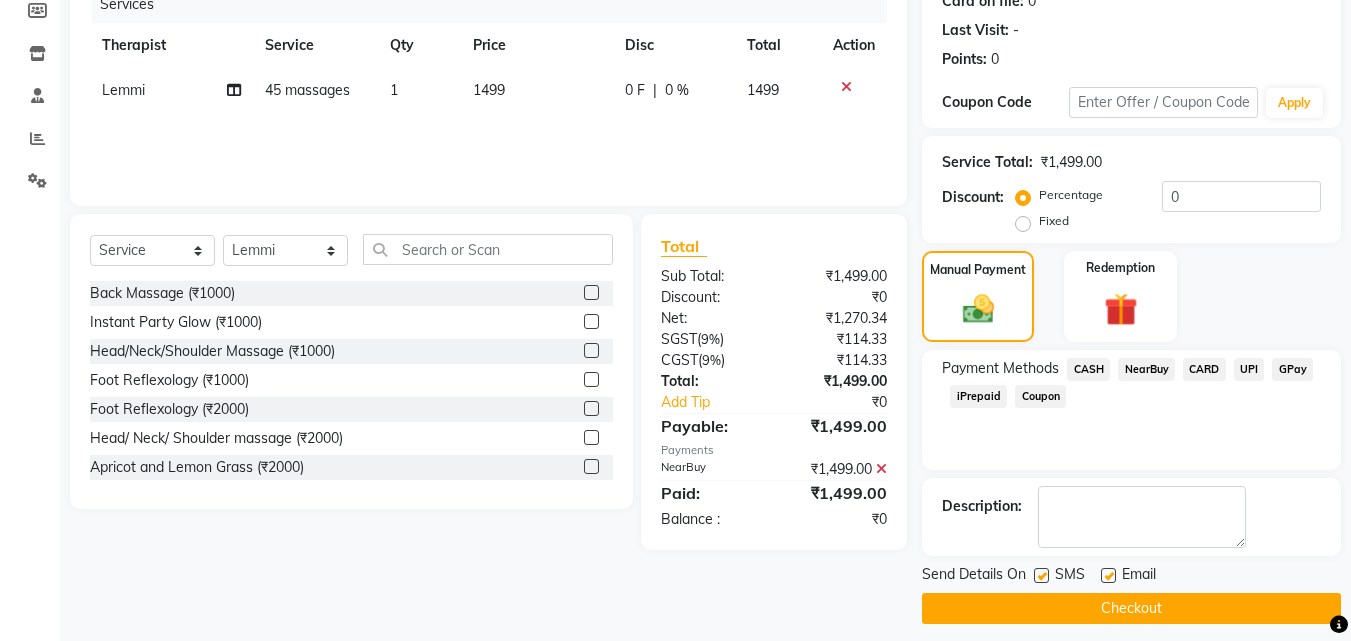 scroll, scrollTop: 275, scrollLeft: 0, axis: vertical 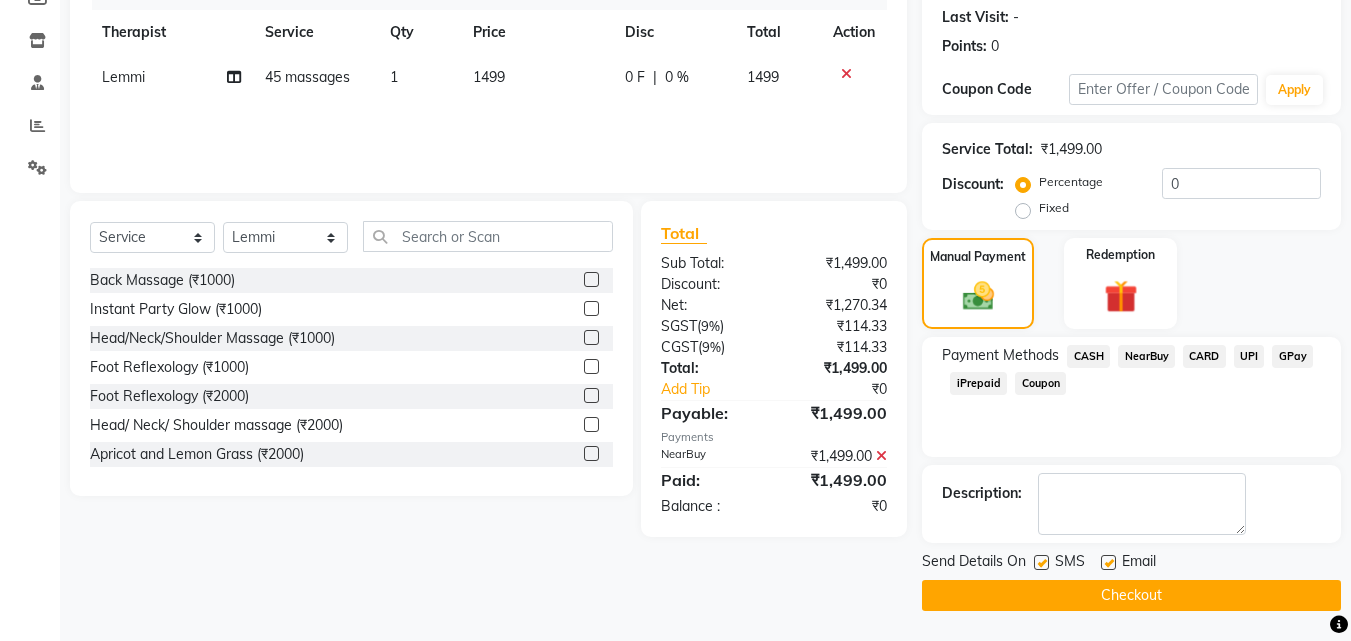 click on "Checkout" 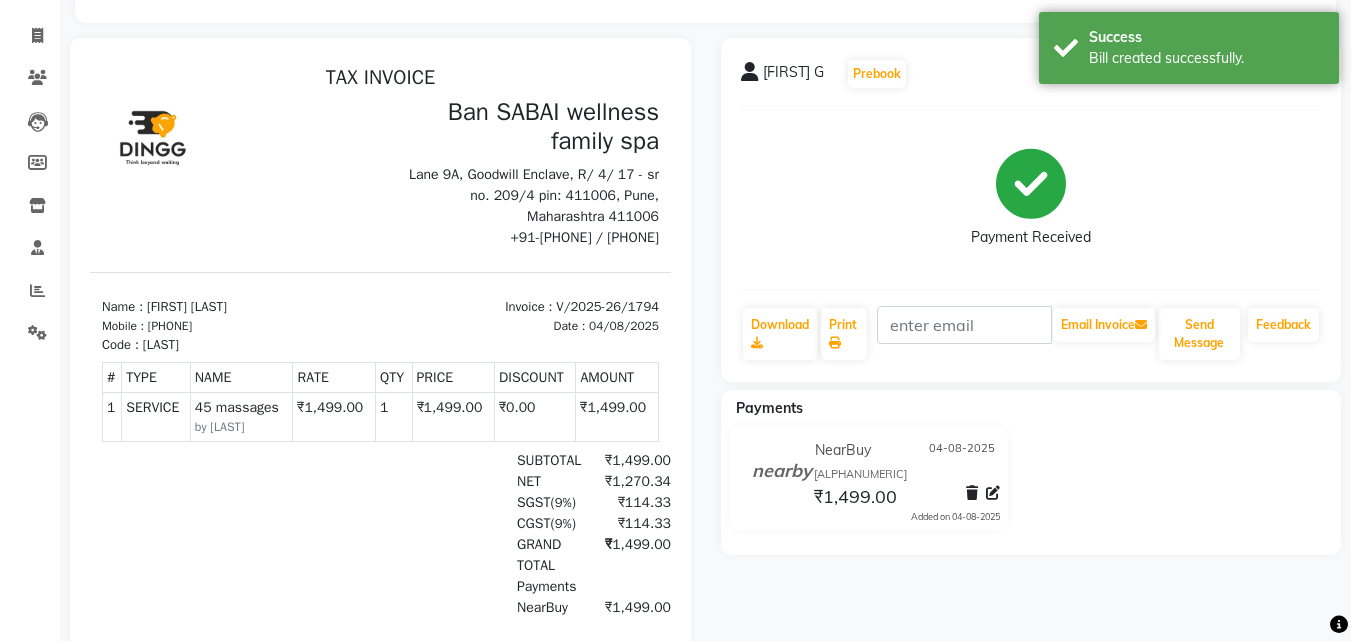 scroll, scrollTop: 0, scrollLeft: 0, axis: both 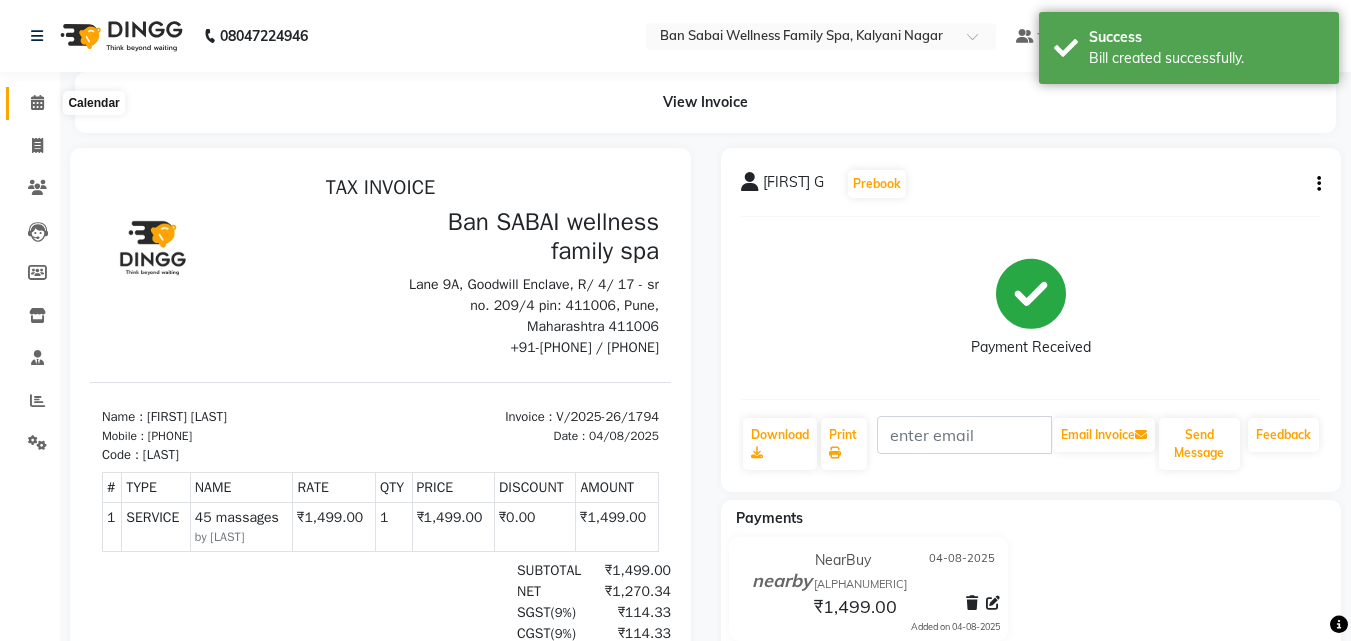 click 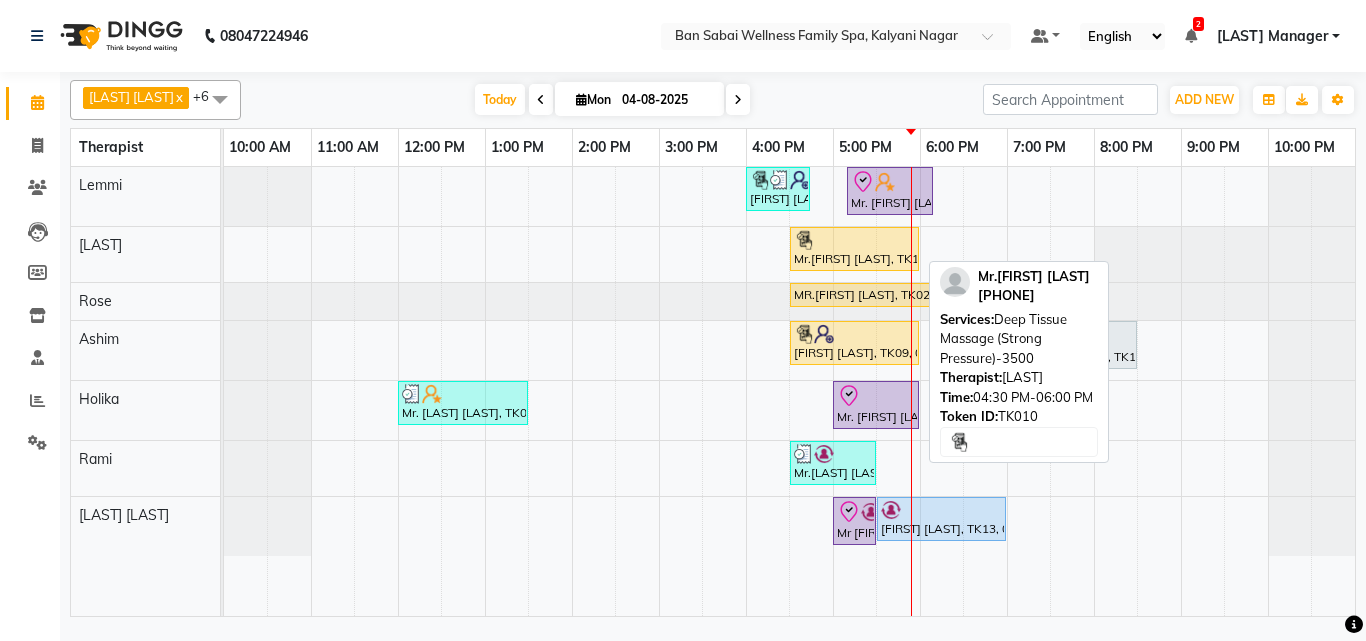 click at bounding box center (854, 240) 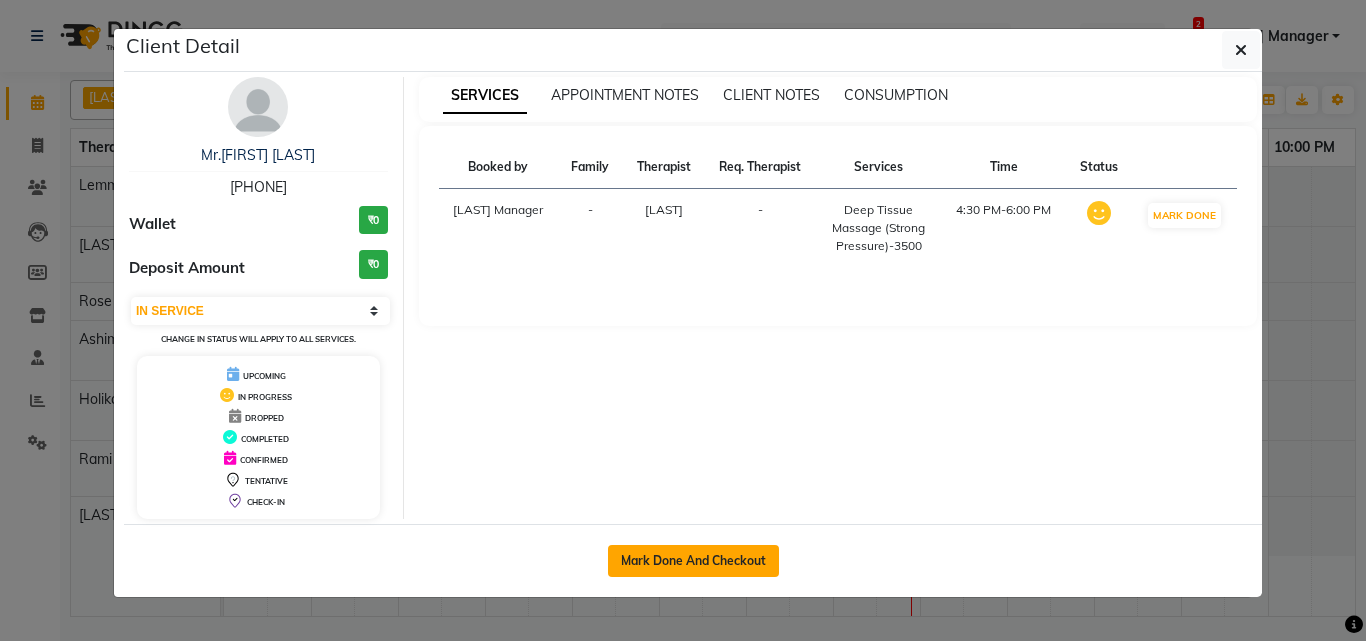 click on "Mark Done And Checkout" 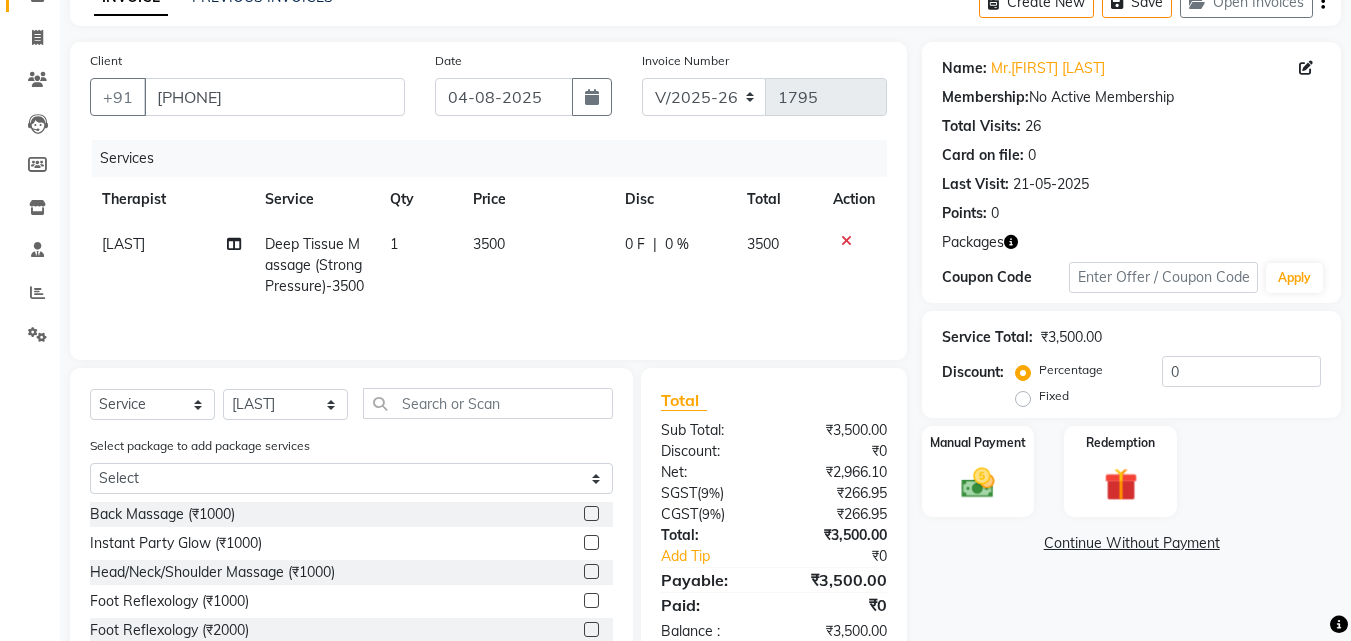 scroll, scrollTop: 227, scrollLeft: 0, axis: vertical 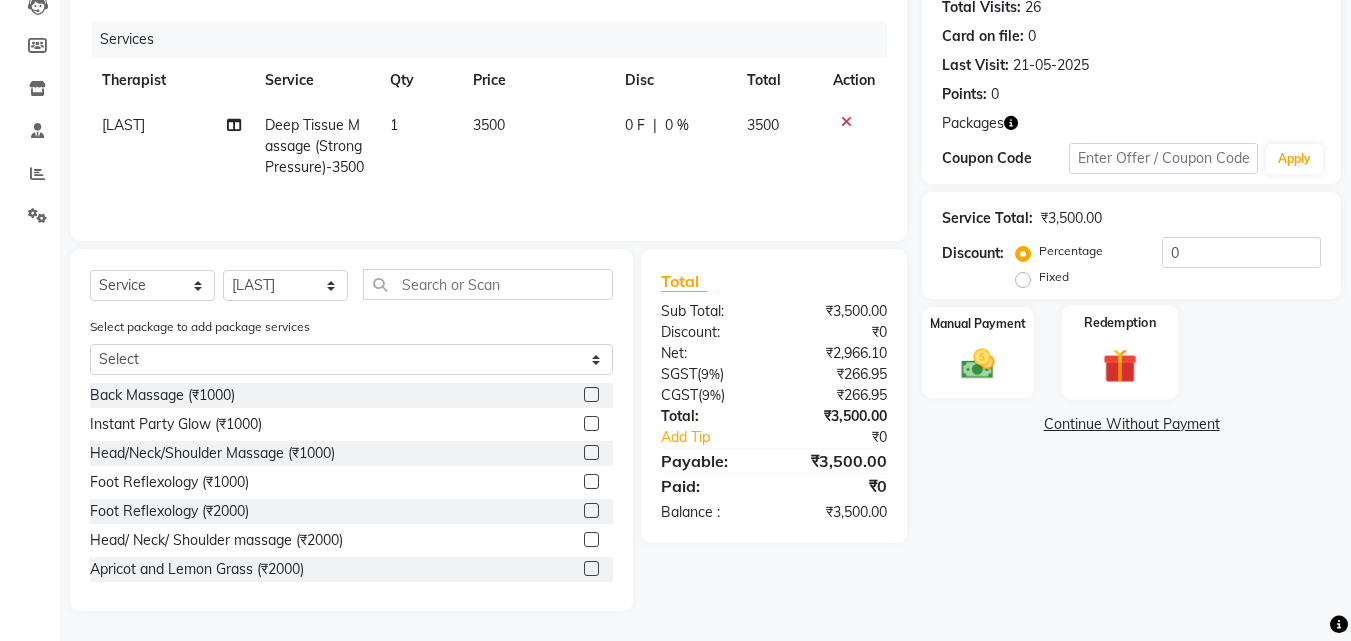 click on "Redemption" 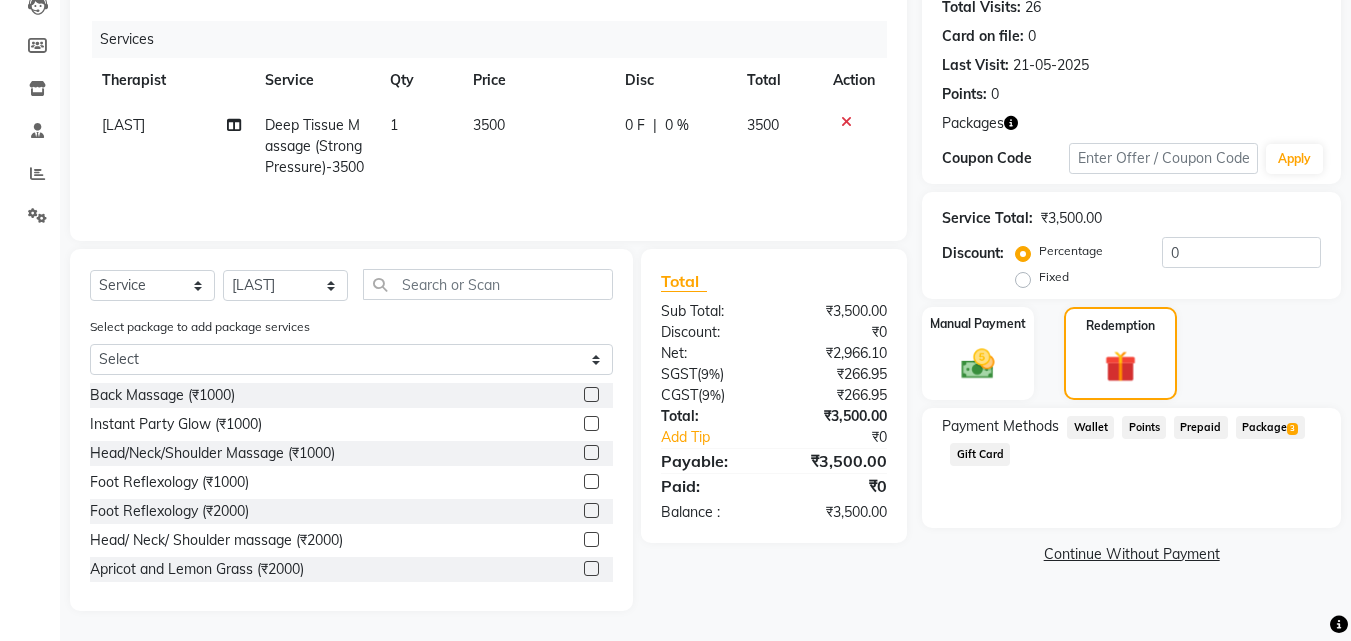 click on "Package  3" 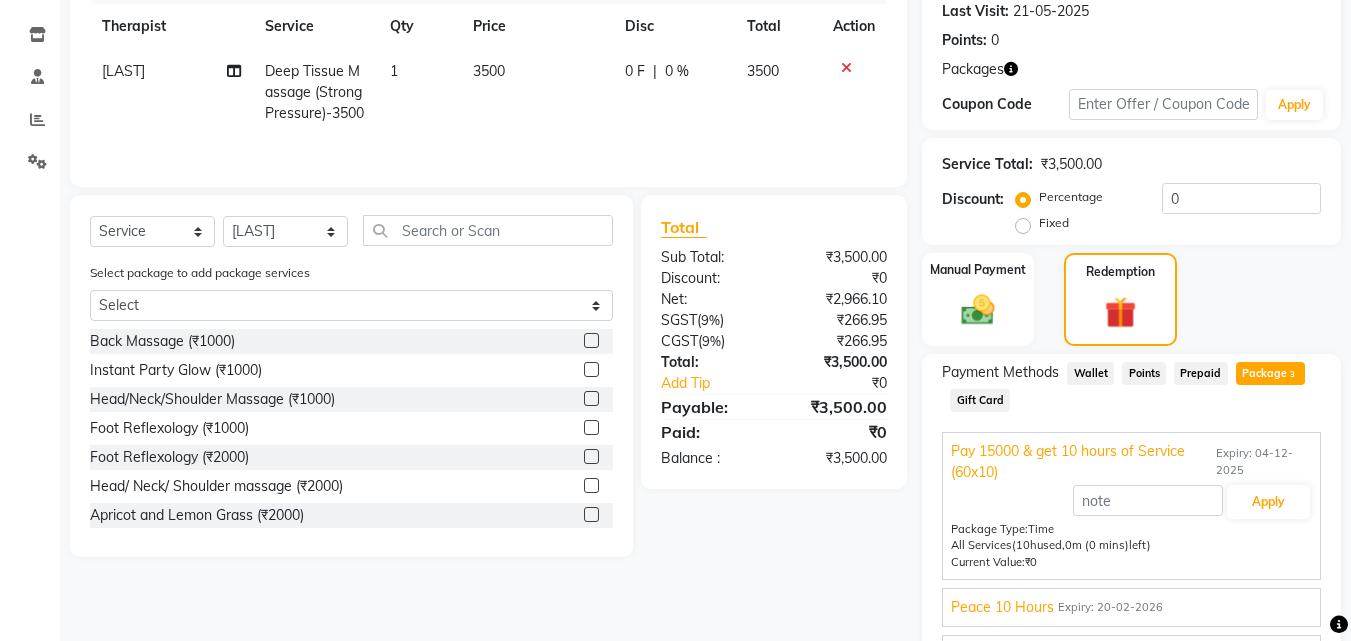 scroll, scrollTop: 373, scrollLeft: 0, axis: vertical 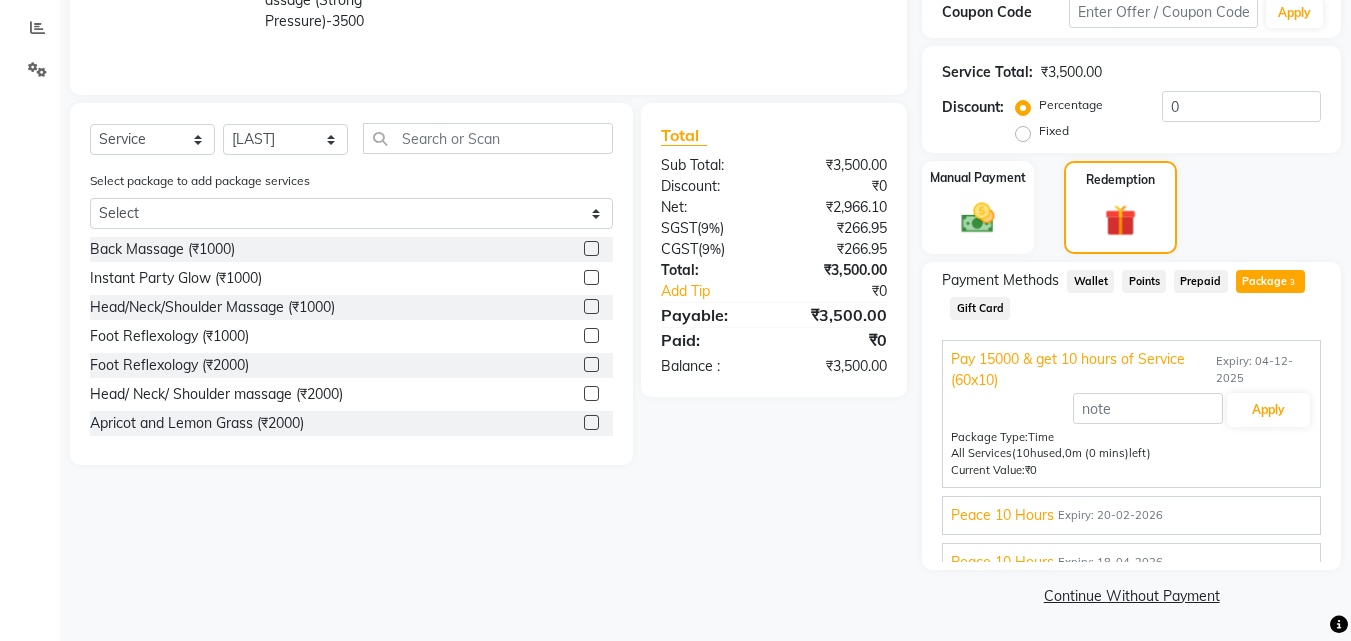 click on "Peace 10 Hours Expiry: 20-02-2026" at bounding box center (1131, 515) 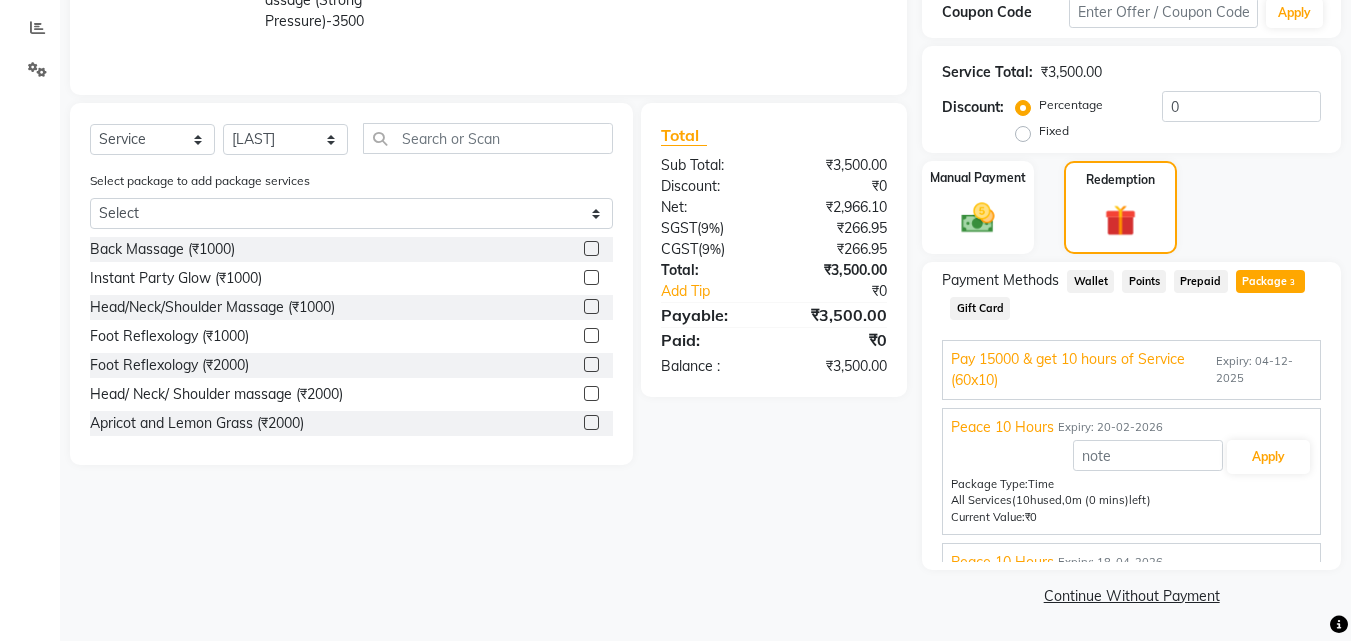 click on "Payment Methods  Wallet   Points   Prepaid   Package  3  Gift Card  Pay 15000 & get 10 hours of Service (60x10) Expiry: 04-12-2025 Apply Package Type:  Time All Services  (10h  used,  0m (0 mins)   left)  Current Value:  ₹0 Peace 10 Hours Expiry: 20-02-2026 Apply Package Type:  Time All Services  (10h  used,  0m (0 mins)   left)  Current Value:  ₹0 Peace 10 Hours Expiry: 18-04-2026 Apply Package Type:  Time All Services  (6h 45m  used,  3h 15m (195 mins)   left)  Current Value:  ₹8,125.00" 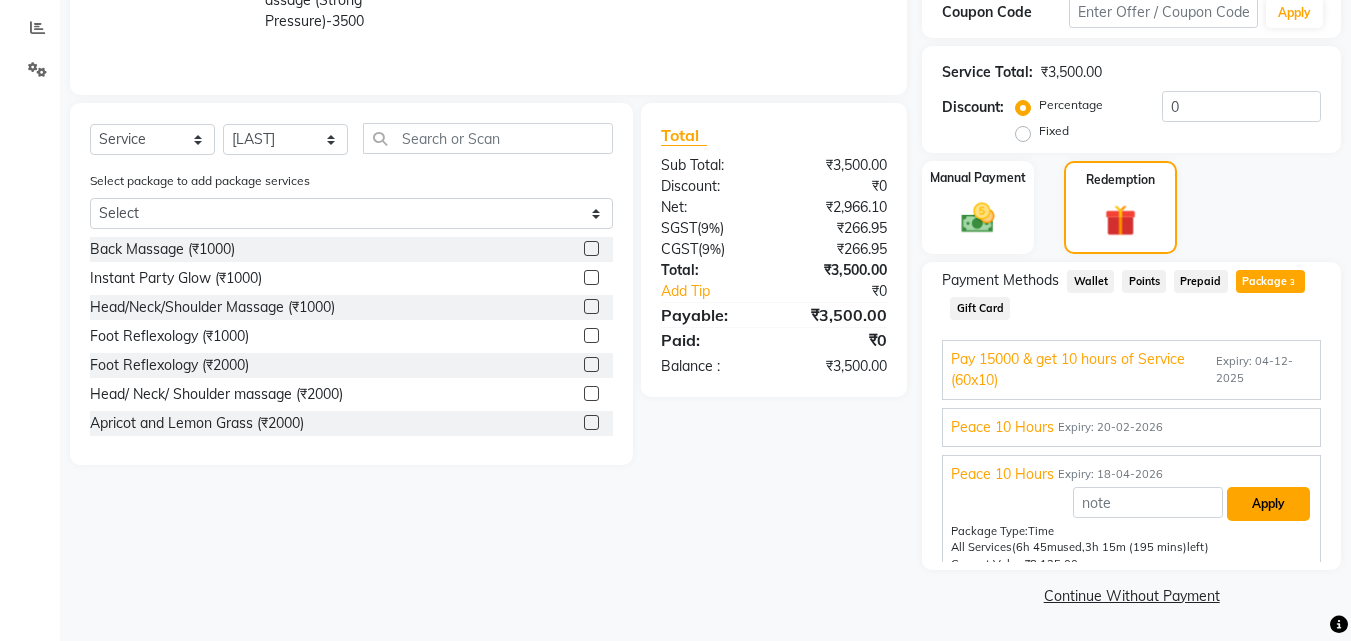 click on "Apply" at bounding box center [1268, 504] 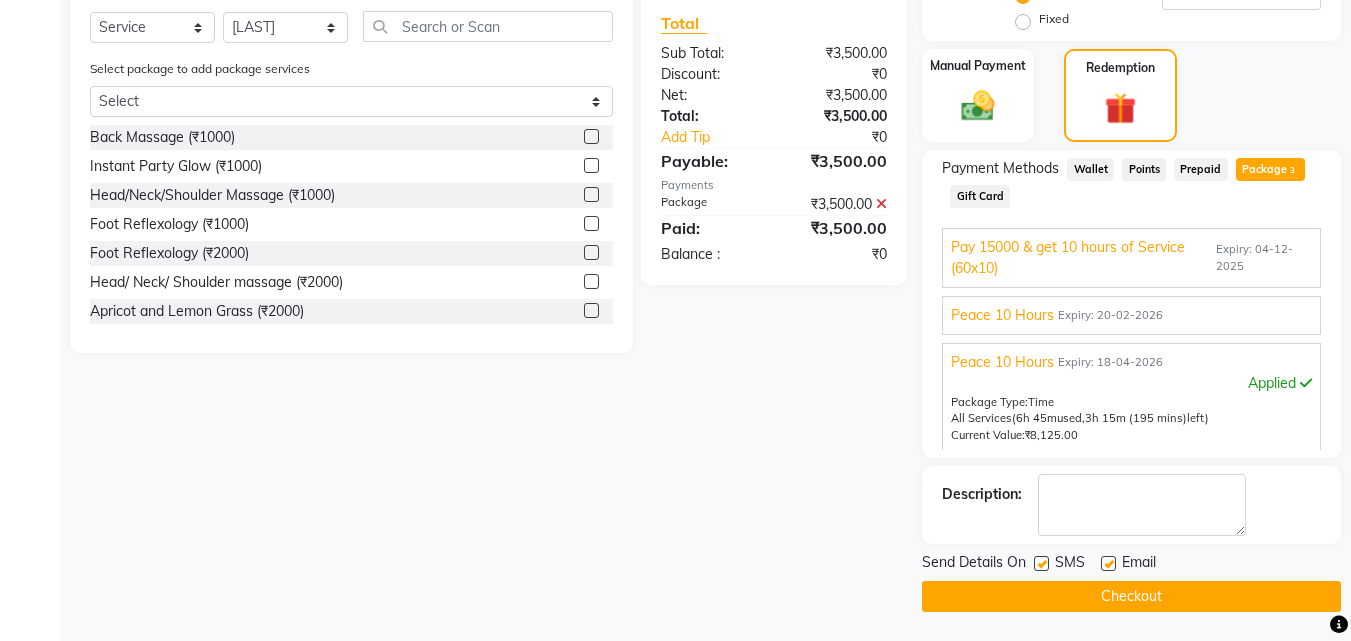 scroll, scrollTop: 486, scrollLeft: 0, axis: vertical 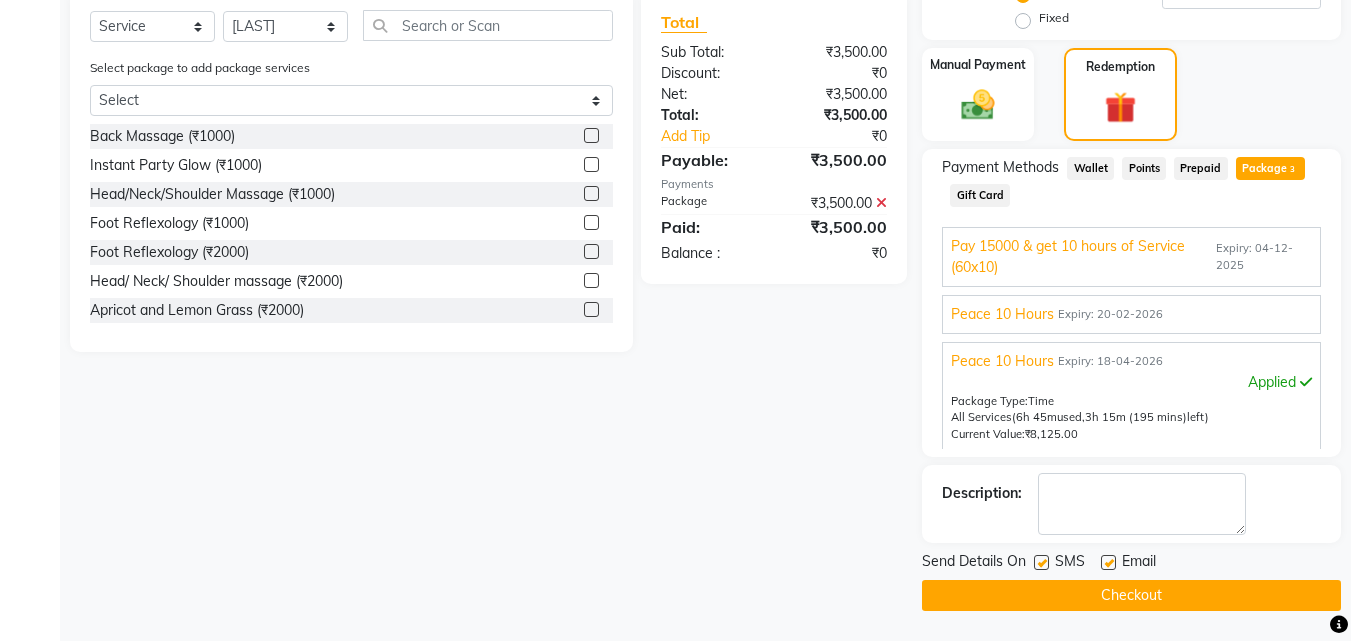 click on "Checkout" 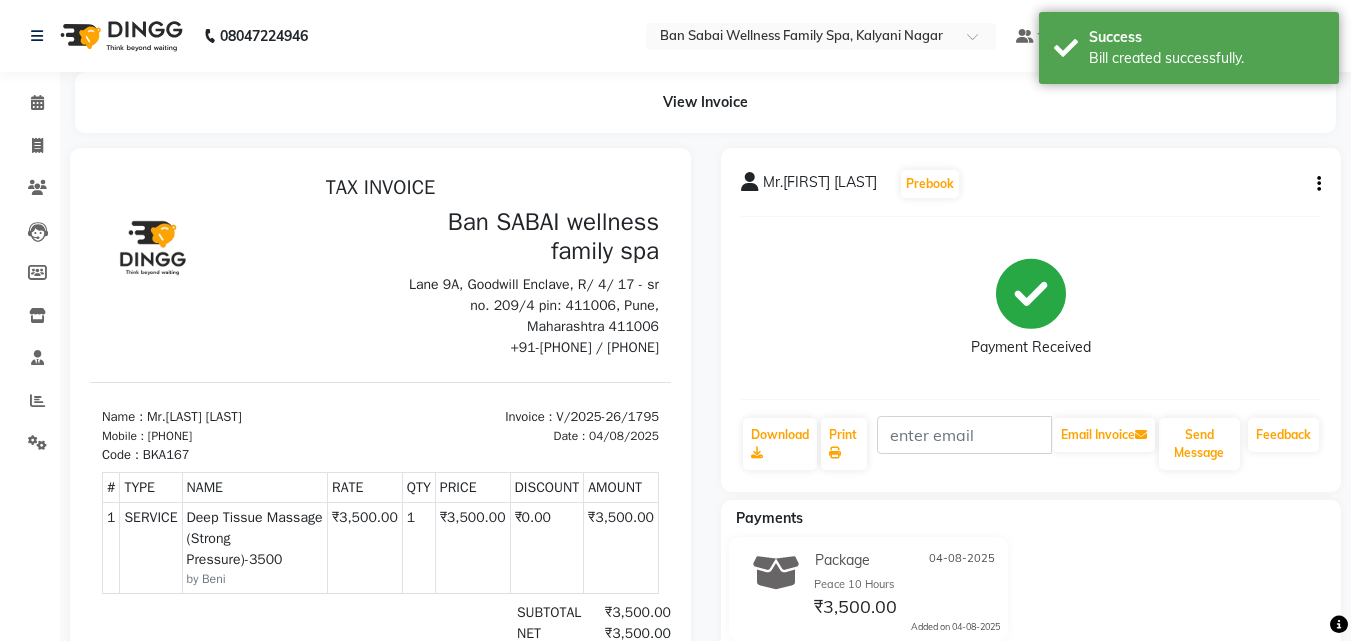 scroll, scrollTop: 0, scrollLeft: 0, axis: both 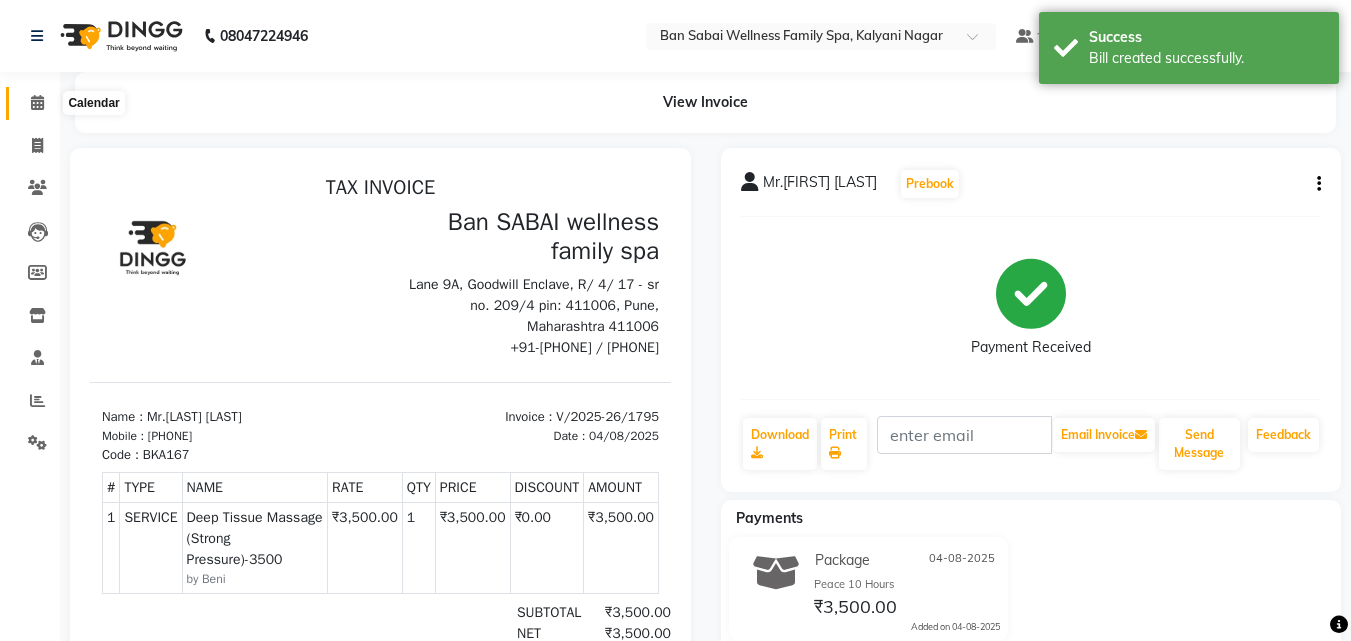 click 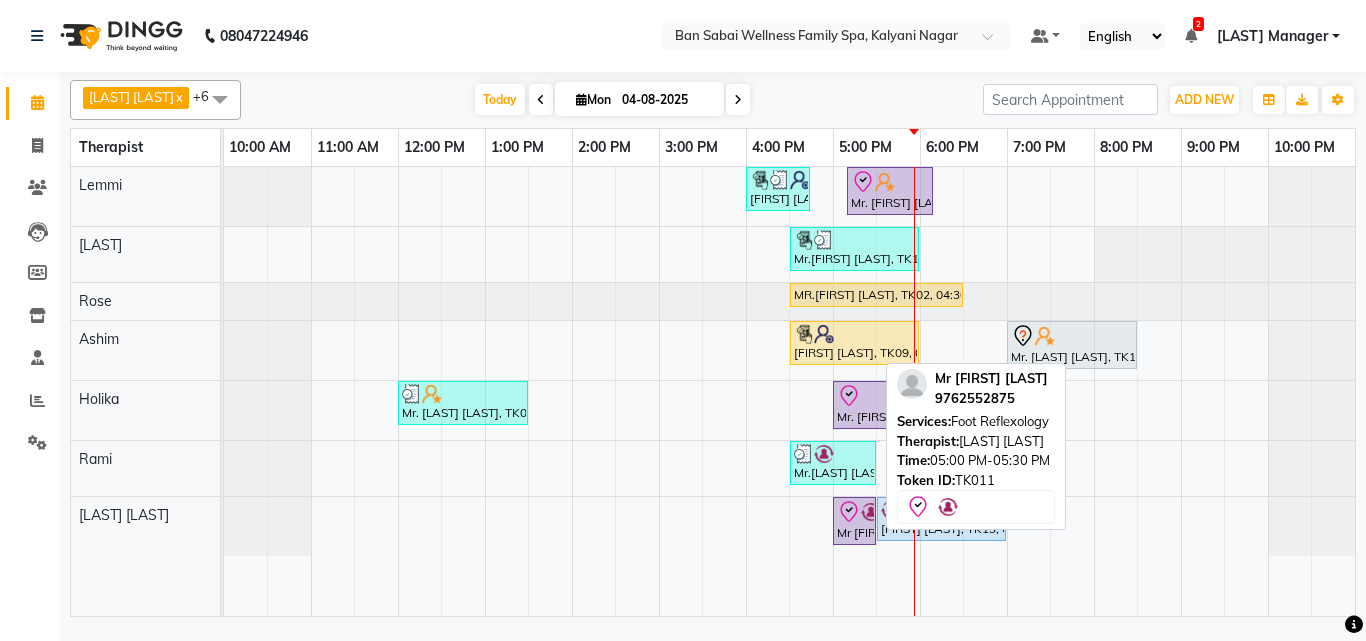 click 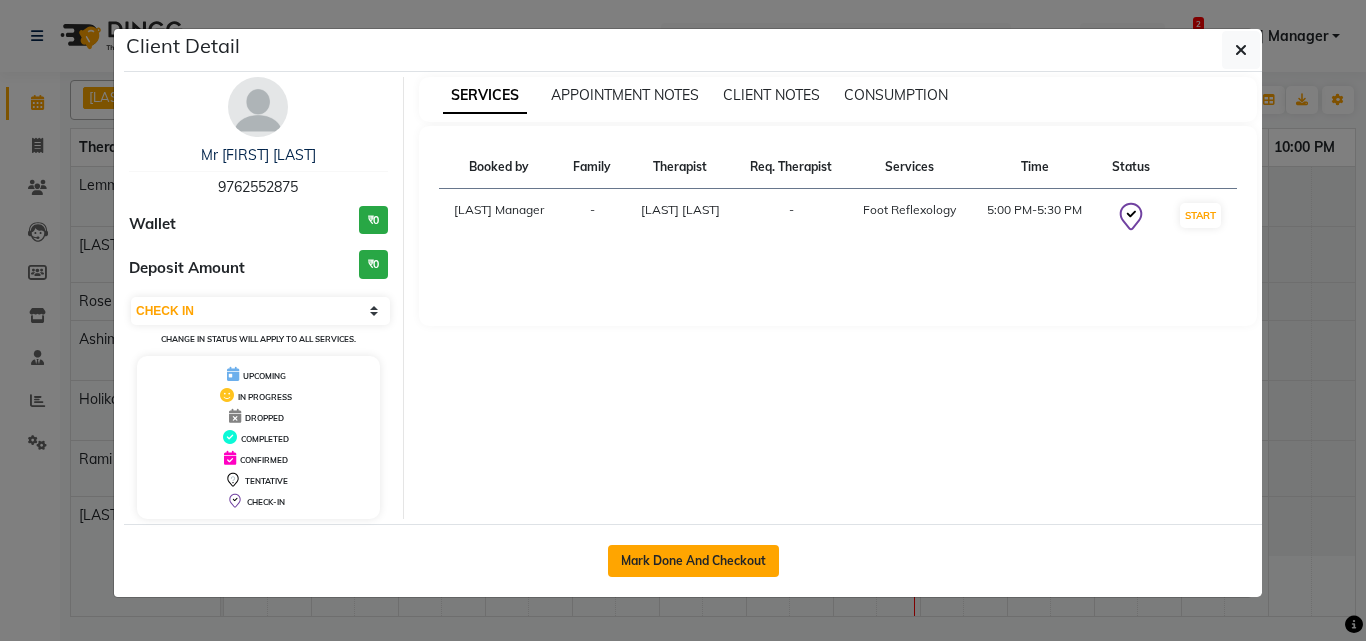 click on "Mark Done And Checkout" 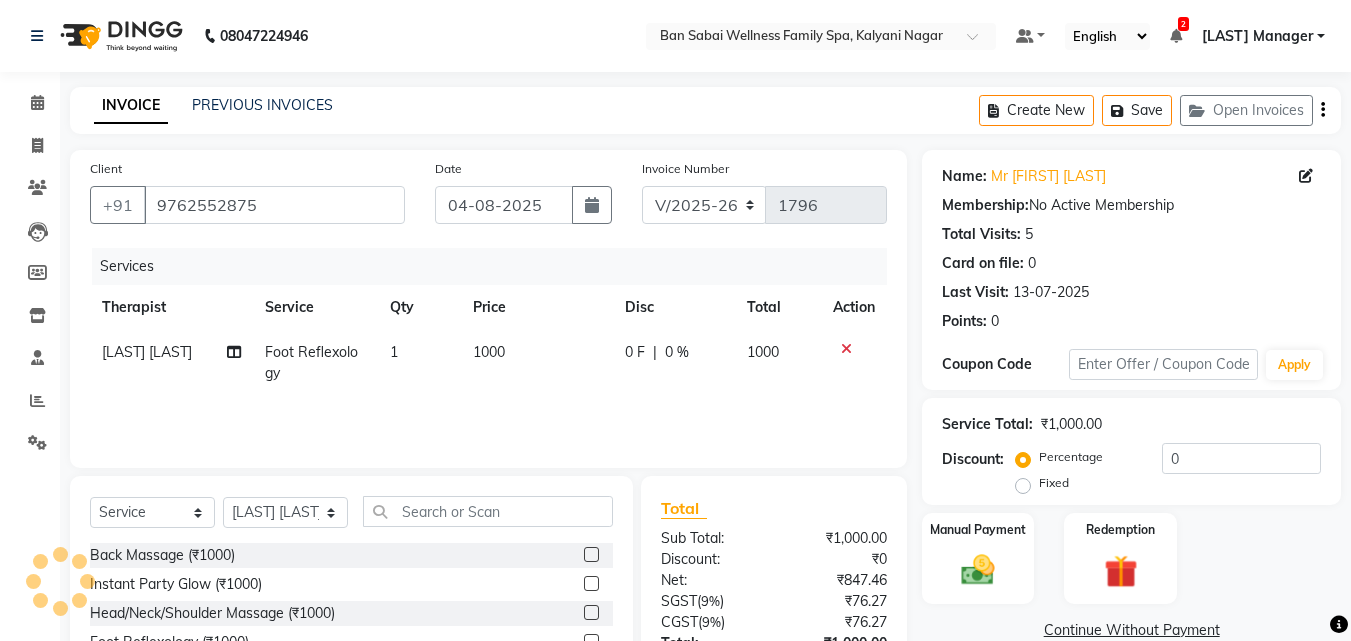click on "1000" 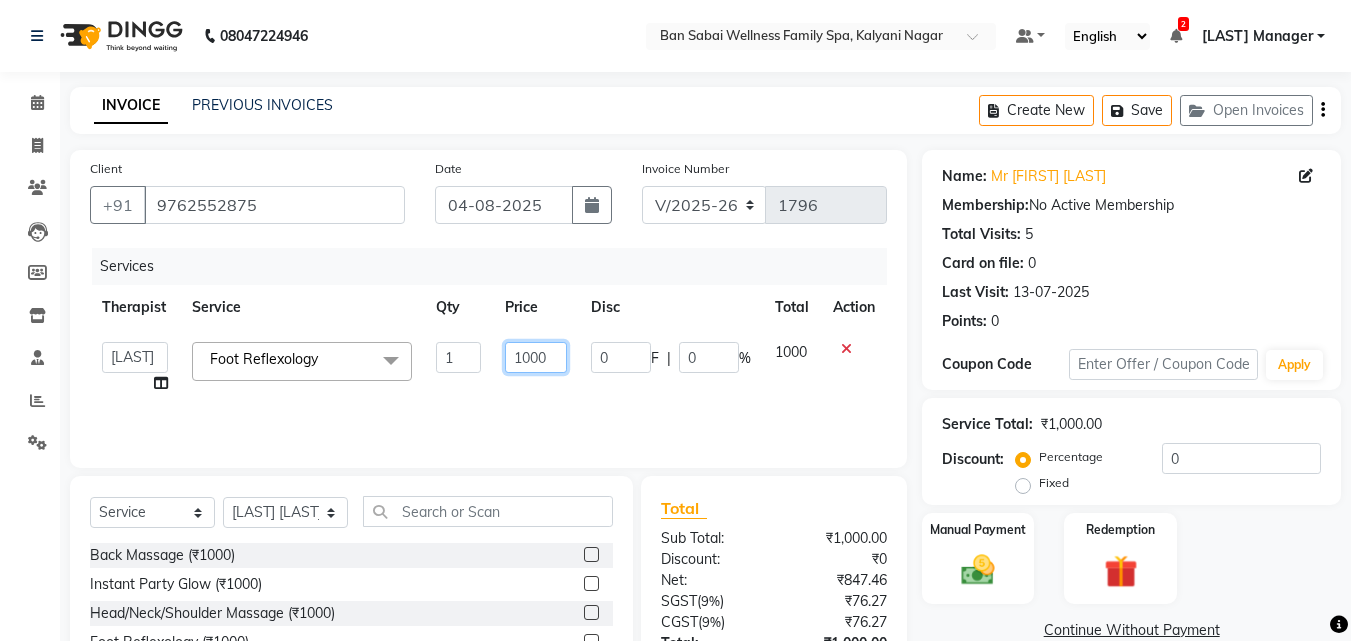 click on "1000" 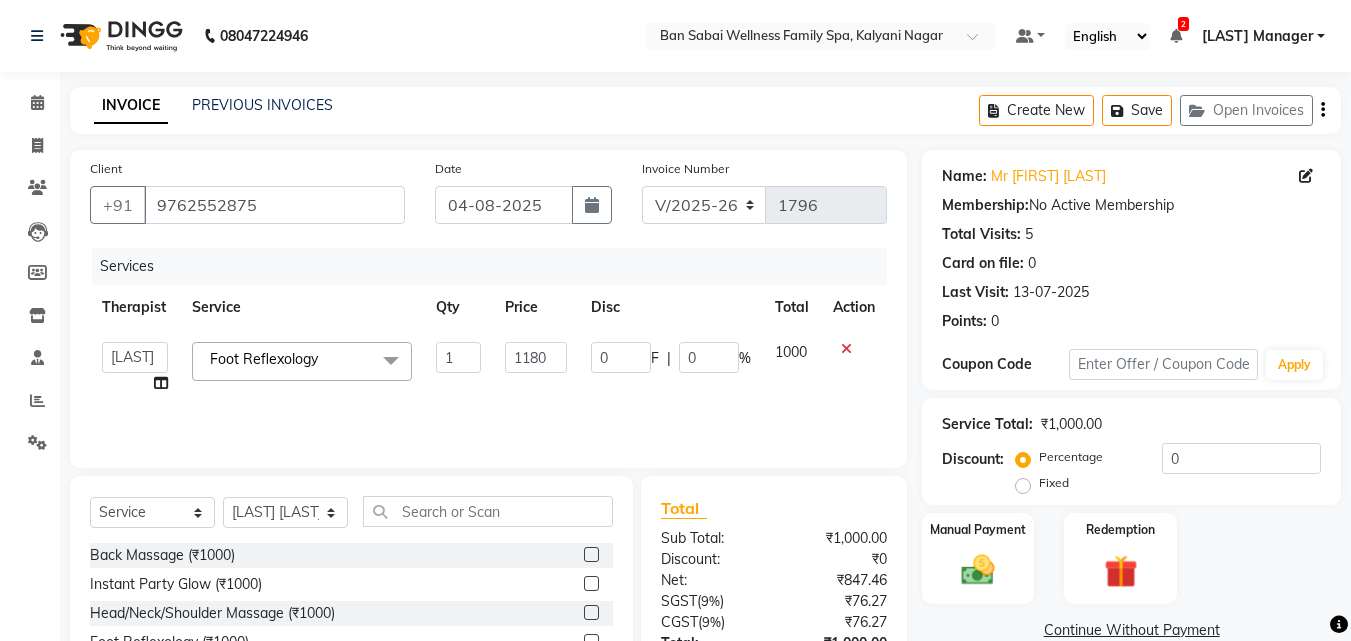 click on "Services Therapist Service Qty Price Disc Total Action  Admin   Alino   Alino,   Ana Bviimai   Ashim   Ayao    Bem,   Beni   Easther   Easther,   Ellie    Emma   Emma,   Holika   Jenny NIBM,   Juliet    Kondhwa Spa   Kondhwa Spa,   Lemmi   Lucy   Lucy,   Maria ching,   Melody   Melody,   Ms.Beni   NICK   NICK,   Pui   Pui,   Rami   Rebecca   Rebecca,   Rinky Manager   Rinsit Ronra   Ripa   Rose   Sabita   Sabita,  Foot Reflexology  x Back Massage (₹1000) Instant Party Glow (₹1000) Head/Neck/Shoulder Massage (₹1000) Foot Reflexology (₹1000) Foot Reflexology (₹2000) Head/ Neck/ Shoulder massage (₹2000) Apricot and Lemon Grass (₹2000) Rice & Oat Scrub (₹2000) Coffee and Salt (₹2000) Coconut Polishing Scrub (₹2000) Honey & Sugar (₹2000) Blackcurrant Scrub (₹2000) Chocolate Scrub (₹2000) Coconut Scrub (₹1499) De-Tan Scrub (₹1499) Charcoal Scrub (₹1499) Pearl Scrub (₹1499) Apricot Scrub (₹1499) Multani Mitti Scrub (₹1499) Fruit Mix Scrub (₹1499) Gold Scrub (₹1499) 1 1180 0" 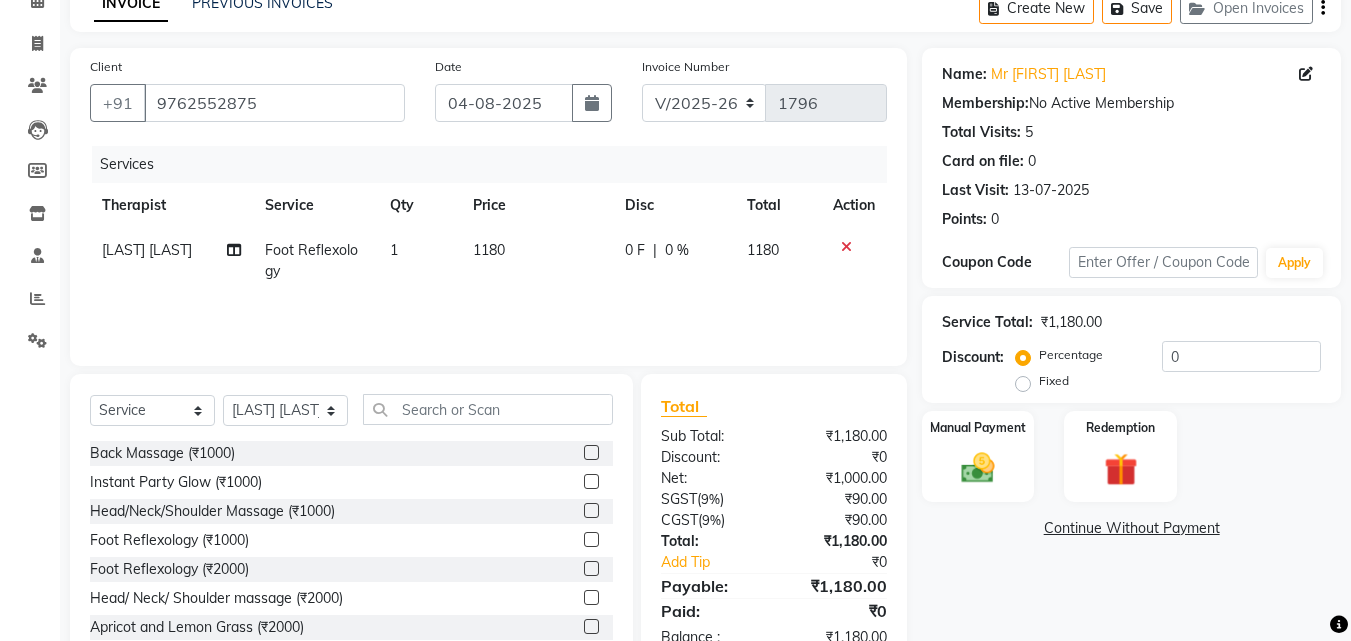 scroll, scrollTop: 139, scrollLeft: 0, axis: vertical 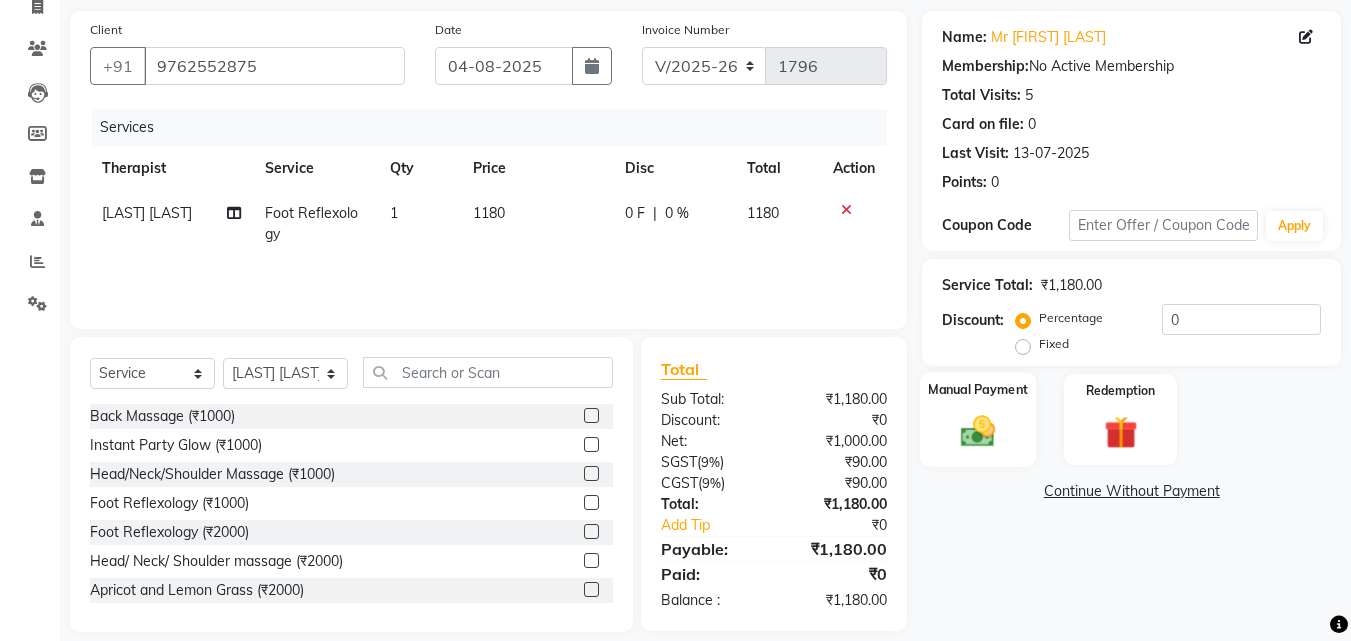 click 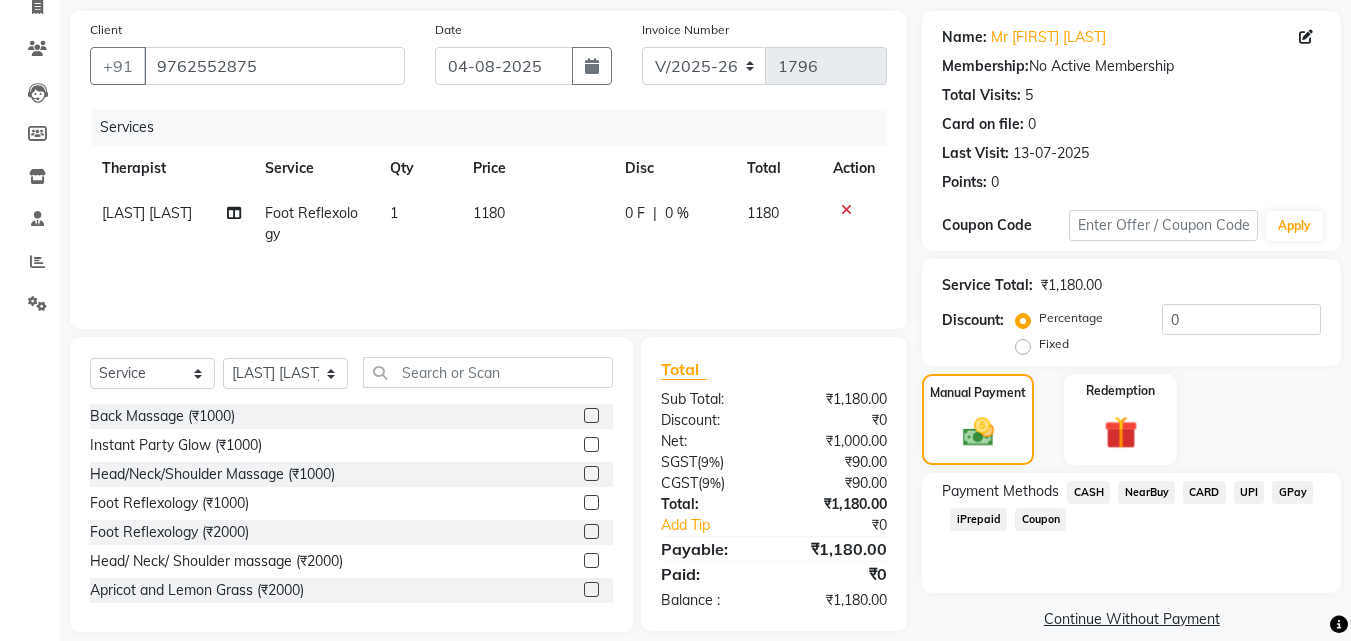 scroll, scrollTop: 162, scrollLeft: 0, axis: vertical 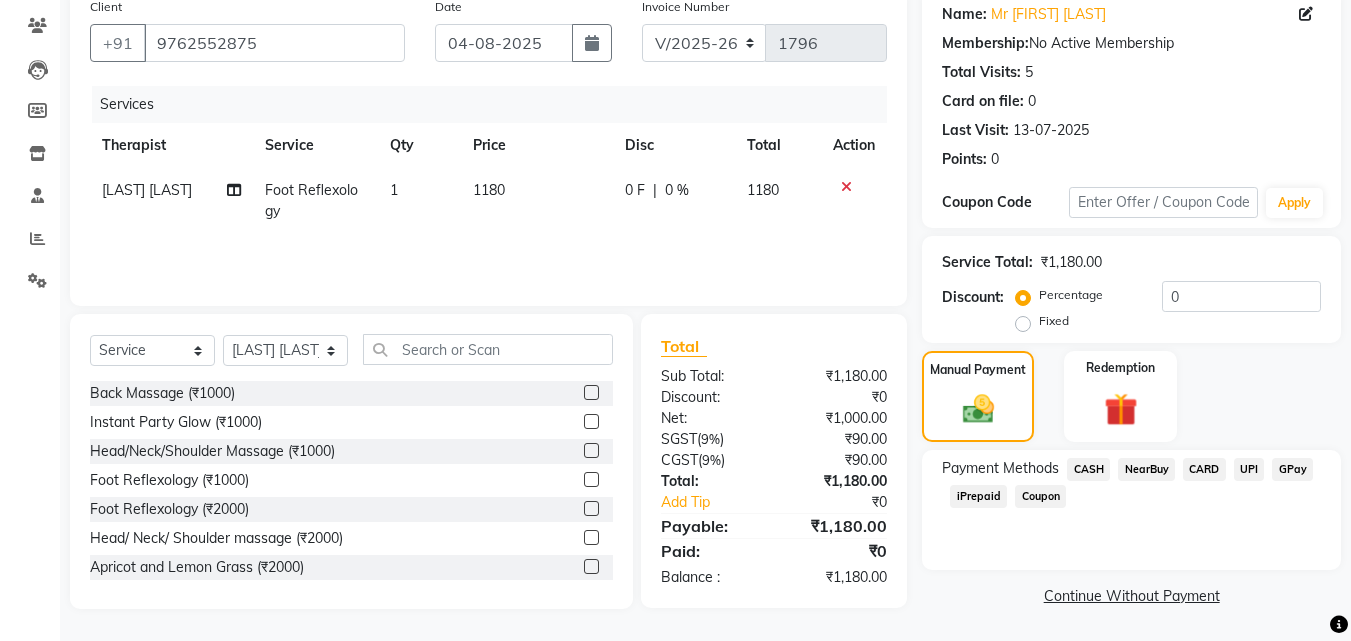 click on "CARD" 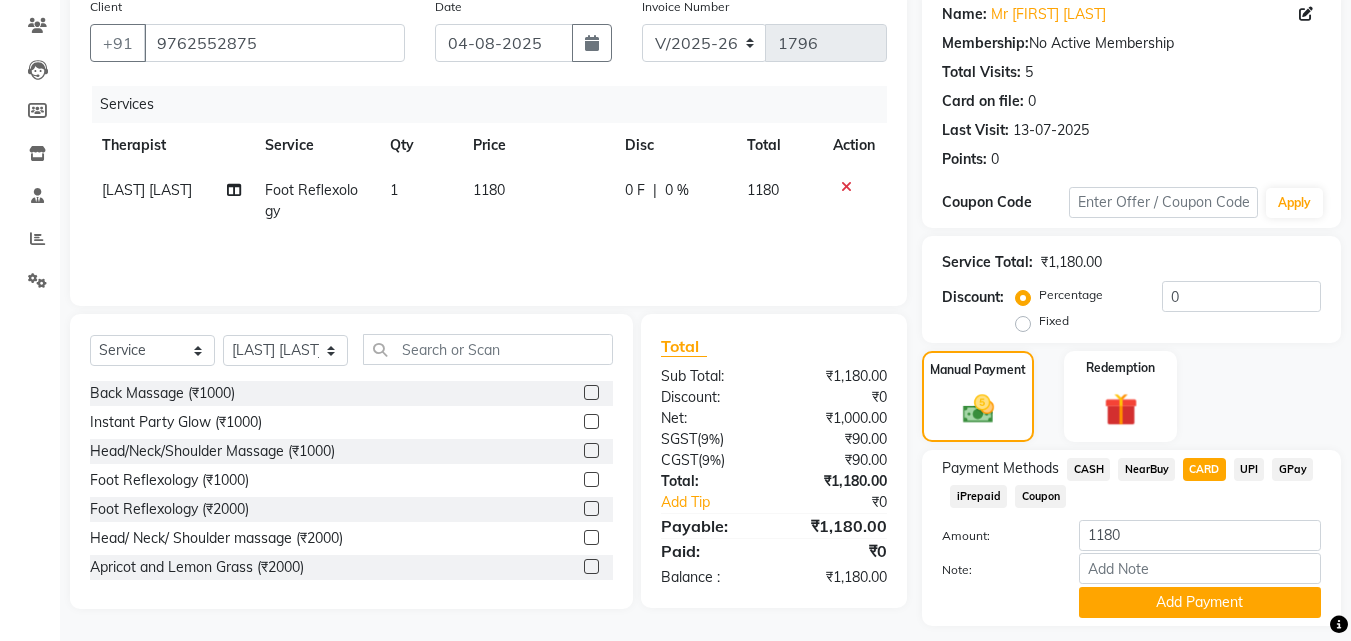 scroll, scrollTop: 218, scrollLeft: 0, axis: vertical 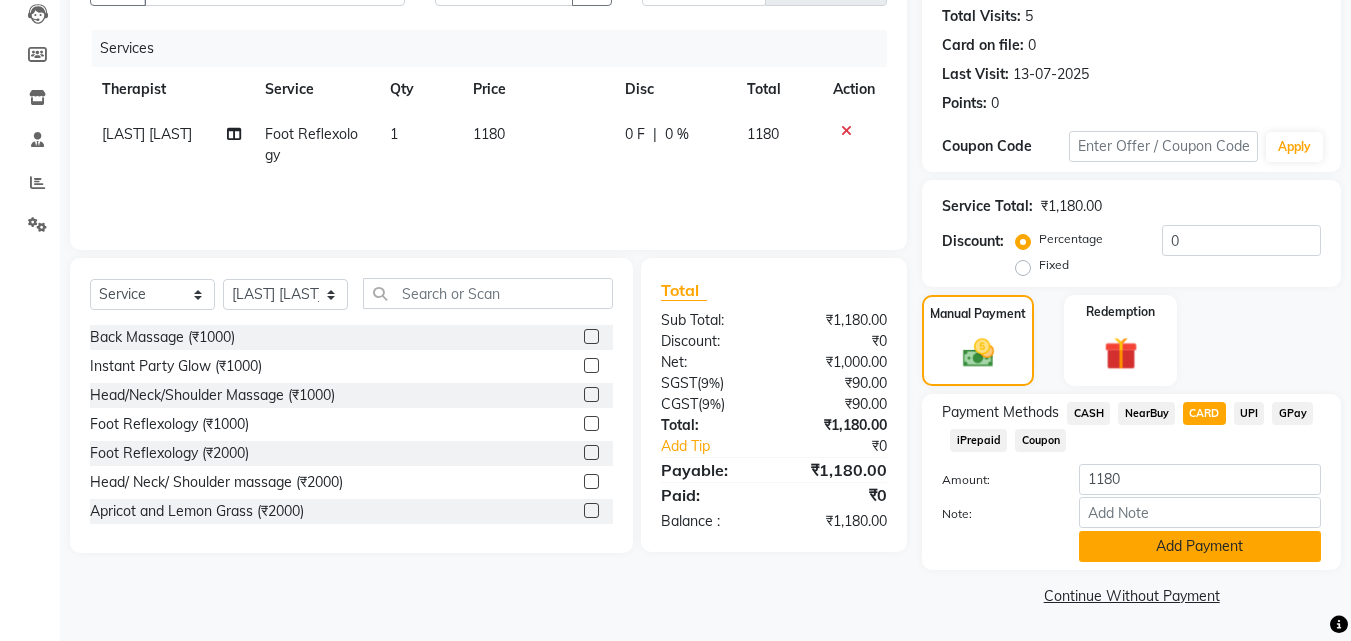 click on "Add Payment" 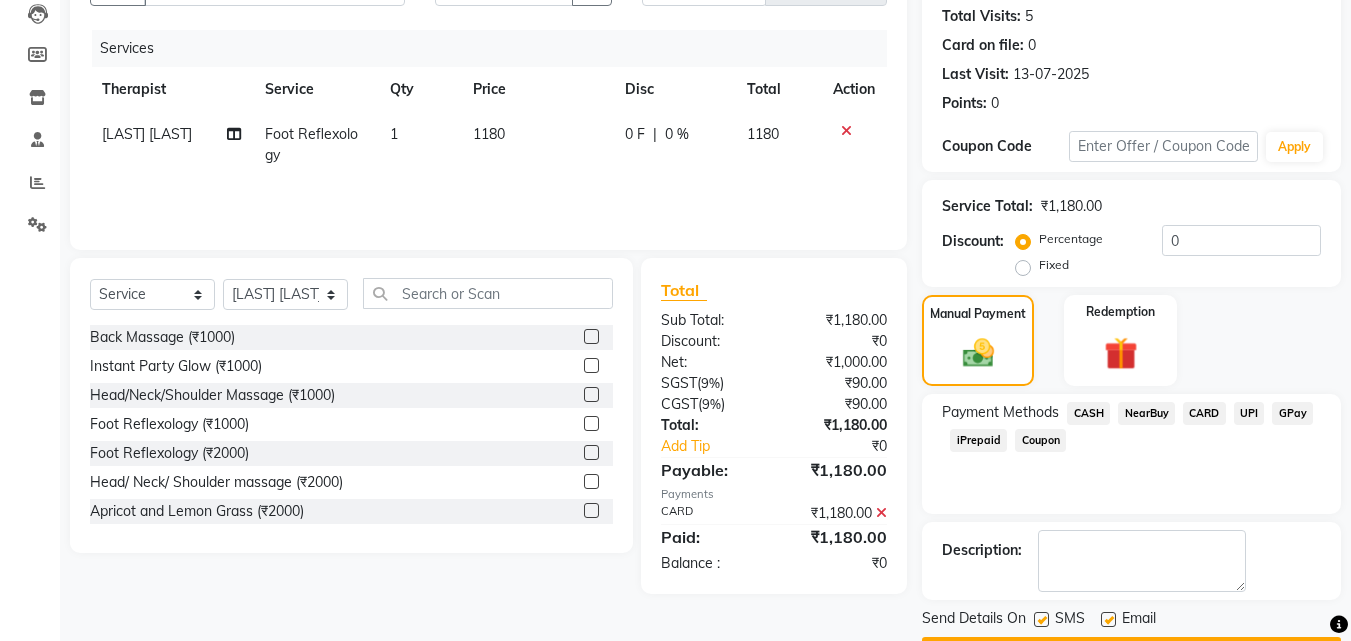 scroll, scrollTop: 275, scrollLeft: 0, axis: vertical 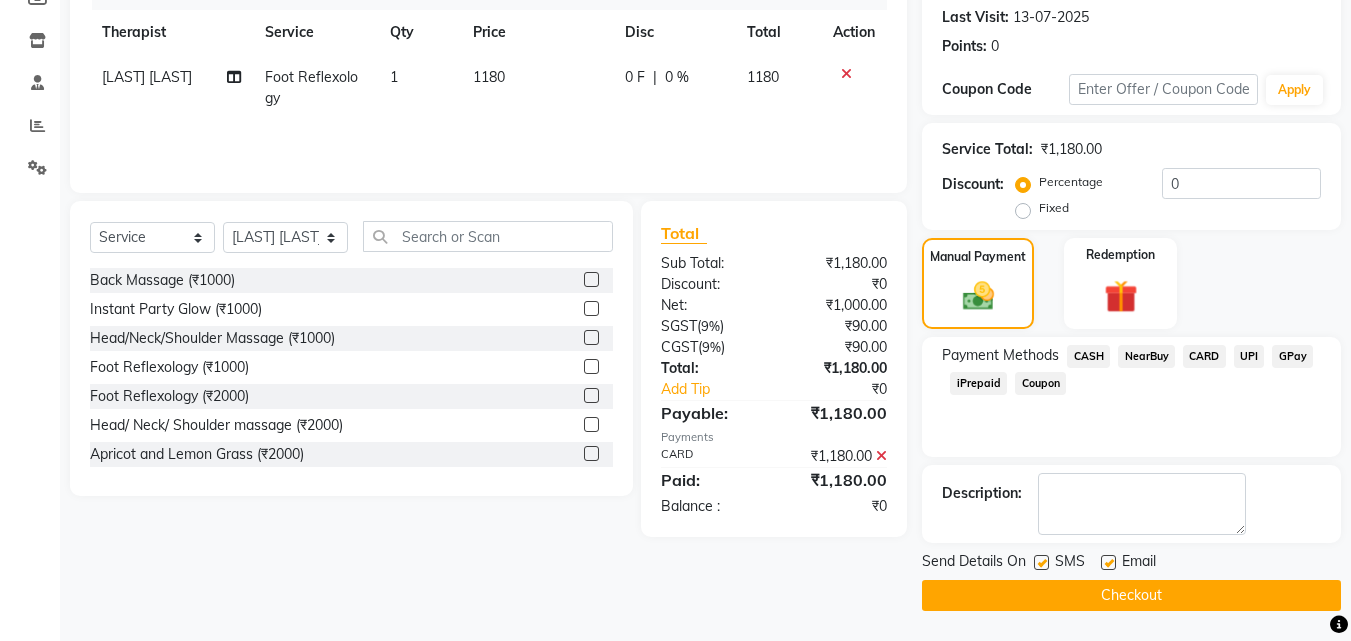 click on "Checkout" 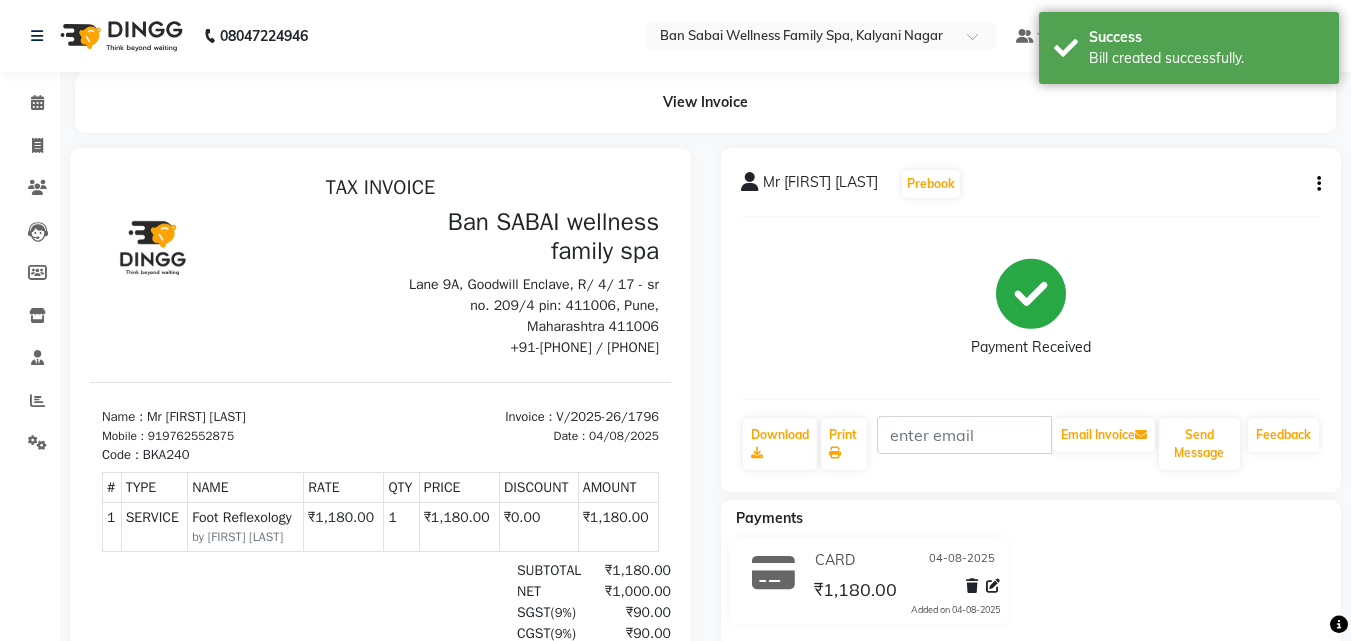 scroll, scrollTop: 0, scrollLeft: 0, axis: both 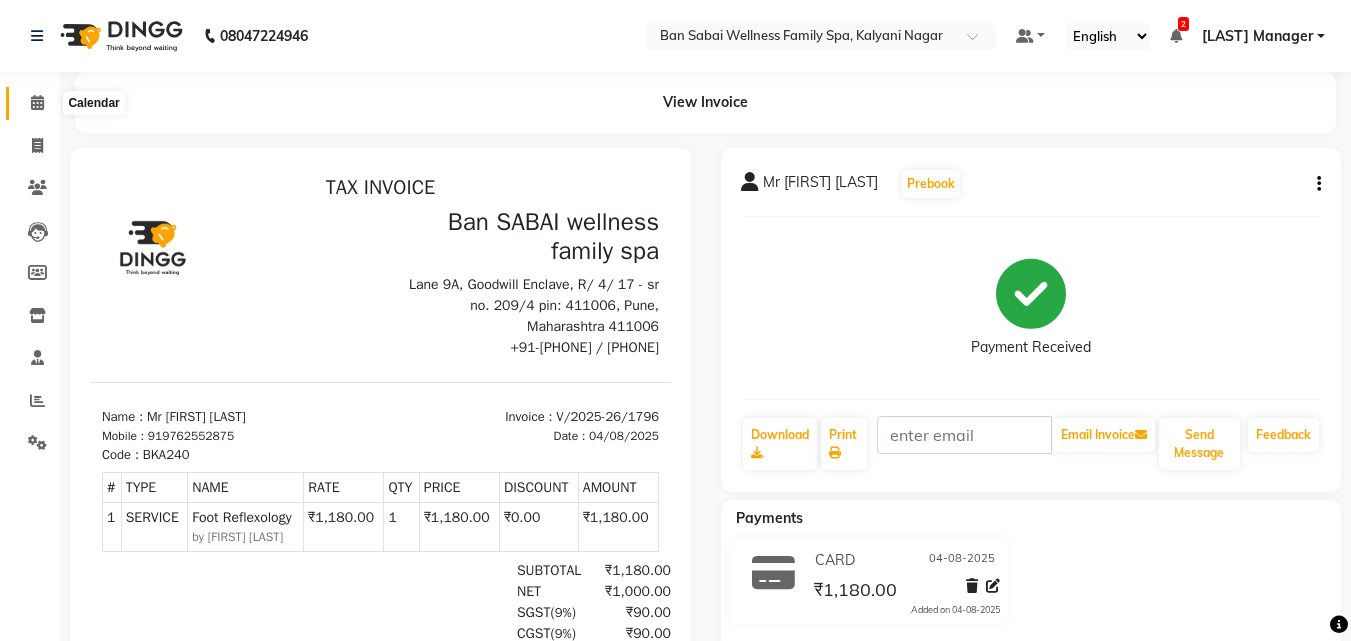 click 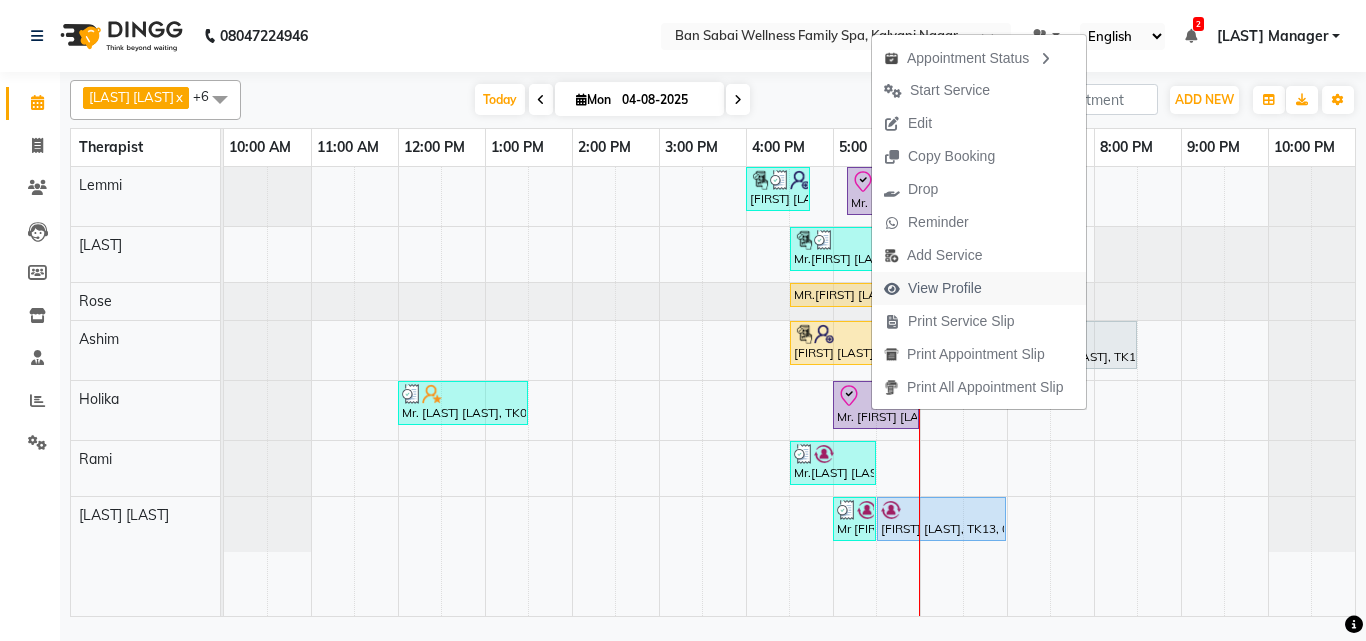 click on "View Profile" at bounding box center [945, 288] 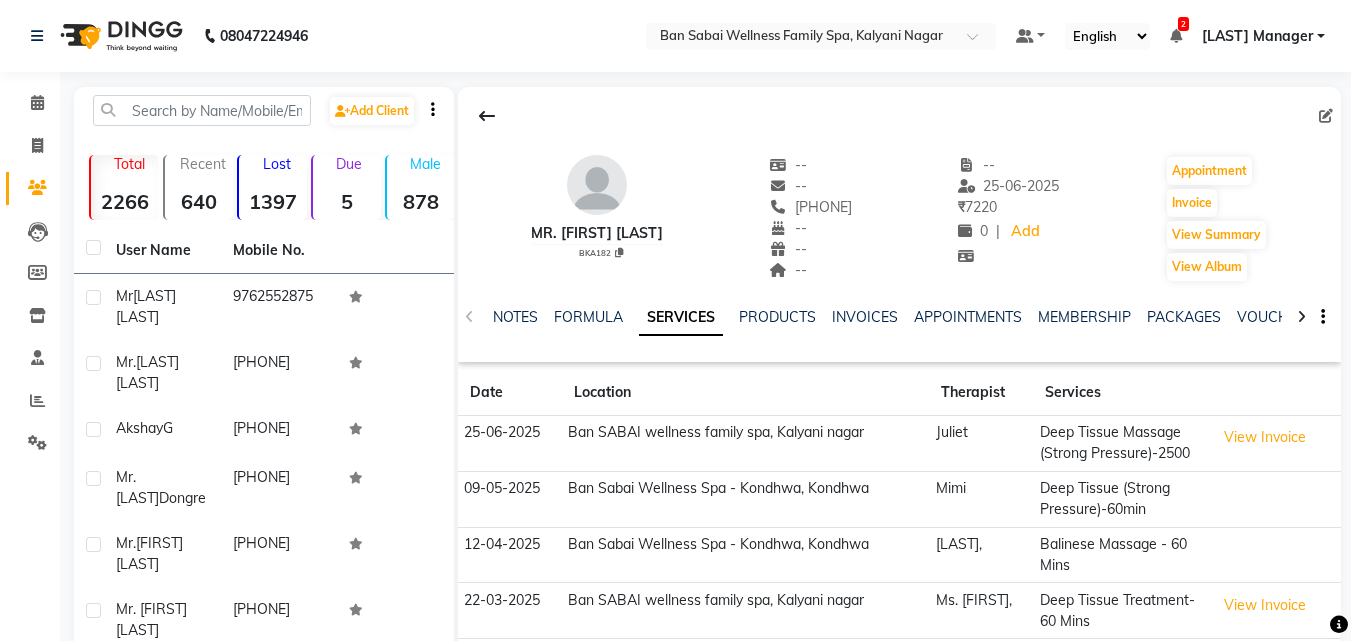 click on "NOTES FORMULA SERVICES PRODUCTS INVOICES APPOINTMENTS MEMBERSHIP PACKAGES VOUCHERS GIFTCARDS POINTS FORMS FAMILY CARDS WALLET" 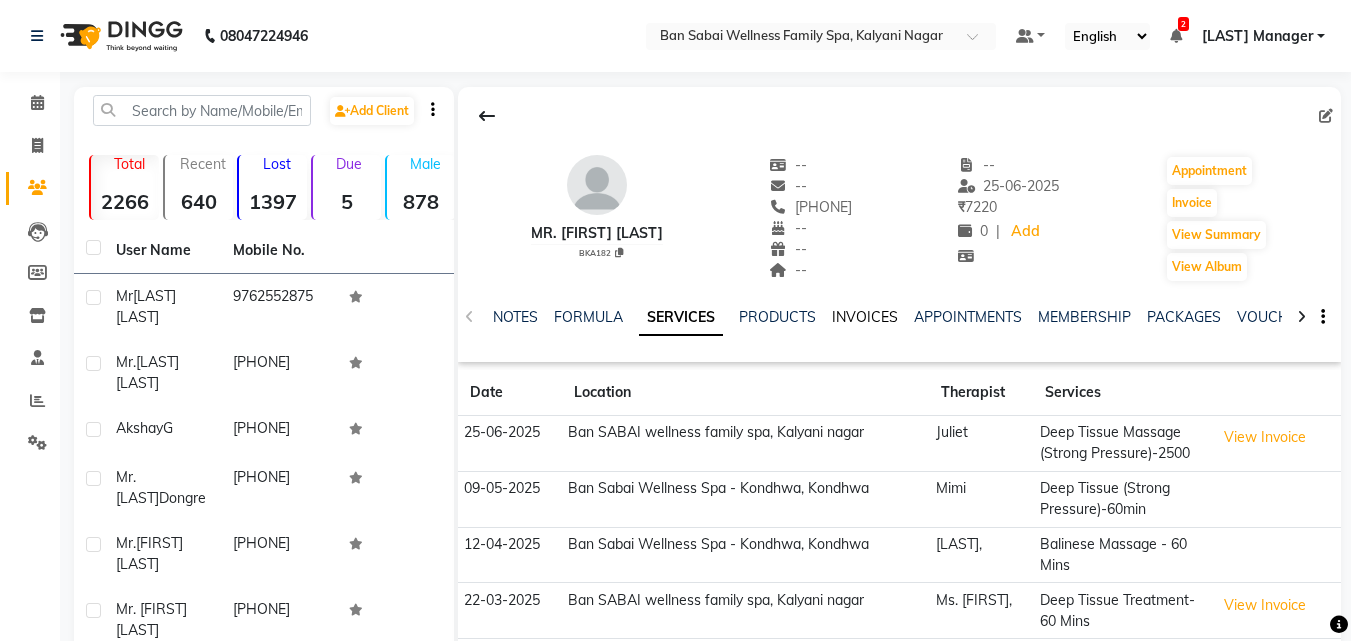 click on "INVOICES" 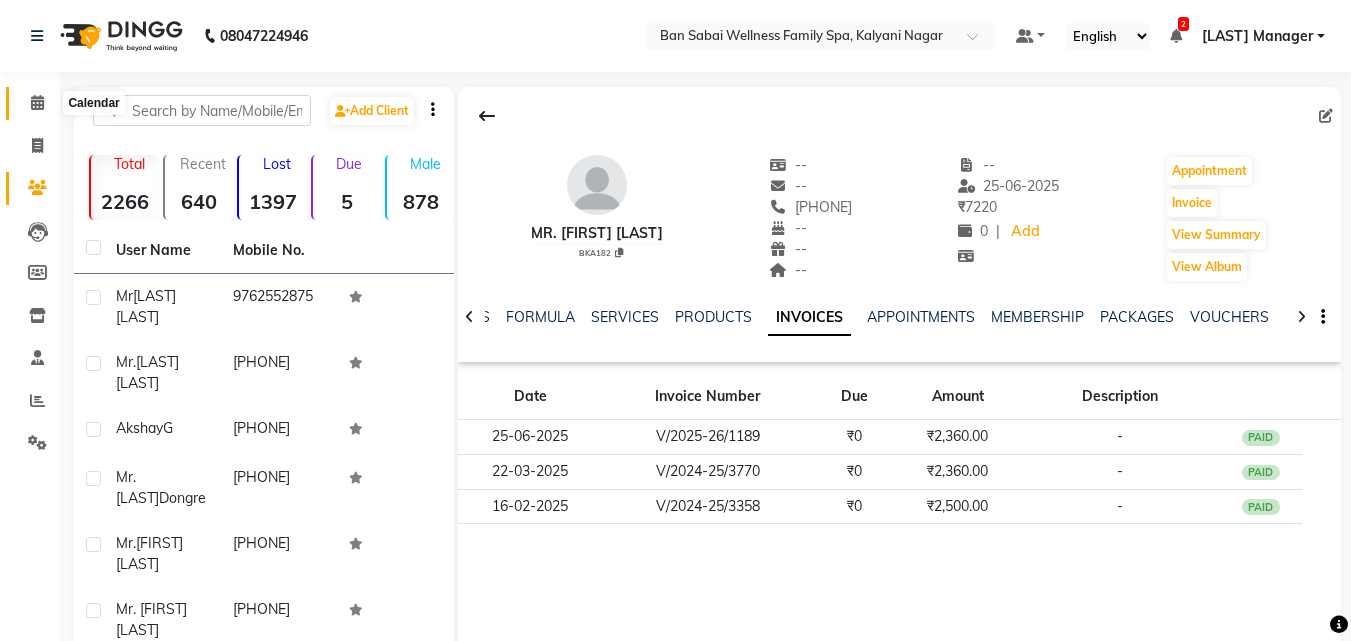click 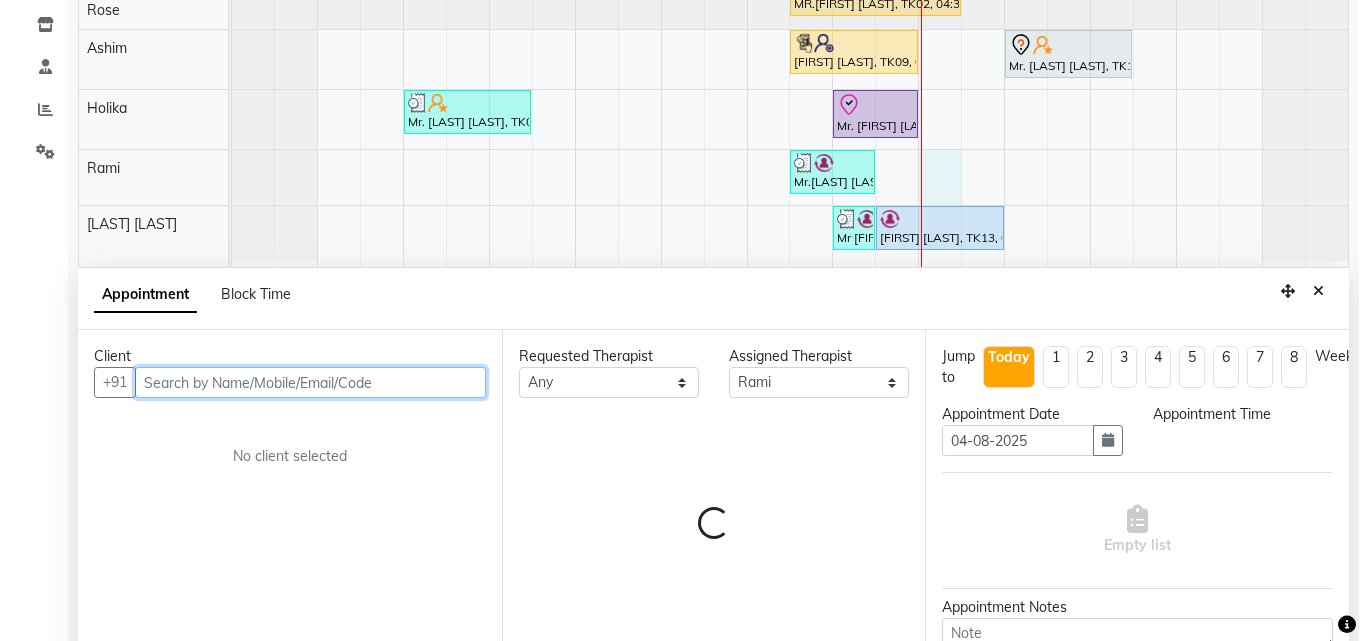 scroll, scrollTop: 373, scrollLeft: 0, axis: vertical 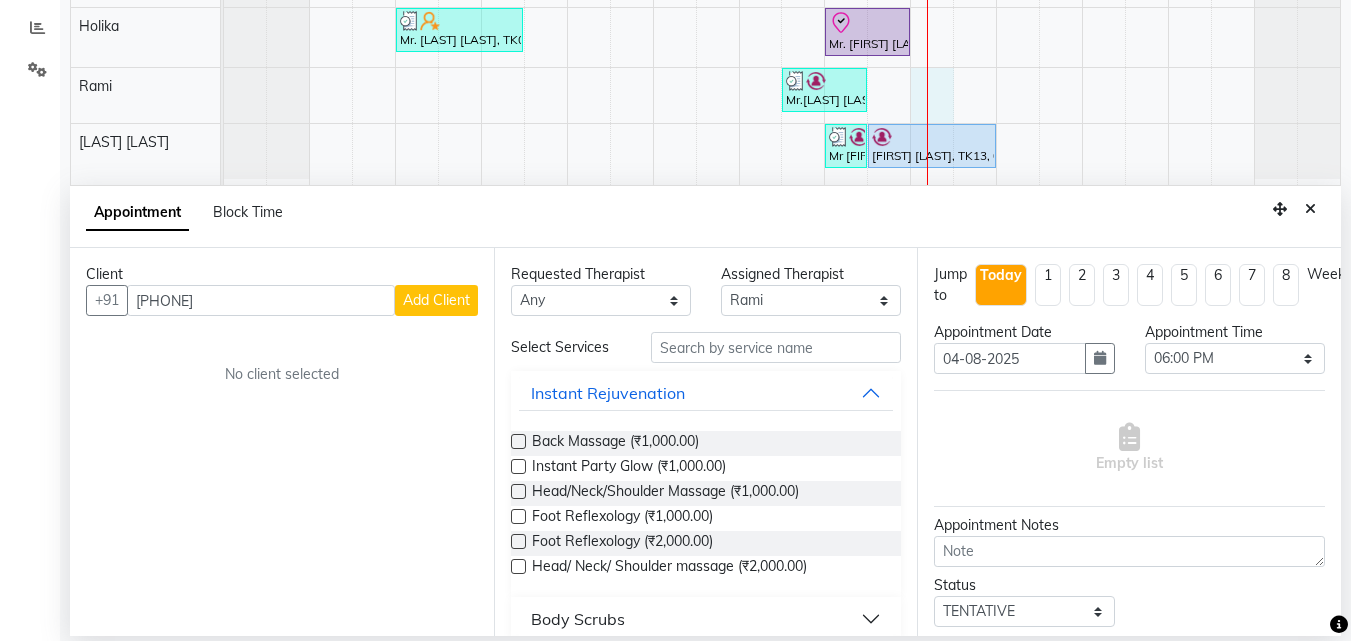 click on "Add Client" at bounding box center (436, 300) 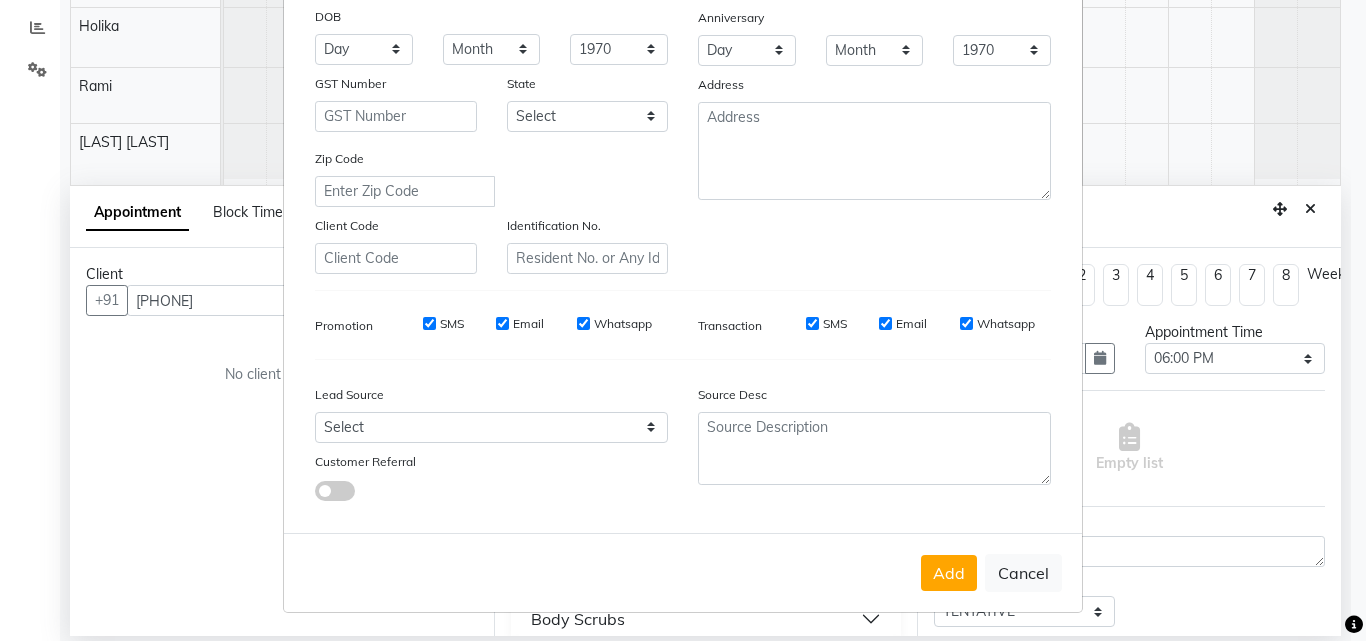 scroll, scrollTop: 0, scrollLeft: 0, axis: both 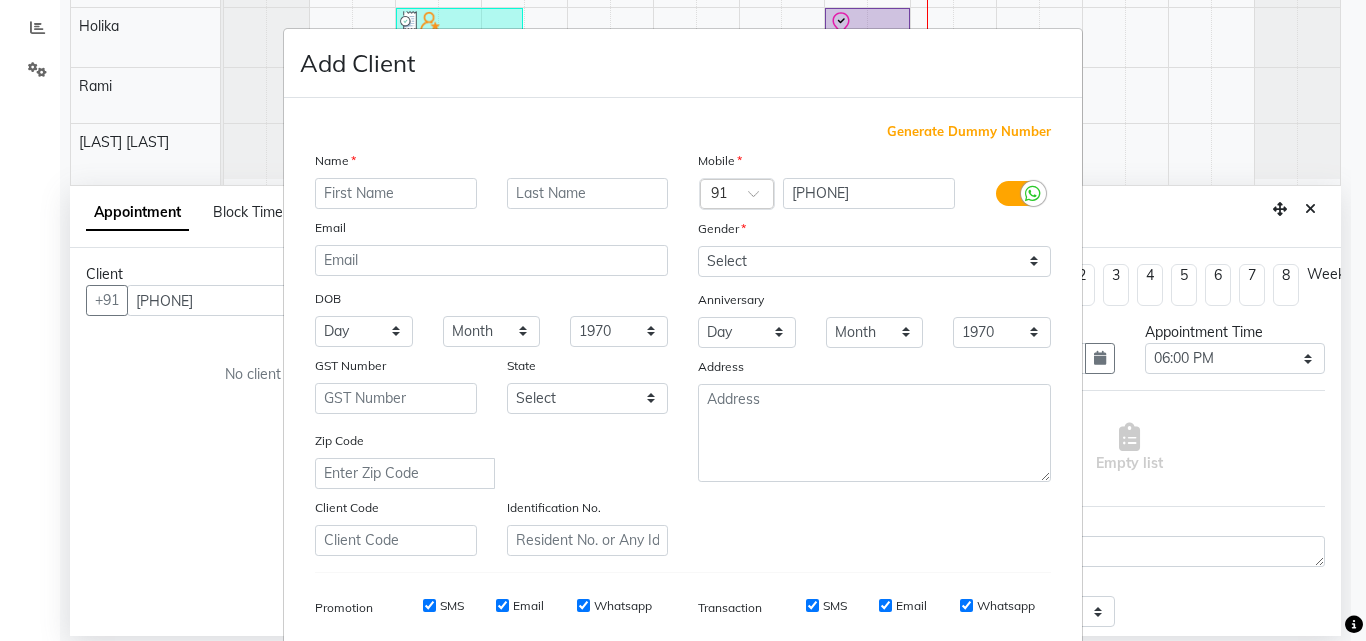 click at bounding box center (396, 193) 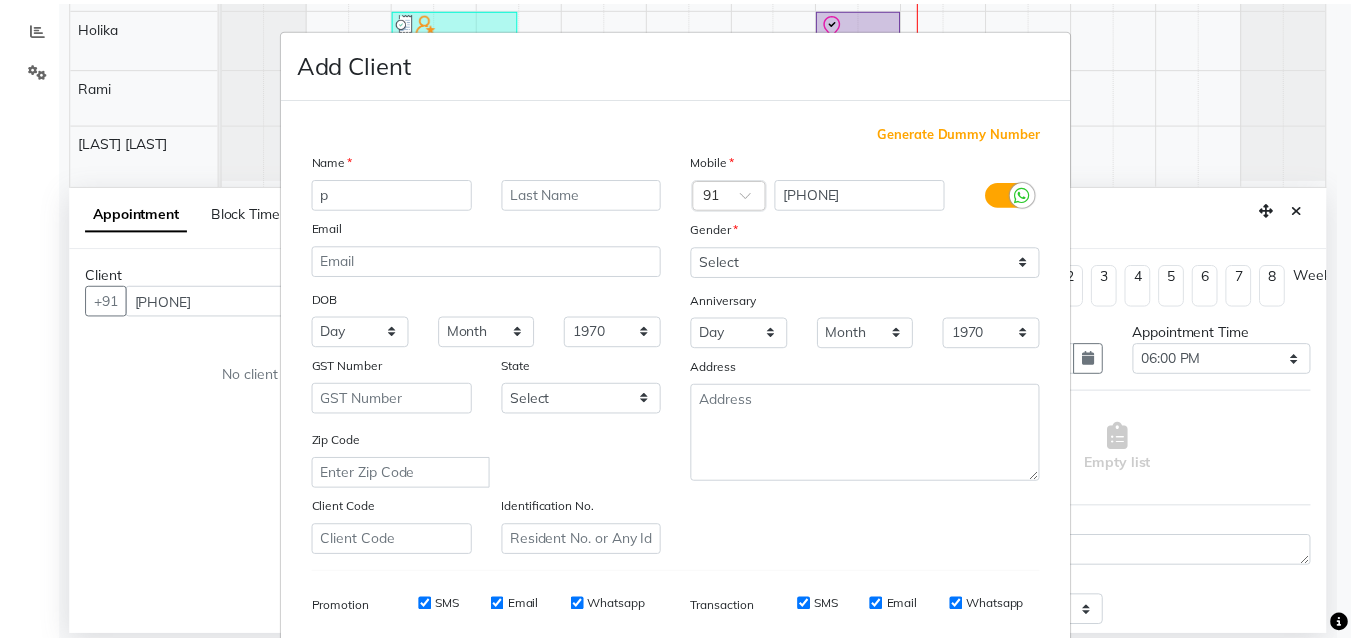 scroll, scrollTop: 282, scrollLeft: 0, axis: vertical 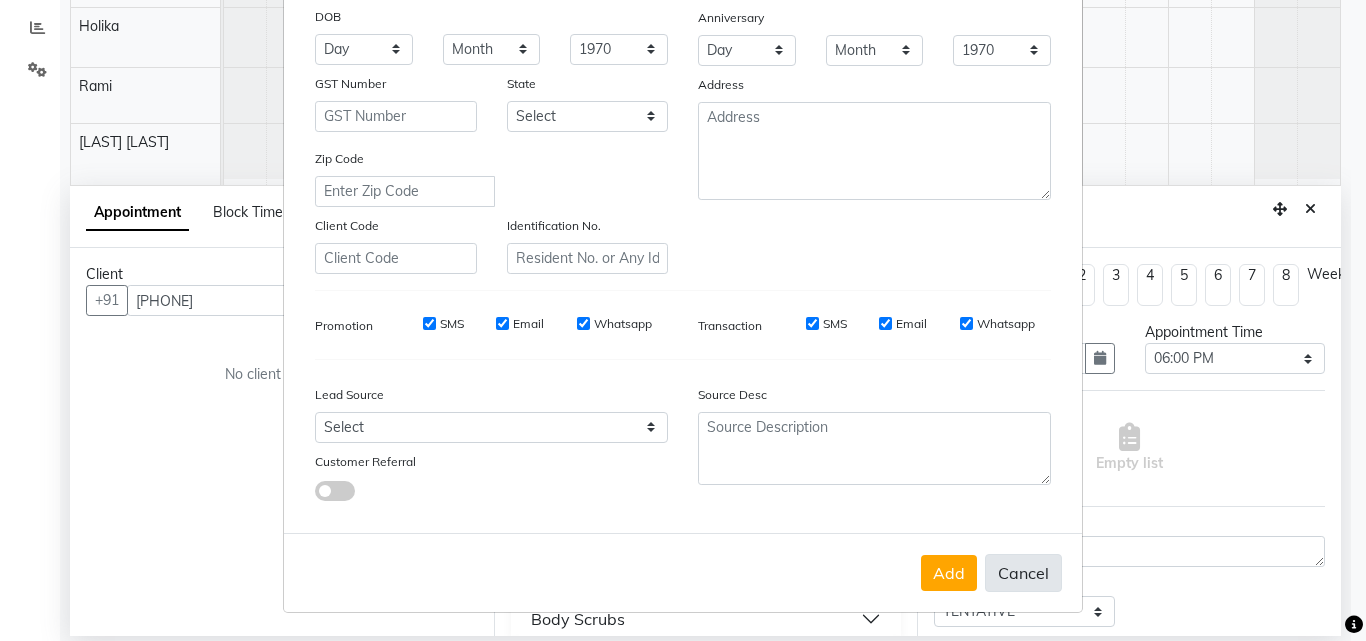 click on "Cancel" at bounding box center [1023, 573] 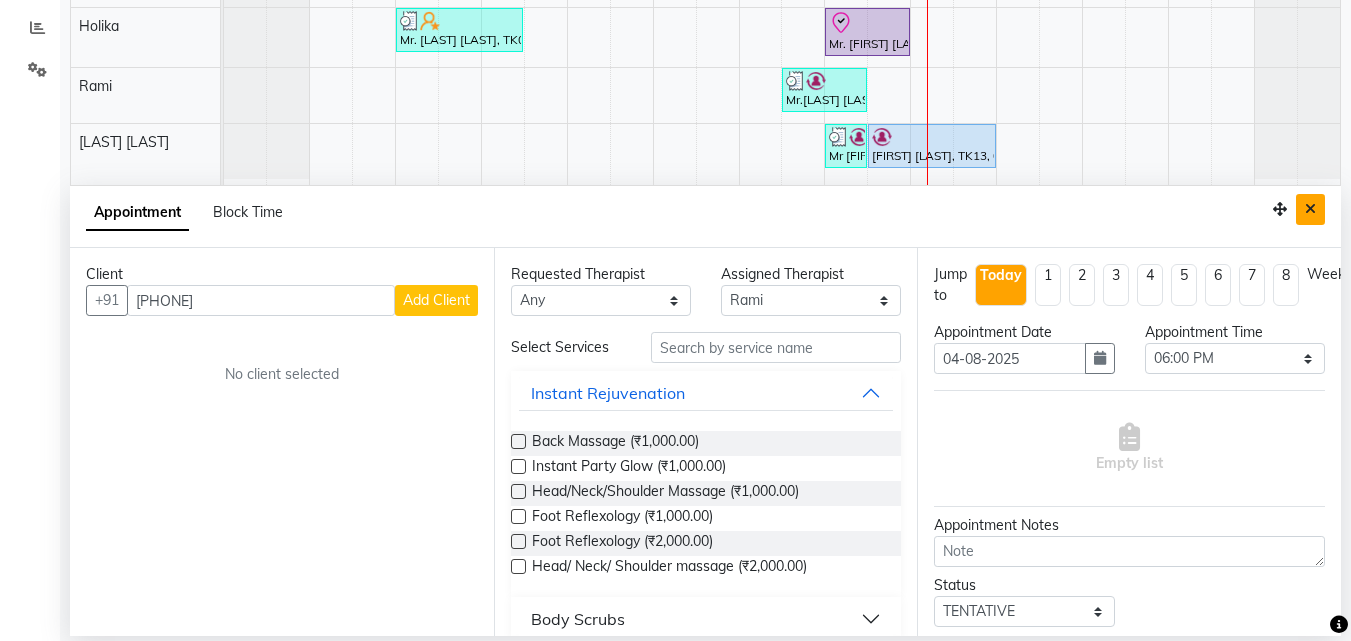 click at bounding box center (1310, 209) 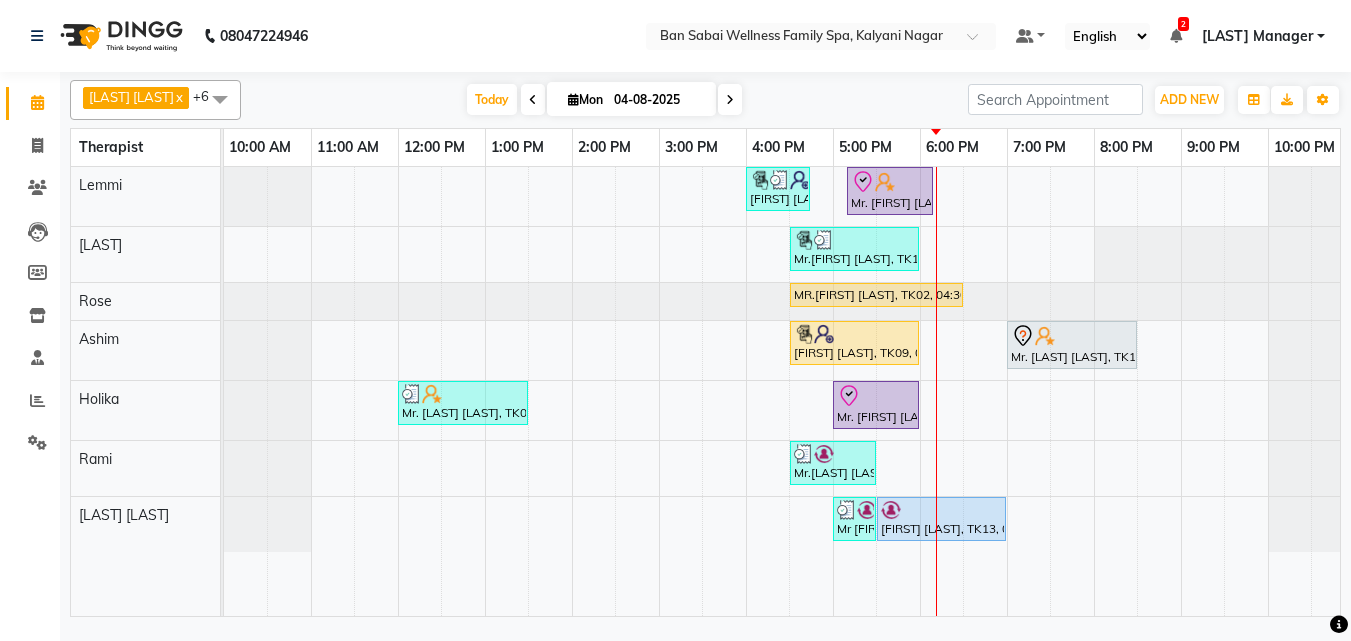 scroll, scrollTop: 0, scrollLeft: 0, axis: both 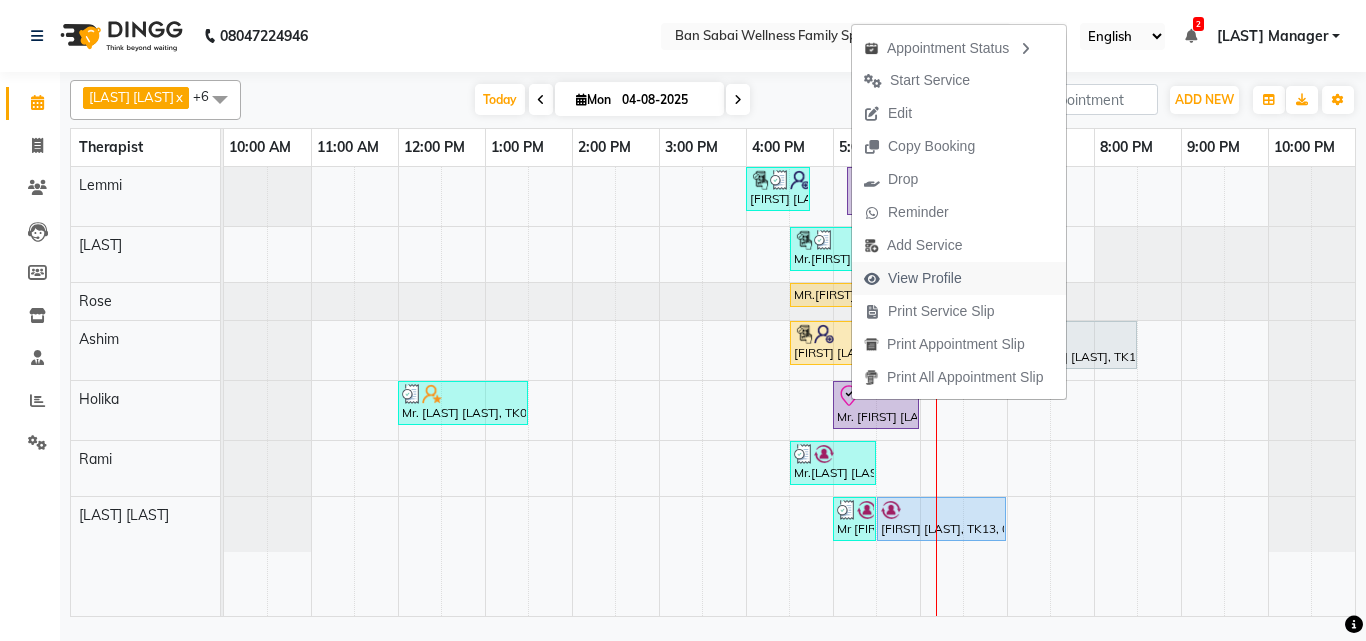 click on "View Profile" at bounding box center (925, 278) 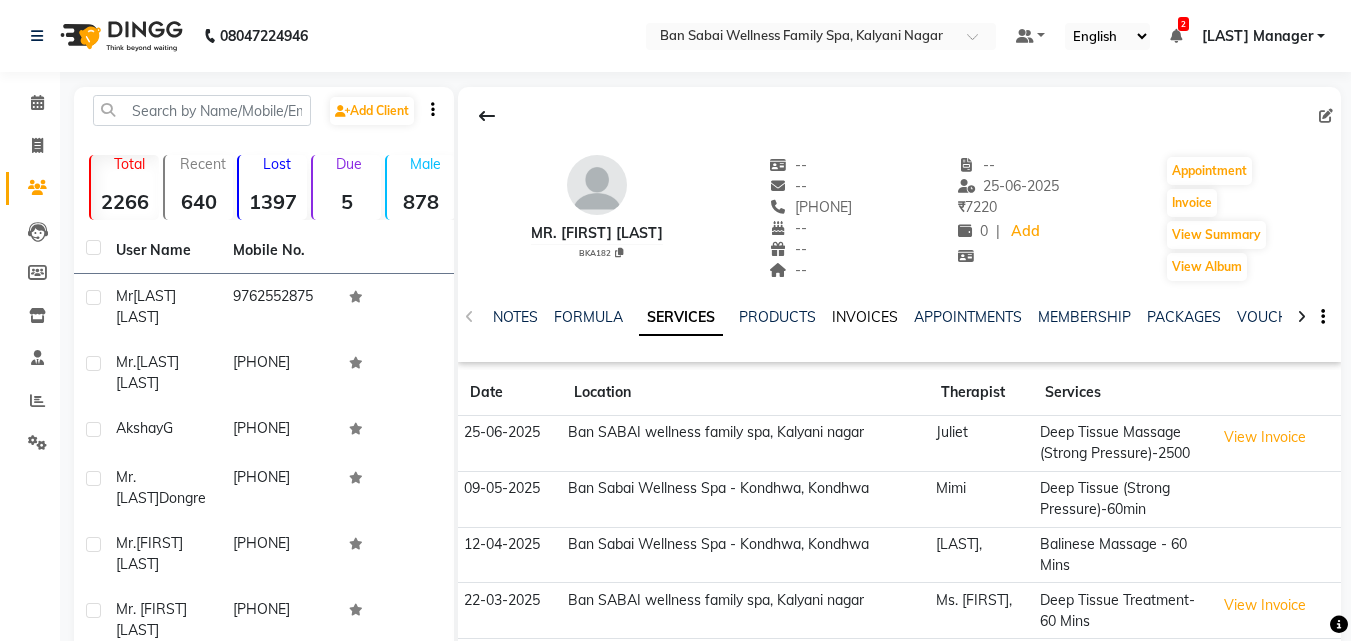 click on "INVOICES" 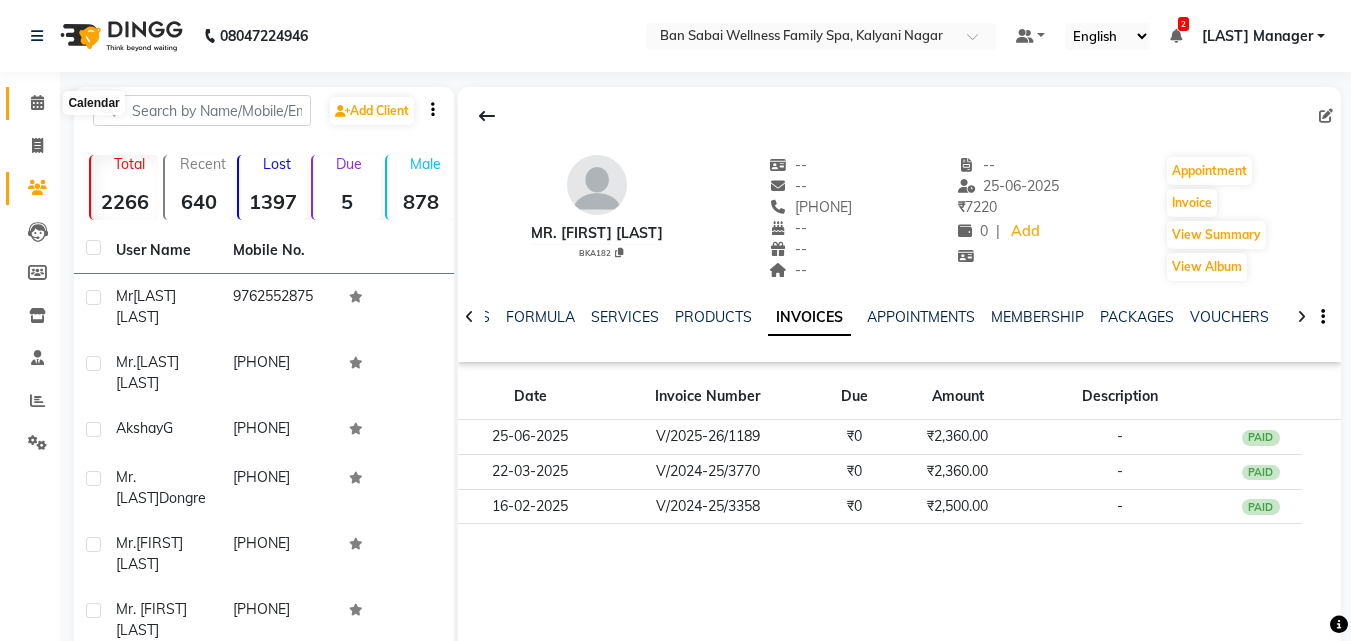 click 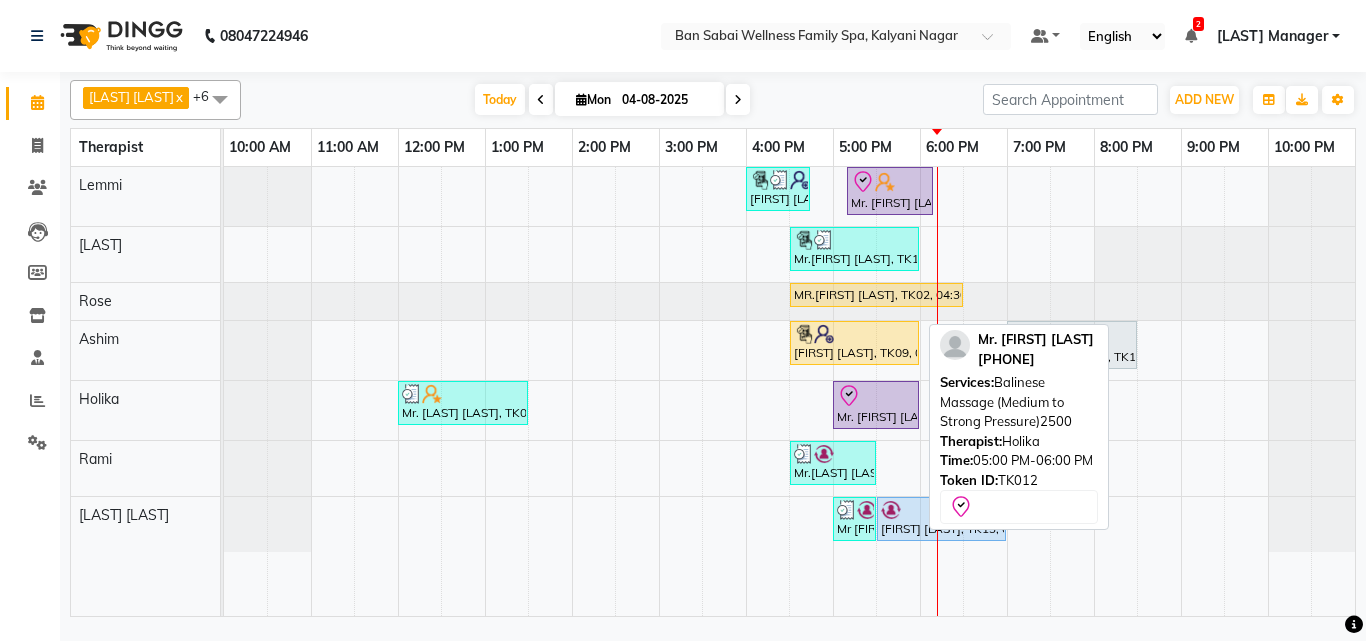 click on "Mr. [FIRST] [LAST], TK12, 05:00 PM-06:00 PM, Balinese Massage (Medium to Strong Pressure)2500" at bounding box center [876, 405] 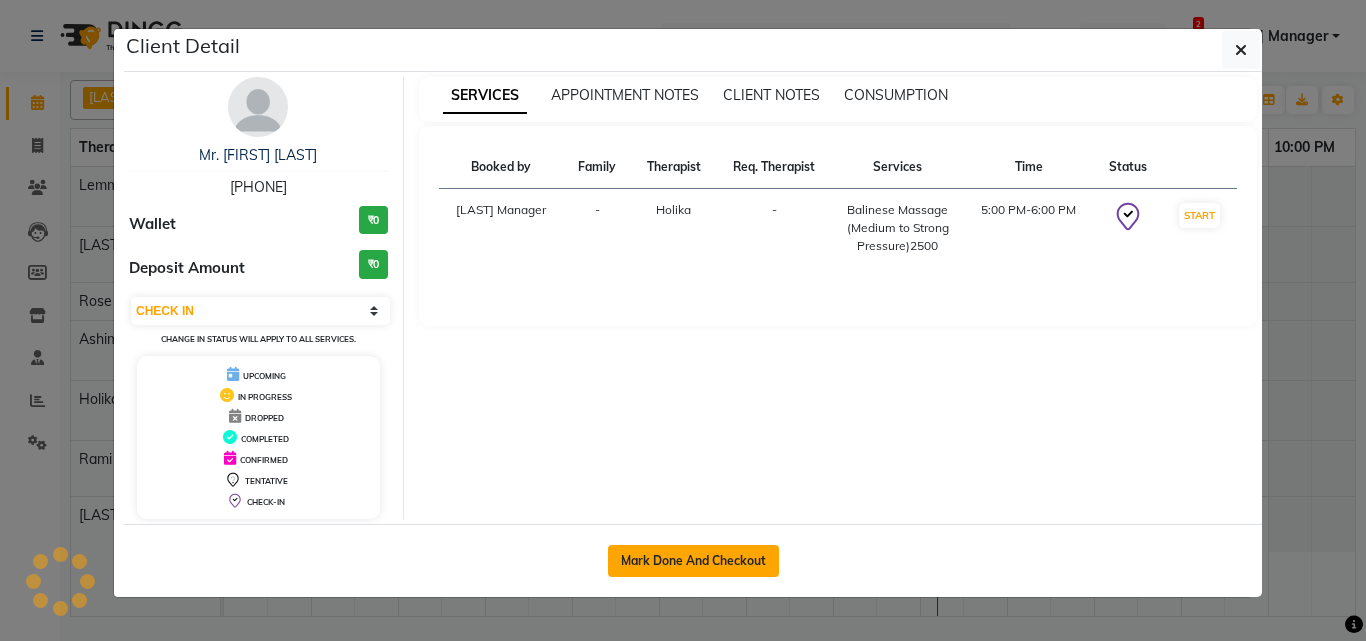 click on "Mark Done And Checkout" 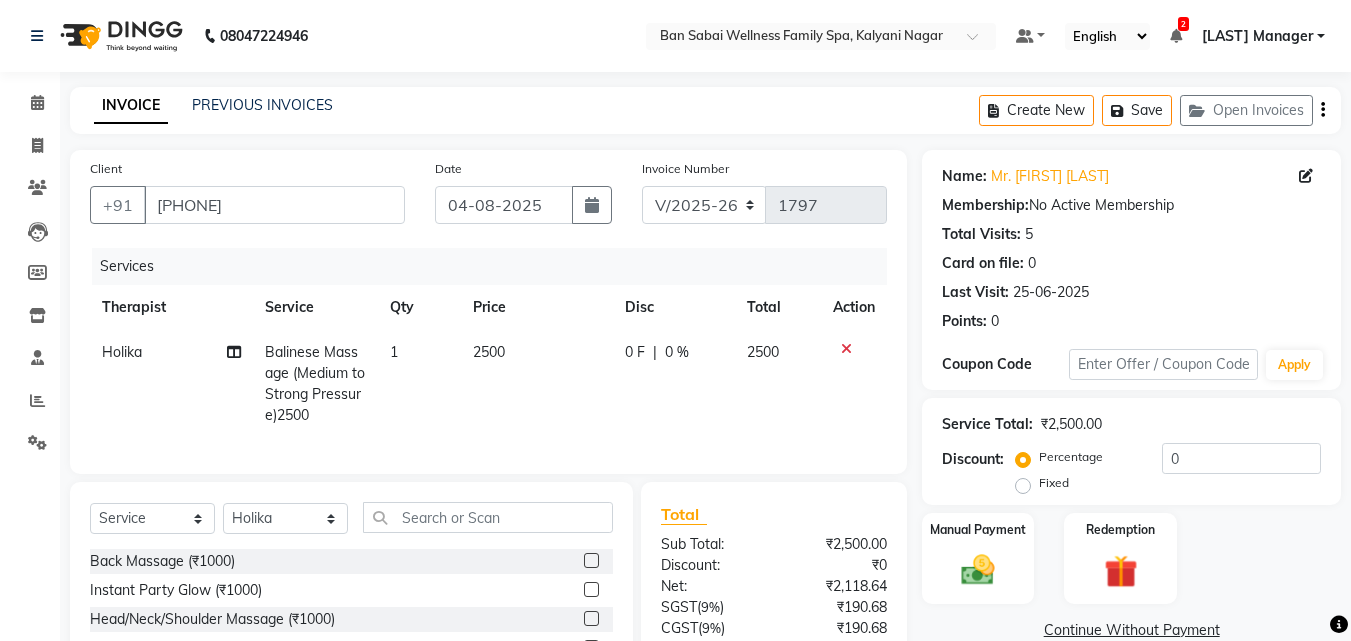 click on "2500" 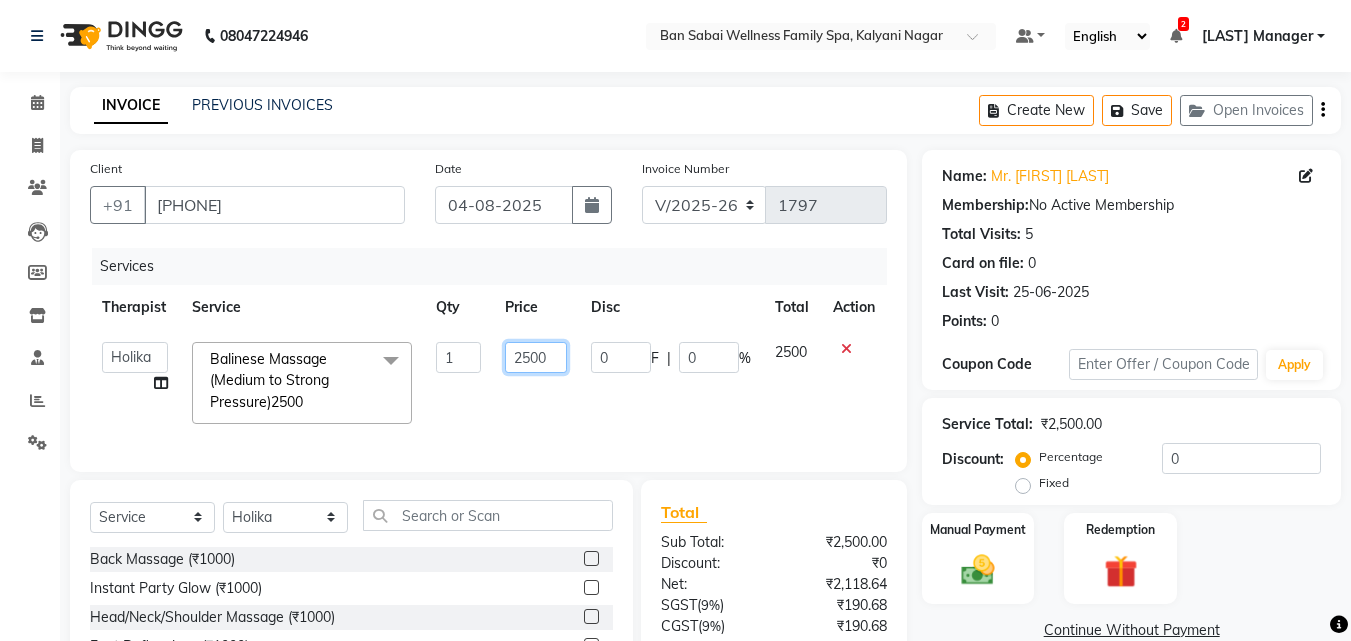 click on "2500" 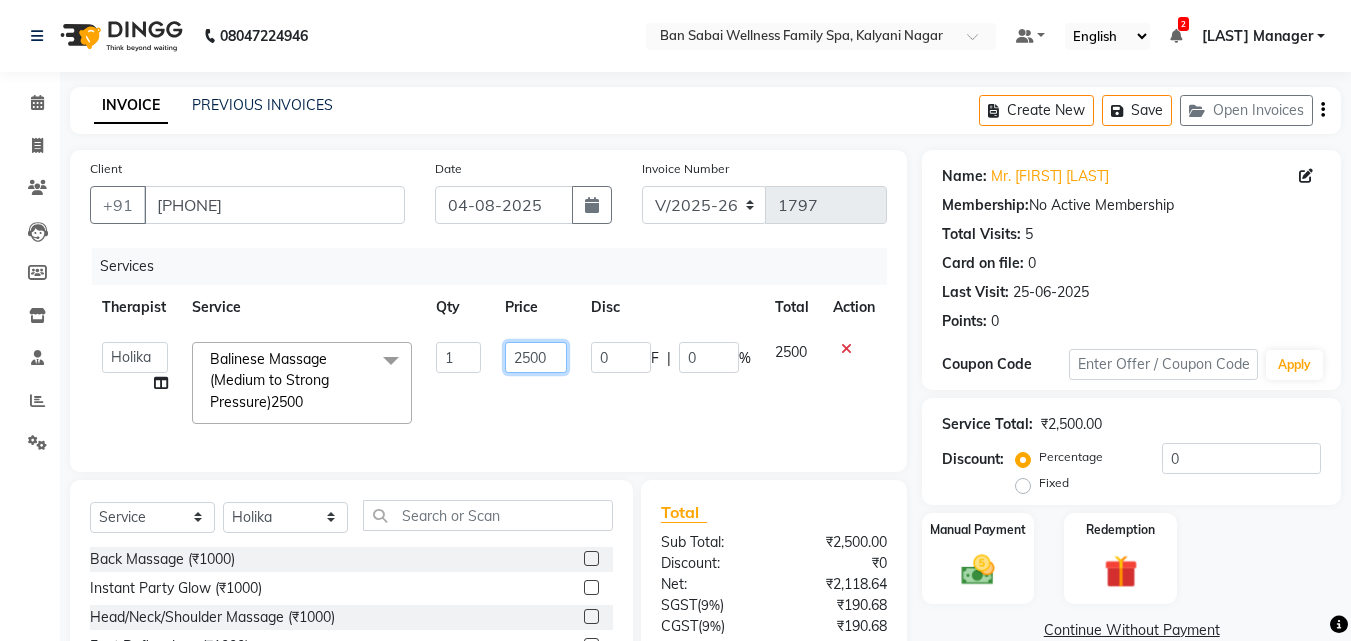 click on "2500" 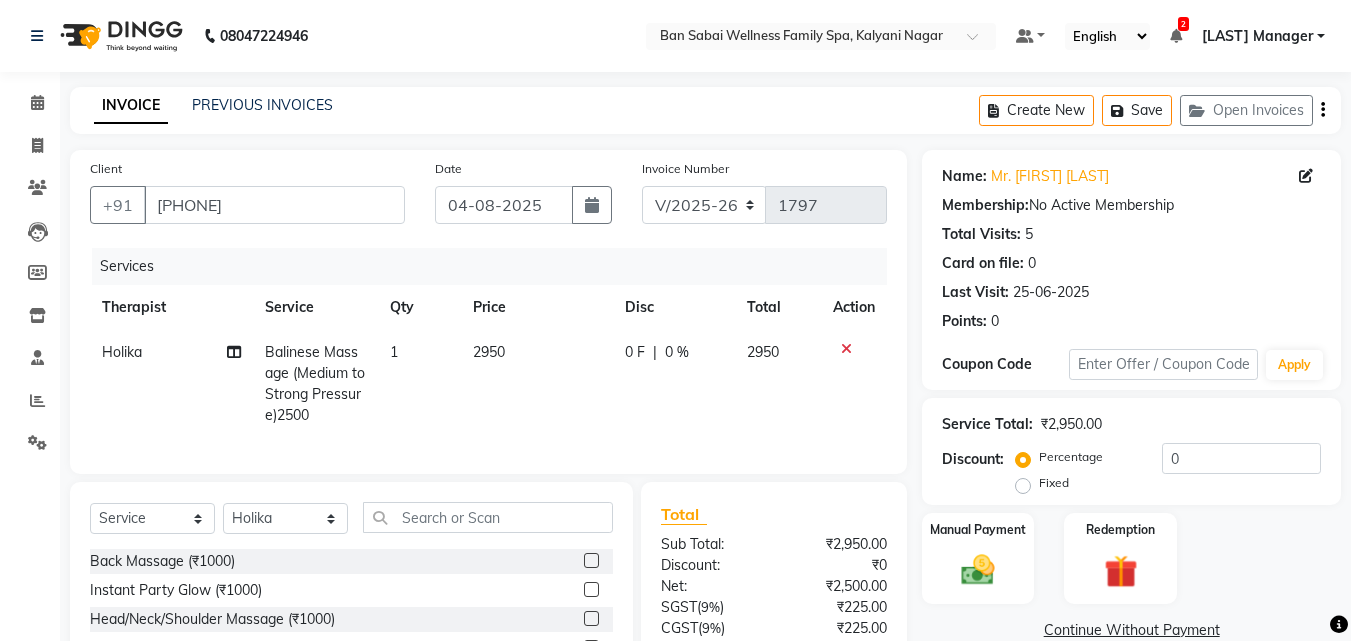 click on "Services Therapist Service Qty Price Disc Total Action Holika Balinese Massage (Medium to Strong Pressure)2500 1 2950 0 F | 0 % 2950" 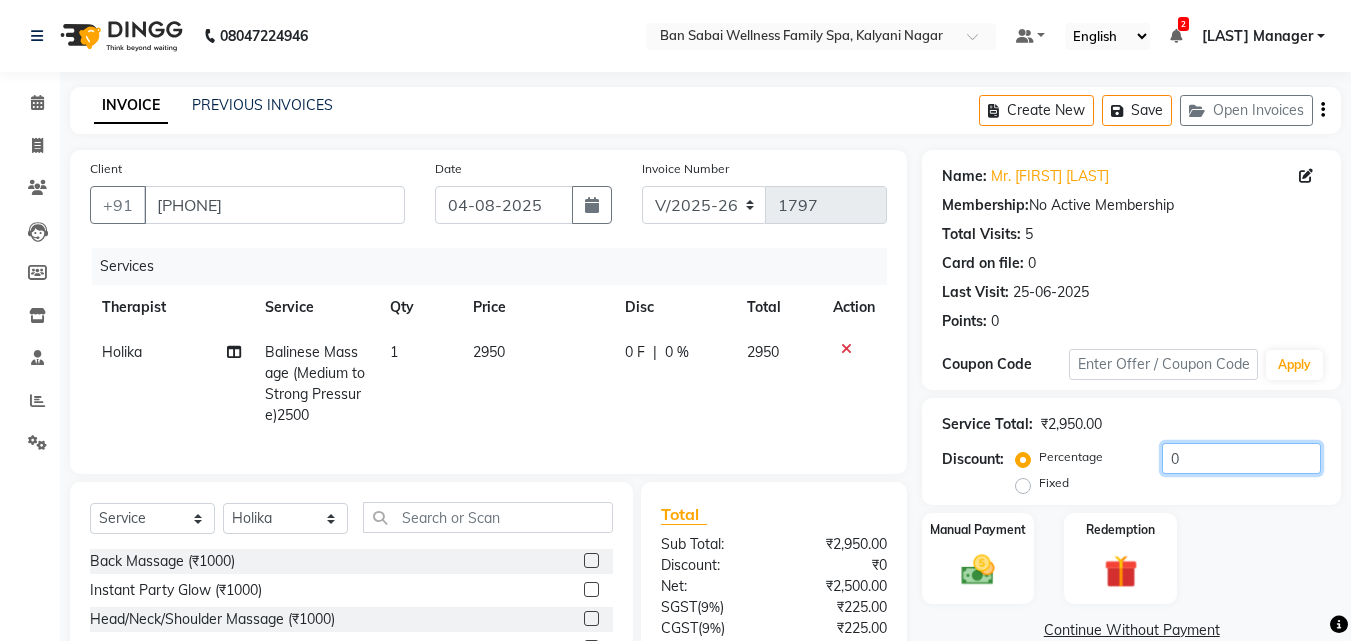 click on "0" 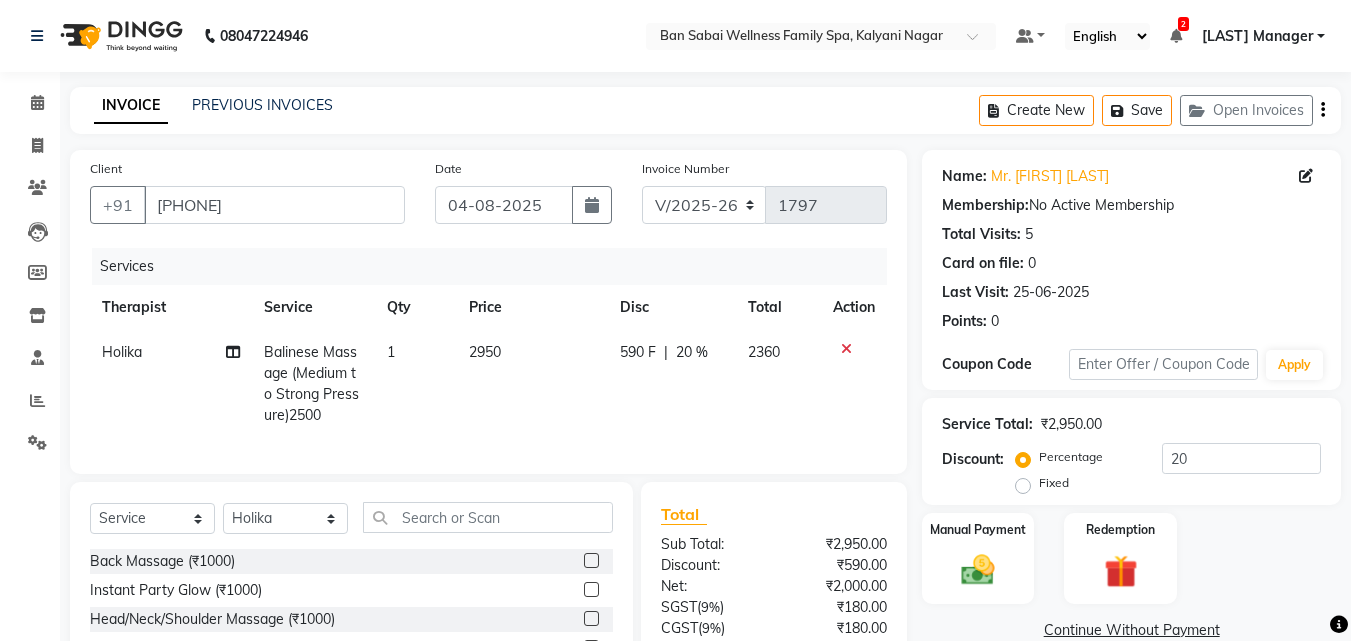 click on "2360" 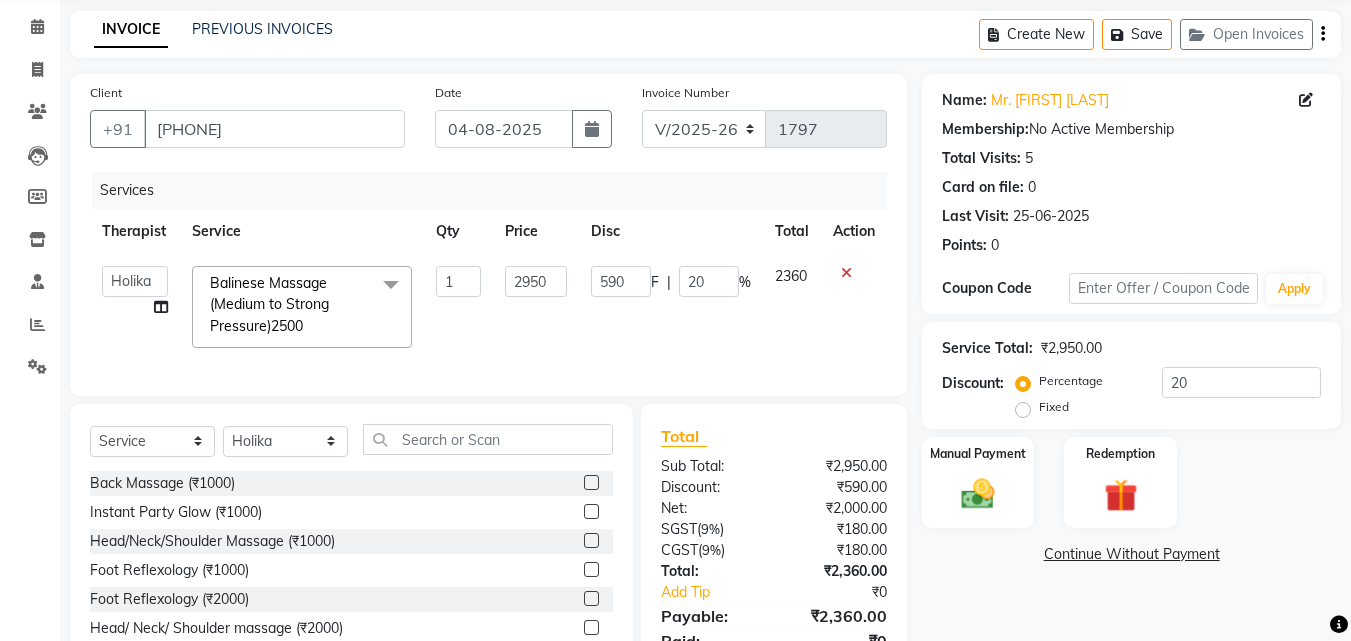 scroll, scrollTop: 179, scrollLeft: 0, axis: vertical 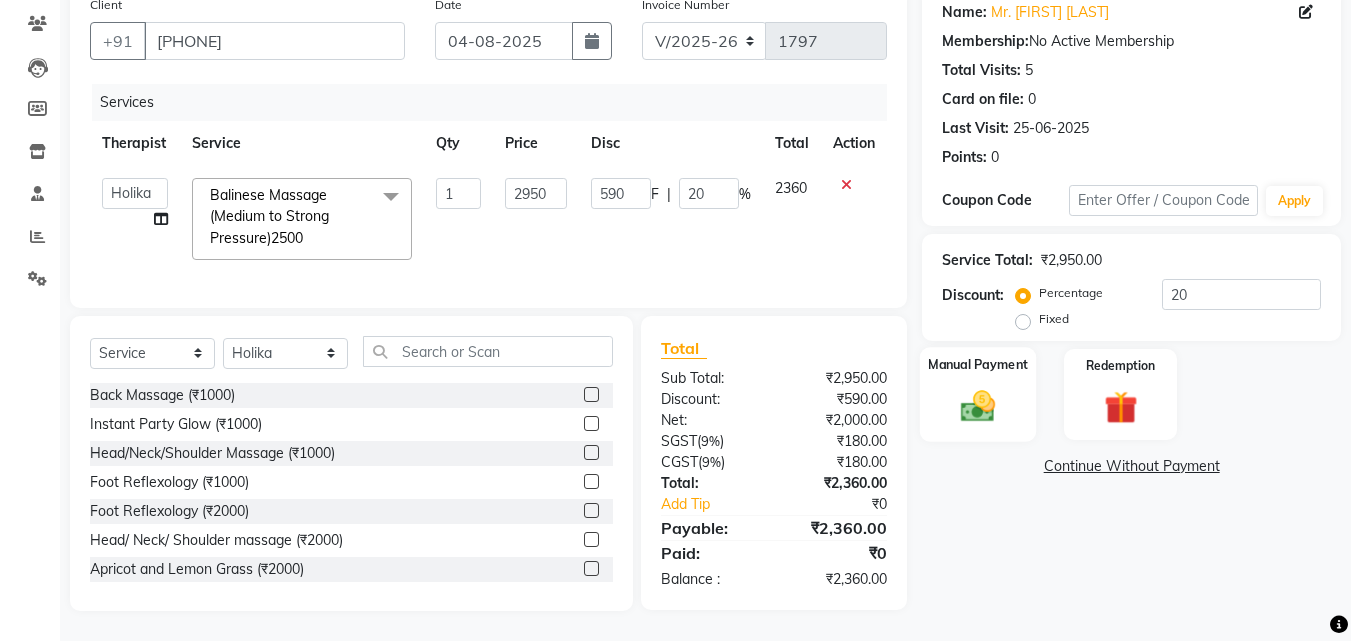click 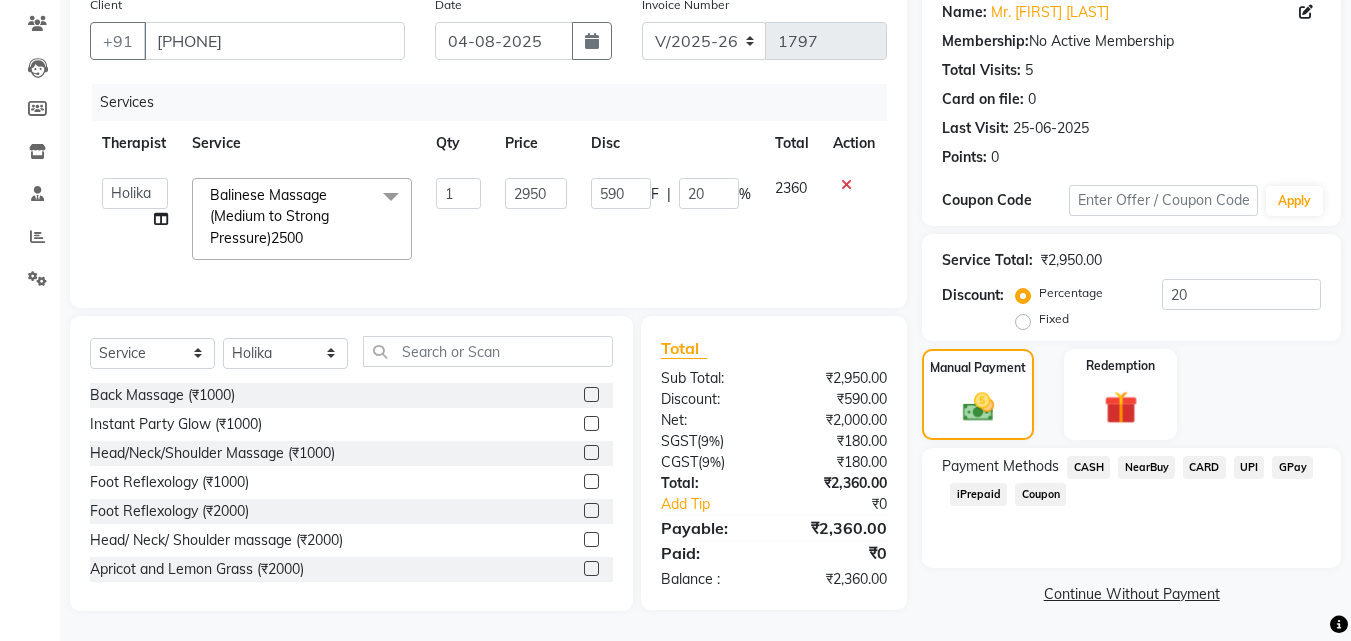 click on "CASH" 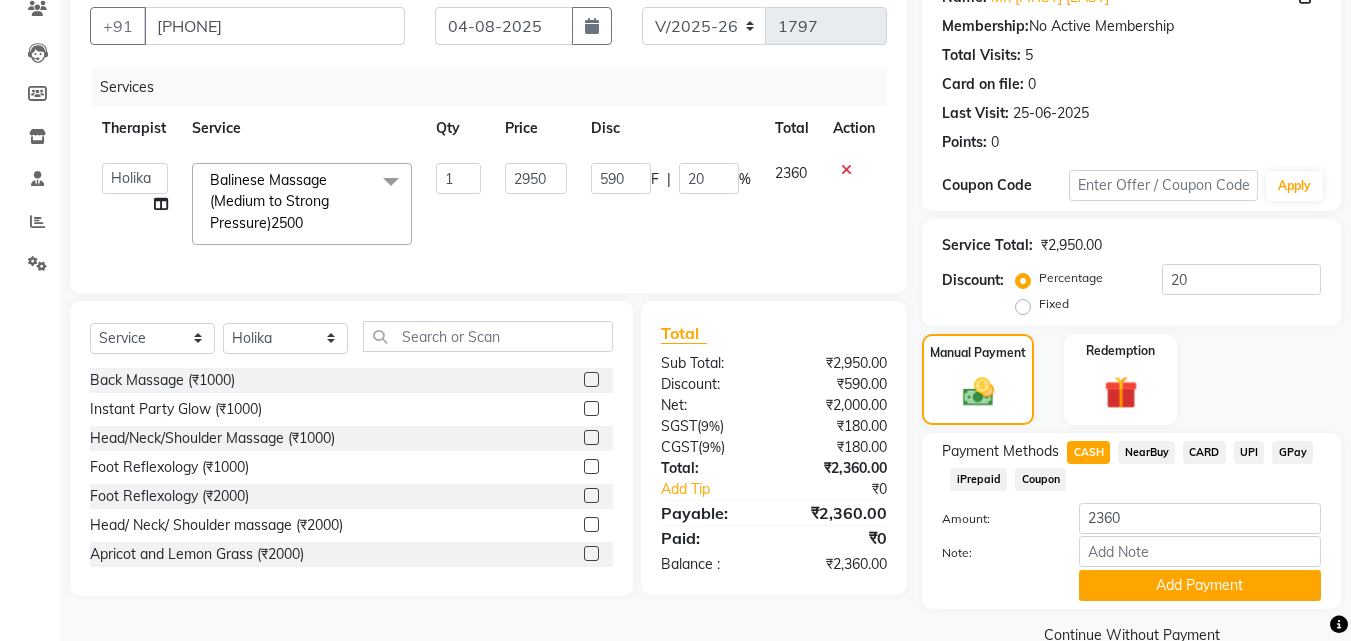 scroll, scrollTop: 218, scrollLeft: 0, axis: vertical 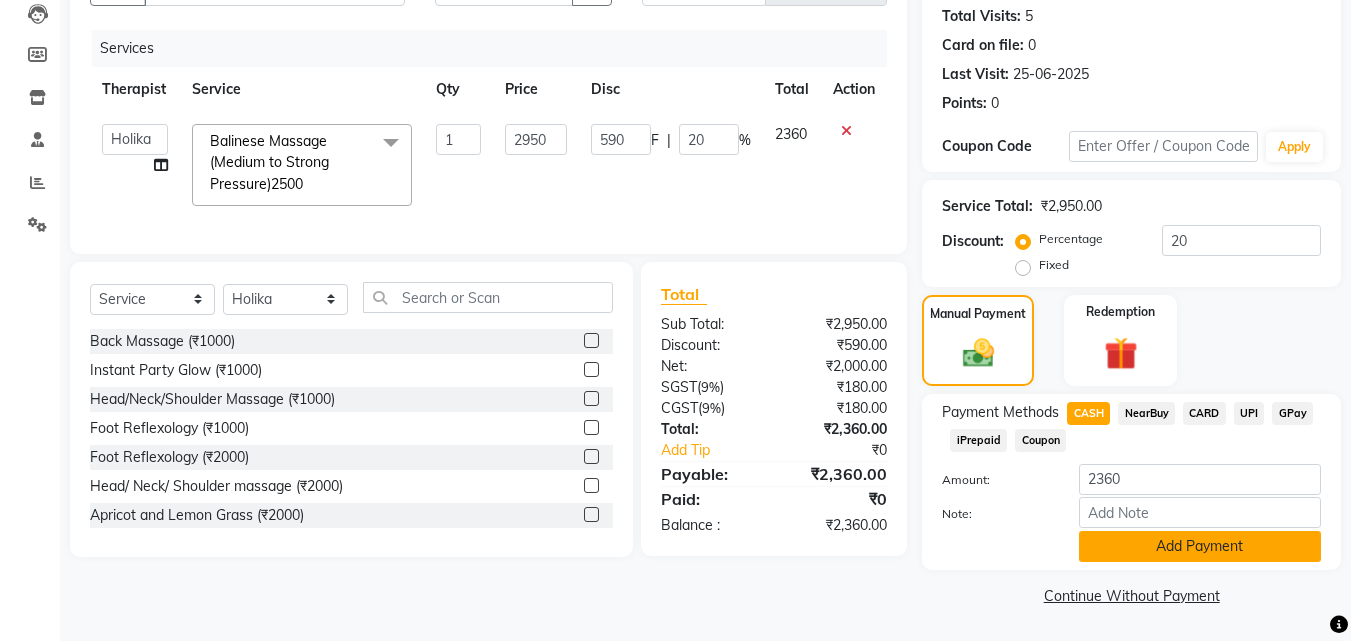 click on "Add Payment" 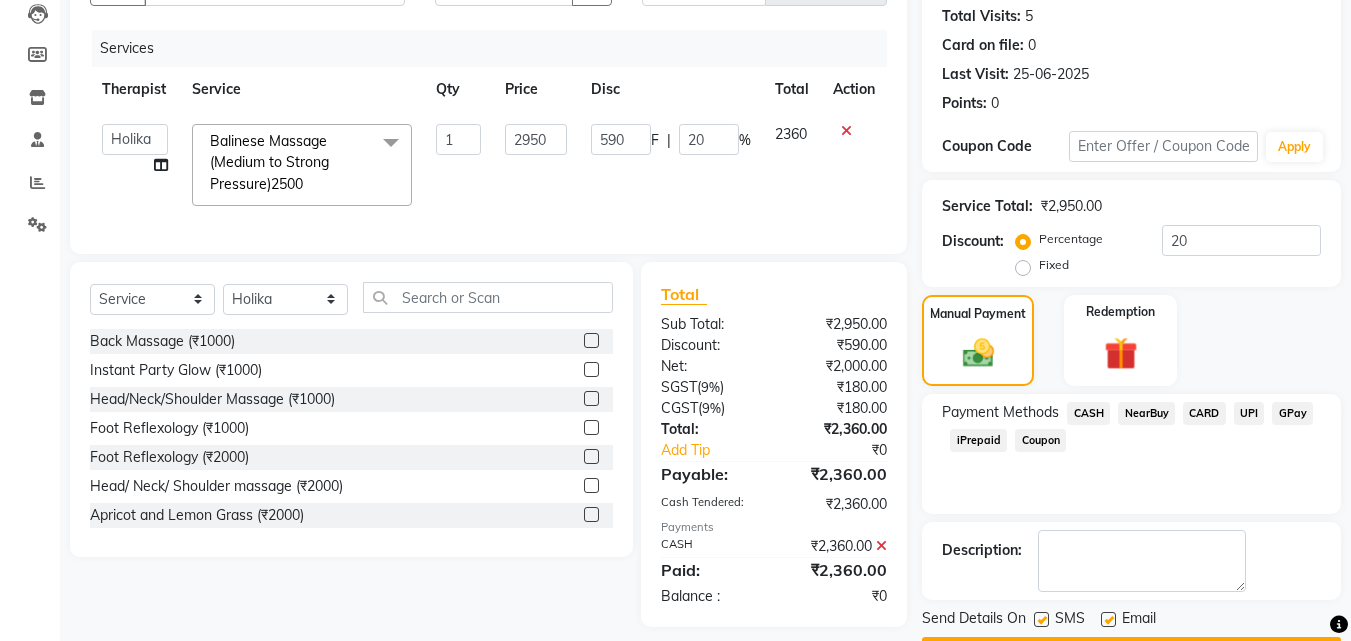 scroll, scrollTop: 275, scrollLeft: 0, axis: vertical 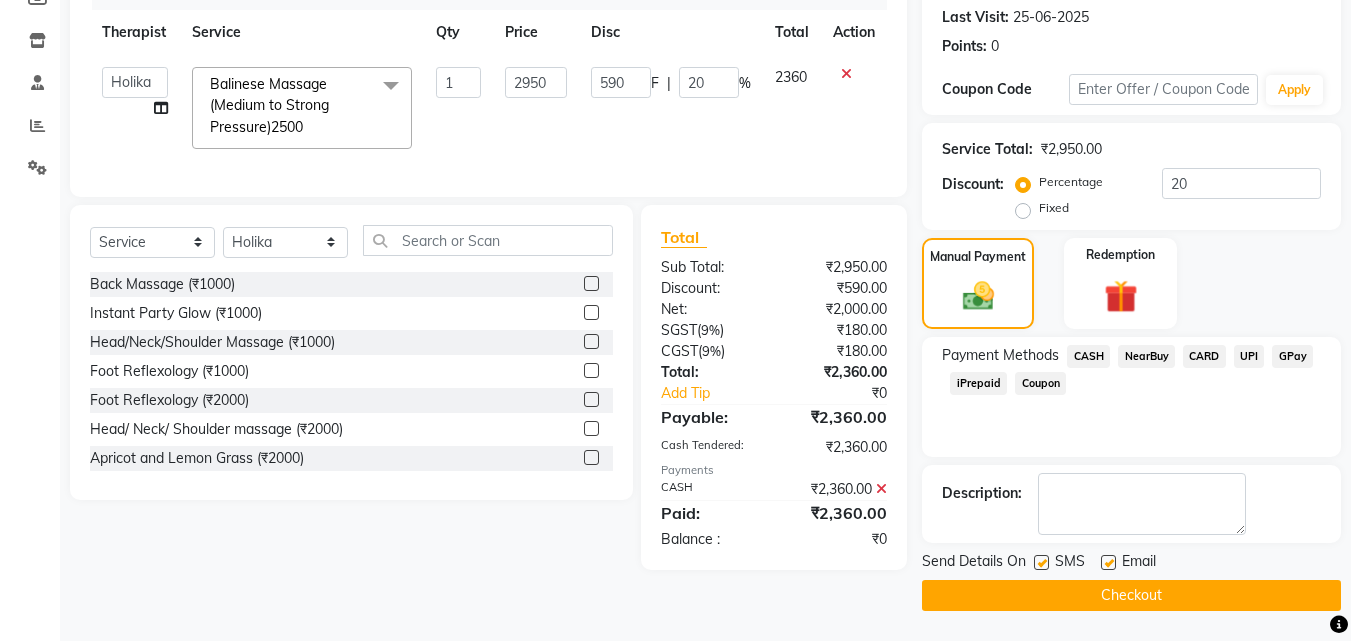 click on "Checkout" 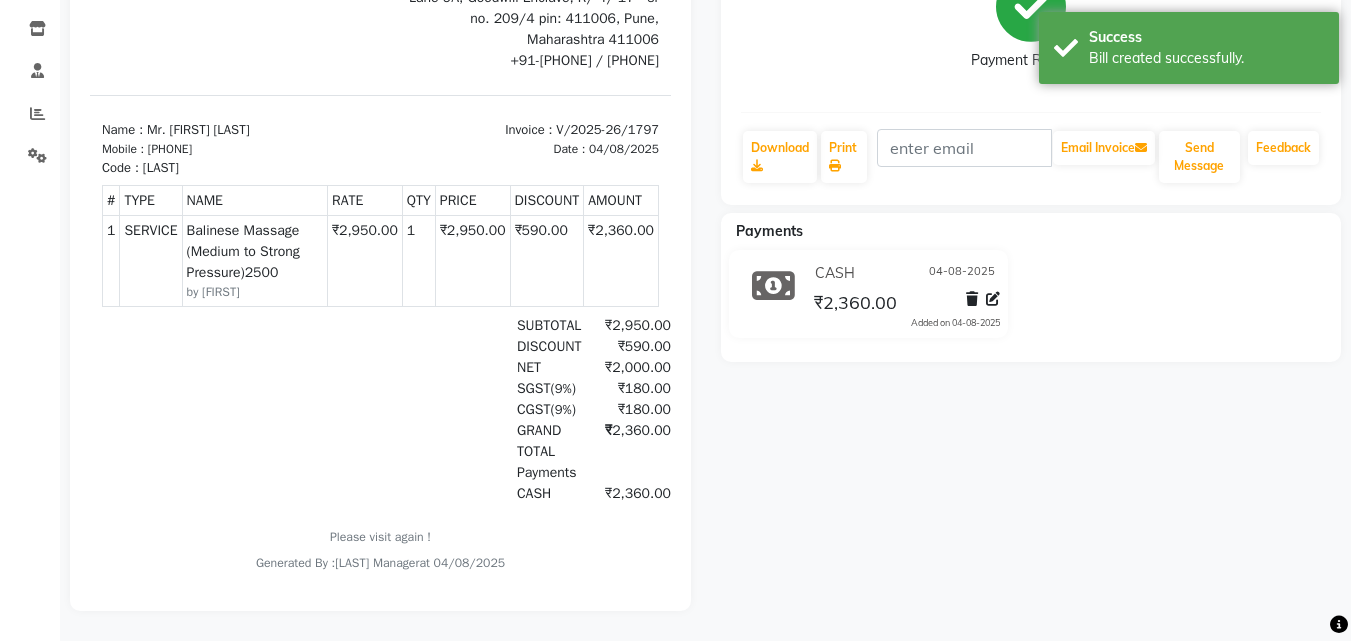 scroll, scrollTop: 0, scrollLeft: 0, axis: both 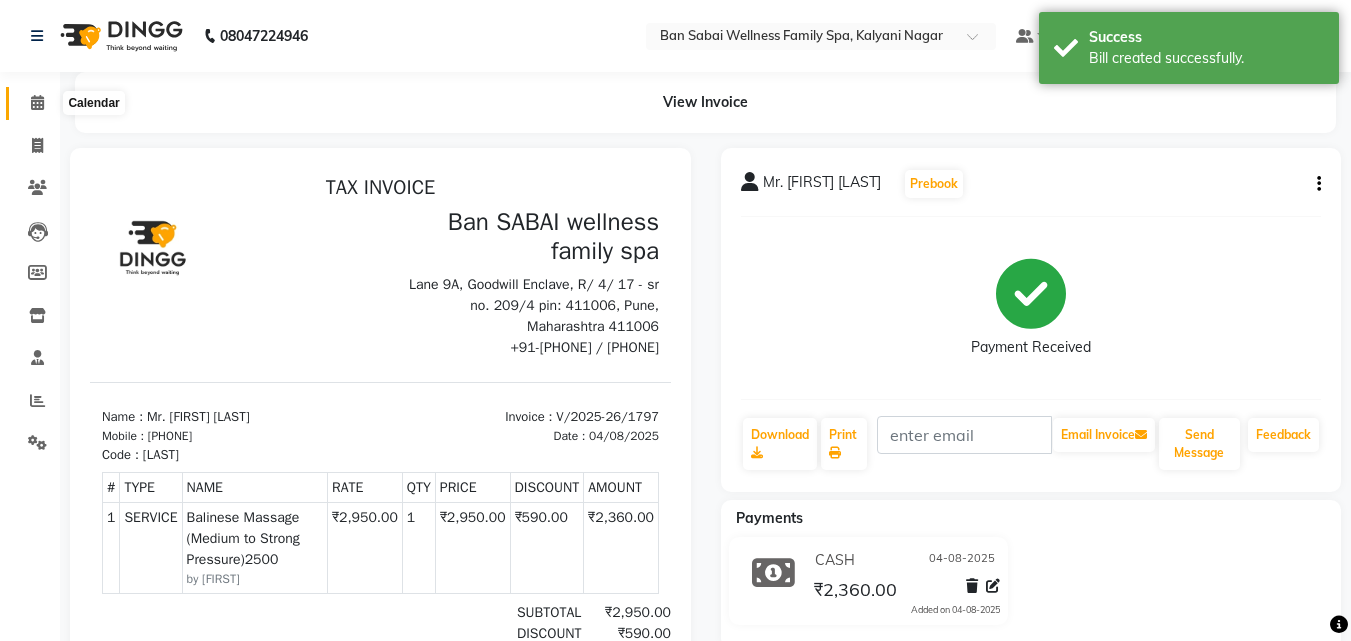 click 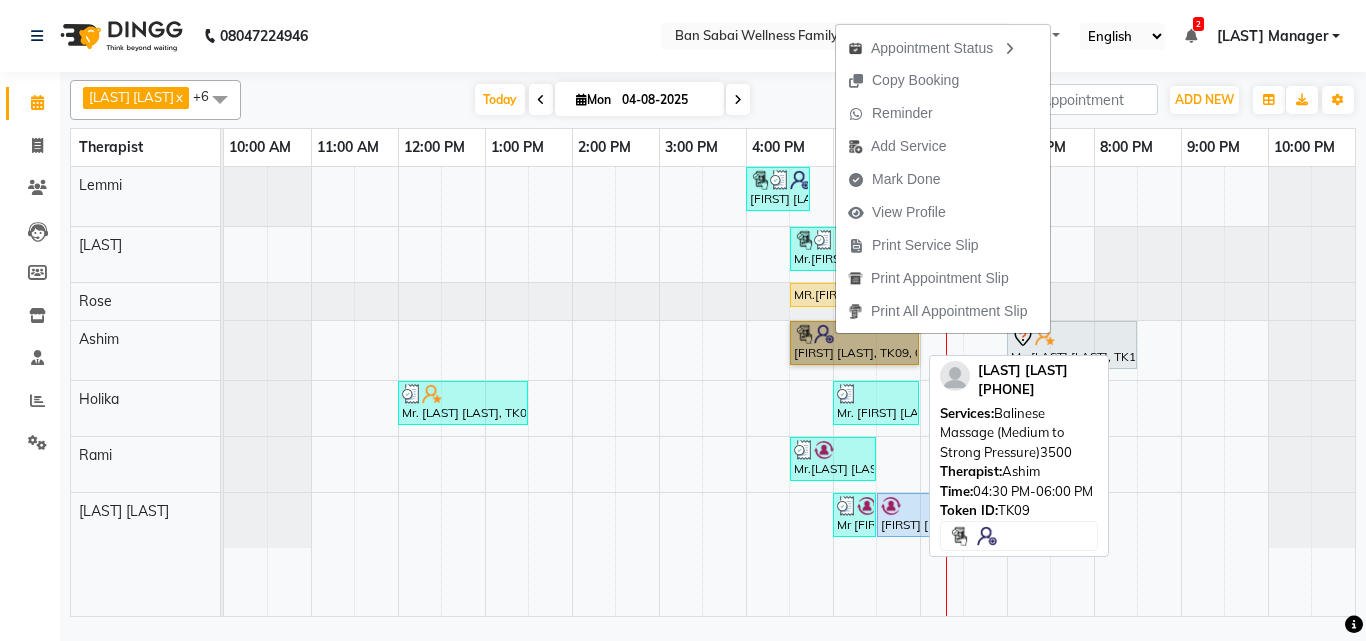 click on "[FIRST] [LAST], TK09, 04:30 PM-06:00 PM, Balinese Massage (Medium to Strong Pressure)3500" at bounding box center [854, 343] 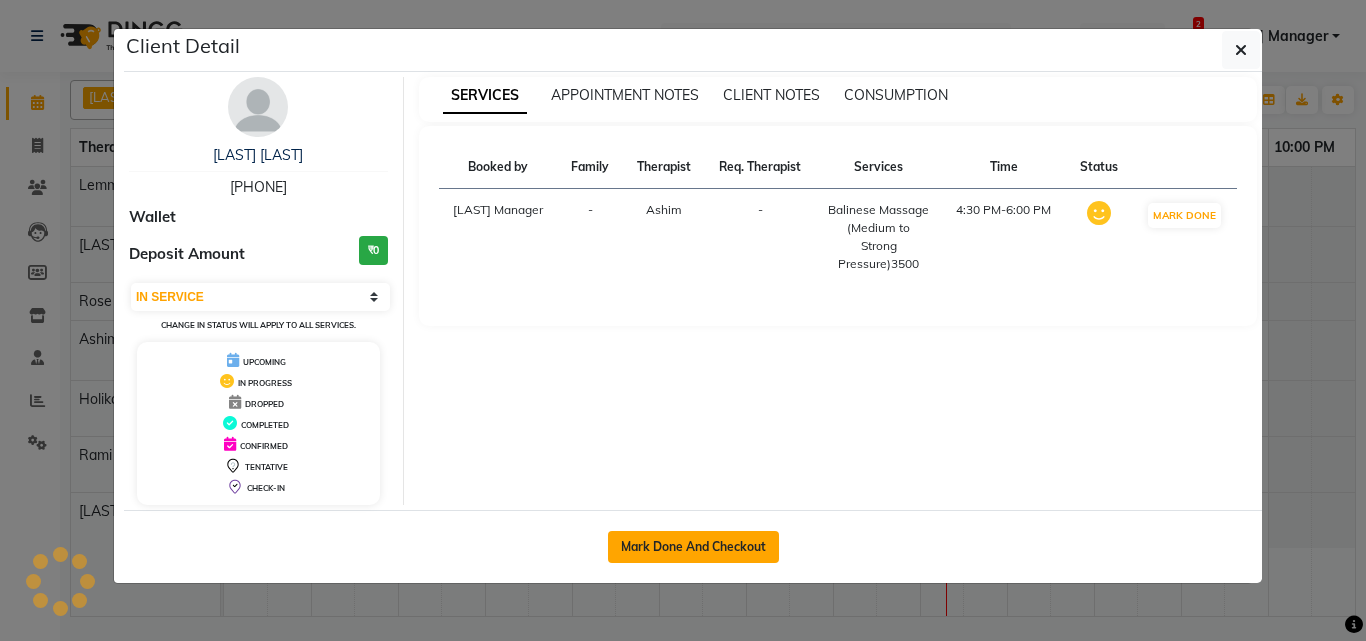 click on "Mark Done And Checkout" 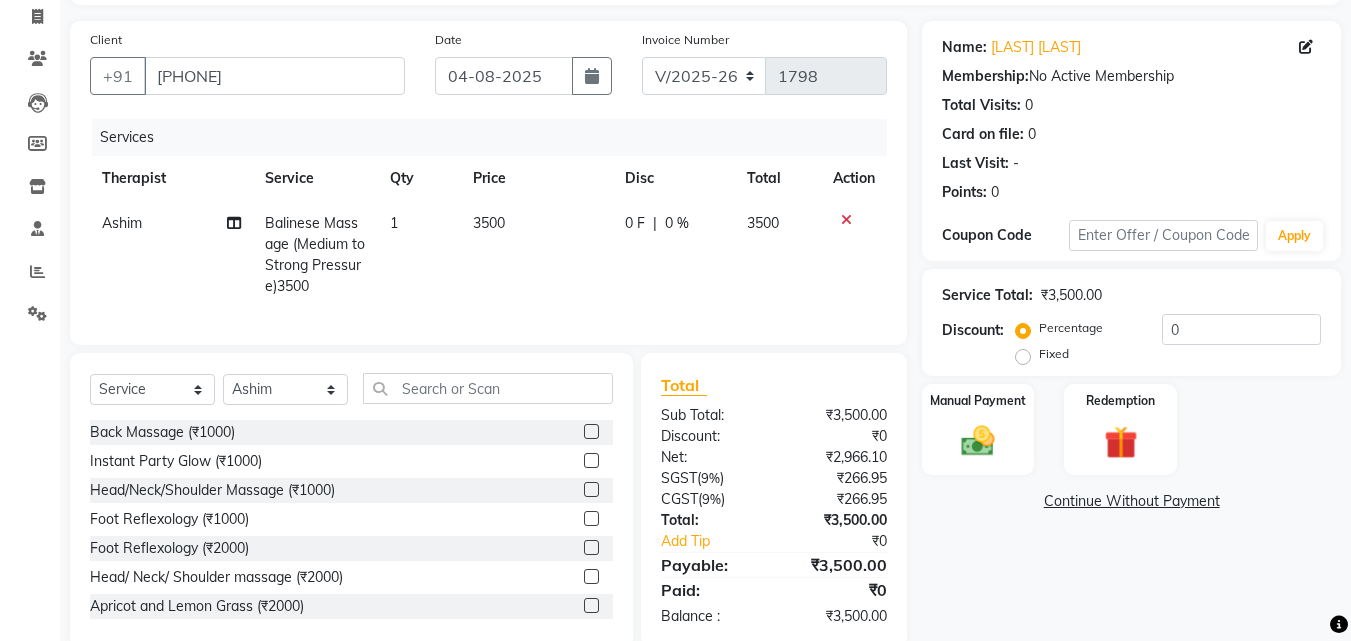 scroll, scrollTop: 181, scrollLeft: 0, axis: vertical 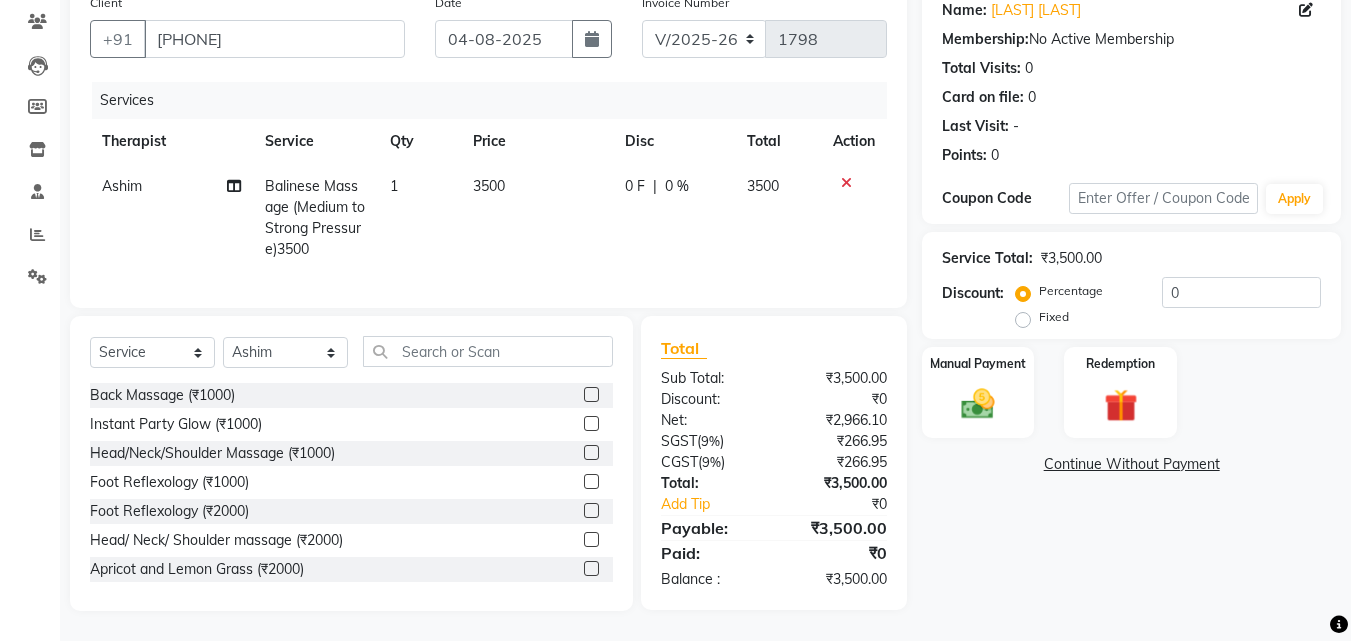 click on "3500" 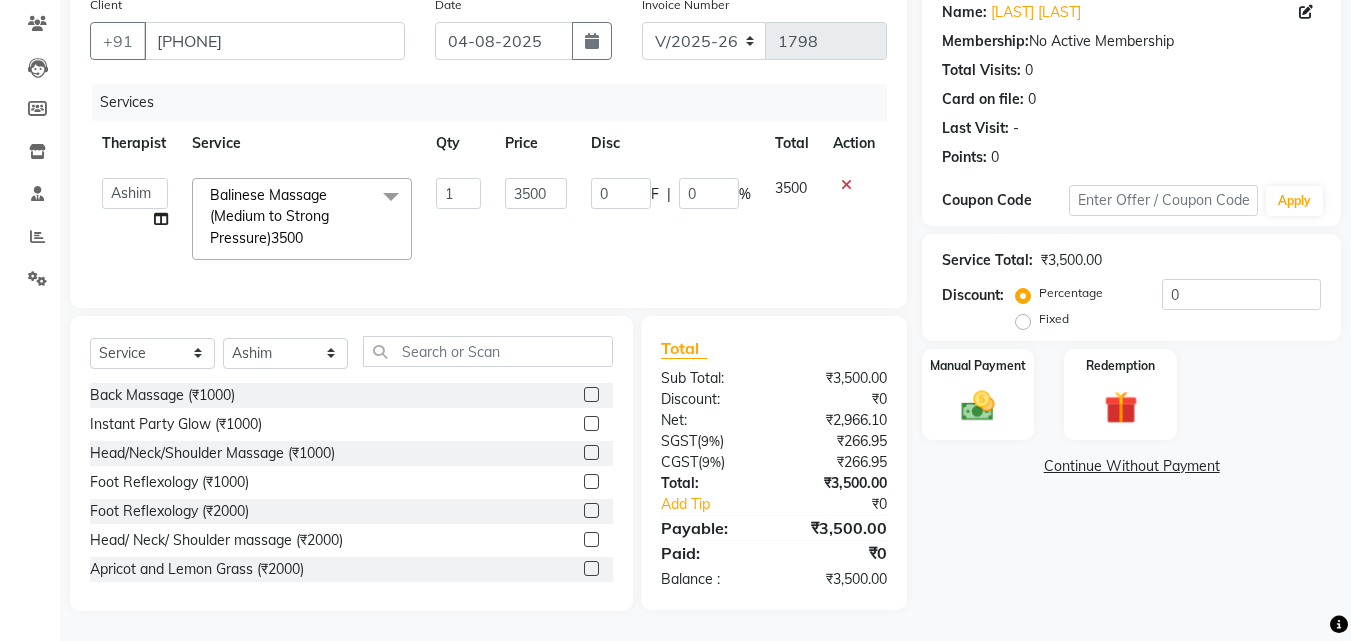 scroll, scrollTop: 179, scrollLeft: 0, axis: vertical 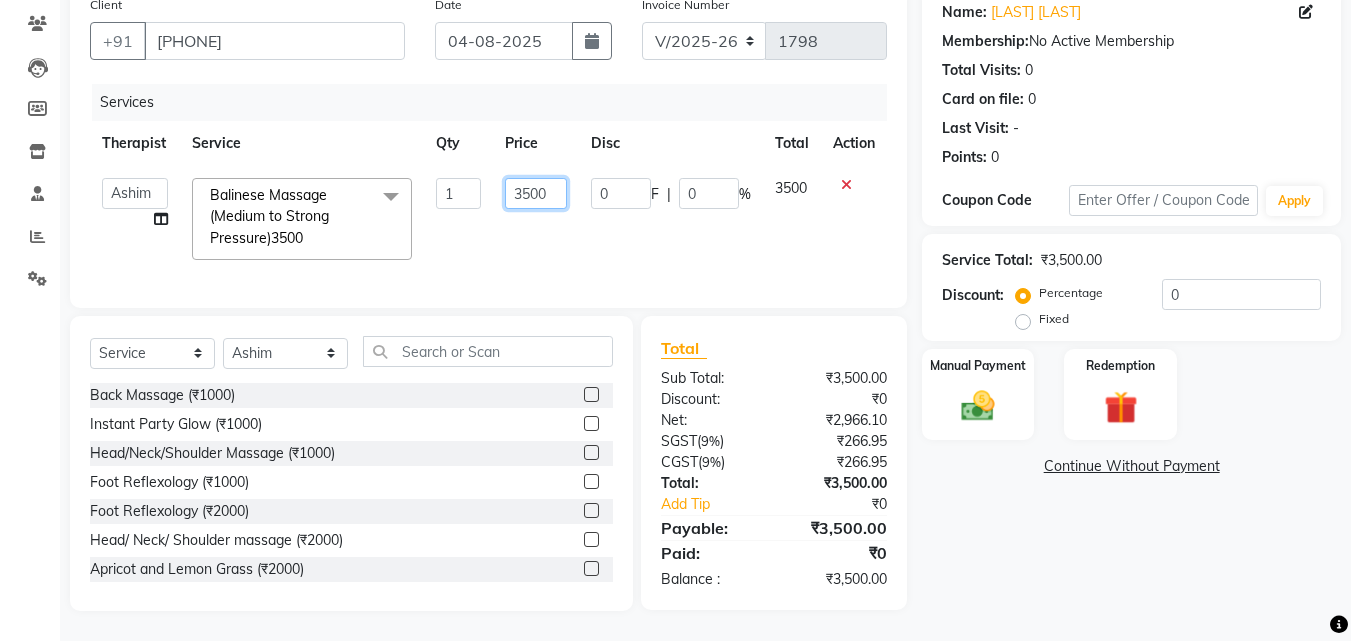 click on "3500" 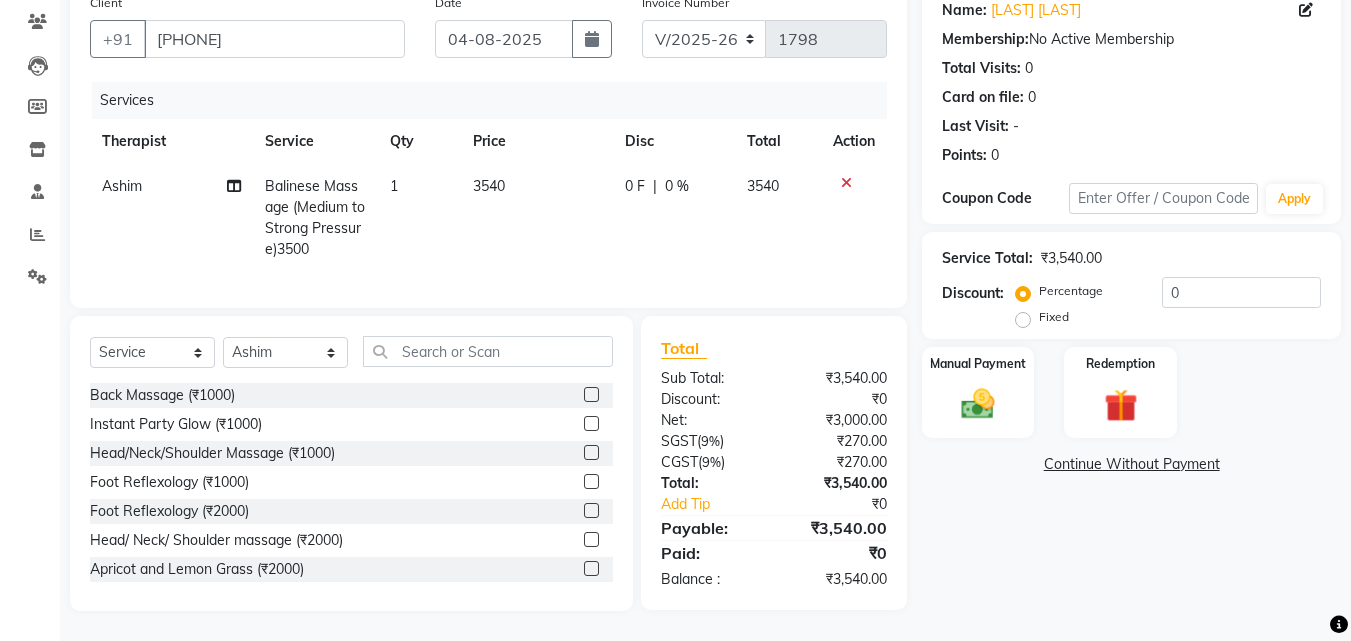 click on "3540" 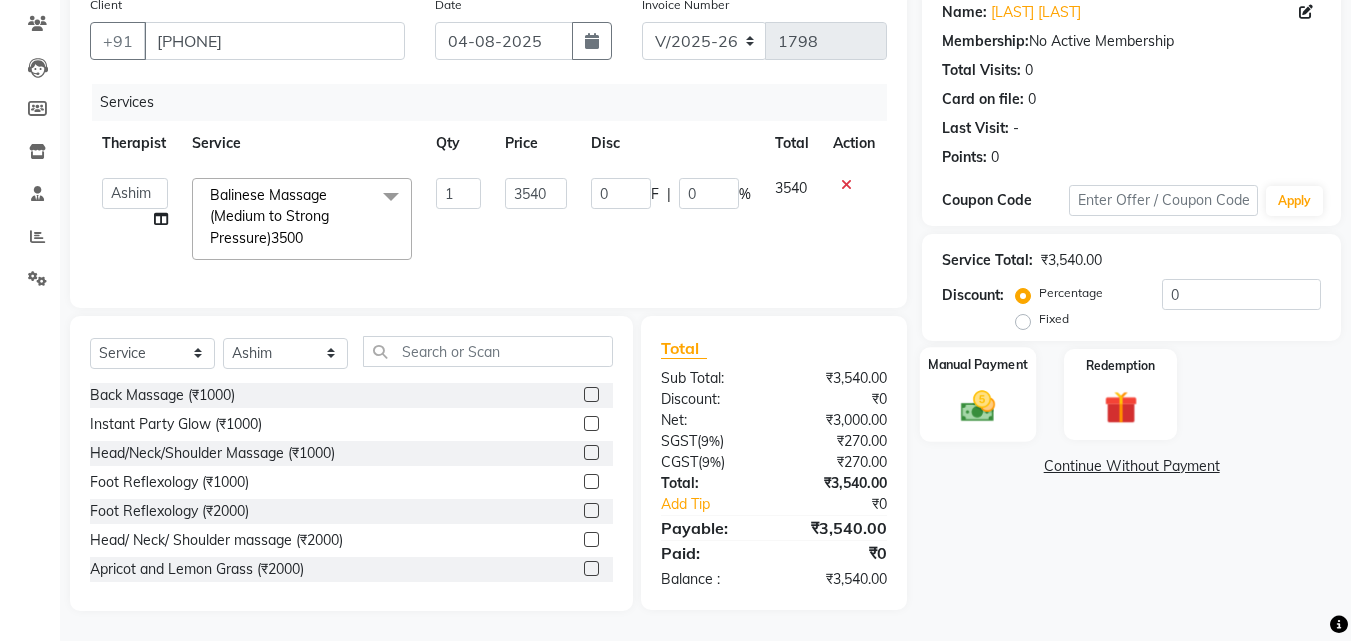 click on "Manual Payment" 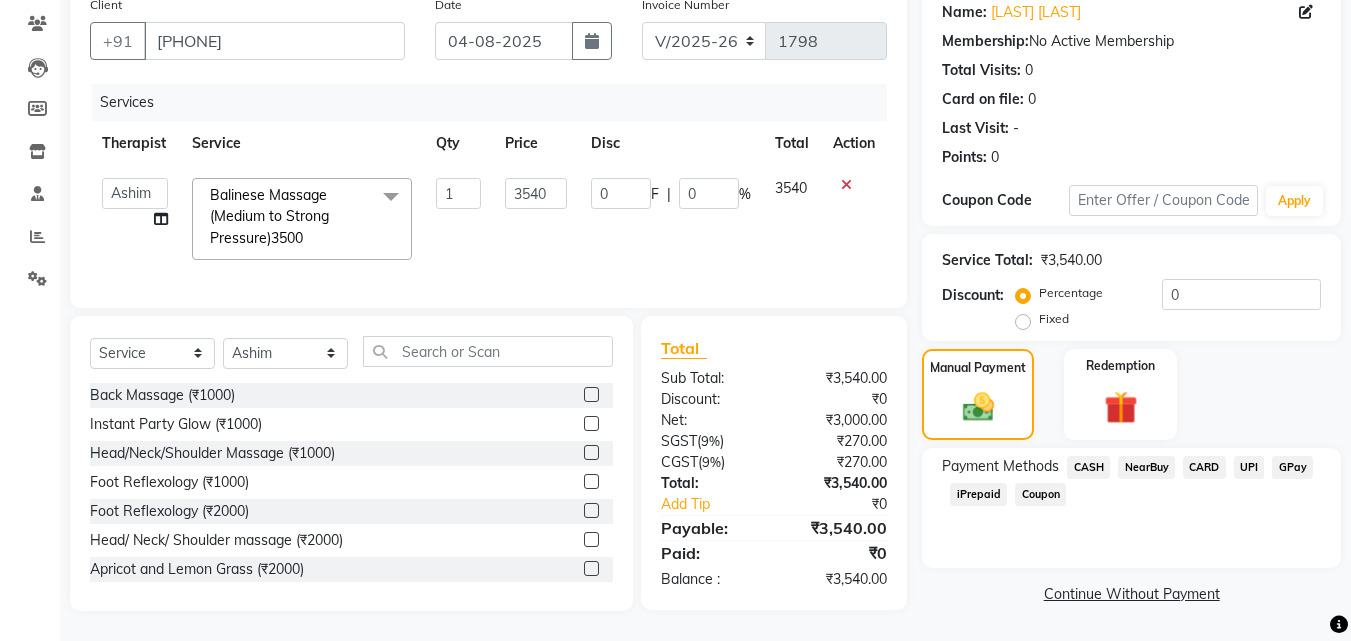 click on "CARD" 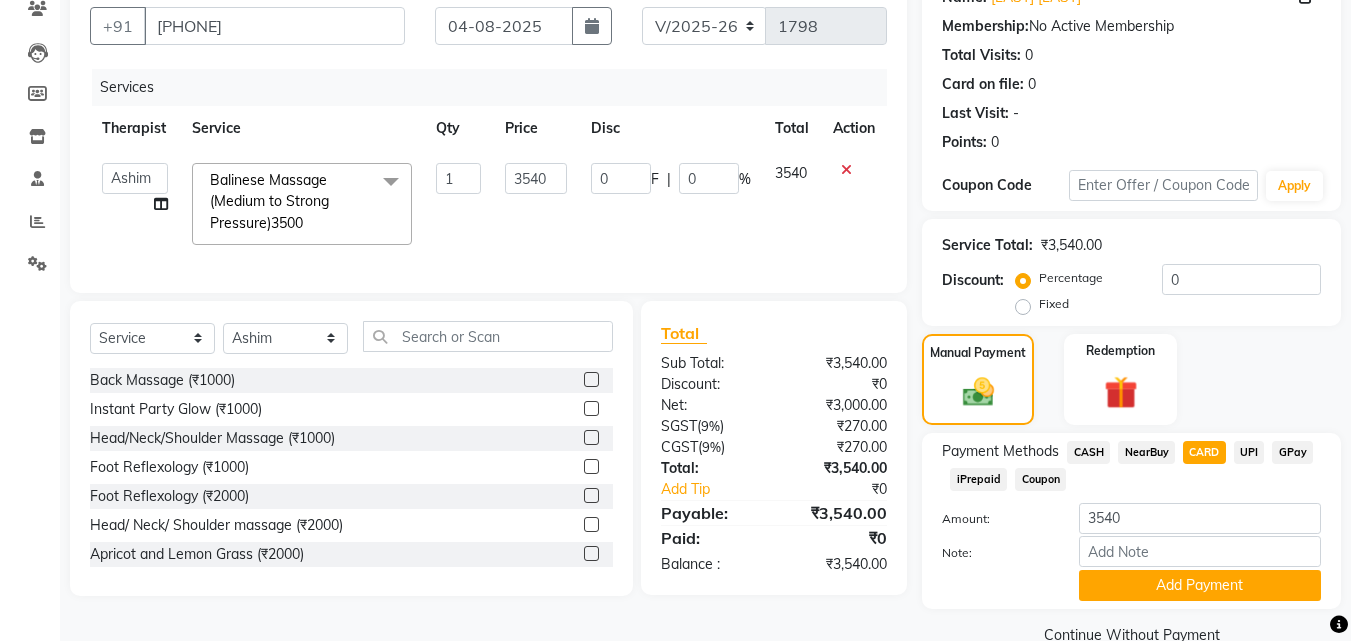 scroll, scrollTop: 218, scrollLeft: 0, axis: vertical 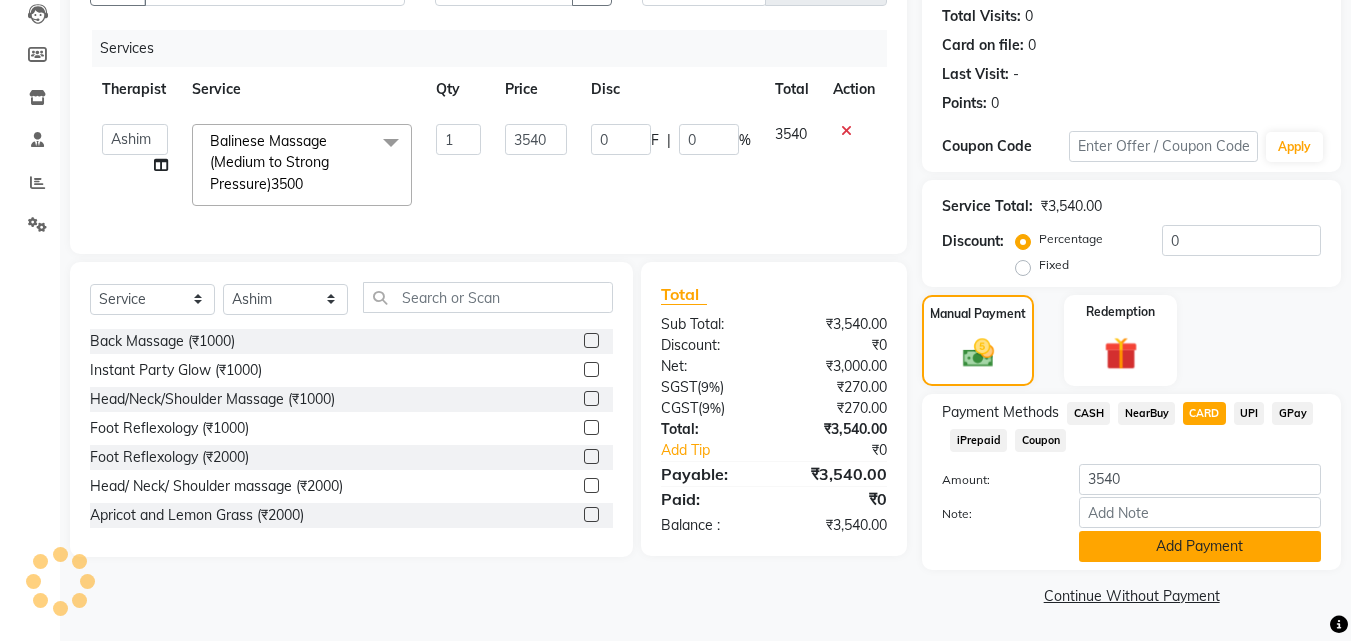 click on "Add Payment" 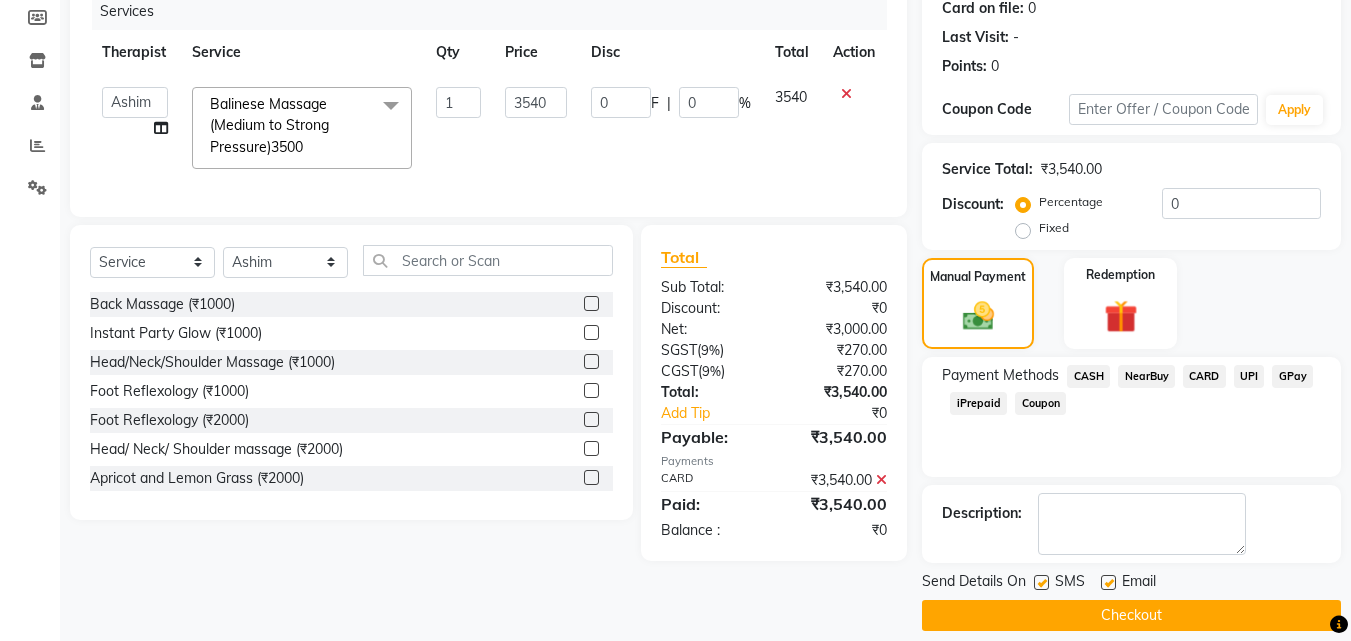 scroll, scrollTop: 275, scrollLeft: 0, axis: vertical 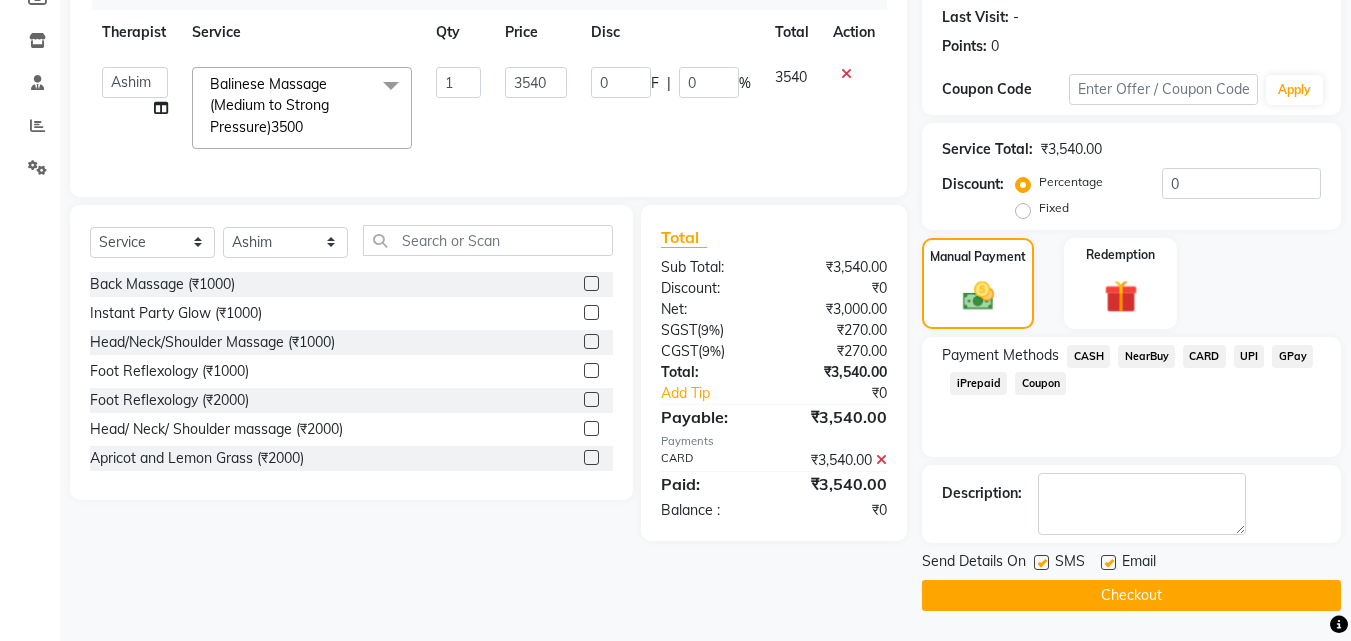 click on "Checkout" 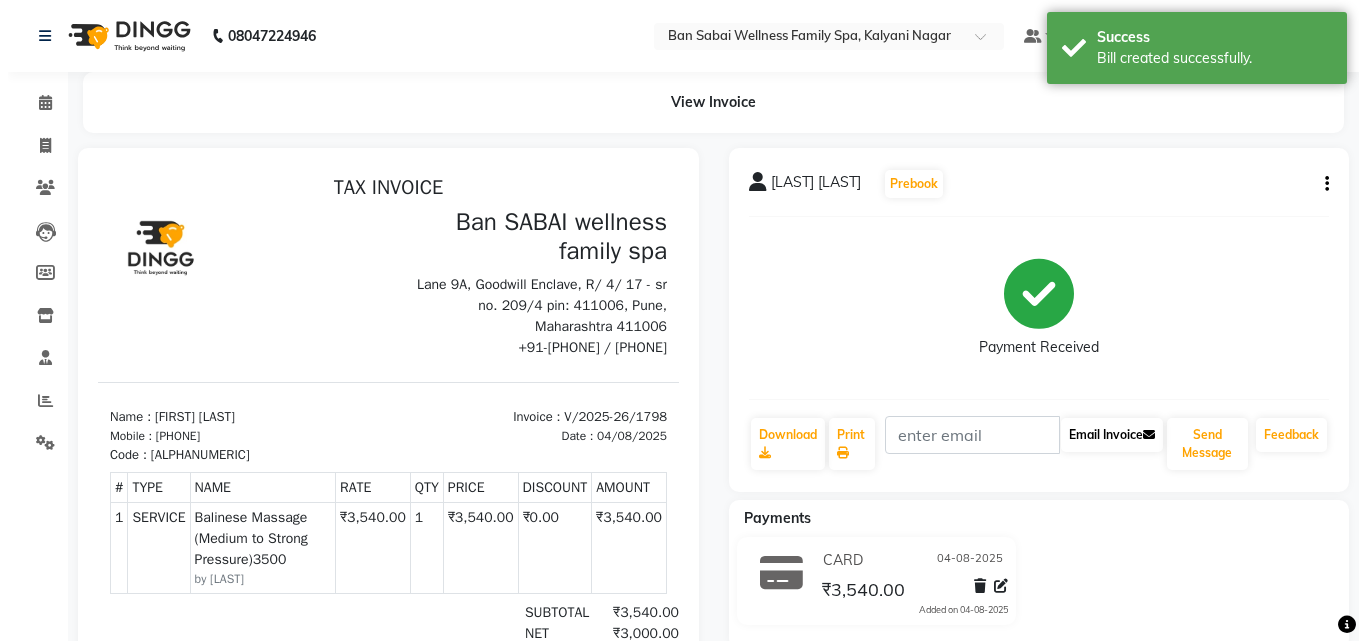 scroll, scrollTop: 0, scrollLeft: 0, axis: both 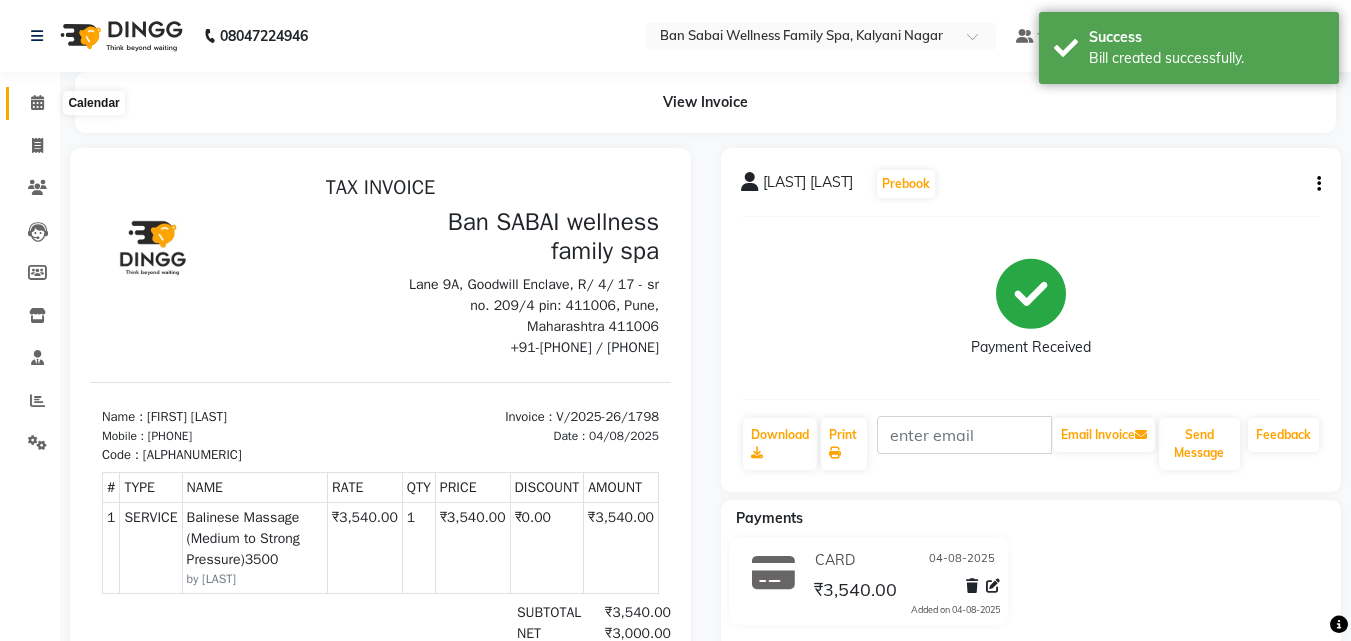 click 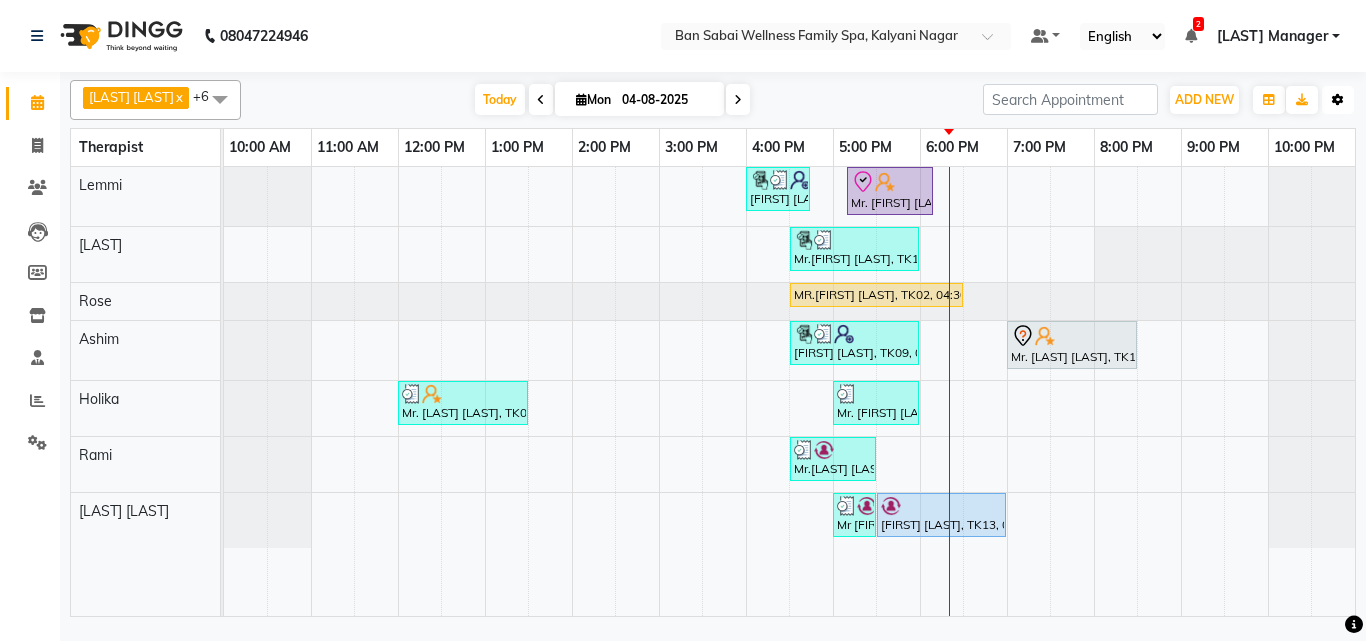 click on "Toggle Dropdown" at bounding box center [1338, 100] 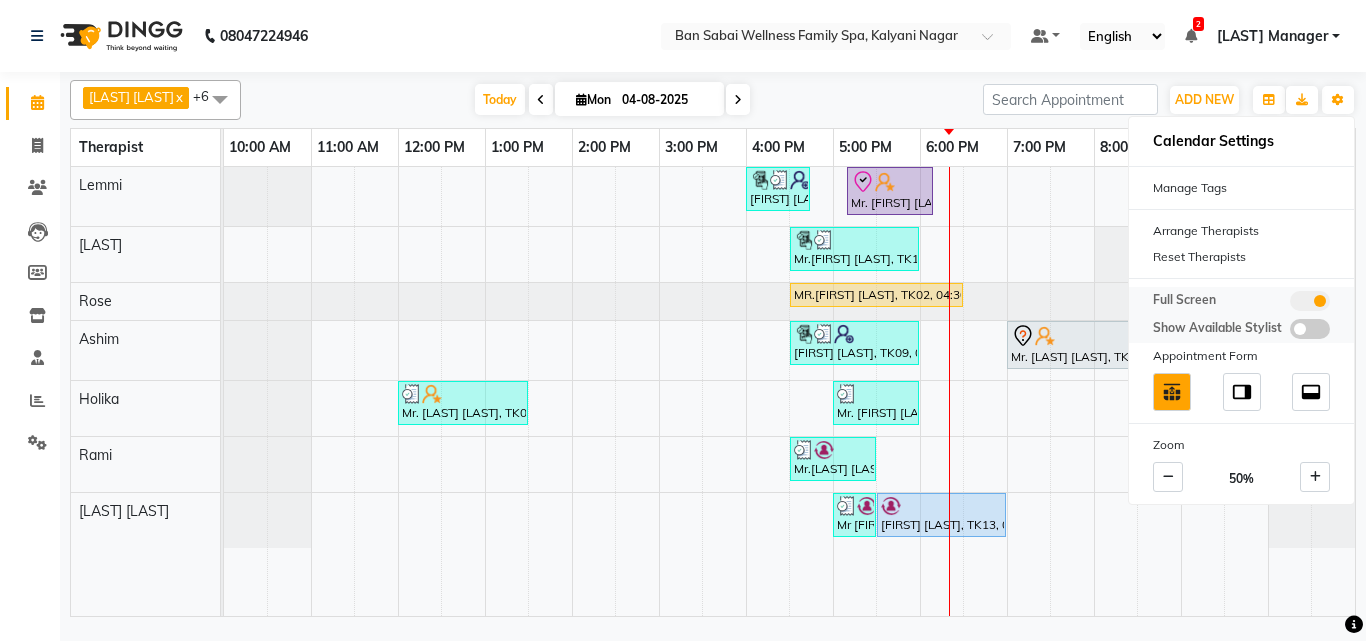 click at bounding box center [1310, 301] 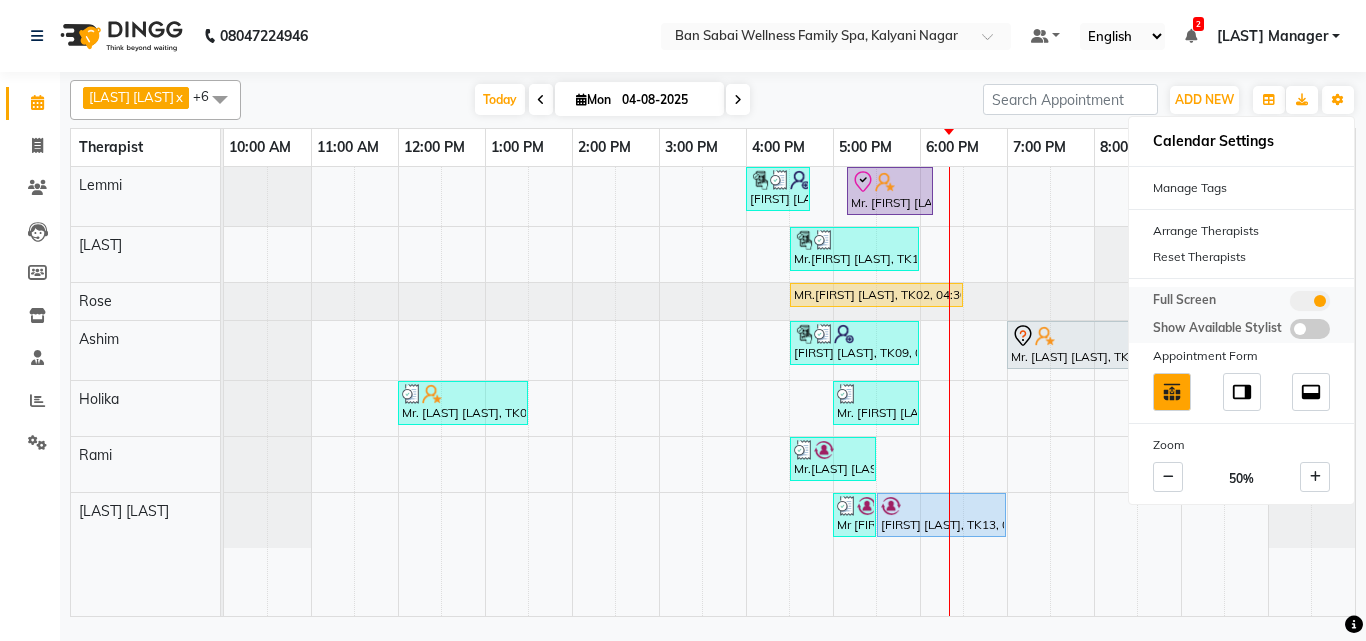 click at bounding box center [1290, 304] 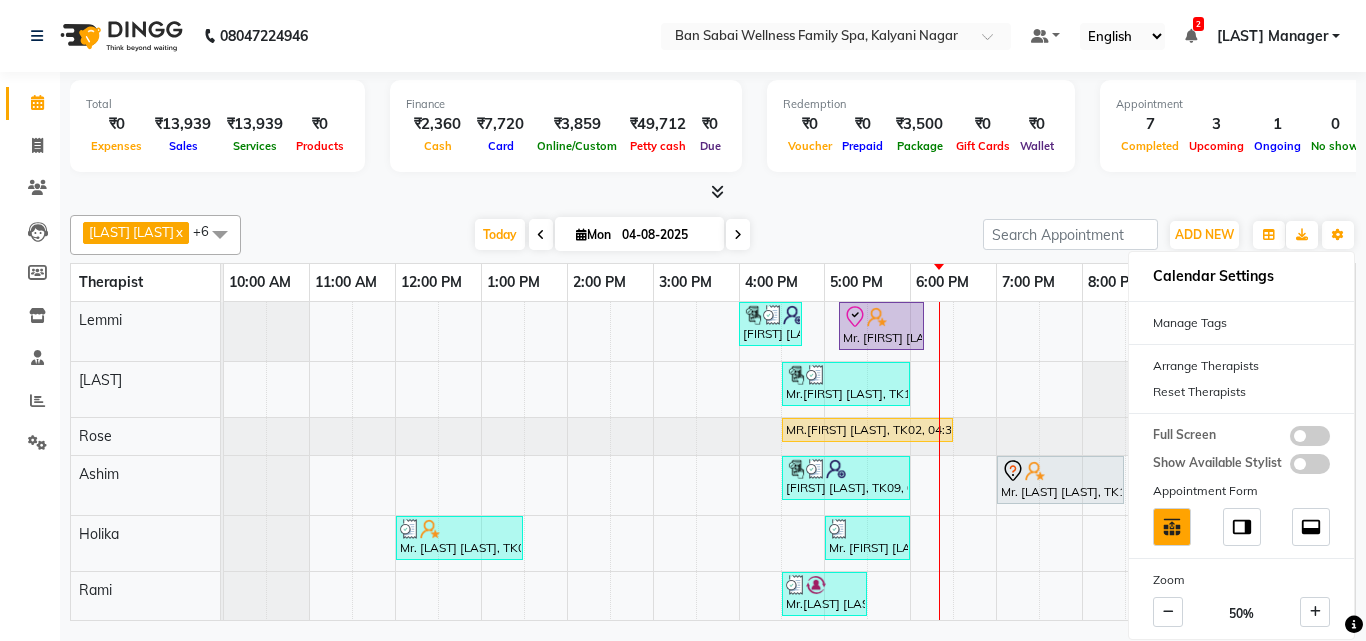 scroll, scrollTop: 38, scrollLeft: 0, axis: vertical 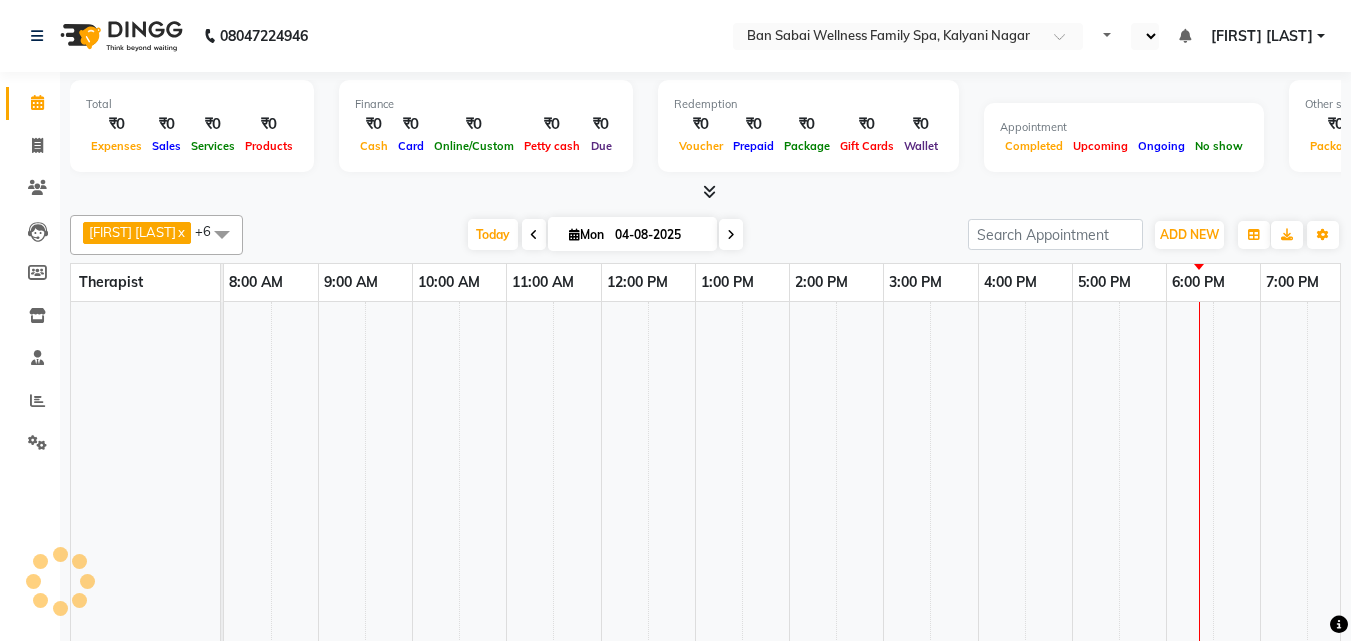 select on "en" 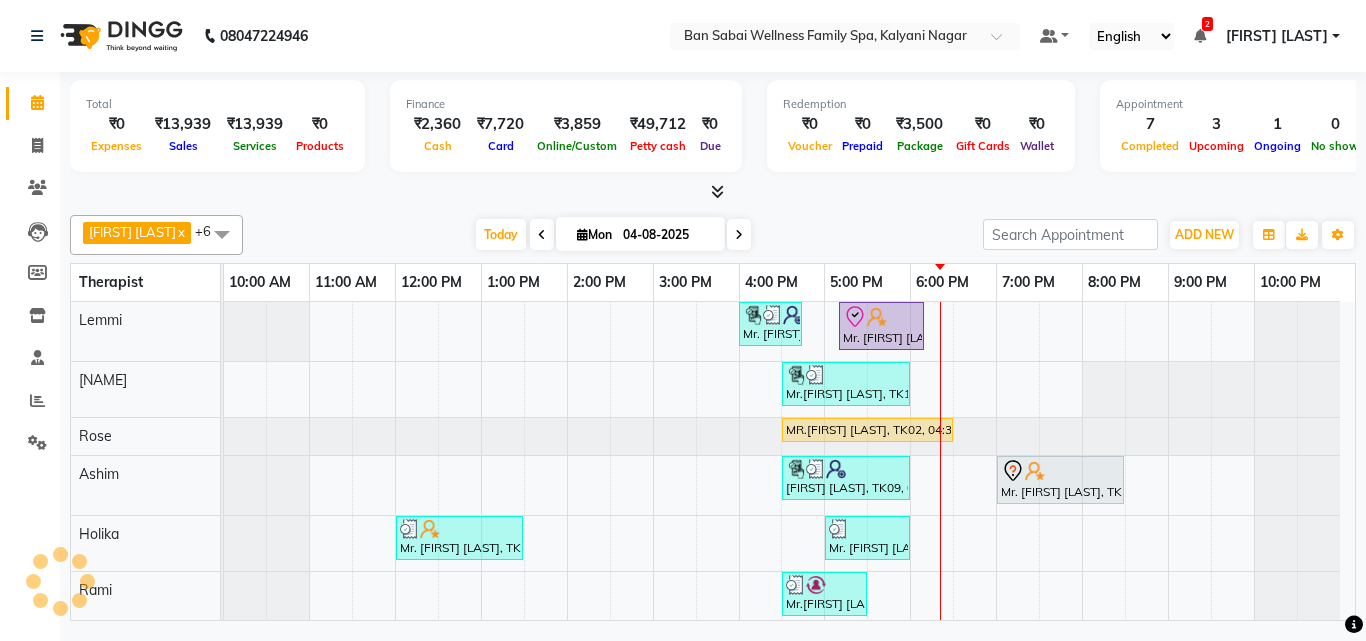 scroll, scrollTop: 51, scrollLeft: 0, axis: vertical 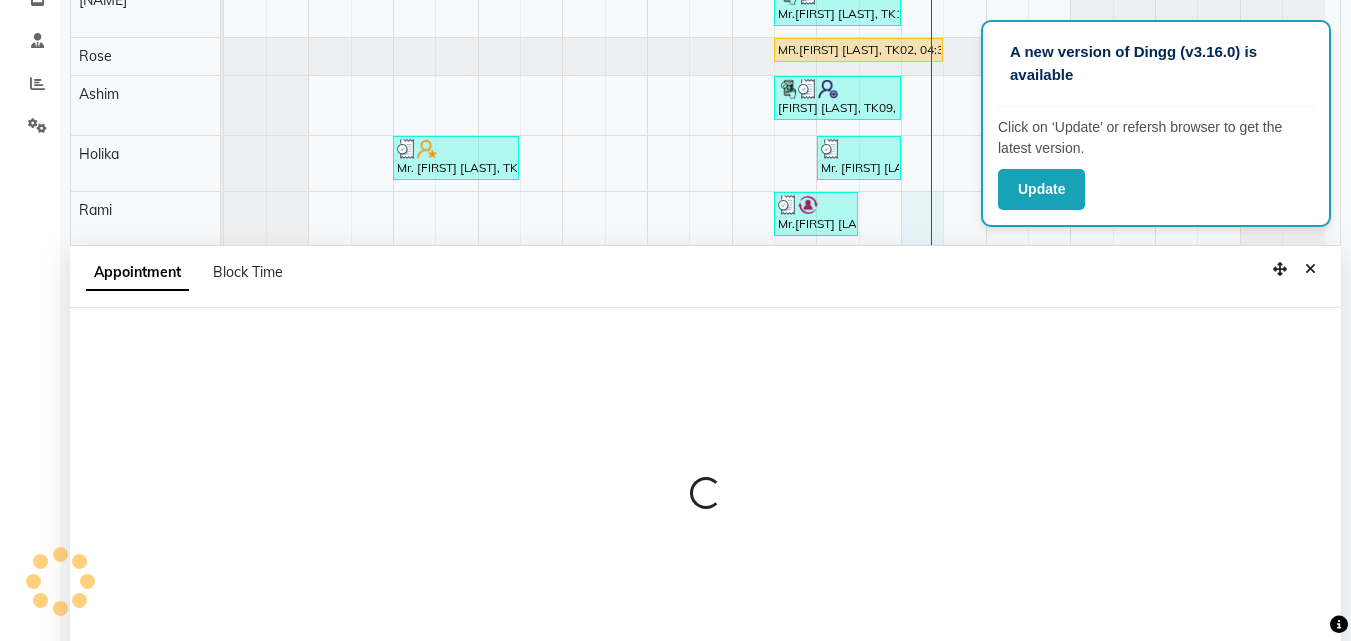 select on "83909" 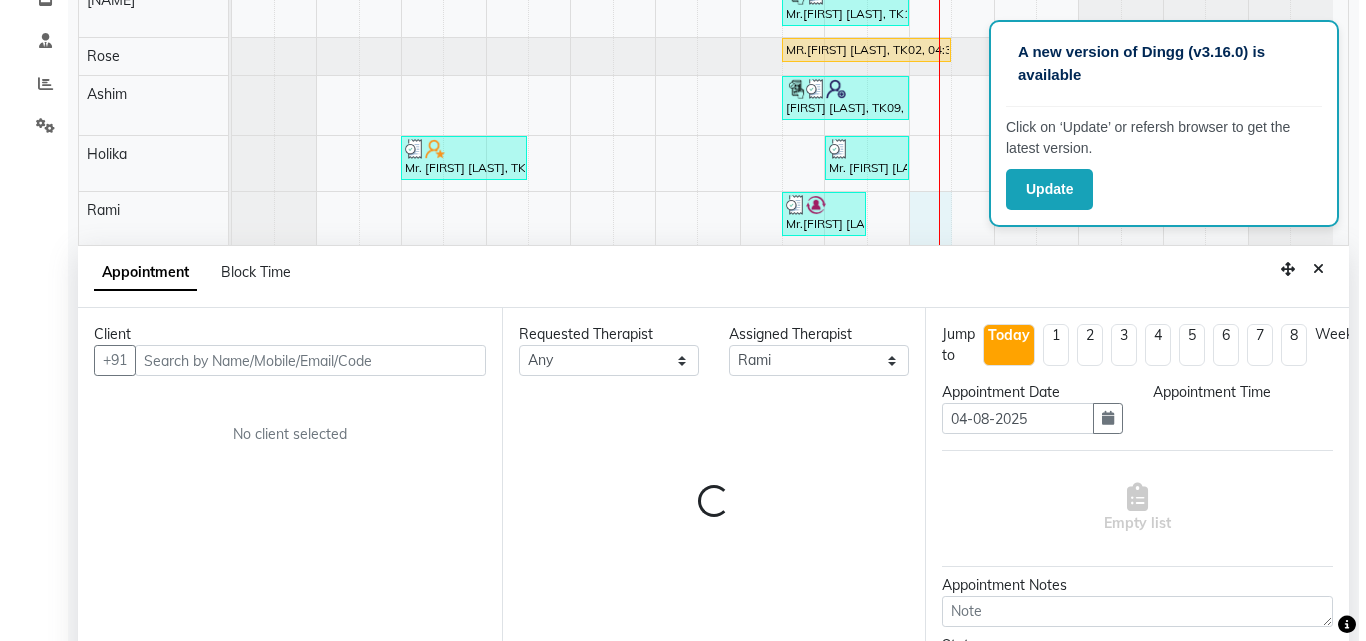 scroll, scrollTop: 377, scrollLeft: 0, axis: vertical 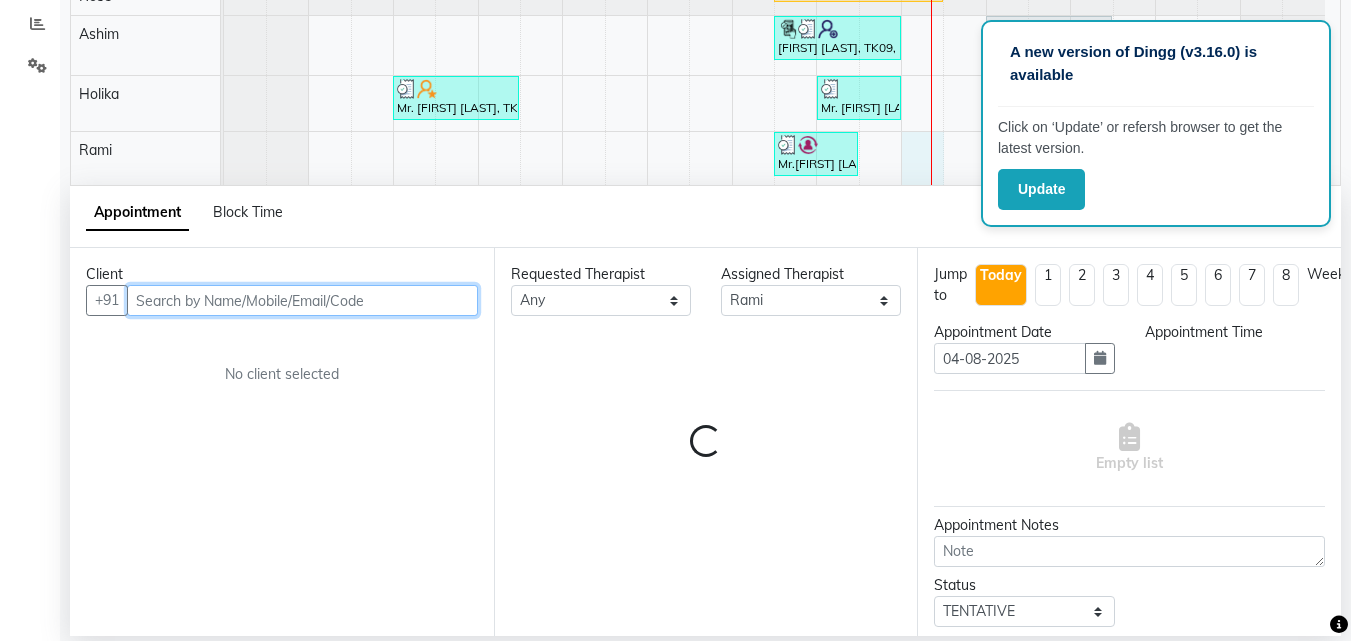 select on "1080" 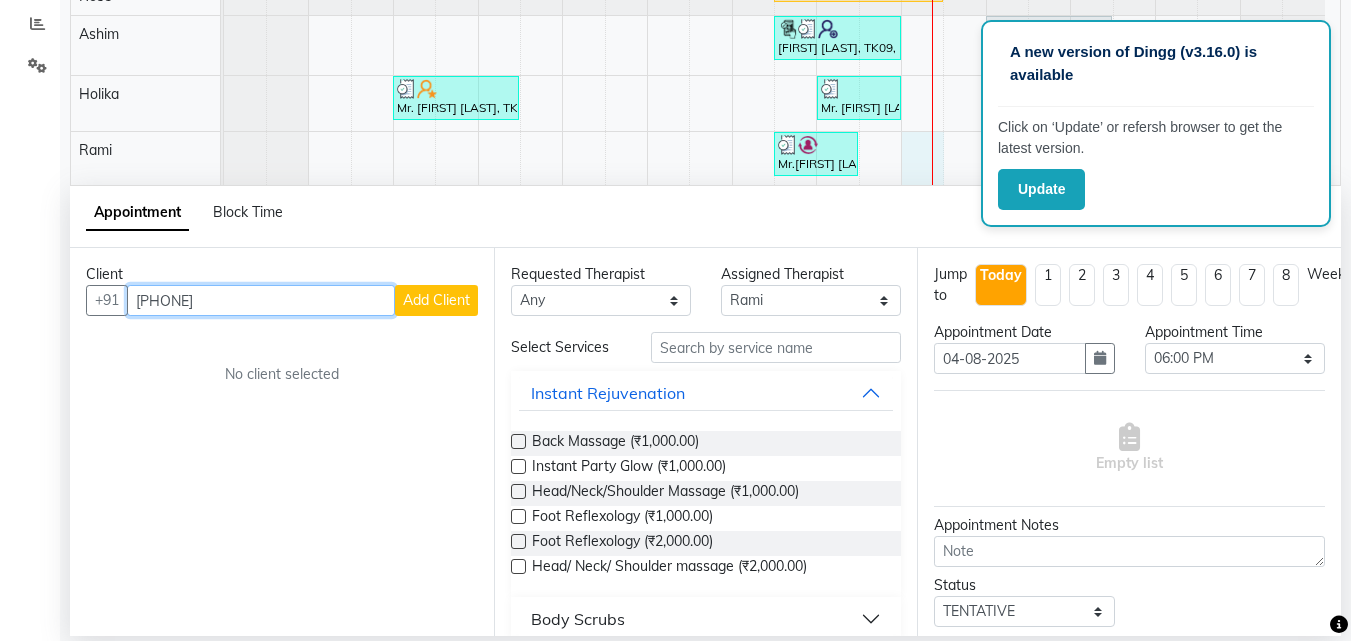 type on "[PHONE]" 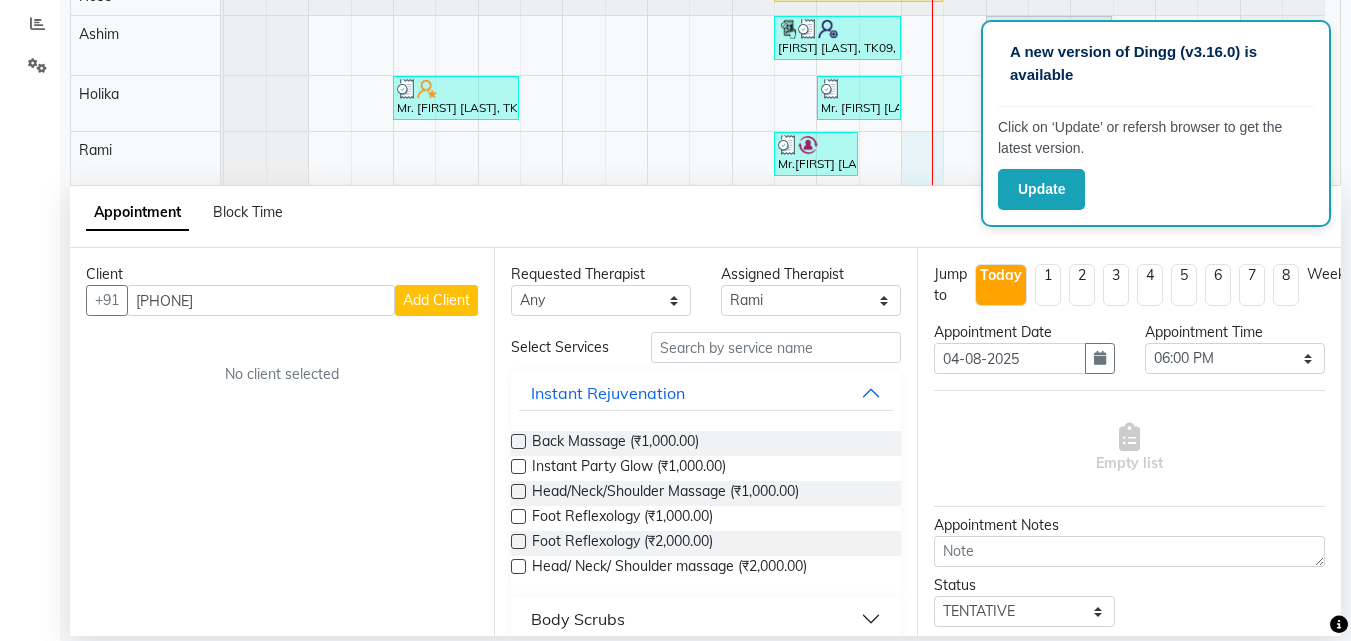 click on "Add Client" at bounding box center (436, 300) 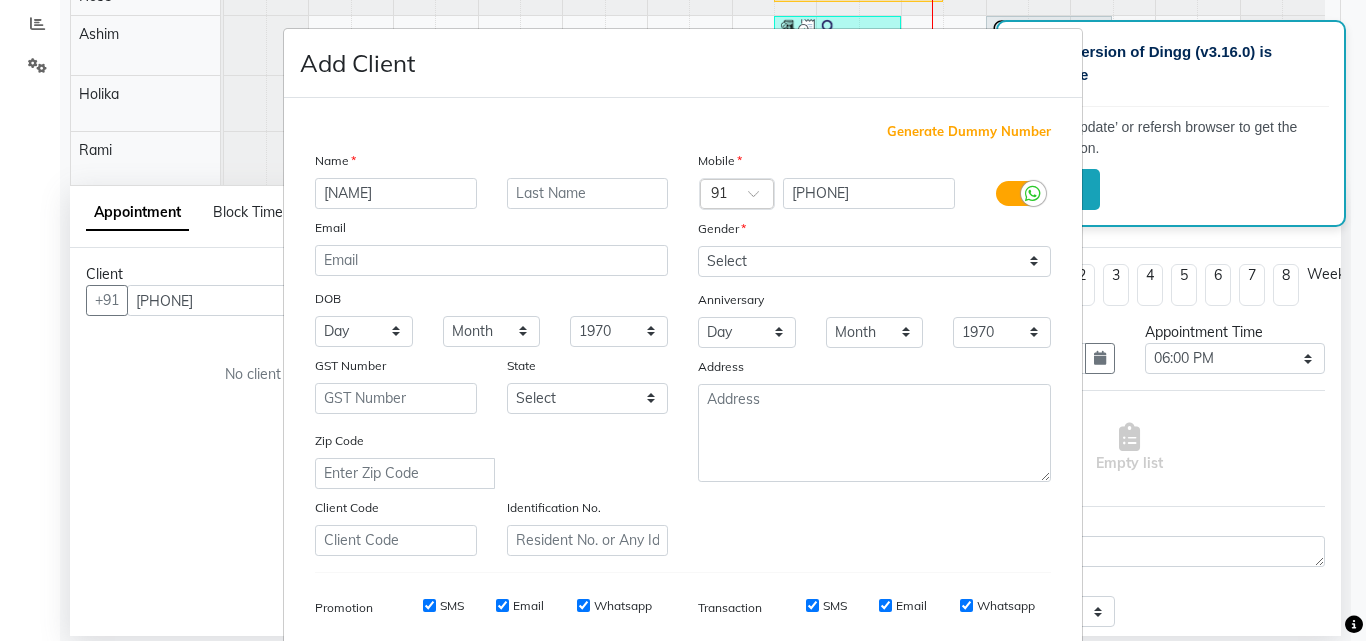 type on "nAYANISH" 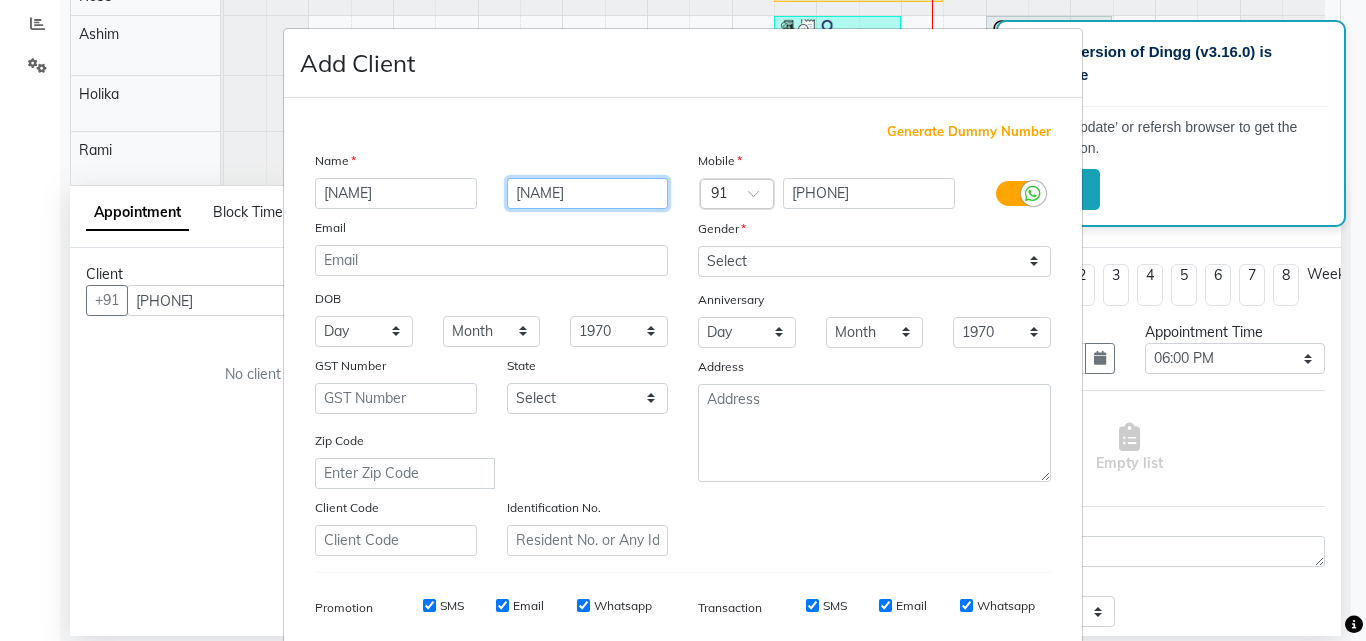 type on "pRABHU" 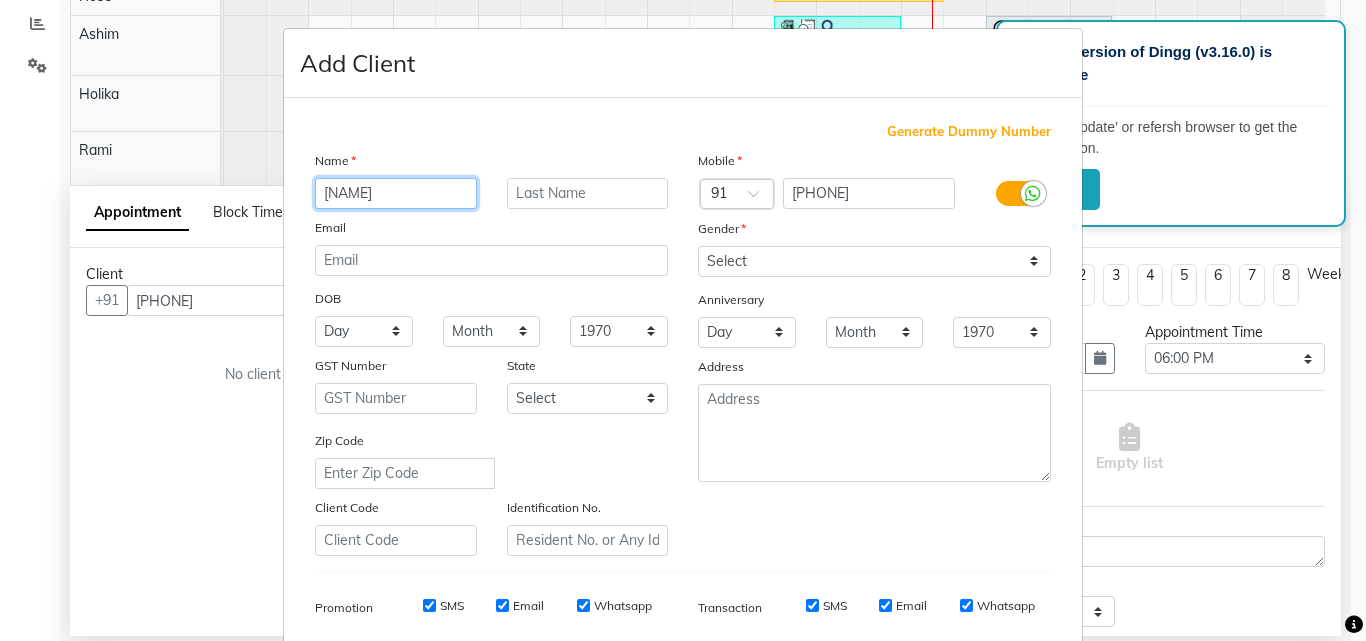 drag, startPoint x: 402, startPoint y: 193, endPoint x: 234, endPoint y: 193, distance: 168 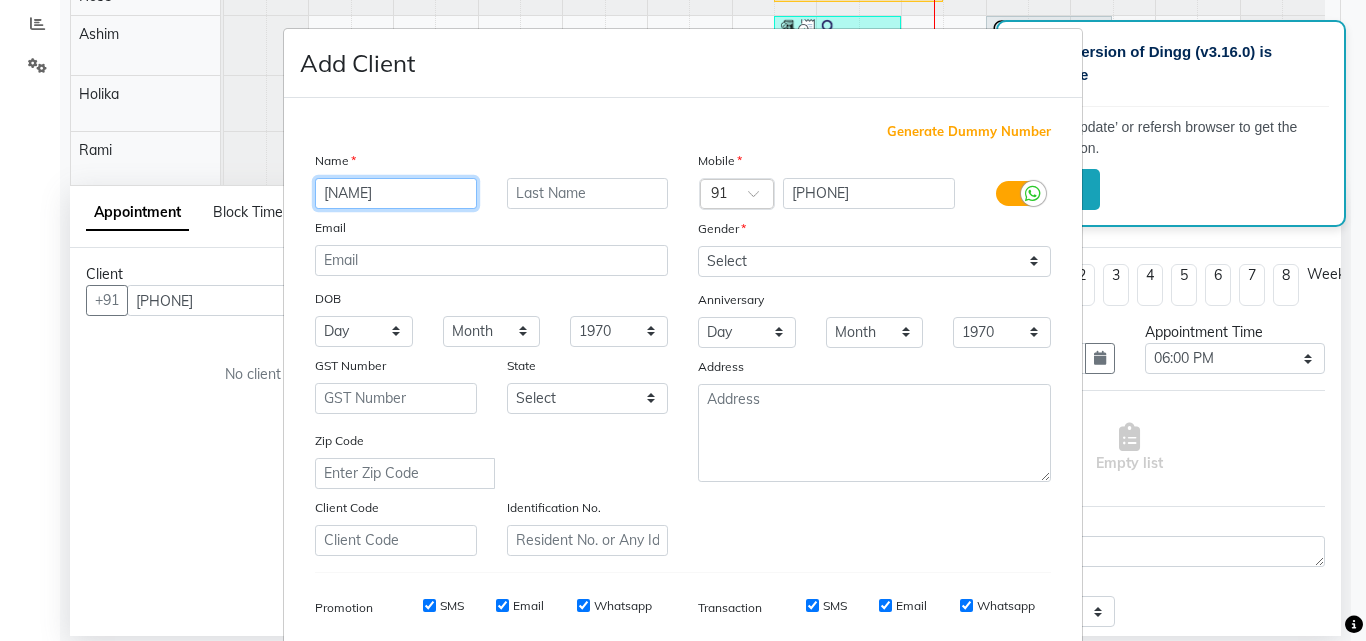 type on "[FIRST]" 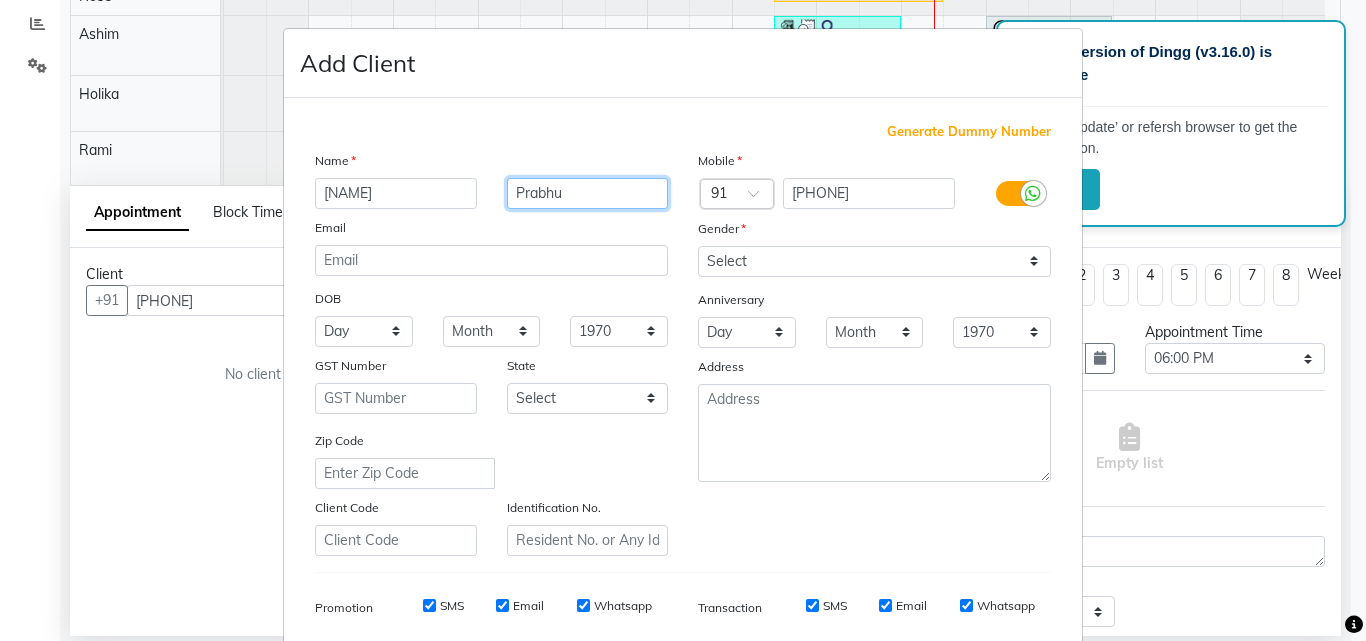type on "Prabhu" 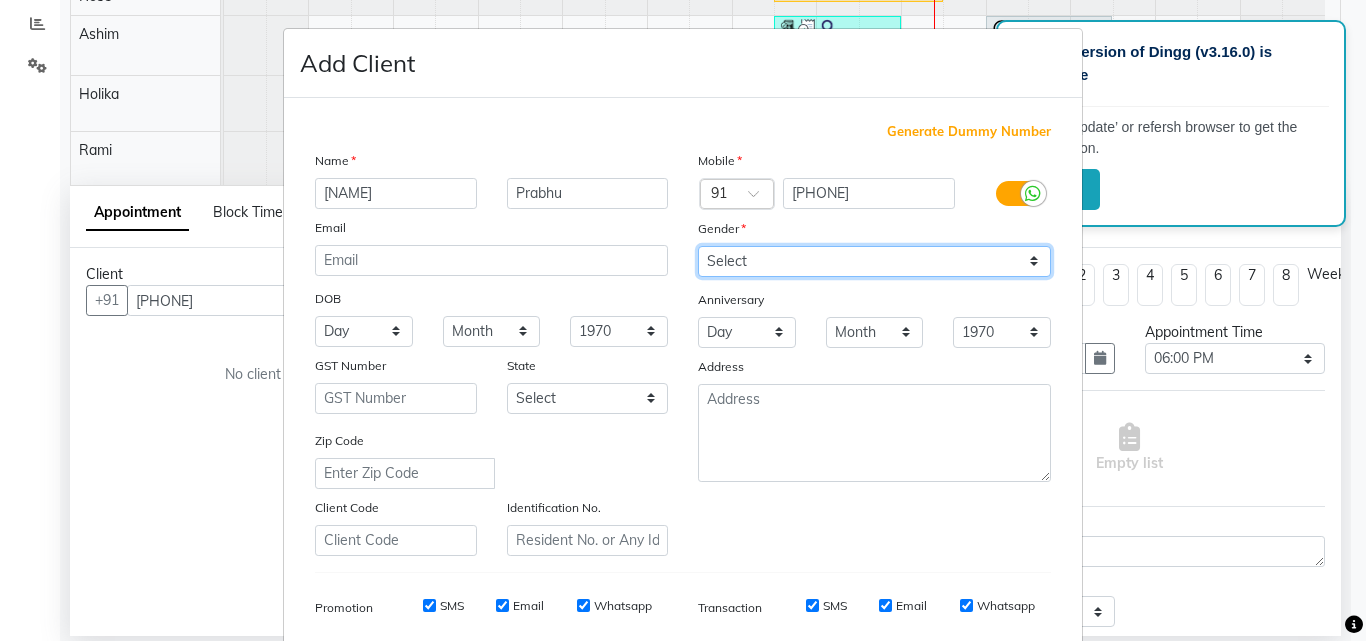 click on "Select Male Female Other Prefer Not To Say" at bounding box center (874, 261) 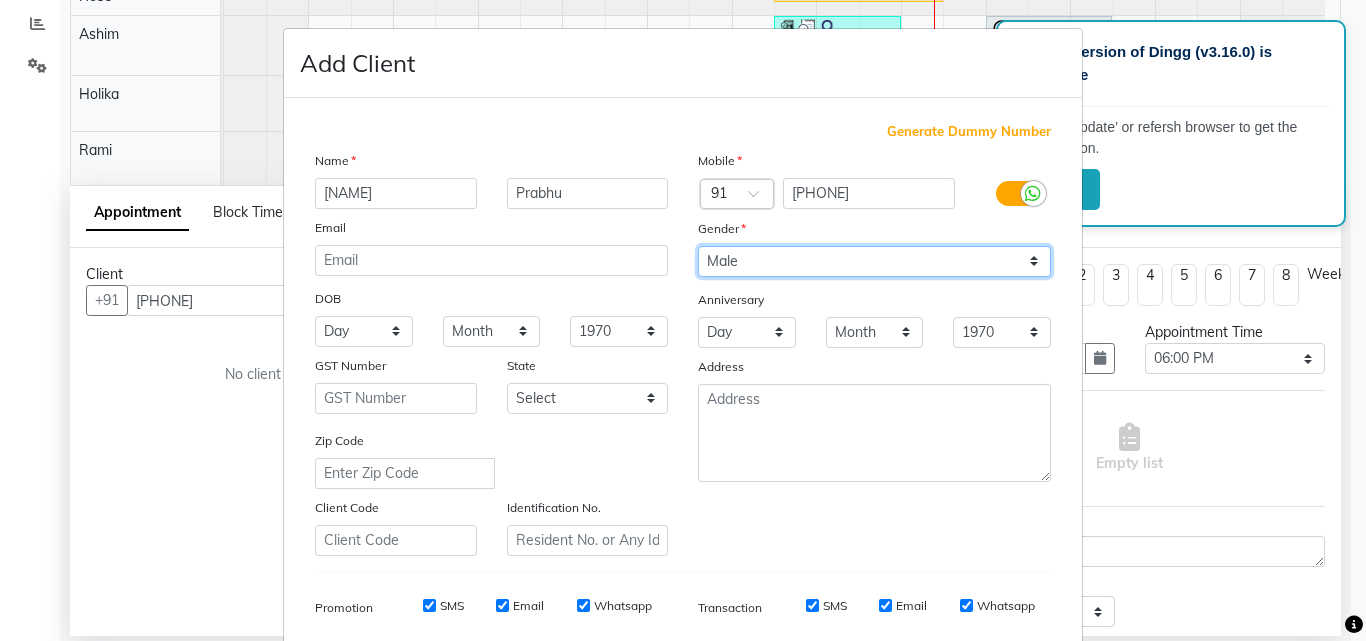 click on "Select Male Female Other Prefer Not To Say" at bounding box center [874, 261] 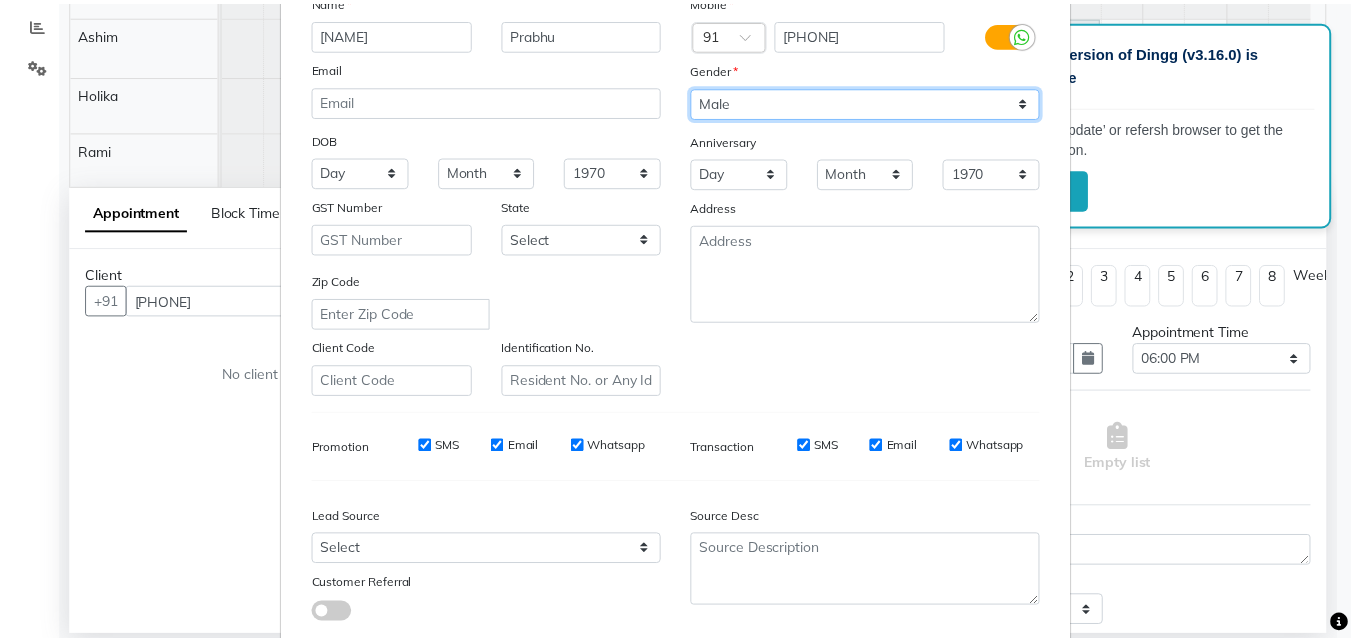 scroll, scrollTop: 282, scrollLeft: 0, axis: vertical 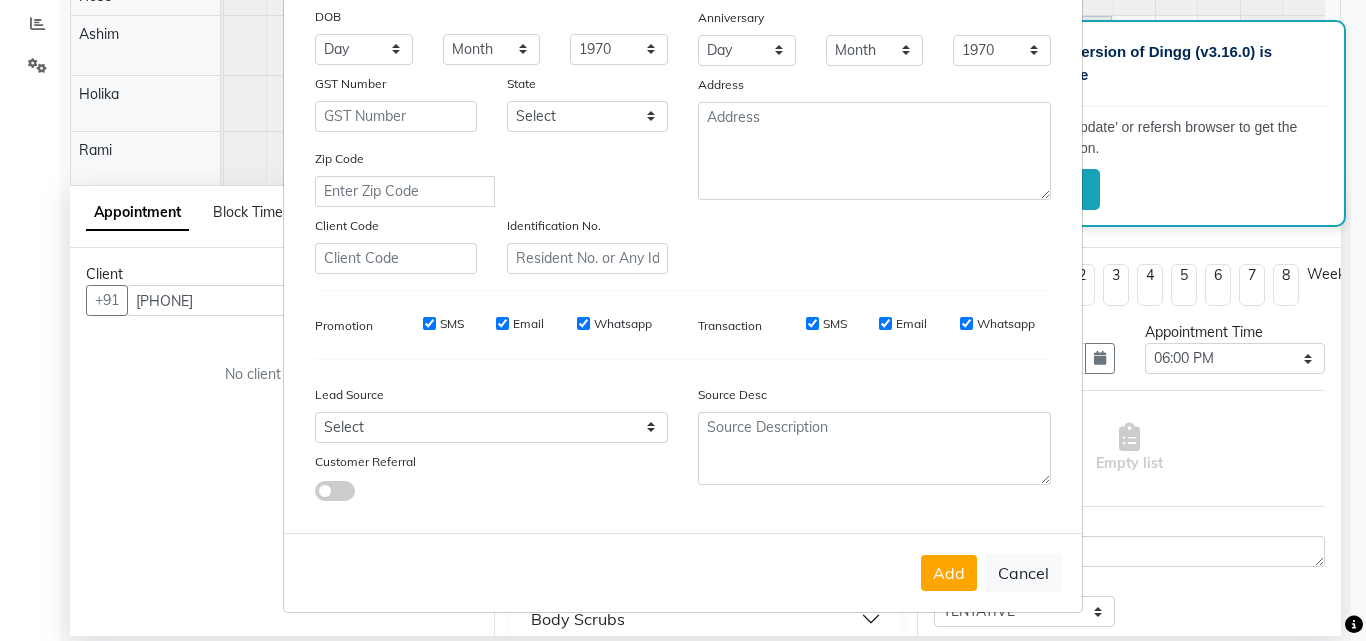 click on "SMS" at bounding box center (429, 323) 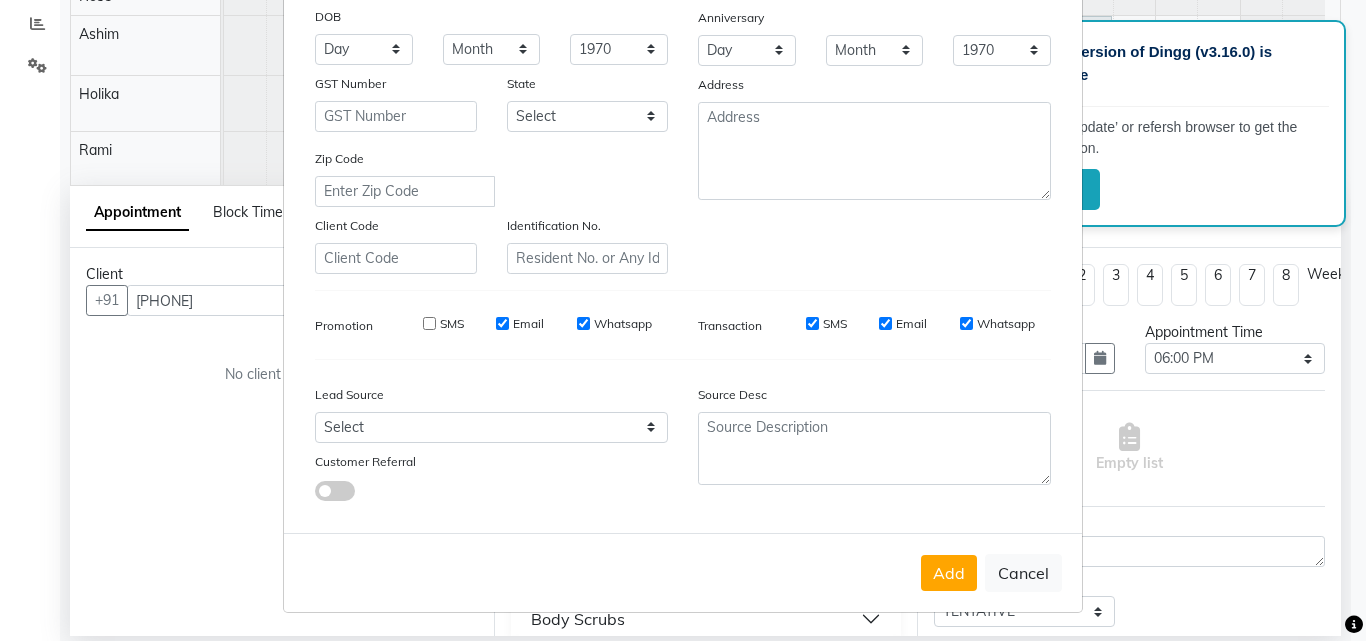 click on "Email" at bounding box center (502, 323) 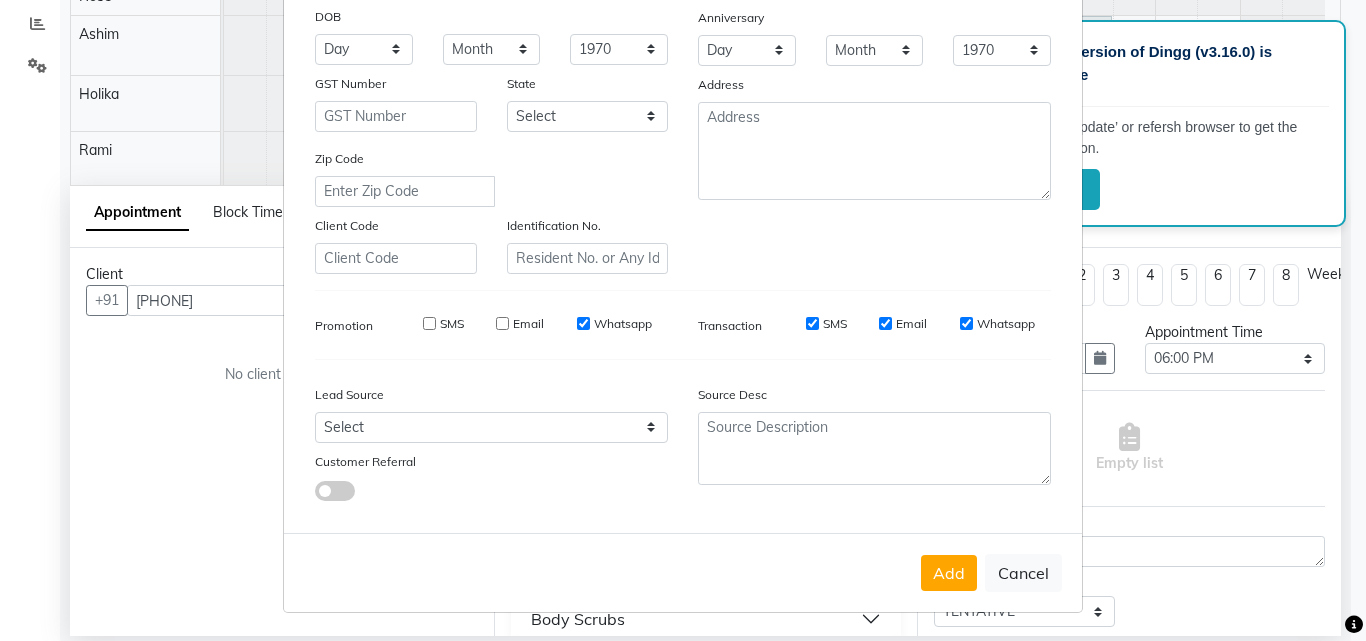 click on "Whatsapp" at bounding box center [583, 323] 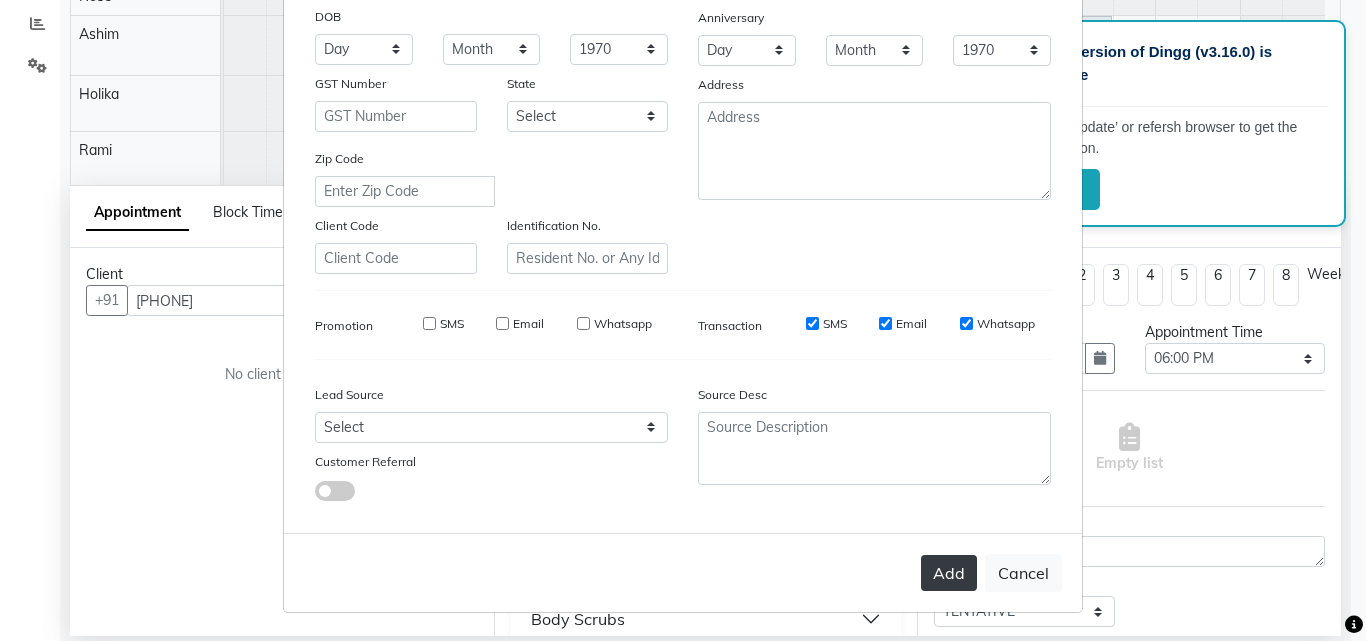 click on "Add" at bounding box center [949, 573] 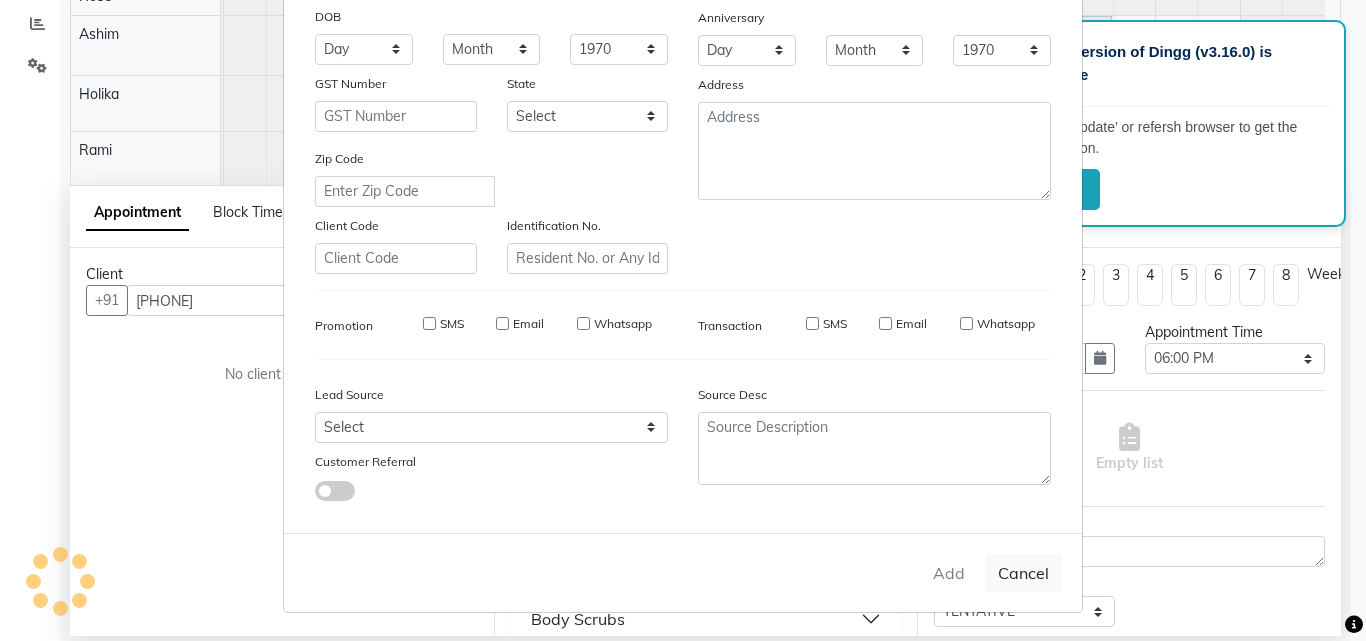 type 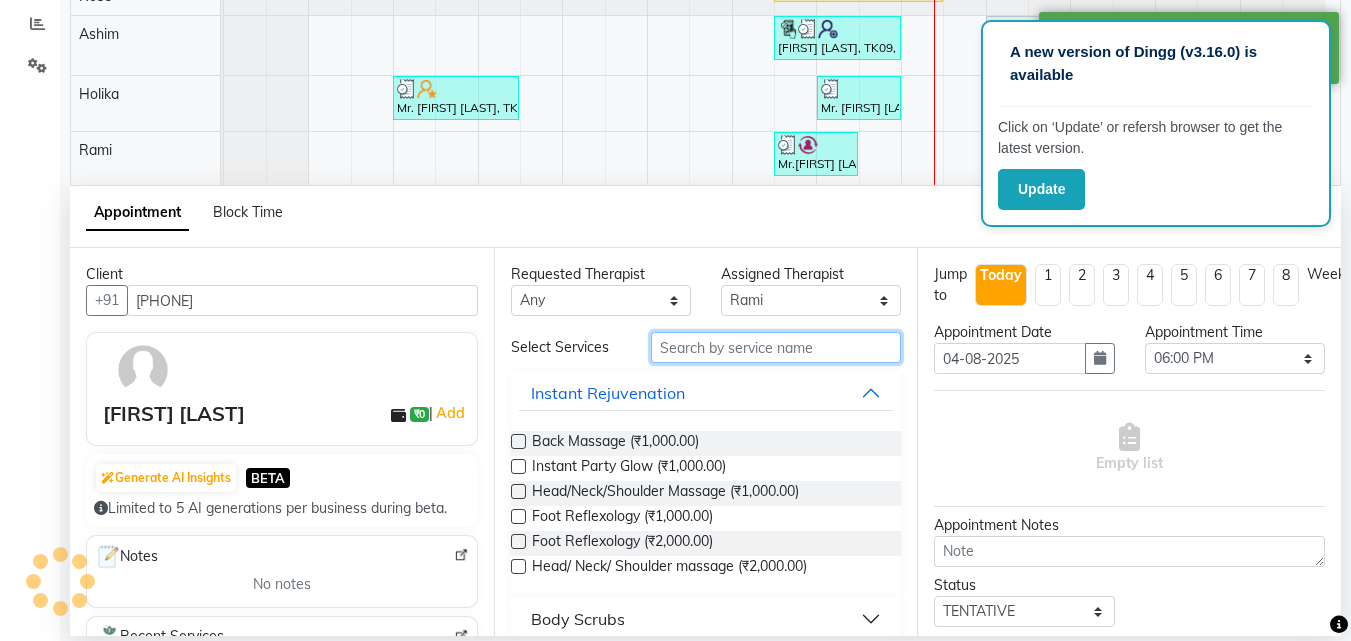 click at bounding box center (776, 347) 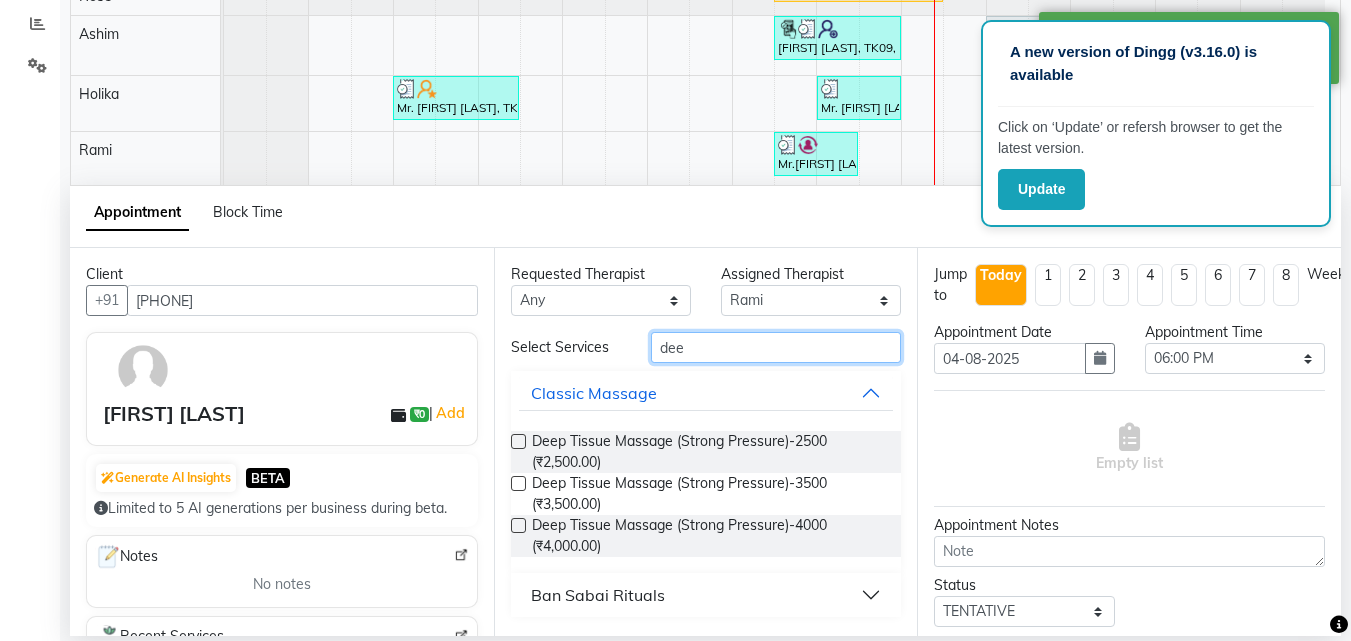type on "dee" 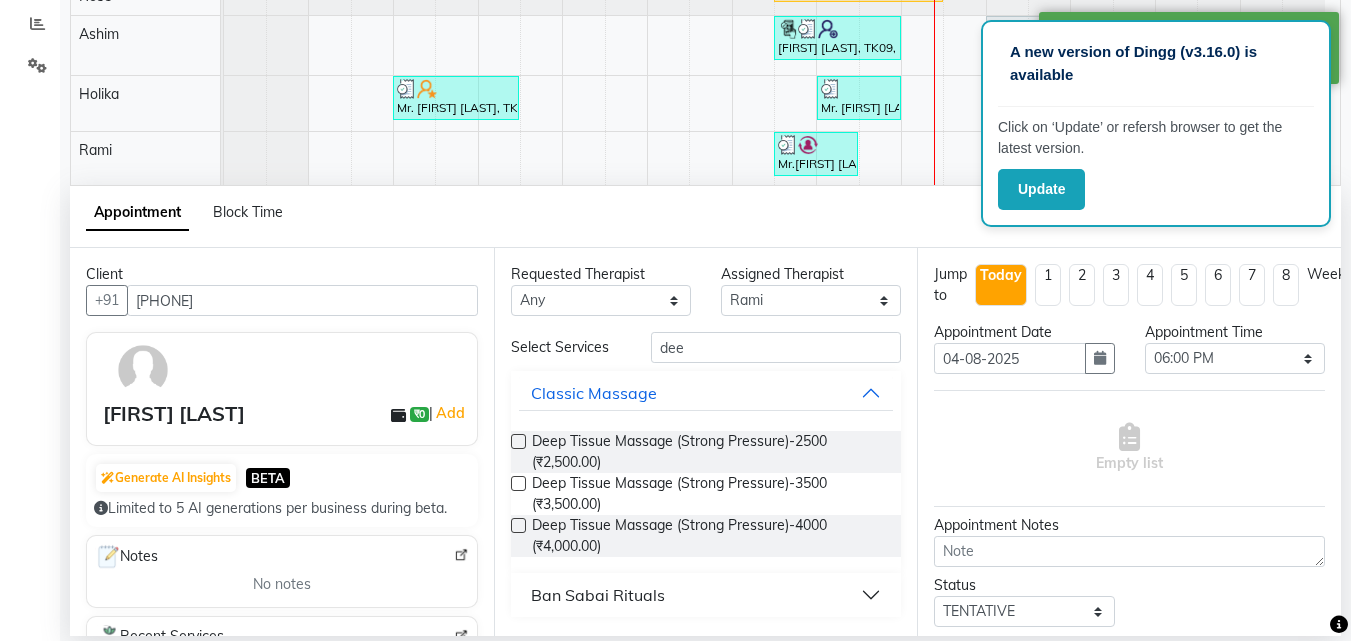 click at bounding box center [518, 441] 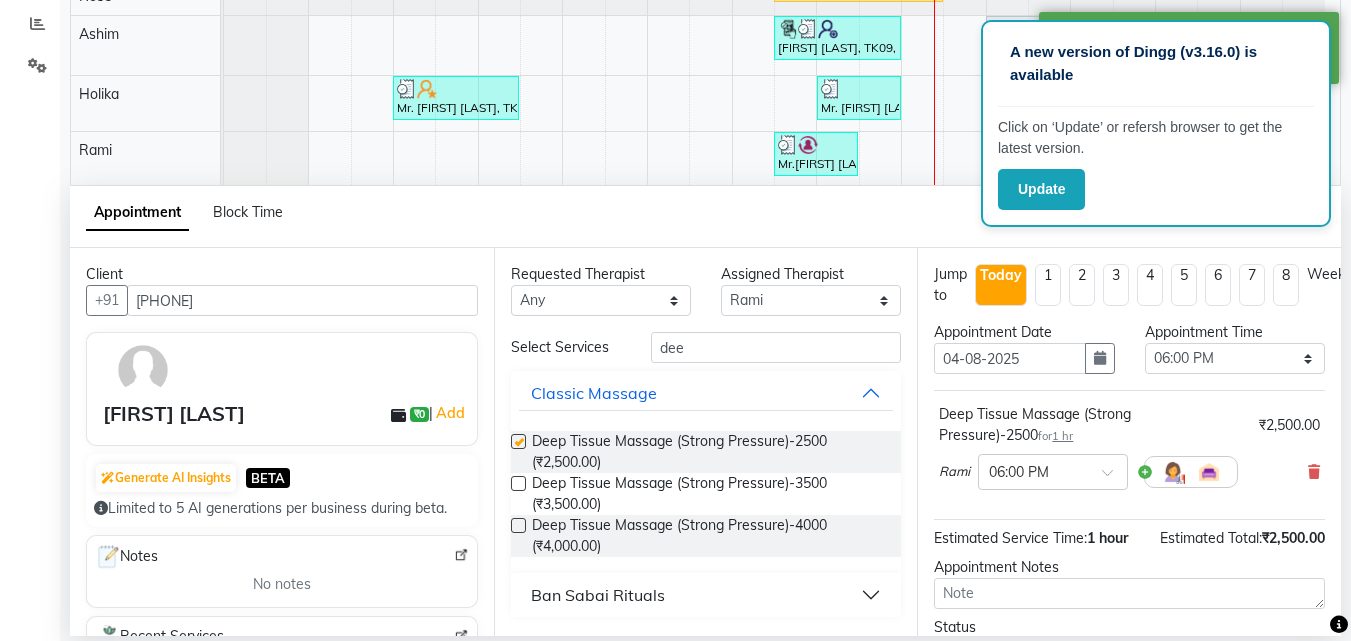 checkbox on "false" 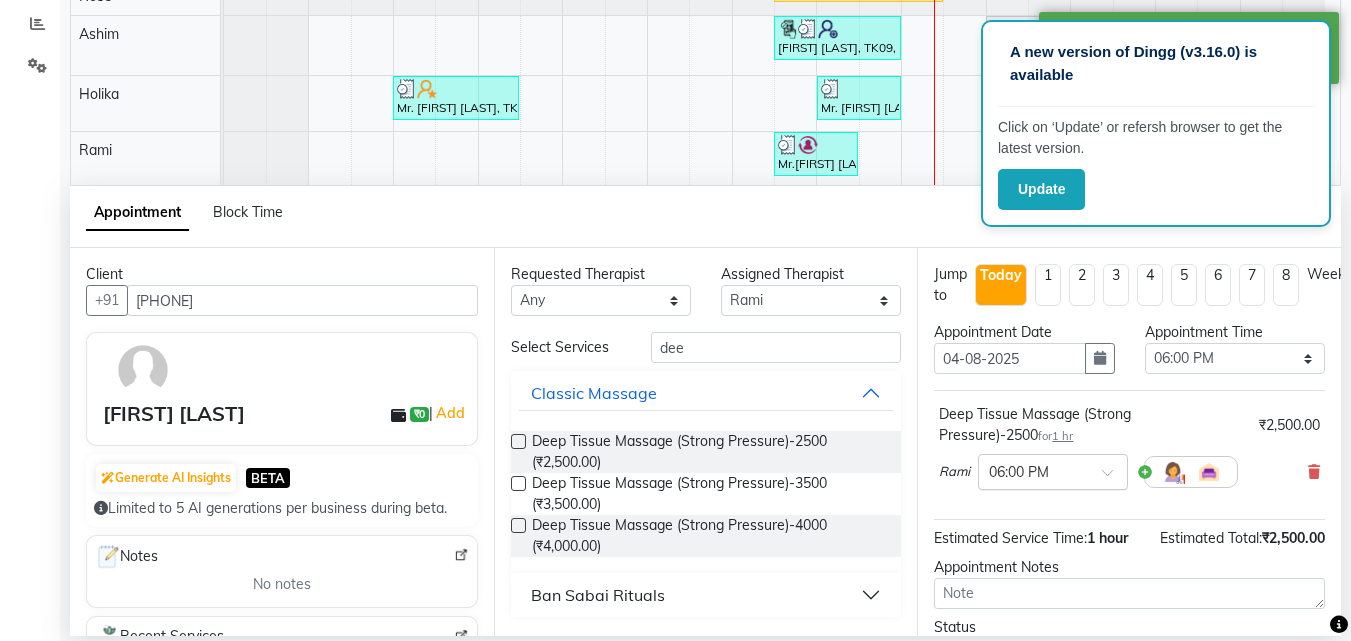 click at bounding box center [1053, 470] 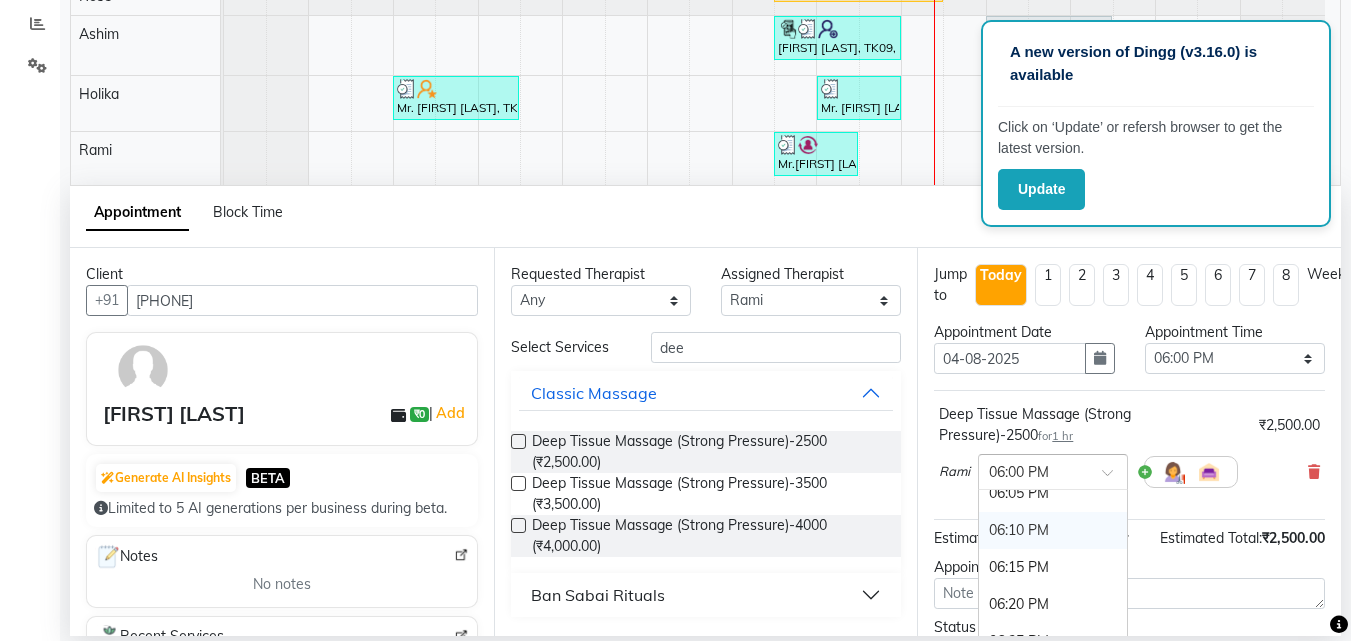 scroll, scrollTop: 3232, scrollLeft: 0, axis: vertical 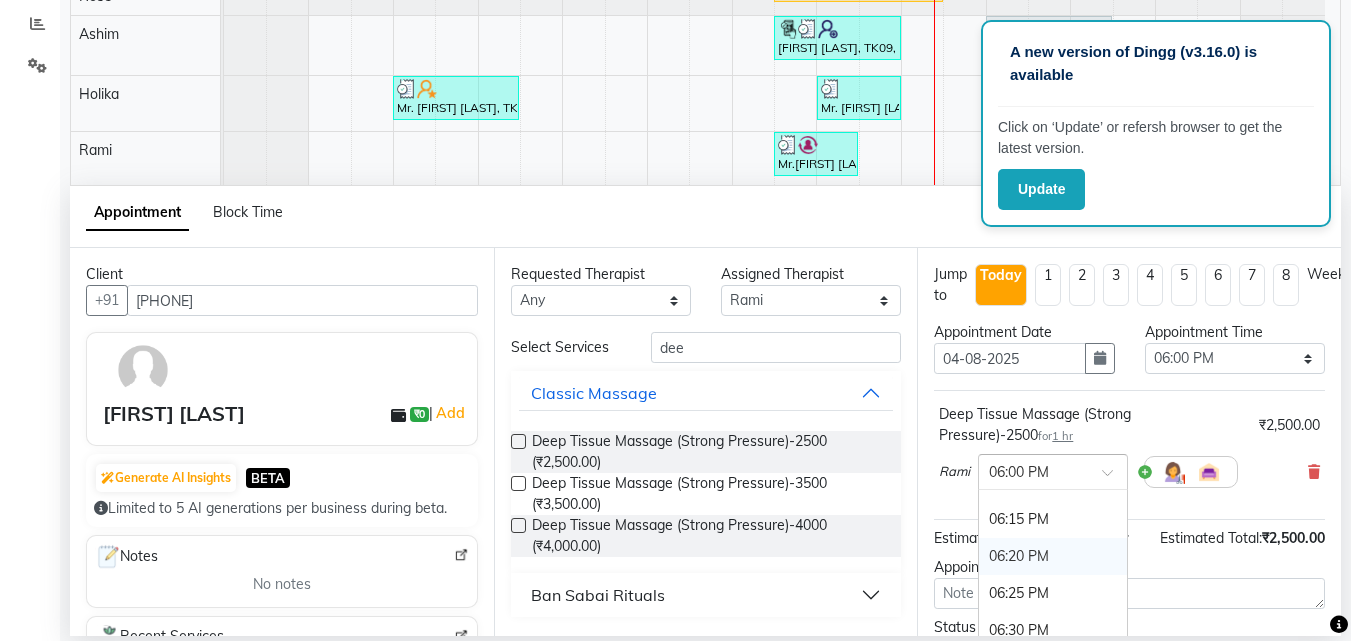 click on "06:20 PM" at bounding box center [1053, 556] 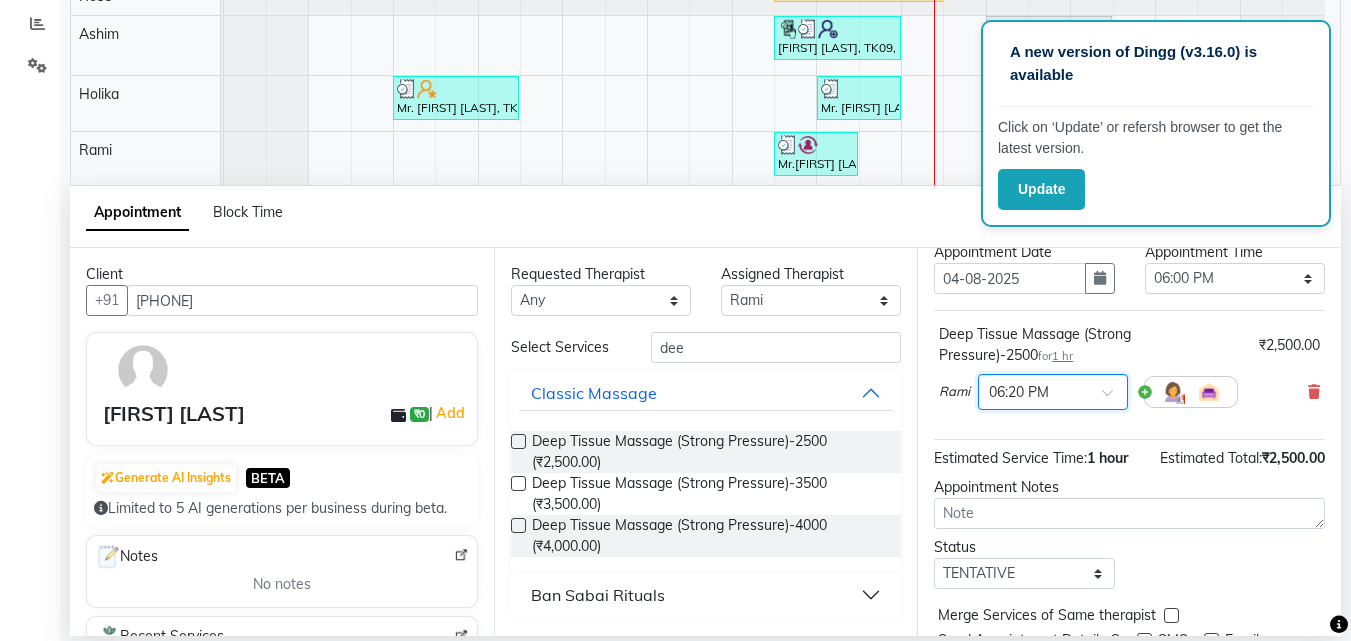 scroll, scrollTop: 174, scrollLeft: 0, axis: vertical 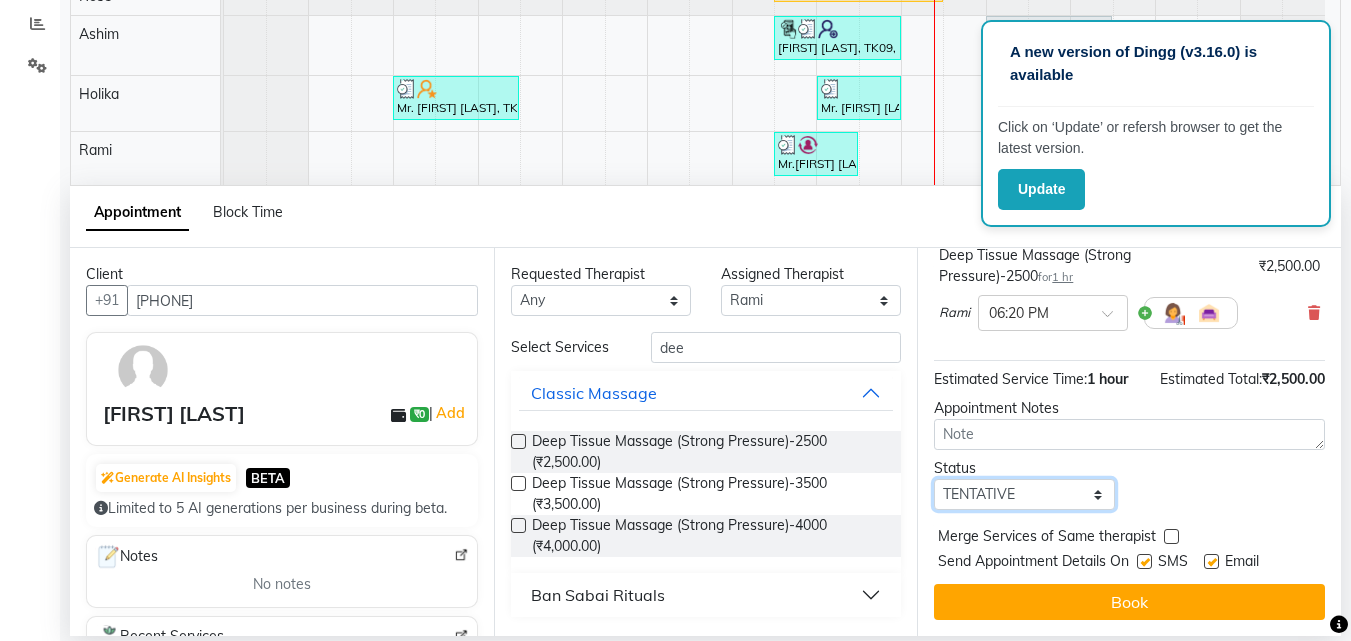 click on "Select TENTATIVE CONFIRM CHECK-IN UPCOMING" at bounding box center (1024, 494) 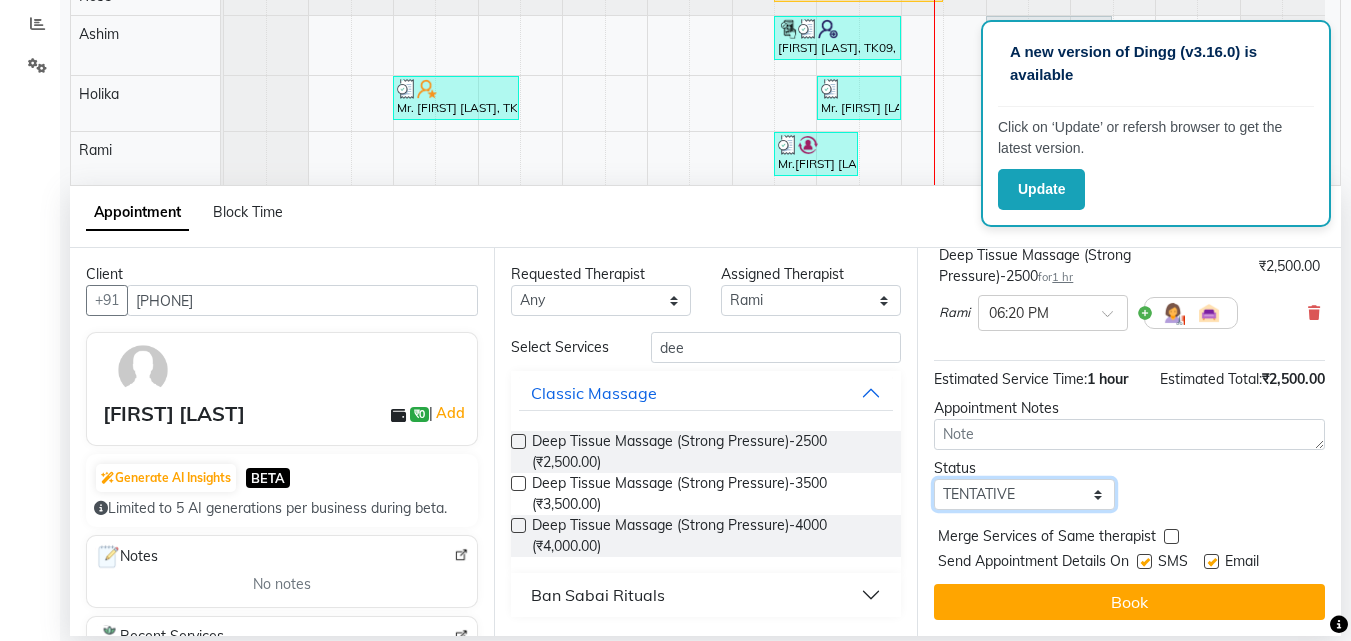 select on "check-in" 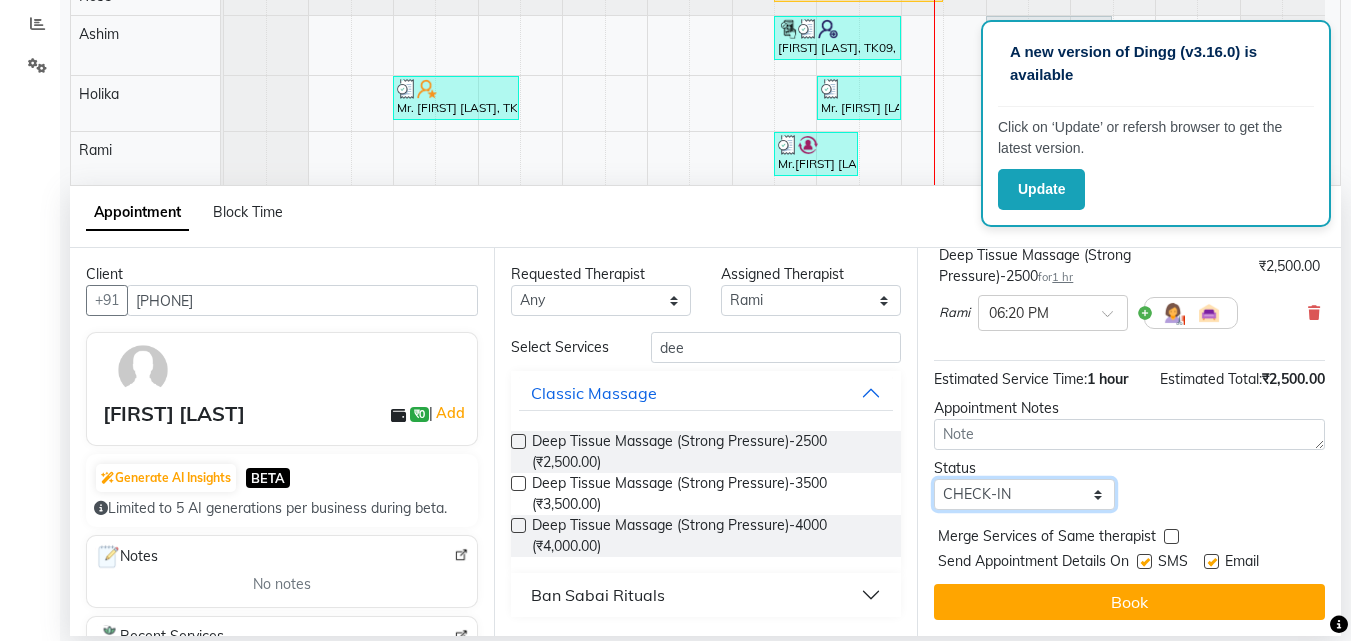 click on "Select TENTATIVE CONFIRM CHECK-IN UPCOMING" at bounding box center (1024, 494) 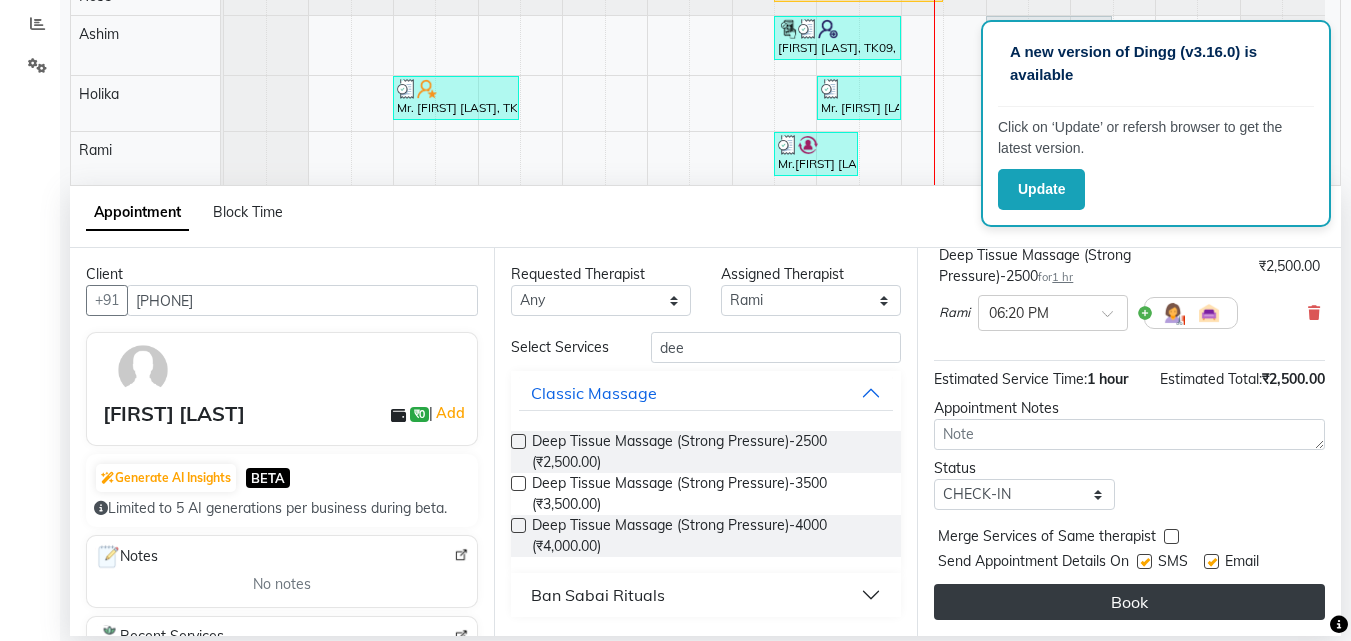 click on "Book" at bounding box center (1129, 602) 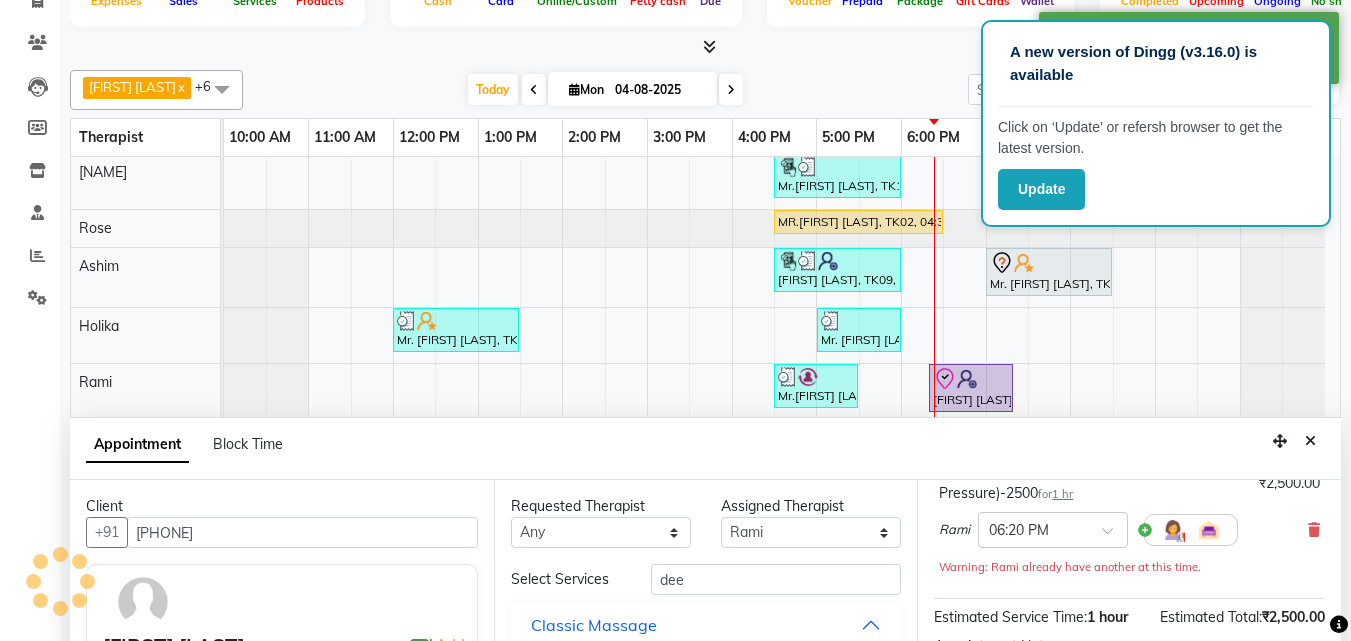 scroll, scrollTop: 0, scrollLeft: 0, axis: both 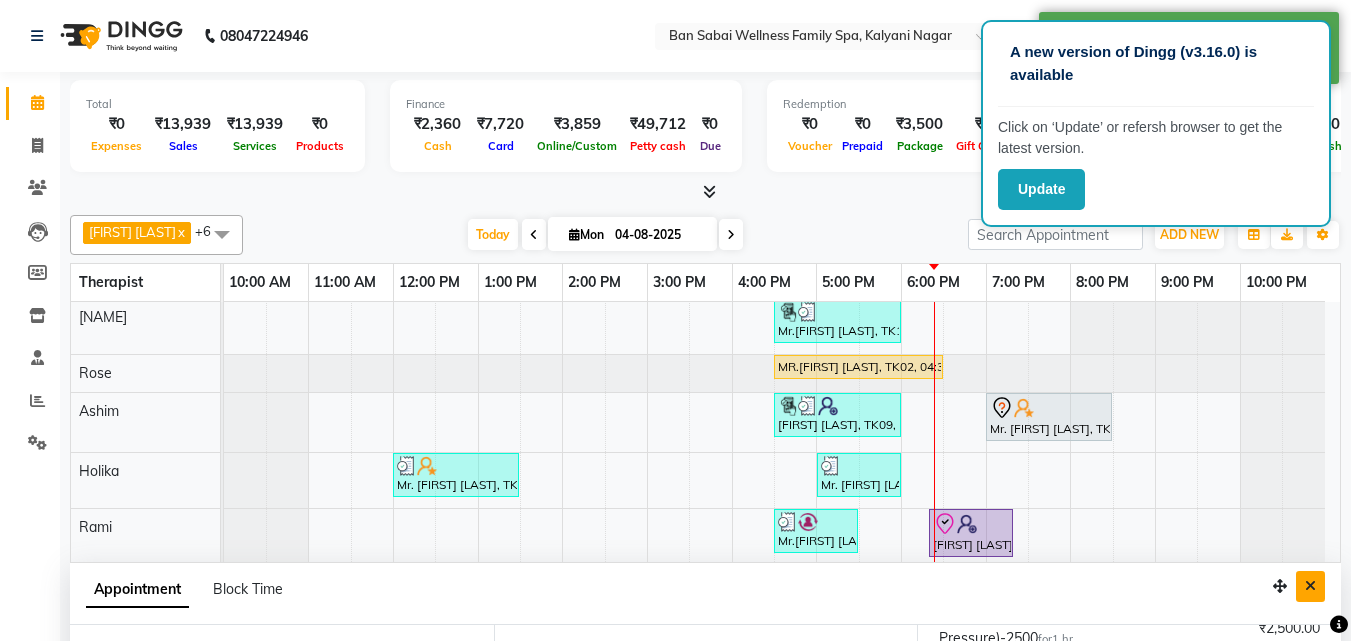click at bounding box center (1310, 586) 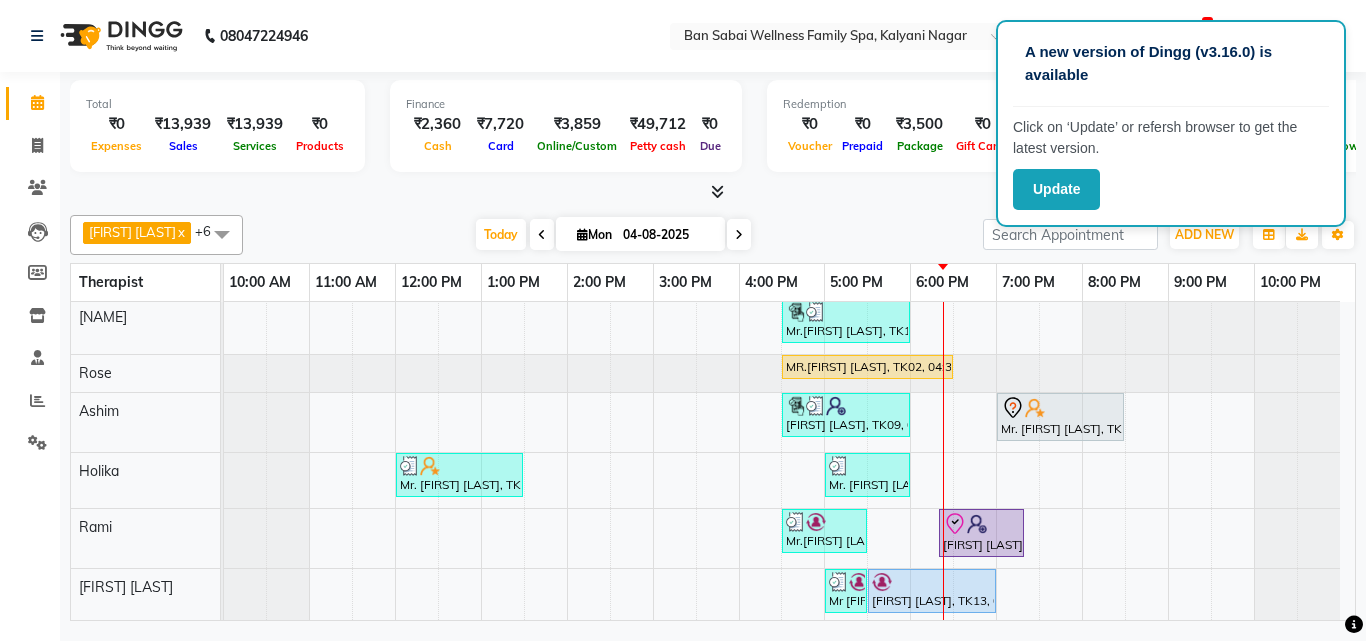 click on "Ana Bviimai  x Ashim  x Beni  x Holika  x Lemmi  x Rami  x Rose  x +6 Select All Ana Bviimai Ashim Beni Ellie  Holika Lemmi Rami Rinsit Ronra Rose Today  Mon 04-08-2025 Toggle Dropdown Add Appointment Add Invoice Add Expense Add Attendance Add Client Add Transaction Toggle Dropdown Add Appointment Add Invoice Add Expense Add Attendance Add Client ADD NEW Toggle Dropdown Add Appointment Add Invoice Add Expense Add Attendance Add Client Add Transaction Ana Bviimai  x Ashim  x Beni  x Holika  x Lemmi  x Rami  x Rose  x +6 Select All Ana Bviimai Ashim Beni Ellie  Holika Lemmi Rami Rinsit Ronra Rose Group By  Staff View   Room View  View as Vertical  Vertical - Week View  Horizontal  Horizontal - Week View  List  Toggle Dropdown Calendar Settings Manage Tags   Arrange Therapists   Reset Therapists  Full Screen  Show Available Stylist  Appointment Form Zoom 50% Therapist 10:00 AM 11:00 AM 12:00 PM 1:00 PM 2:00 PM 3:00 PM 4:00 PM 5:00 PM 6:00 PM 7:00 PM 8:00 PM 9:00 PM 10:00 PM Lemmi Beni Rose Ashim" 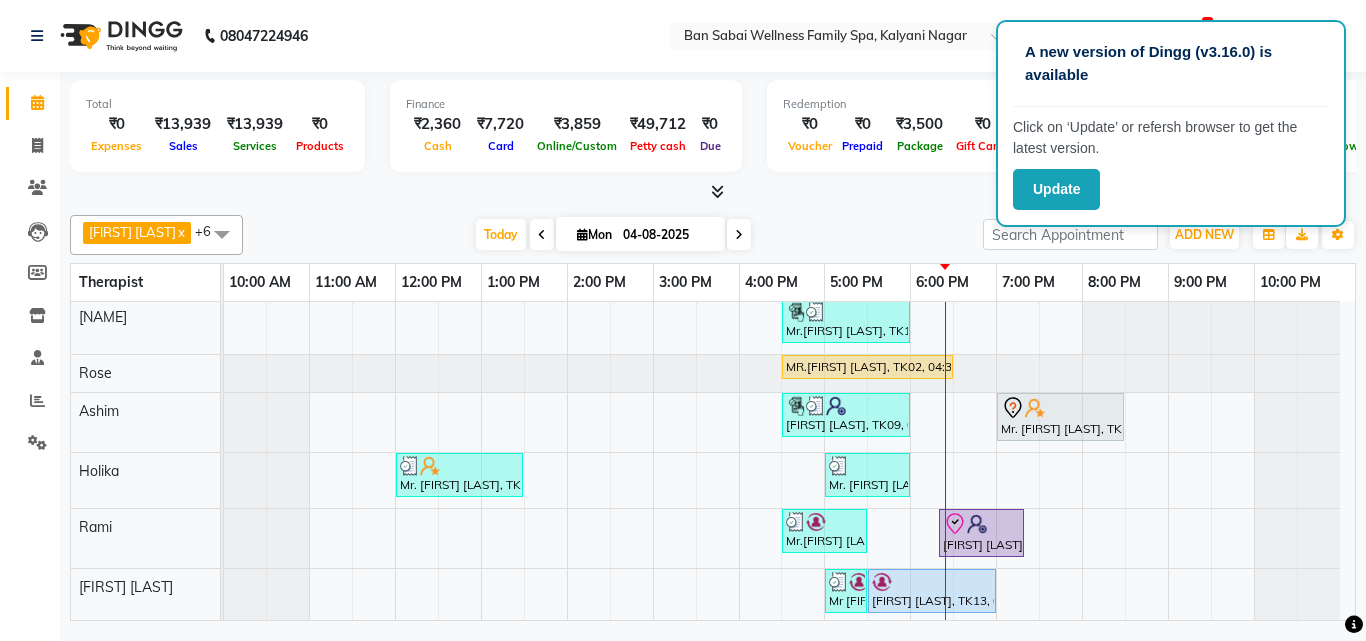 click at bounding box center (717, 191) 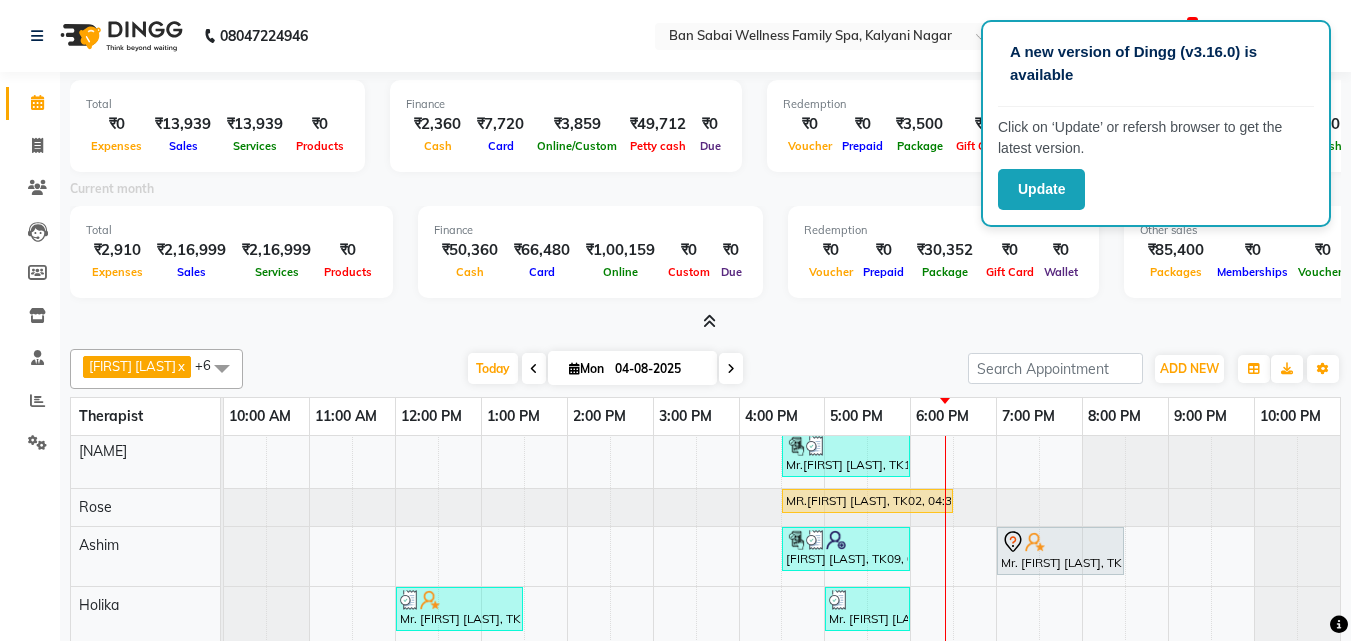 scroll, scrollTop: 78, scrollLeft: 0, axis: vertical 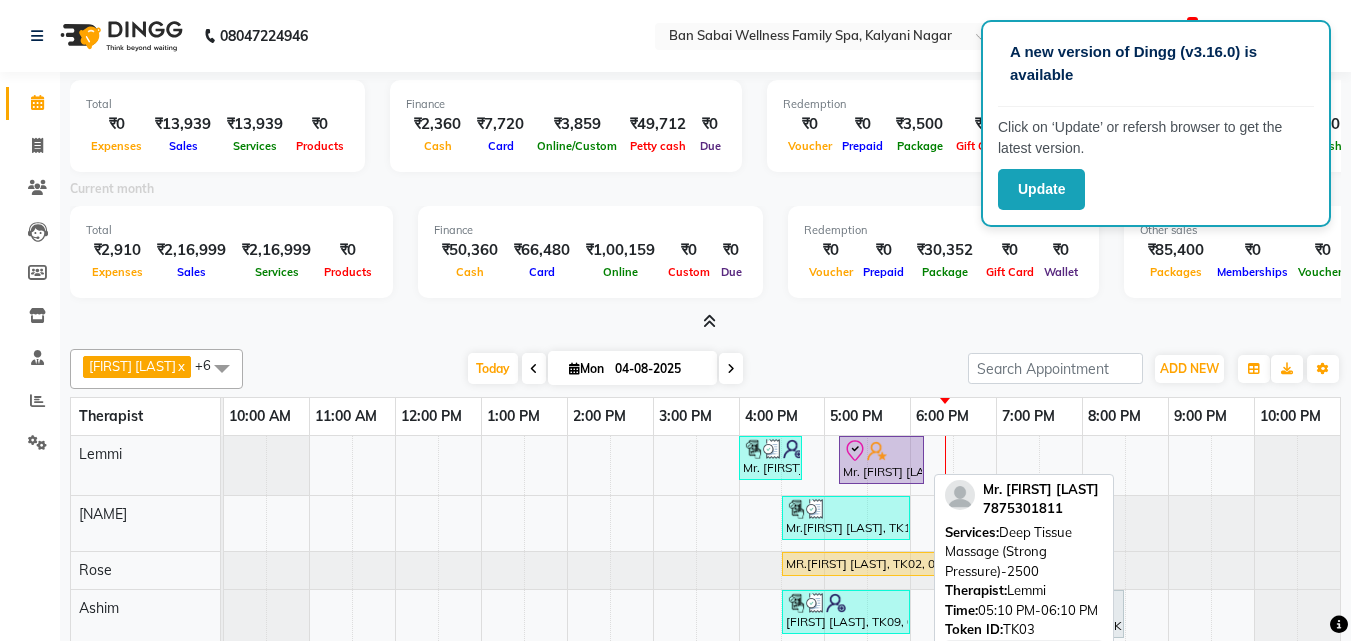 click on "Mr. [FIRST] [LAST], TK03, 05:10 PM-06:10 PM, Deep Tissue Massage (Strong Pressure)-2500" at bounding box center [881, 460] 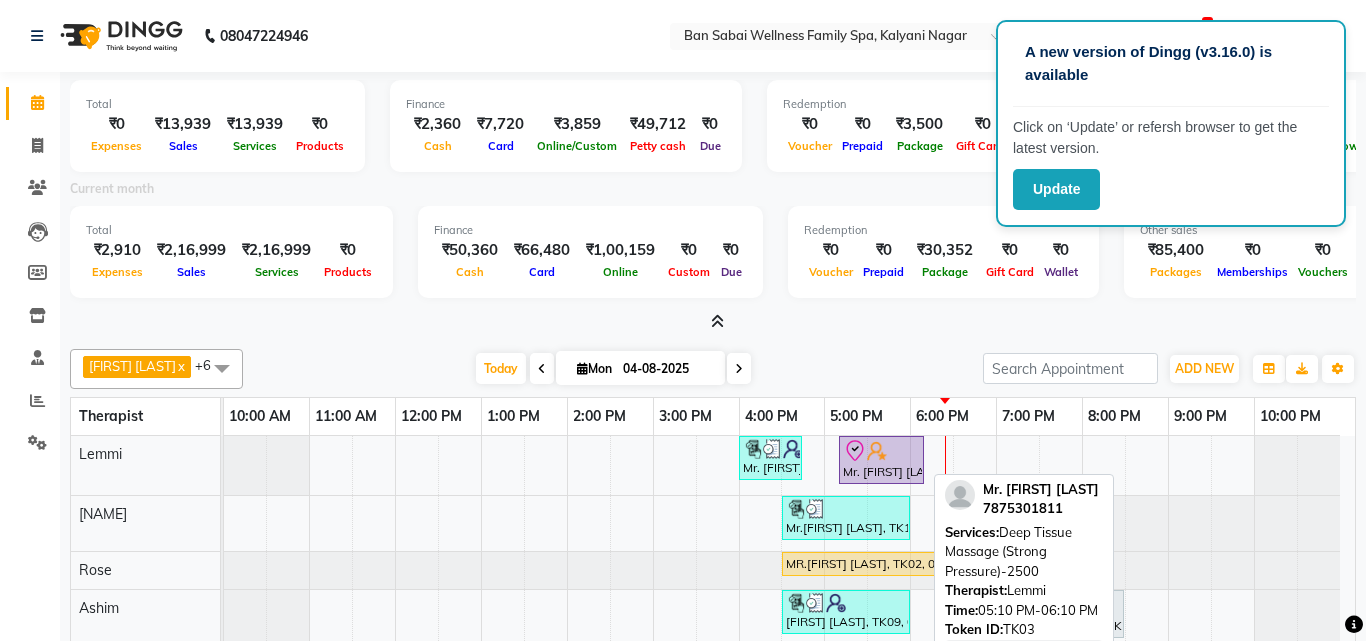 select on "8" 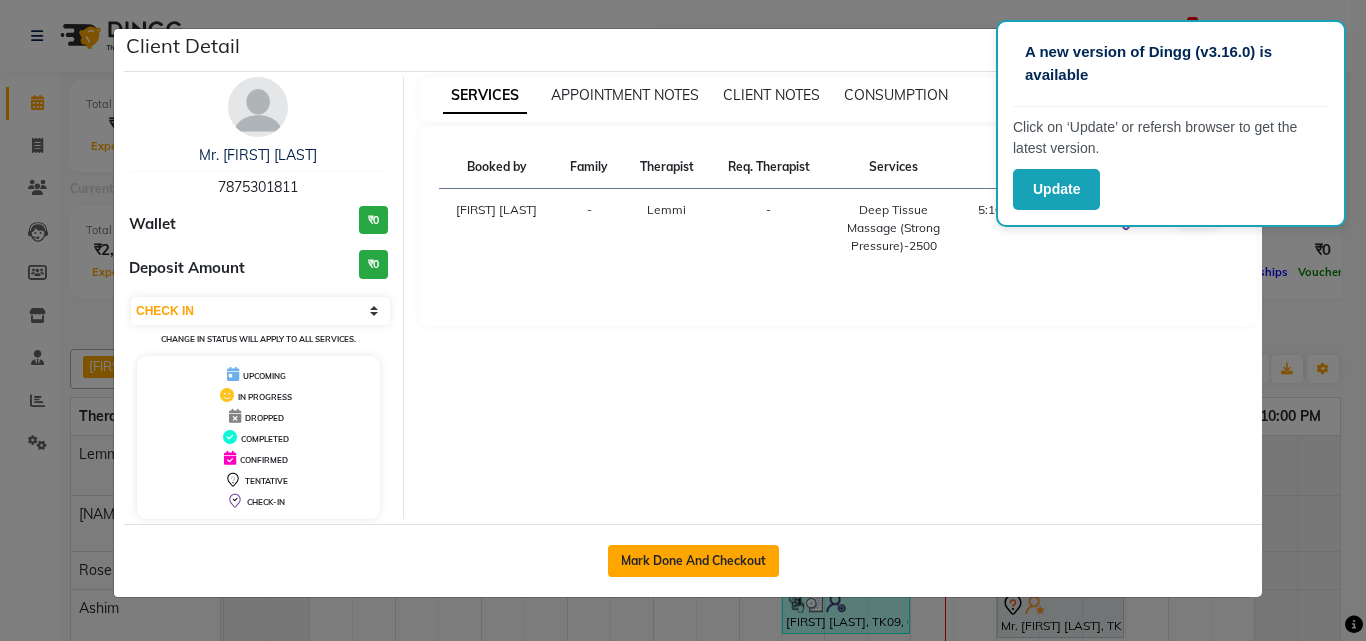 click on "Mark Done And Checkout" 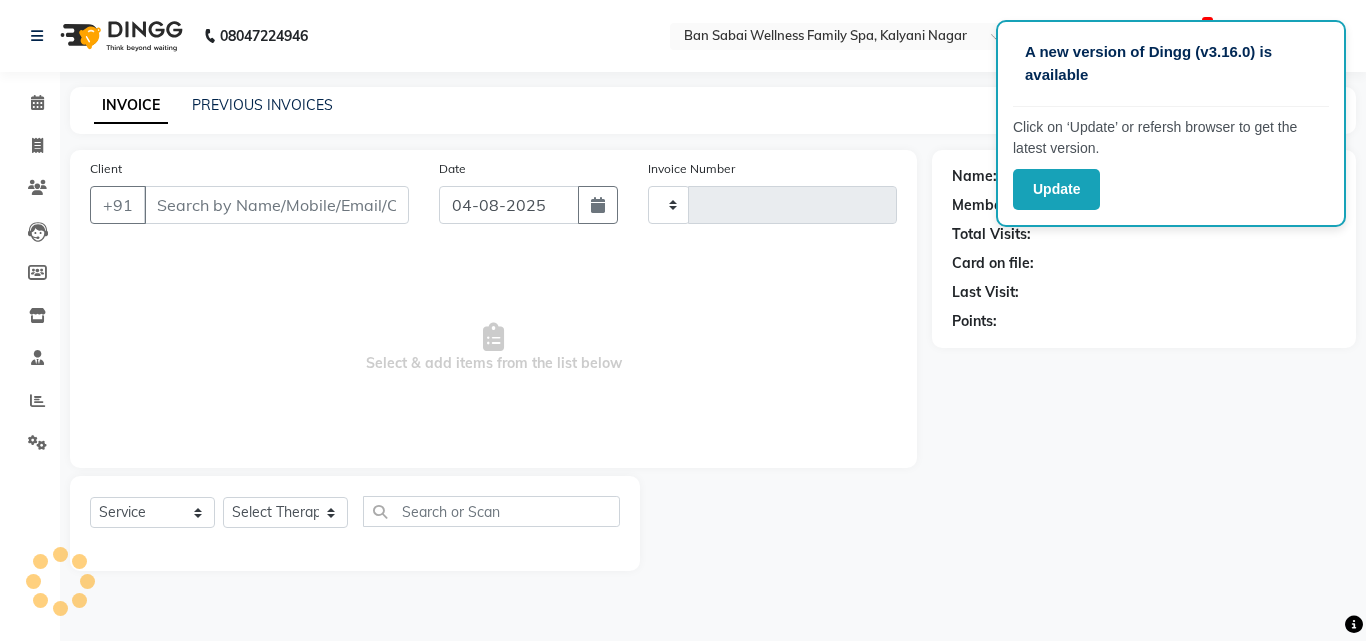 type on "1799" 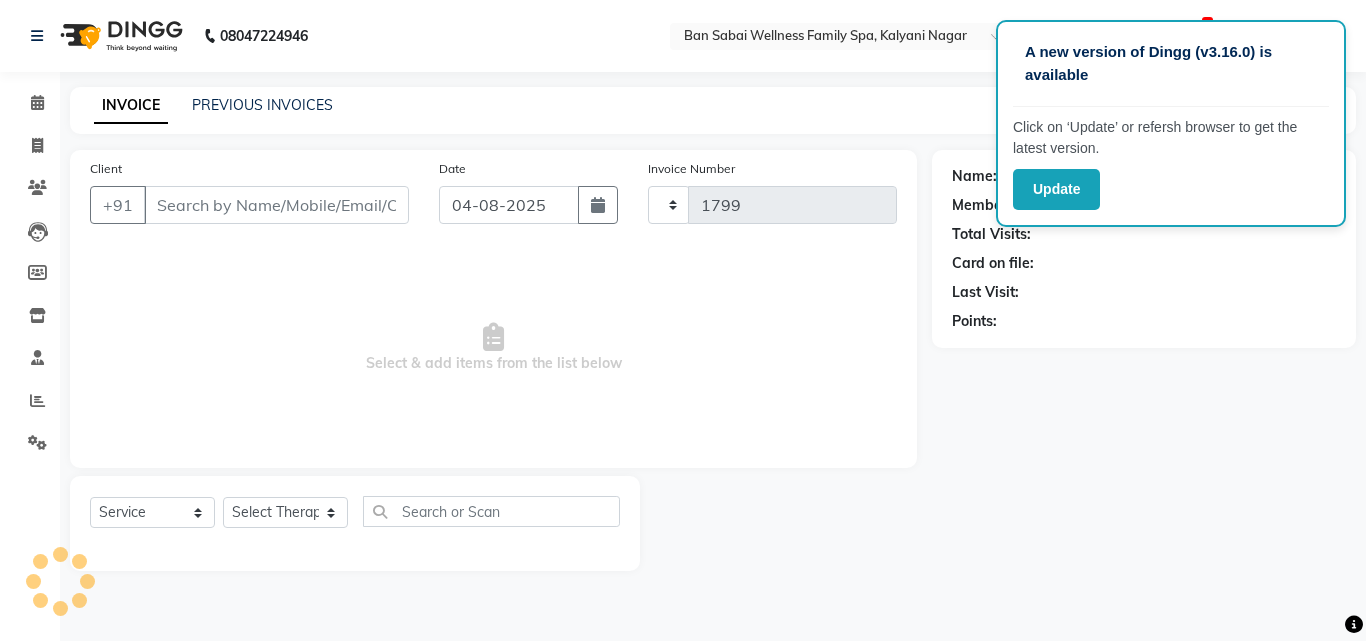select on "8225" 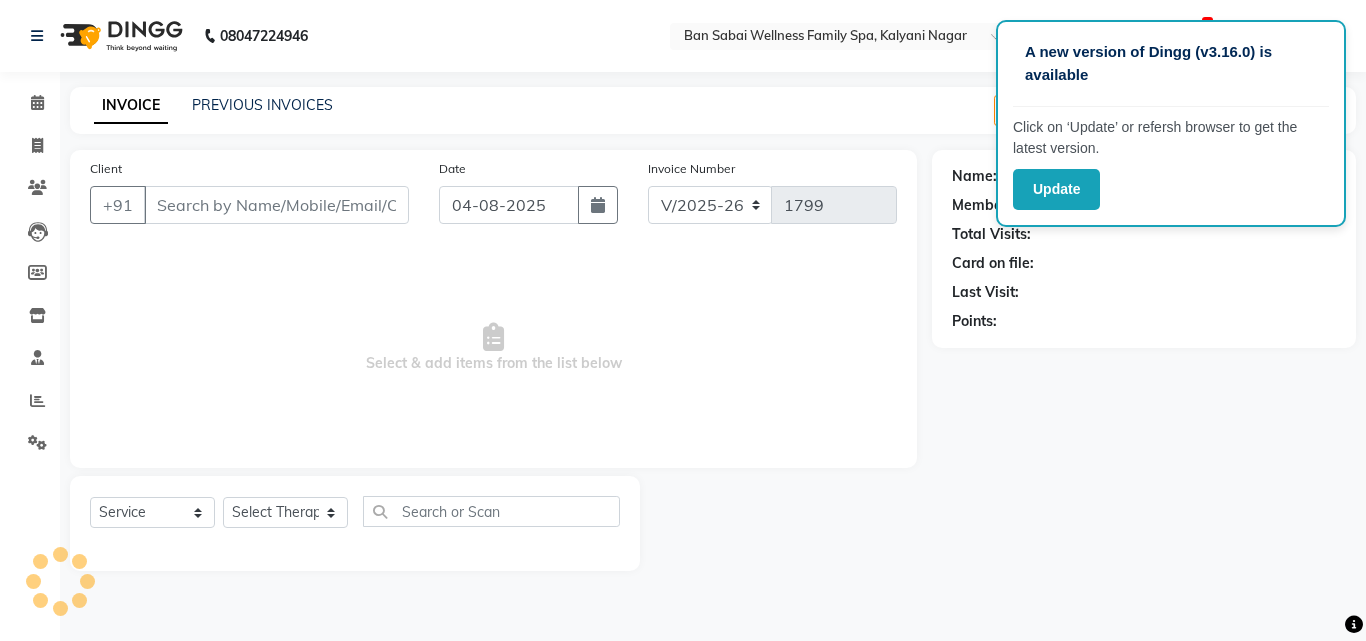 type on "7875301811" 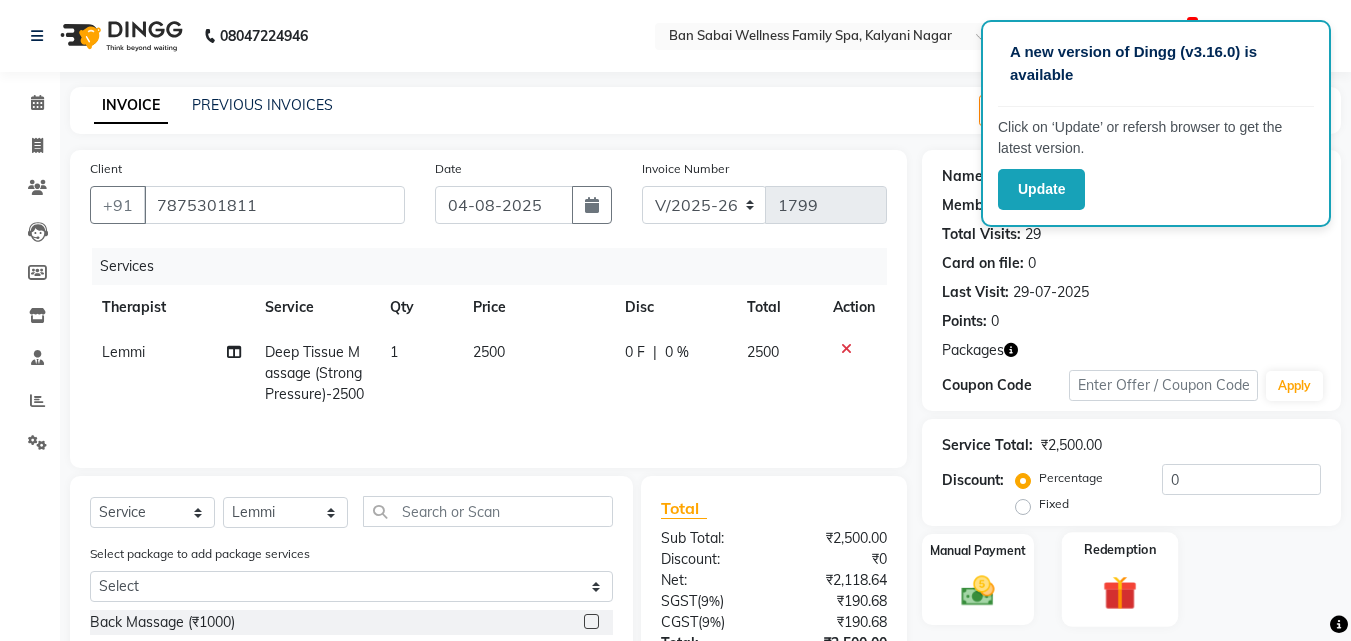 click 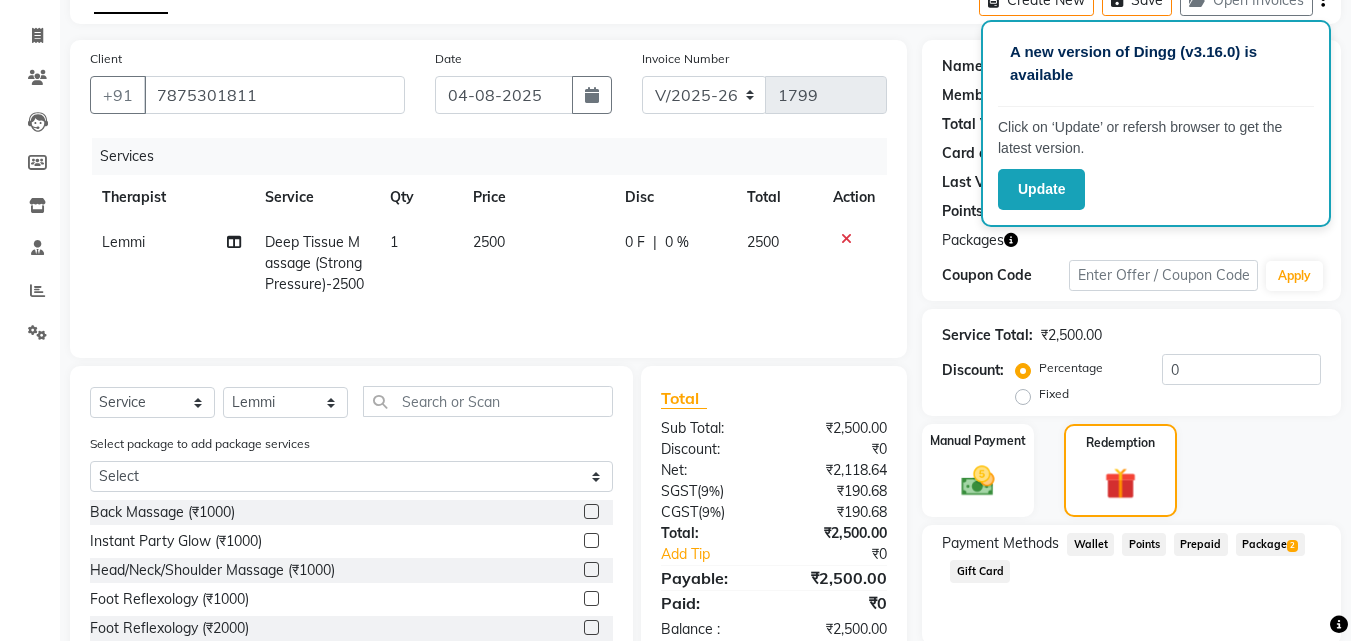 scroll, scrollTop: 227, scrollLeft: 0, axis: vertical 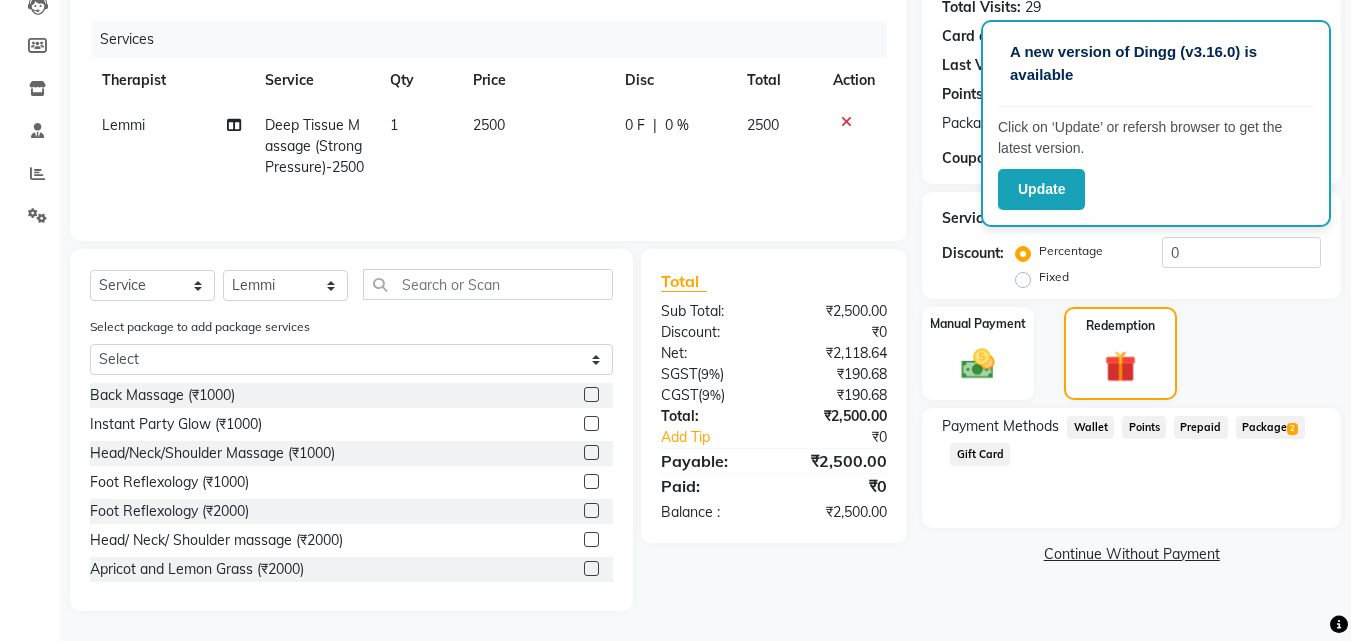 click on "Package  2" 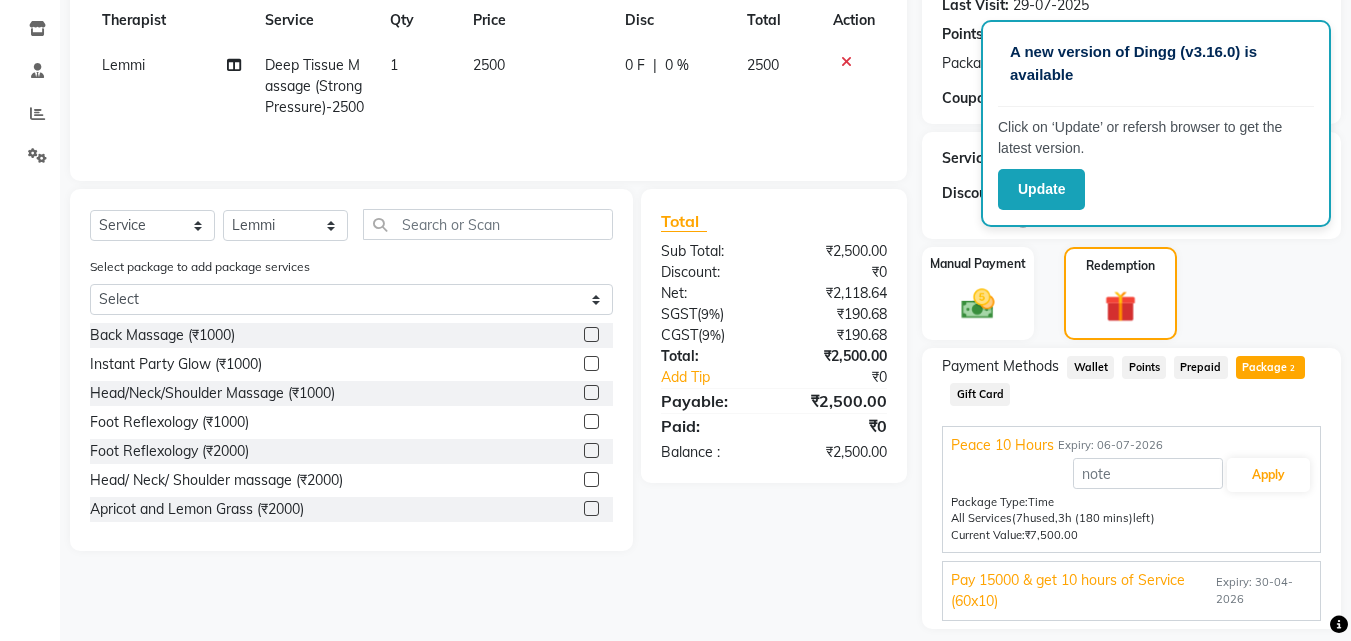 scroll, scrollTop: 346, scrollLeft: 0, axis: vertical 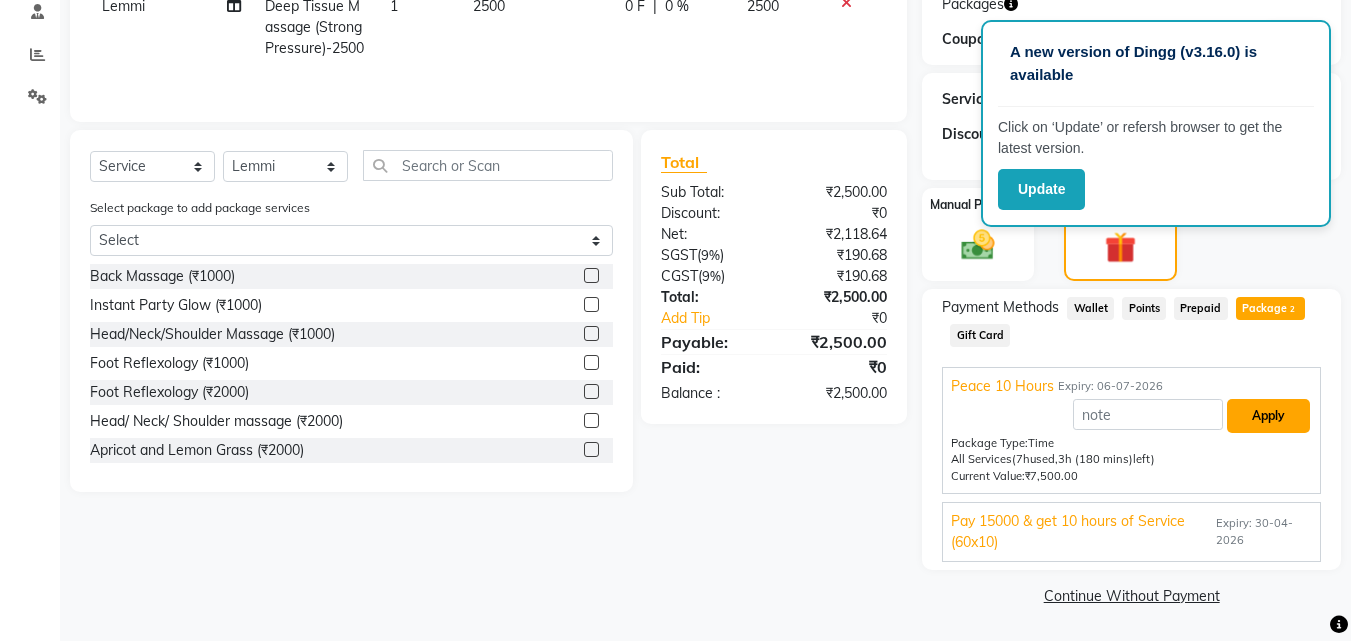 click on "Apply" at bounding box center [1268, 416] 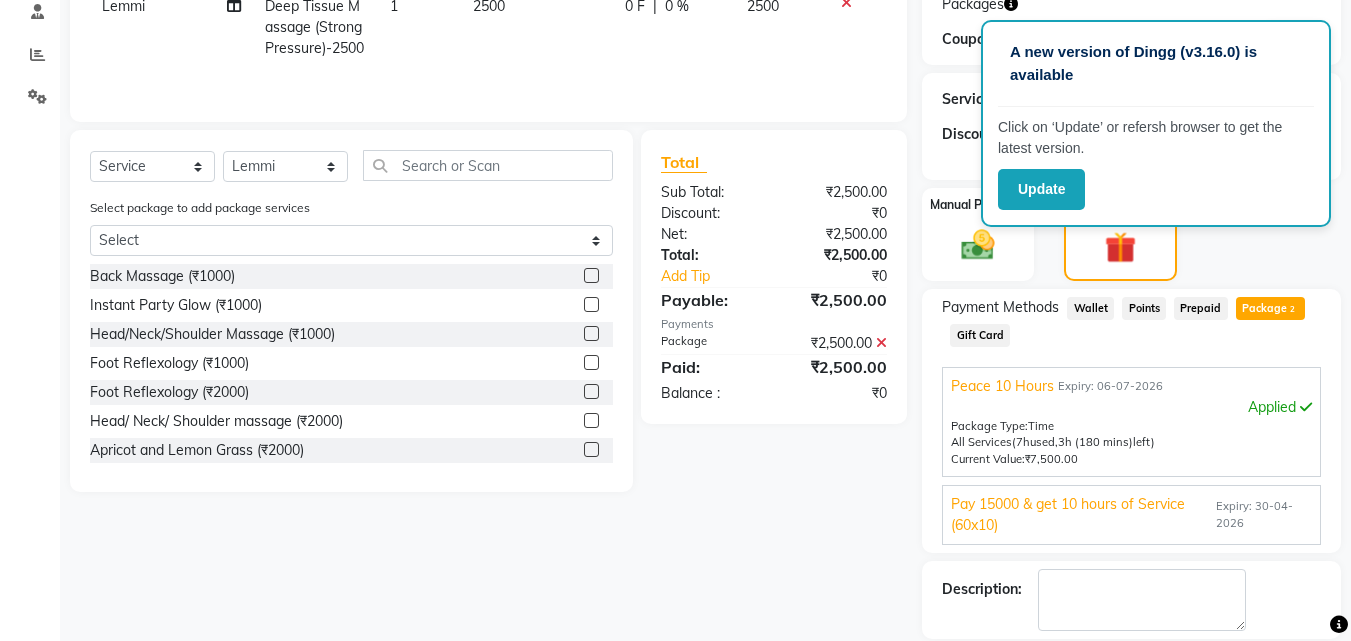 scroll, scrollTop: 442, scrollLeft: 0, axis: vertical 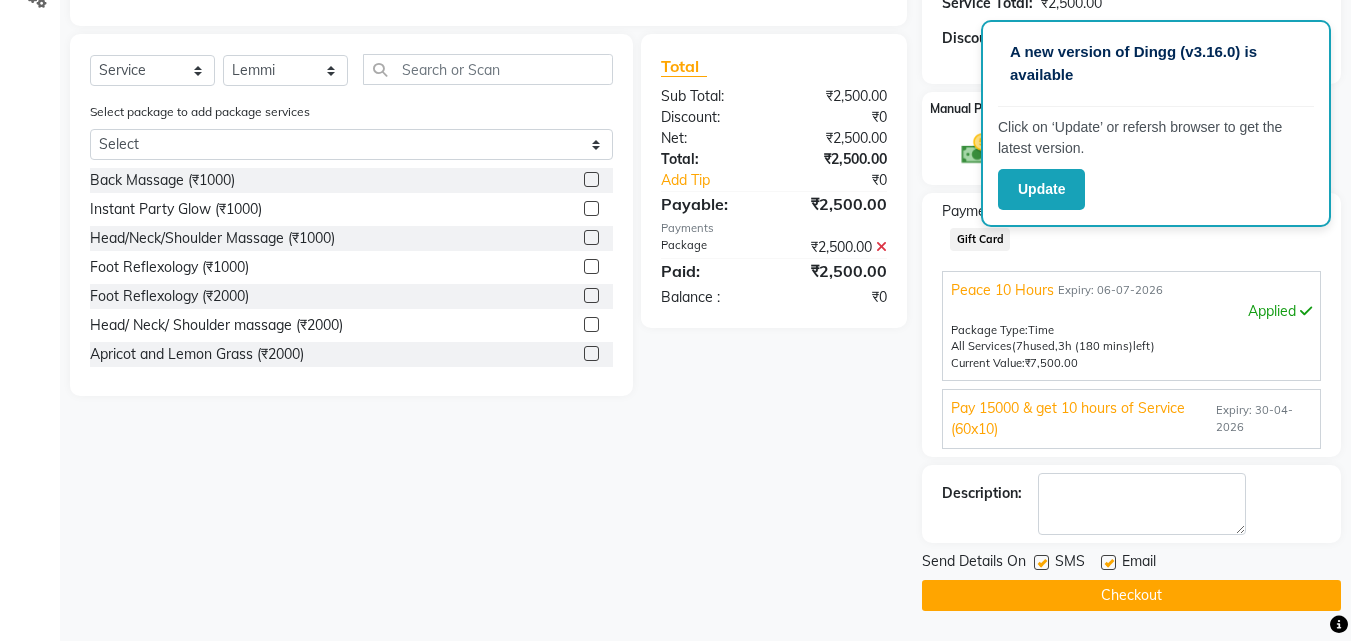 click on "Checkout" 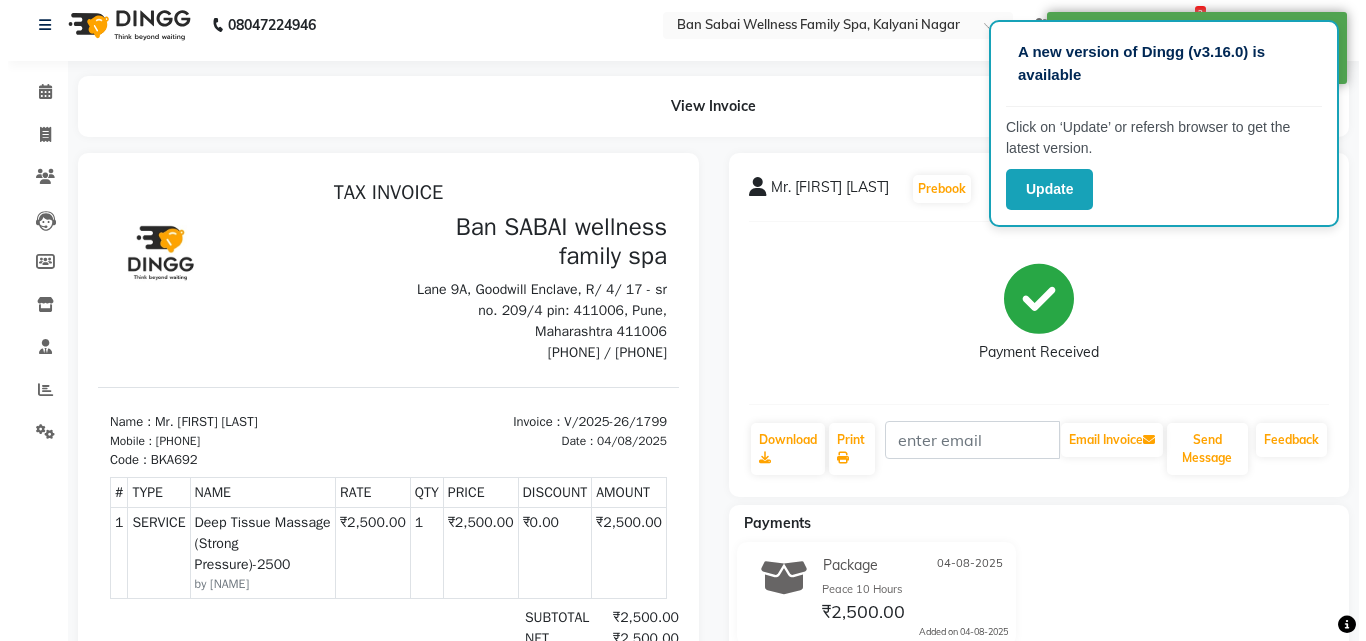 scroll, scrollTop: 0, scrollLeft: 0, axis: both 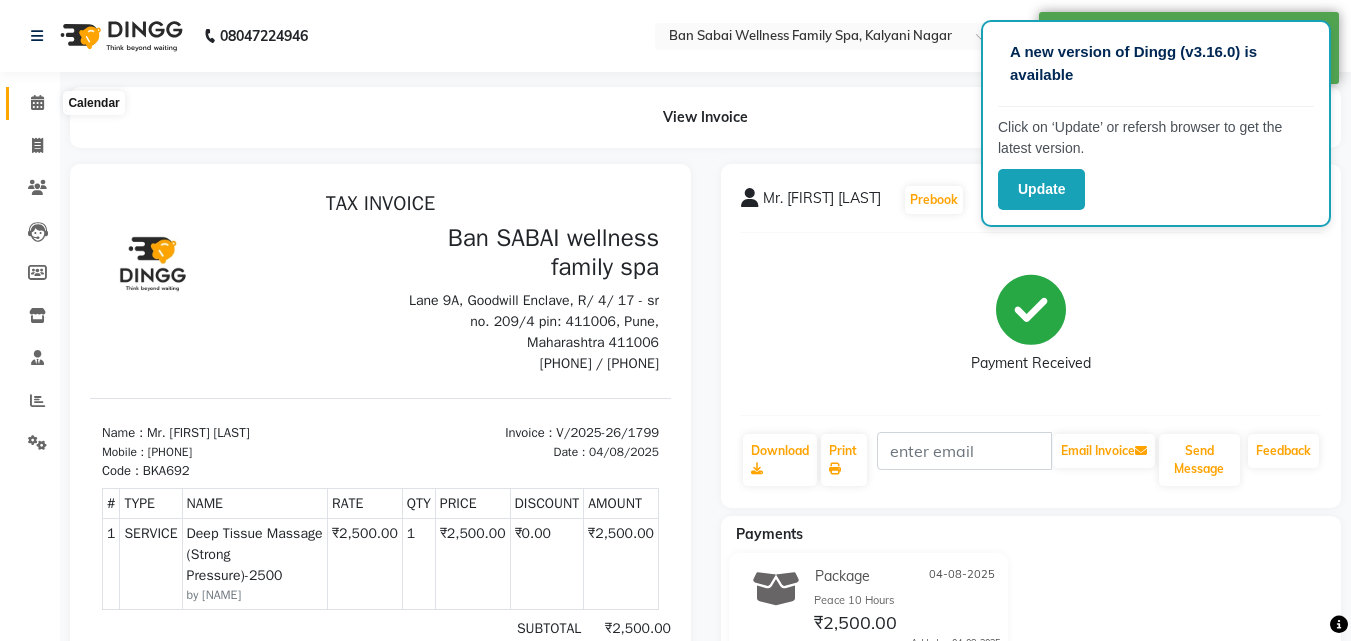click 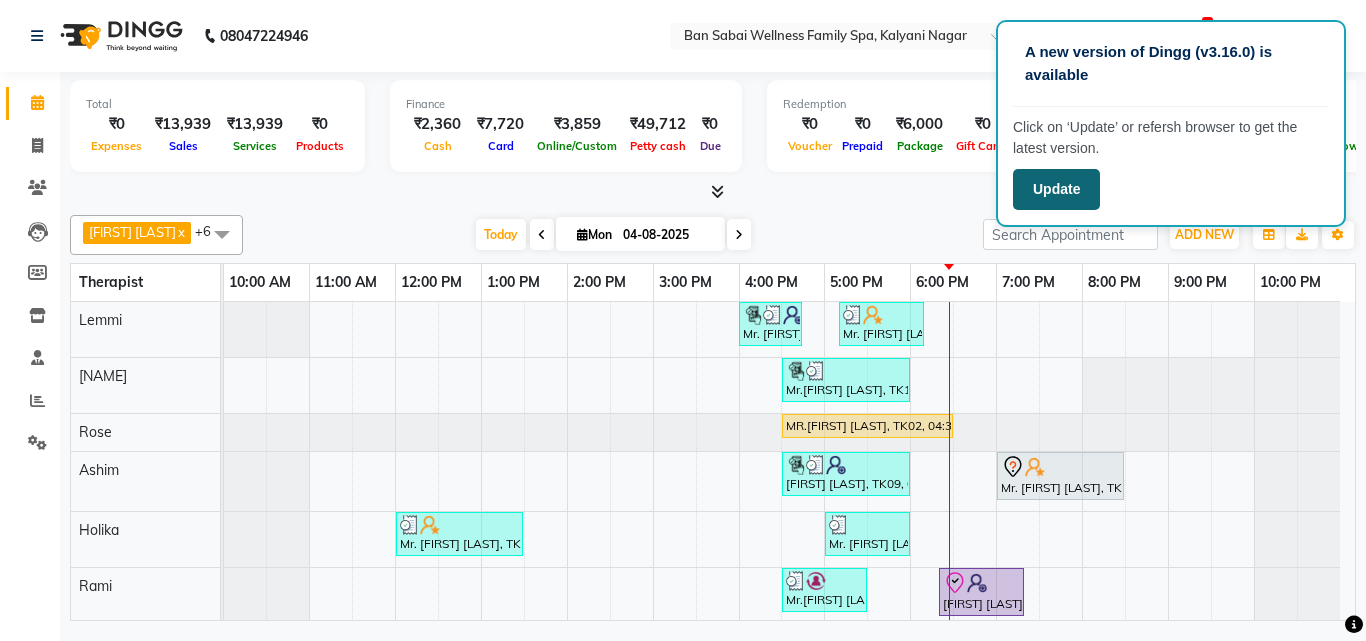 click on "Update" 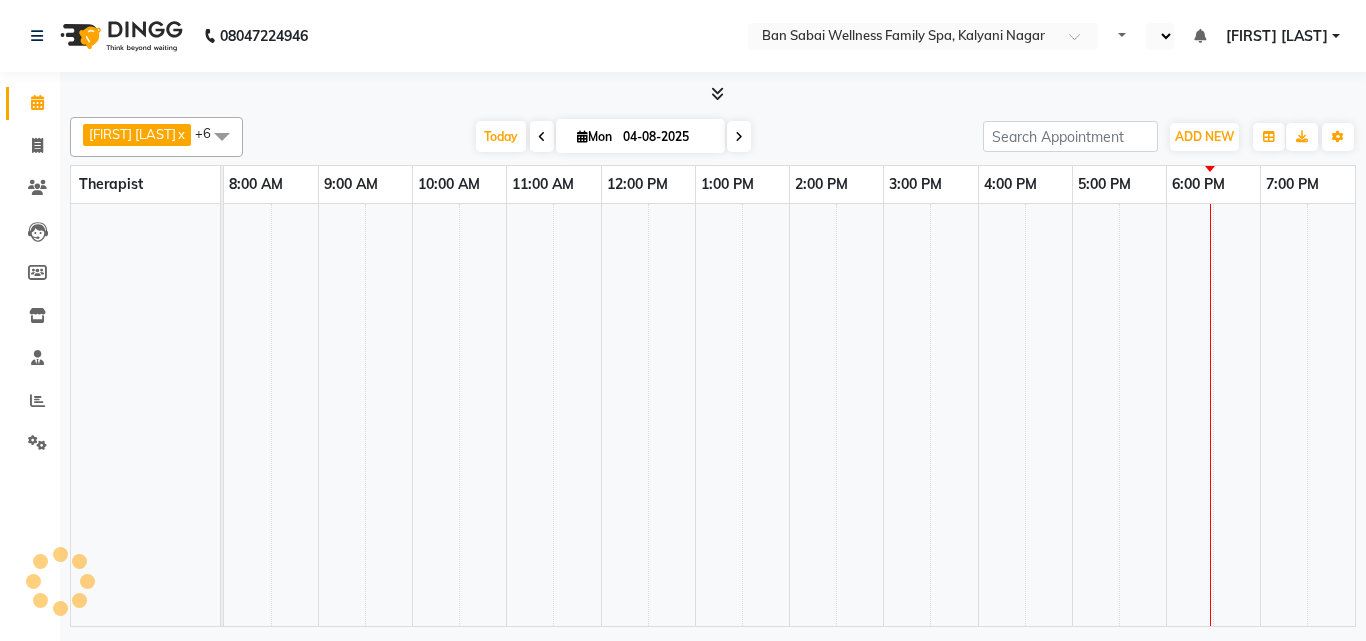 scroll, scrollTop: 0, scrollLeft: 0, axis: both 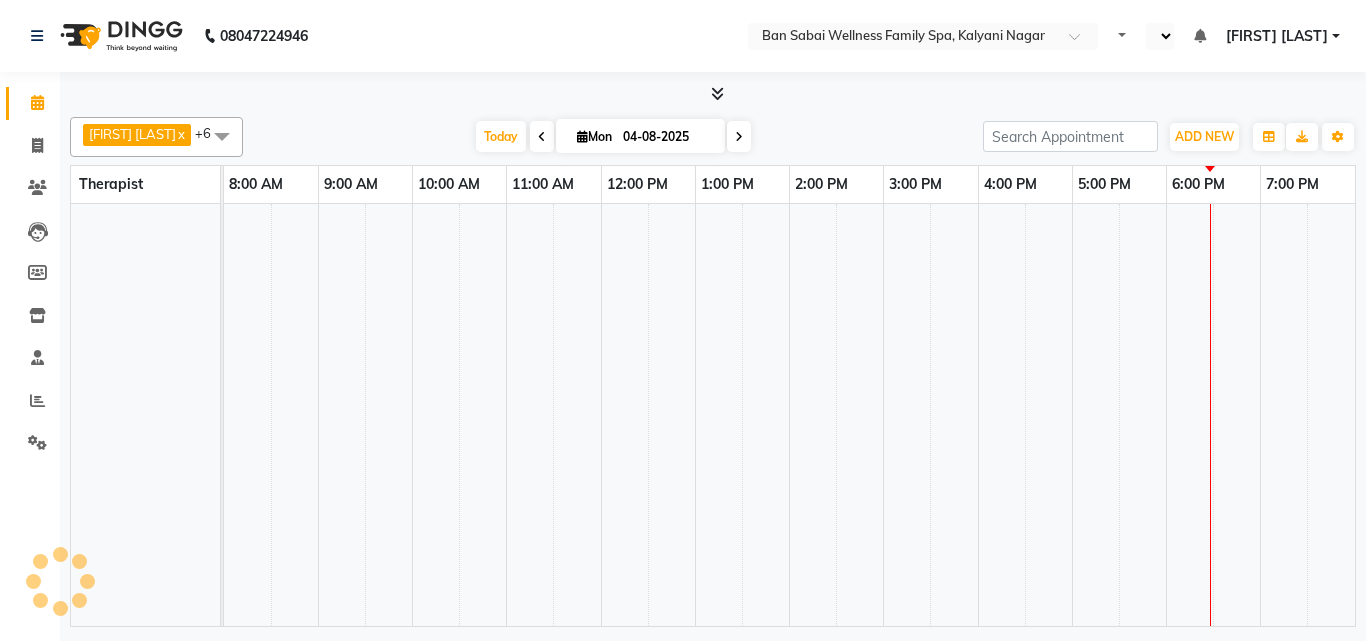 select on "en" 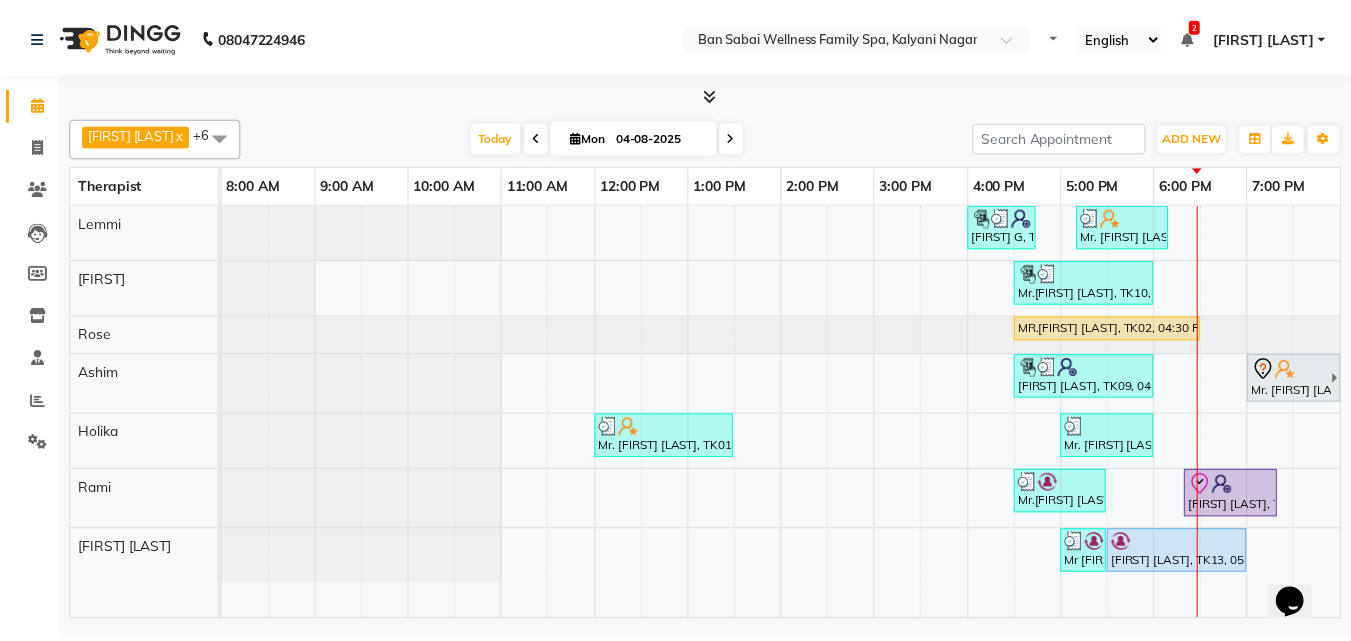 scroll, scrollTop: 0, scrollLeft: 0, axis: both 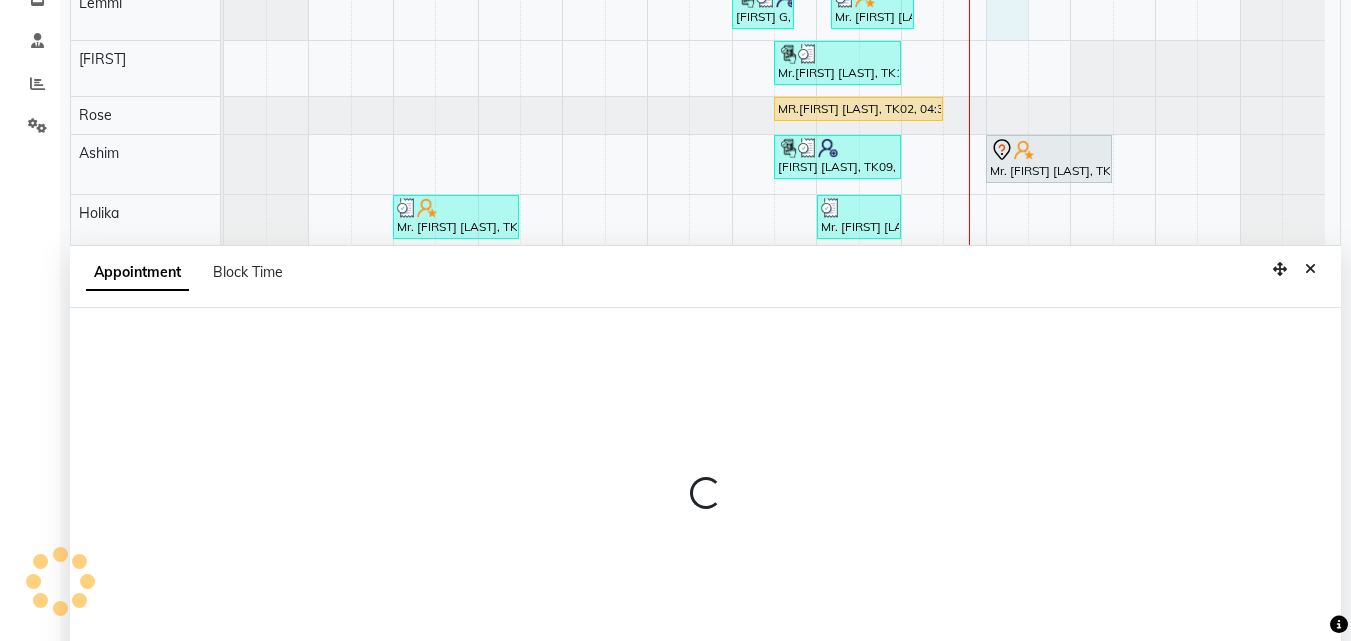 select on "78151" 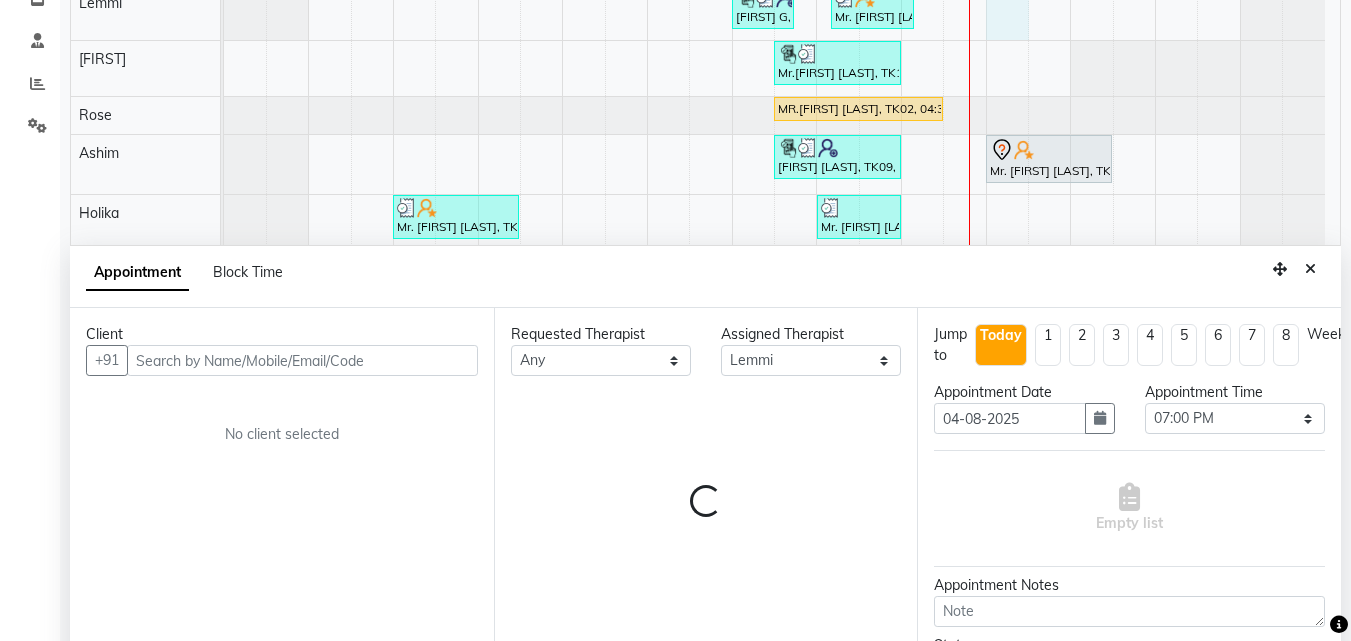 scroll, scrollTop: 377, scrollLeft: 0, axis: vertical 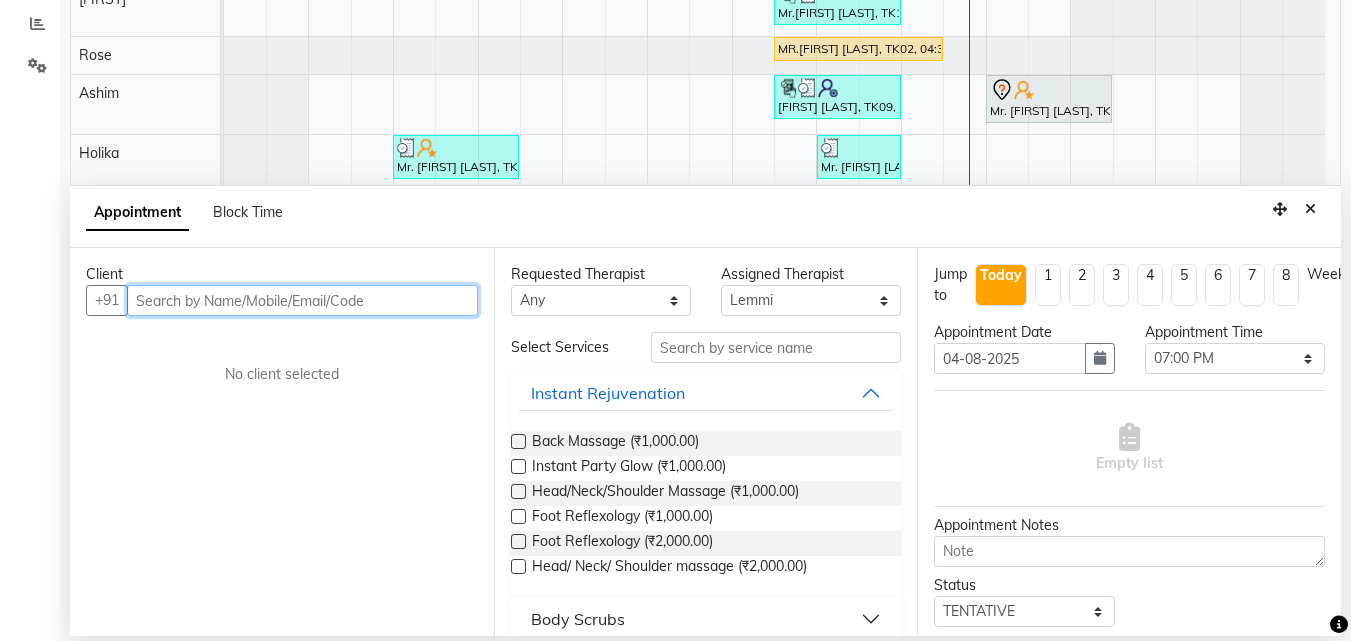 click at bounding box center (302, 300) 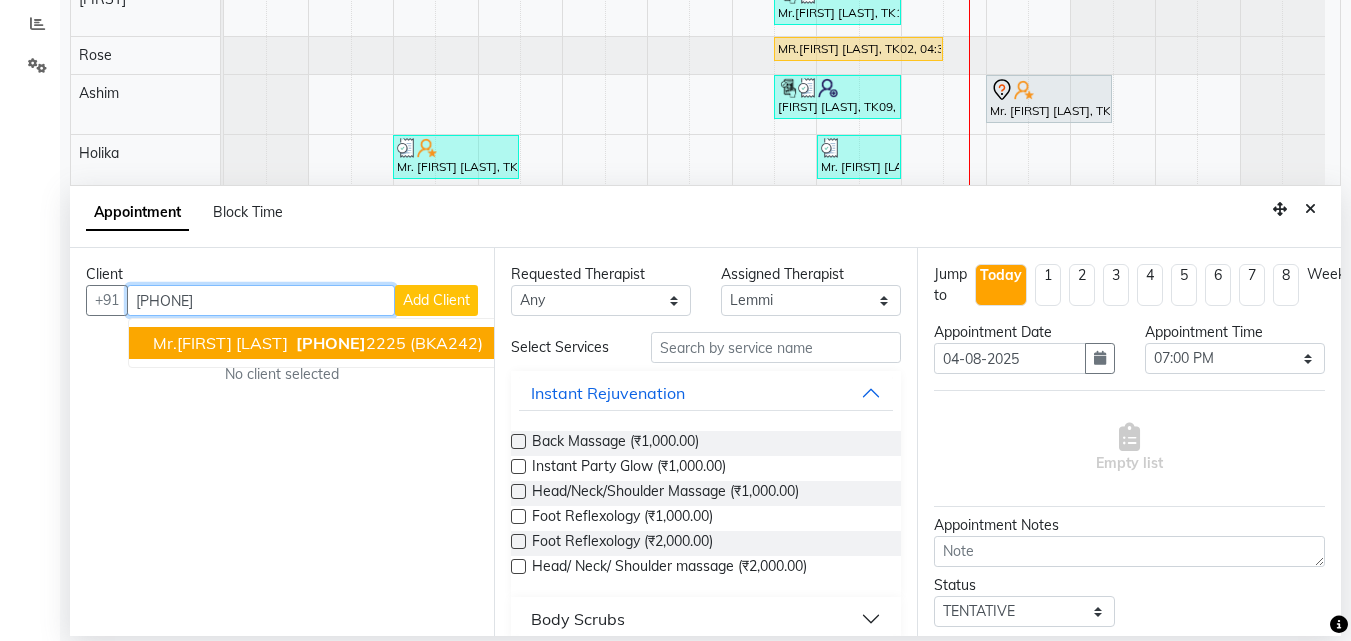 click on "[PHONE]" at bounding box center [331, 343] 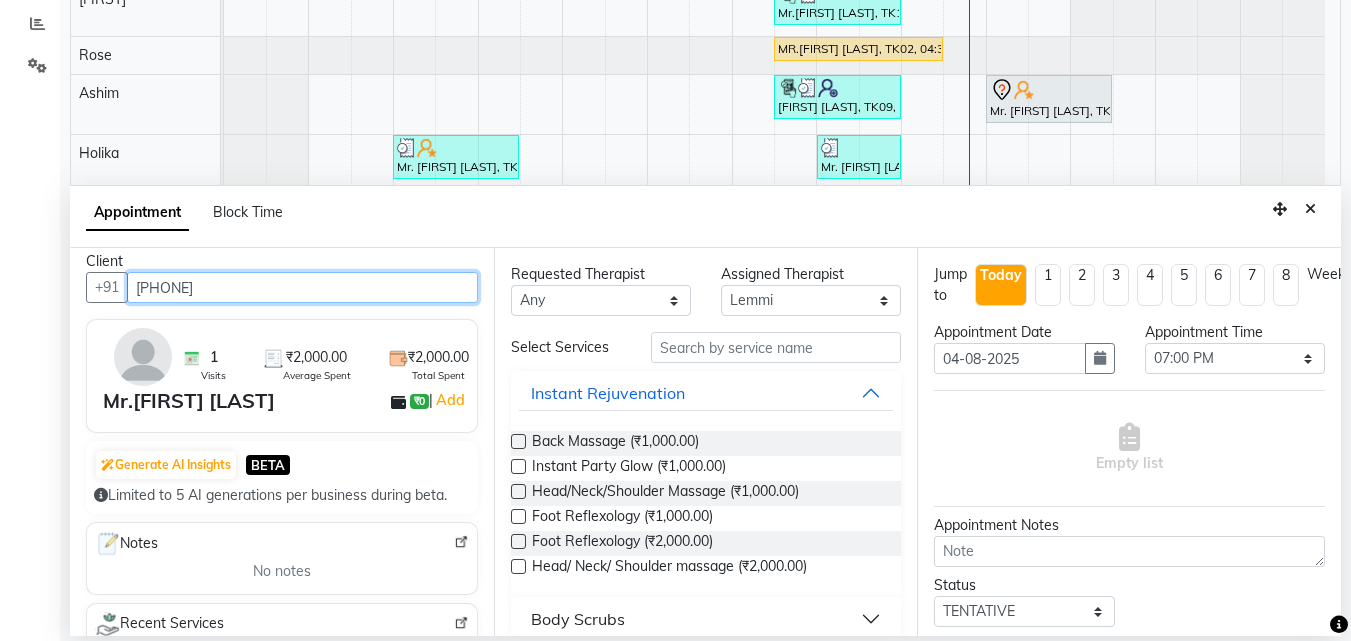 scroll, scrollTop: 0, scrollLeft: 0, axis: both 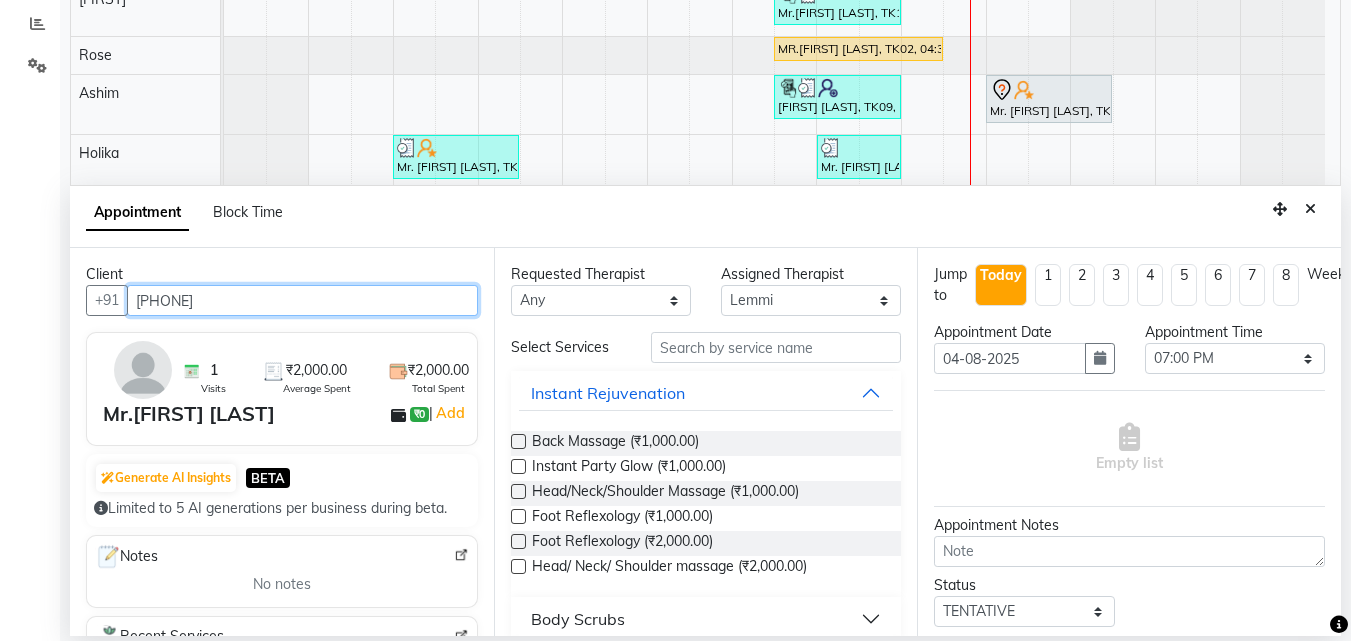 type on "[PHONE]" 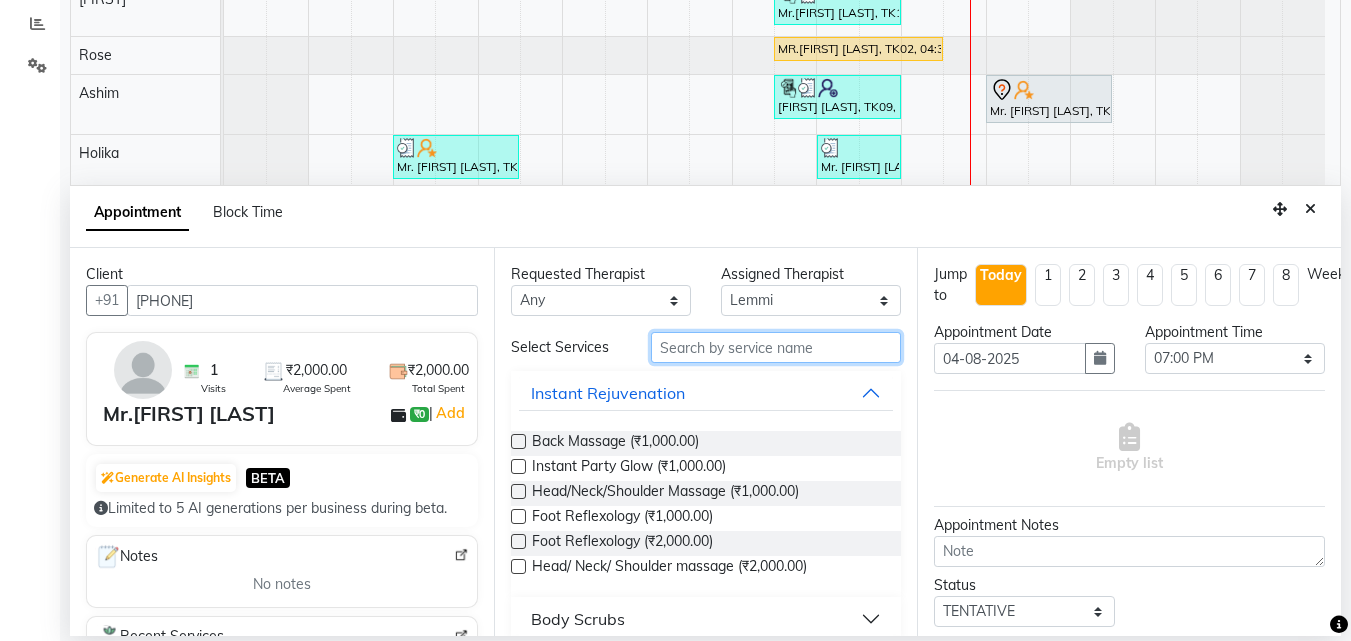 click at bounding box center (776, 347) 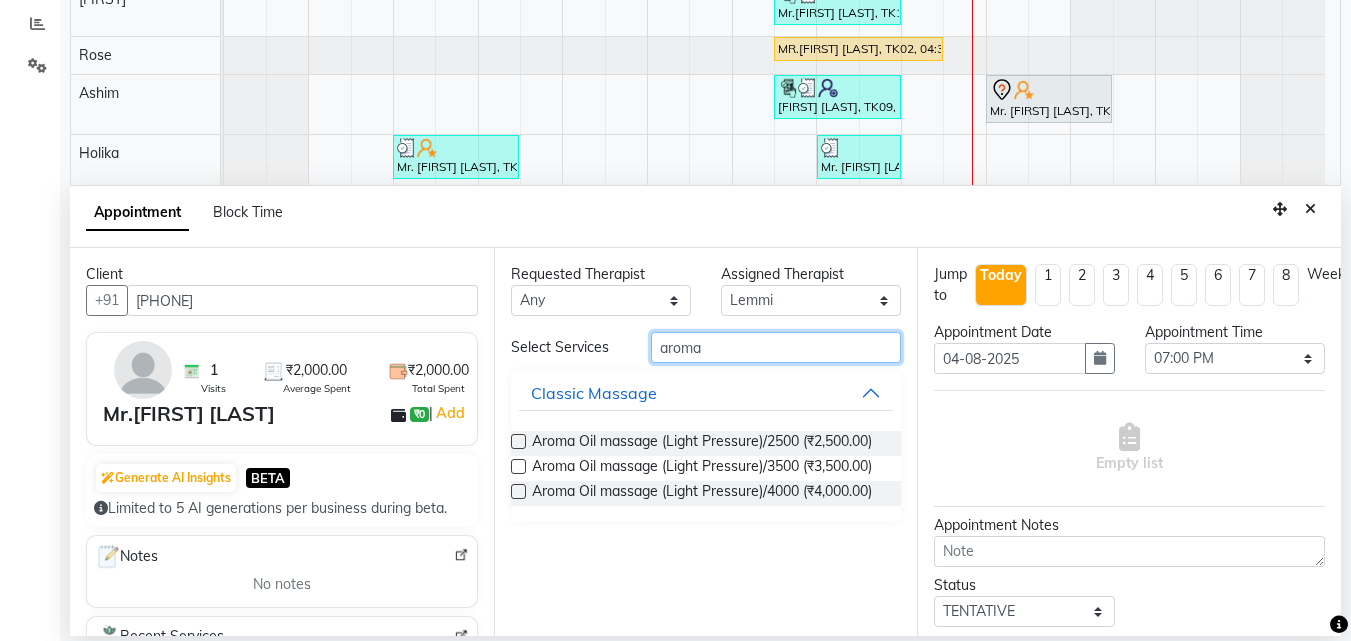 type on "aroma" 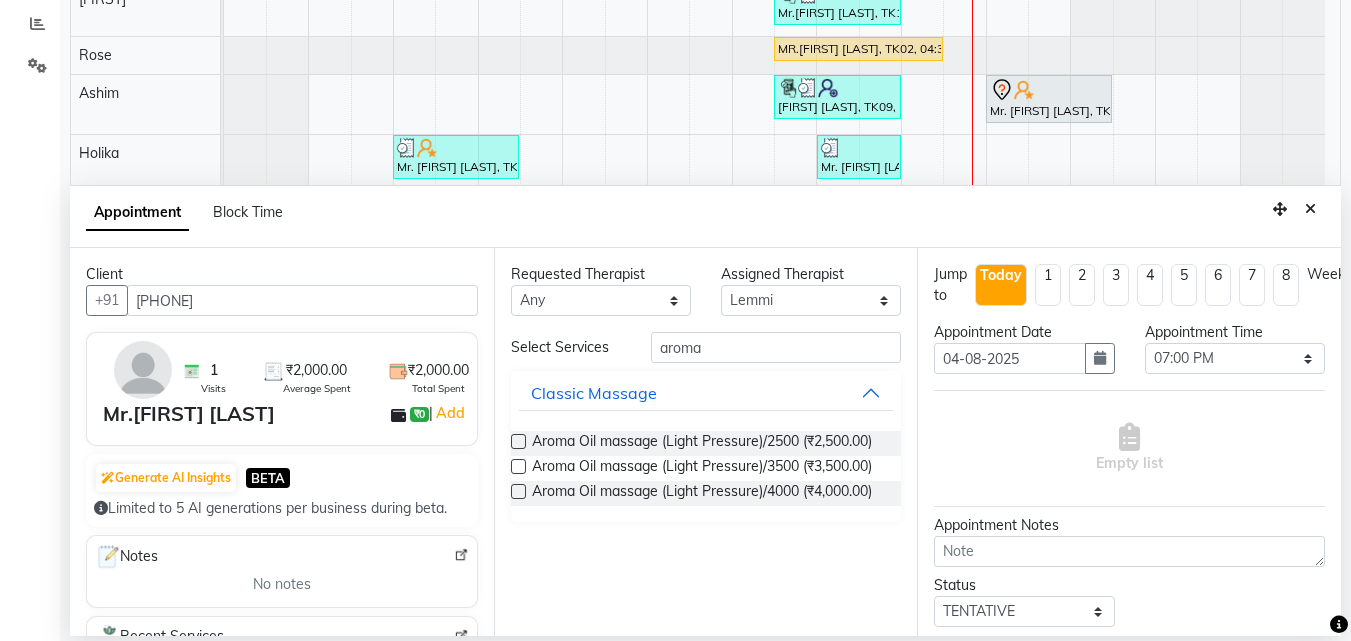 click at bounding box center (518, 441) 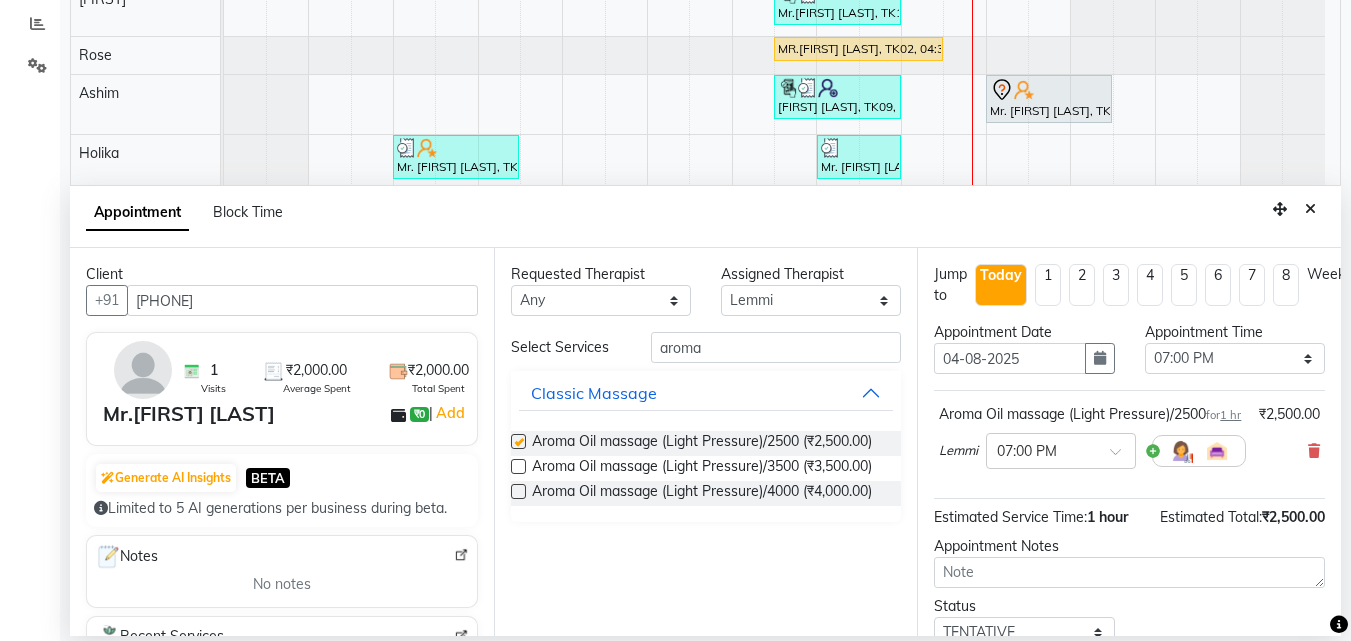 checkbox on "false" 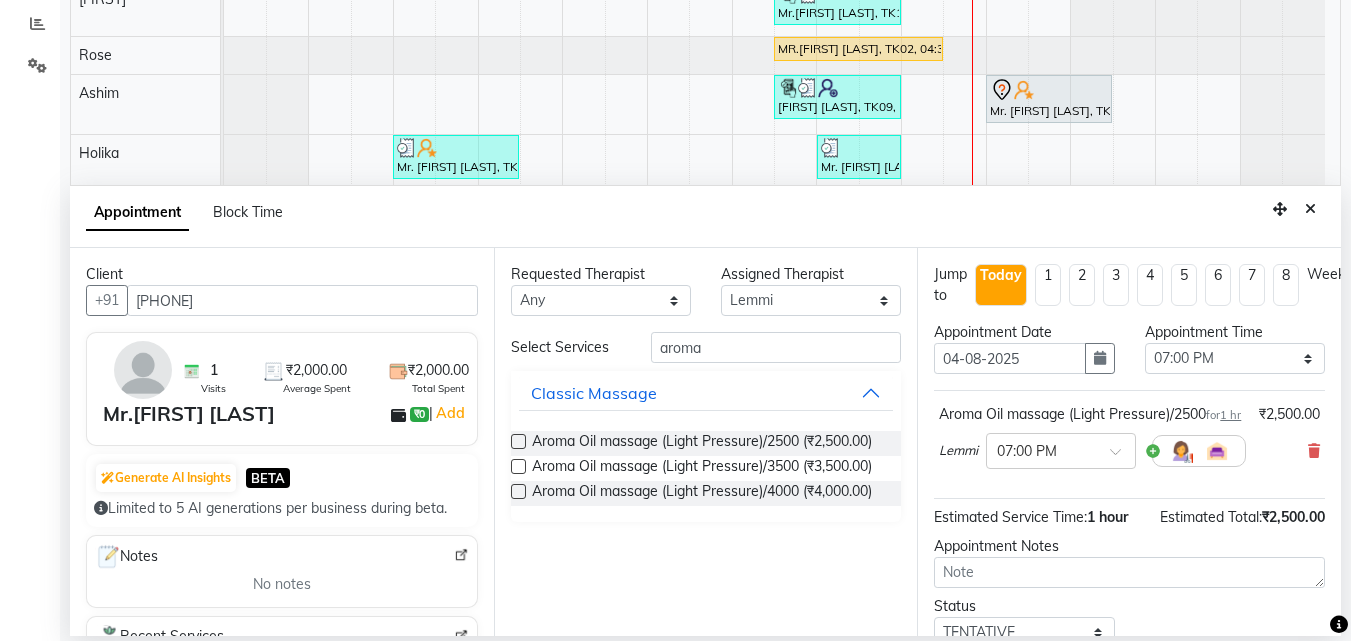 scroll, scrollTop: 174, scrollLeft: 0, axis: vertical 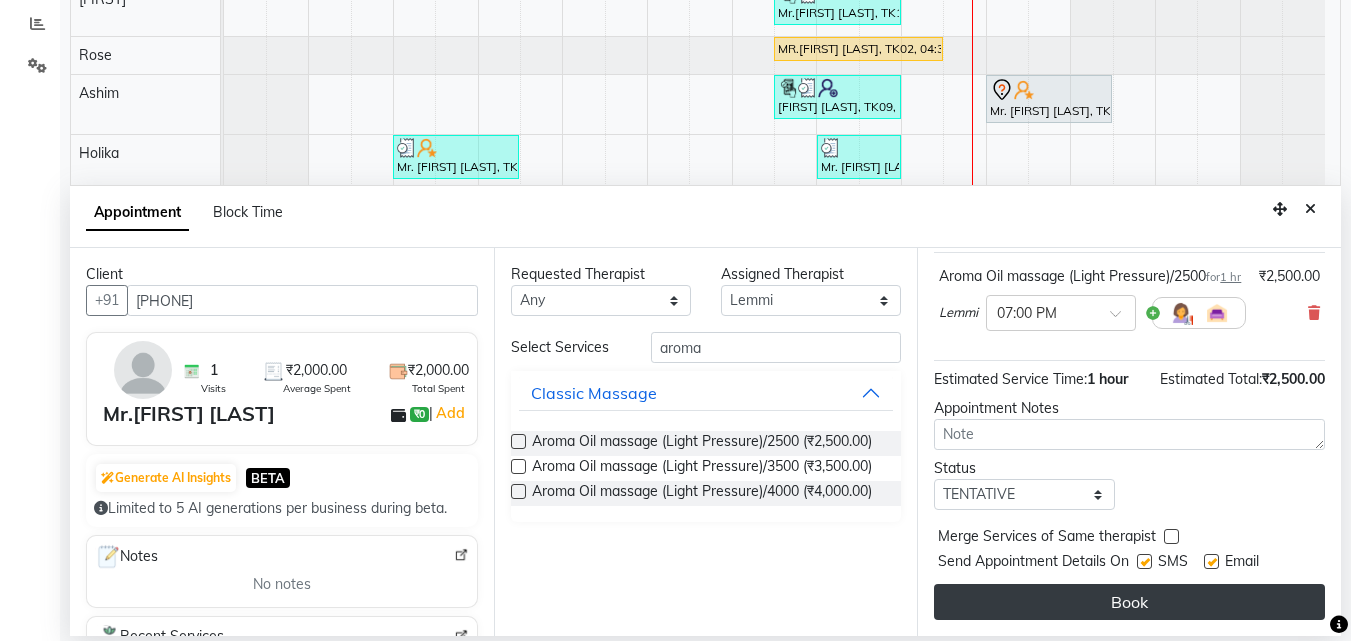 click on "Book" at bounding box center [1129, 602] 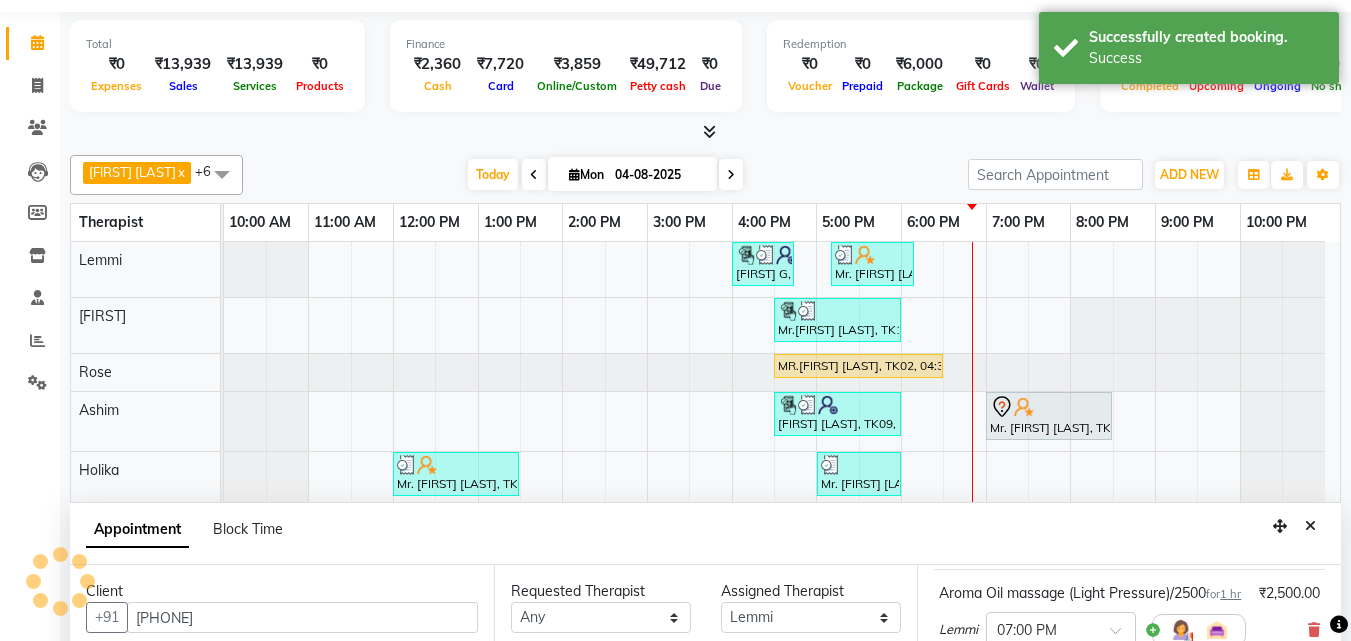 scroll, scrollTop: 0, scrollLeft: 0, axis: both 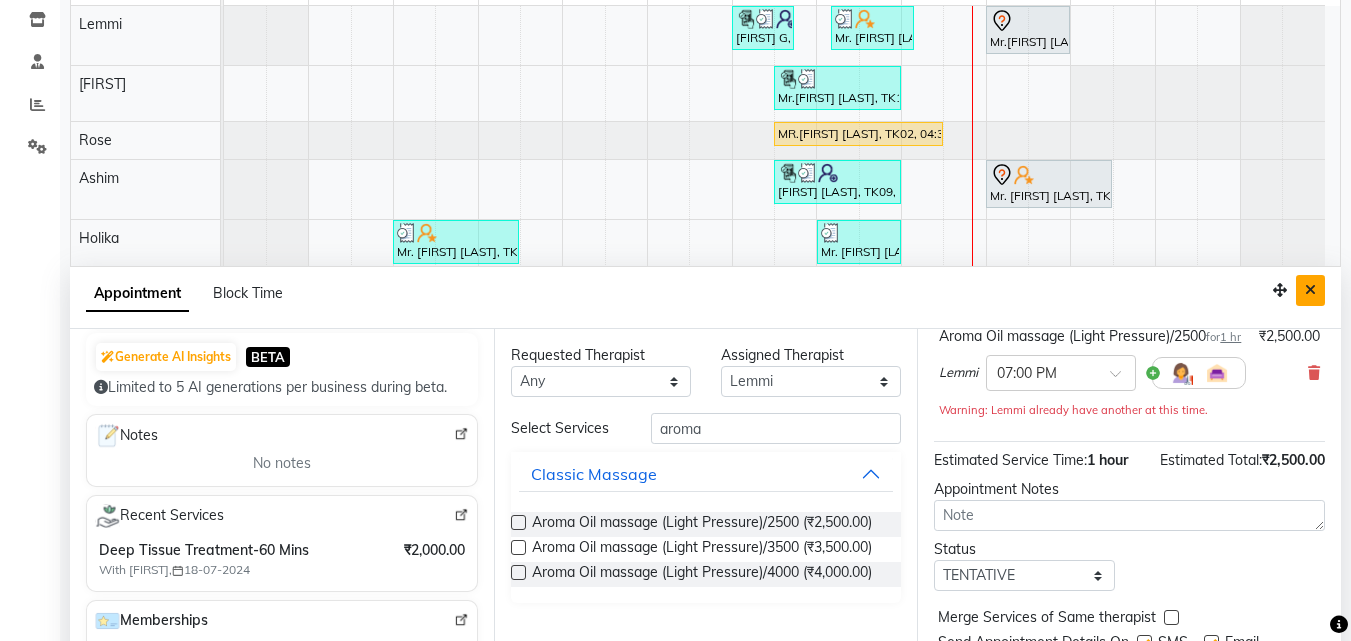 click at bounding box center [1310, 290] 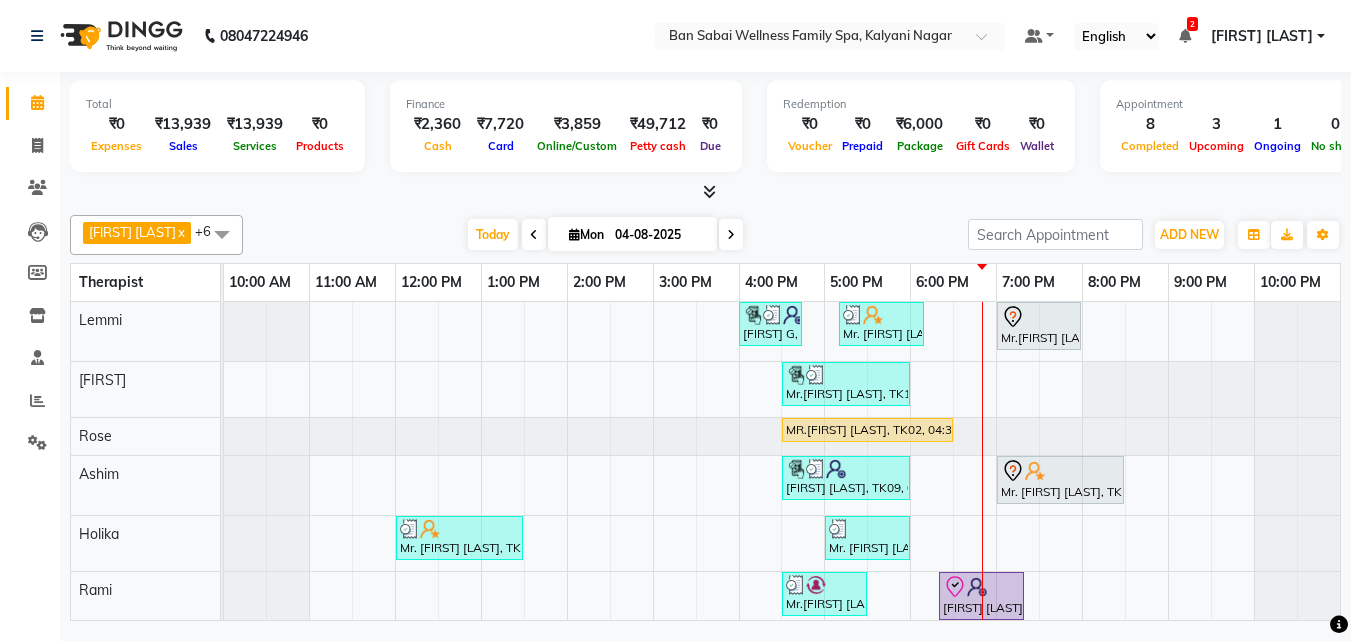 scroll, scrollTop: 0, scrollLeft: 0, axis: both 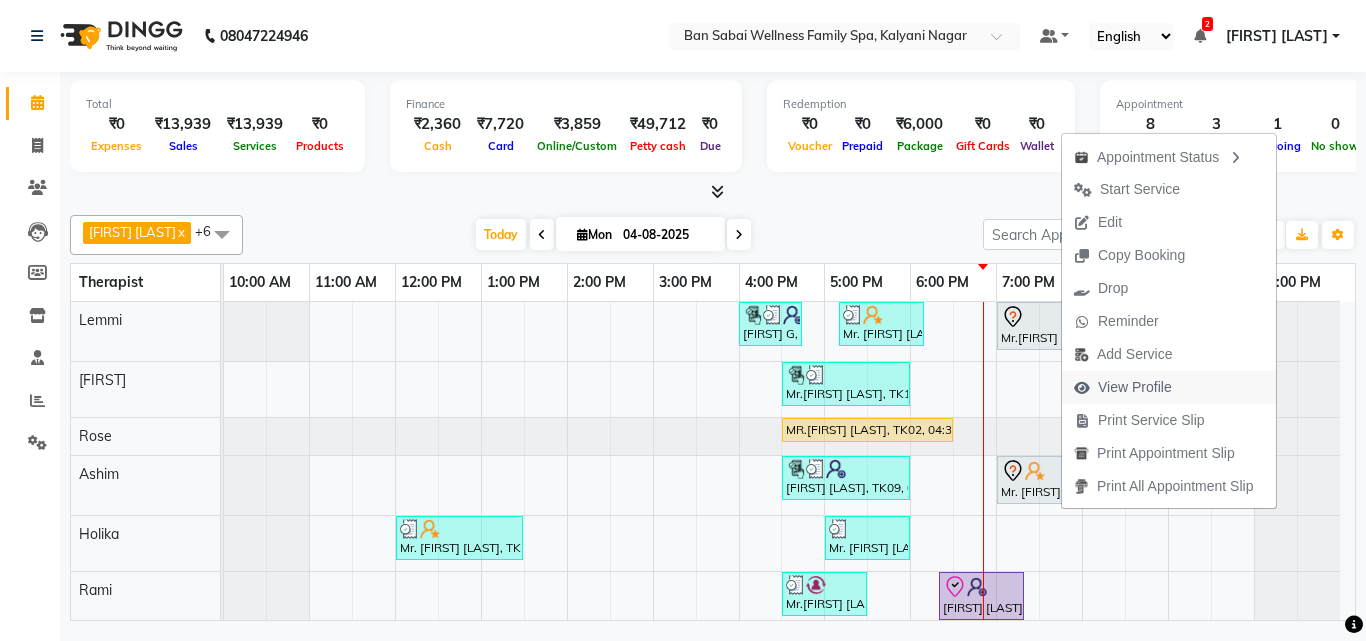 click on "View Profile" at bounding box center [1135, 387] 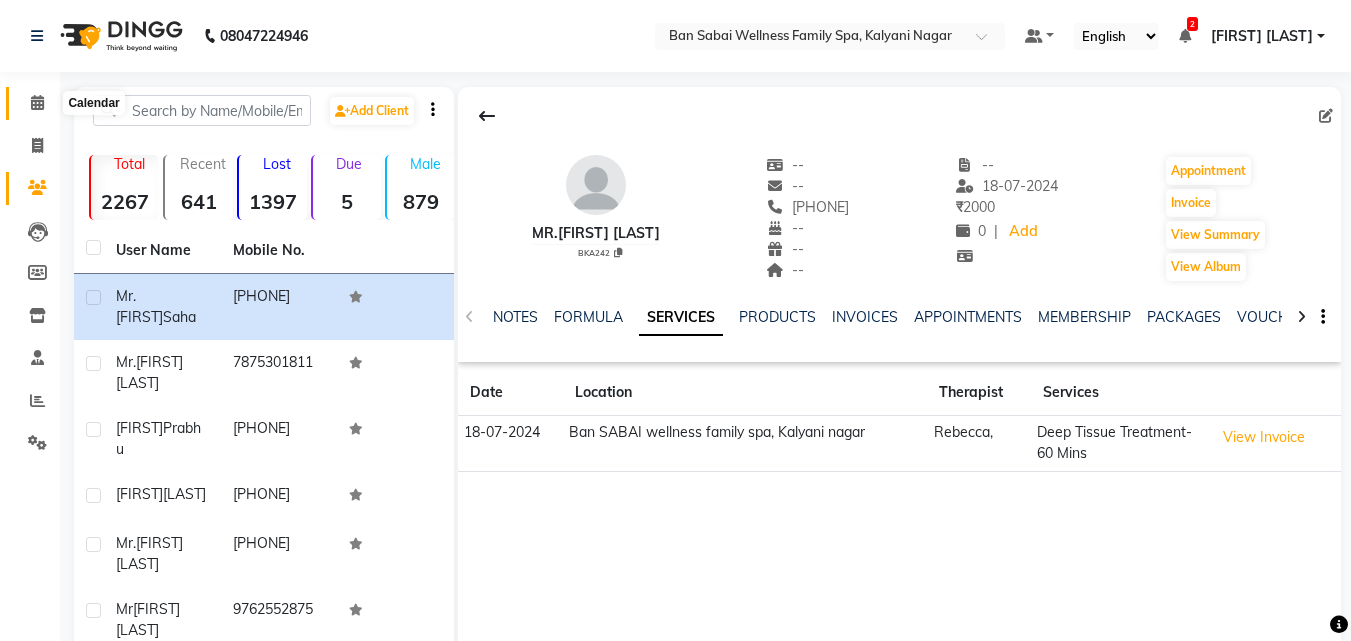 click 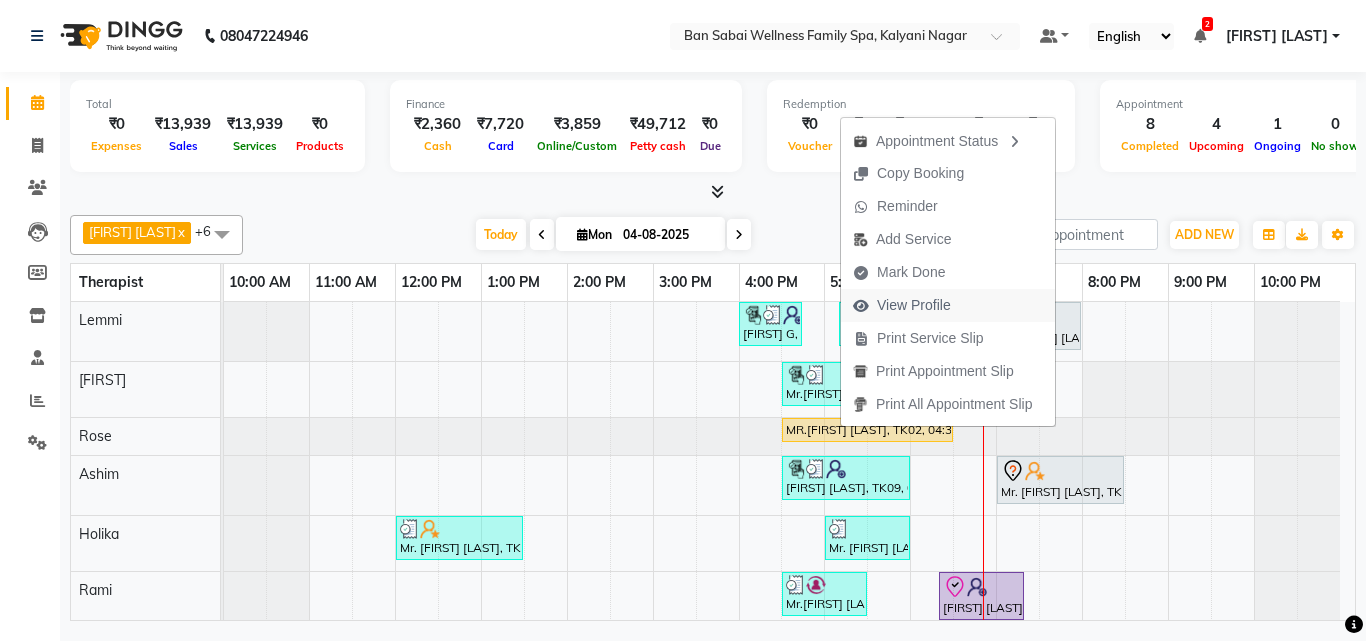 click on "View Profile" at bounding box center [914, 305] 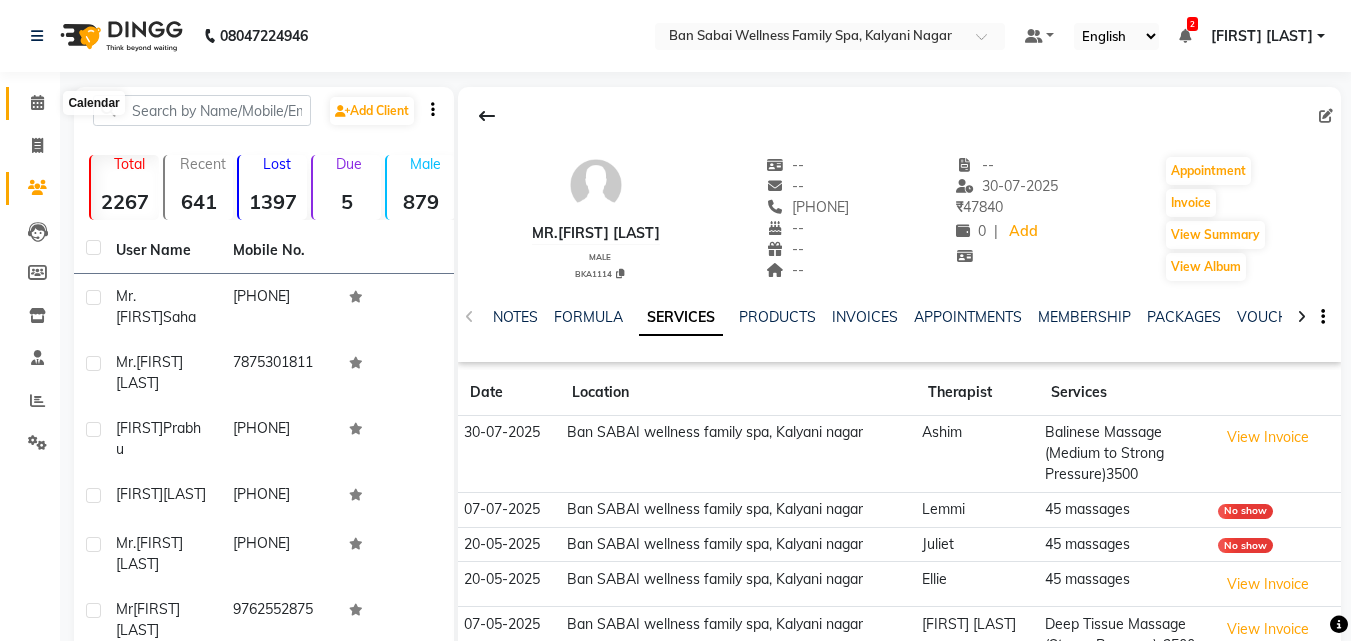 click 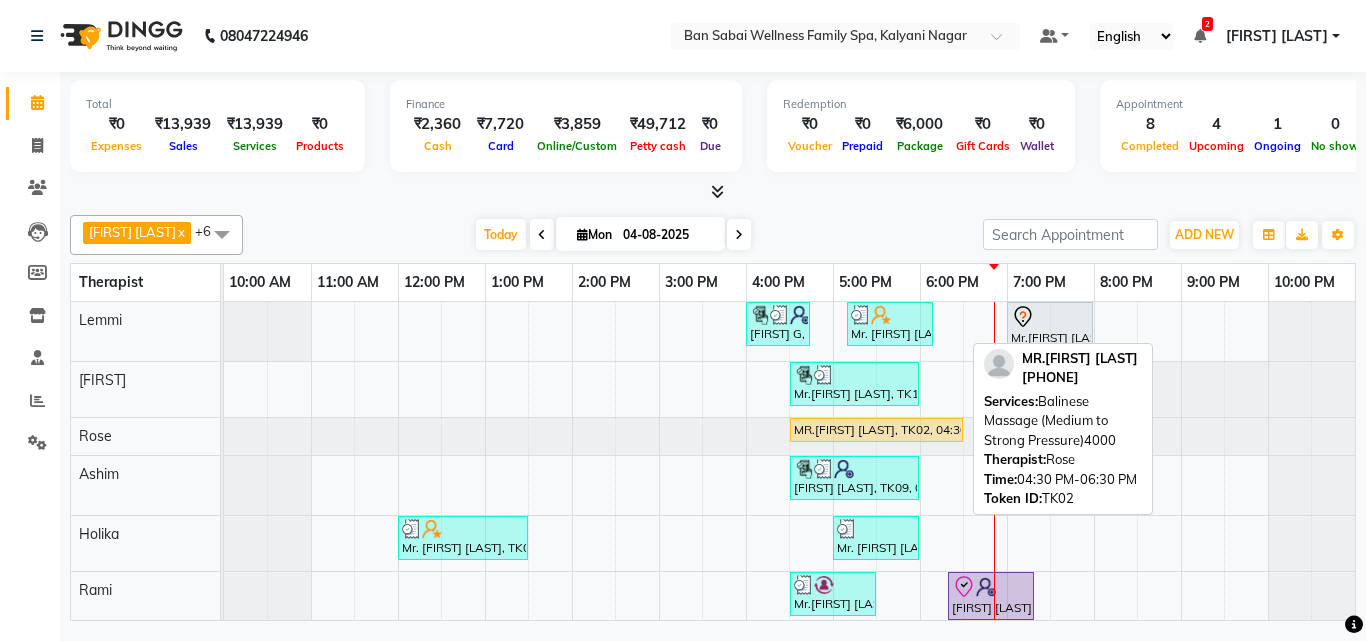 click on "MR.[FIRST] [LAST], TK02, 04:30 PM-06:30 PM, Balinese Massage (Medium to Strong Pressure)4000" at bounding box center [876, 430] 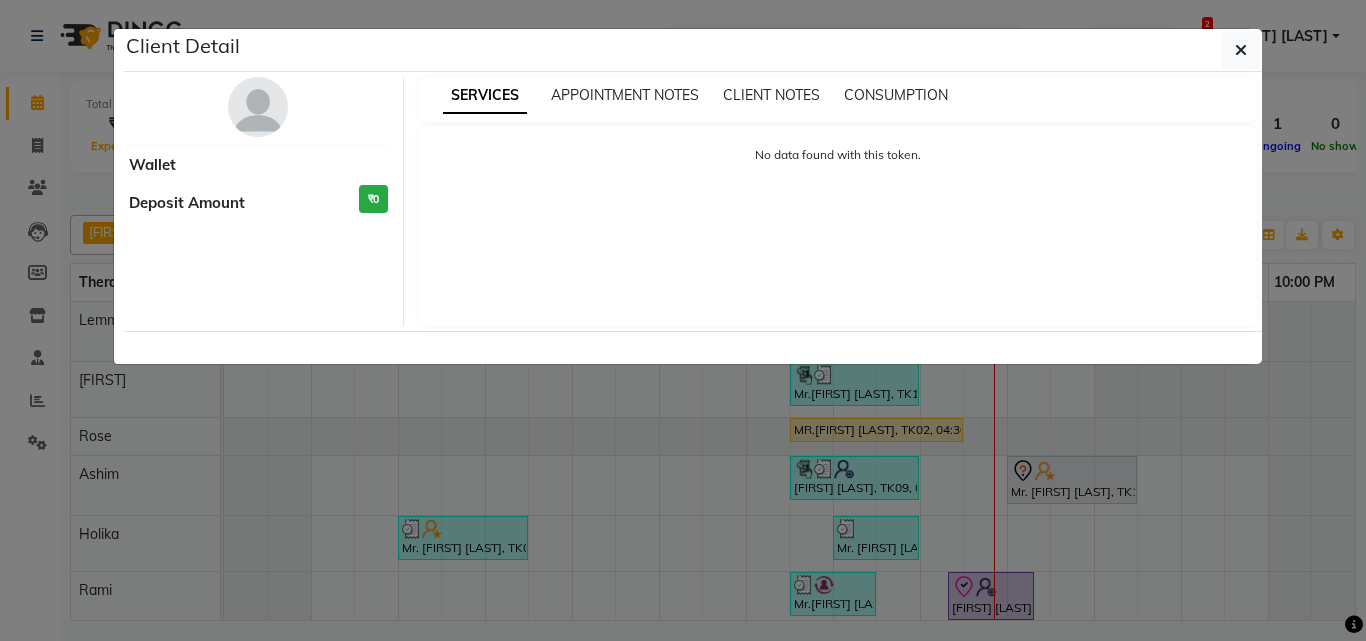 select on "1" 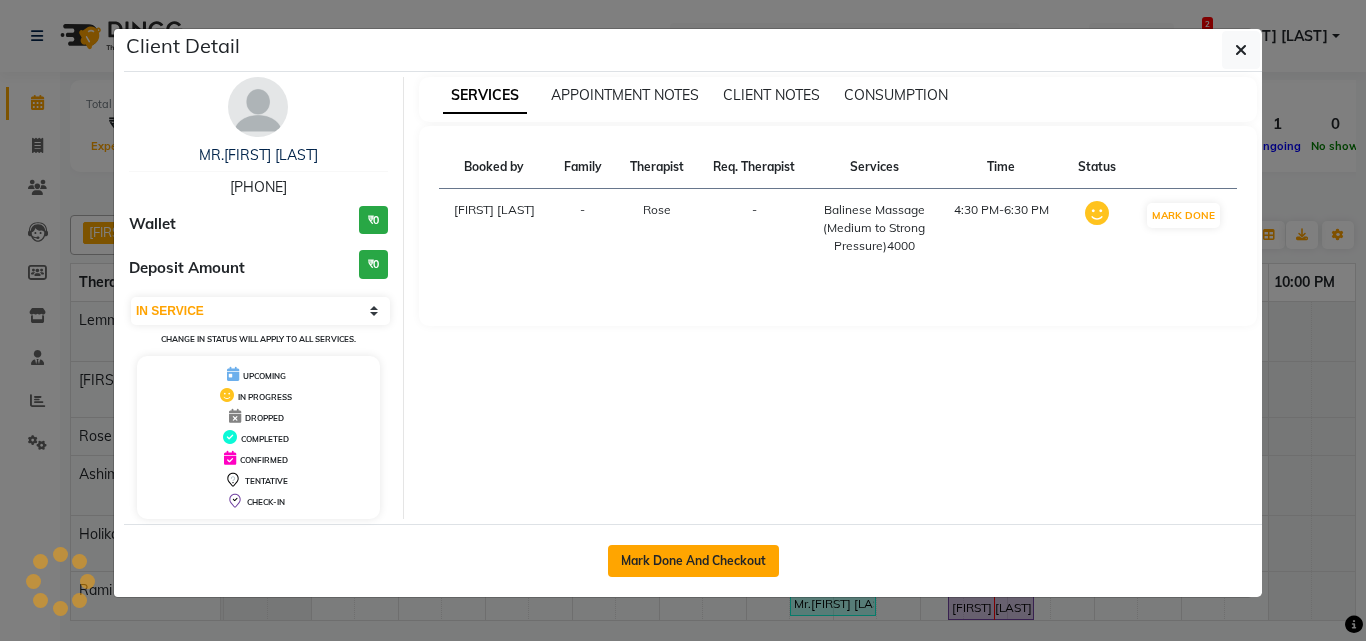 click on "Mark Done And Checkout" 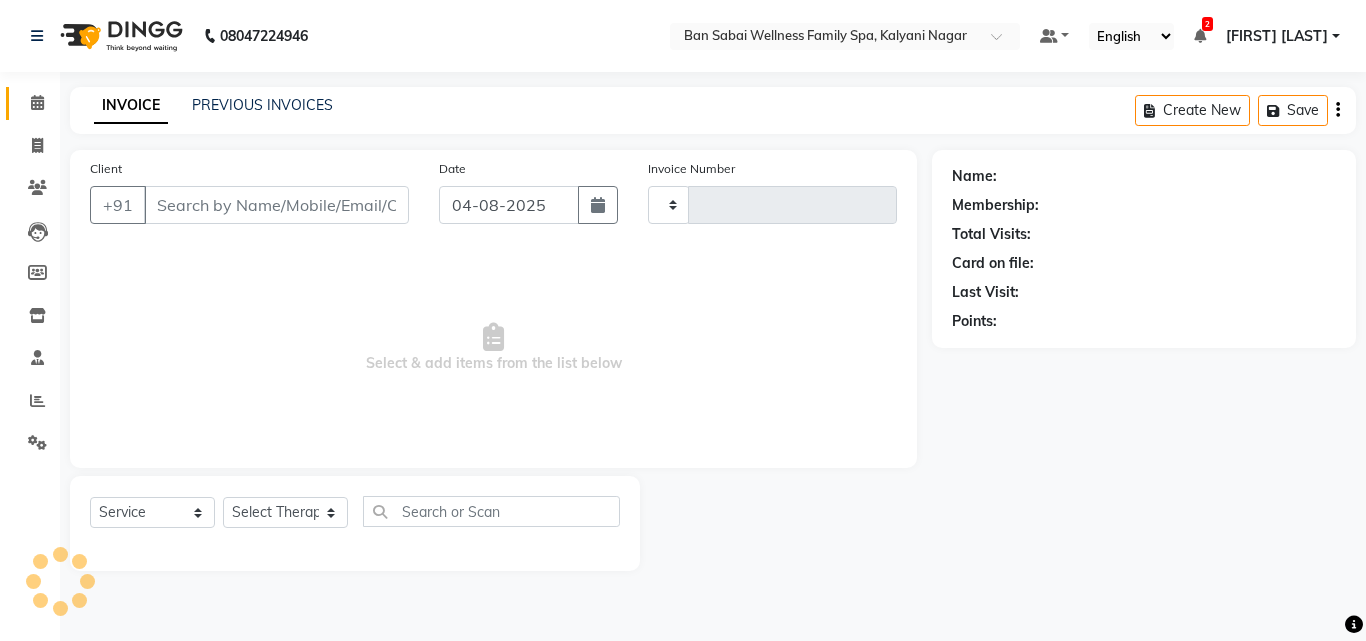 type on "1800" 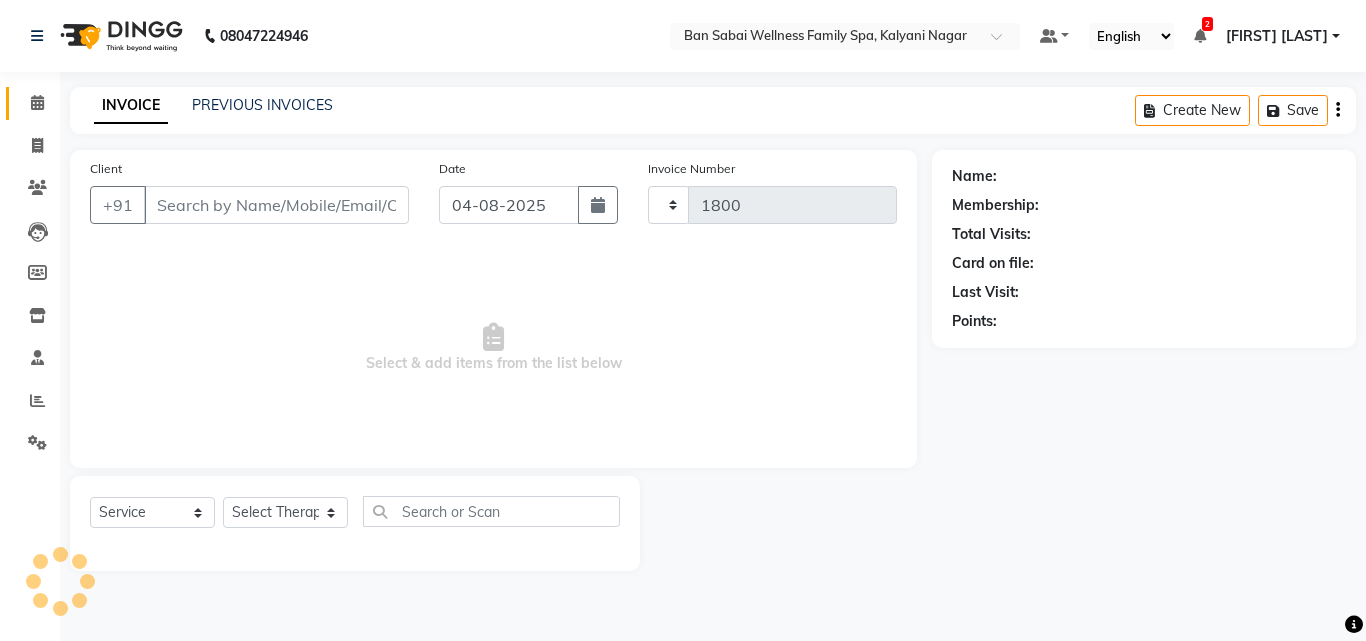 select on "8225" 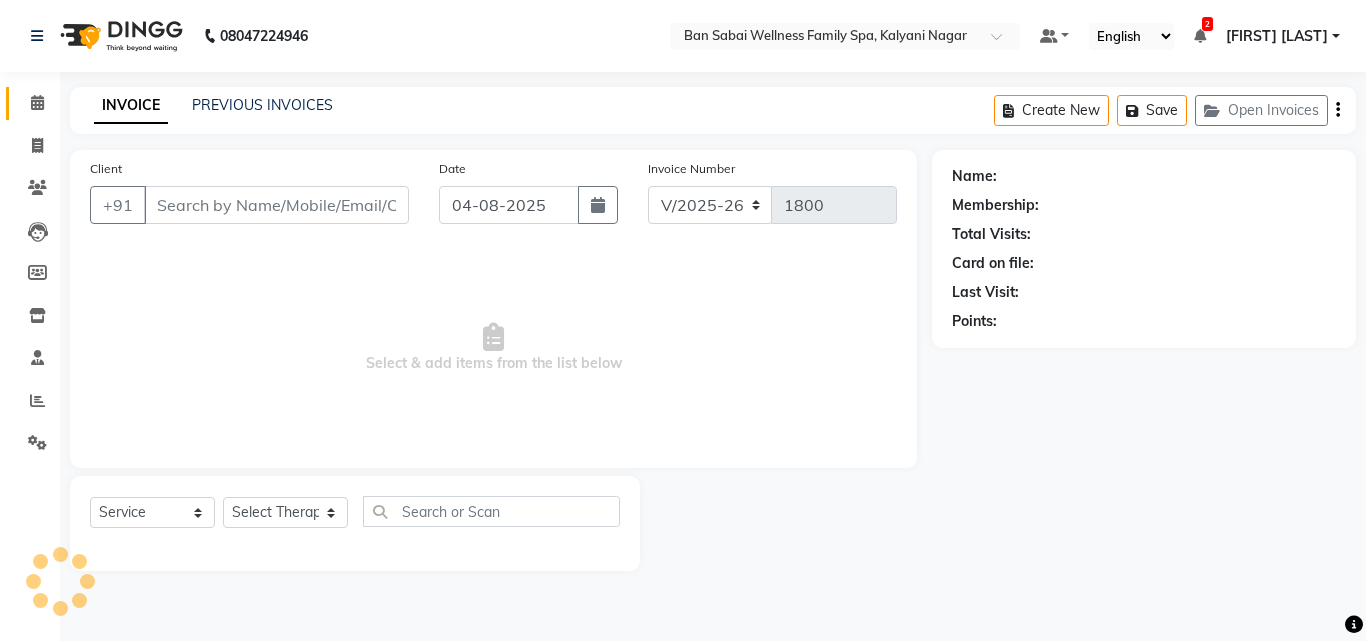 type on "[PHONE]" 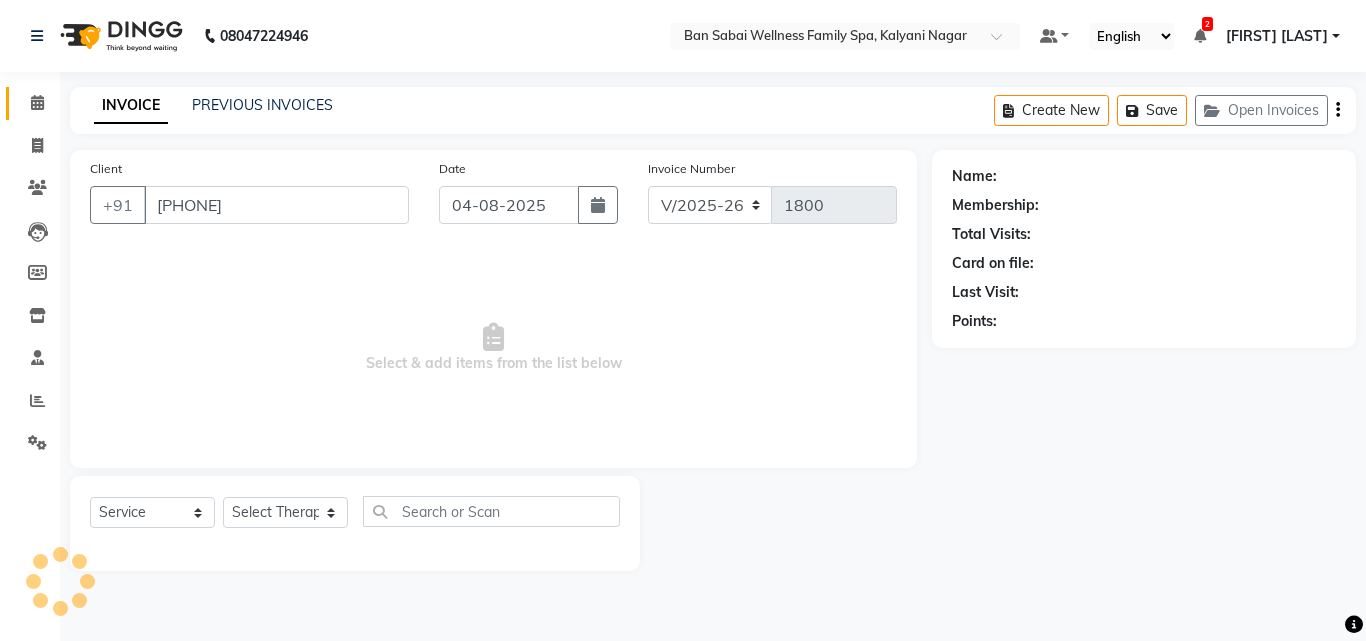 select on "78158" 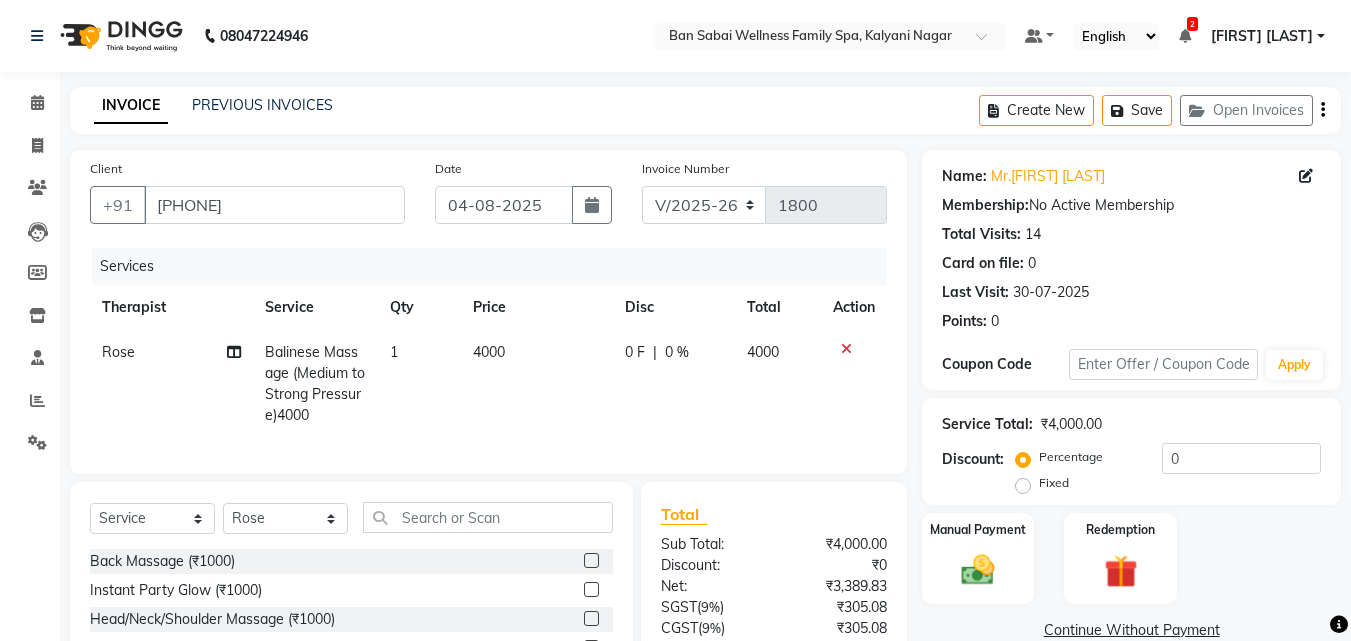 click on "4000" 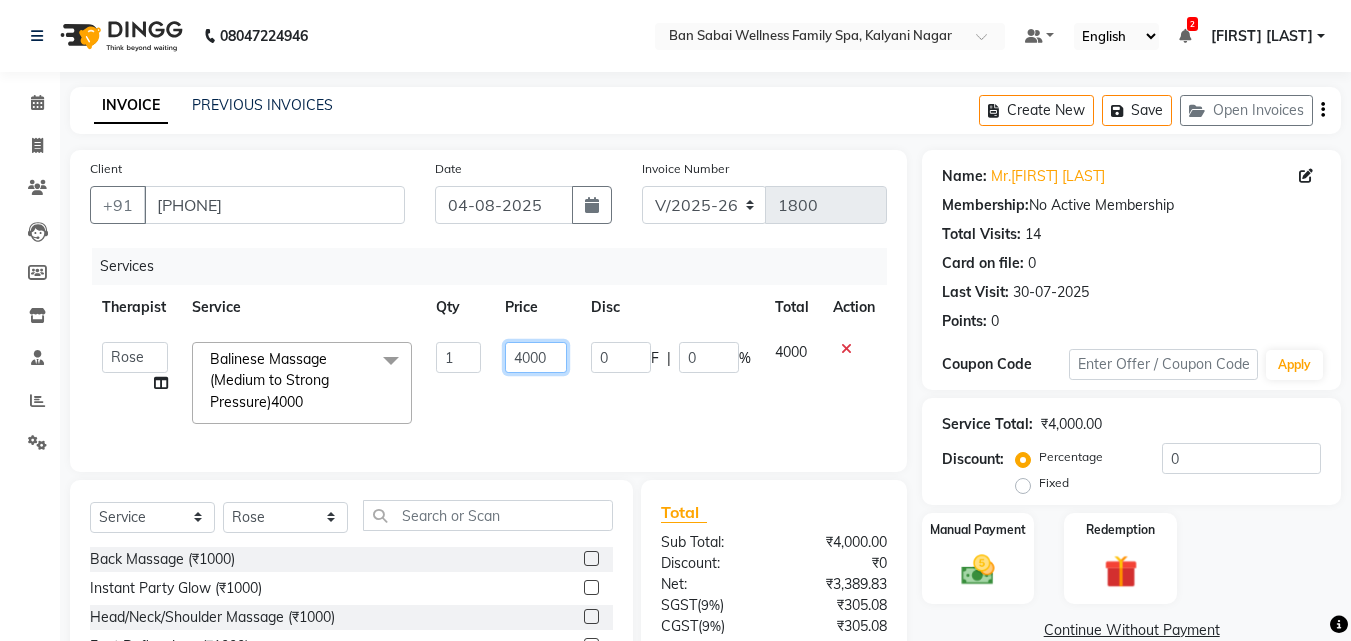 click on "4000" 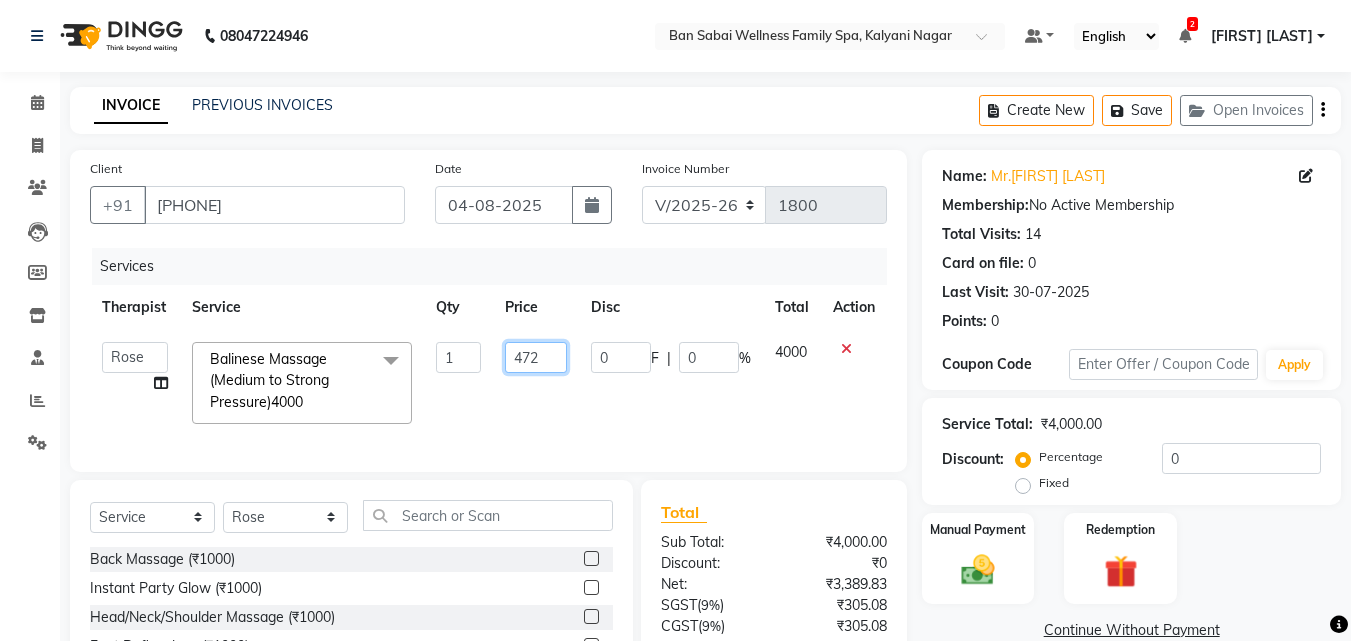 type on "4720" 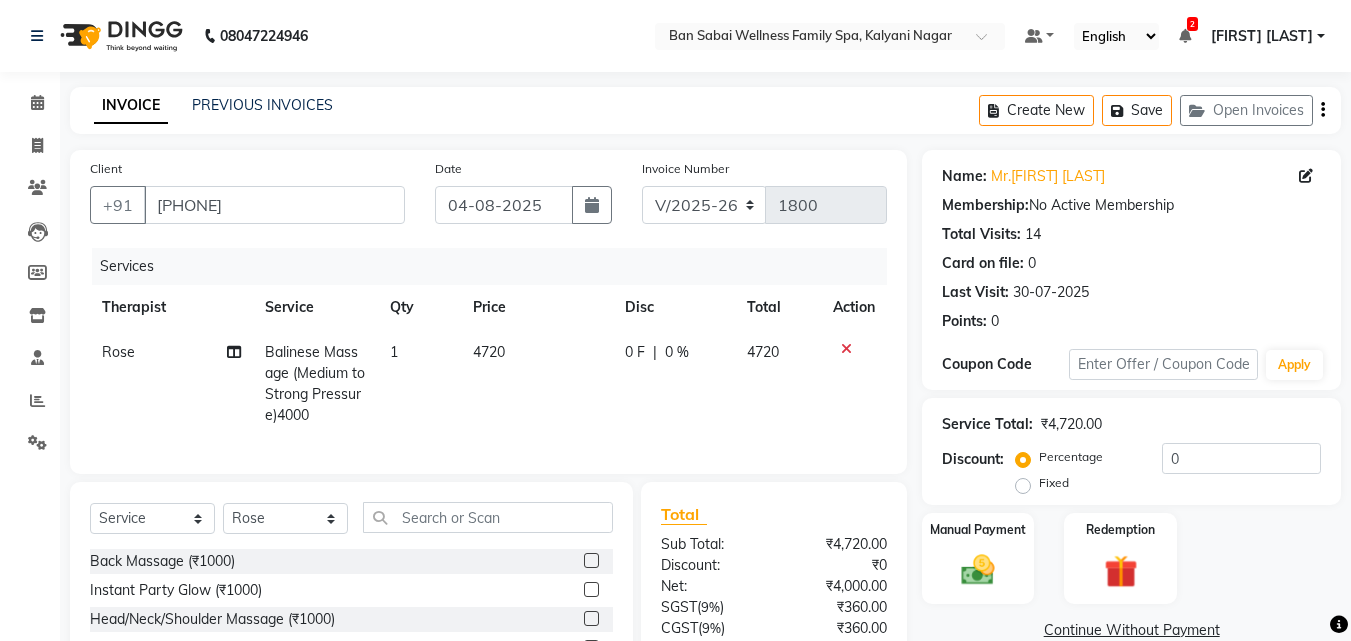 click on "0 F | 0 %" 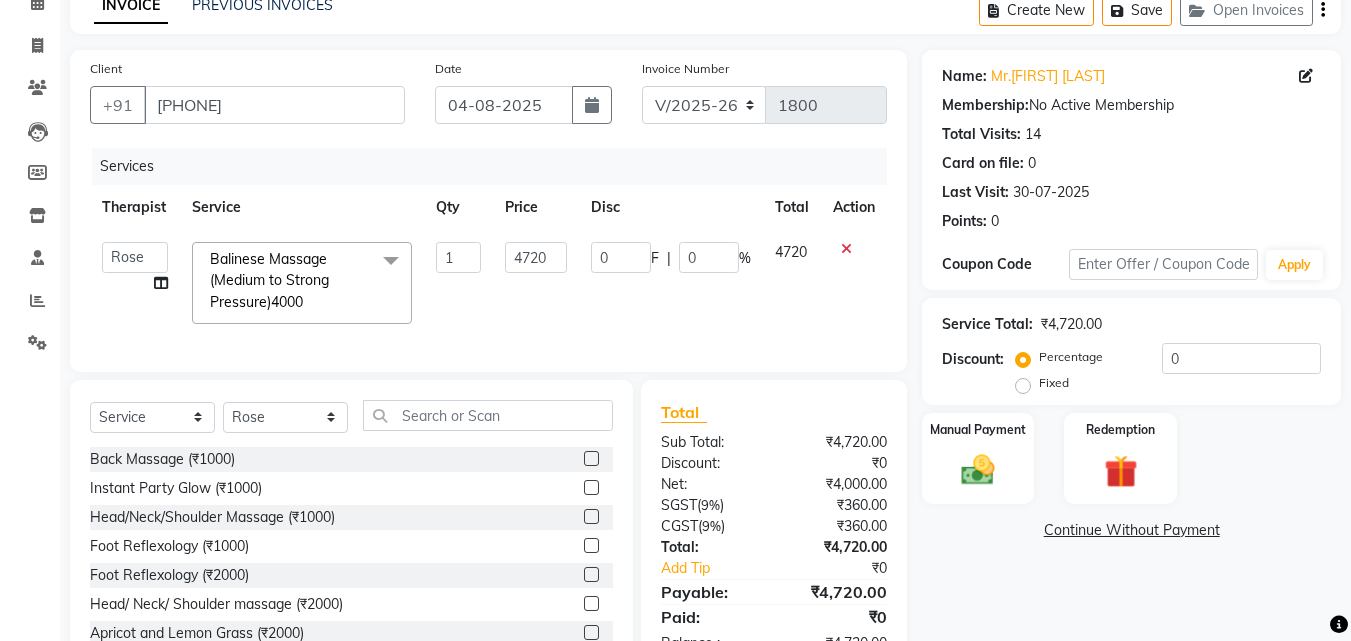 scroll, scrollTop: 179, scrollLeft: 0, axis: vertical 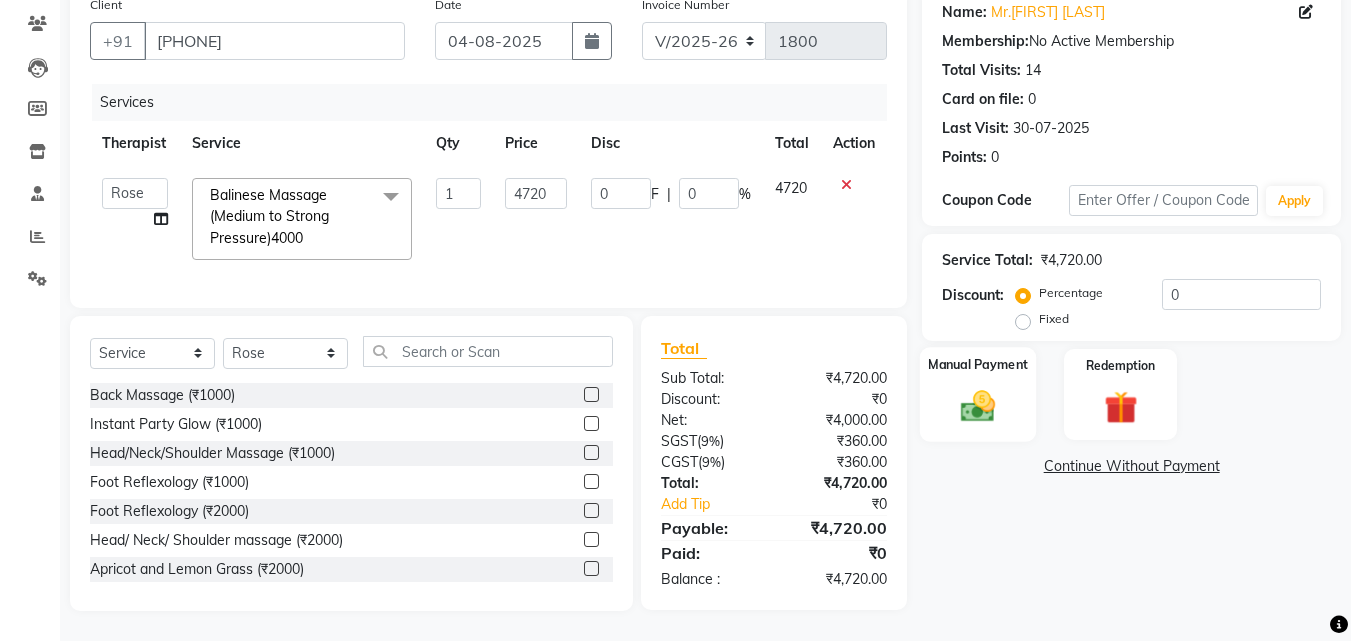 click on "Manual Payment" 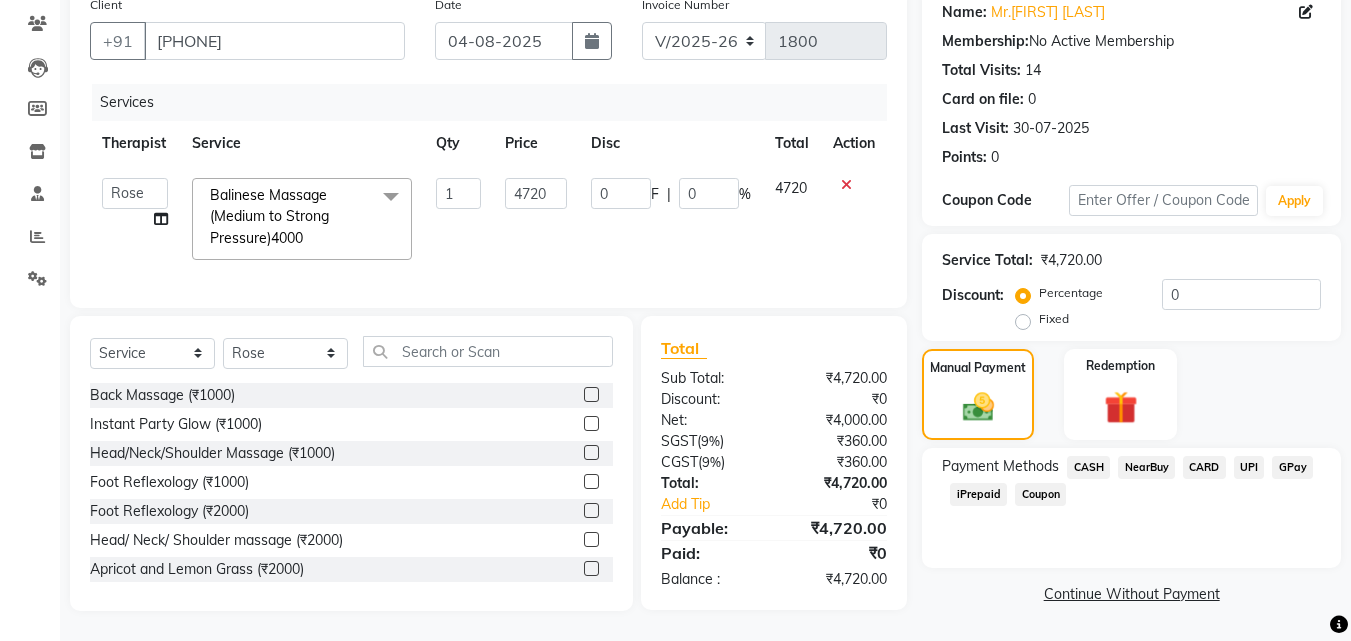 click on "GPay" 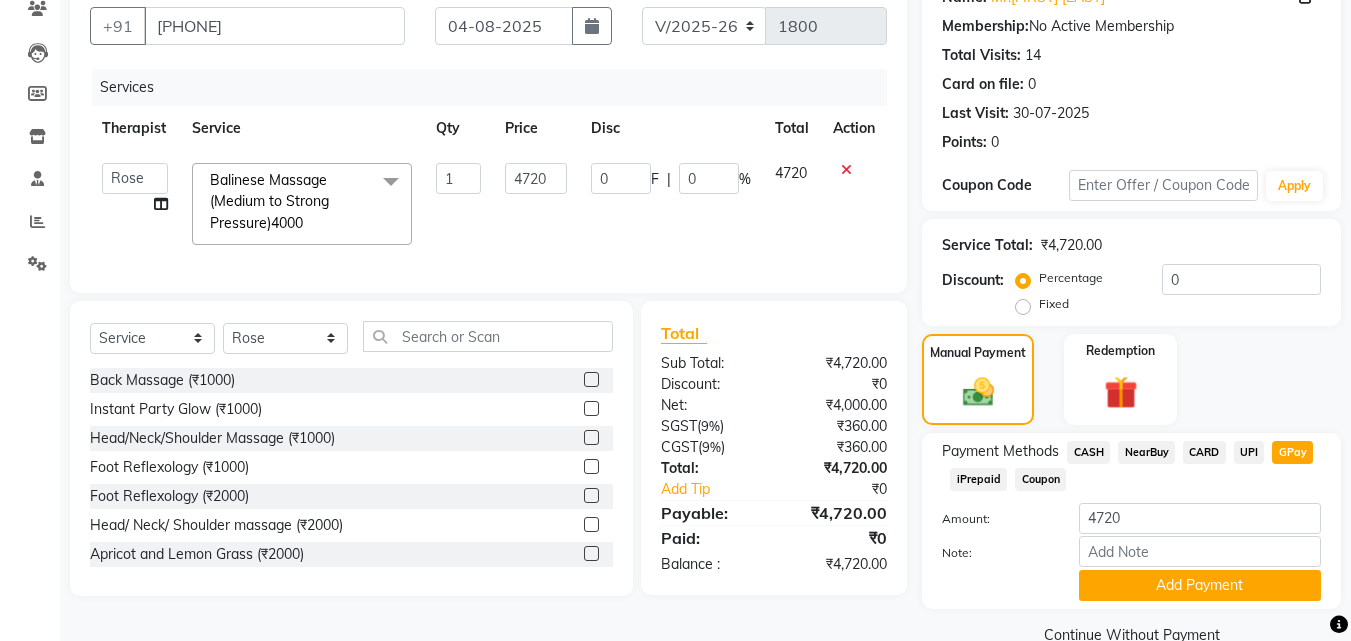 scroll, scrollTop: 218, scrollLeft: 0, axis: vertical 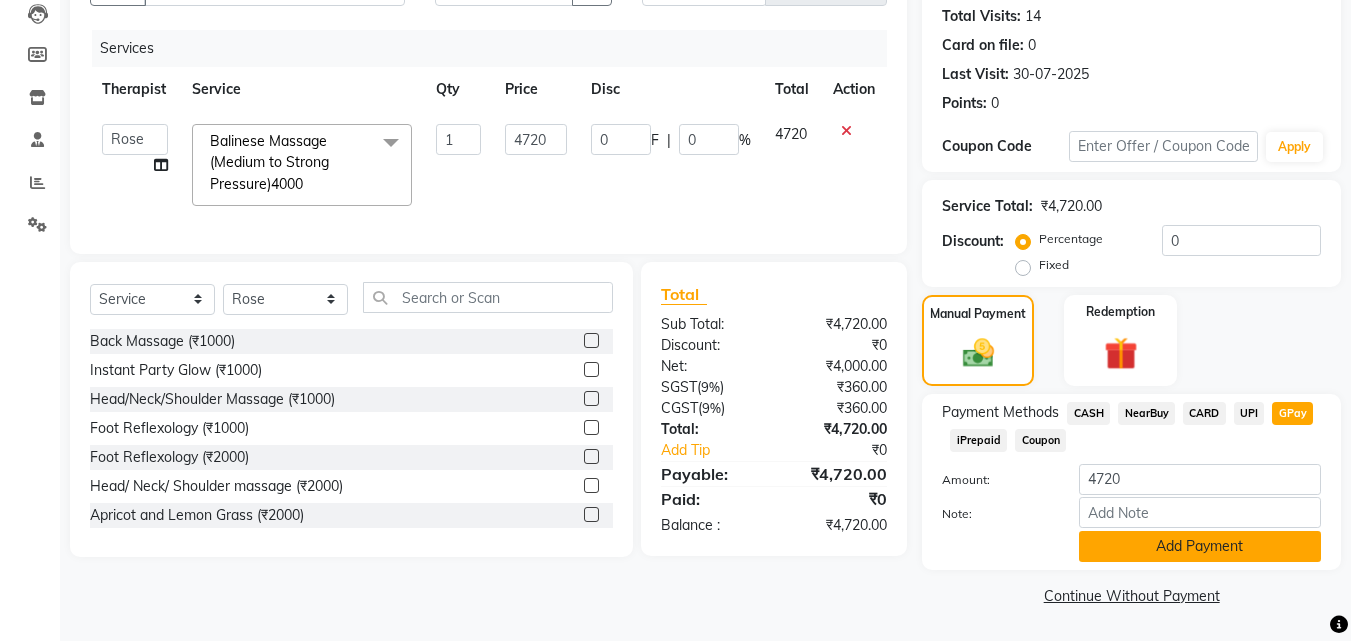 click on "Add Payment" 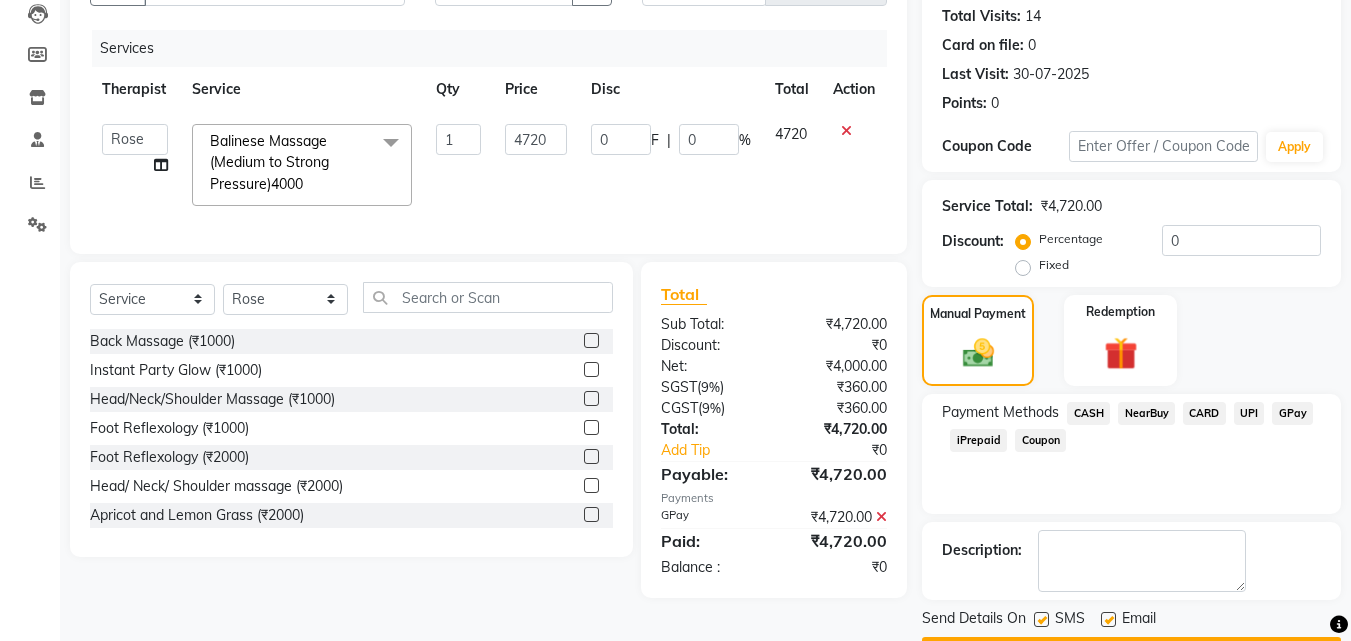 scroll, scrollTop: 275, scrollLeft: 0, axis: vertical 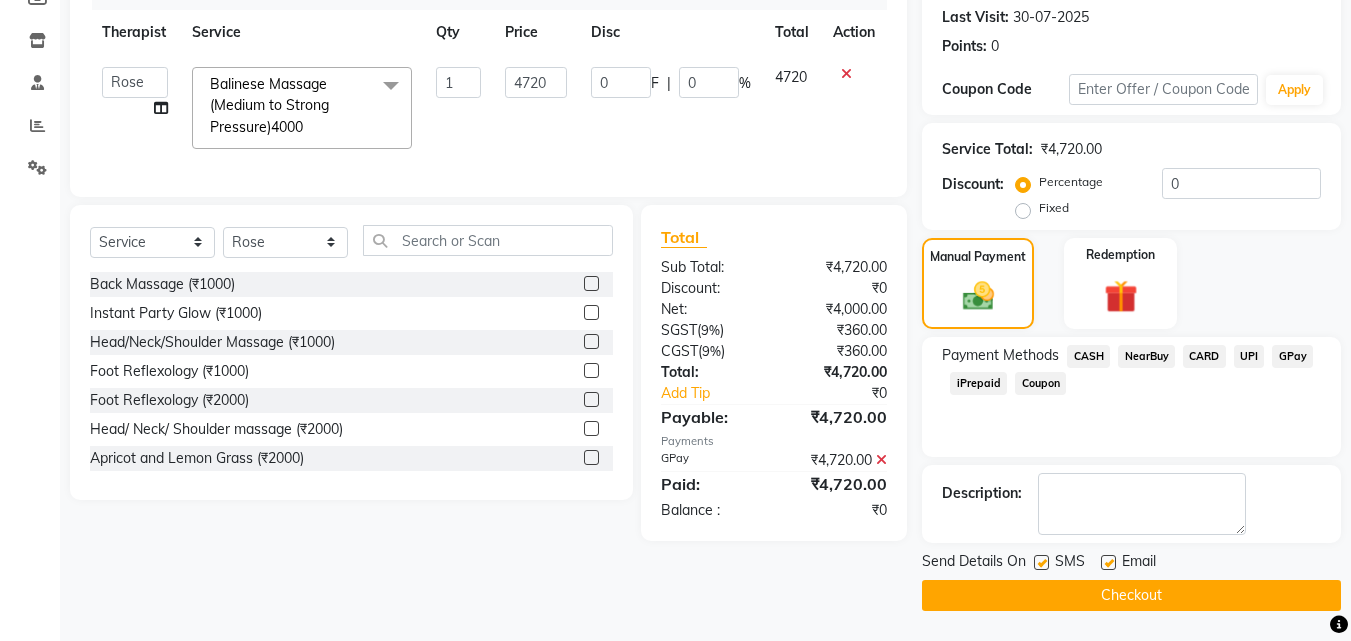 click on "Checkout" 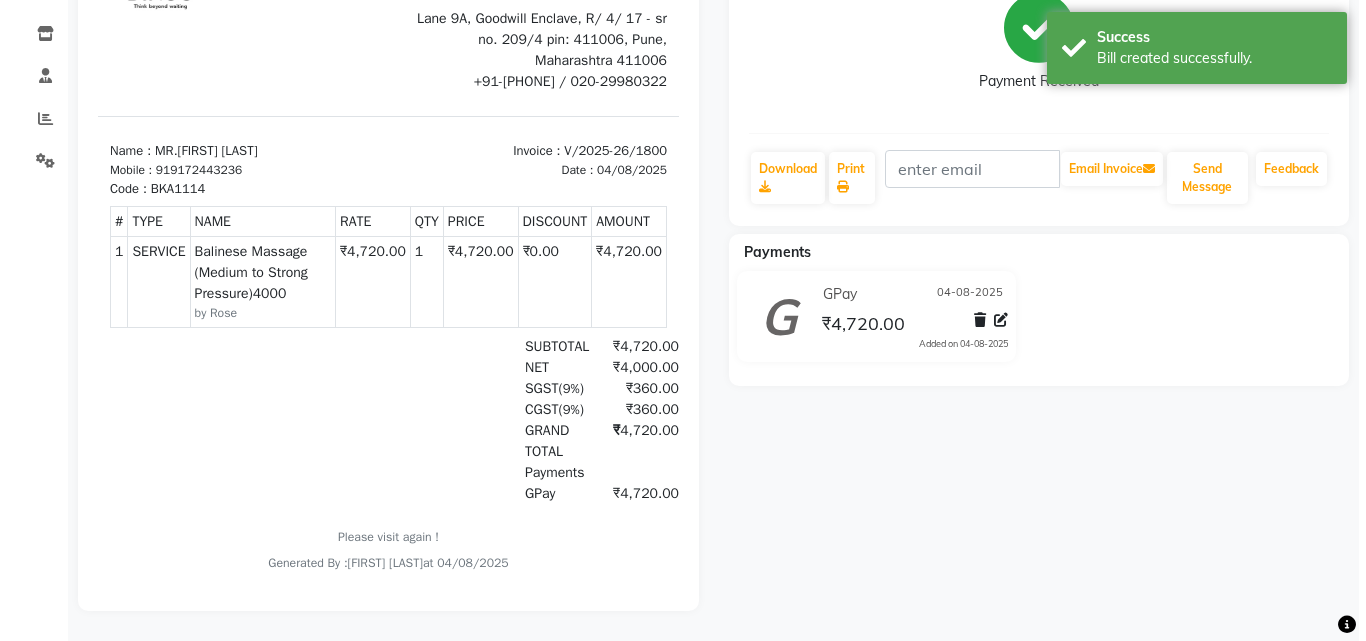 scroll, scrollTop: 0, scrollLeft: 0, axis: both 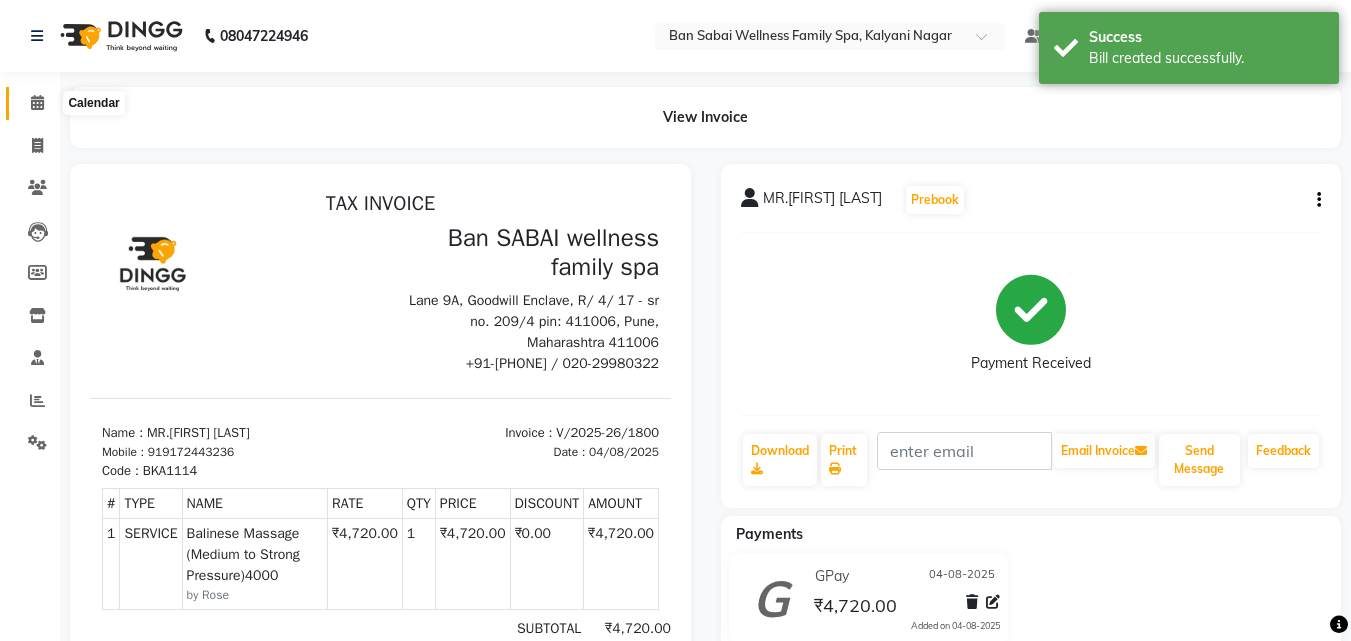 click 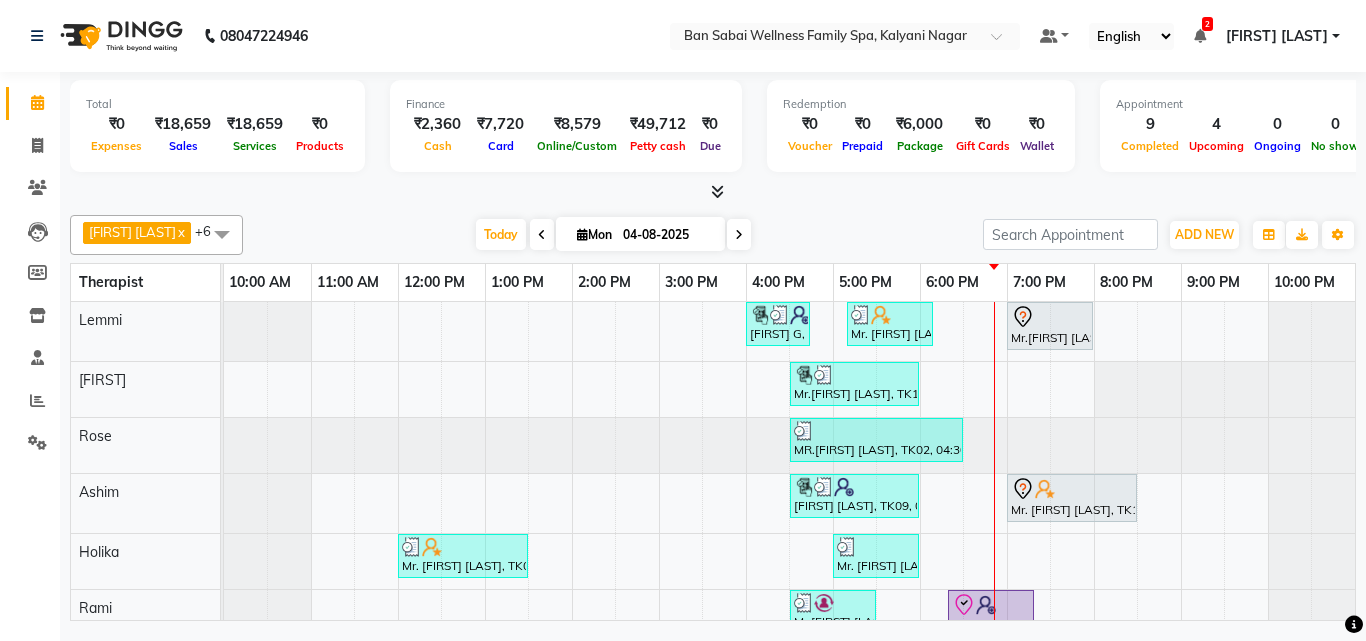 scroll, scrollTop: 69, scrollLeft: 0, axis: vertical 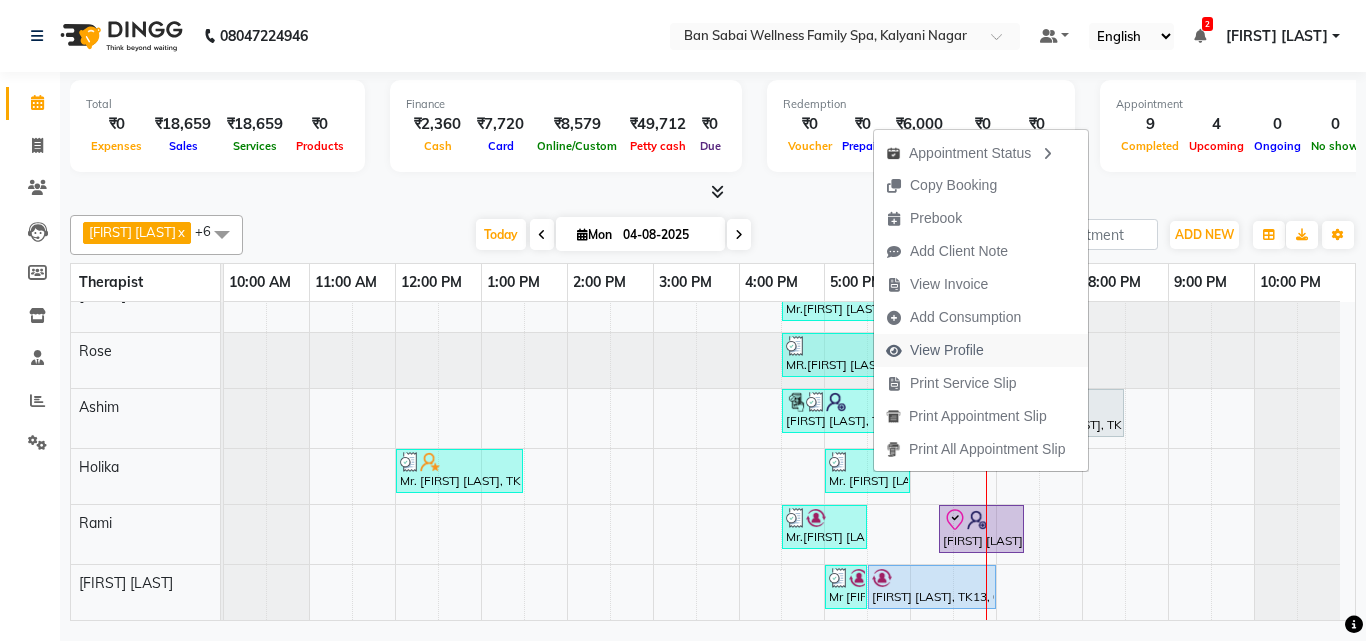 click on "View Profile" at bounding box center (947, 350) 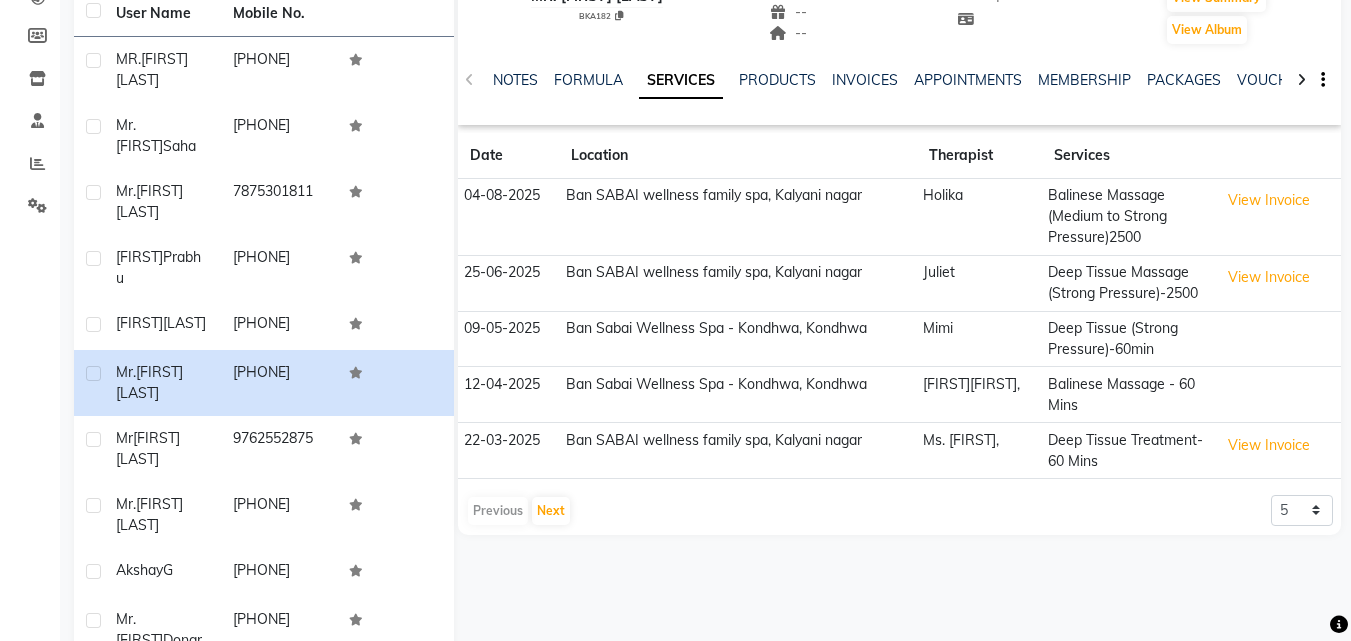 scroll, scrollTop: 360, scrollLeft: 0, axis: vertical 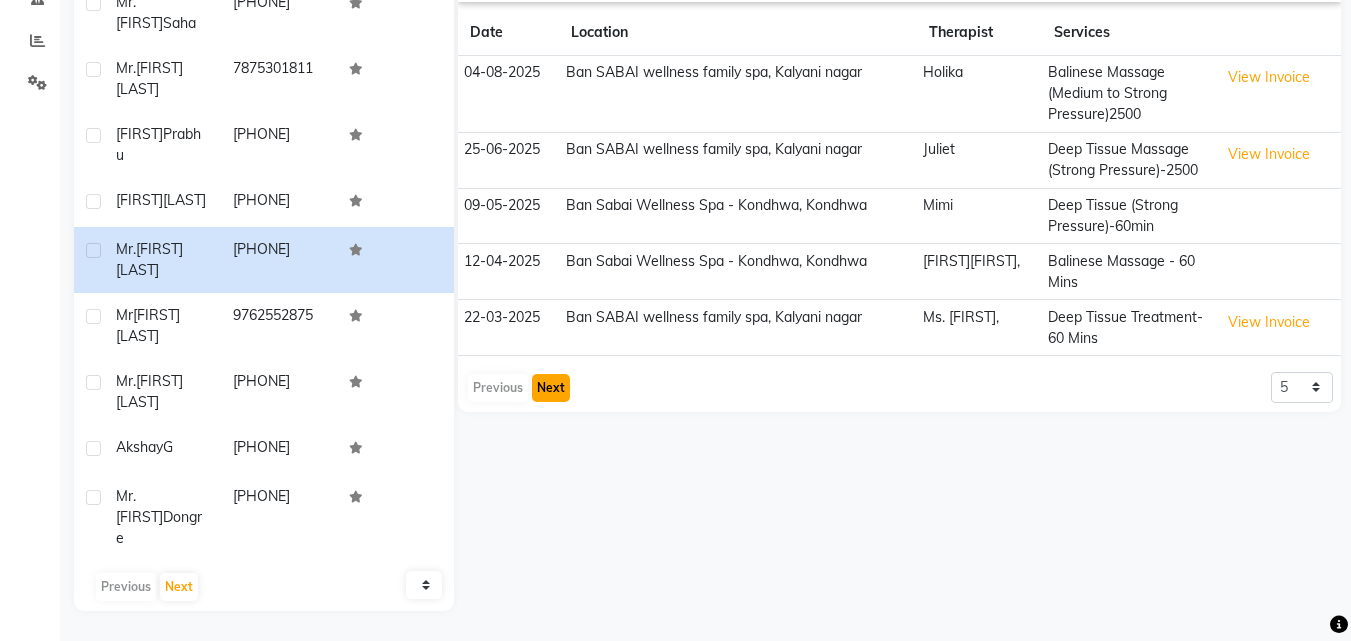 click on "Next" 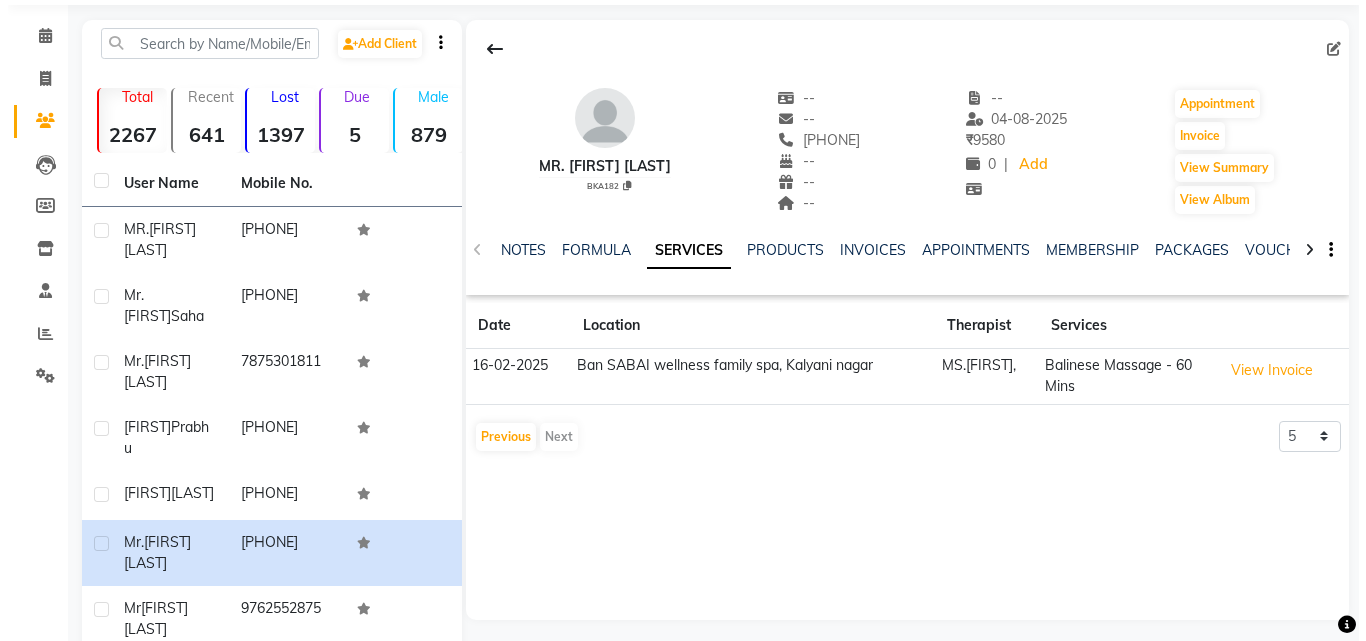 scroll, scrollTop: 0, scrollLeft: 0, axis: both 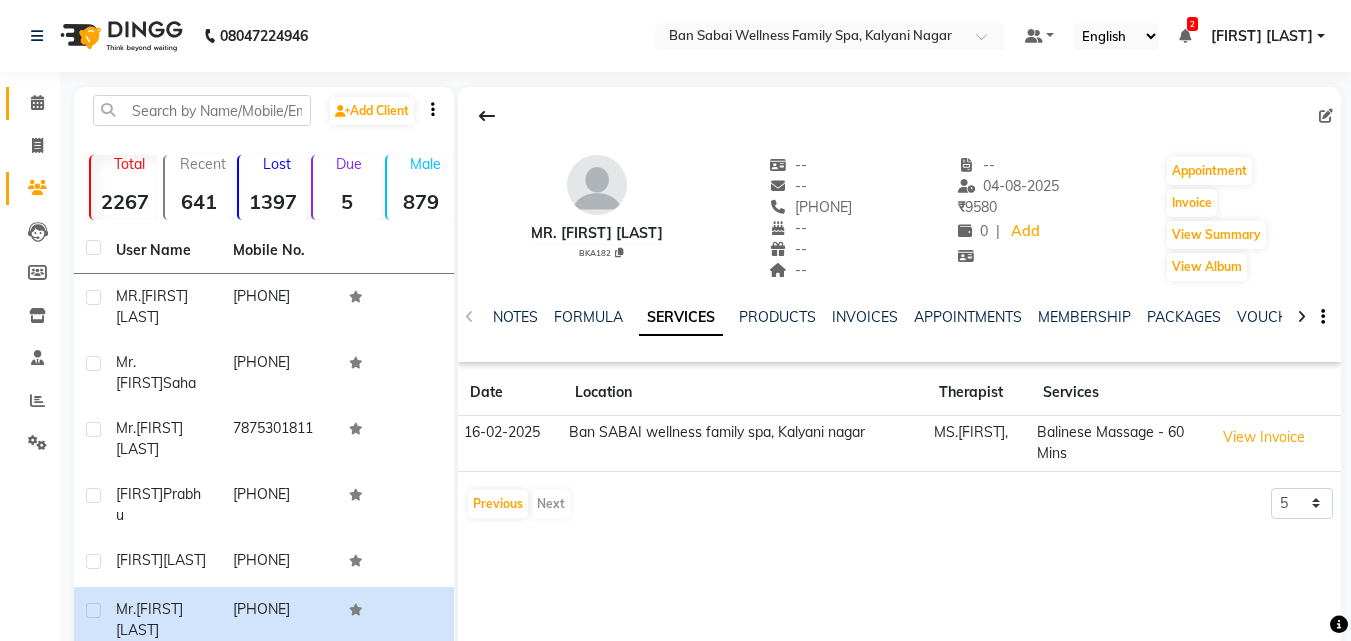 click on "Calendar" 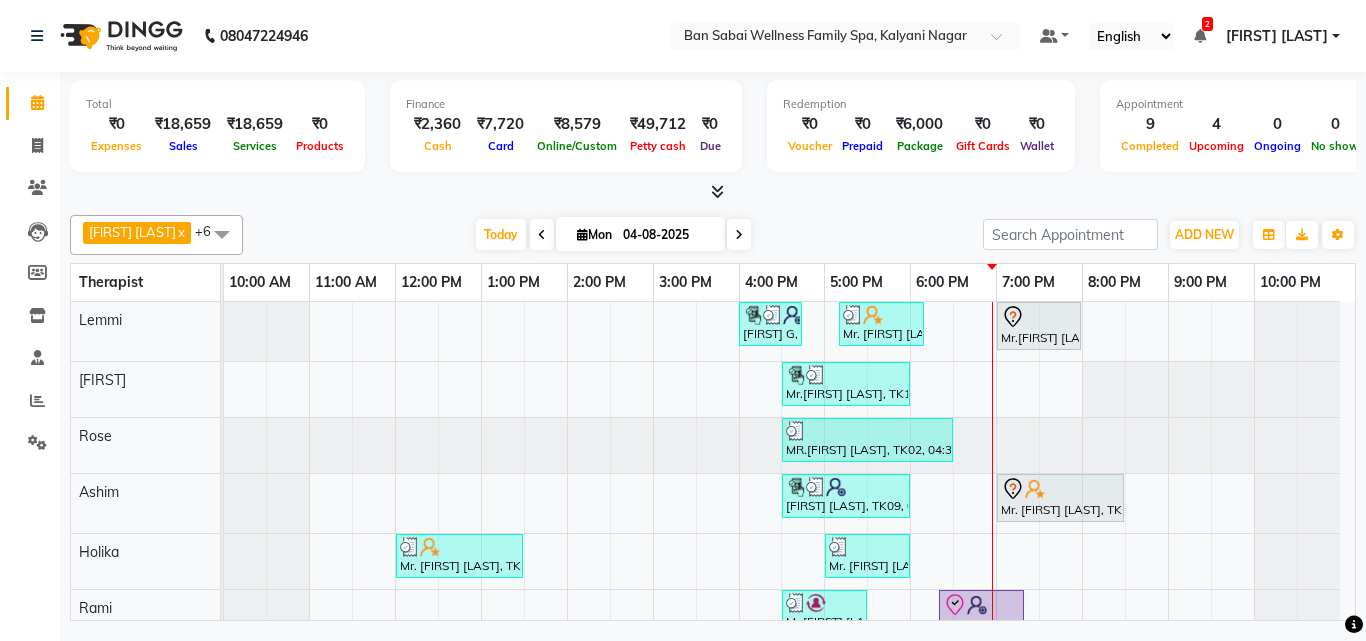 scroll, scrollTop: 47, scrollLeft: 0, axis: vertical 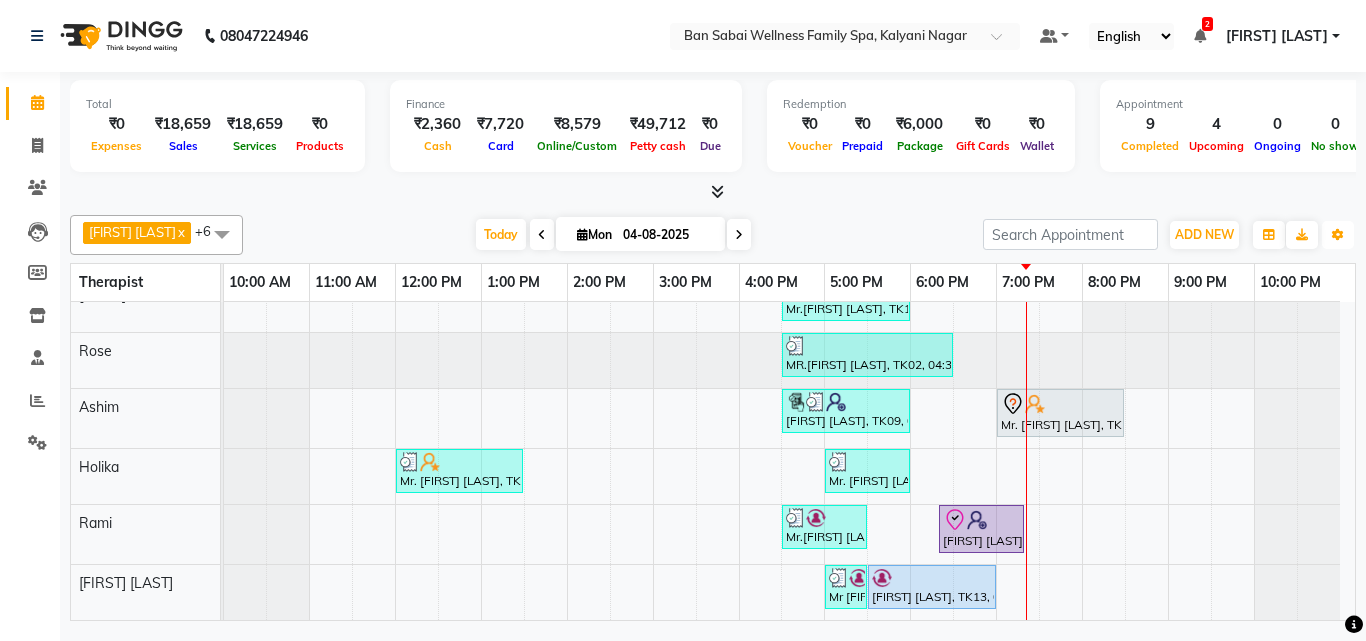click on "Toggle Dropdown" at bounding box center [1338, 235] 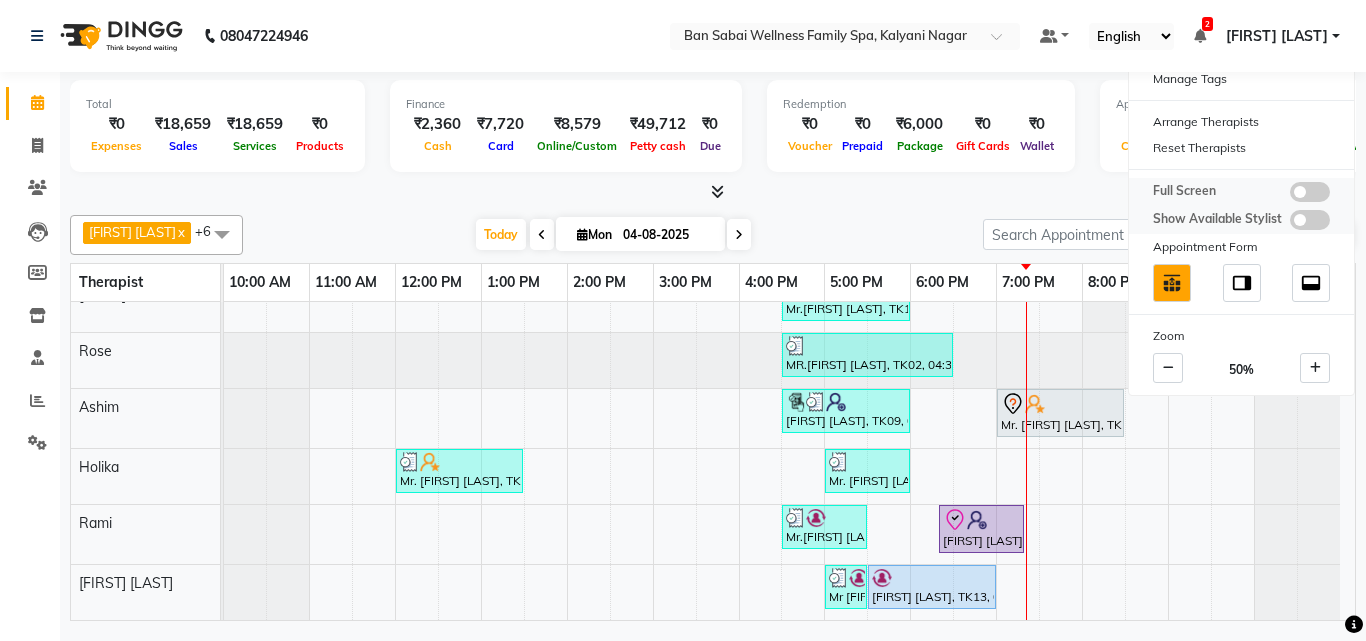 click at bounding box center [1310, 192] 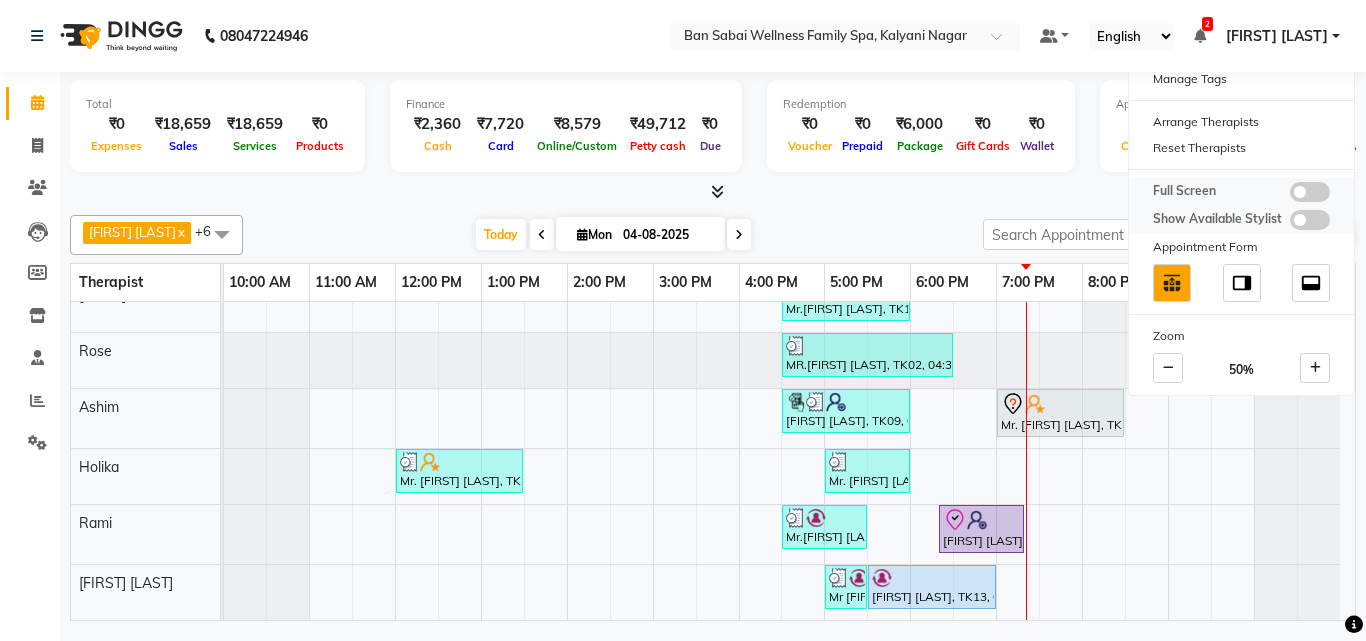 click at bounding box center [1290, 195] 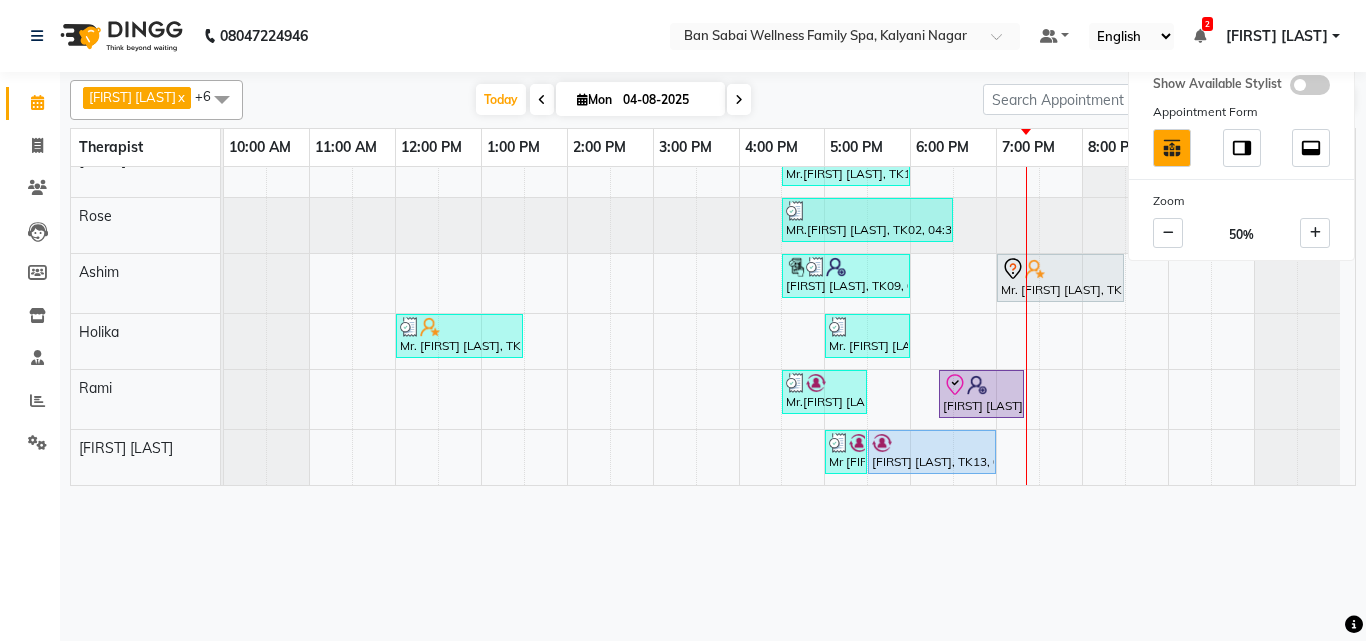 scroll, scrollTop: 0, scrollLeft: 0, axis: both 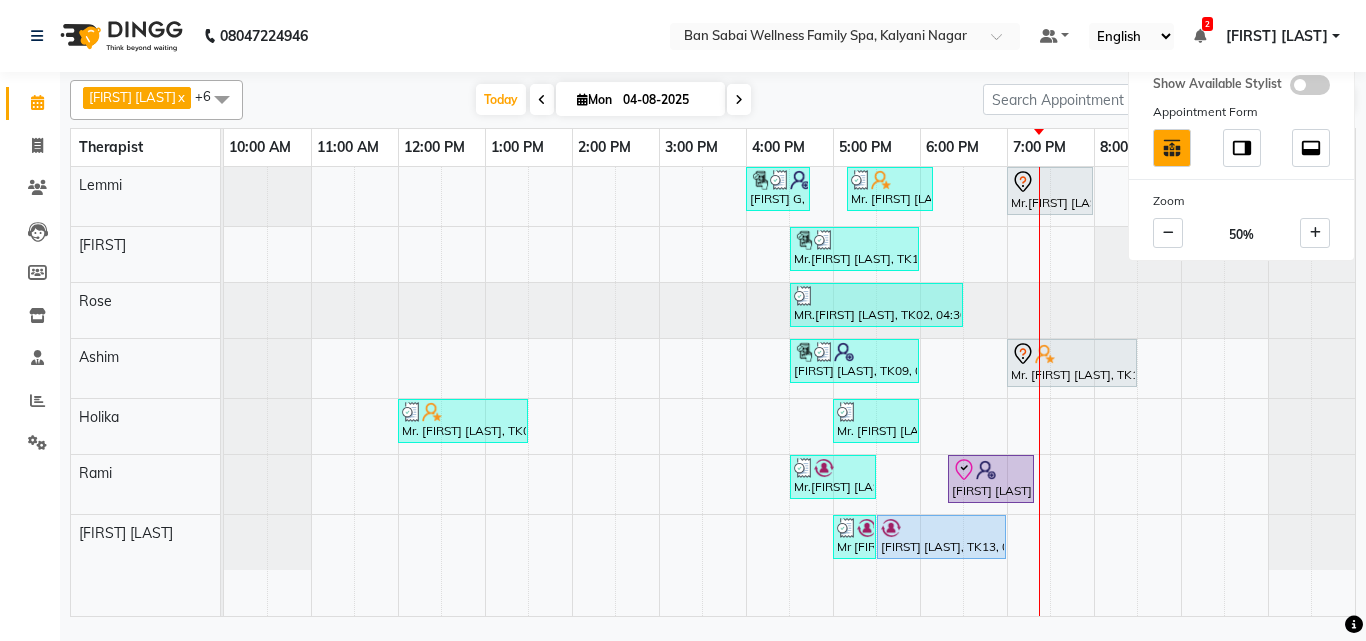 click on "Today  Mon 04-08-2025" at bounding box center (613, 100) 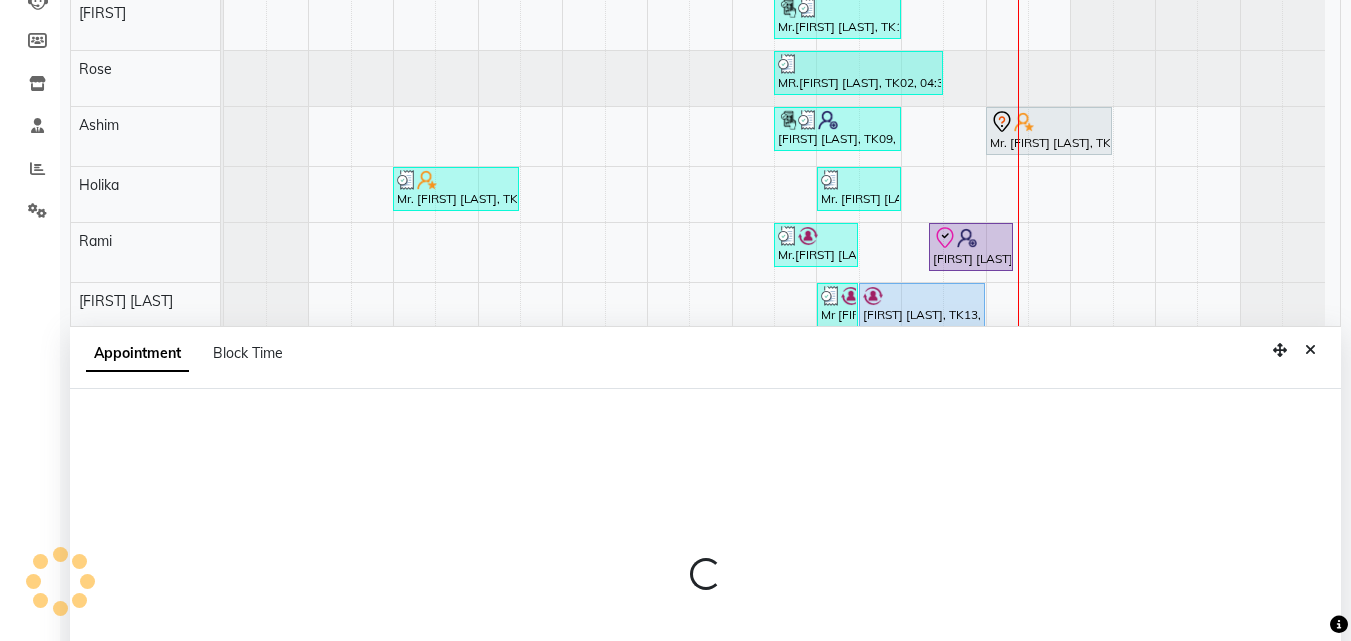 scroll, scrollTop: 373, scrollLeft: 0, axis: vertical 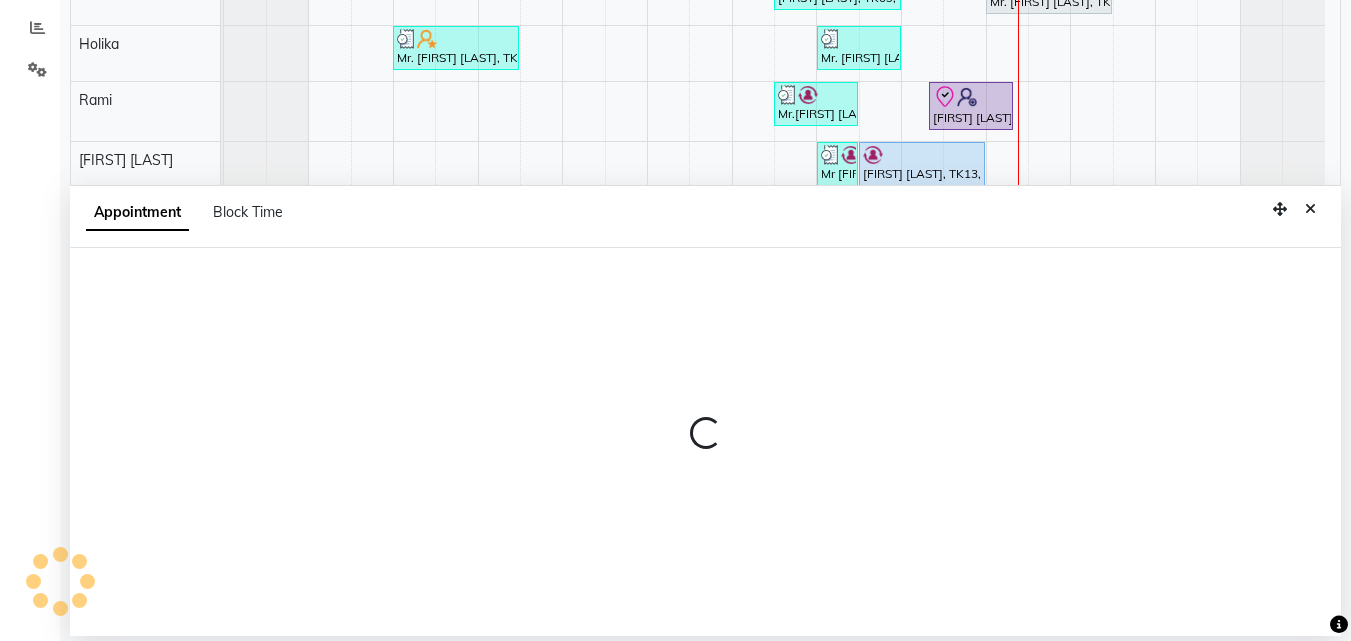 select on "78151" 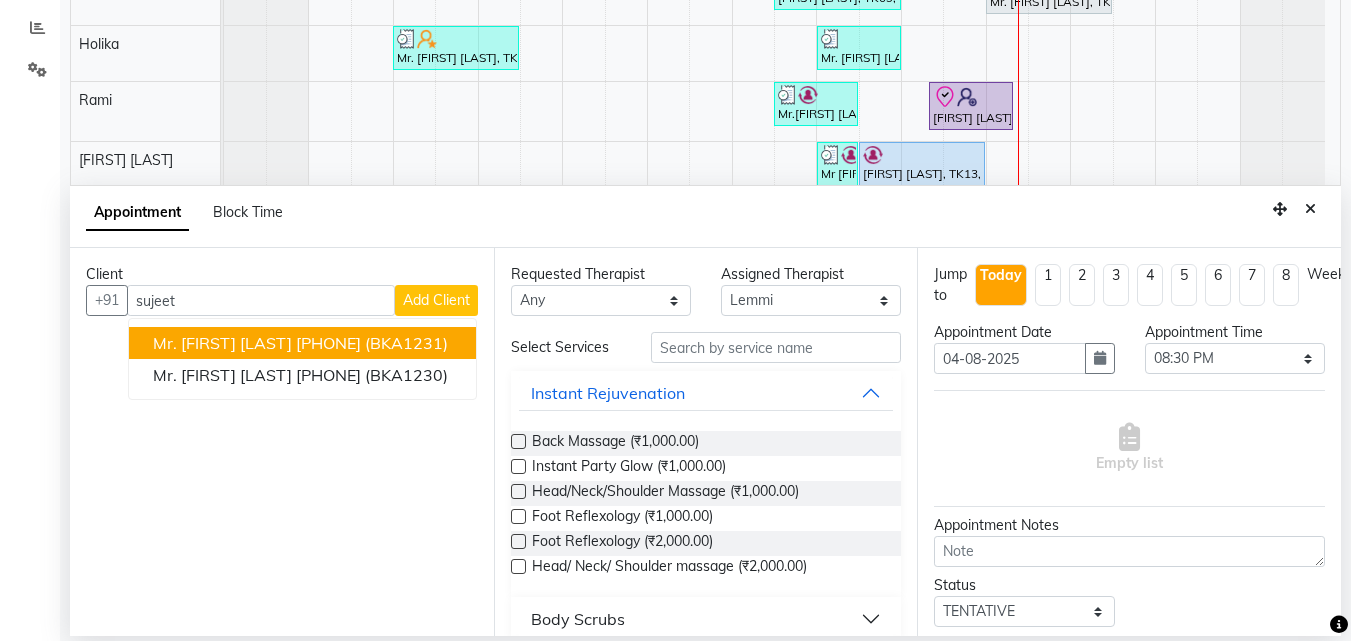 click on "Mr. [FIRST] [LAST]" at bounding box center [222, 343] 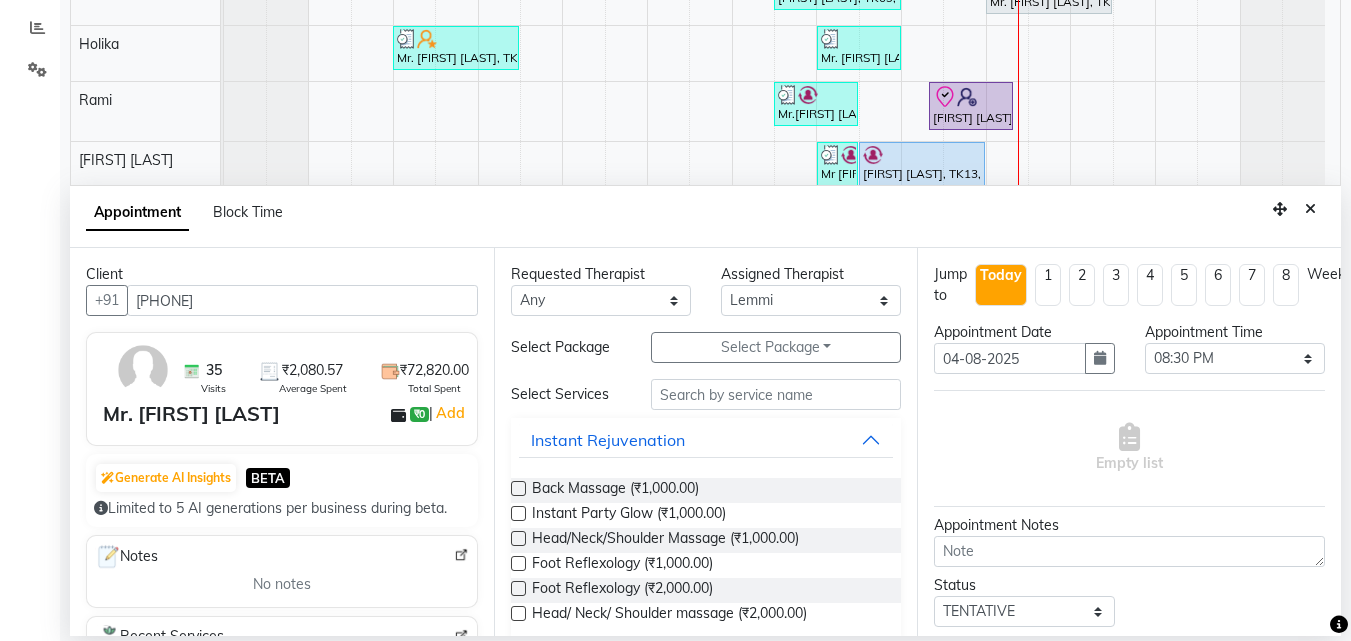 type on "[PHONE]" 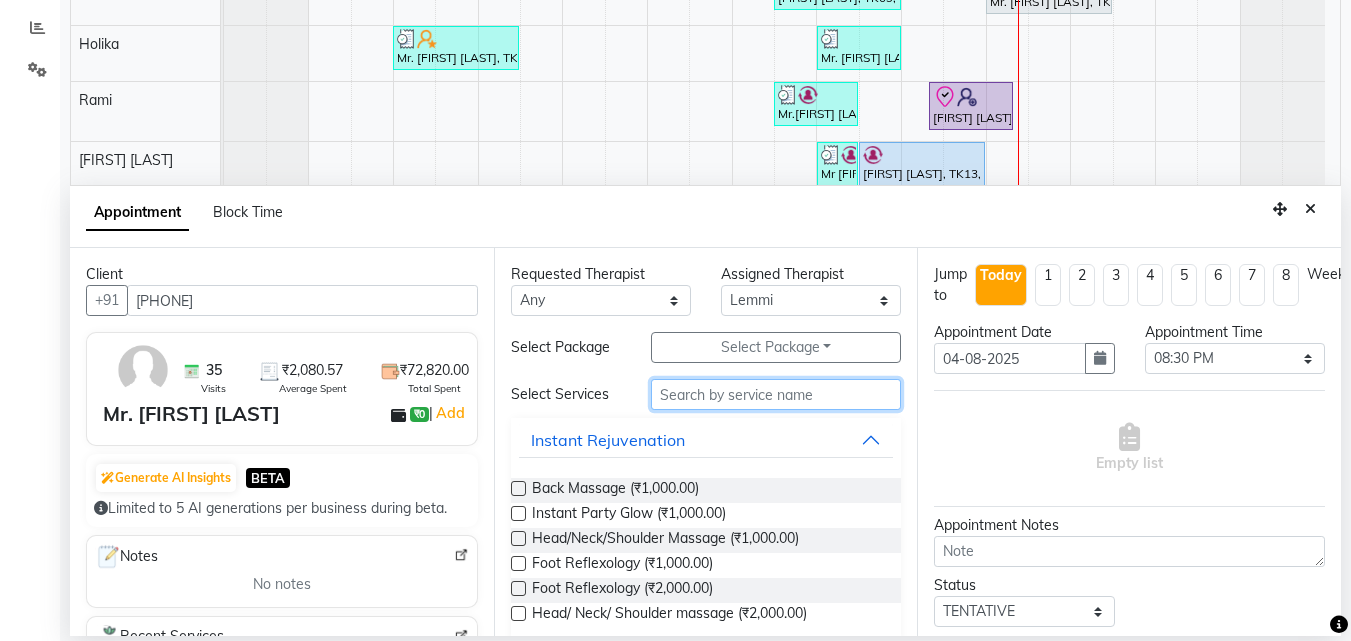 click at bounding box center [776, 394] 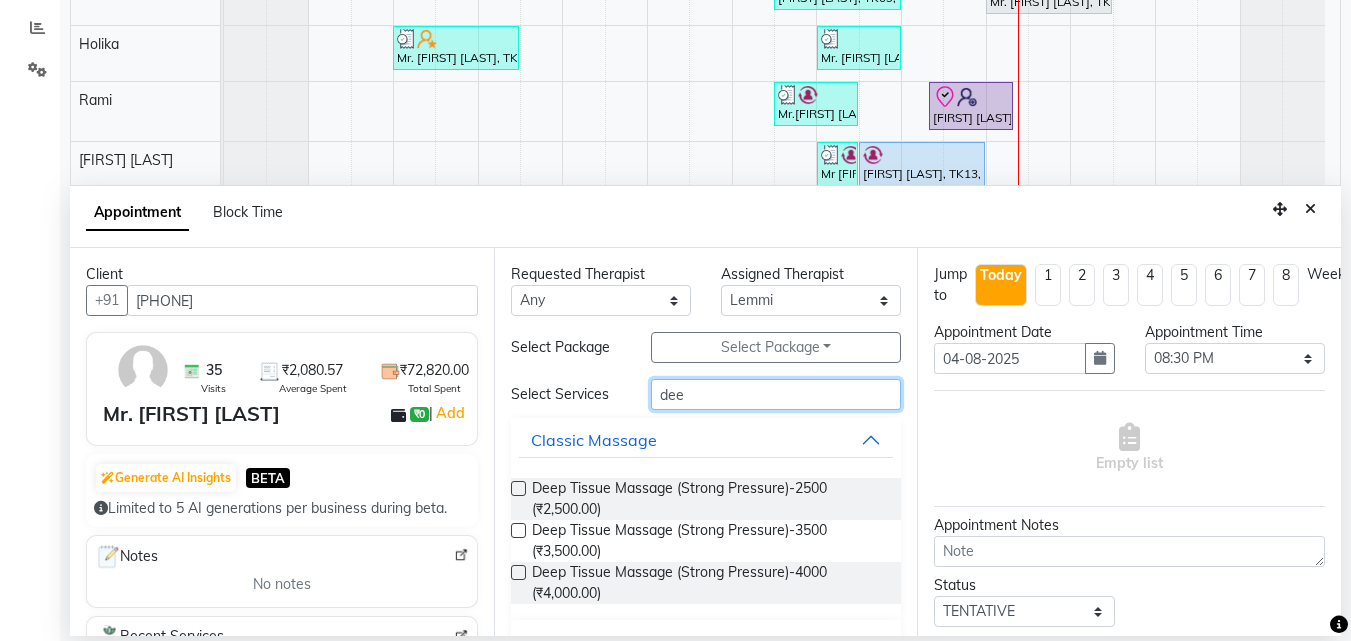 type on "dee" 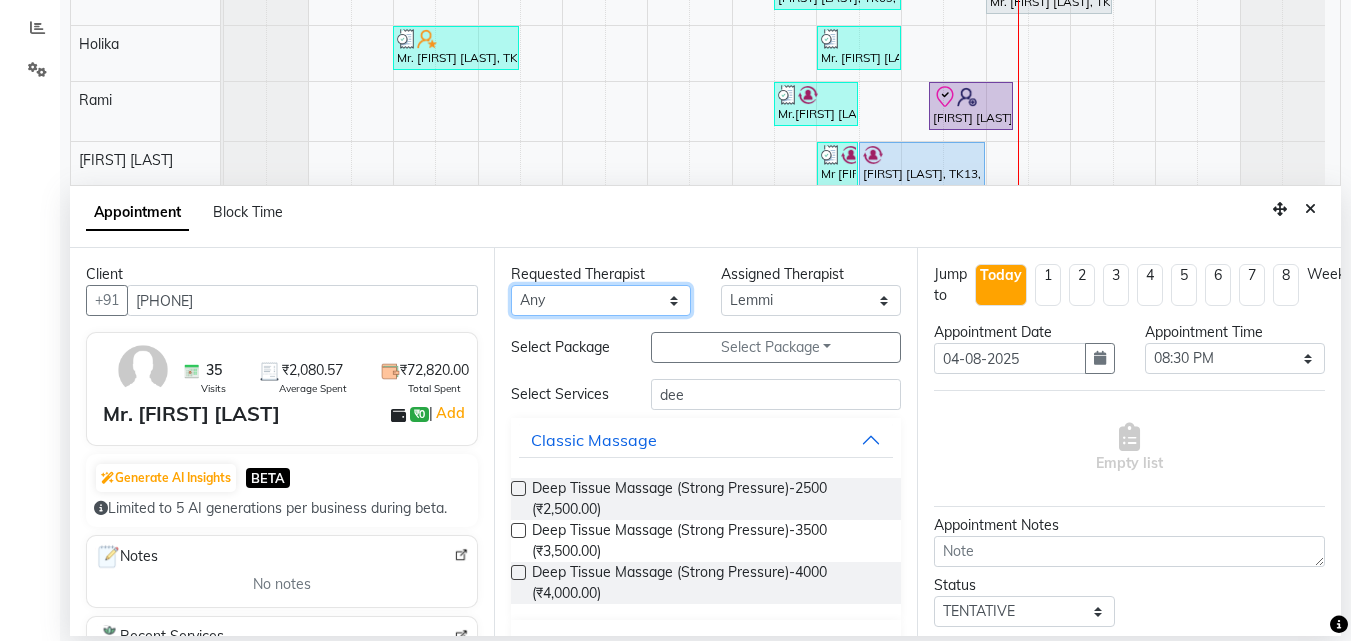 click on "Any [FIRST] [LAST] [FIRST] [FIRST] [FIRST] [FIRST], [FIRST] [FIRST], [FIRST] [FIRST], [FIRST] [FIRST], [FIRST] [FIRST], [FIRST] [FIRST], [FIRST] [FIRST]" at bounding box center (601, 300) 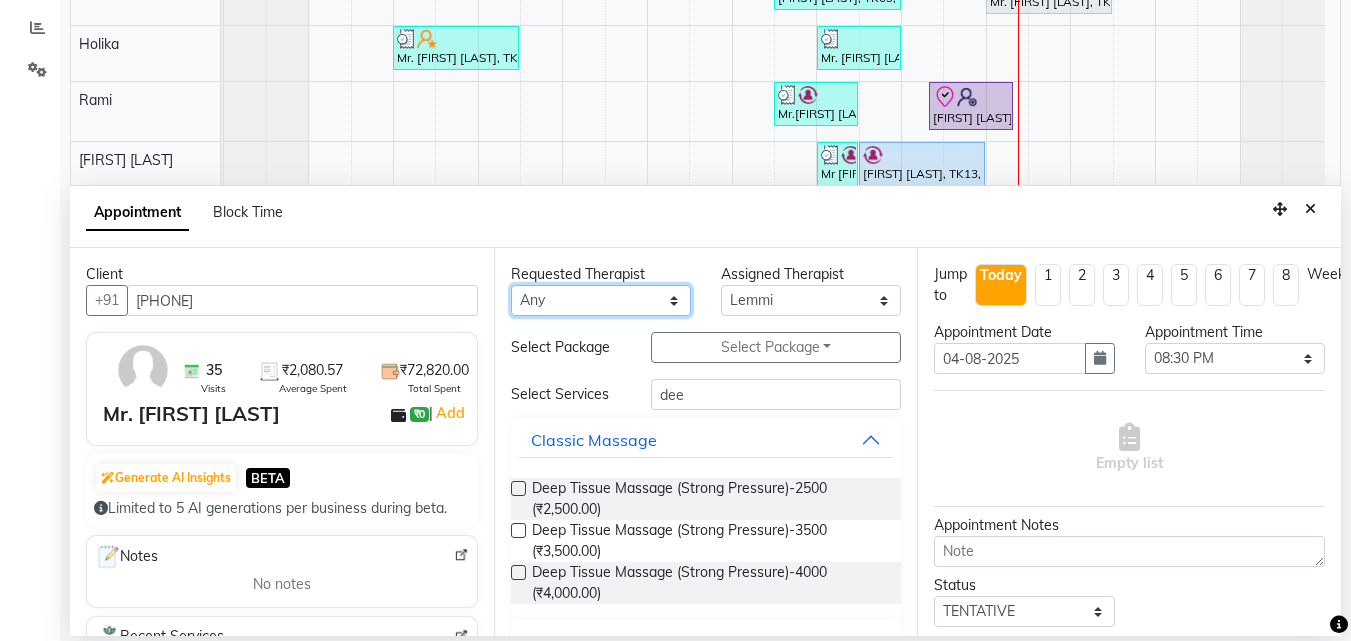 select on "78151" 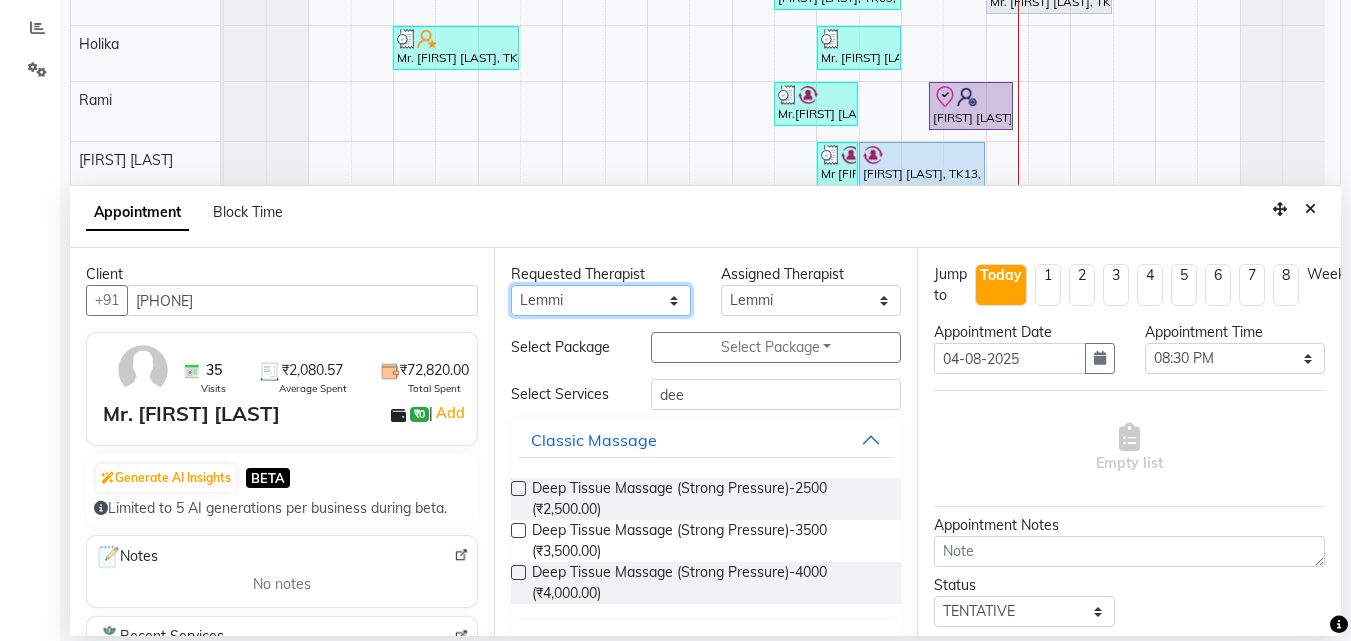 click on "Any [FIRST] [LAST] [FIRST] [FIRST] [FIRST] [FIRST], [FIRST] [FIRST], [FIRST] [FIRST], [FIRST] [FIRST], [FIRST] [FIRST], [FIRST] [FIRST], [FIRST] [FIRST]" at bounding box center (601, 300) 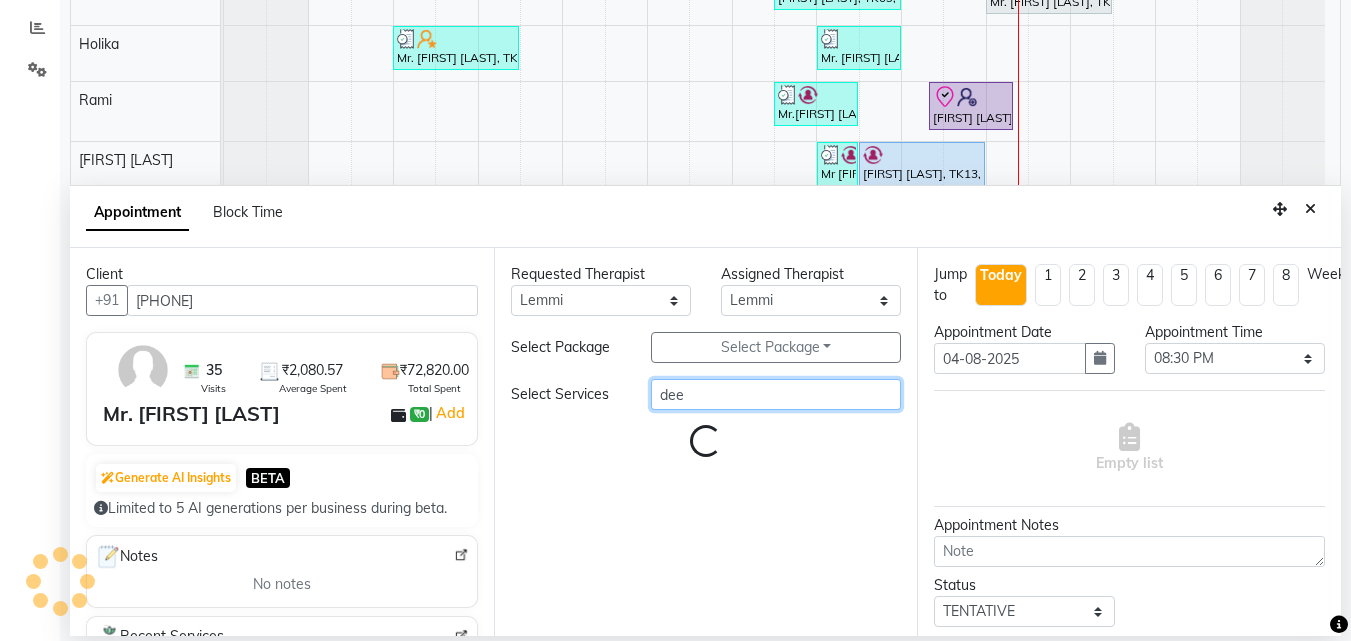 click on "dee" at bounding box center (776, 394) 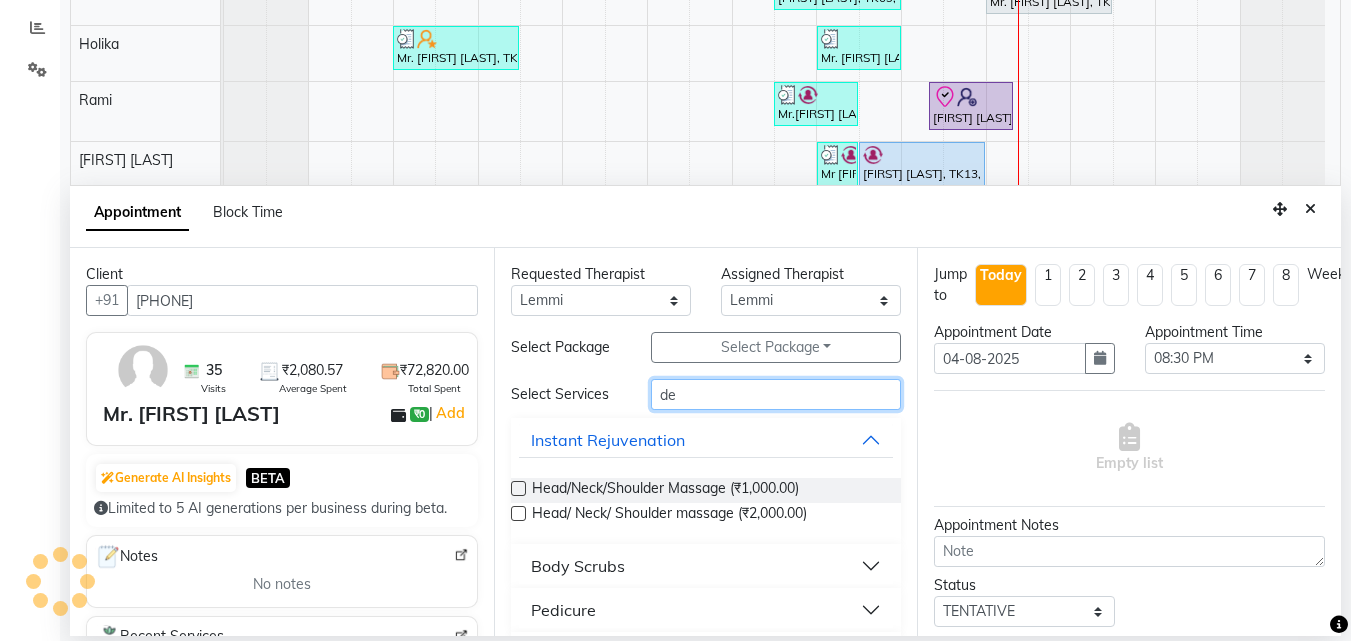 type on "dee" 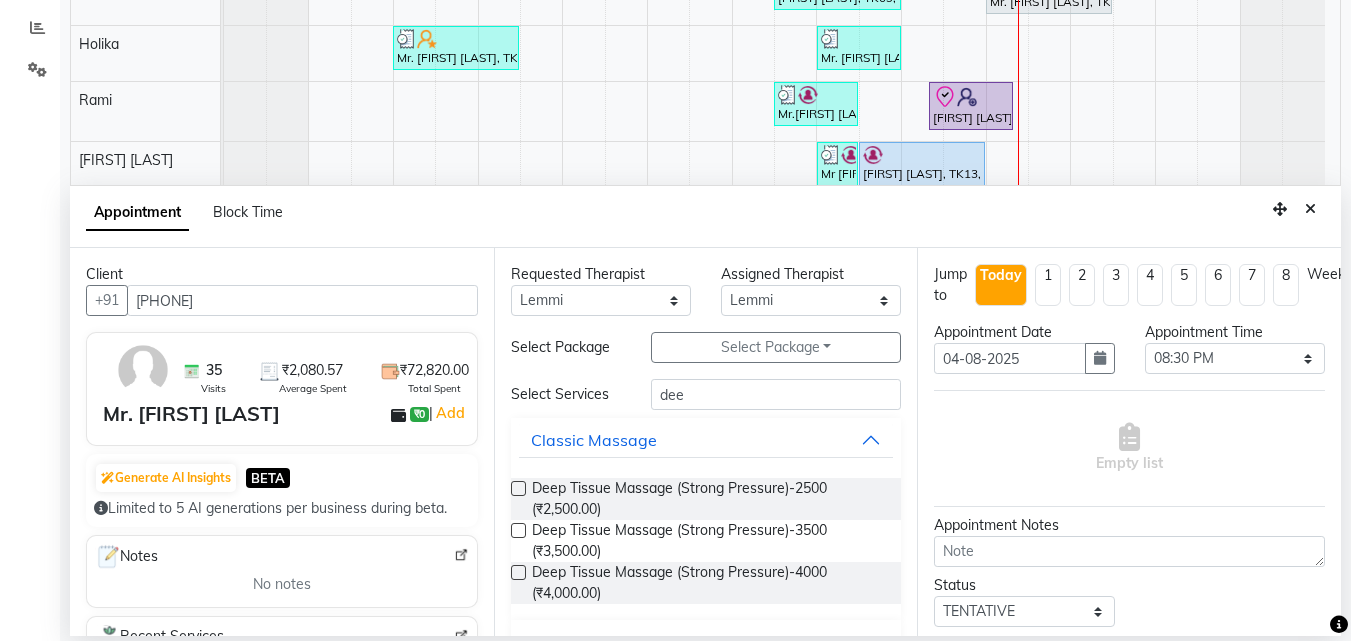 click at bounding box center (518, 488) 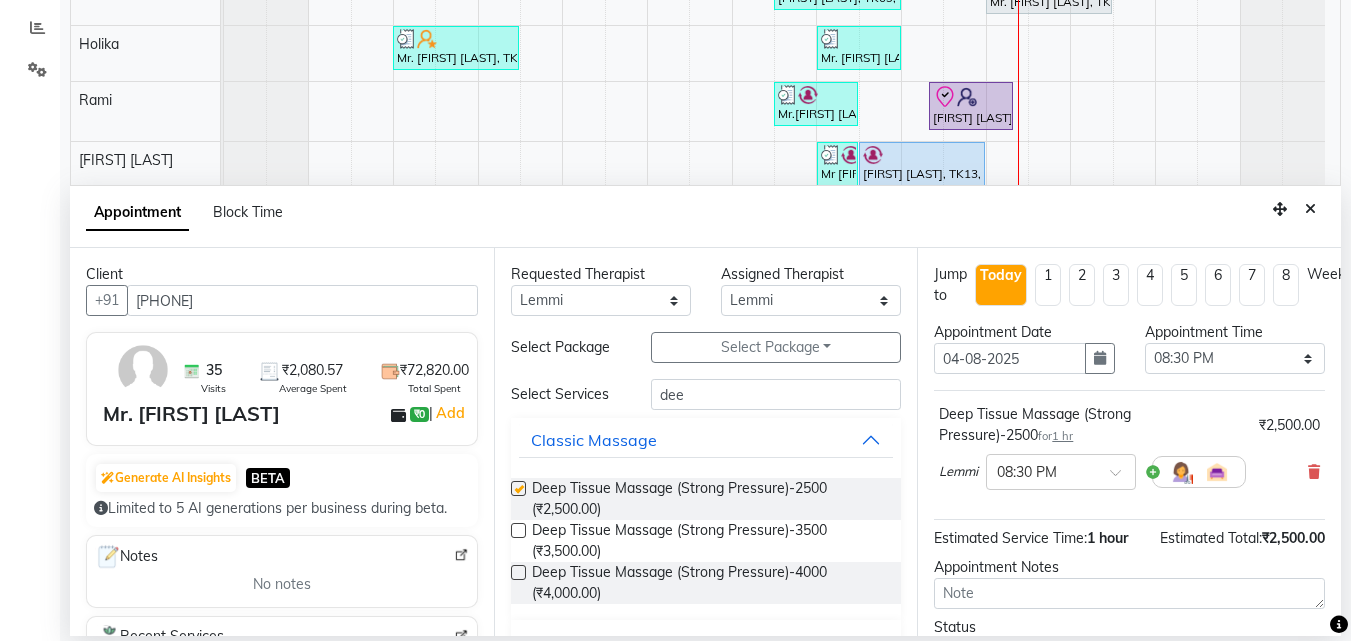 checkbox on "false" 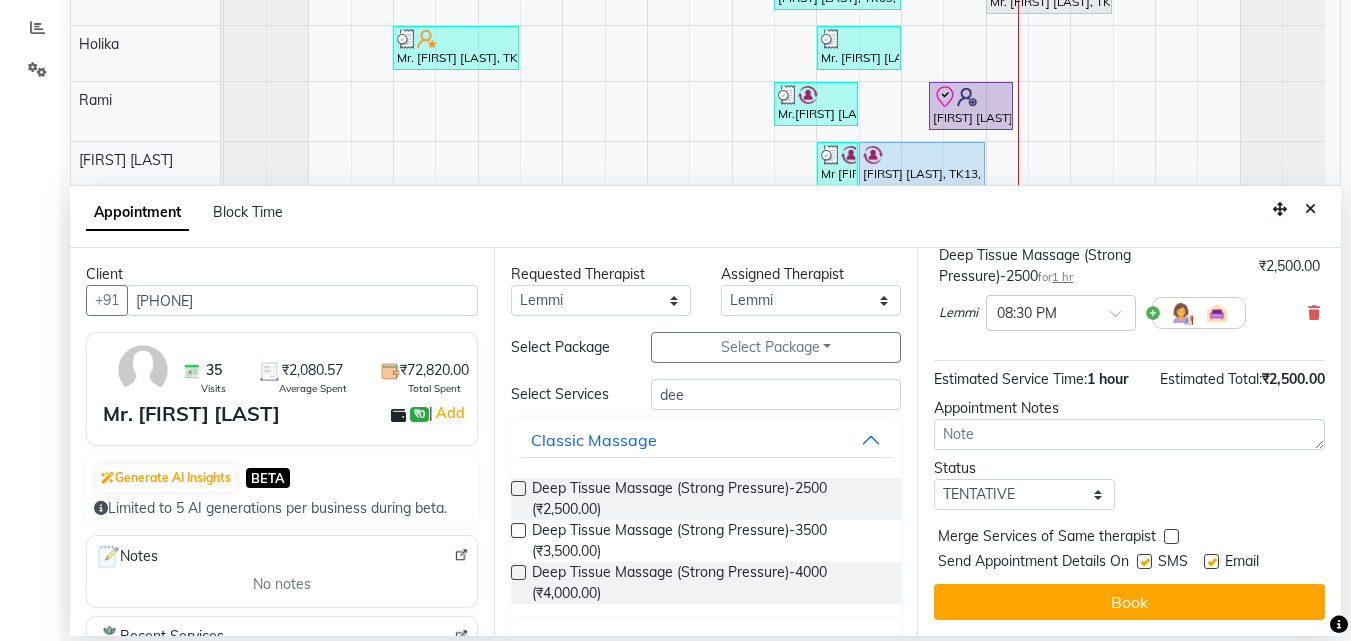 scroll, scrollTop: 174, scrollLeft: 0, axis: vertical 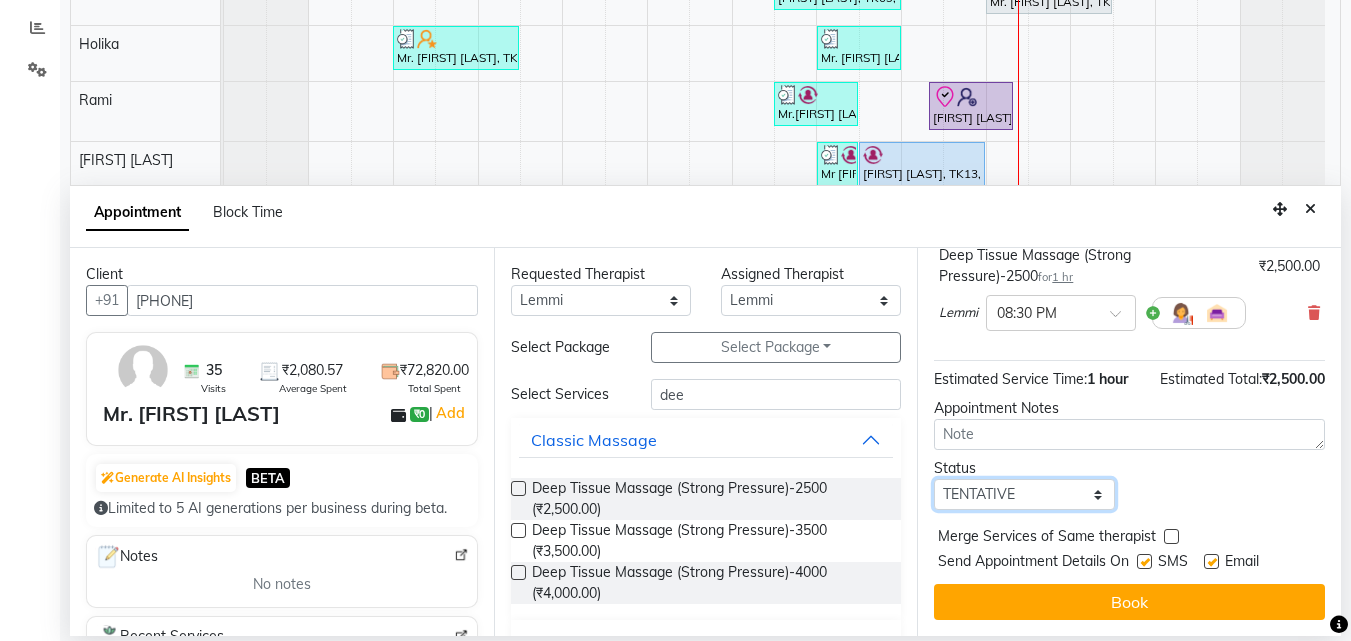 click on "Select TENTATIVE CONFIRM CHECK-IN UPCOMING" at bounding box center (1024, 494) 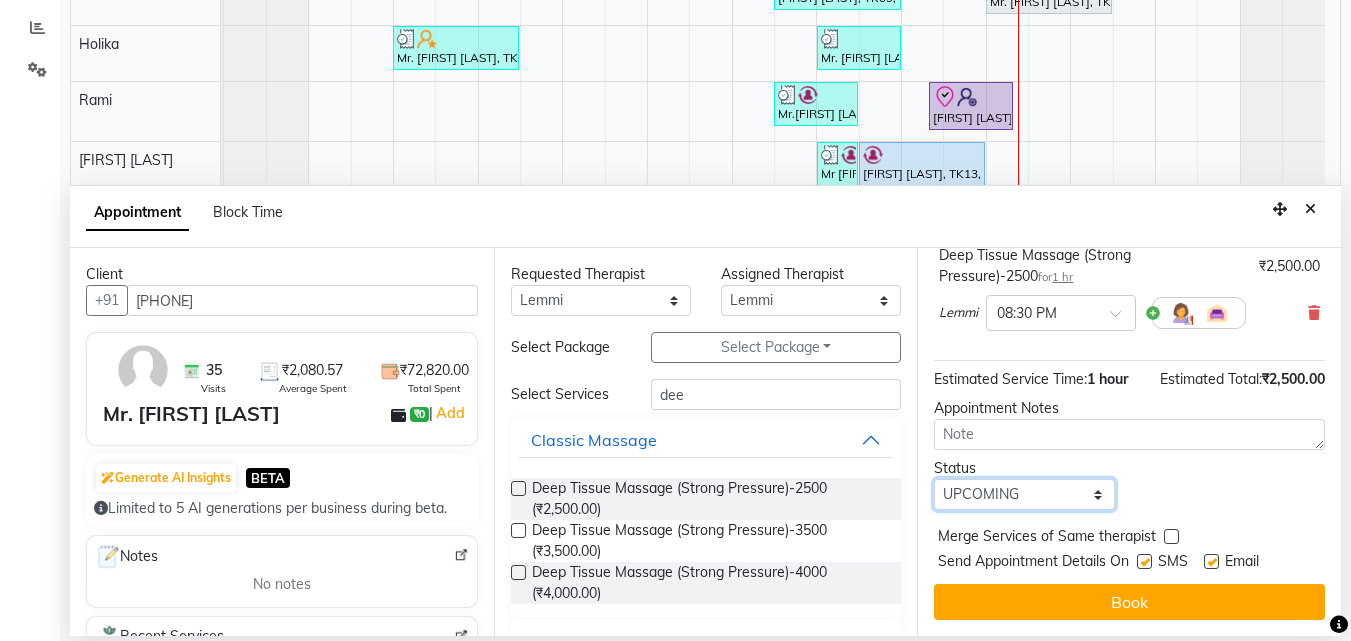 click on "Select TENTATIVE CONFIRM CHECK-IN UPCOMING" at bounding box center (1024, 494) 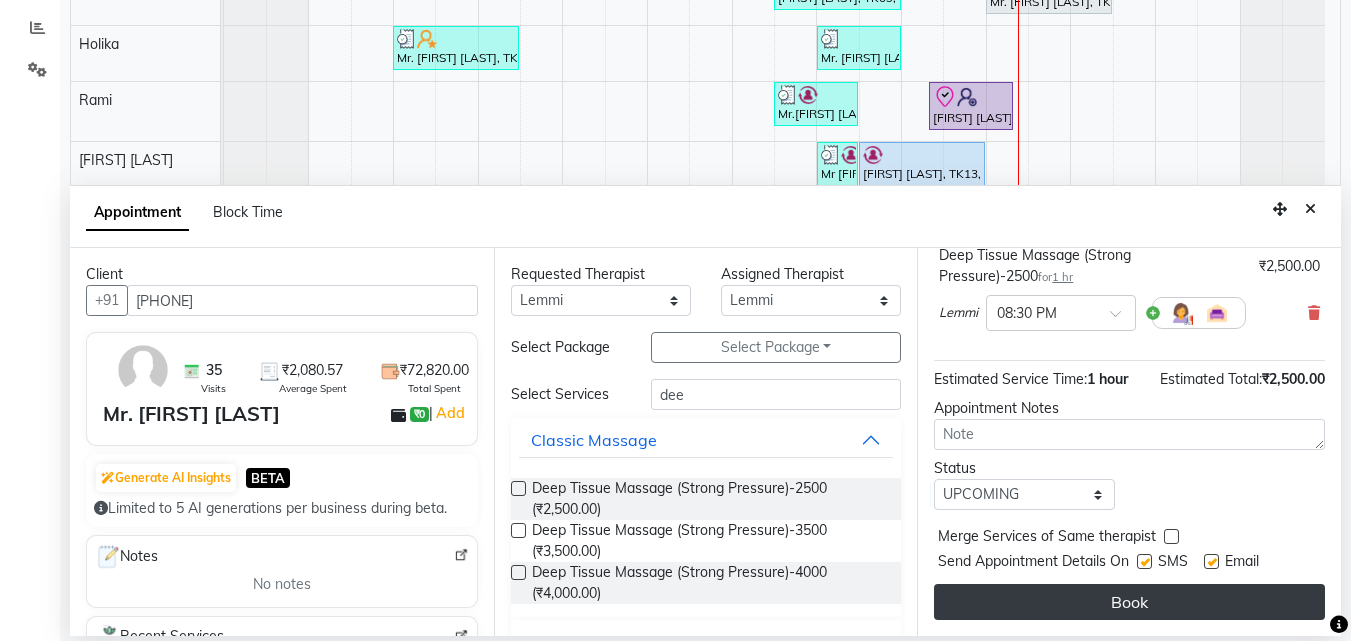 click on "Book" at bounding box center (1129, 602) 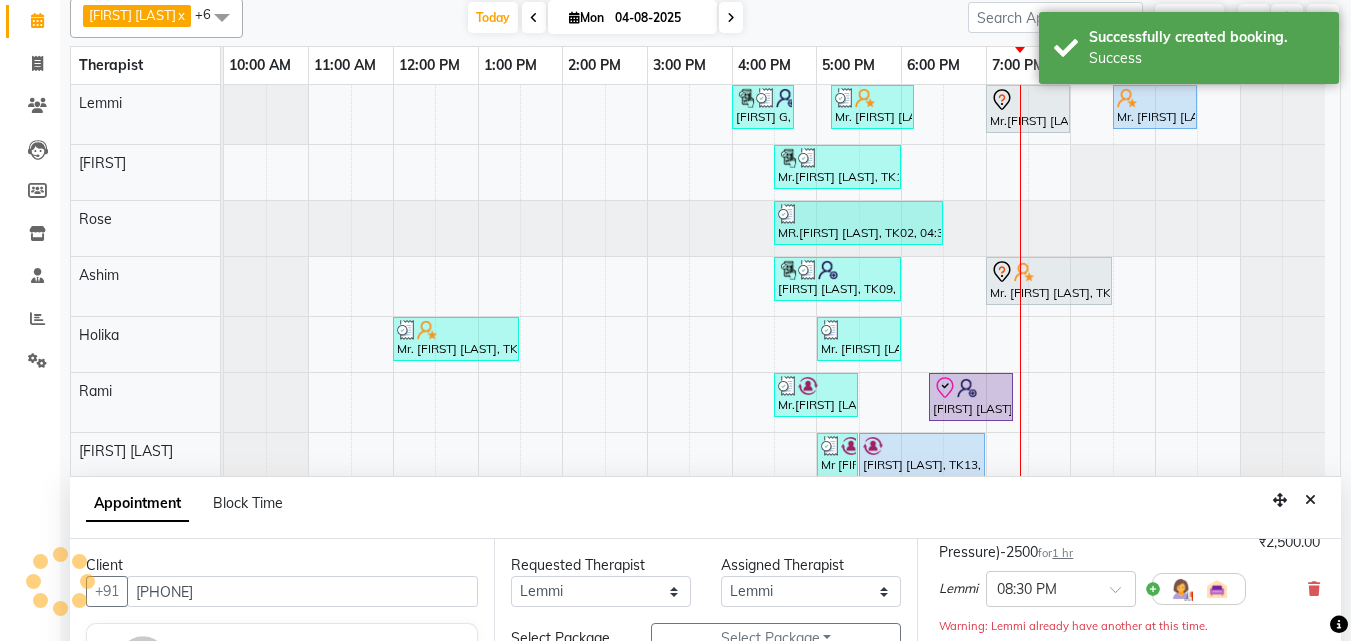 scroll, scrollTop: 0, scrollLeft: 0, axis: both 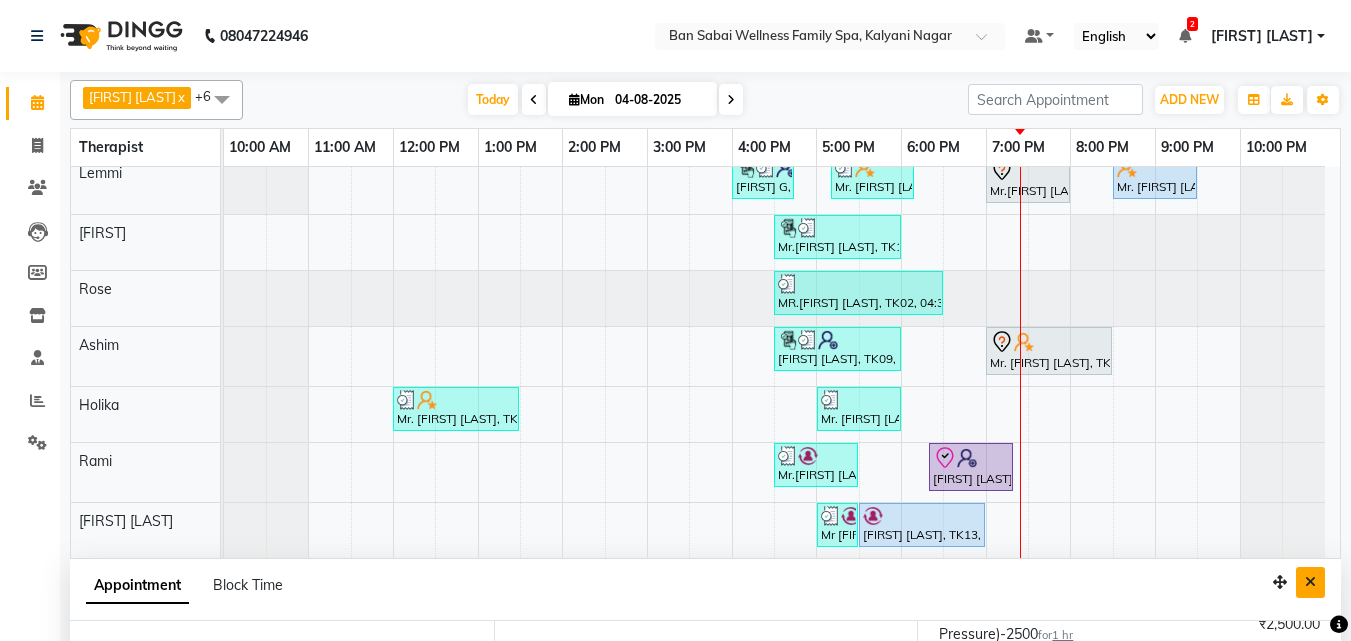 click at bounding box center (1310, 582) 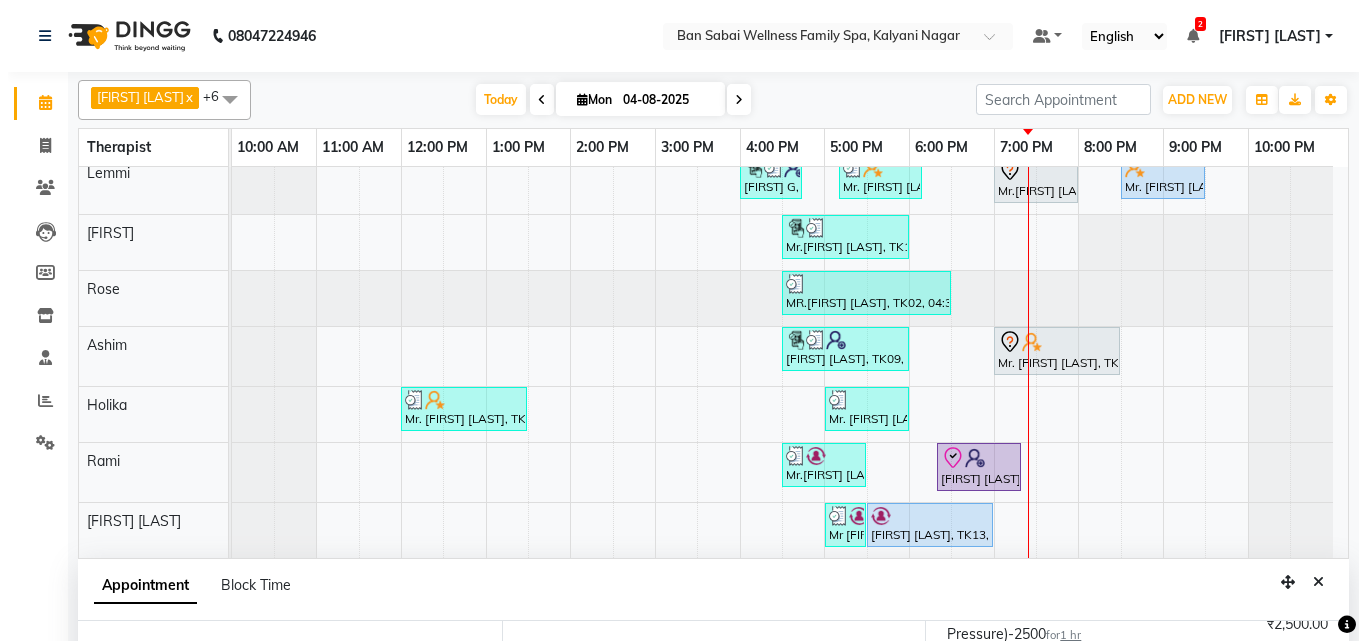 scroll, scrollTop: 0, scrollLeft: 0, axis: both 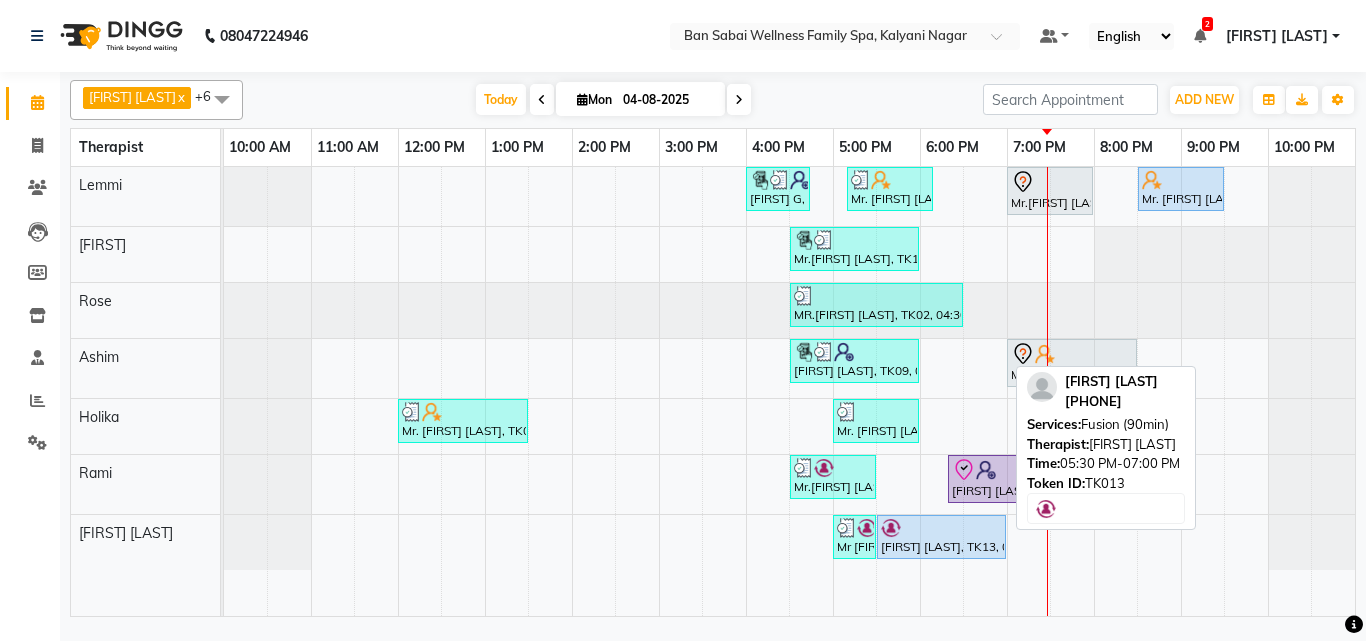click on "[FIRST] [LAST], TK13, 05:30 PM-07:00 PM, Fusion (90min)" at bounding box center (941, 537) 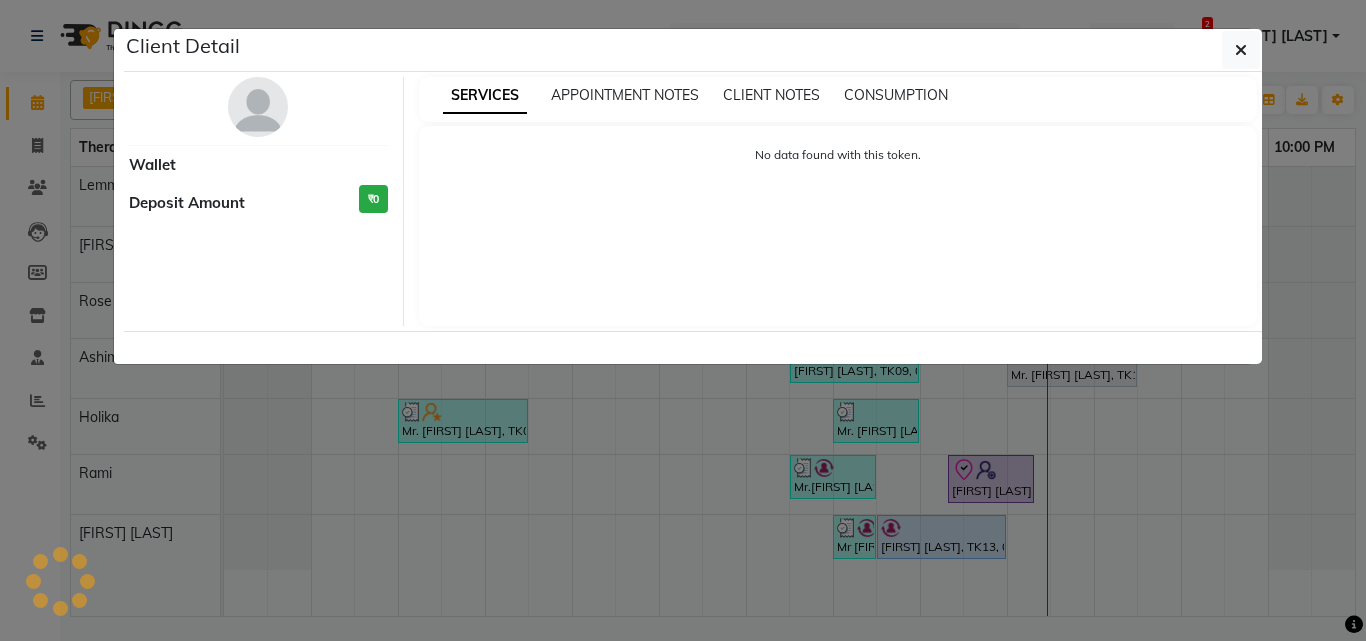 select on "5" 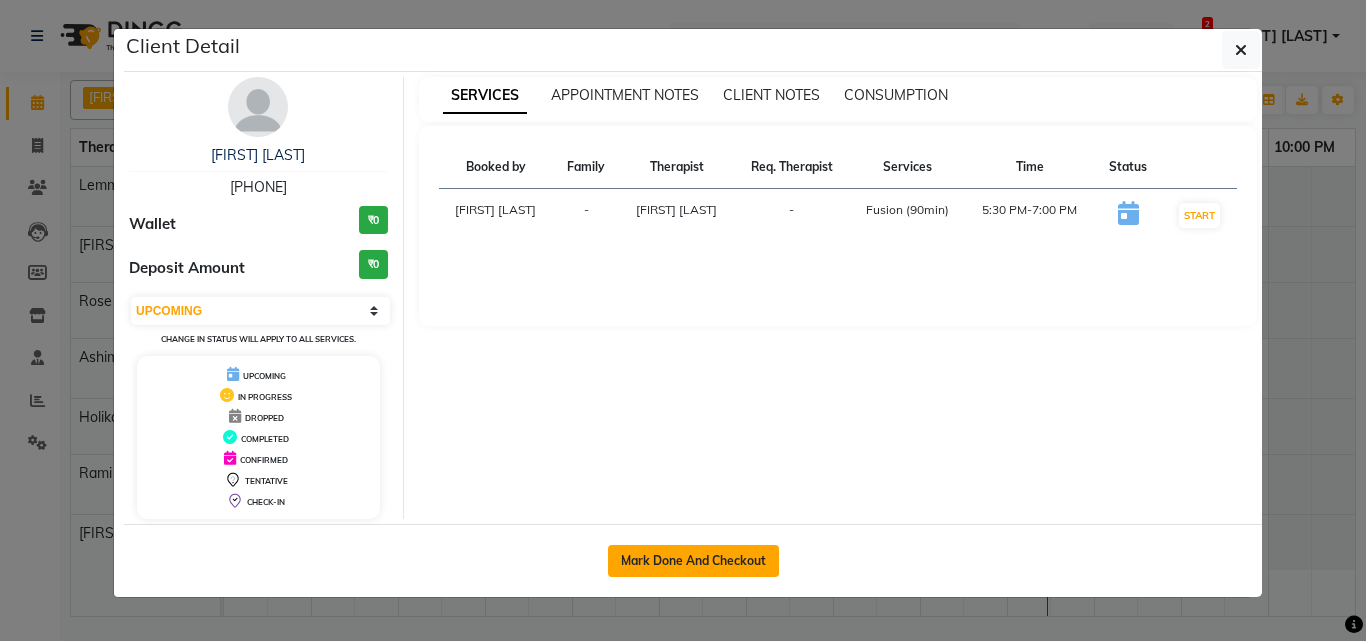 click on "Mark Done And Checkout" 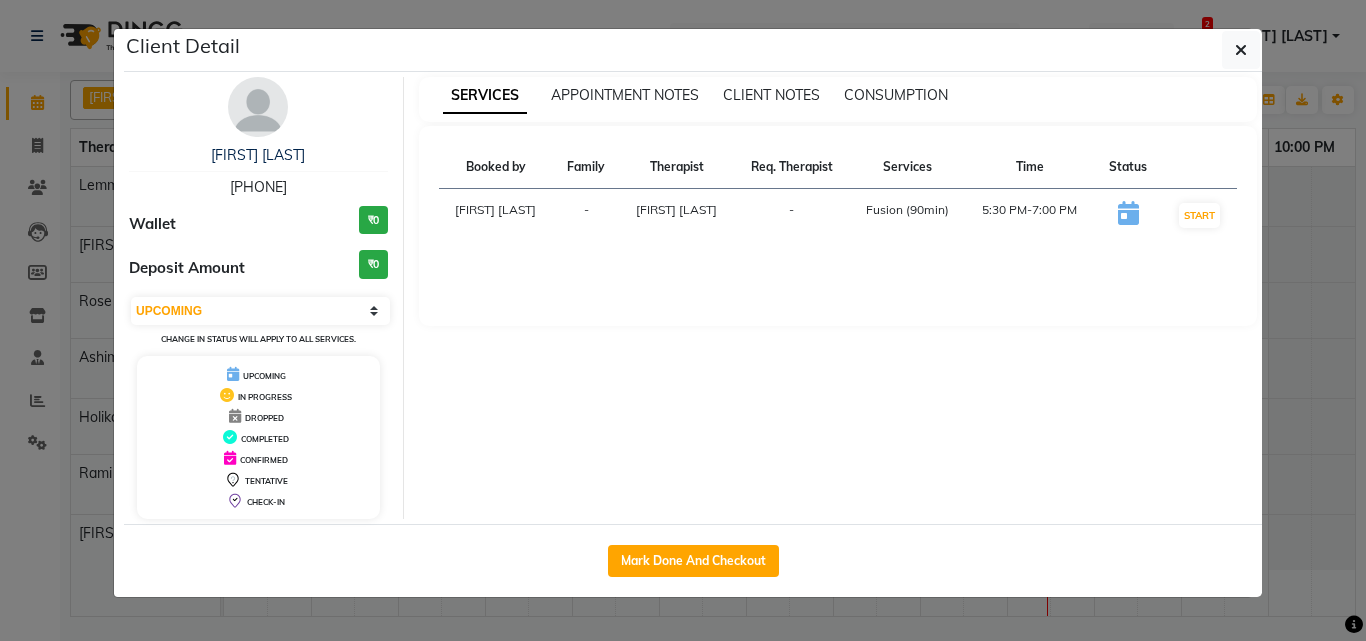 select on "service" 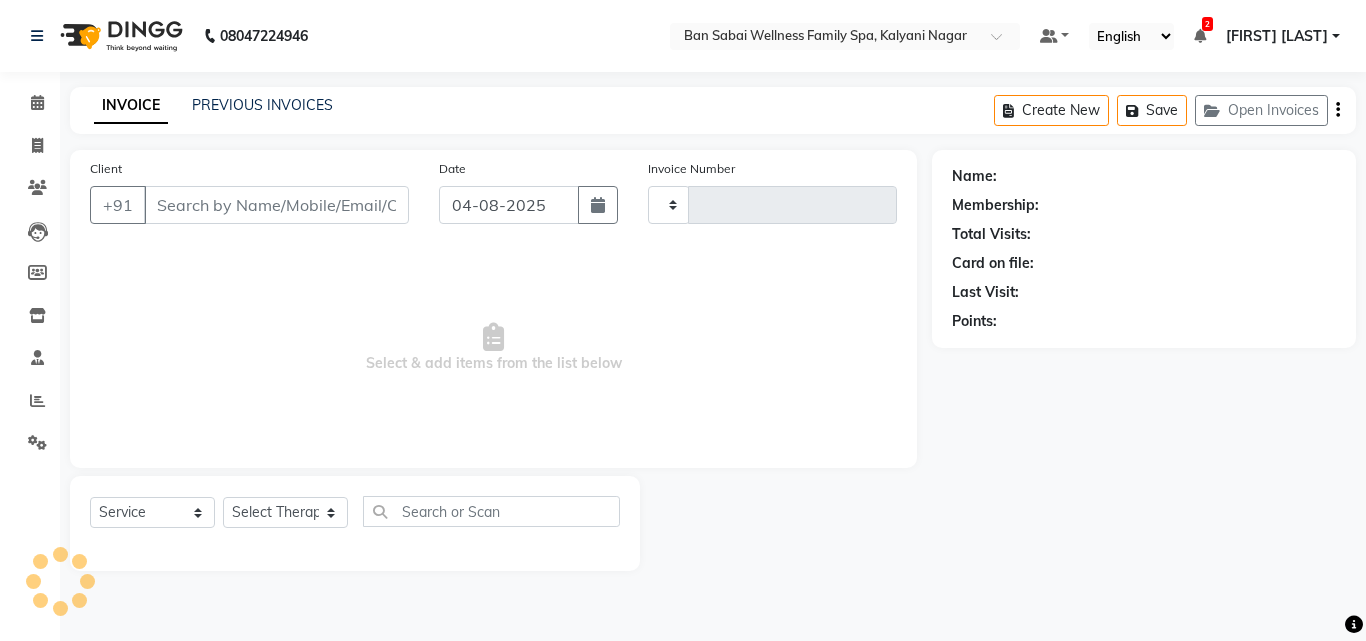 type on "1801" 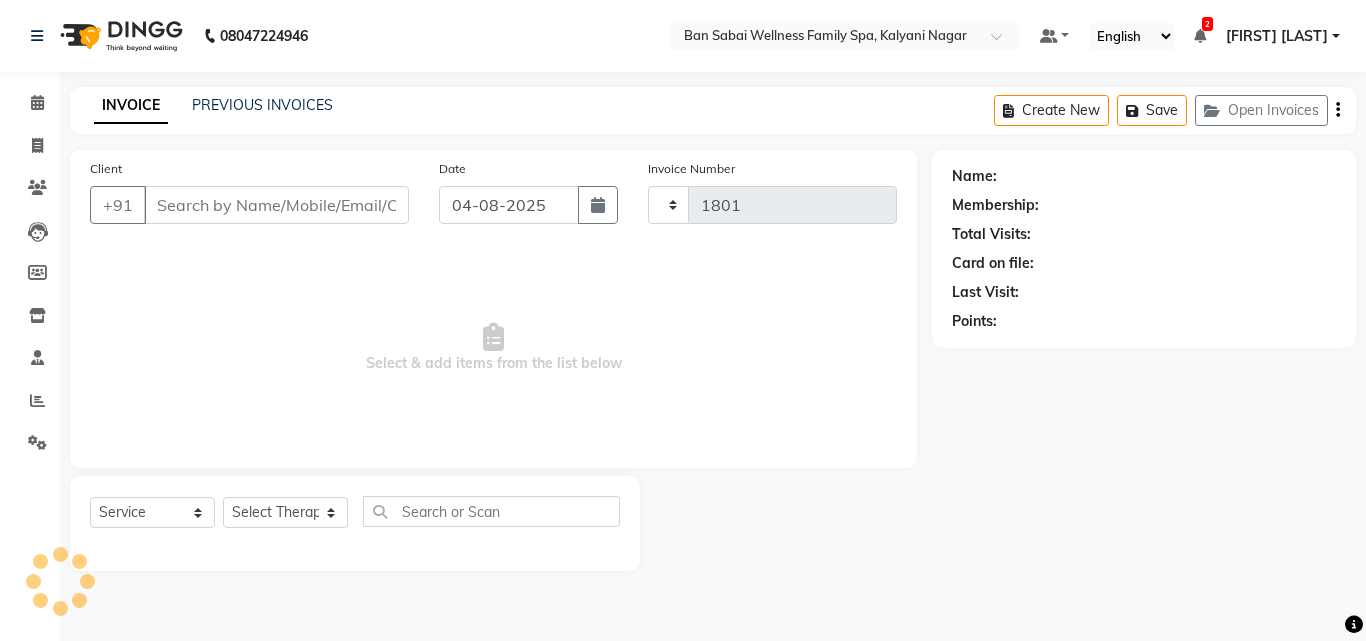 select on "8225" 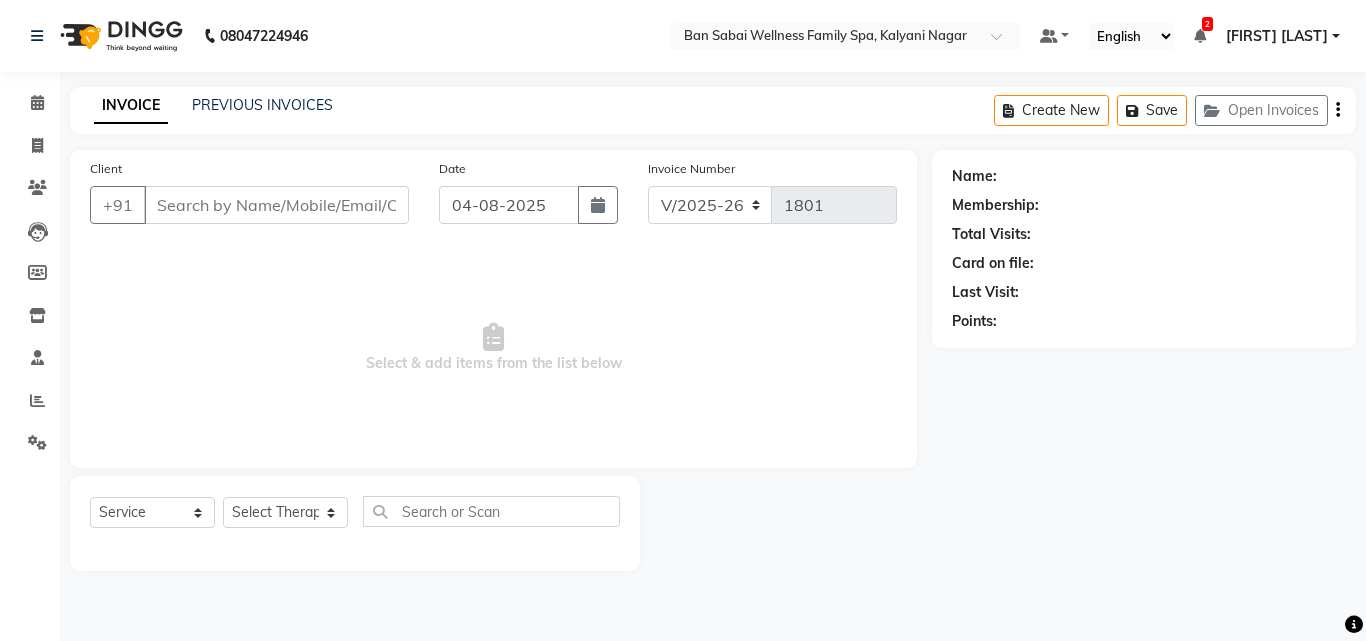 type on "[PHONE]" 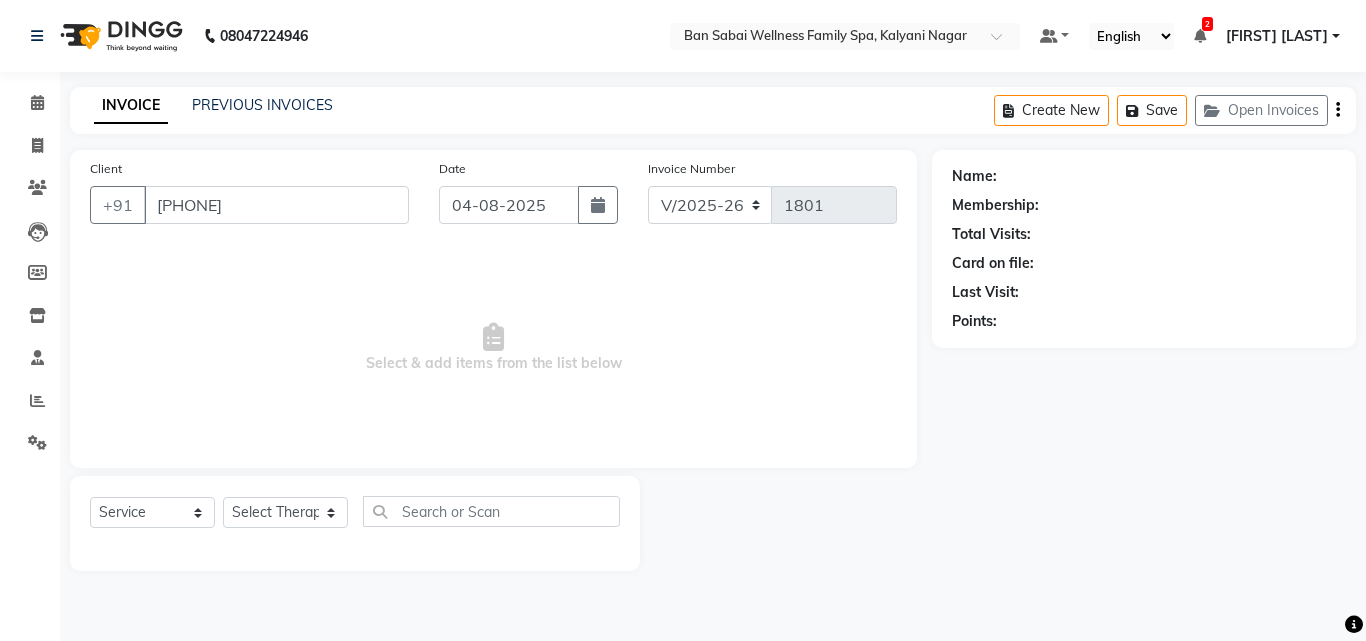 select on "87127" 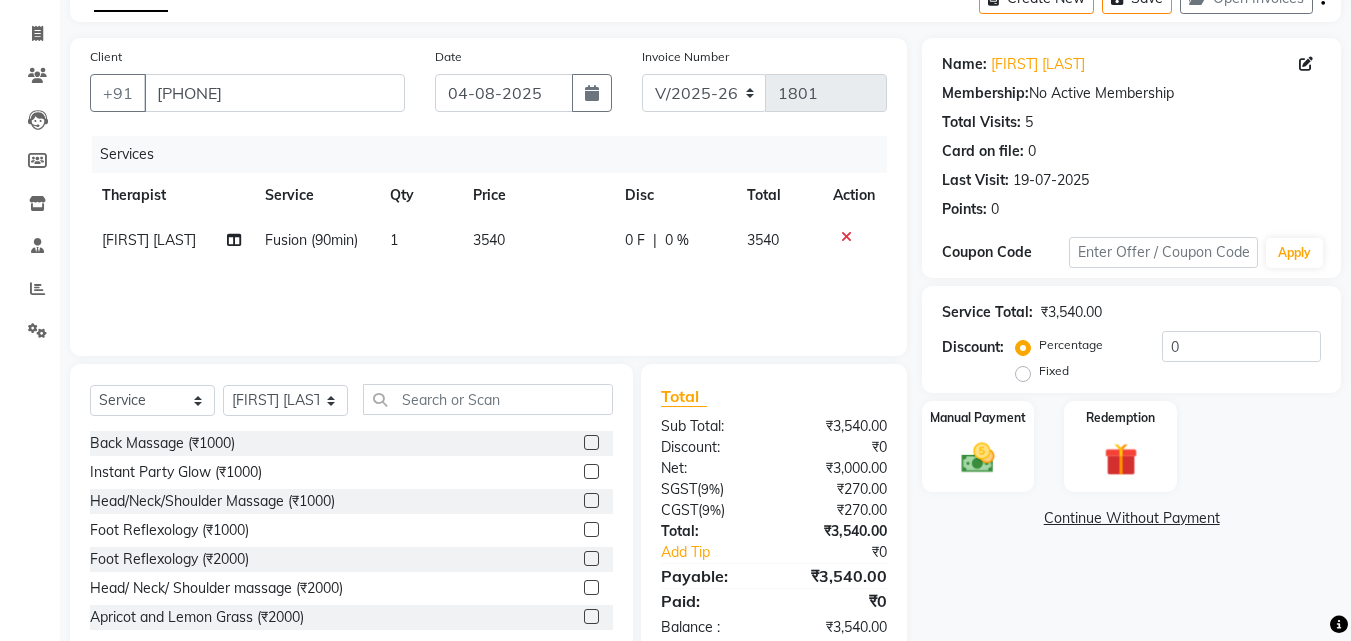 scroll, scrollTop: 160, scrollLeft: 0, axis: vertical 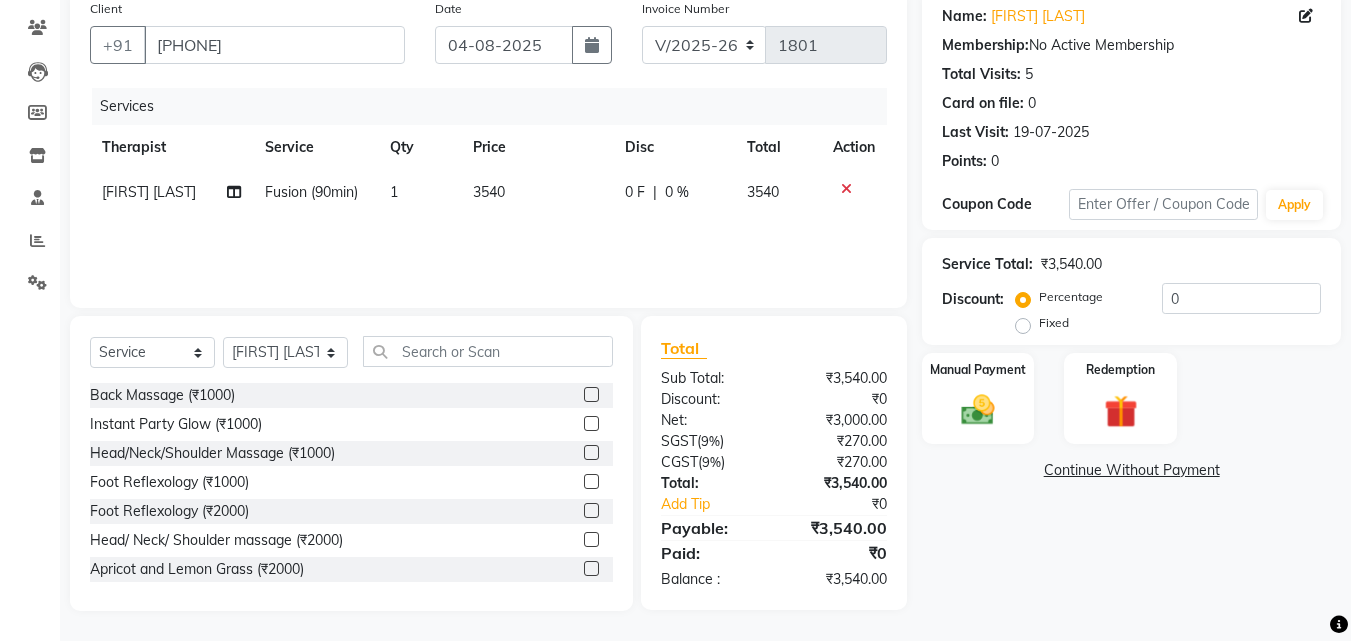 click on "3540" 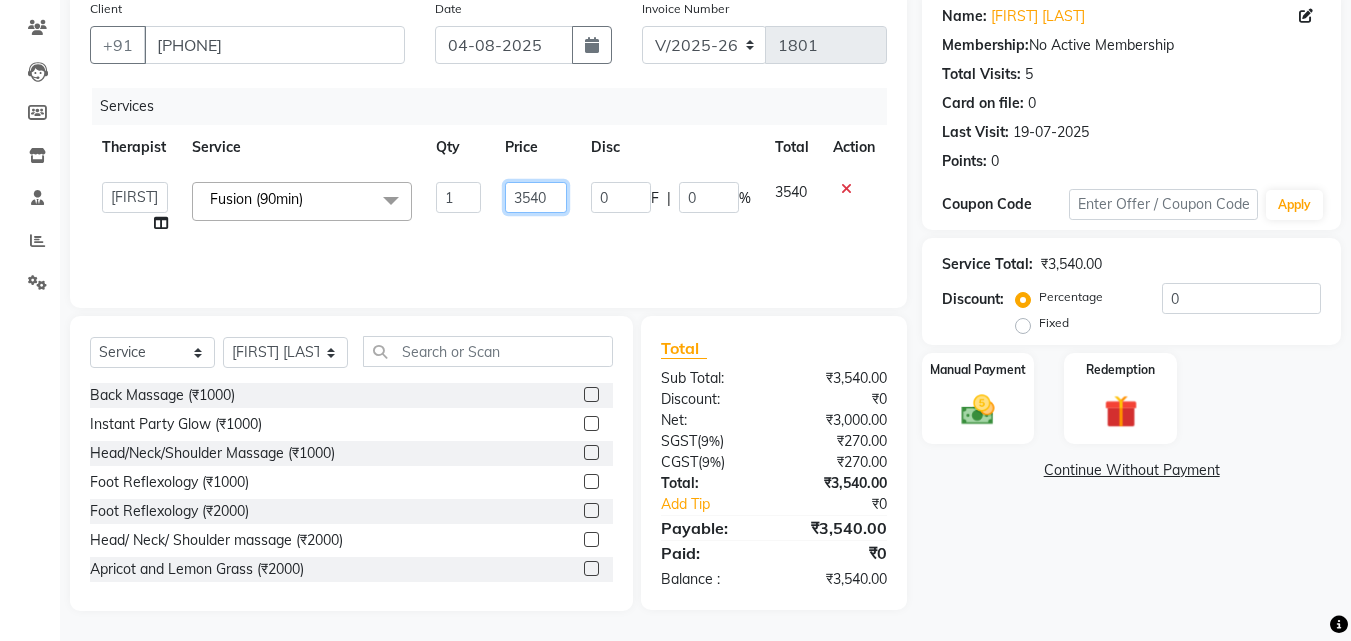 click on "3540" 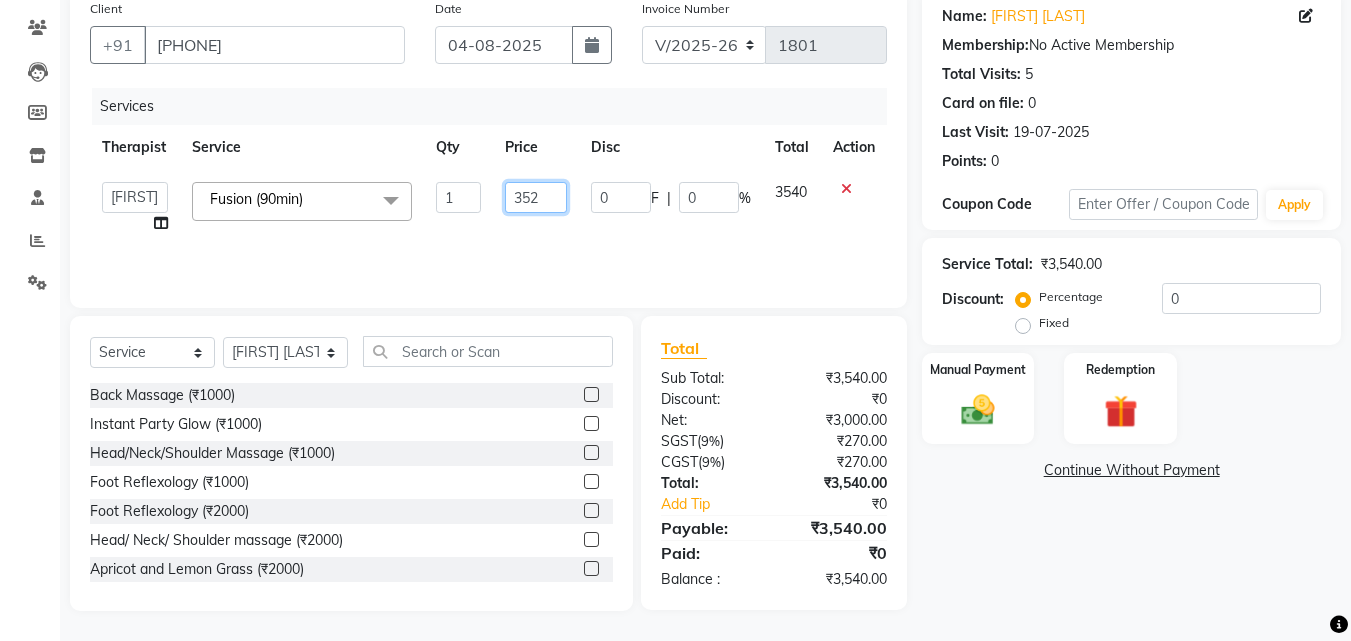 type on "3520" 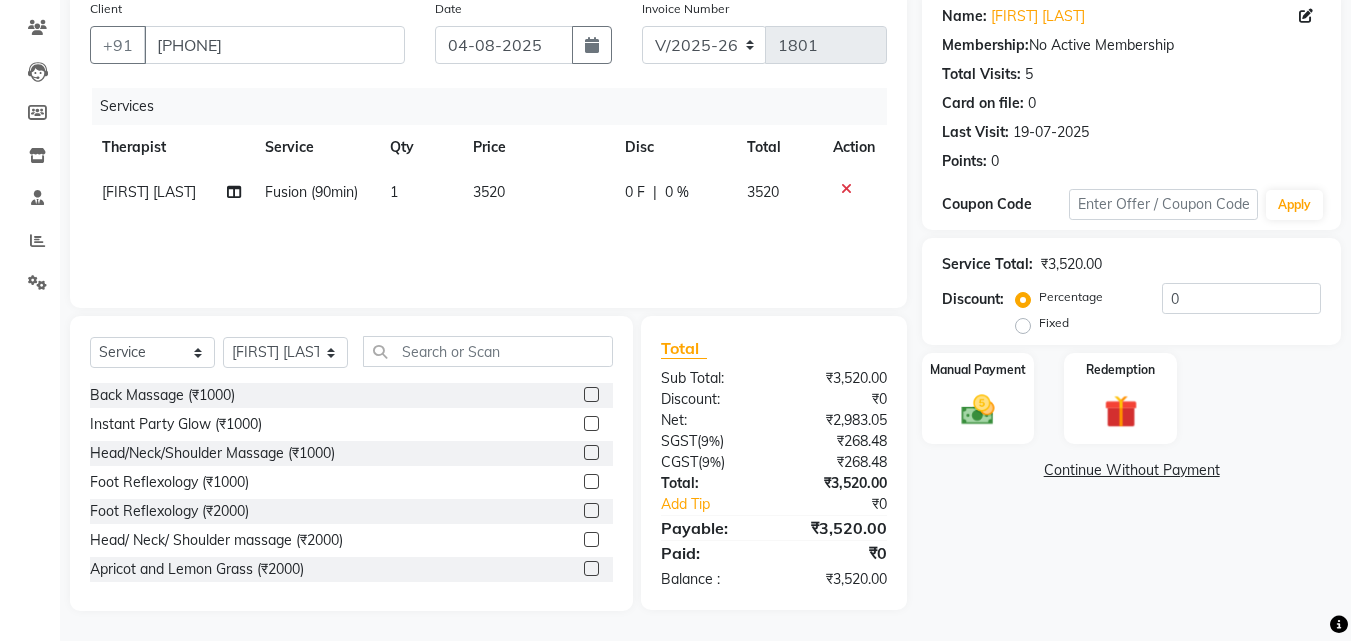 click on "Services Therapist Service Qty Price Disc Total Action Ana Bviimai Fusion (90min) 1 3520 0 F | 0 % 3520" 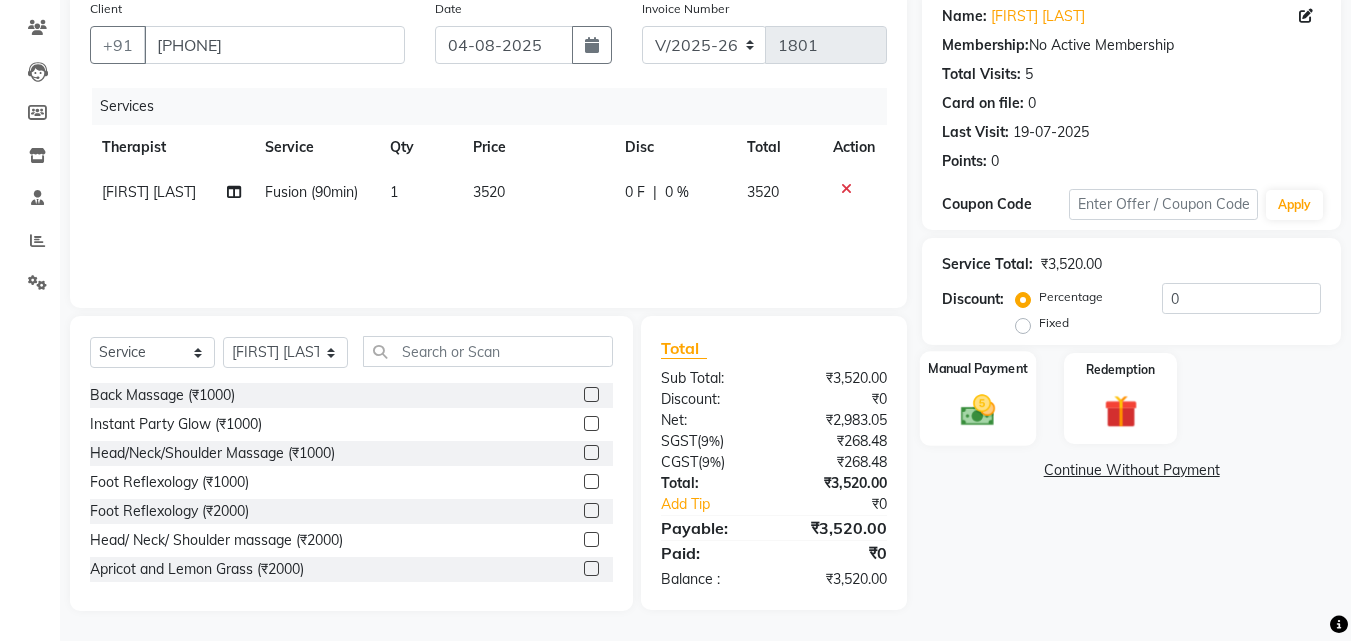 click 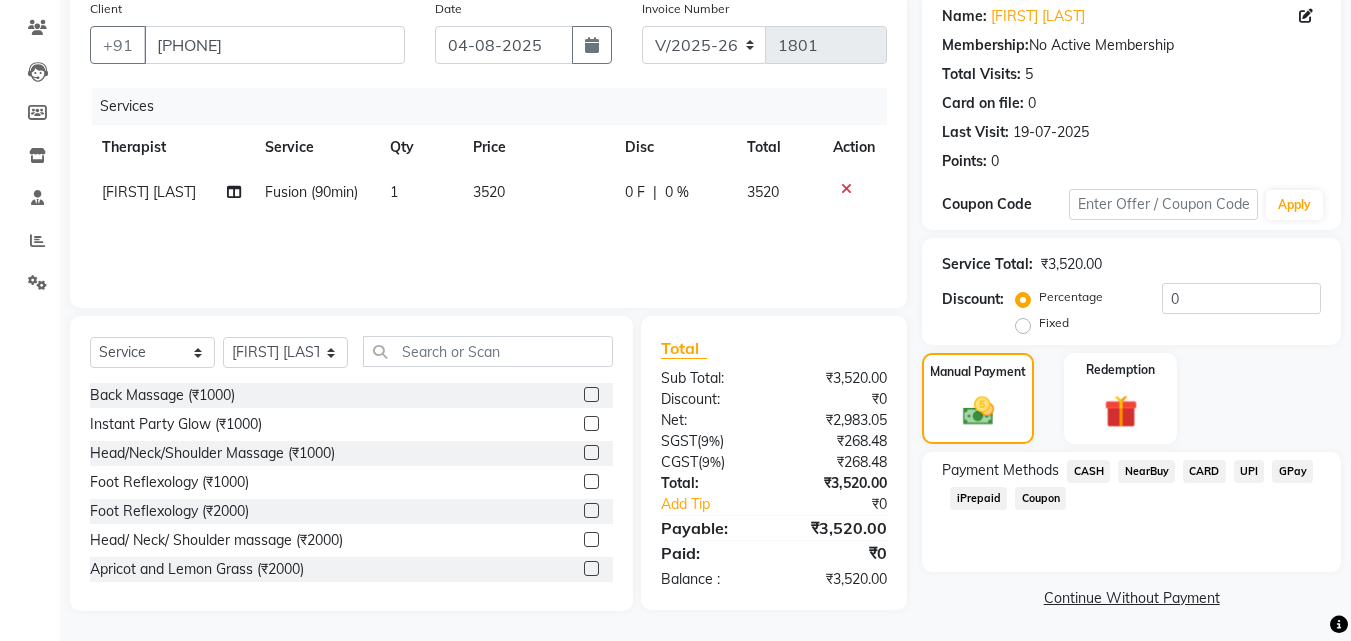 click on "GPay" 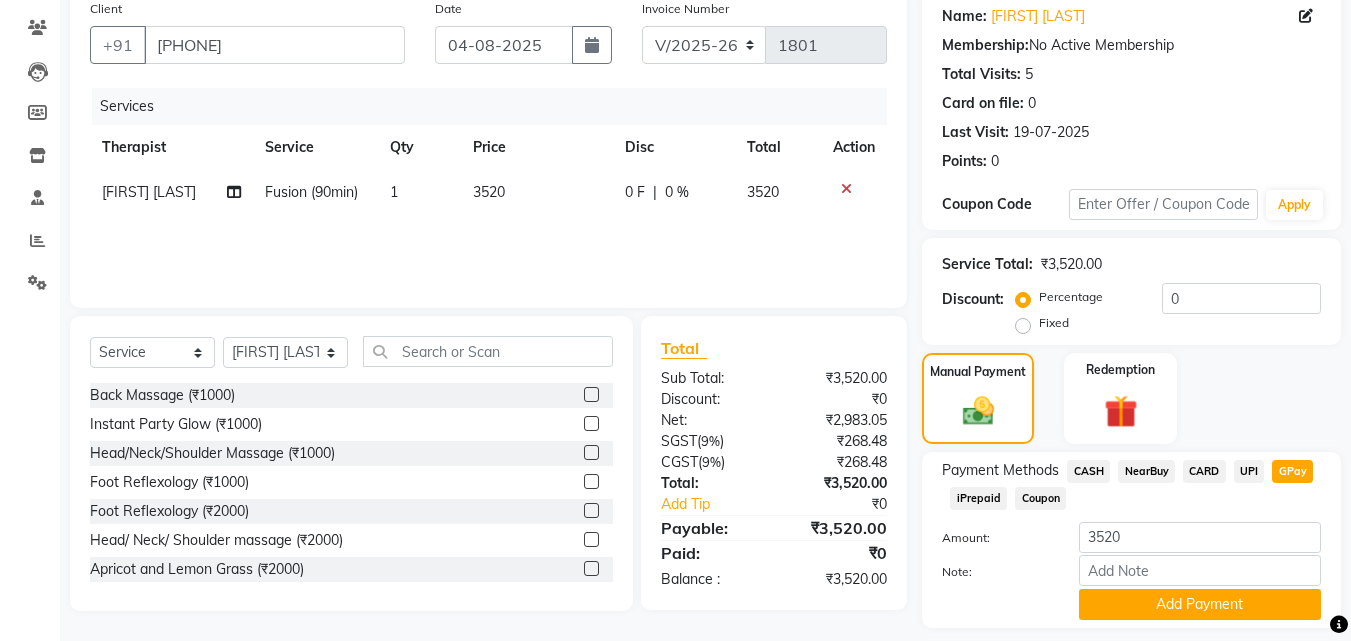 scroll, scrollTop: 218, scrollLeft: 0, axis: vertical 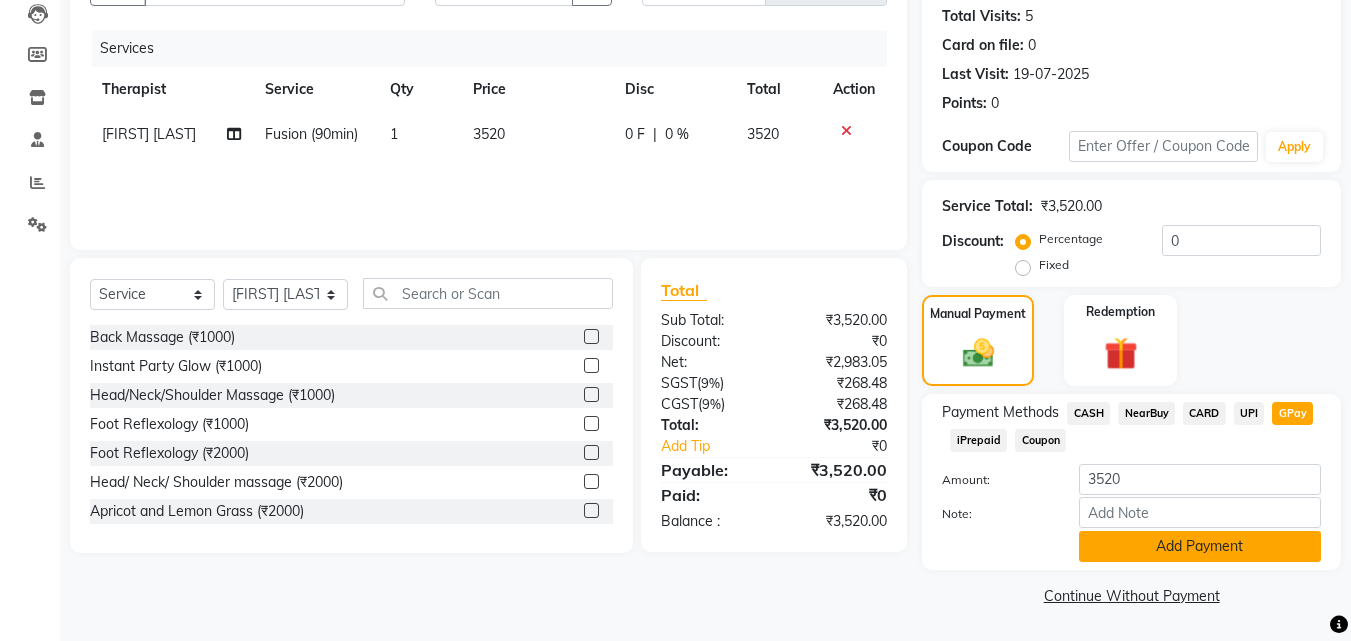 click on "Add Payment" 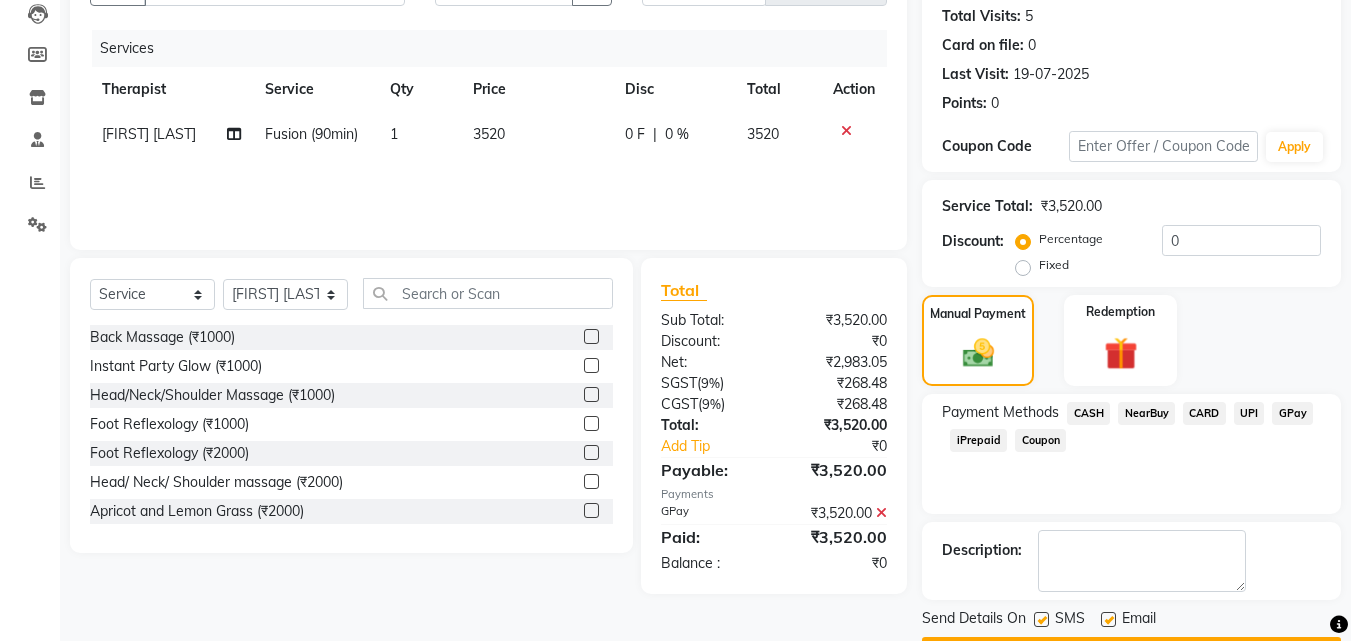 scroll, scrollTop: 275, scrollLeft: 0, axis: vertical 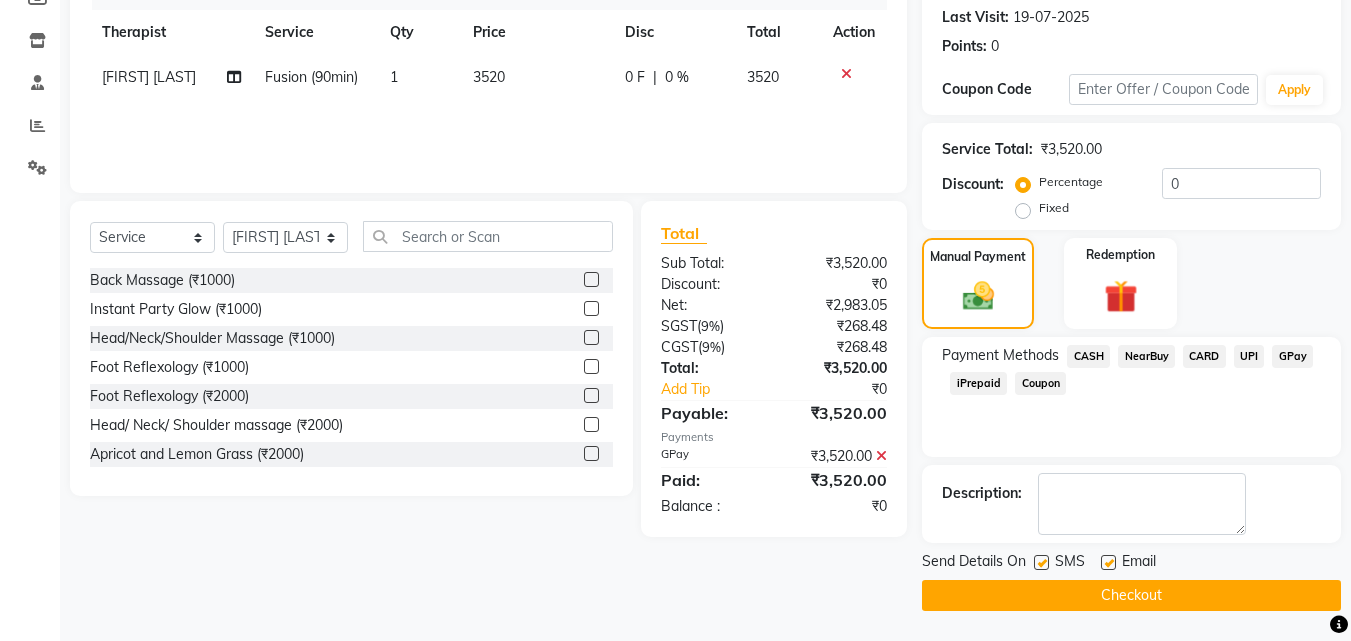 click on "Checkout" 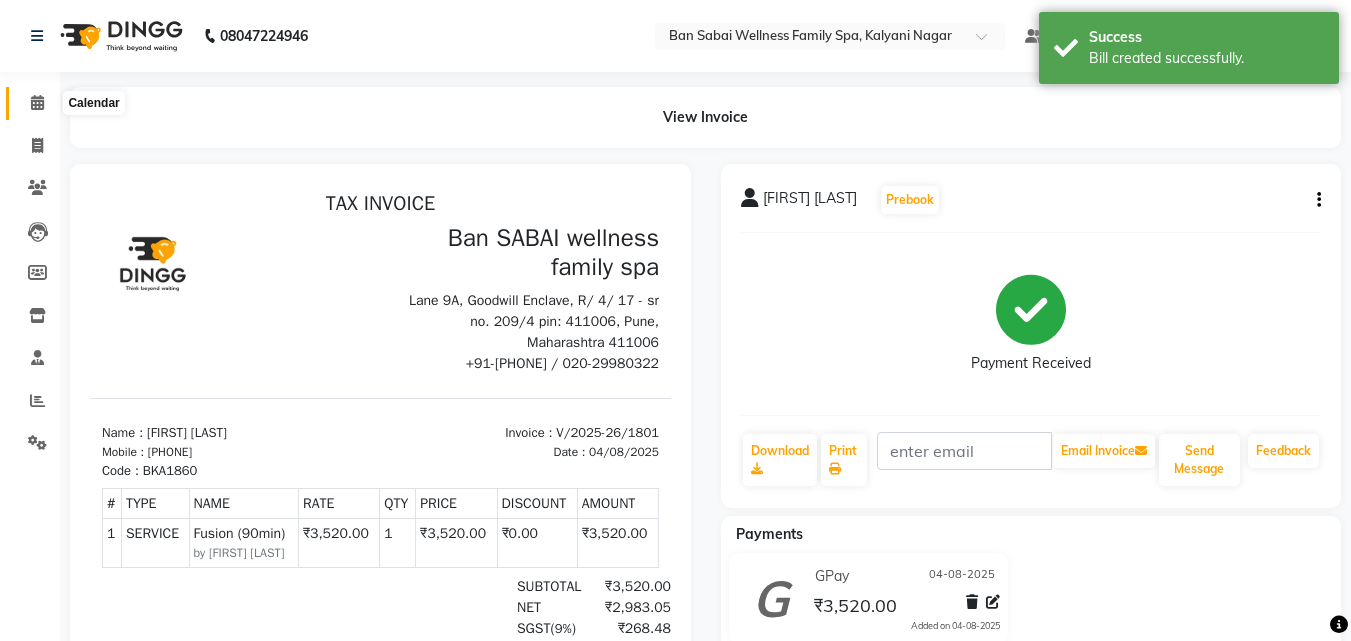 scroll, scrollTop: 0, scrollLeft: 0, axis: both 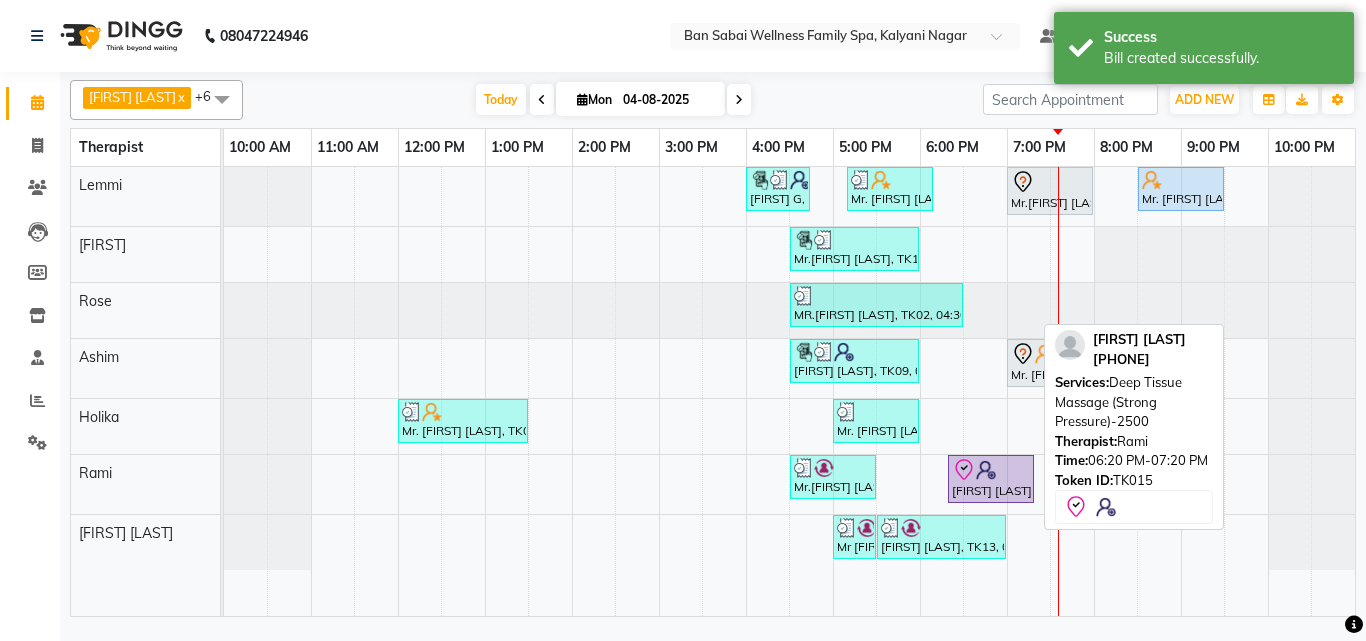 click on "[FIRST] [LAST], TK15, 06:20 PM-07:20 PM, Deep Tissue Massage (Strong Pressure)-2500" at bounding box center [991, 479] 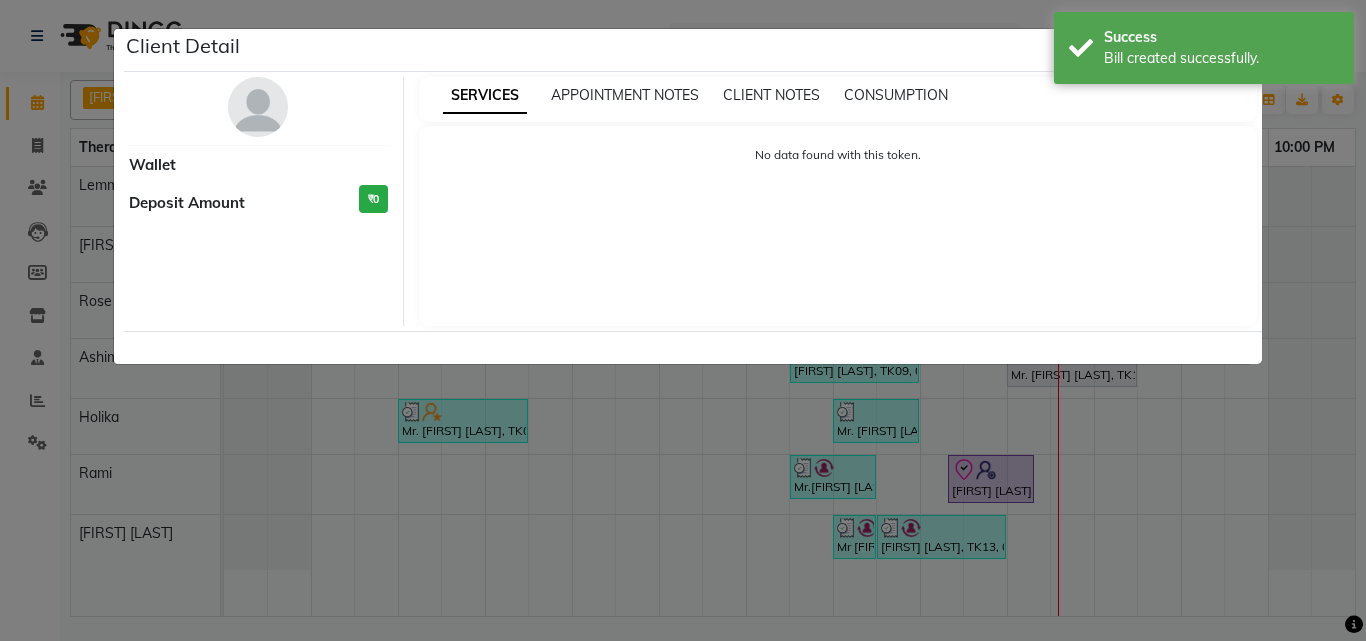 select on "8" 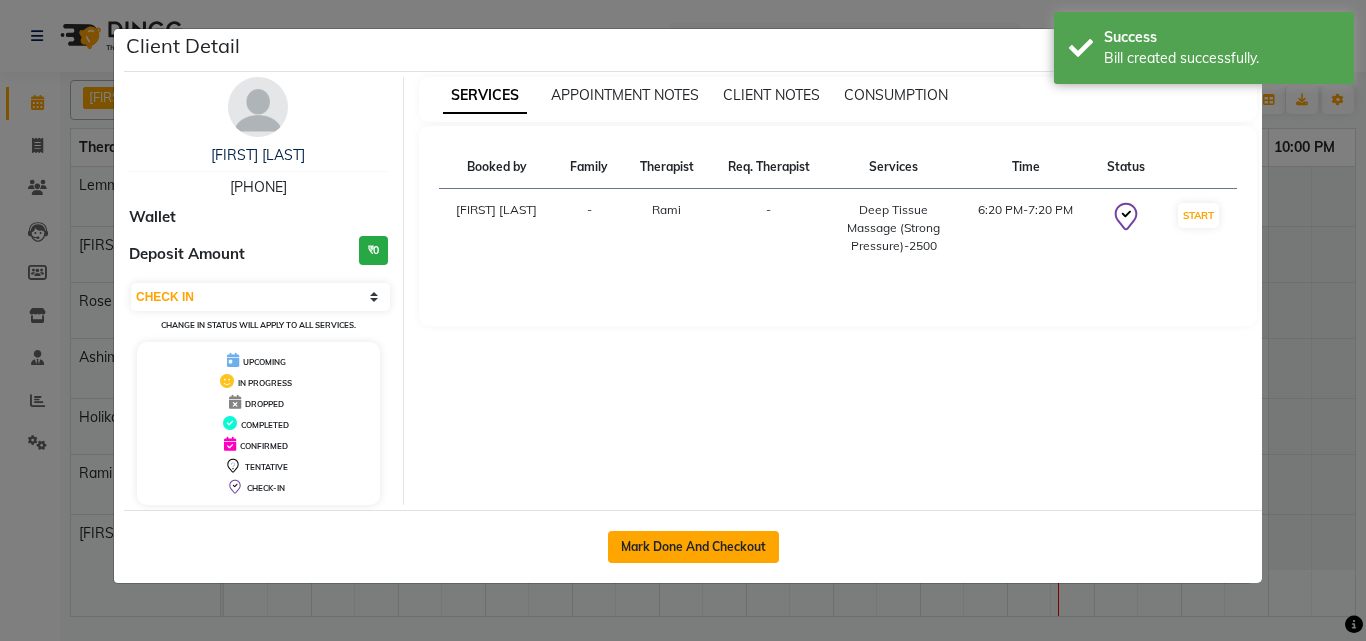 click on "Mark Done And Checkout" 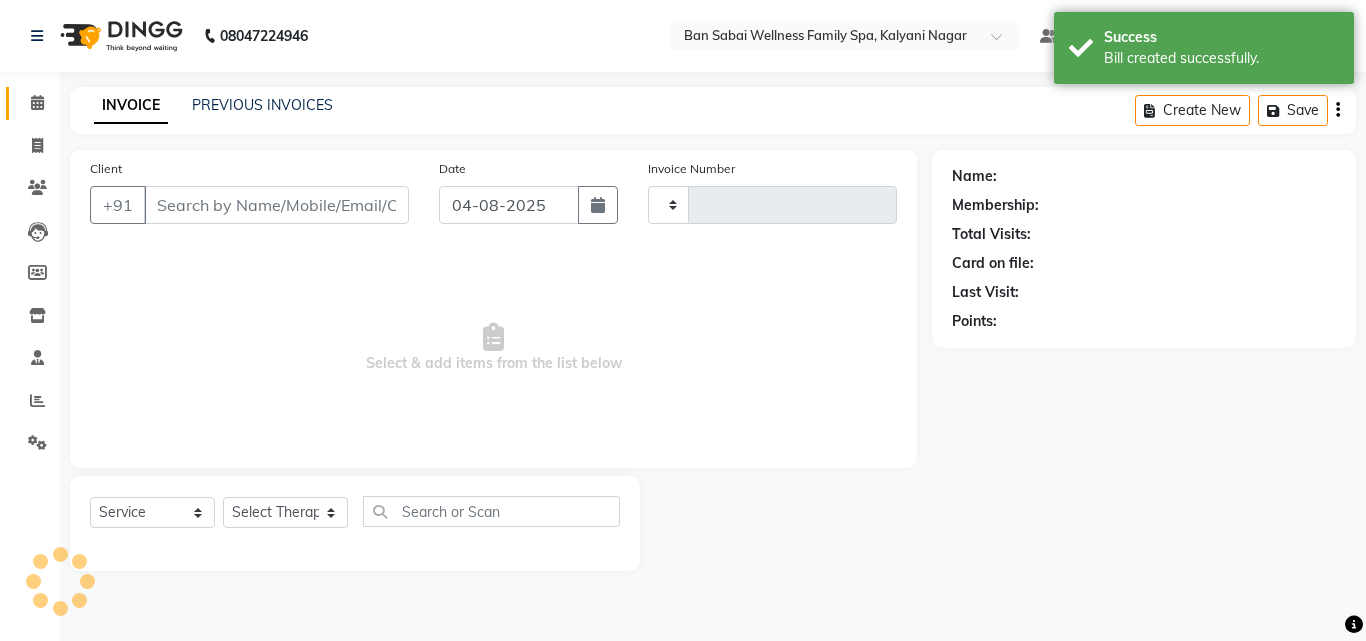 type on "1802" 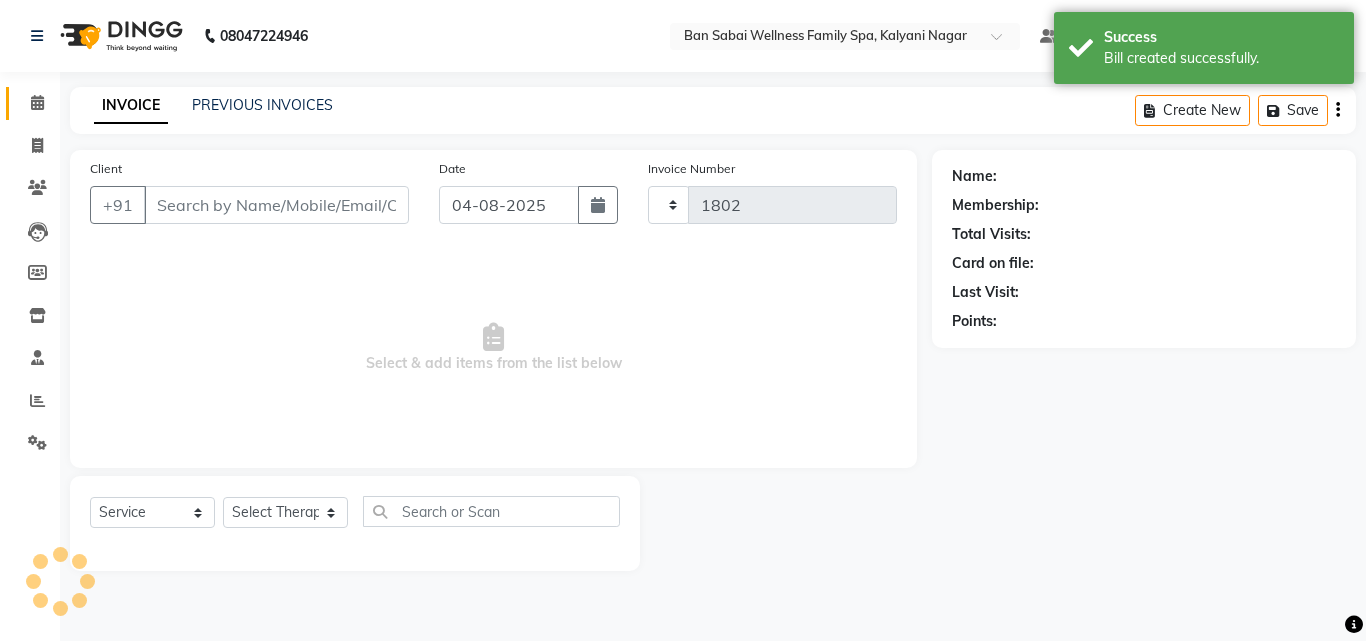 select on "8225" 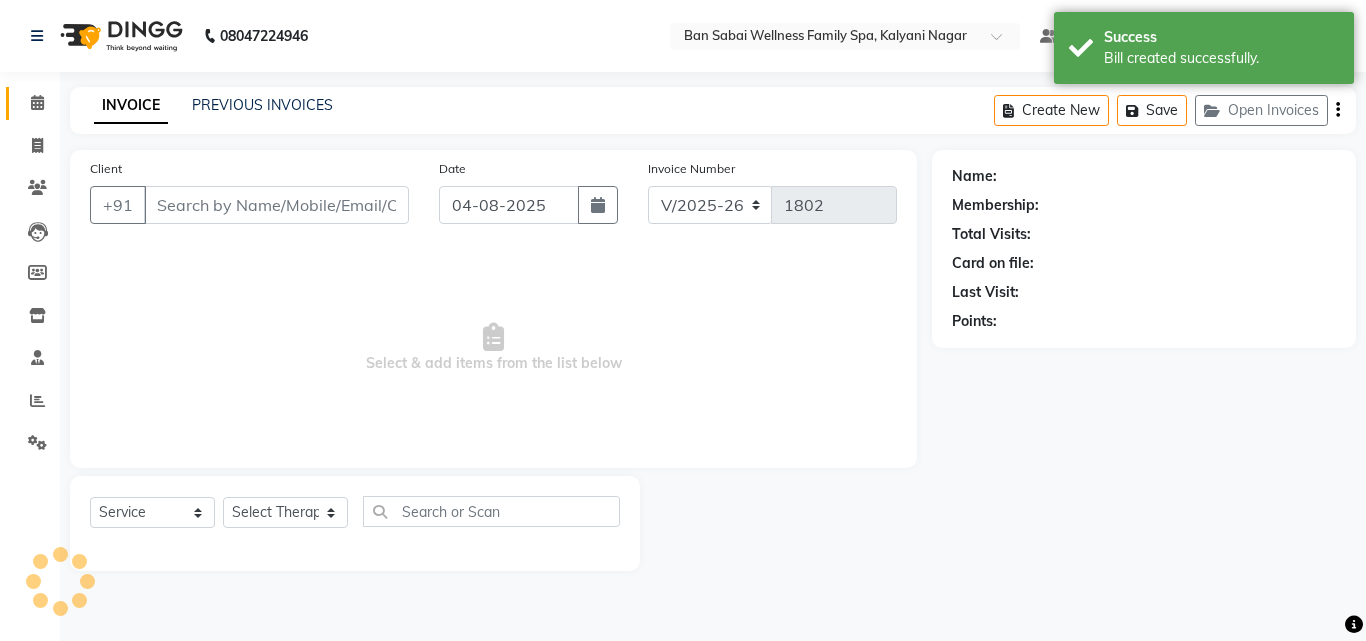 type on "[PHONE]" 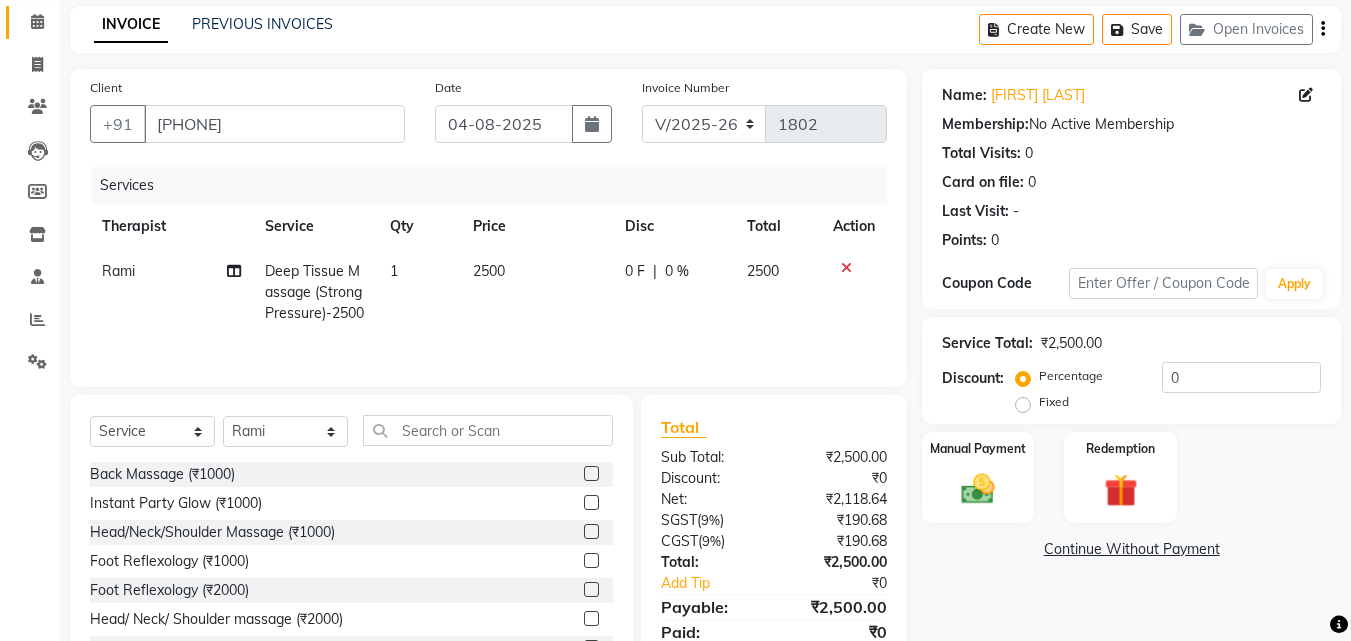 scroll, scrollTop: 160, scrollLeft: 0, axis: vertical 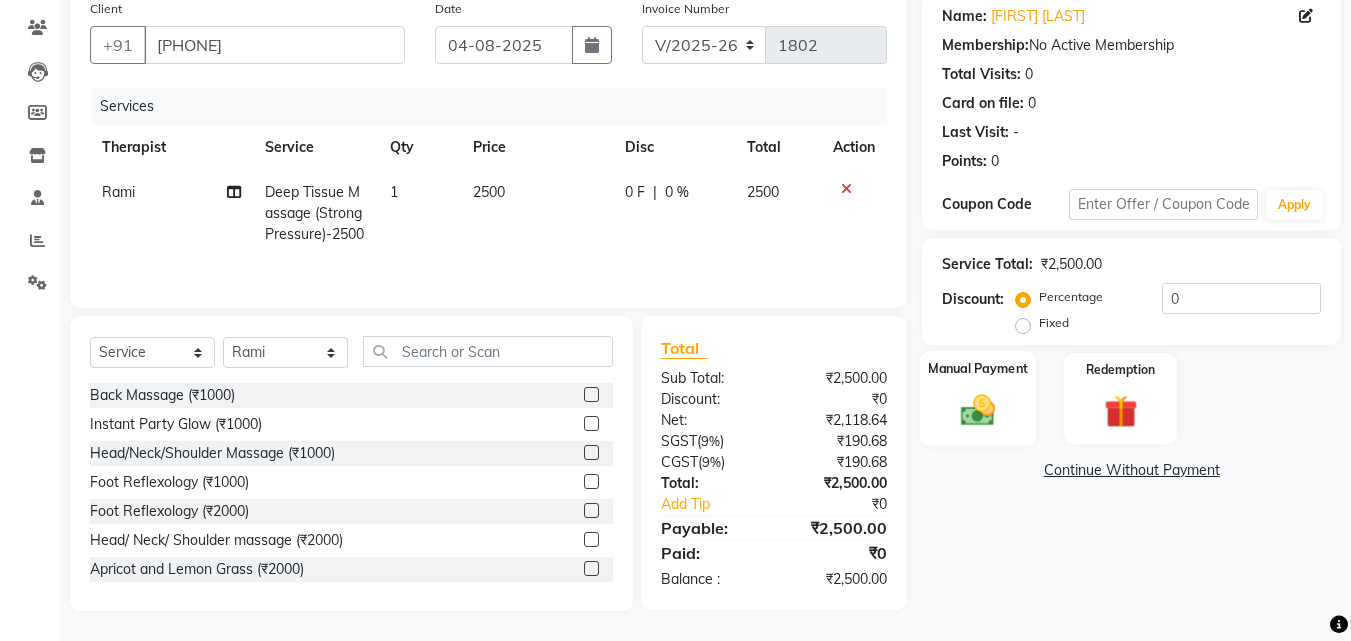 click 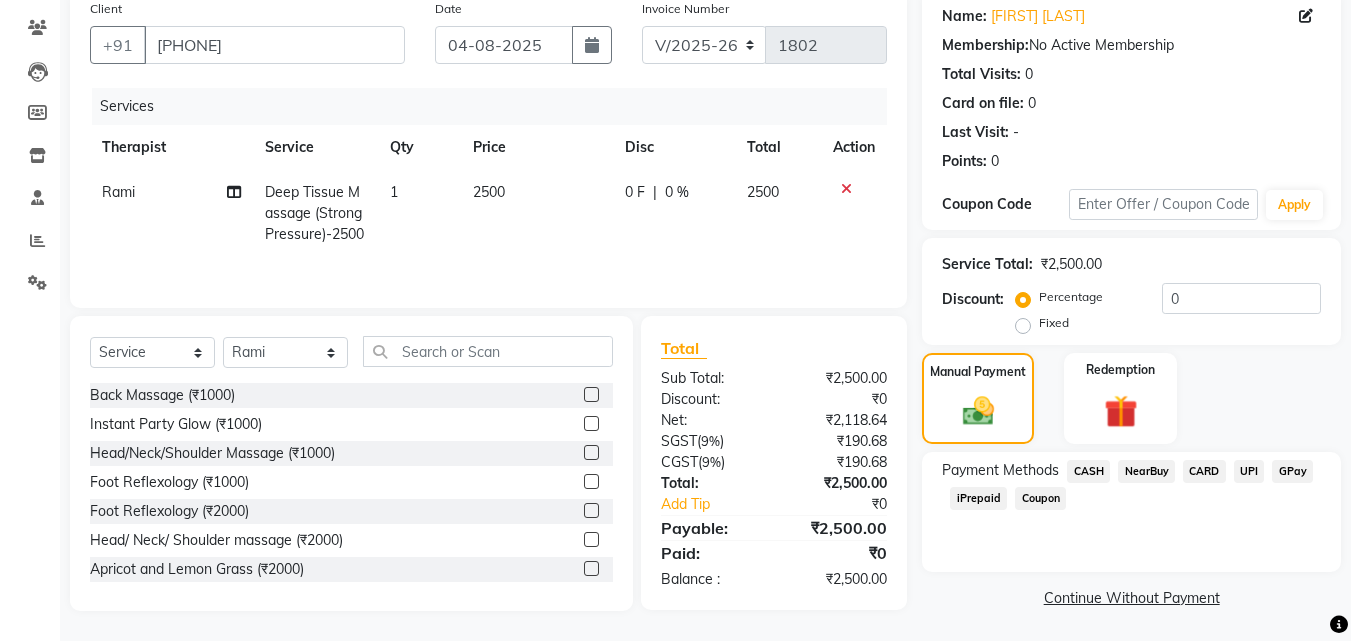 click on "GPay" 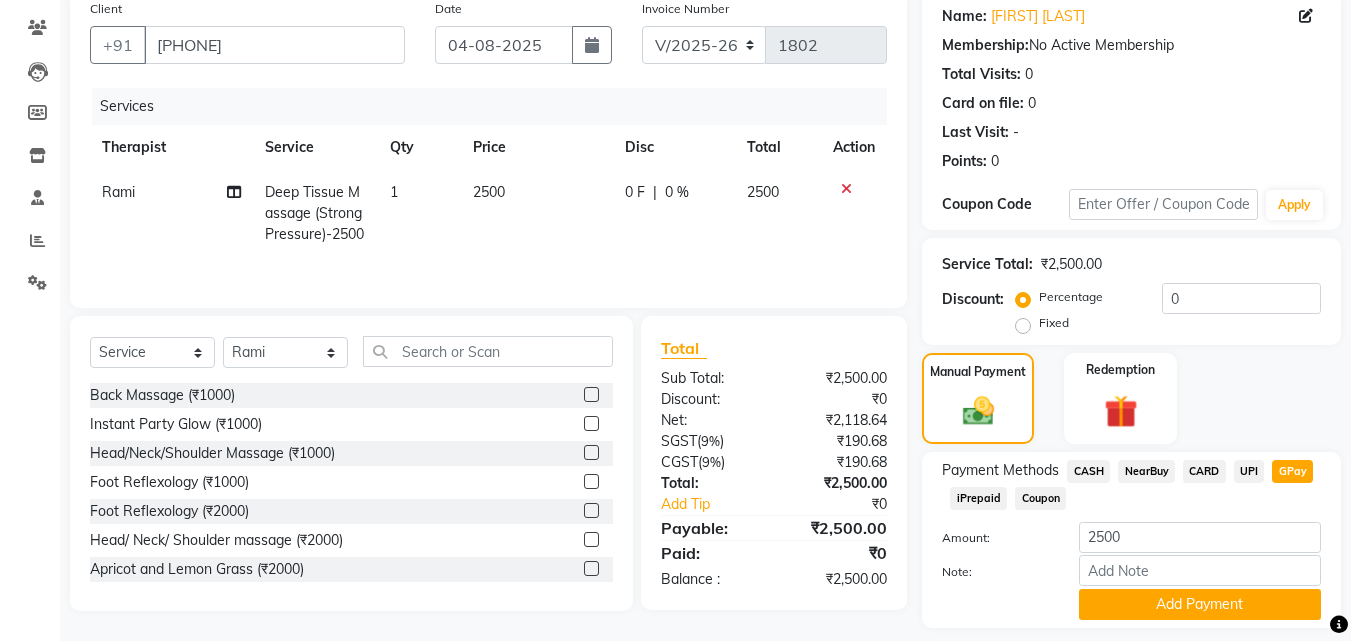 scroll, scrollTop: 218, scrollLeft: 0, axis: vertical 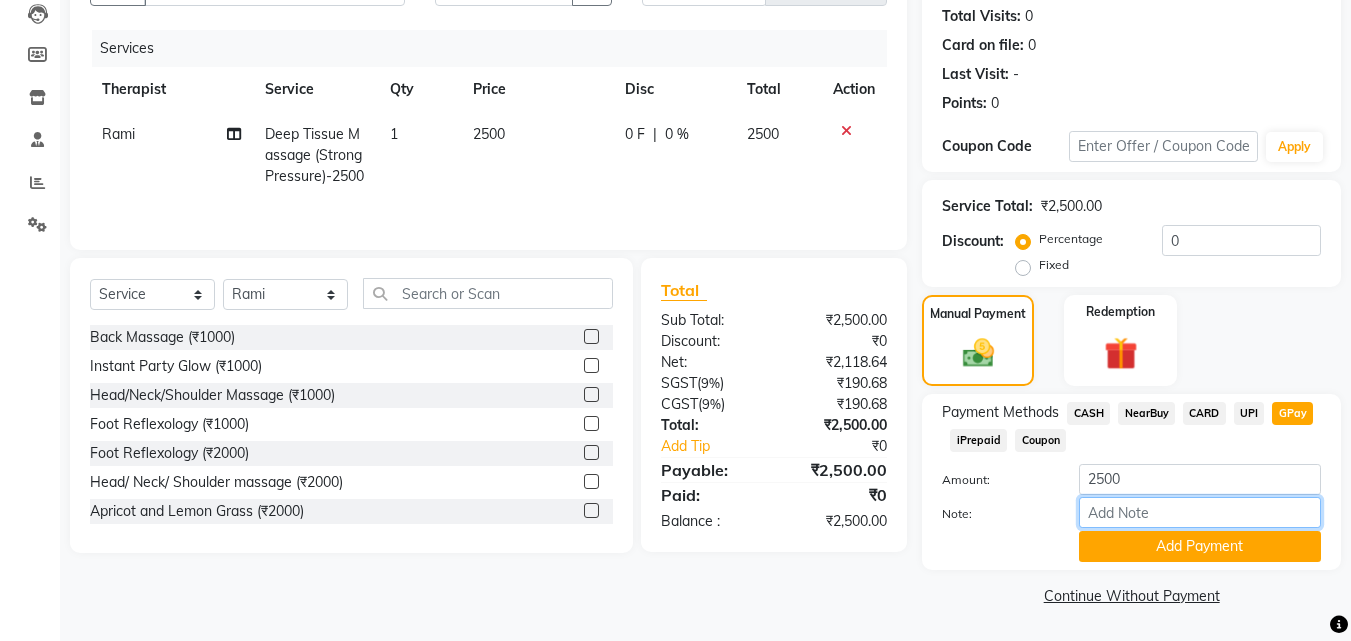 click on "Note:" at bounding box center [1200, 512] 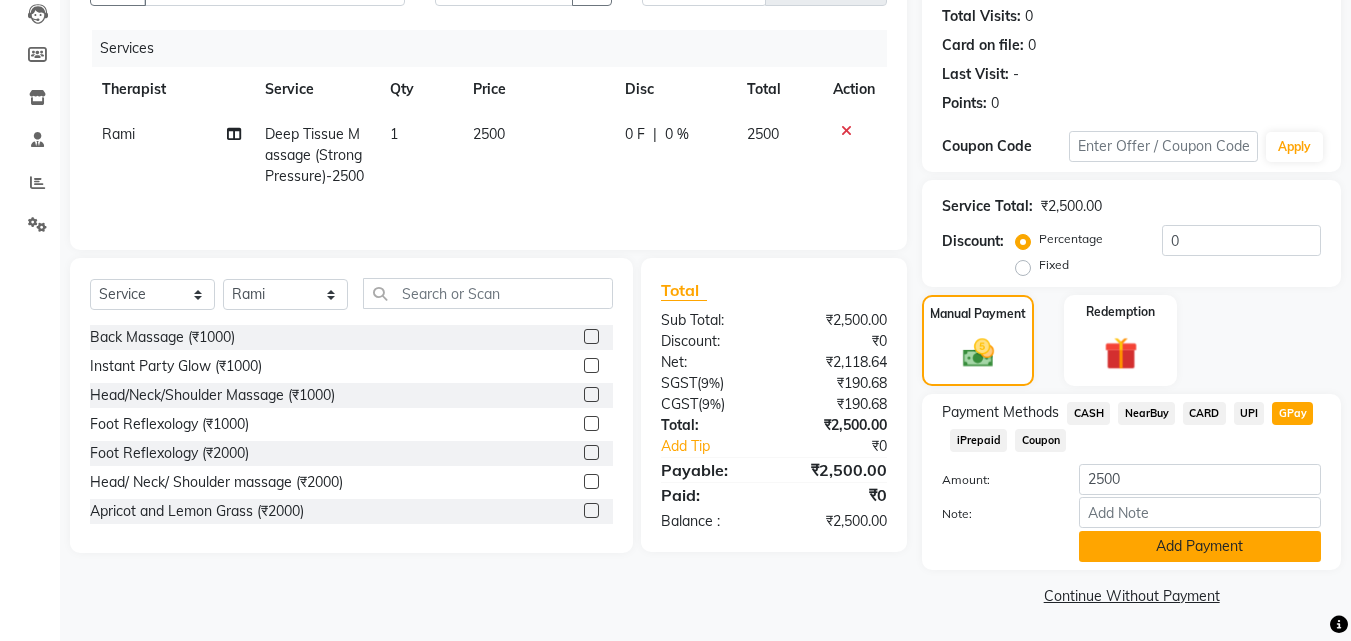 click on "Add Payment" 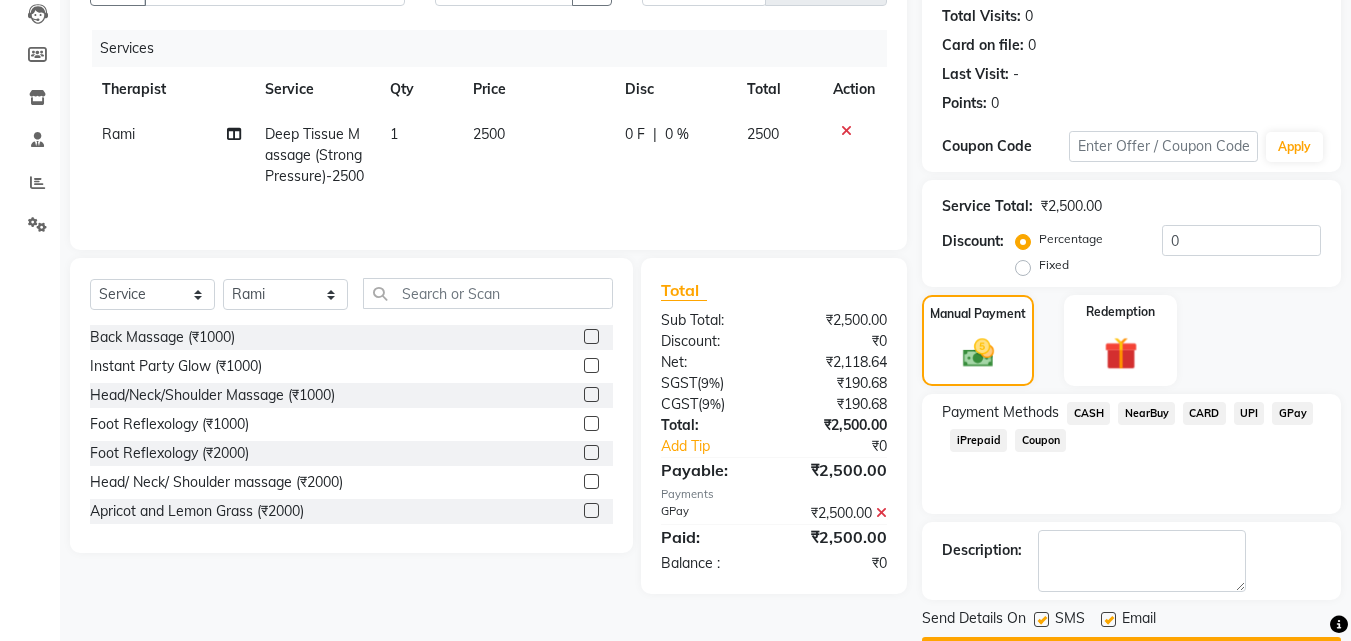 scroll, scrollTop: 275, scrollLeft: 0, axis: vertical 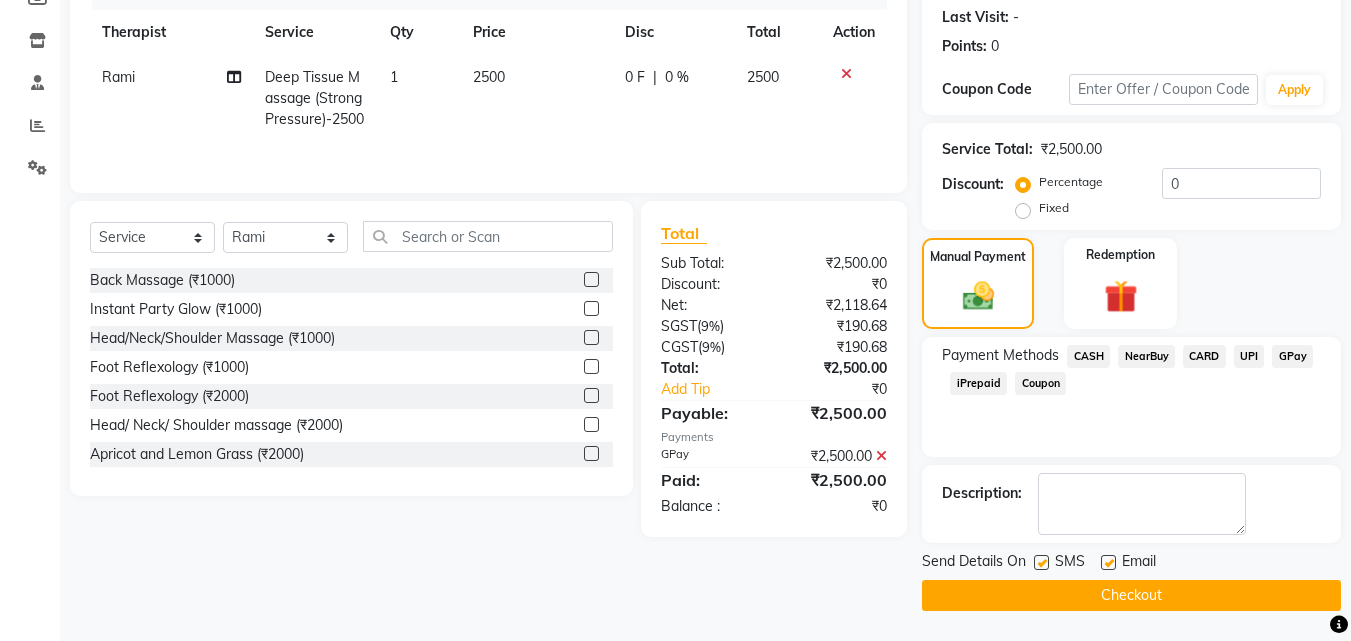 click on "Checkout" 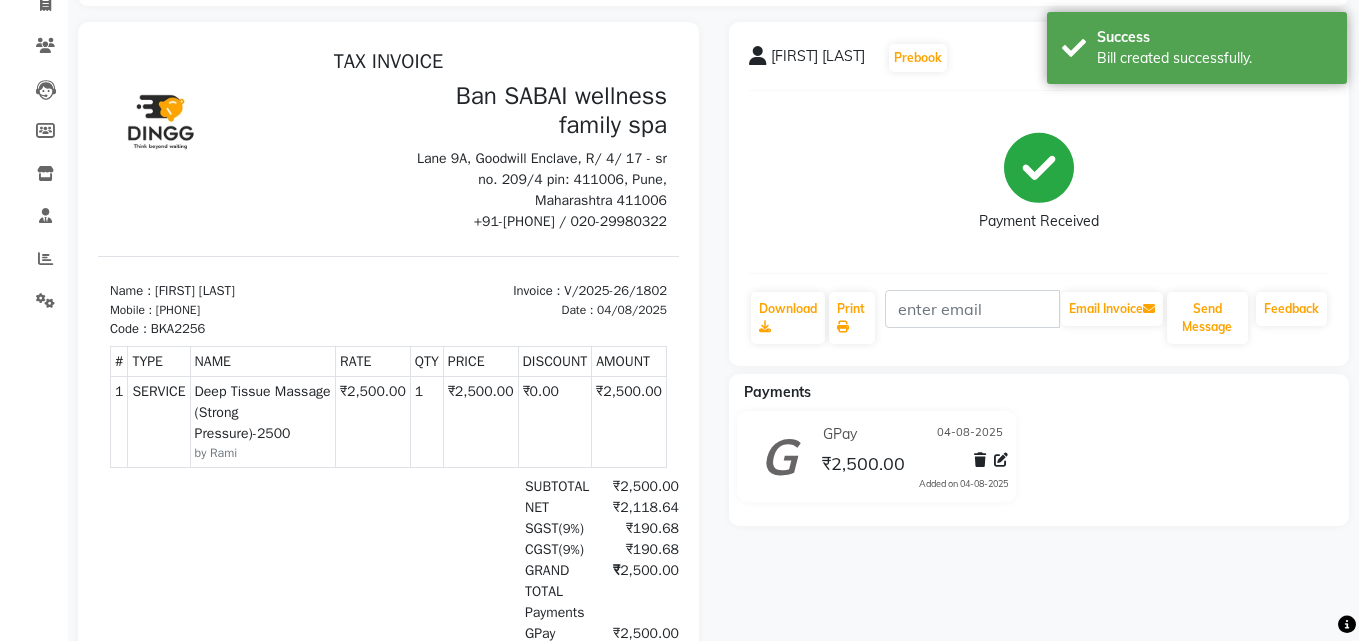 scroll, scrollTop: 0, scrollLeft: 0, axis: both 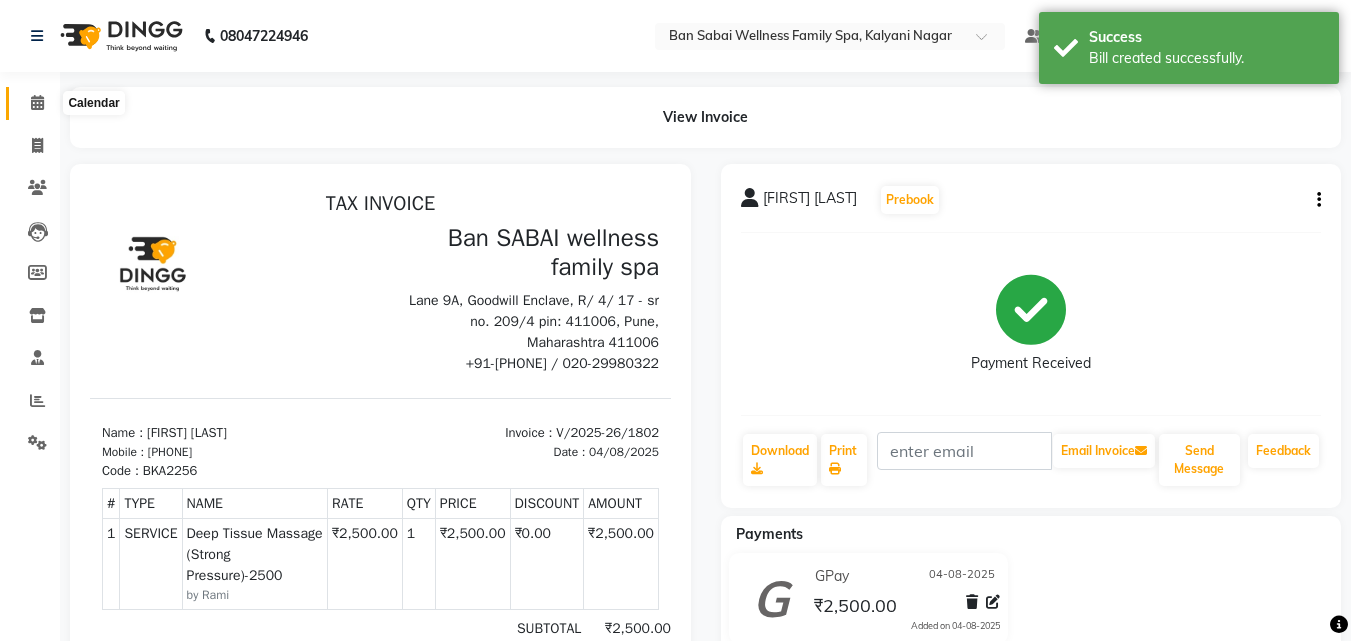 click 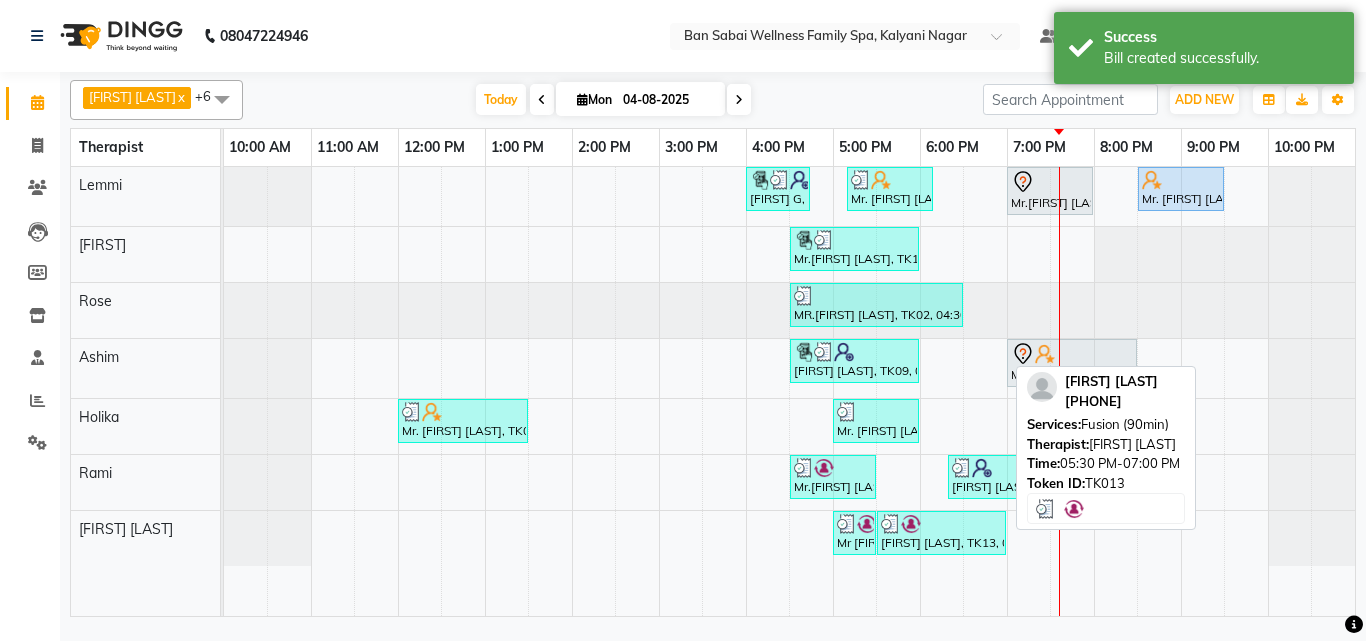click on "[FIRST] [LAST], TK13, 05:30 PM-07:00 PM, Fusion (90min)" at bounding box center (941, 533) 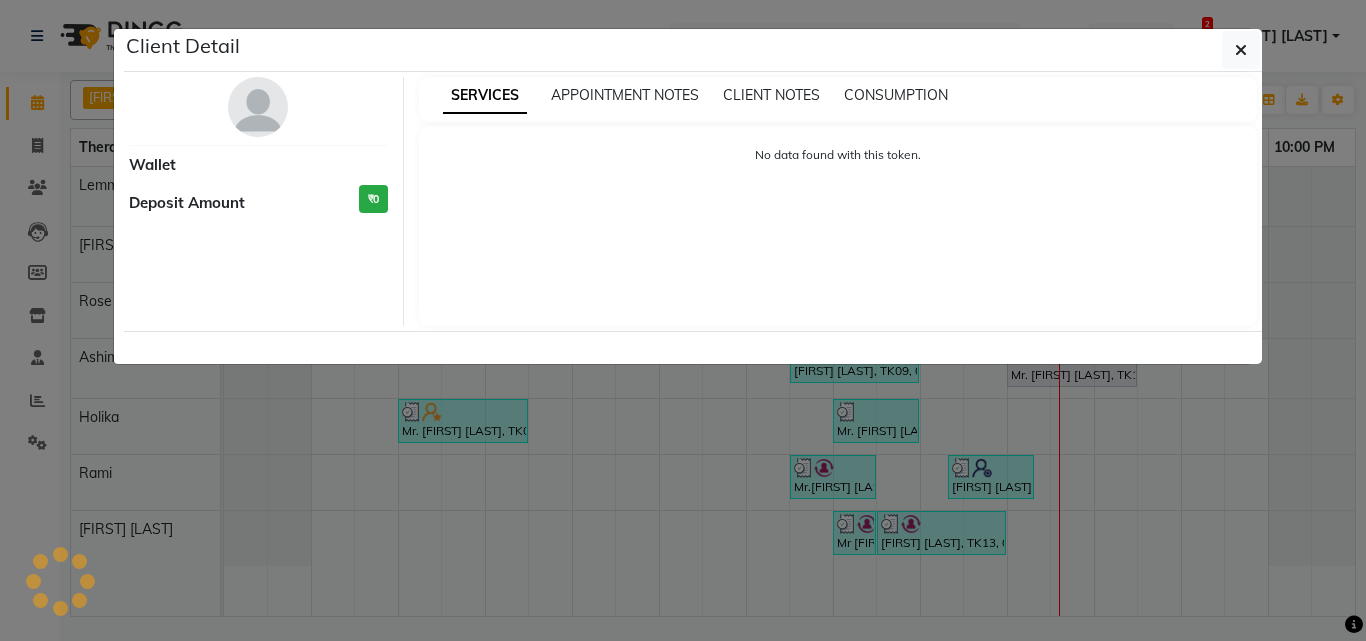 click on "Client Detail     Wallet Deposit Amount  ₹0  SERVICES APPOINTMENT NOTES CLIENT NOTES CONSUMPTION No data found with this token." 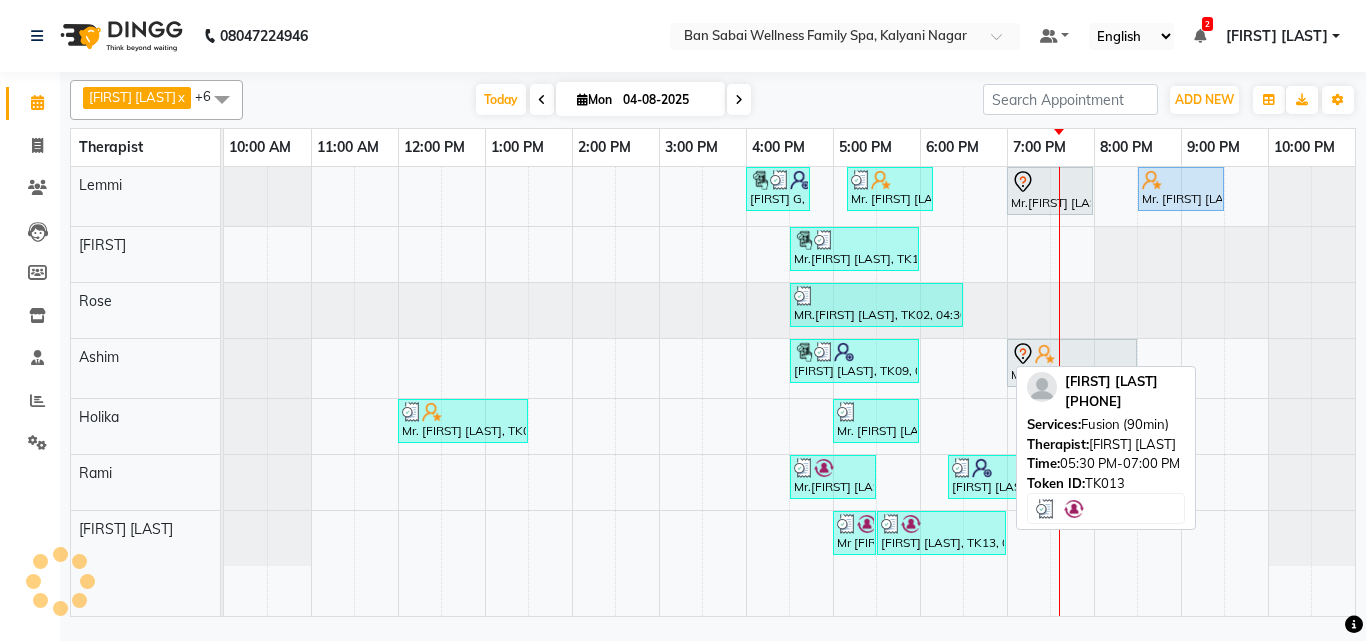 click at bounding box center [941, 524] 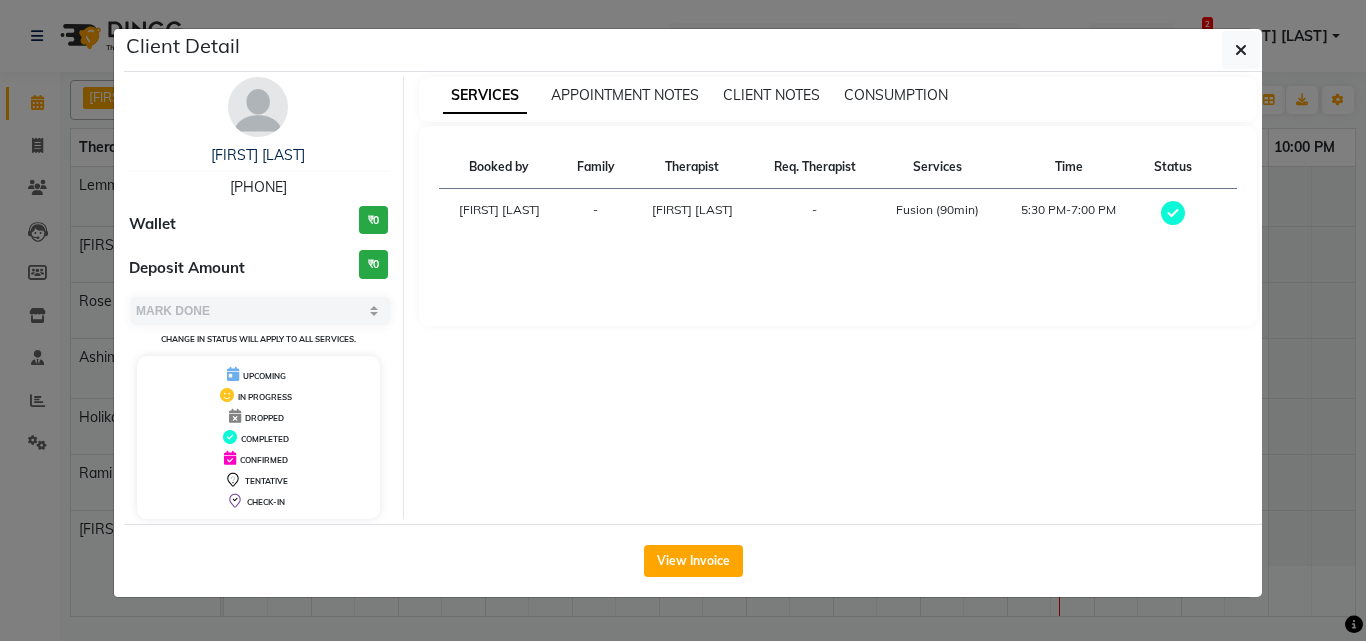 click on "Client Detail  [FIRST] [LAST]   [PHONE] Wallet ₹0 Deposit Amount  ₹0  Select MARK DONE UPCOMING Change in status will apply to all services. UPCOMING IN PROGRESS DROPPED COMPLETED CONFIRMED TENTATIVE CHECK-IN SERVICES APPOINTMENT NOTES CLIENT NOTES CONSUMPTION Booked by Family Therapist Req. Therapist Services Time Status  [FIRST] [LAST]  - [FIRST] [LAST] -  Fusion (90min)   5:30 PM-7:00 PM   View Invoice" 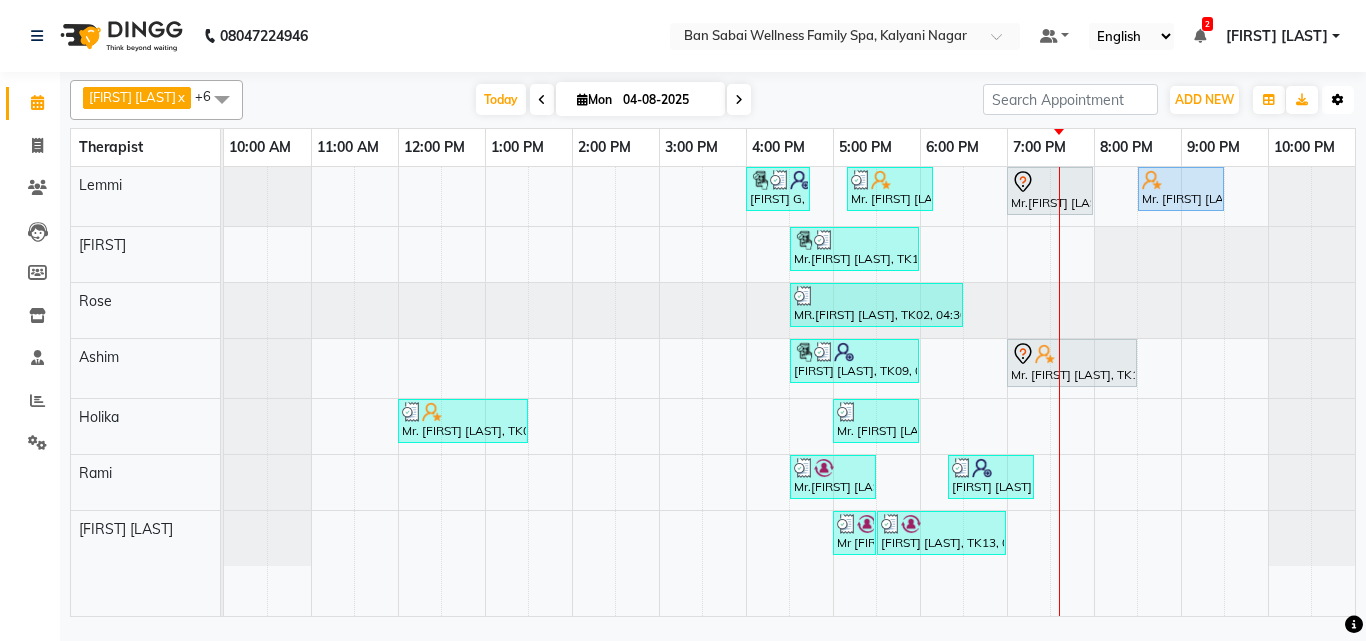 click at bounding box center (1338, 100) 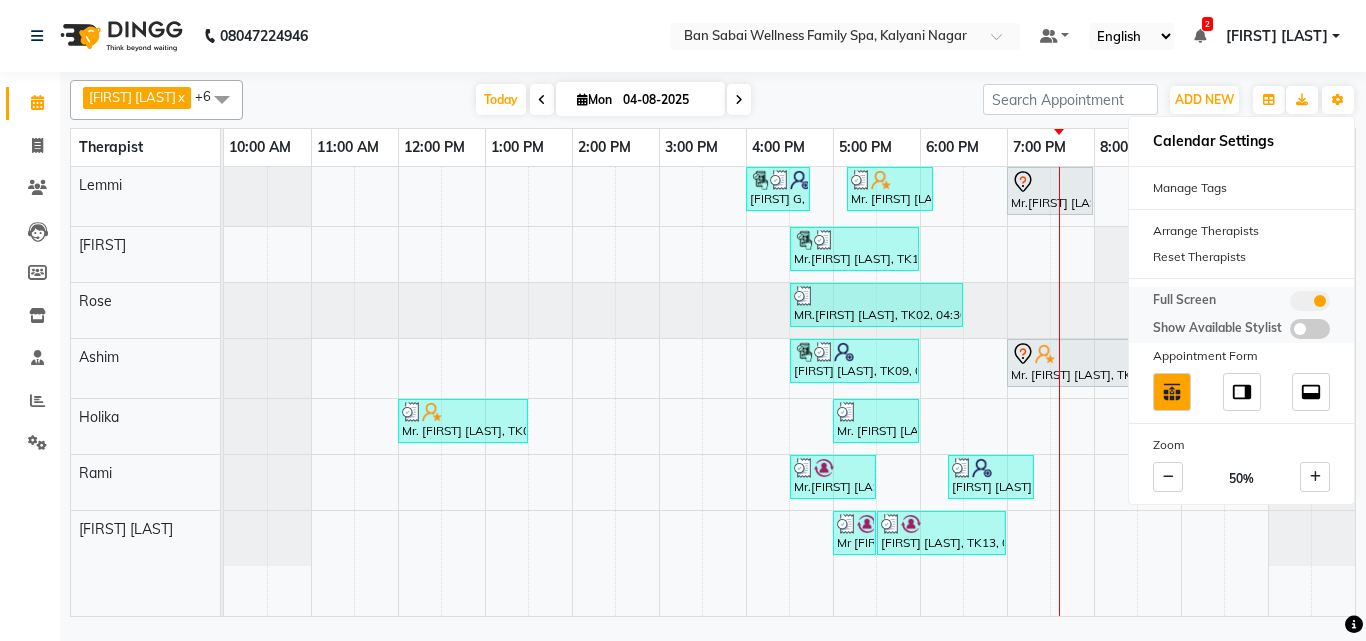 click at bounding box center [1310, 301] 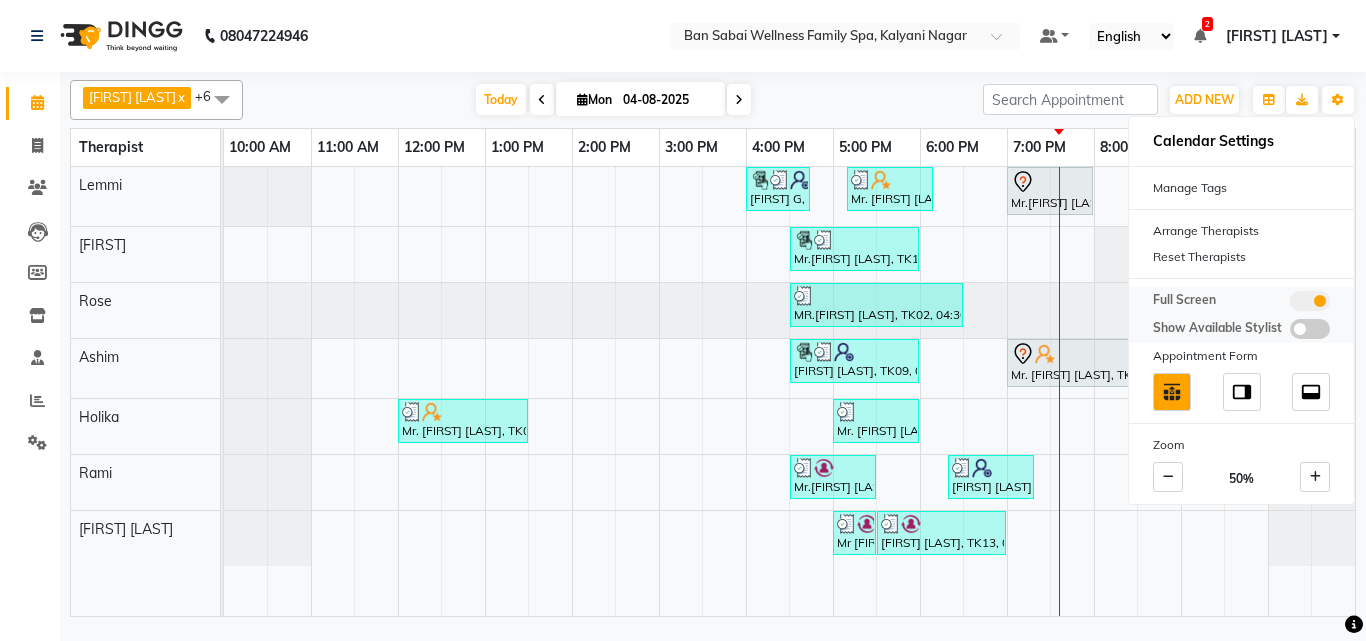 click at bounding box center [1290, 304] 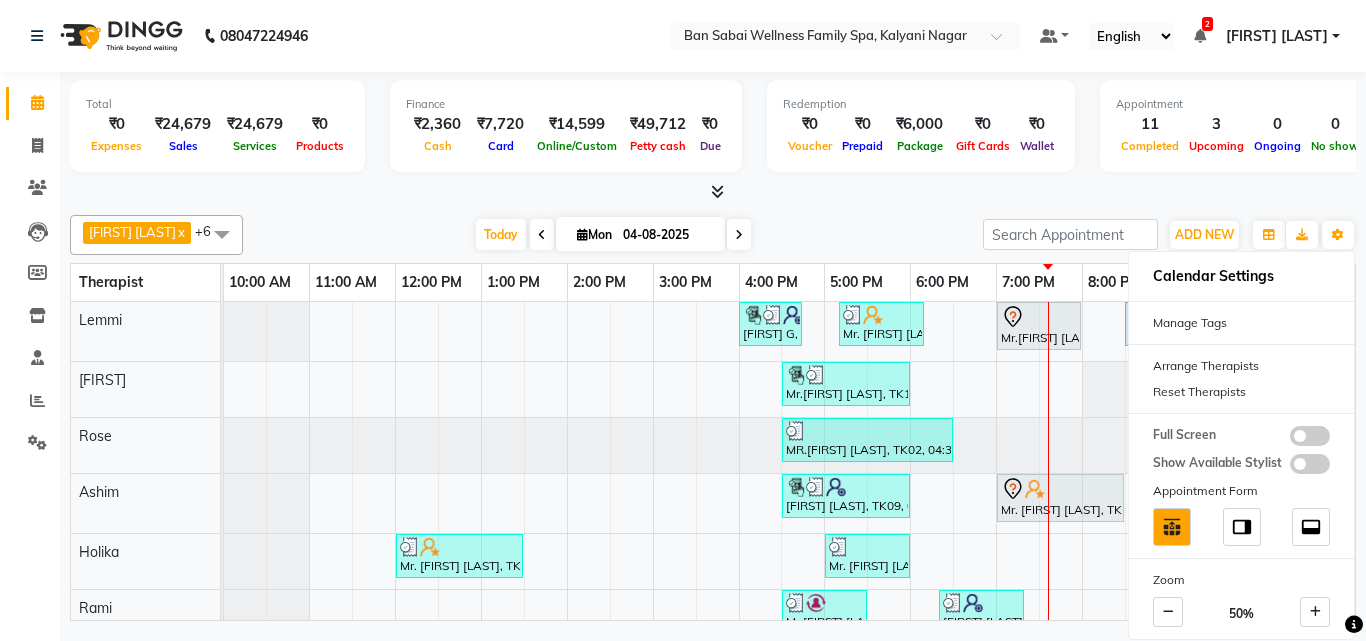 scroll, scrollTop: 58, scrollLeft: 0, axis: vertical 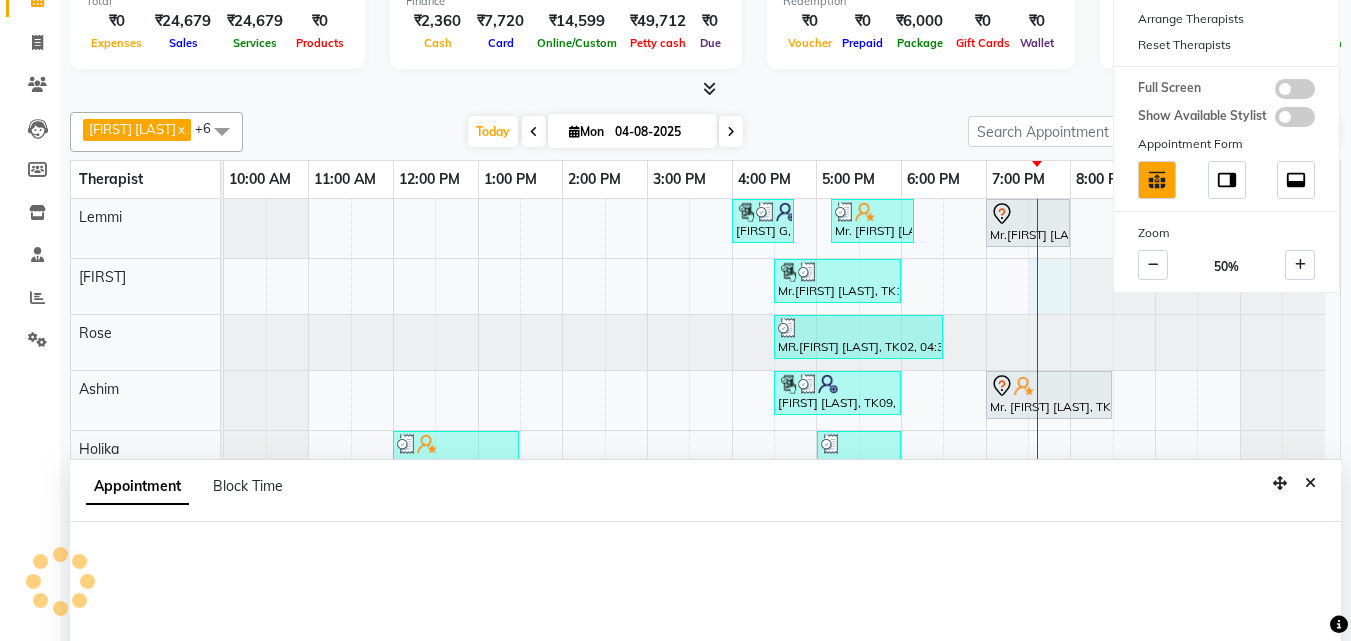 select on "78154" 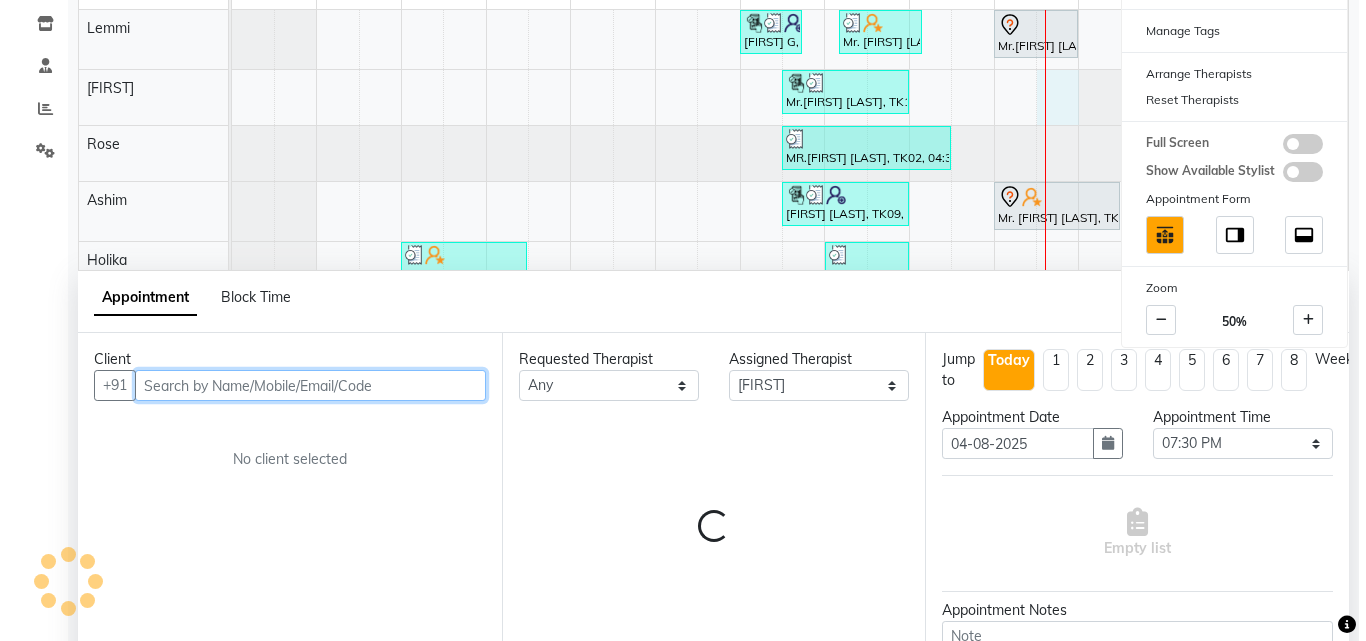 scroll, scrollTop: 377, scrollLeft: 0, axis: vertical 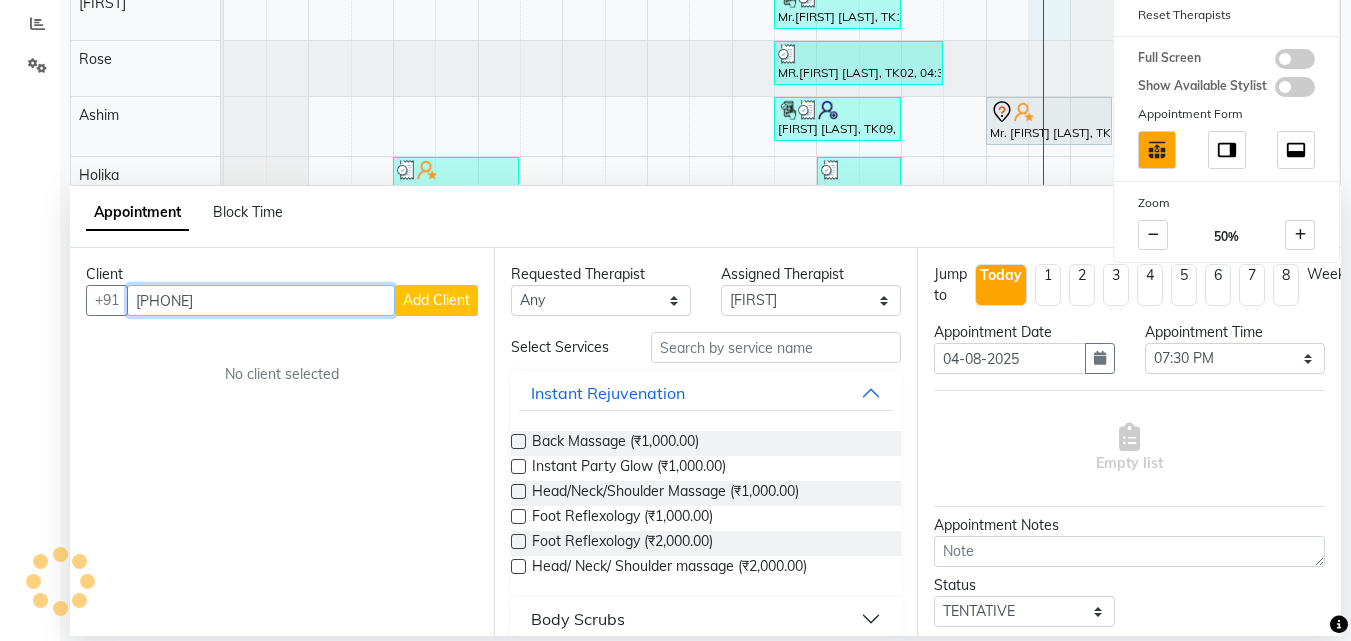type on "[PHONE]" 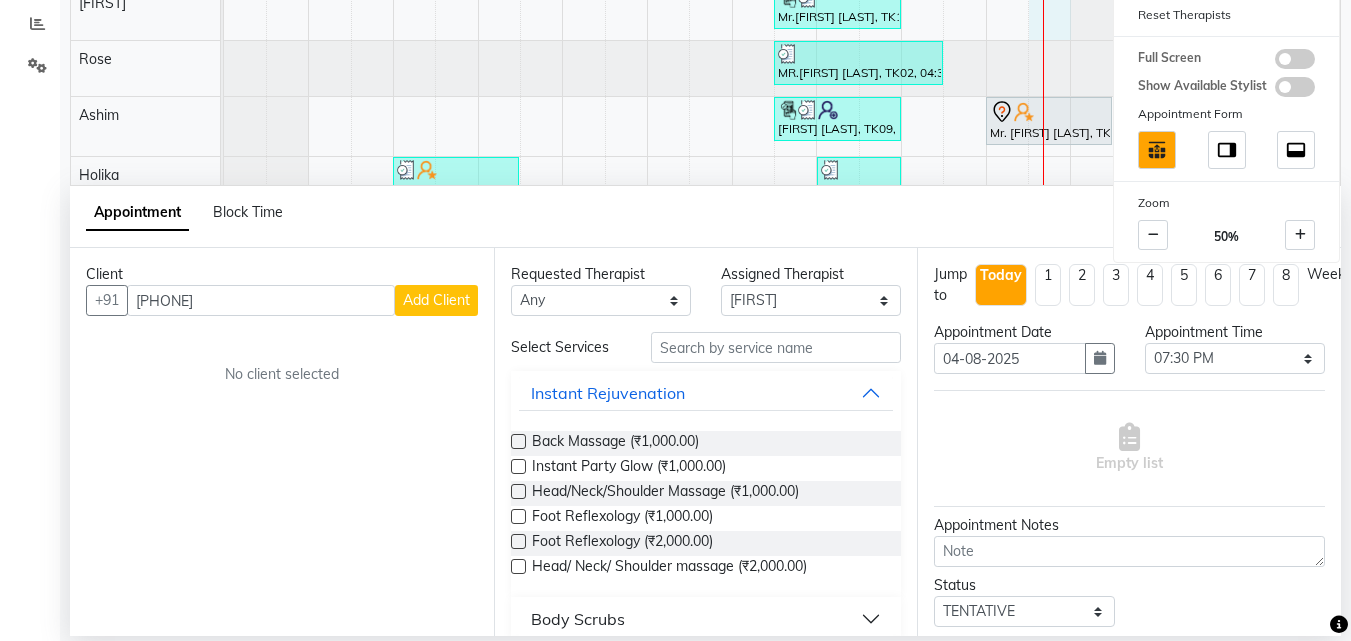 click on "Add Client" at bounding box center (436, 300) 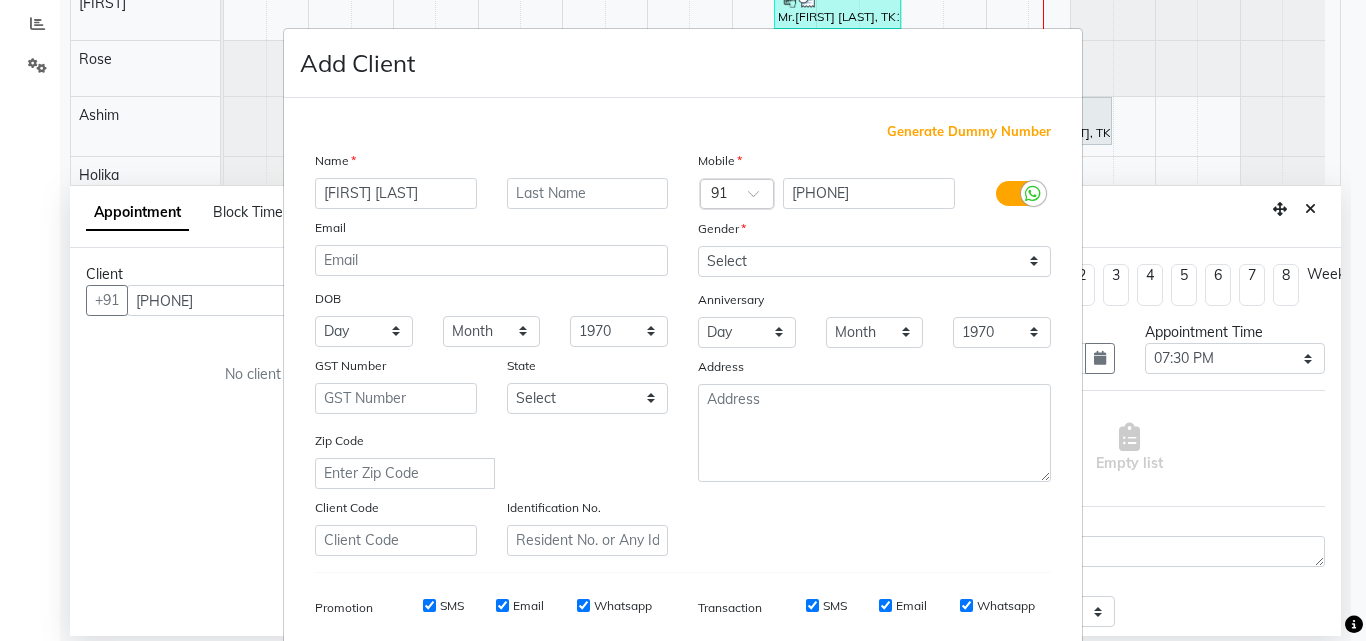 type on "[FIRST] [LAST]" 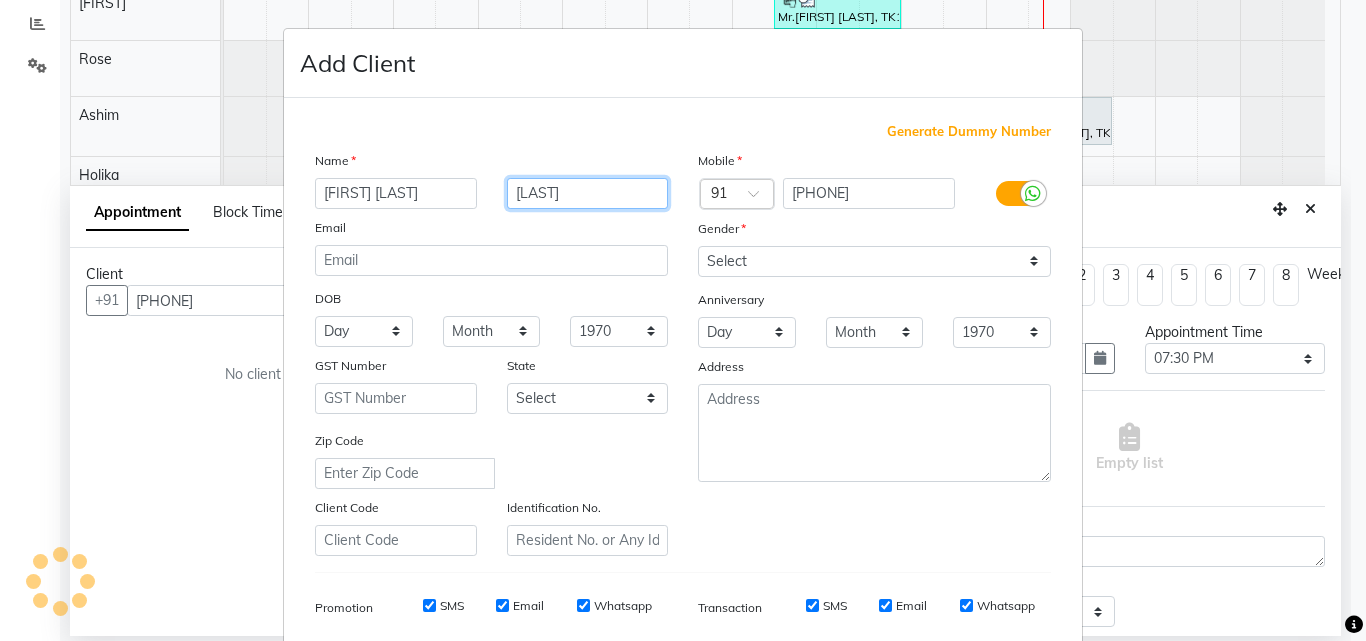 type on "[LAST]" 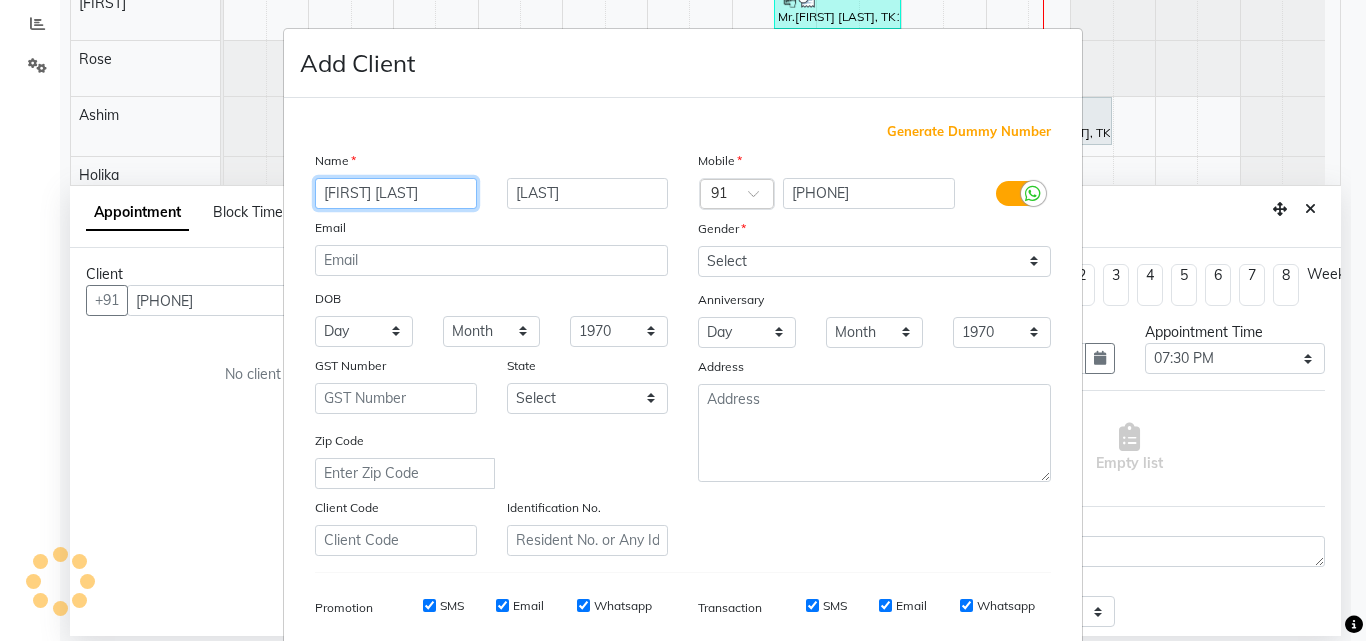 click on "[FIRST] [LAST]" at bounding box center [396, 193] 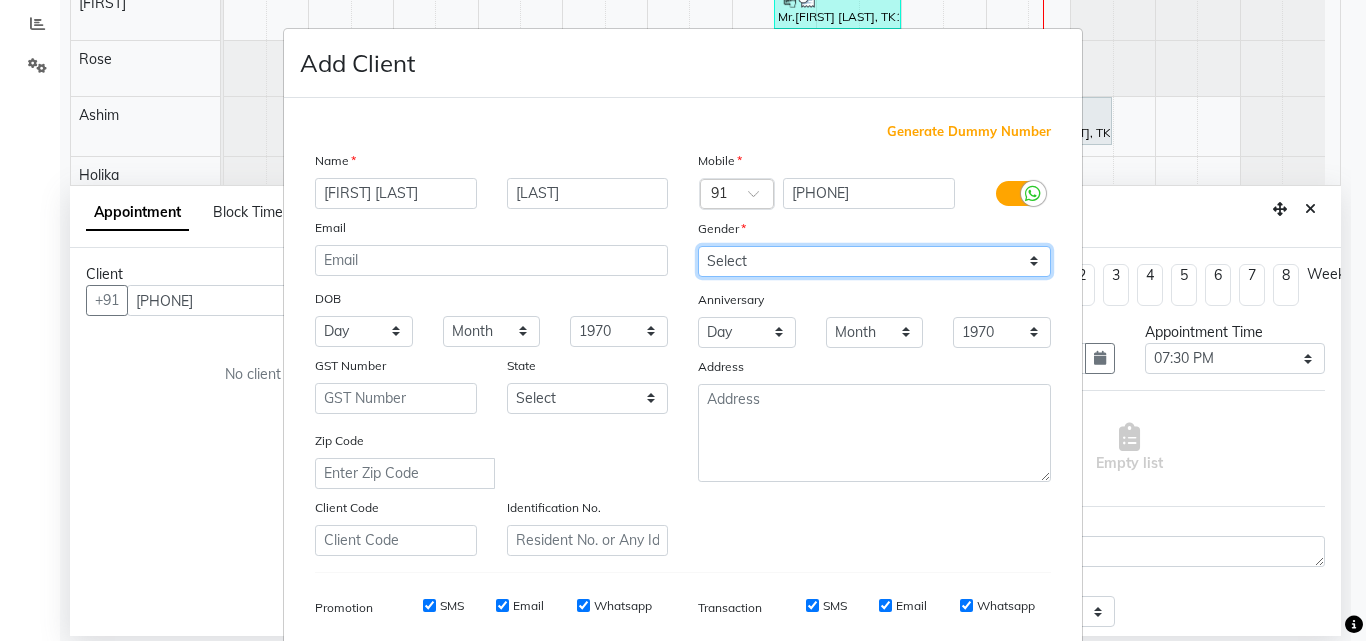 click on "Select Male Female Other Prefer Not To Say" at bounding box center [874, 261] 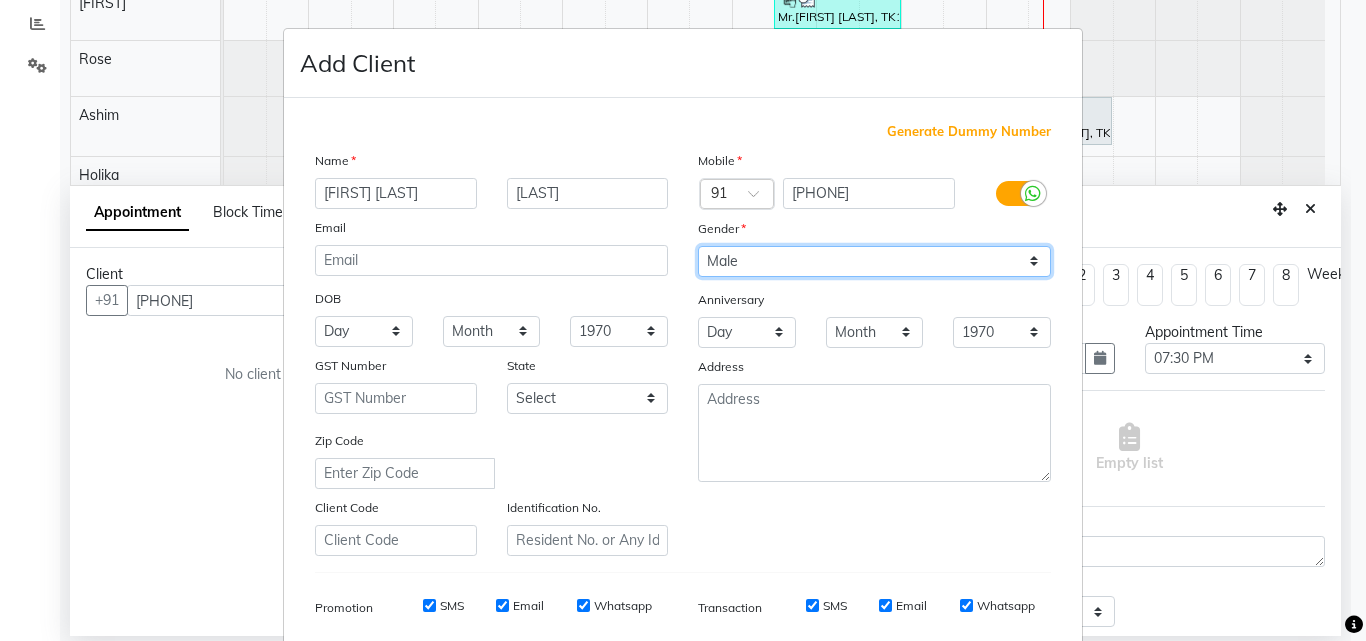 click on "Select Male Female Other Prefer Not To Say" at bounding box center (874, 261) 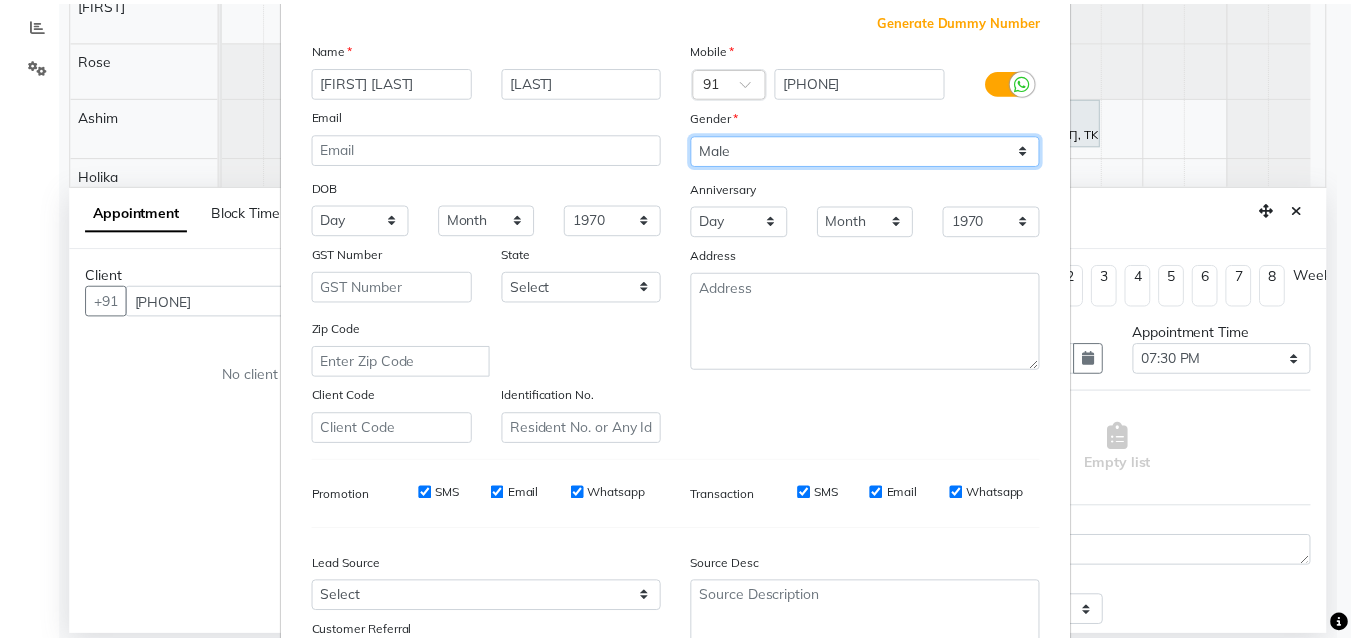 scroll, scrollTop: 282, scrollLeft: 0, axis: vertical 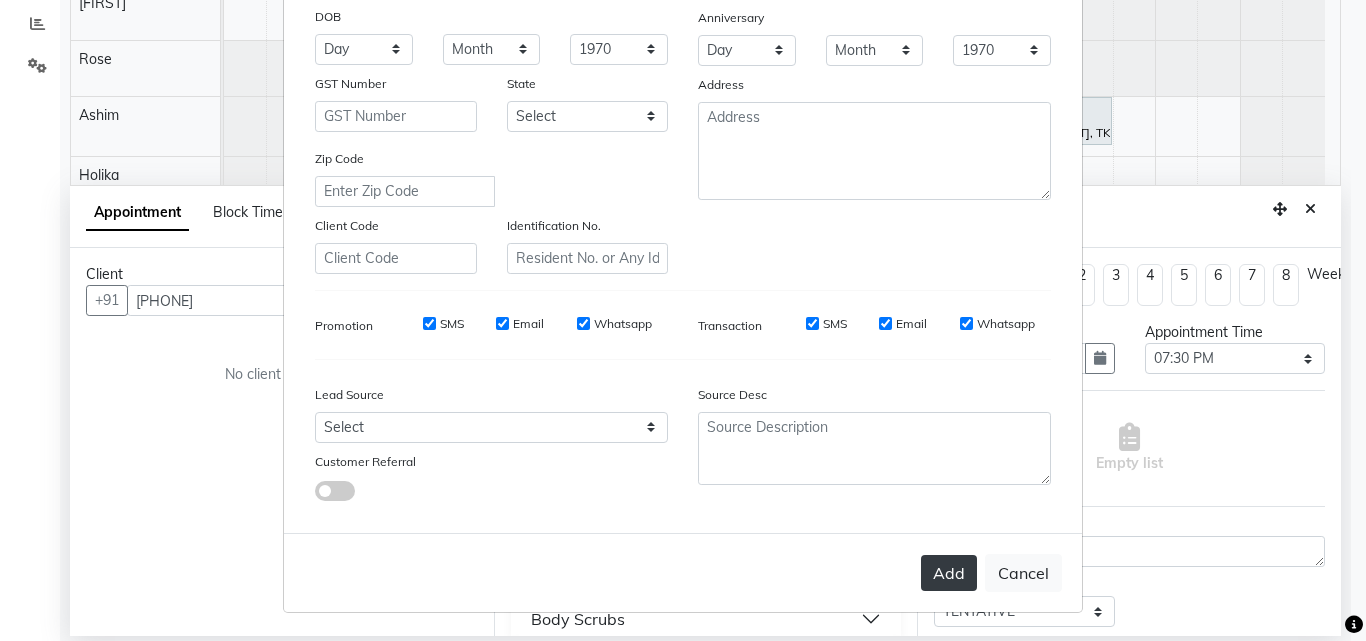 click on "Add" at bounding box center (949, 573) 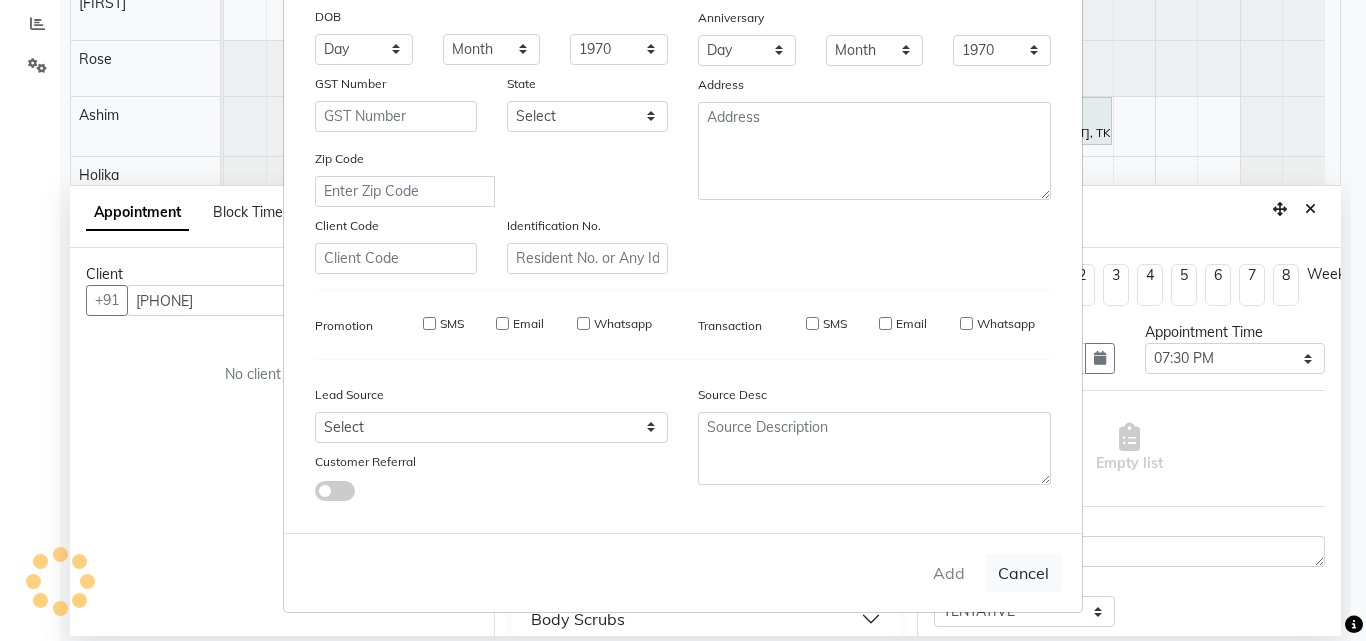 type 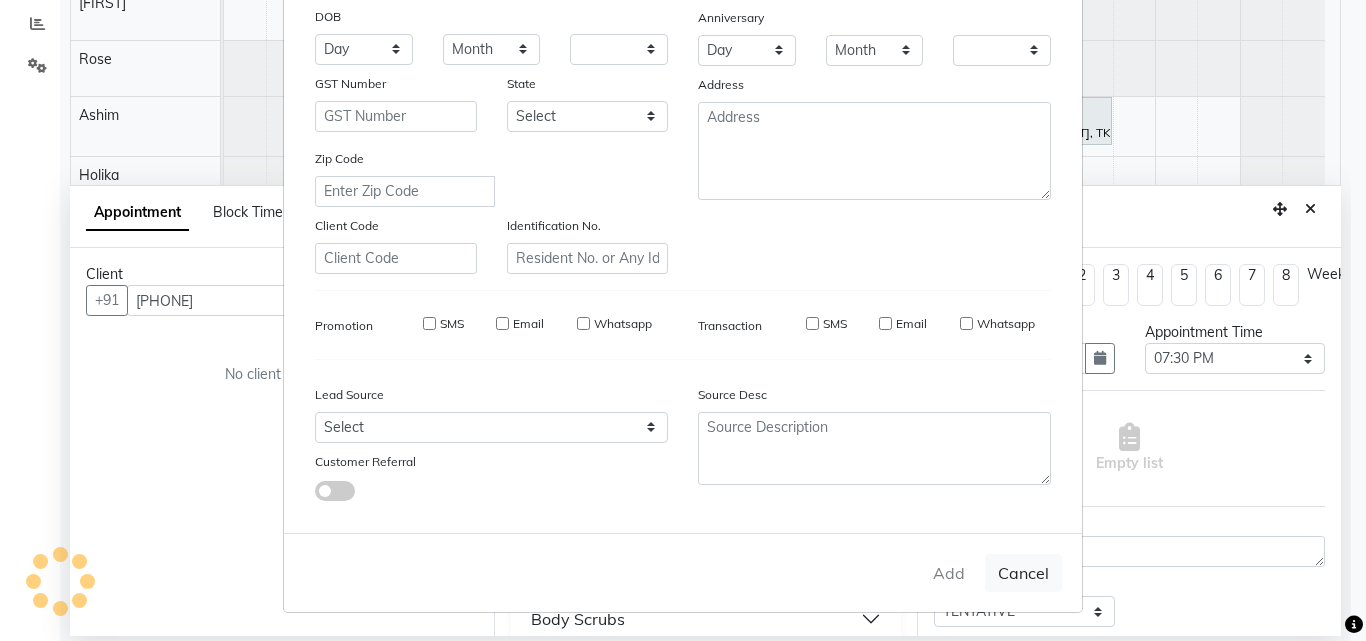checkbox on "false" 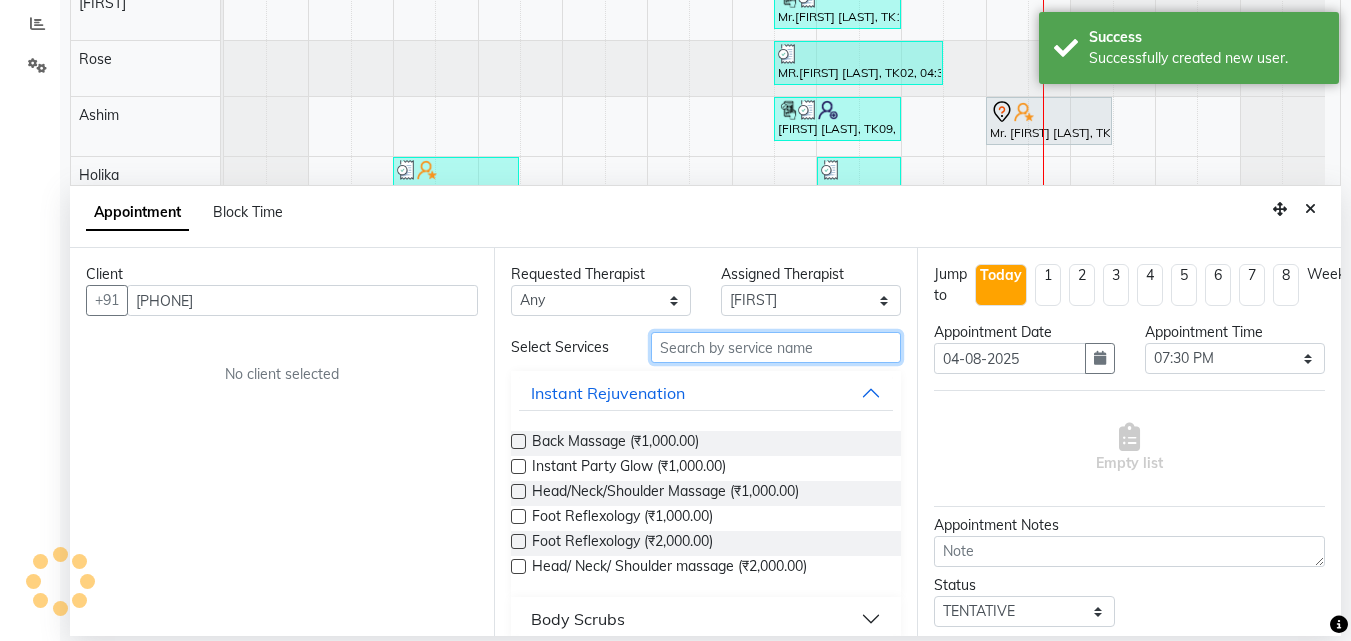 click at bounding box center (776, 347) 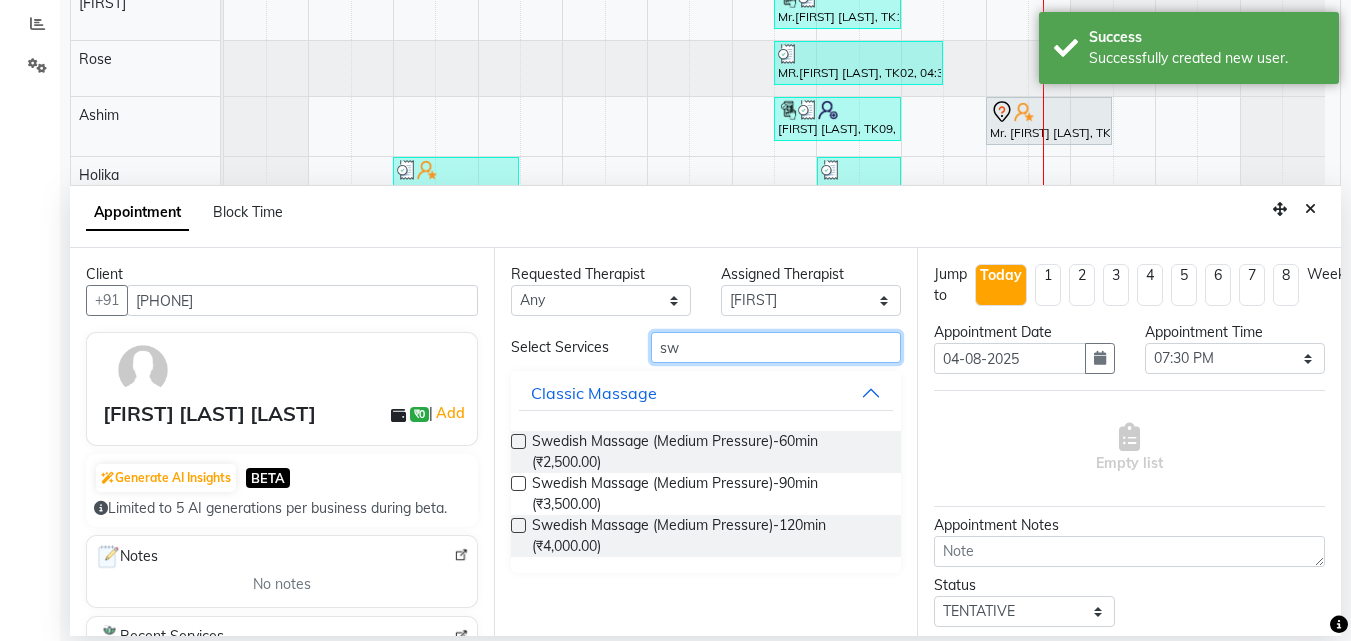 type on "sw" 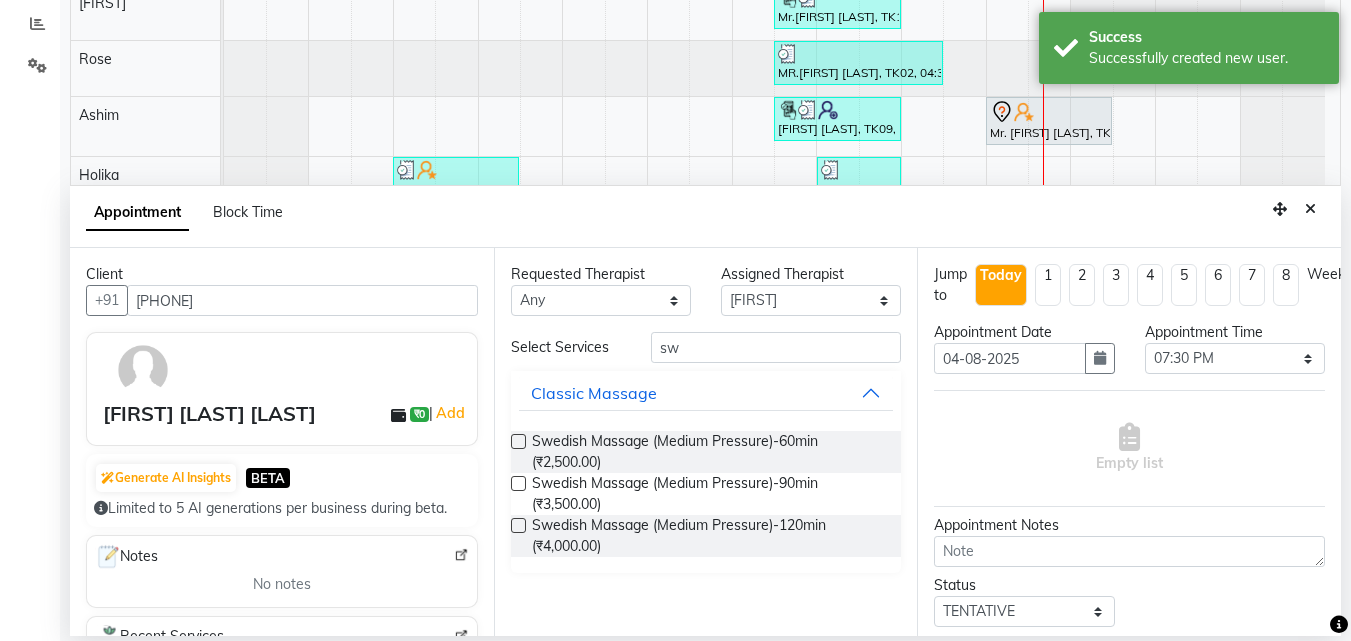 click at bounding box center [518, 441] 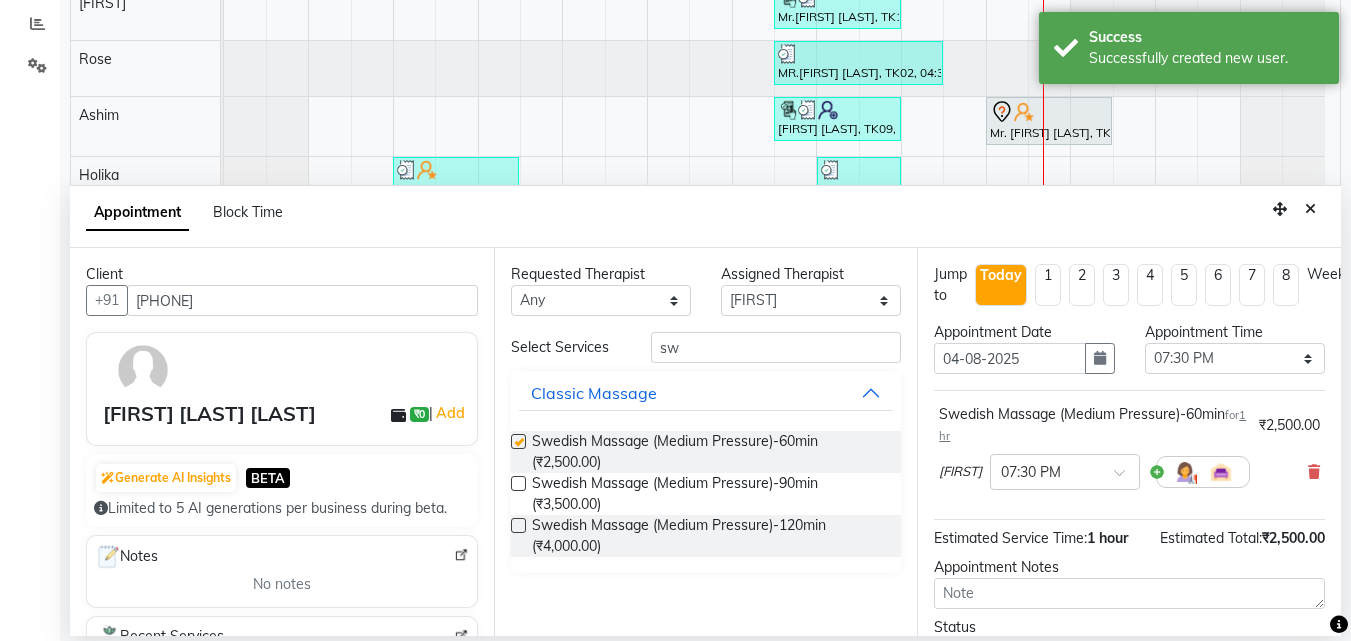 checkbox on "false" 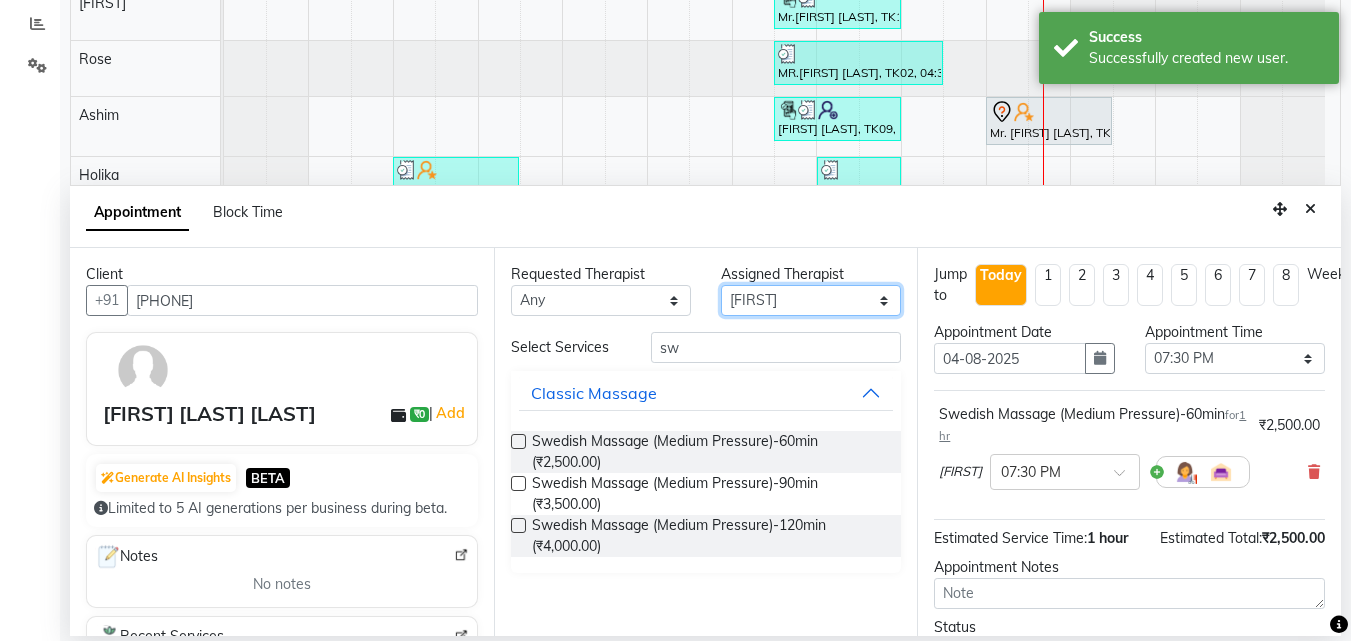 click on "Select Ana Bviimai Ashim Beni Ellie  Holika Lemmi Rami Rinsit Ronra Rose" at bounding box center (811, 300) 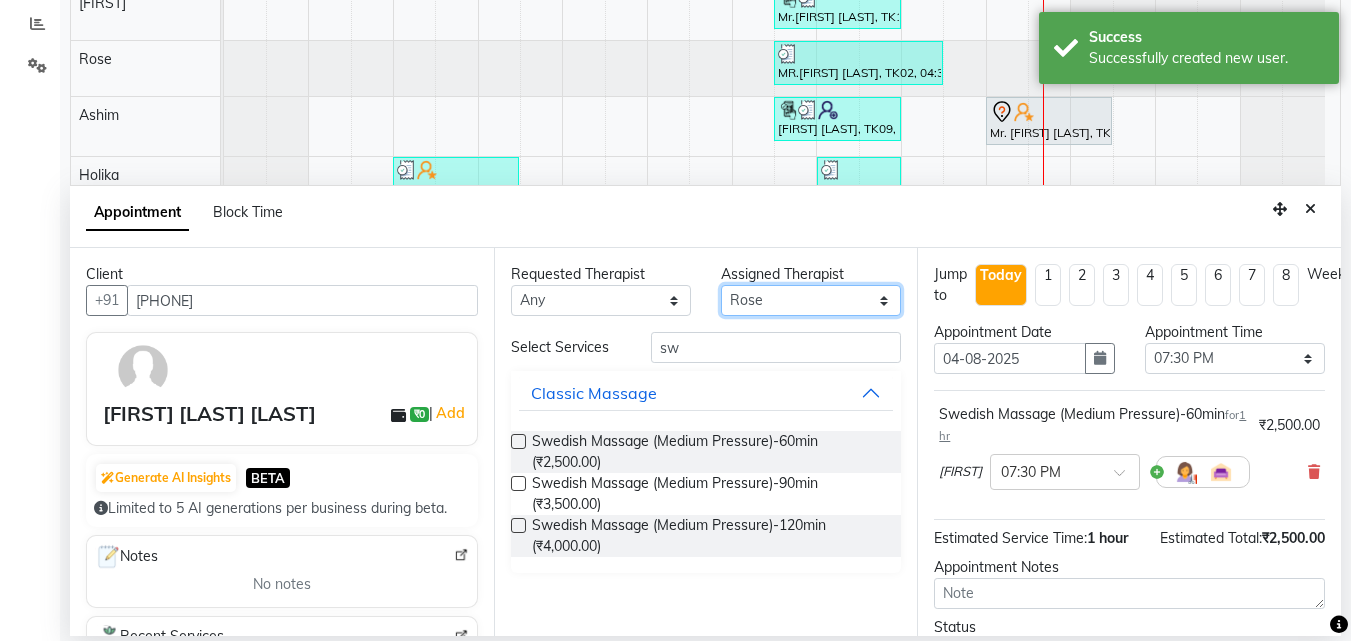 click on "Select Ana Bviimai Ashim Beni Ellie  Holika Lemmi Rami Rinsit Ronra Rose" at bounding box center (811, 300) 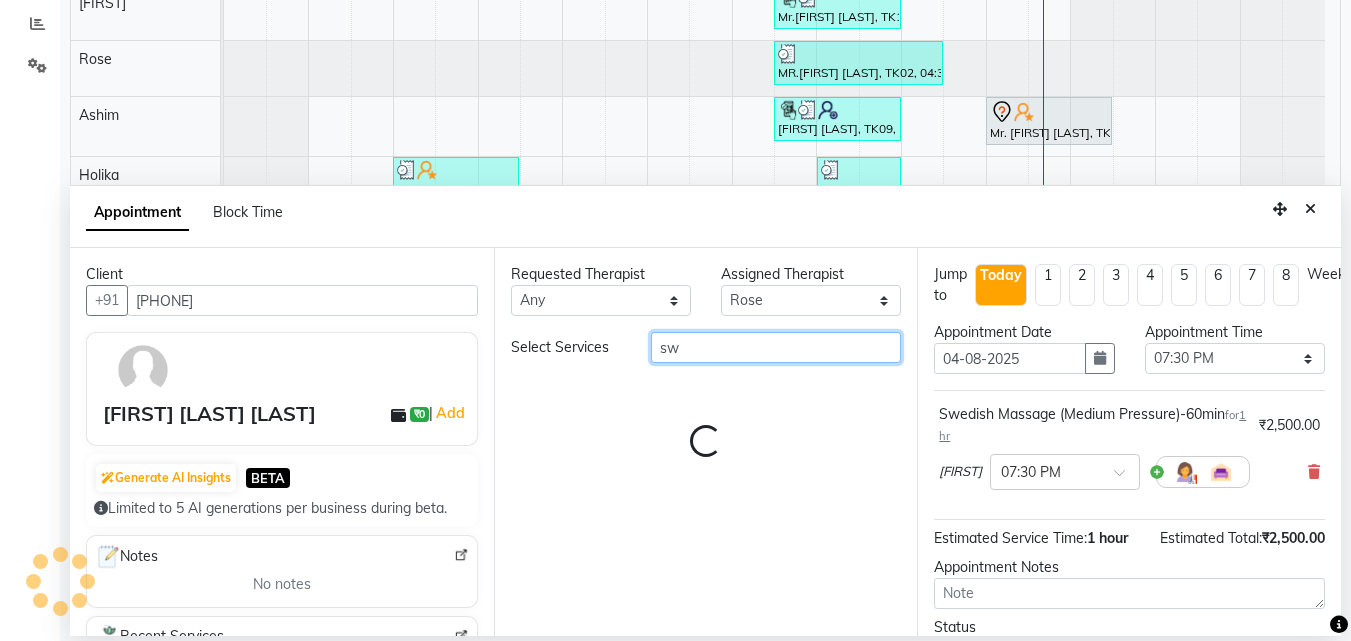 drag, startPoint x: 686, startPoint y: 348, endPoint x: 625, endPoint y: 356, distance: 61.522354 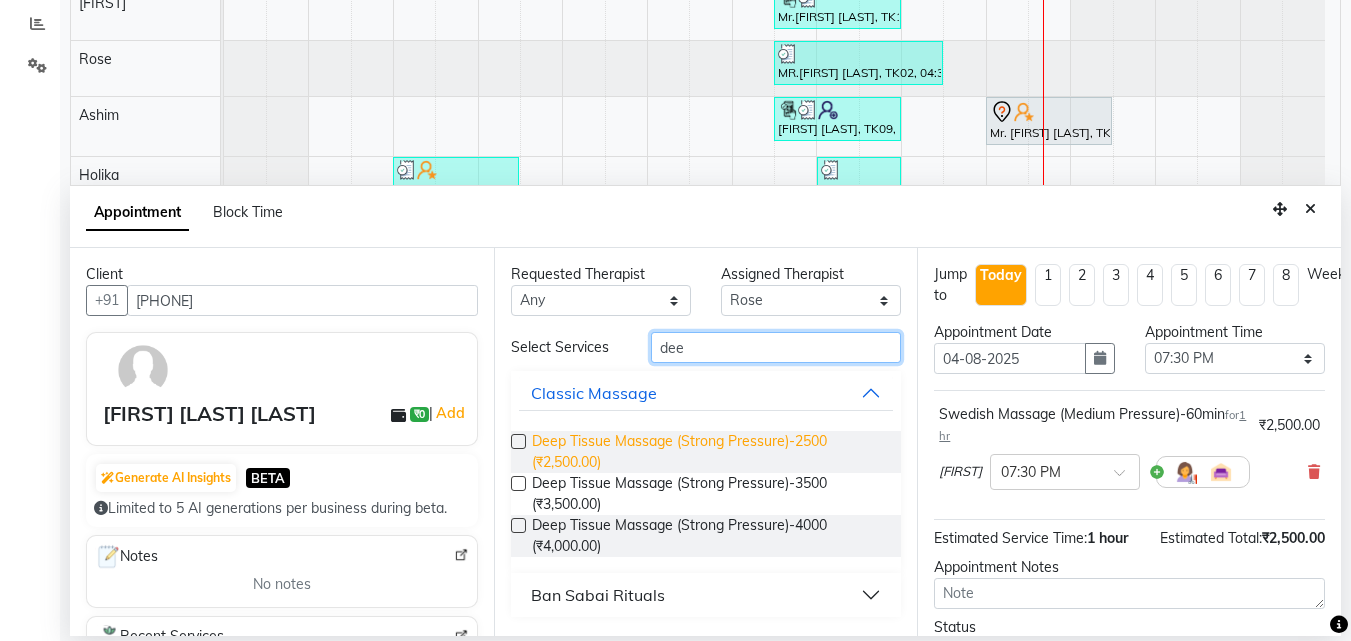 type on "dee" 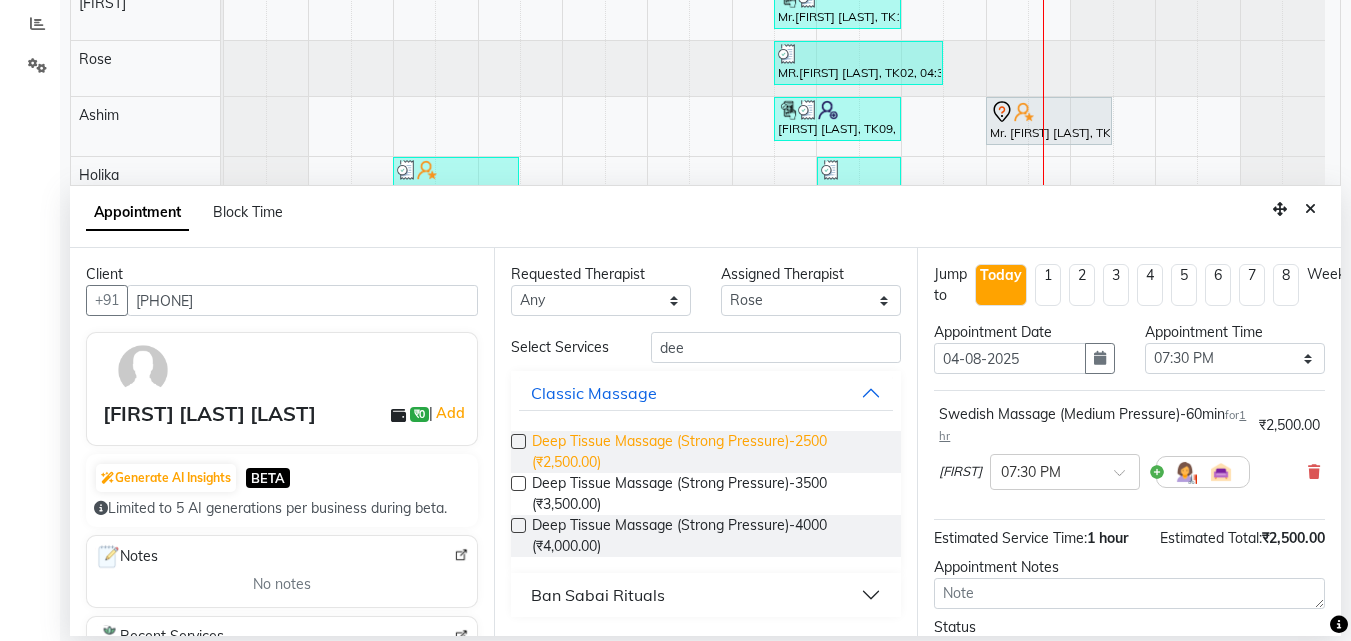 click on "Deep Tissue Massage (Strong Pressure)-2500 (₹2,500.00)" at bounding box center [709, 452] 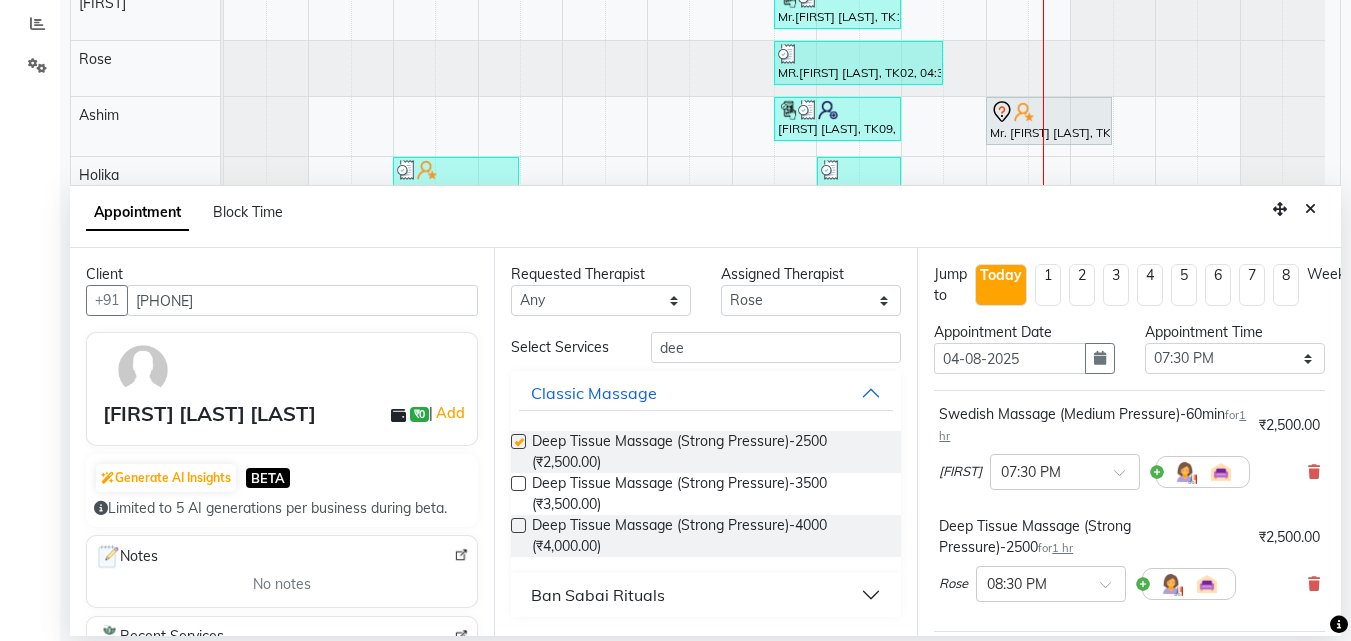 checkbox on "false" 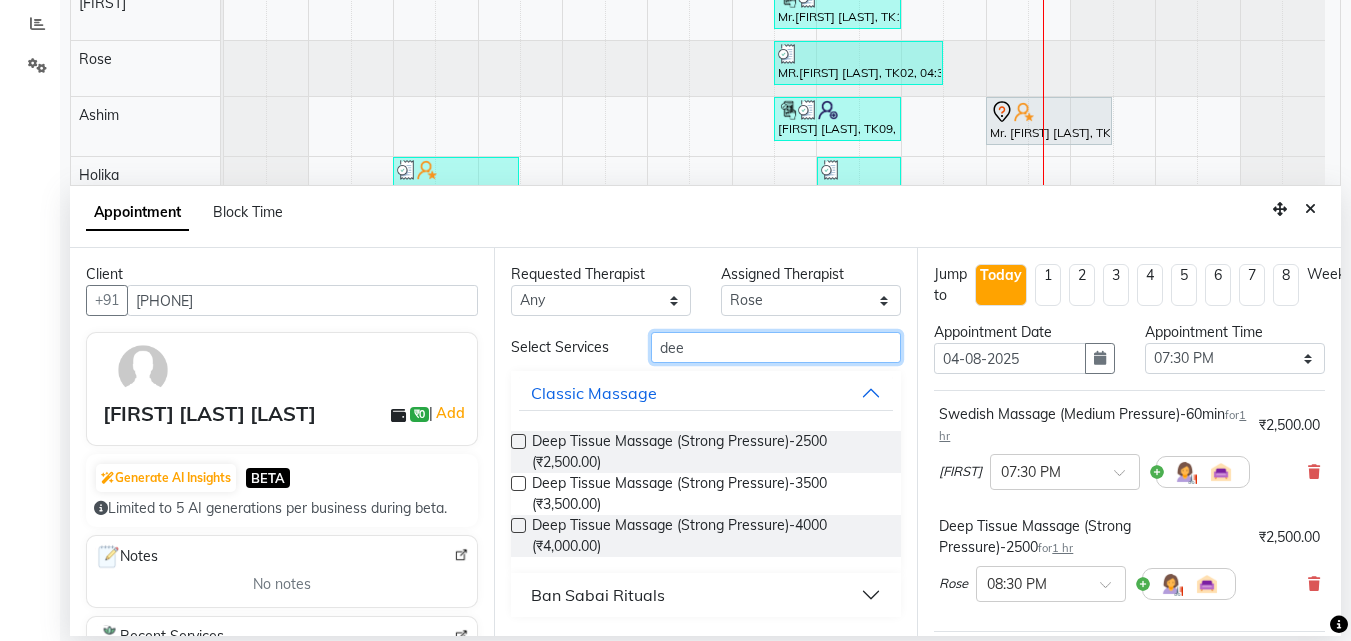 click on "dee" at bounding box center (776, 347) 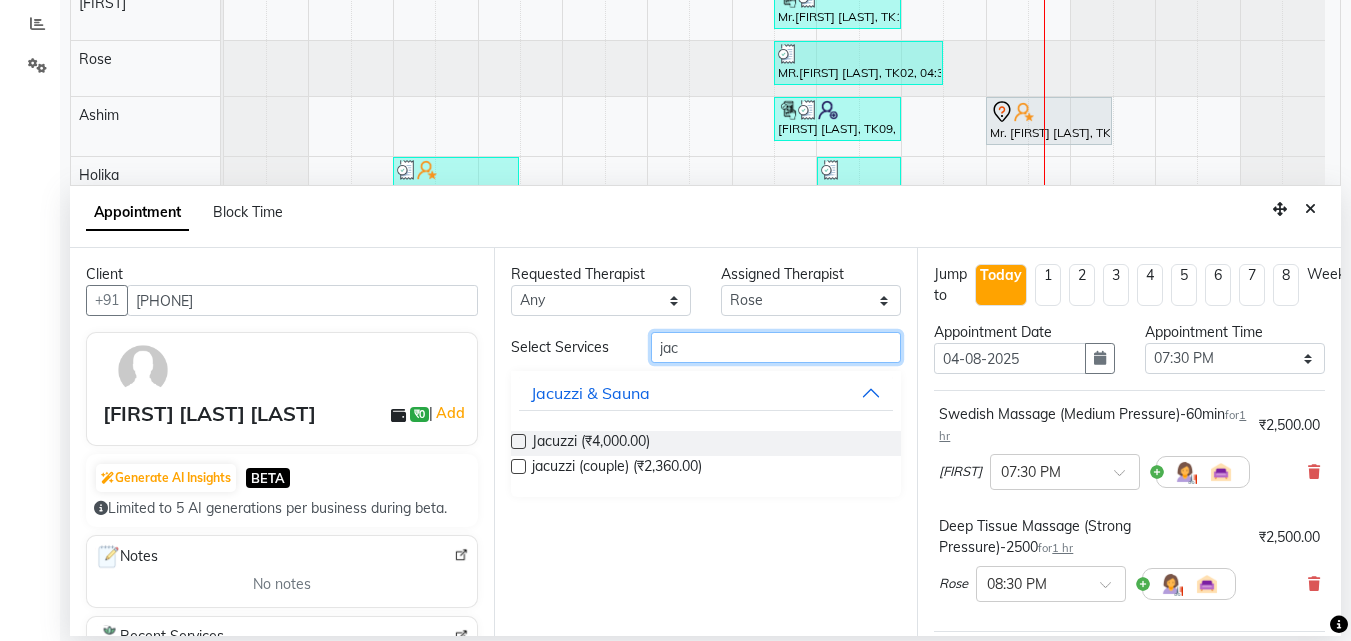 type on "jac" 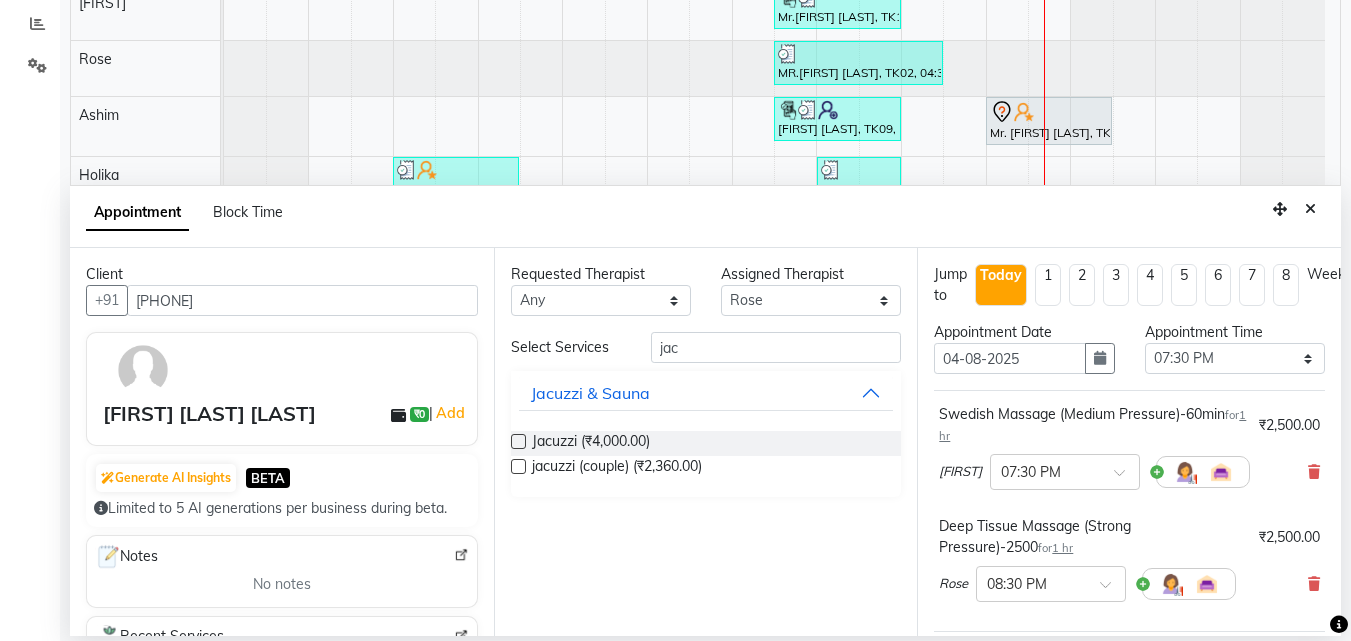 click at bounding box center (518, 441) 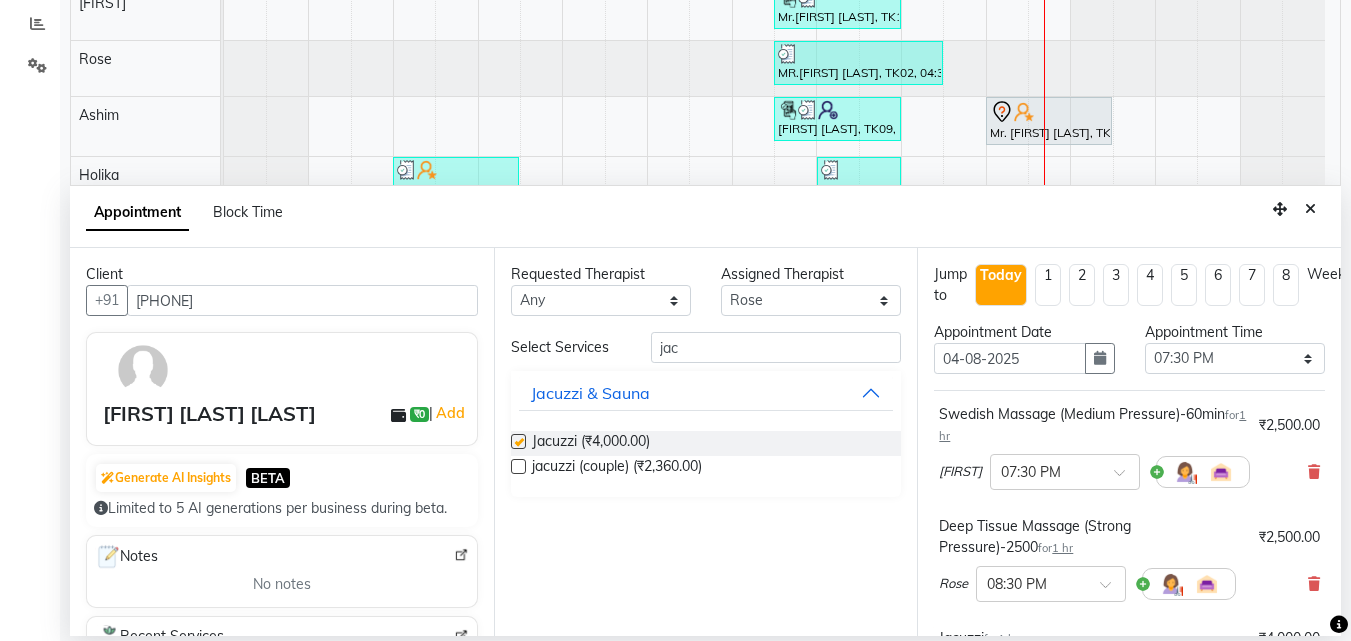 checkbox on "false" 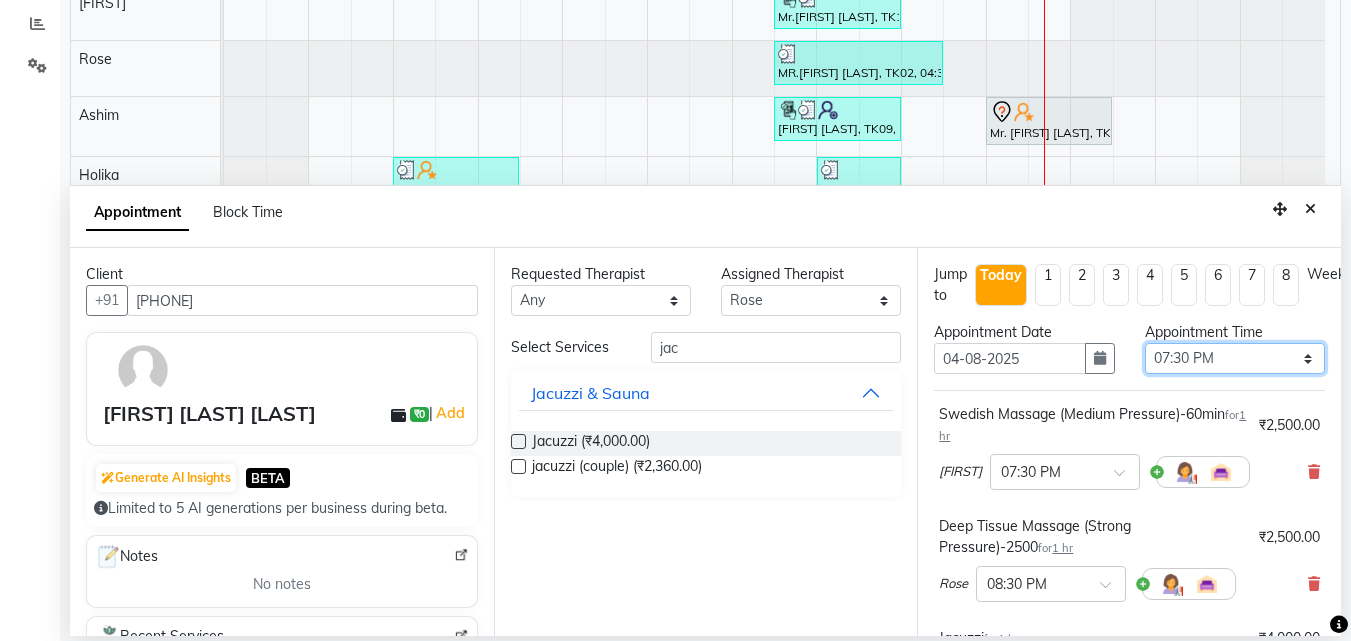 click on "Select 11:00 AM 11:05 AM 11:10 AM 11:15 AM 11:20 AM 11:25 AM 11:30 AM 11:35 AM 11:40 AM 11:45 AM 11:50 AM 11:55 AM 12:00 PM 12:05 PM 12:10 PM 12:15 PM 12:20 PM 12:25 PM 12:30 PM 12:35 PM 12:40 PM 12:45 PM 12:50 PM 12:55 PM 01:00 PM 01:05 PM 01:10 PM 01:15 PM 01:20 PM 01:25 PM 01:30 PM 01:35 PM 01:40 PM 01:45 PM 01:50 PM 01:55 PM 02:00 PM 02:05 PM 02:10 PM 02:15 PM 02:20 PM 02:25 PM 02:30 PM 02:35 PM 02:40 PM 02:45 PM 02:50 PM 02:55 PM 03:00 PM 03:05 PM 03:10 PM 03:15 PM 03:20 PM 03:25 PM 03:30 PM 03:35 PM 03:40 PM 03:45 PM 03:50 PM 03:55 PM 04:00 PM 04:05 PM 04:10 PM 04:15 PM 04:20 PM 04:25 PM 04:30 PM 04:35 PM 04:40 PM 04:45 PM 04:50 PM 04:55 PM 05:00 PM 05:05 PM 05:10 PM 05:15 PM 05:20 PM 05:25 PM 05:30 PM 05:35 PM 05:40 PM 05:45 PM 05:50 PM 05:55 PM 06:00 PM 06:05 PM 06:10 PM 06:15 PM 06:20 PM 06:25 PM 06:30 PM 06:35 PM 06:40 PM 06:45 PM 06:50 PM 06:55 PM 07:00 PM 07:05 PM 07:10 PM 07:15 PM 07:20 PM 07:25 PM 07:30 PM 07:35 PM 07:40 PM 07:45 PM 07:50 PM 07:55 PM 08:00 PM 08:05 PM 08:10 PM 08:15 PM 08:20 PM" at bounding box center [1235, 358] 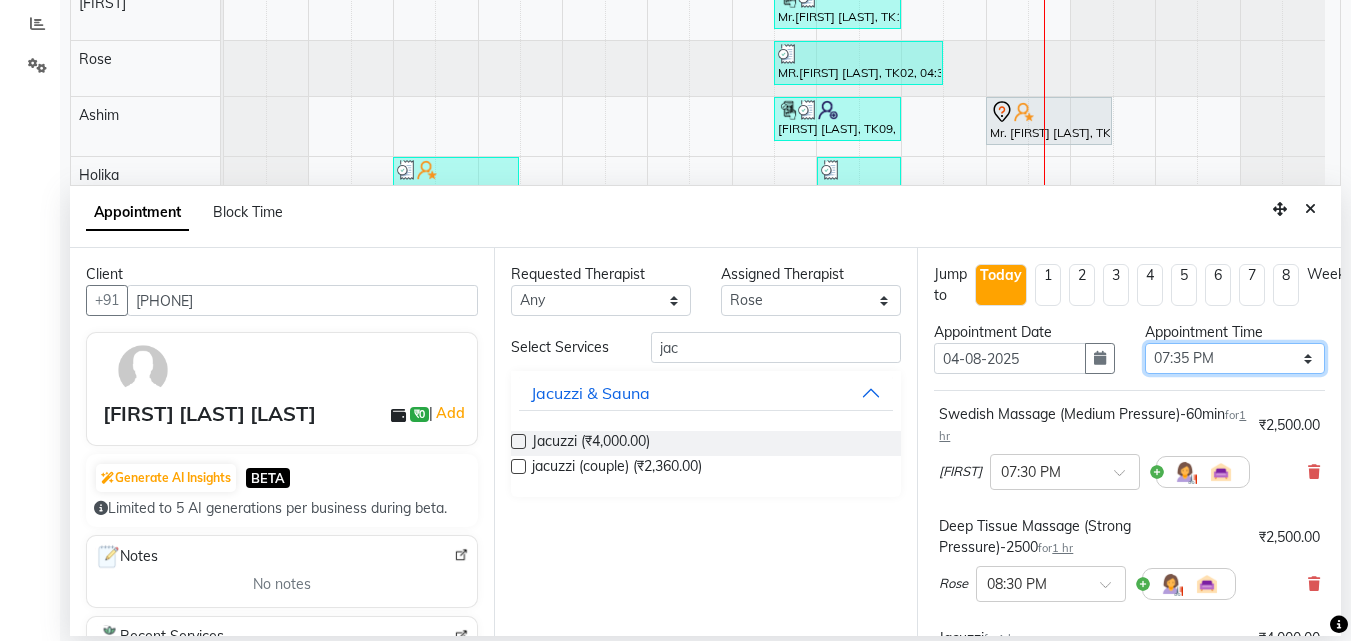 click on "Select 11:00 AM 11:05 AM 11:10 AM 11:15 AM 11:20 AM 11:25 AM 11:30 AM 11:35 AM 11:40 AM 11:45 AM 11:50 AM 11:55 AM 12:00 PM 12:05 PM 12:10 PM 12:15 PM 12:20 PM 12:25 PM 12:30 PM 12:35 PM 12:40 PM 12:45 PM 12:50 PM 12:55 PM 01:00 PM 01:05 PM 01:10 PM 01:15 PM 01:20 PM 01:25 PM 01:30 PM 01:35 PM 01:40 PM 01:45 PM 01:50 PM 01:55 PM 02:00 PM 02:05 PM 02:10 PM 02:15 PM 02:20 PM 02:25 PM 02:30 PM 02:35 PM 02:40 PM 02:45 PM 02:50 PM 02:55 PM 03:00 PM 03:05 PM 03:10 PM 03:15 PM 03:20 PM 03:25 PM 03:30 PM 03:35 PM 03:40 PM 03:45 PM 03:50 PM 03:55 PM 04:00 PM 04:05 PM 04:10 PM 04:15 PM 04:20 PM 04:25 PM 04:30 PM 04:35 PM 04:40 PM 04:45 PM 04:50 PM 04:55 PM 05:00 PM 05:05 PM 05:10 PM 05:15 PM 05:20 PM 05:25 PM 05:30 PM 05:35 PM 05:40 PM 05:45 PM 05:50 PM 05:55 PM 06:00 PM 06:05 PM 06:10 PM 06:15 PM 06:20 PM 06:25 PM 06:30 PM 06:35 PM 06:40 PM 06:45 PM 06:50 PM 06:55 PM 07:00 PM 07:05 PM 07:10 PM 07:15 PM 07:20 PM 07:25 PM 07:30 PM 07:35 PM 07:40 PM 07:45 PM 07:50 PM 07:55 PM 08:00 PM 08:05 PM 08:10 PM 08:15 PM 08:20 PM" at bounding box center (1235, 358) 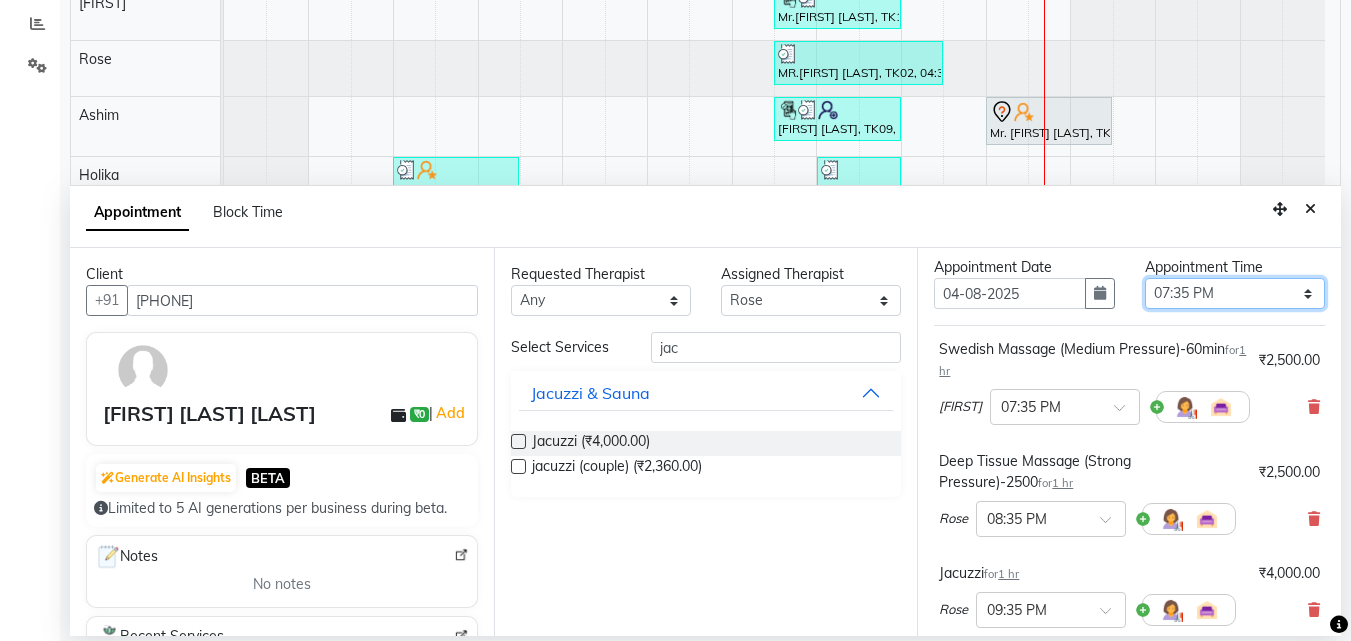 scroll, scrollTop: 100, scrollLeft: 0, axis: vertical 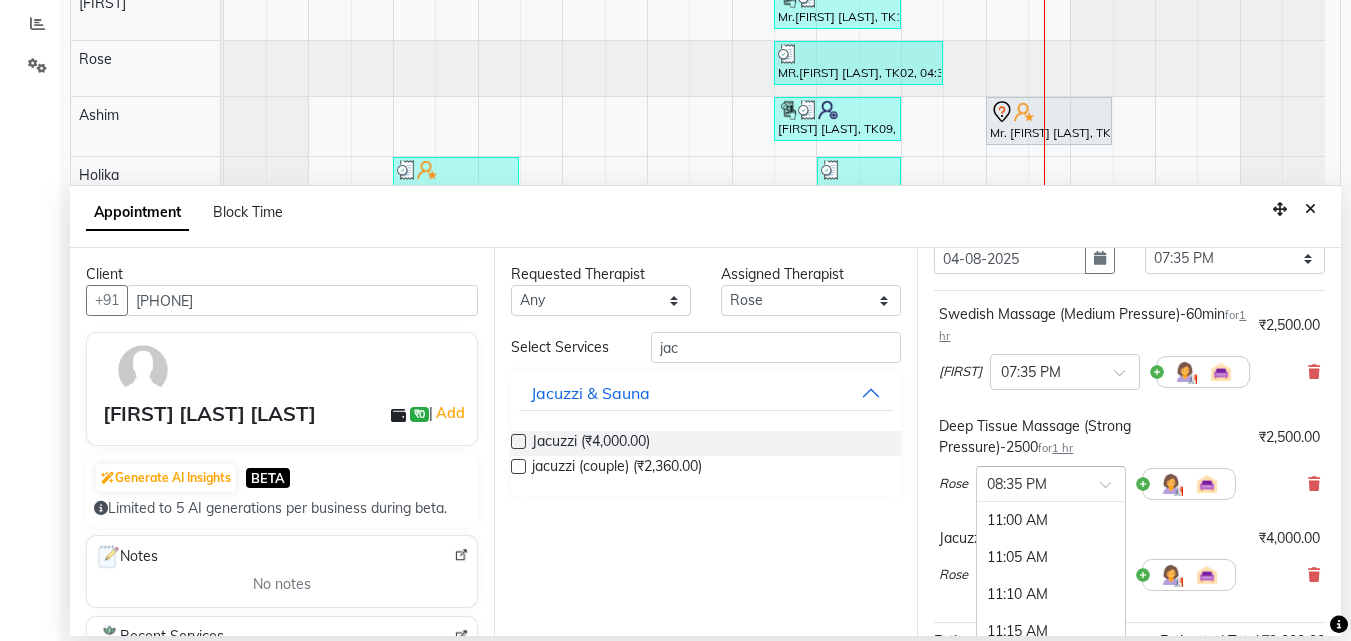 click at bounding box center [1051, 482] 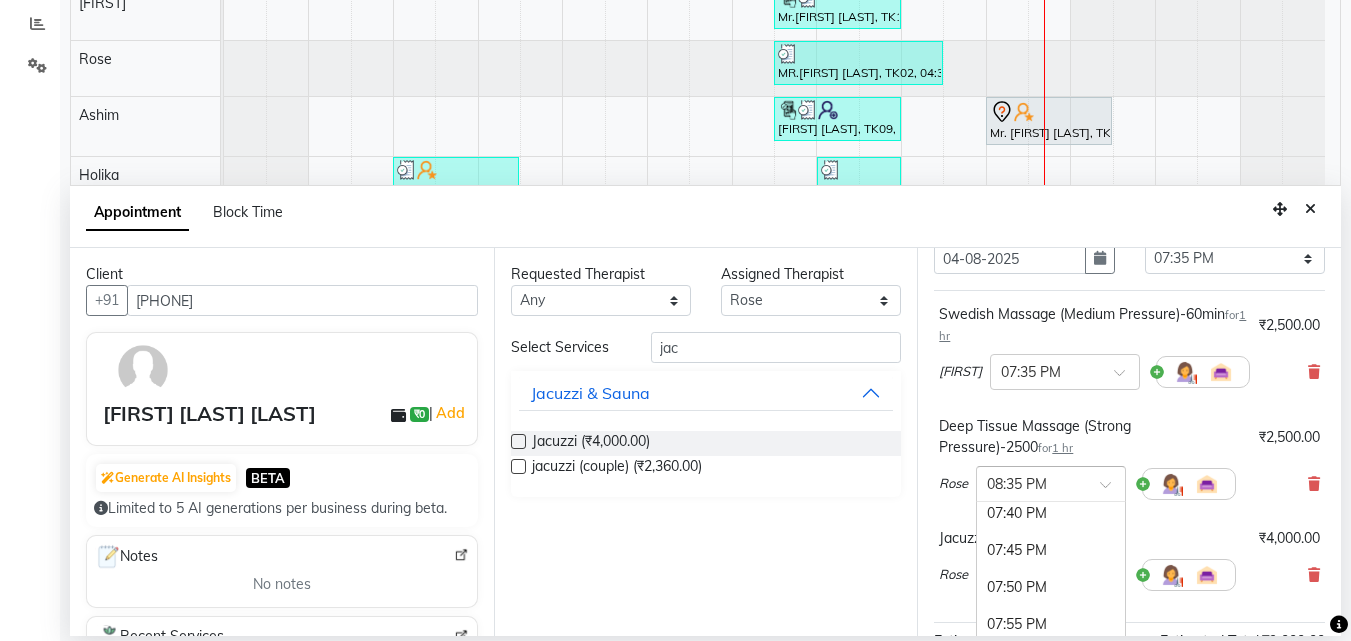 scroll, scrollTop: 3815, scrollLeft: 0, axis: vertical 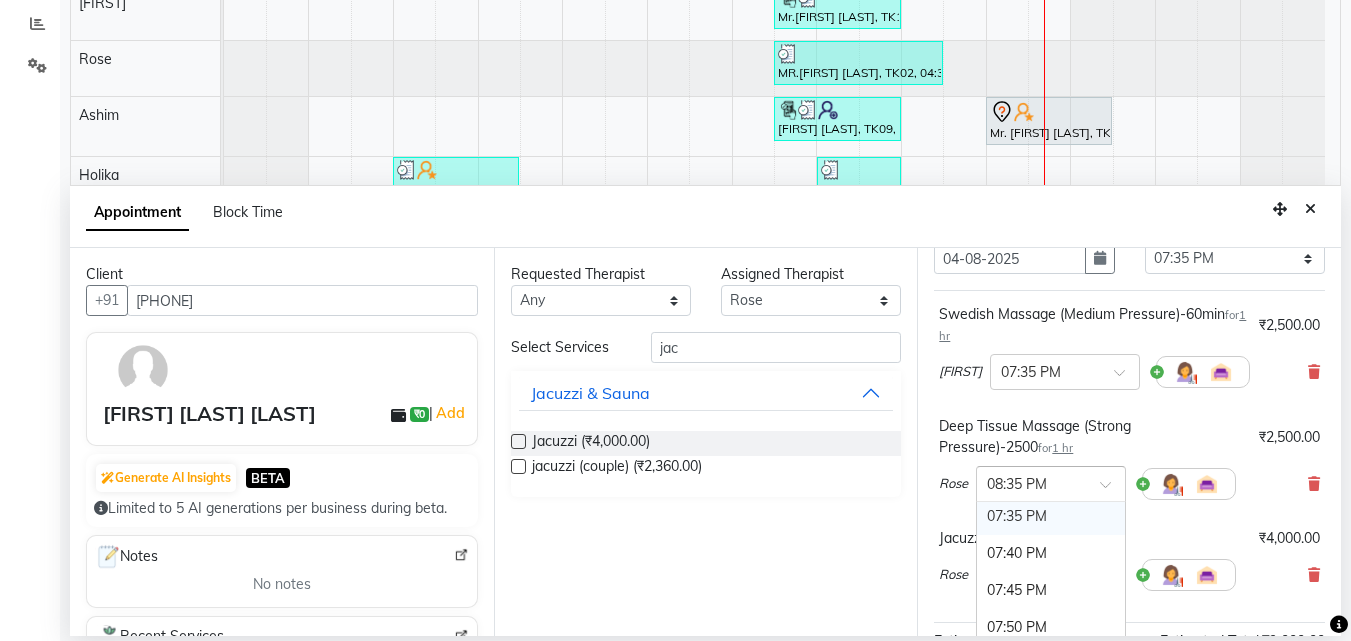click on "07:35 PM" at bounding box center [1051, 516] 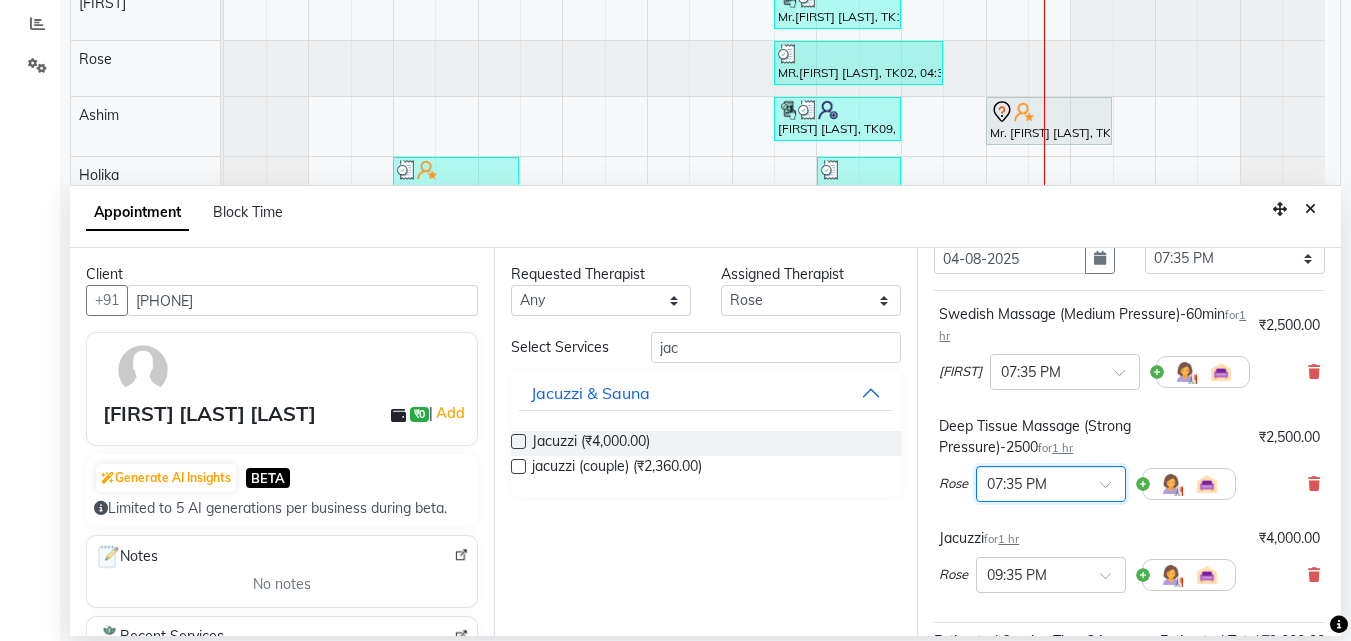 scroll, scrollTop: 398, scrollLeft: 0, axis: vertical 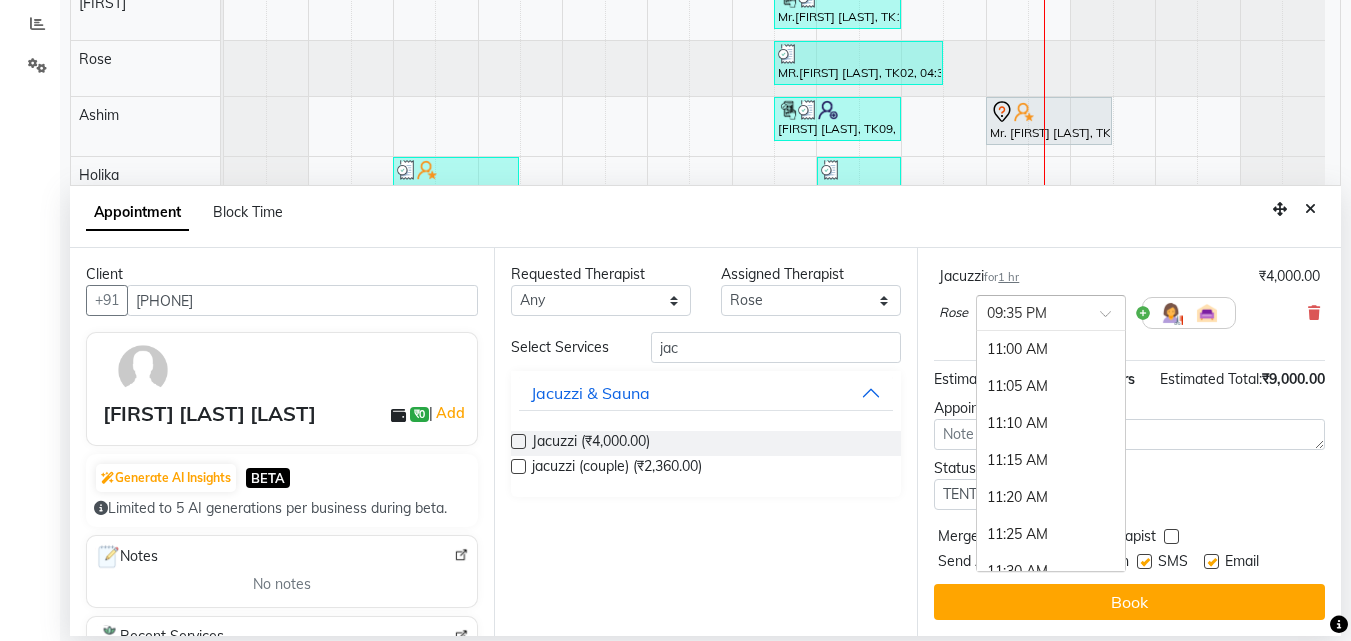 click at bounding box center (1112, 319) 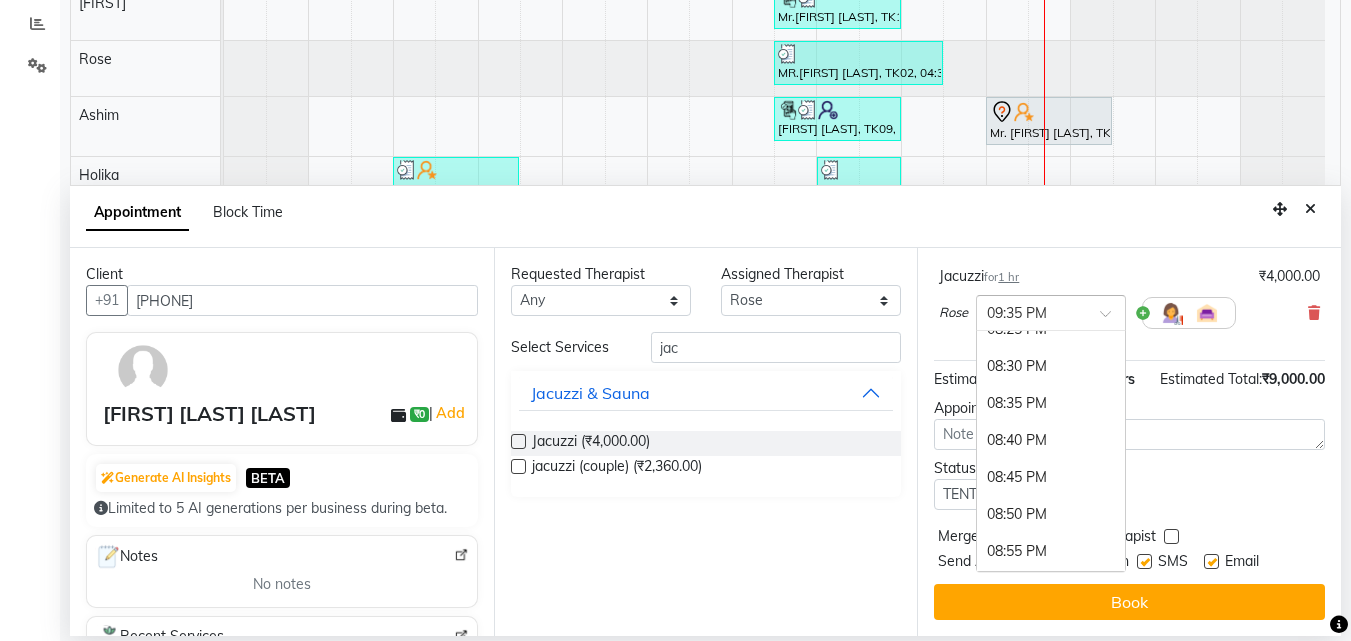 scroll, scrollTop: 4200, scrollLeft: 0, axis: vertical 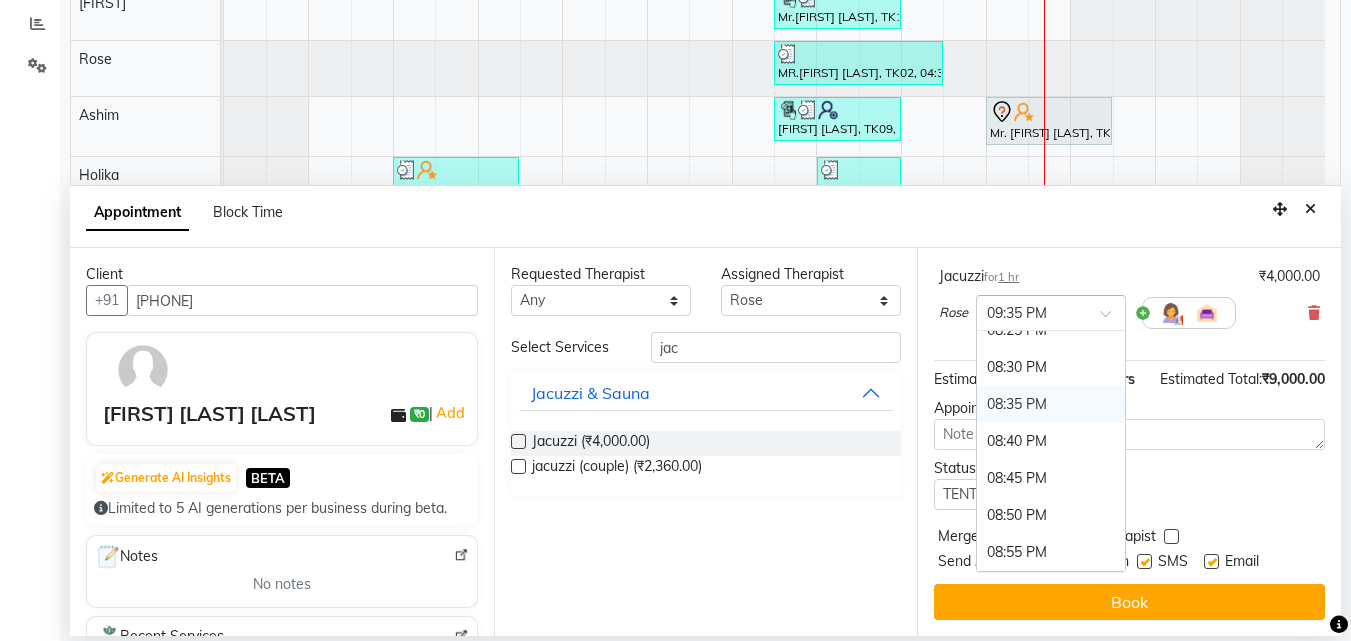click on "08:35 PM" at bounding box center (1051, 404) 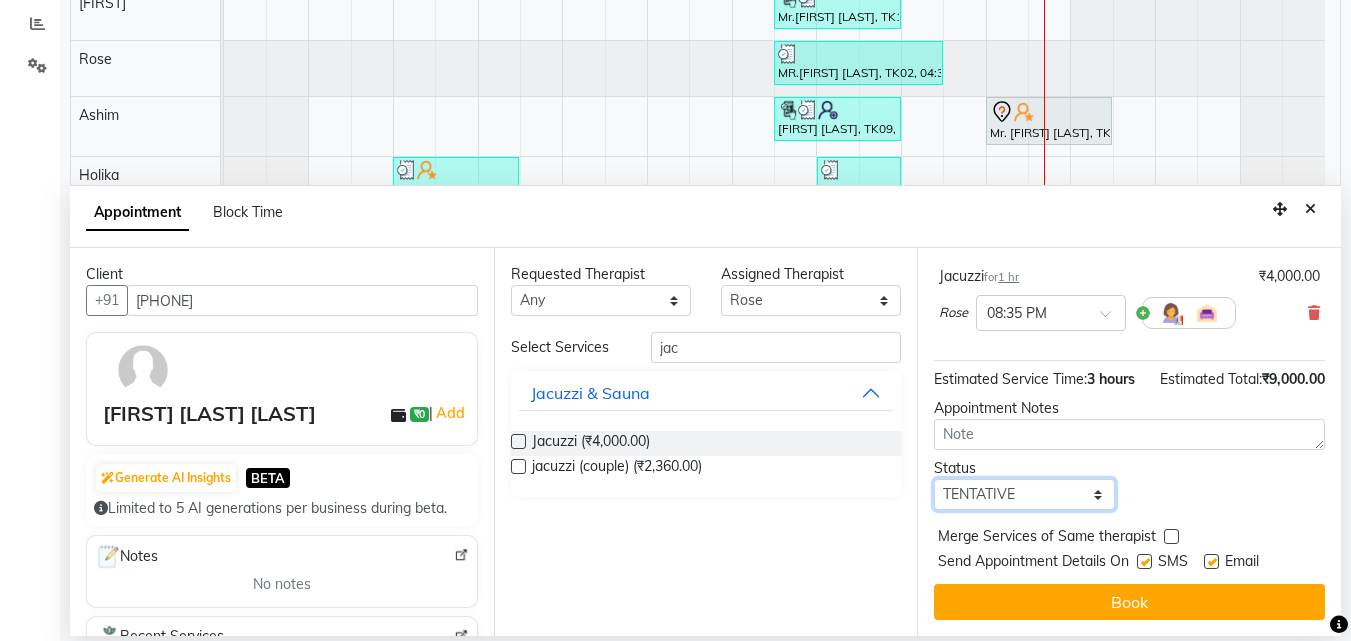 click on "Select TENTATIVE CONFIRM CHECK-IN UPCOMING" at bounding box center (1024, 494) 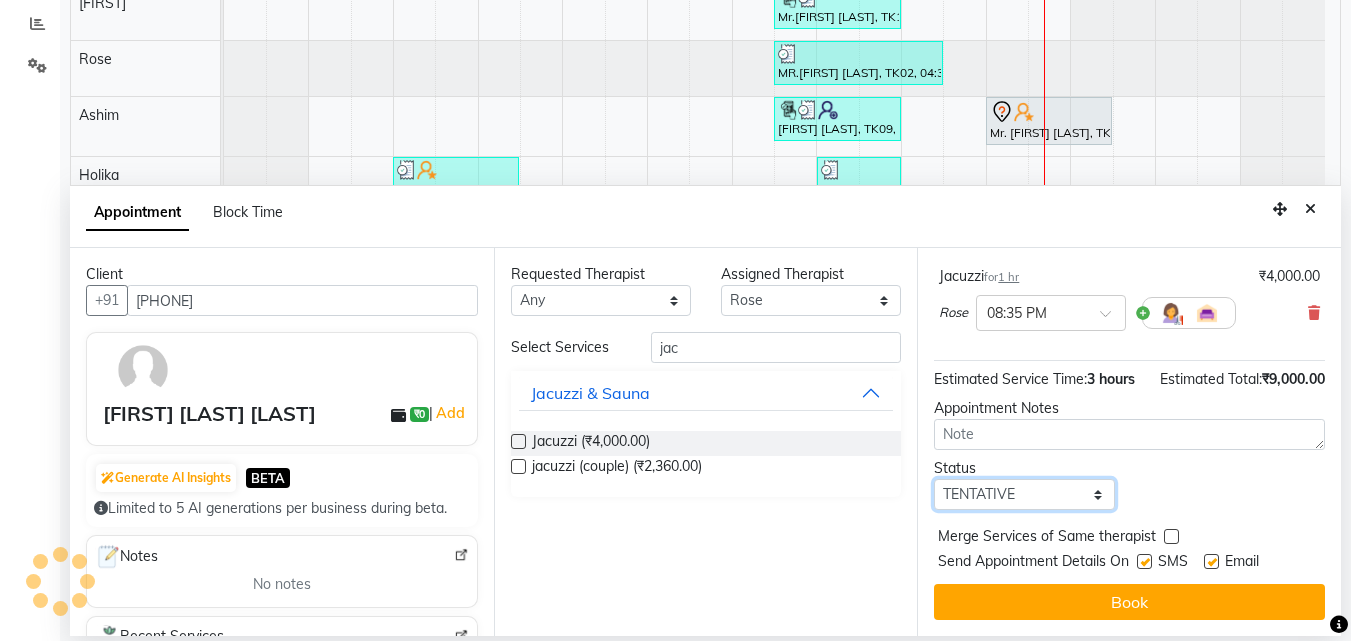 select on "check-in" 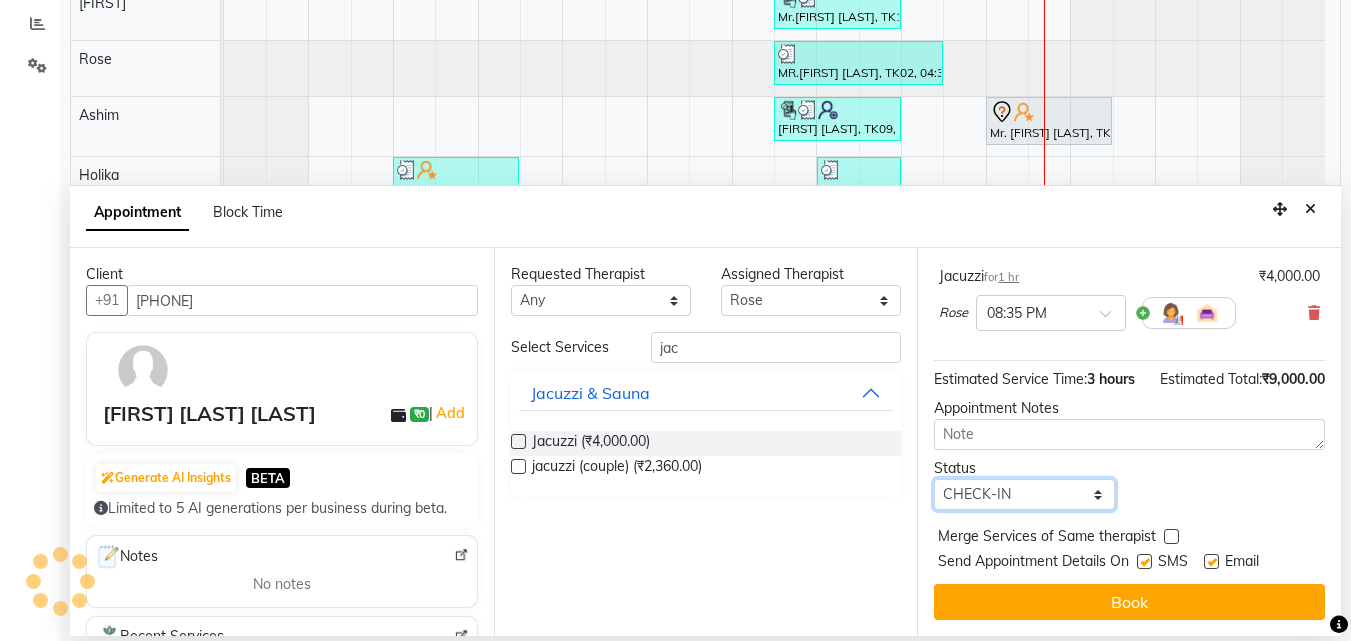 click on "Select TENTATIVE CONFIRM CHECK-IN UPCOMING" at bounding box center (1024, 494) 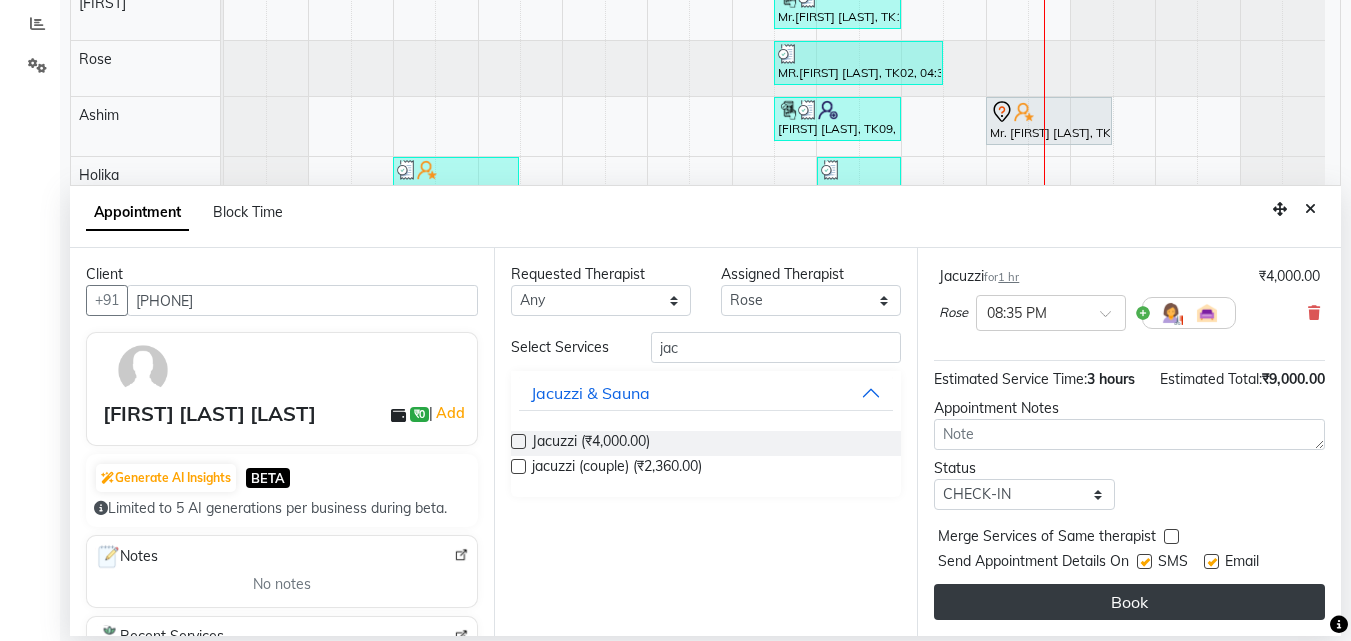 click on "Book" at bounding box center [1129, 602] 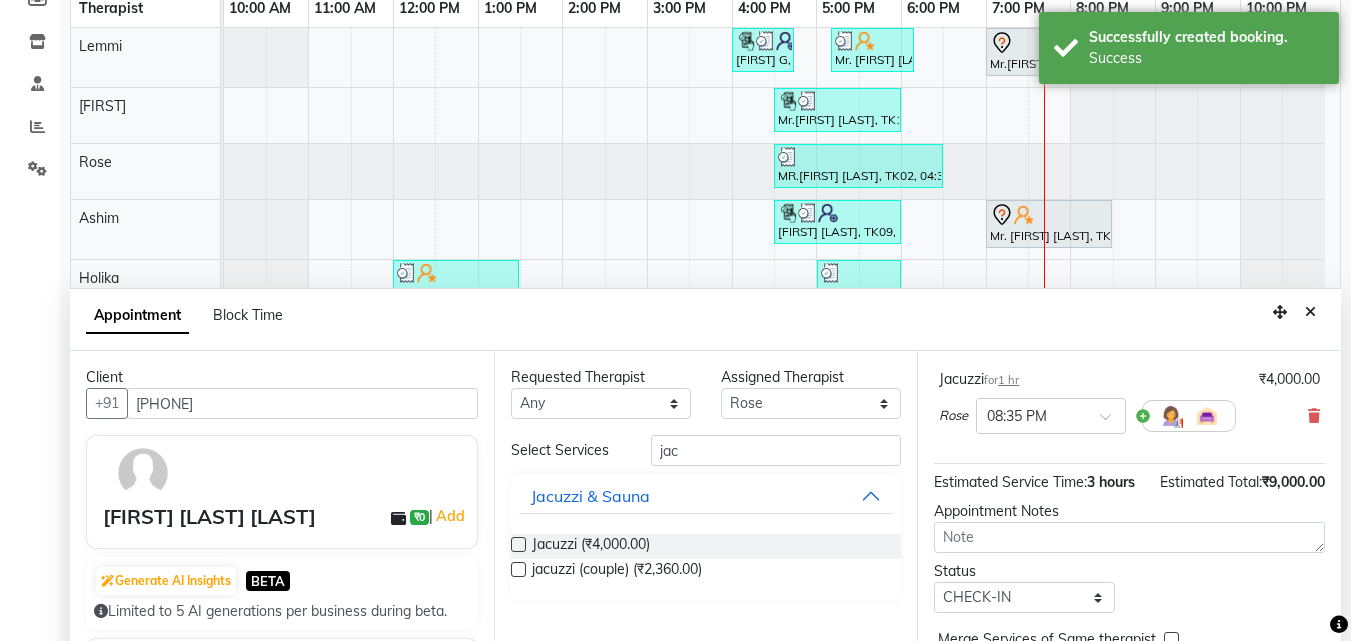 scroll, scrollTop: 60, scrollLeft: 0, axis: vertical 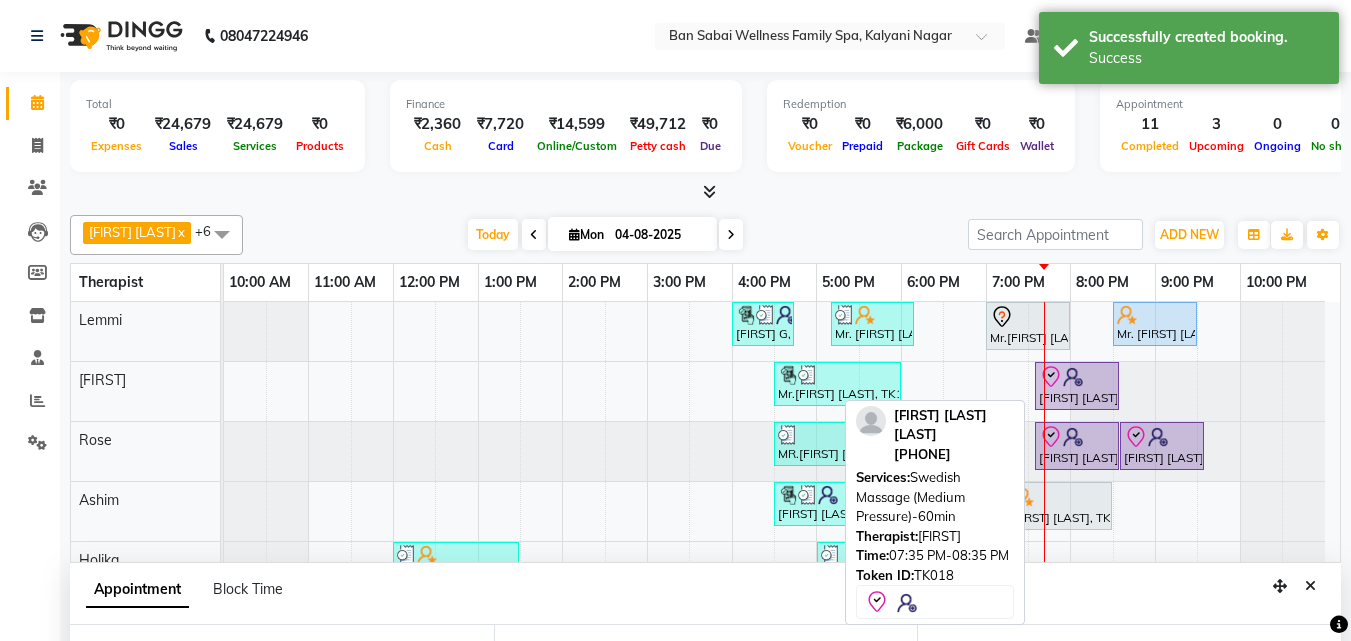 click at bounding box center (1073, 377) 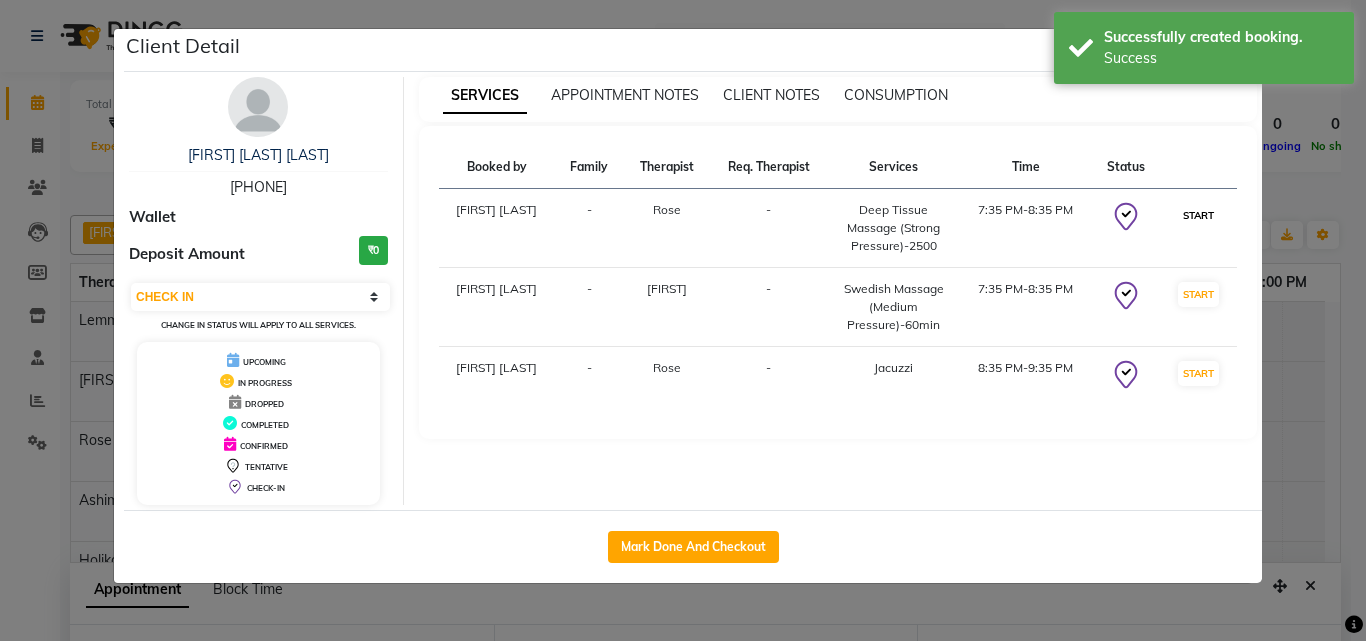 click on "START" at bounding box center [1198, 215] 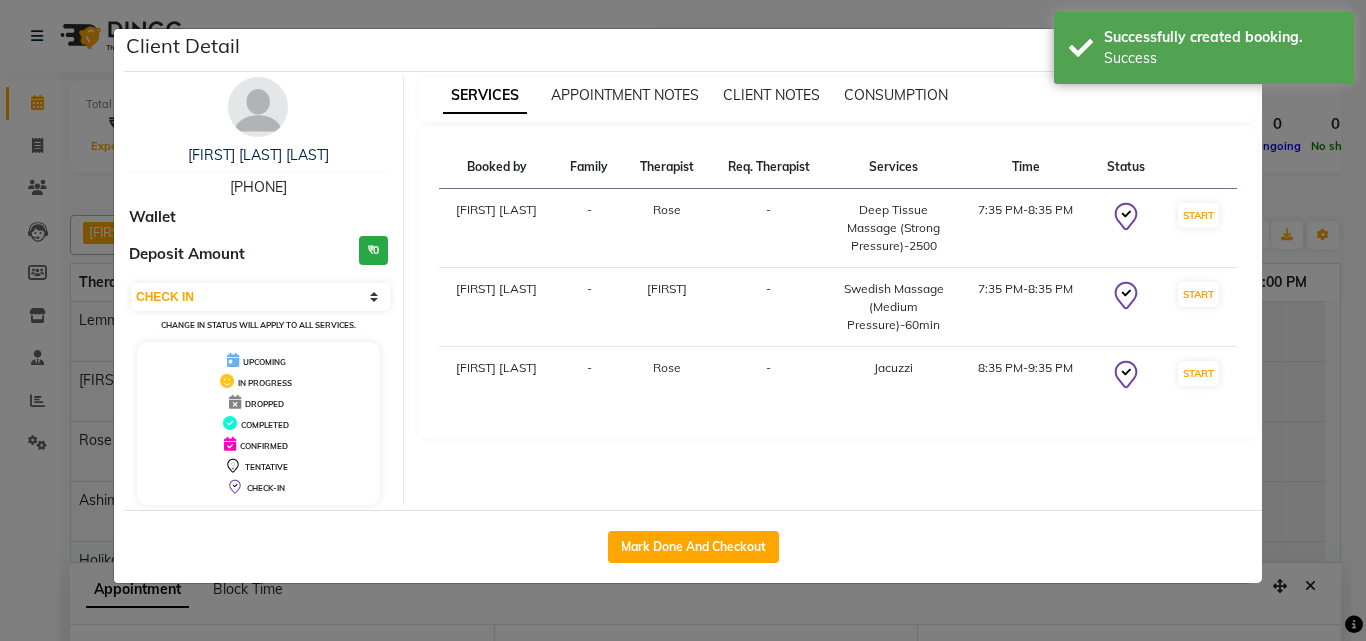 select on "select" 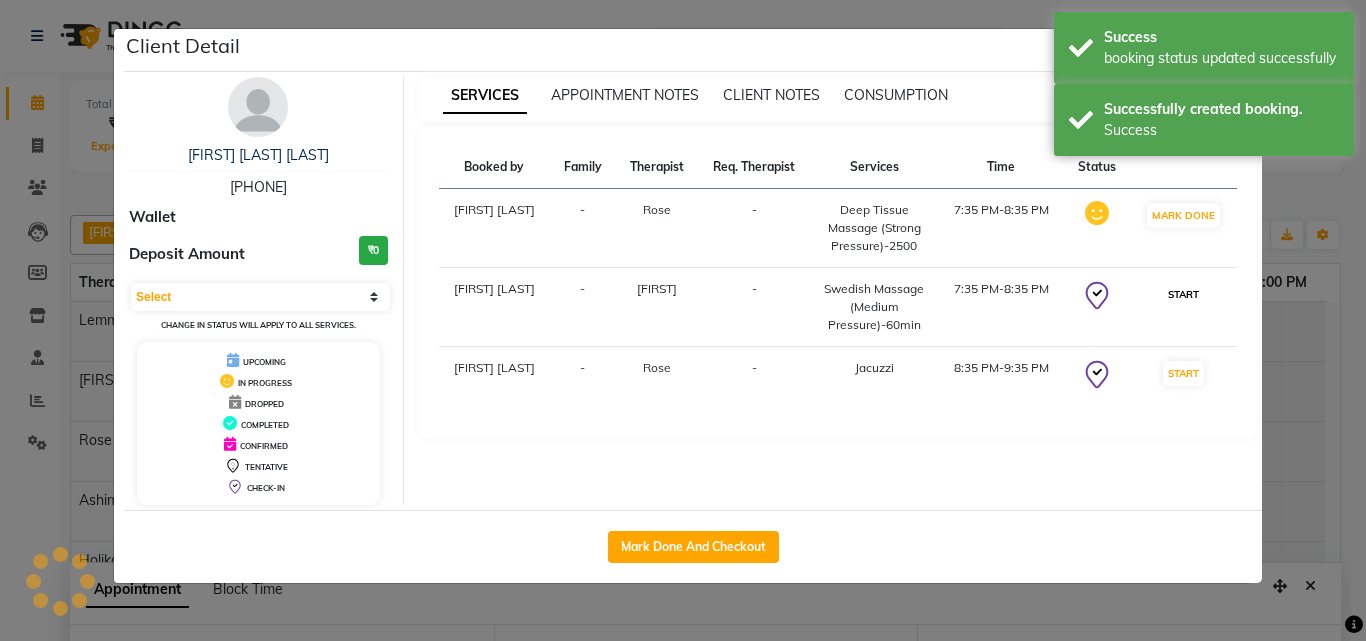 click on "START" at bounding box center (1183, 294) 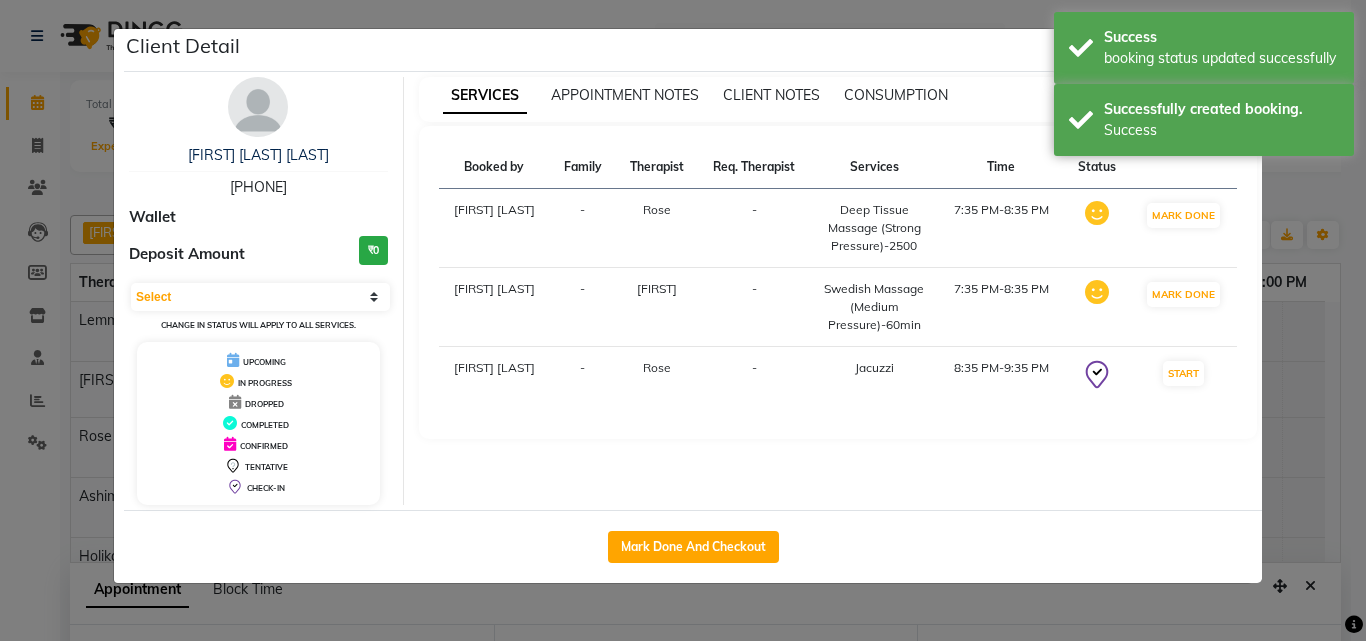 click on "Client Detail  [FIRST] [LAST]   [PHONE] Wallet Deposit Amount  ₹0  Select IN SERVICE CONFIRMED TENTATIVE CHECK IN MARK DONE DROPPED UPCOMING Change in status will apply to all services. UPCOMING IN PROGRESS DROPPED COMPLETED CONFIRMED TENTATIVE CHECK-IN SERVICES APPOINTMENT NOTES CLIENT NOTES CONSUMPTION Booked by Family Therapist Req. Therapist Services Time Status  [FIRST] [LAST]  - [FIRST] -  Deep Tissue Massage (Strong Pressure)-2500   7:35 PM-8:35 PM   MARK DONE   [FIRST] [LAST]  - [FIRST] -  Swedish Massage (Medium Pressure)-60min   7:35 PM-8:35 PM   MARK DONE   [FIRST] [LAST]  - [FIRST] -  Jacuzzi   8:35 PM-9:35 PM   START   Mark Done And Checkout" 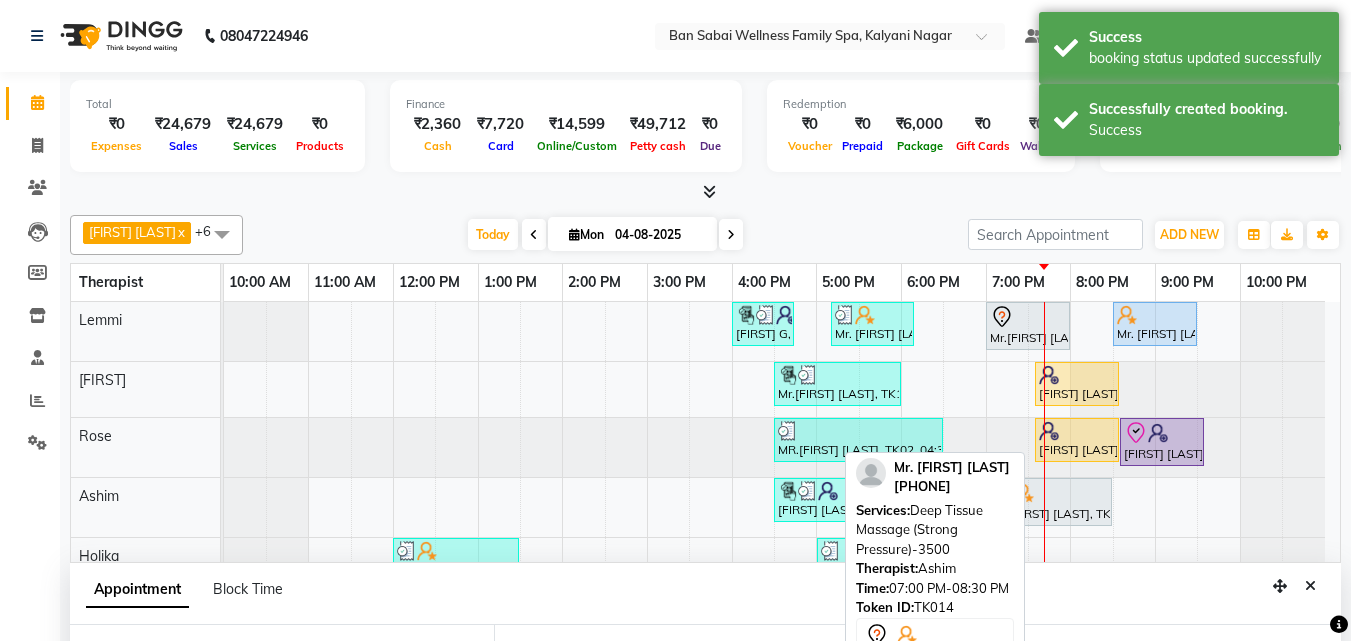 scroll, scrollTop: 100, scrollLeft: 0, axis: vertical 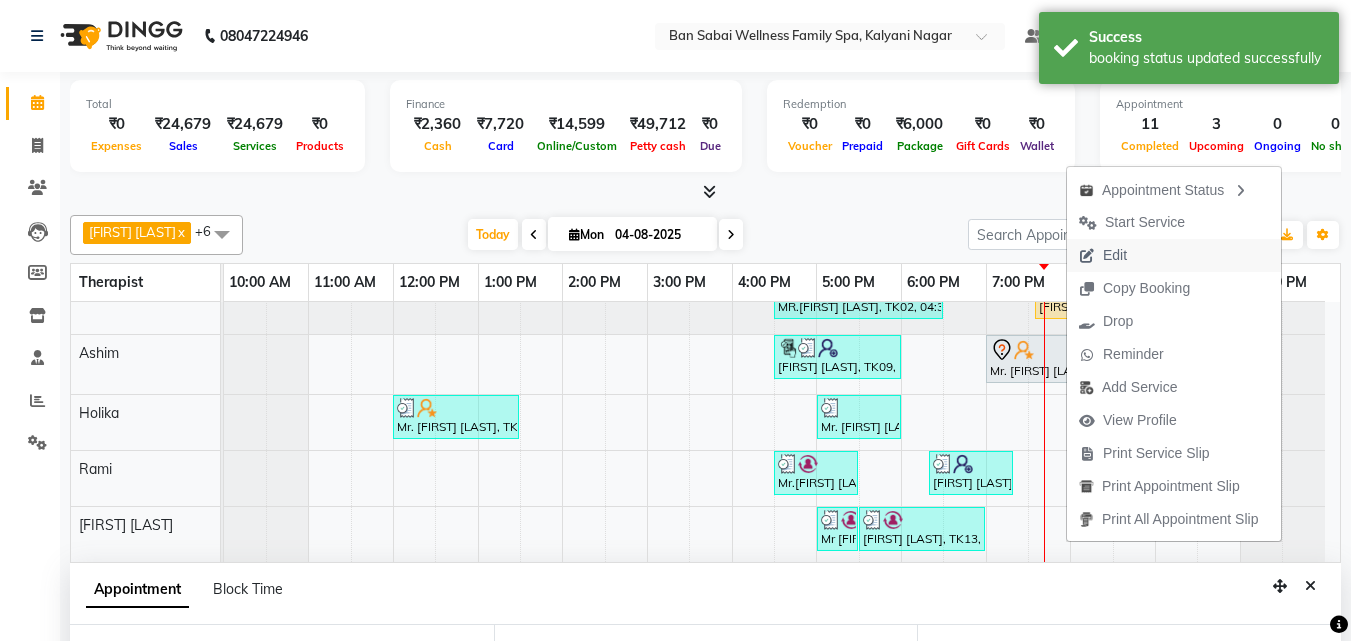 click on "Edit" at bounding box center (1103, 255) 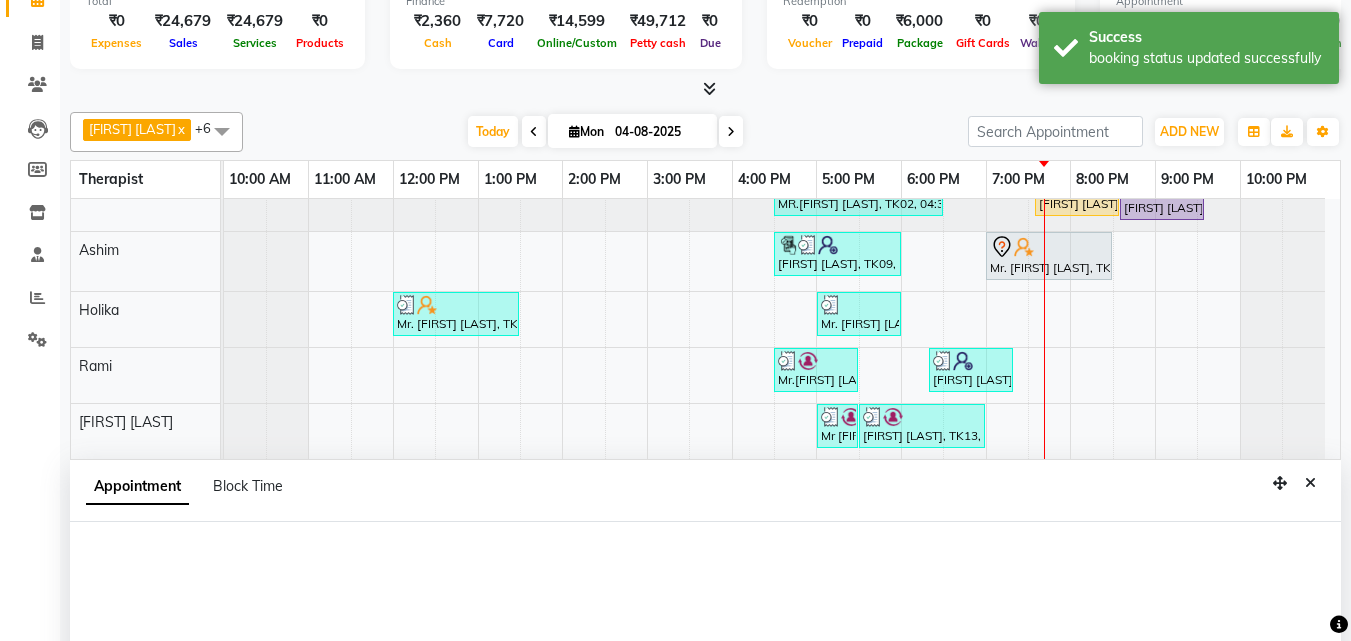 scroll, scrollTop: 377, scrollLeft: 0, axis: vertical 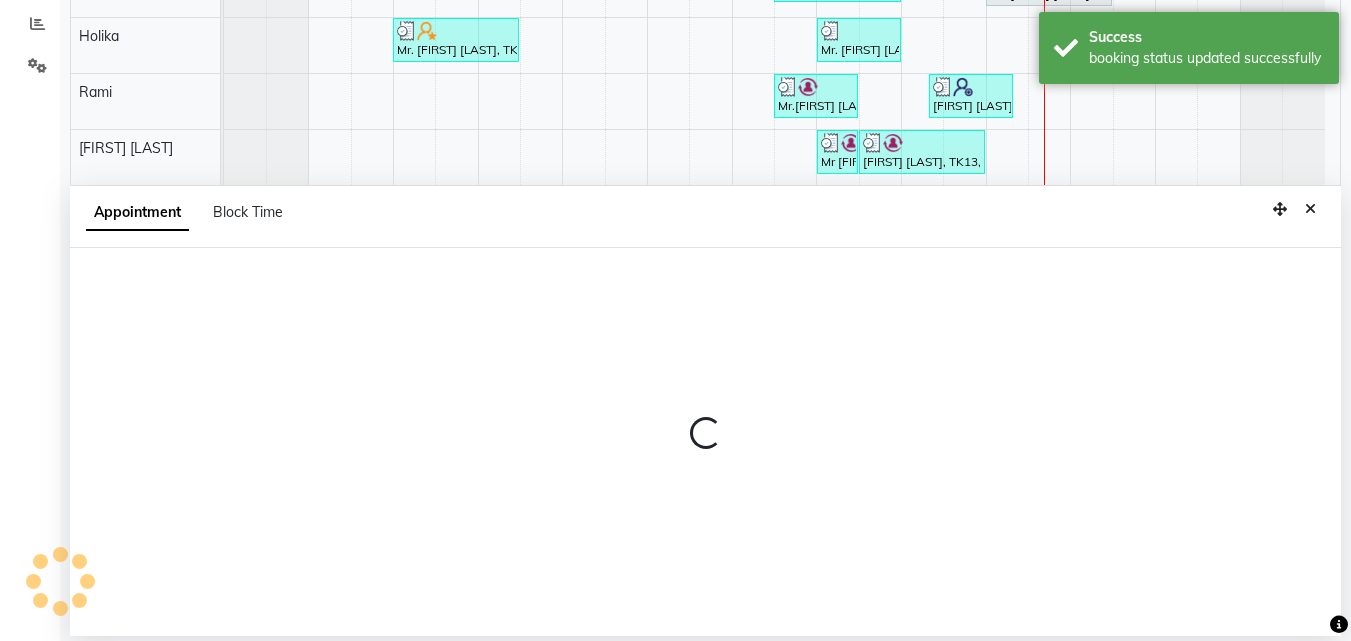 select on "tentative" 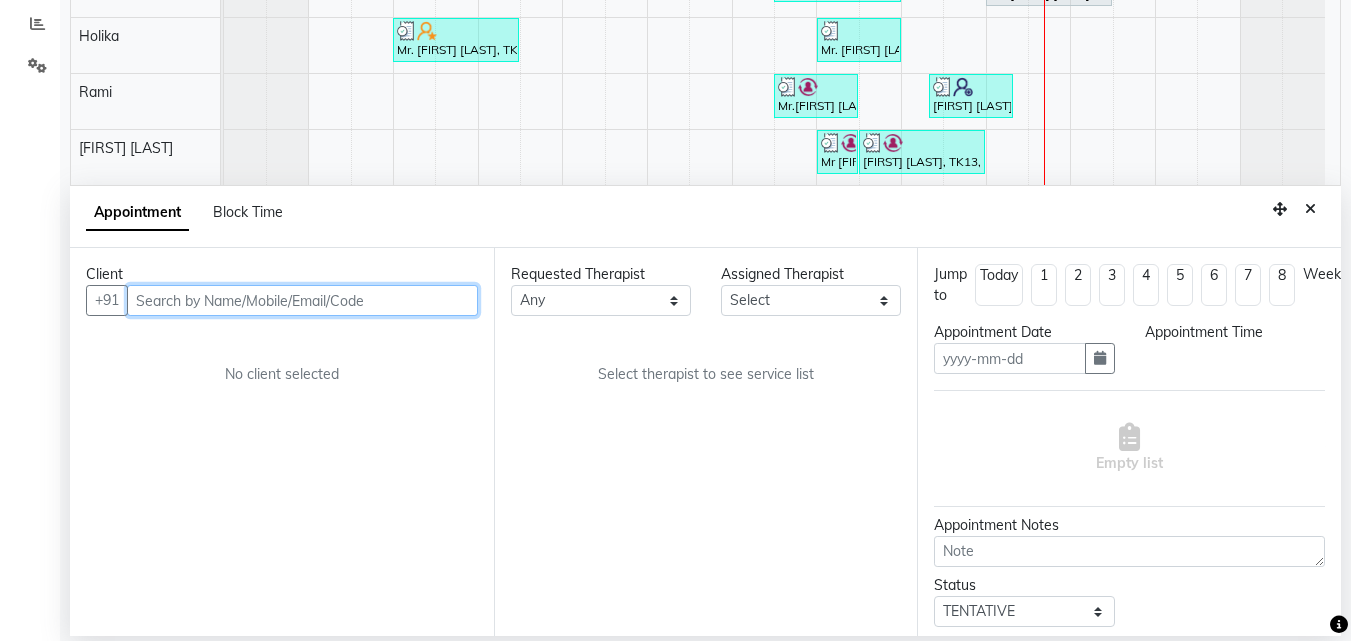 type on "04-08-2025" 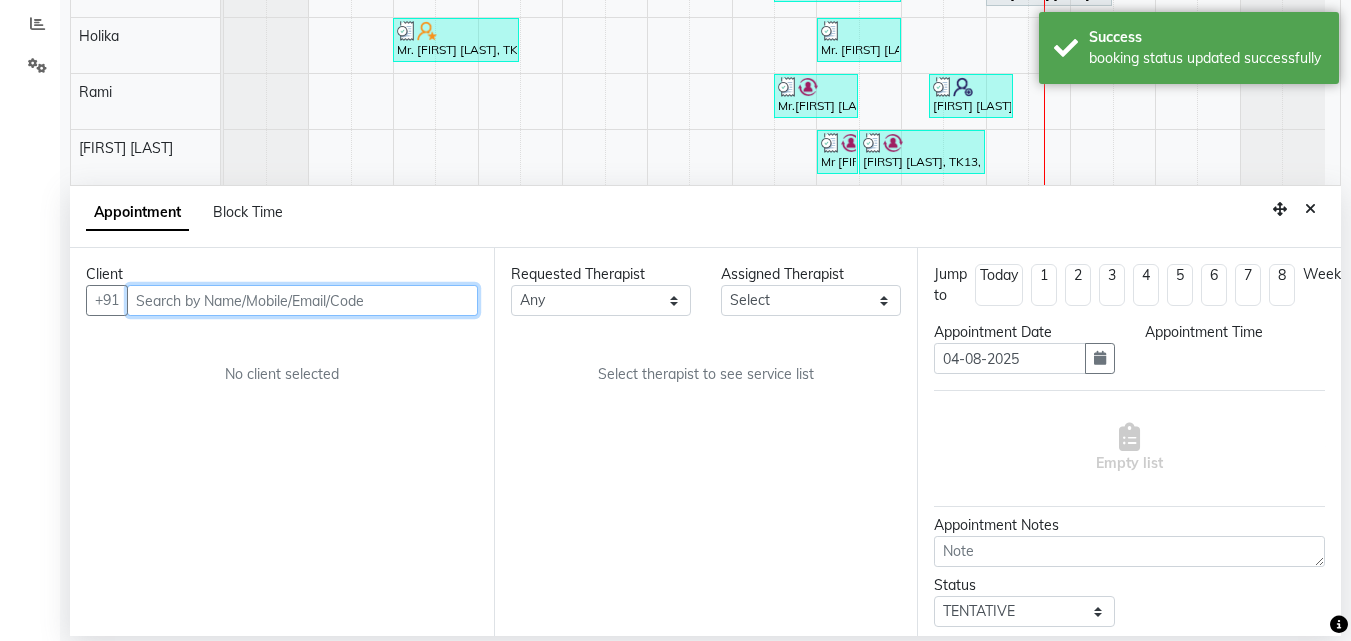 select on "1140" 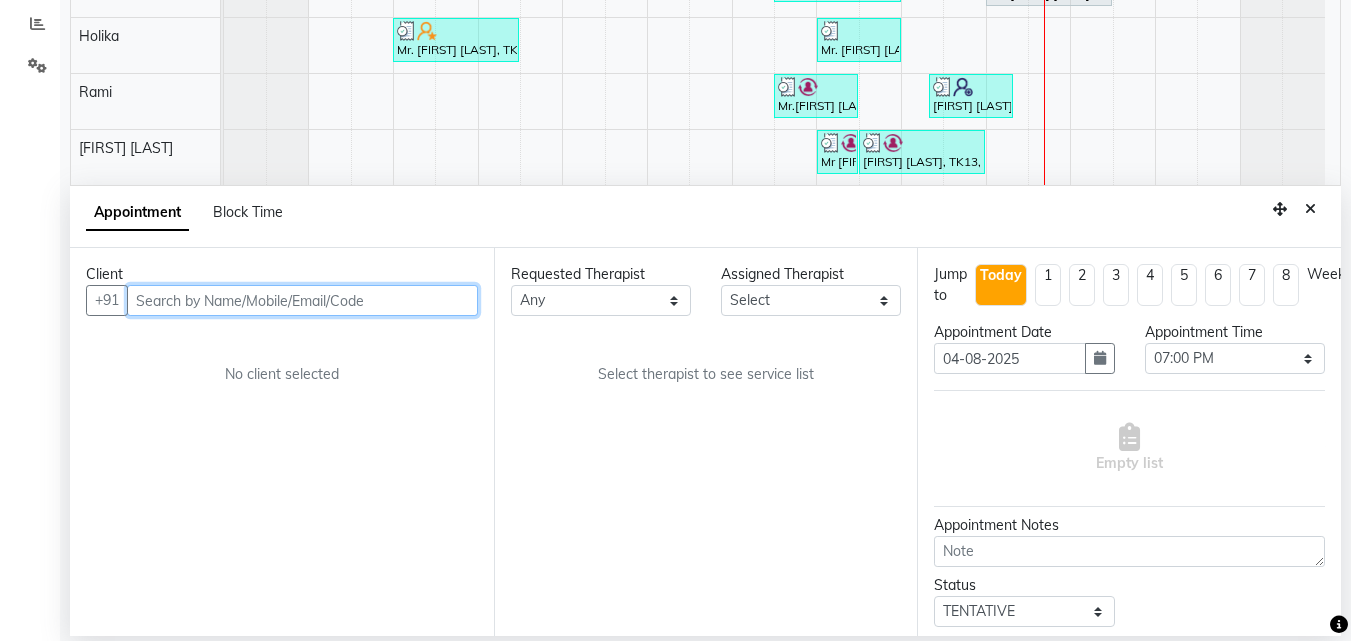 select on "78178" 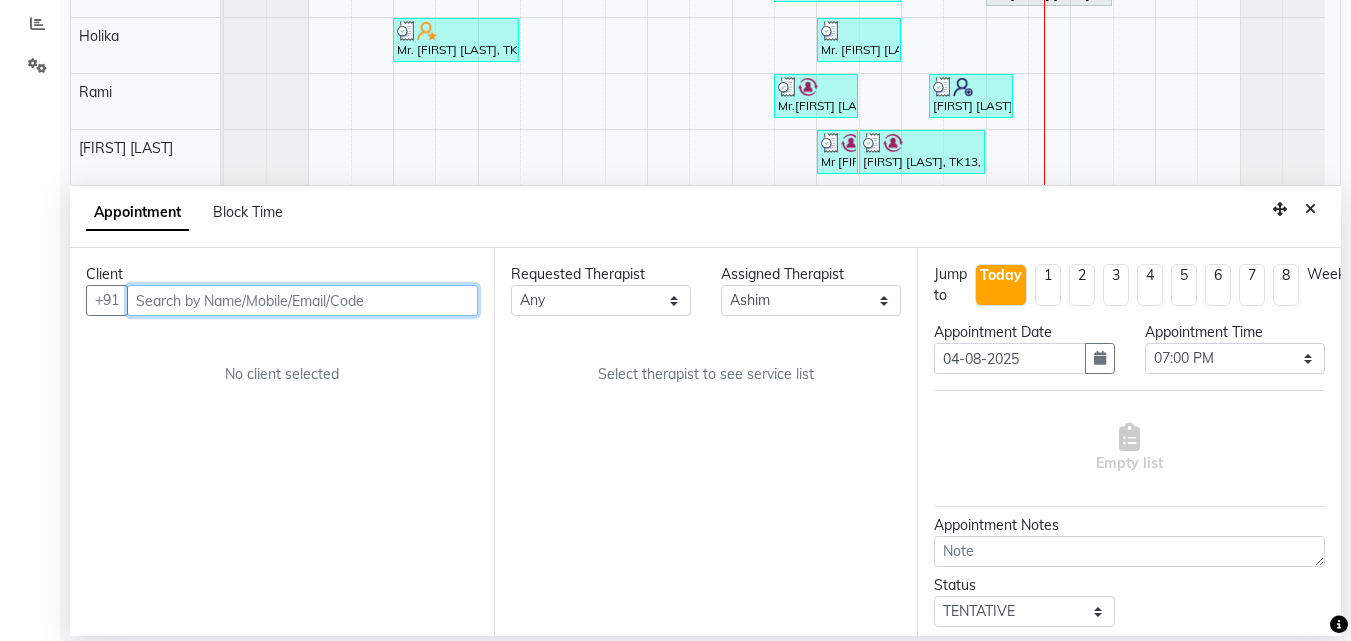 select on "4132" 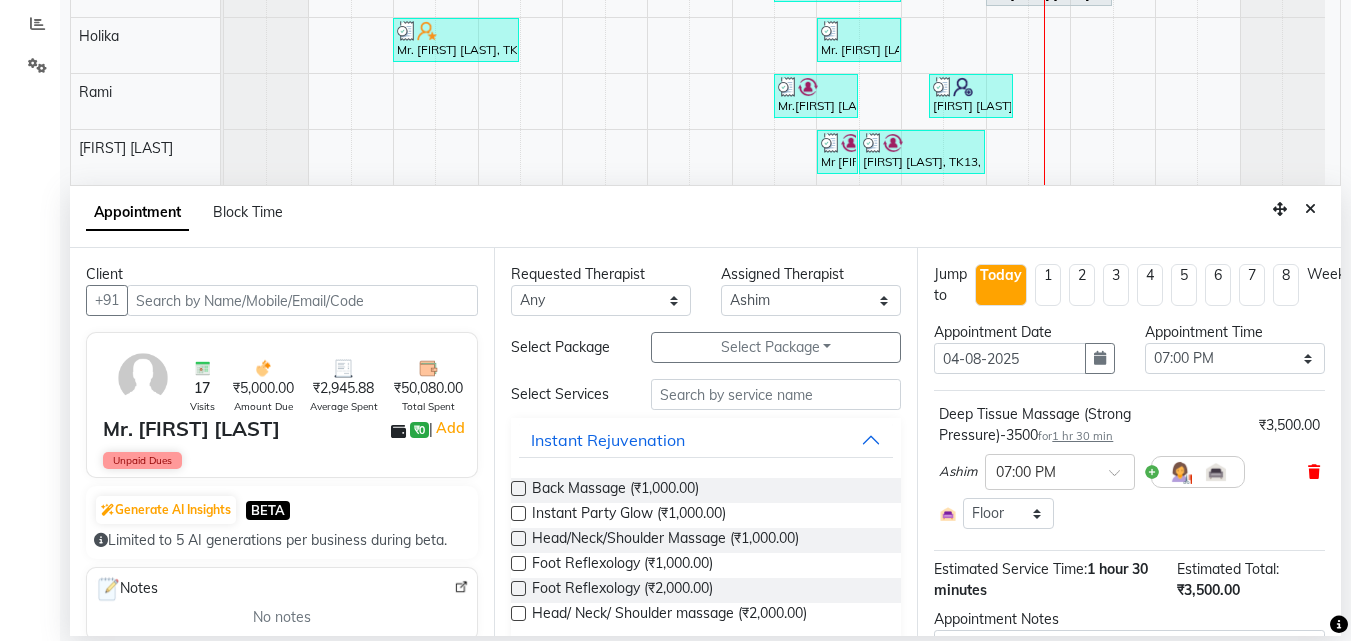 click at bounding box center [1314, 472] 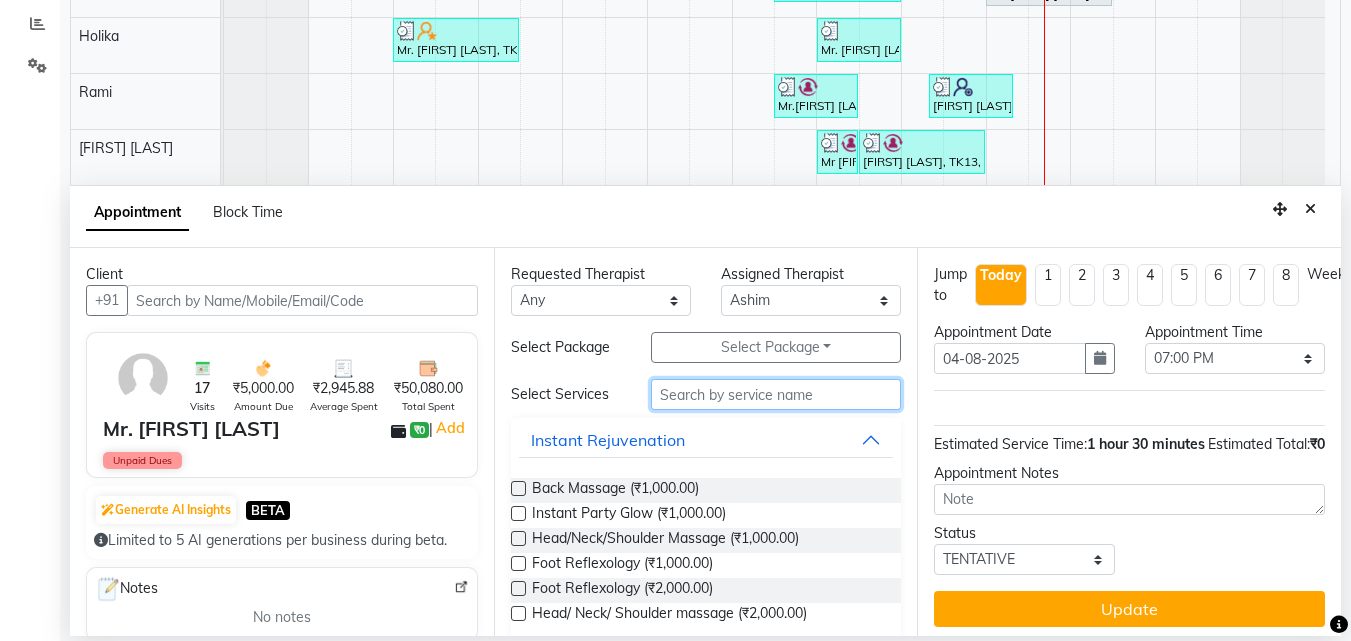 click at bounding box center [776, 394] 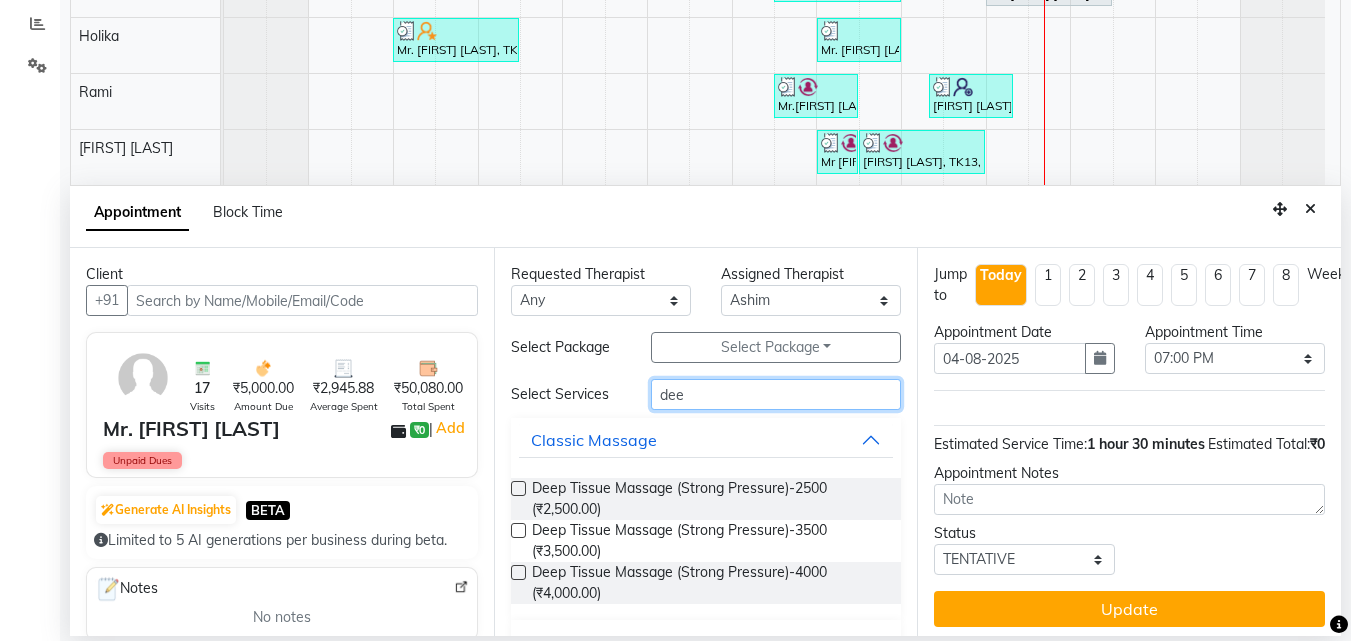 type on "dee" 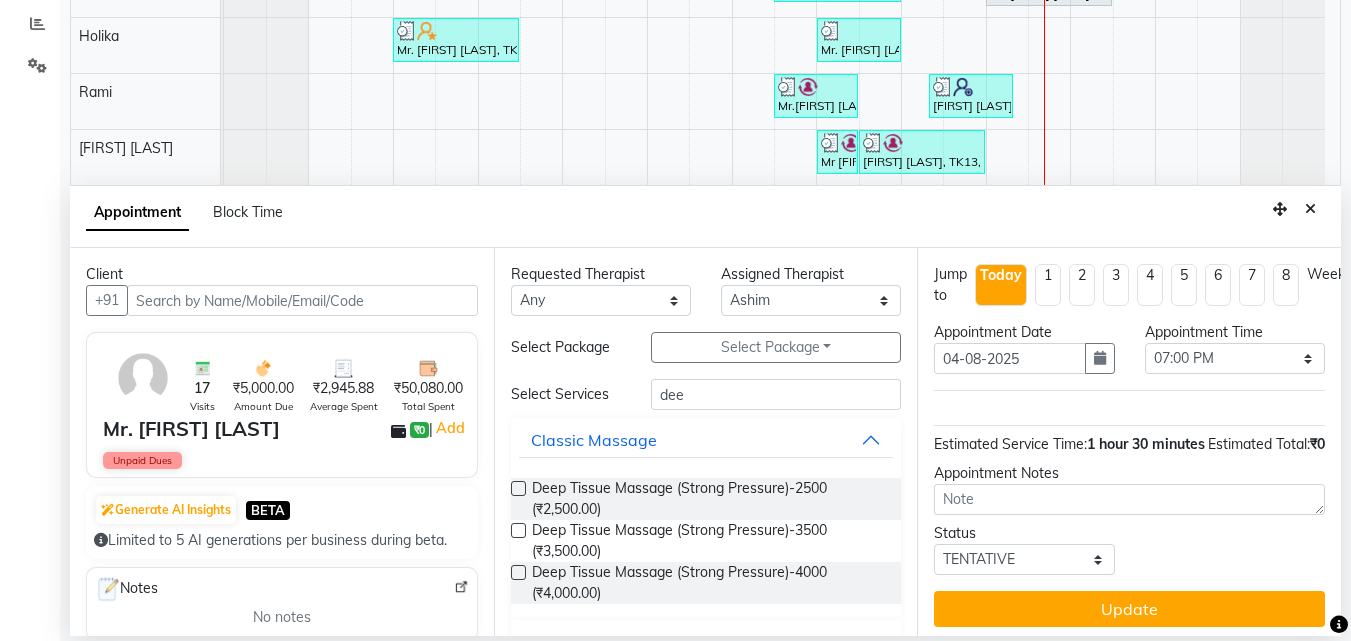 click at bounding box center [518, 488] 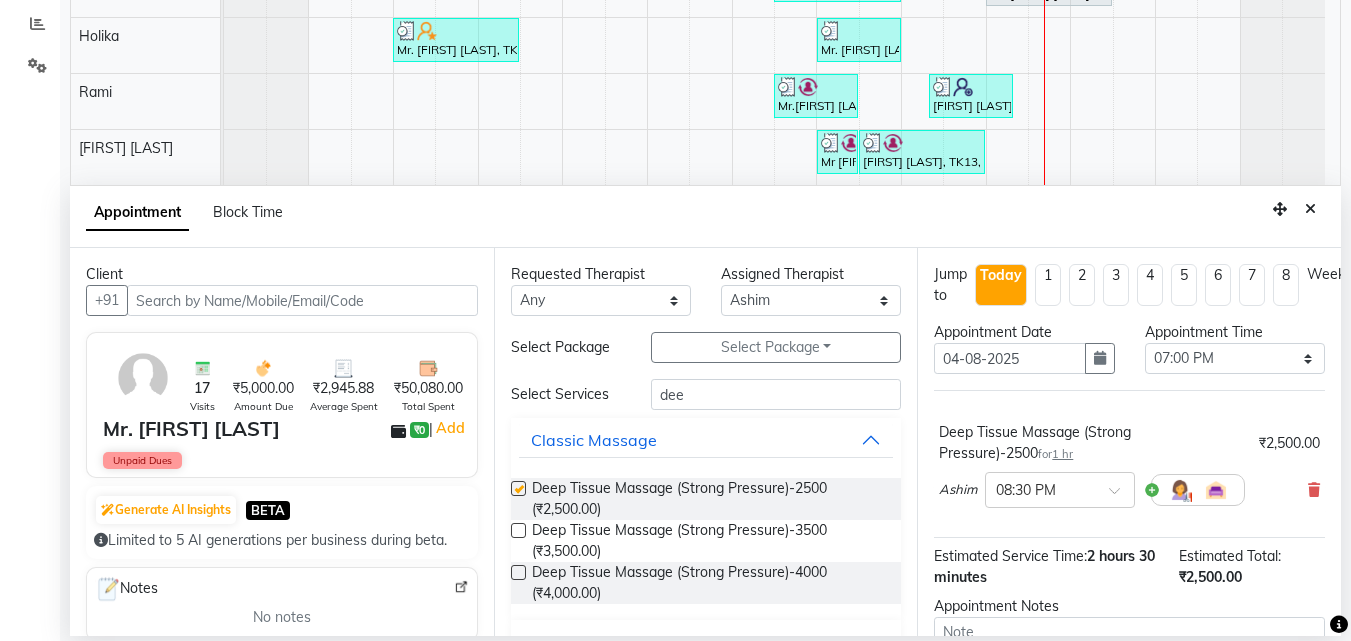 checkbox on "false" 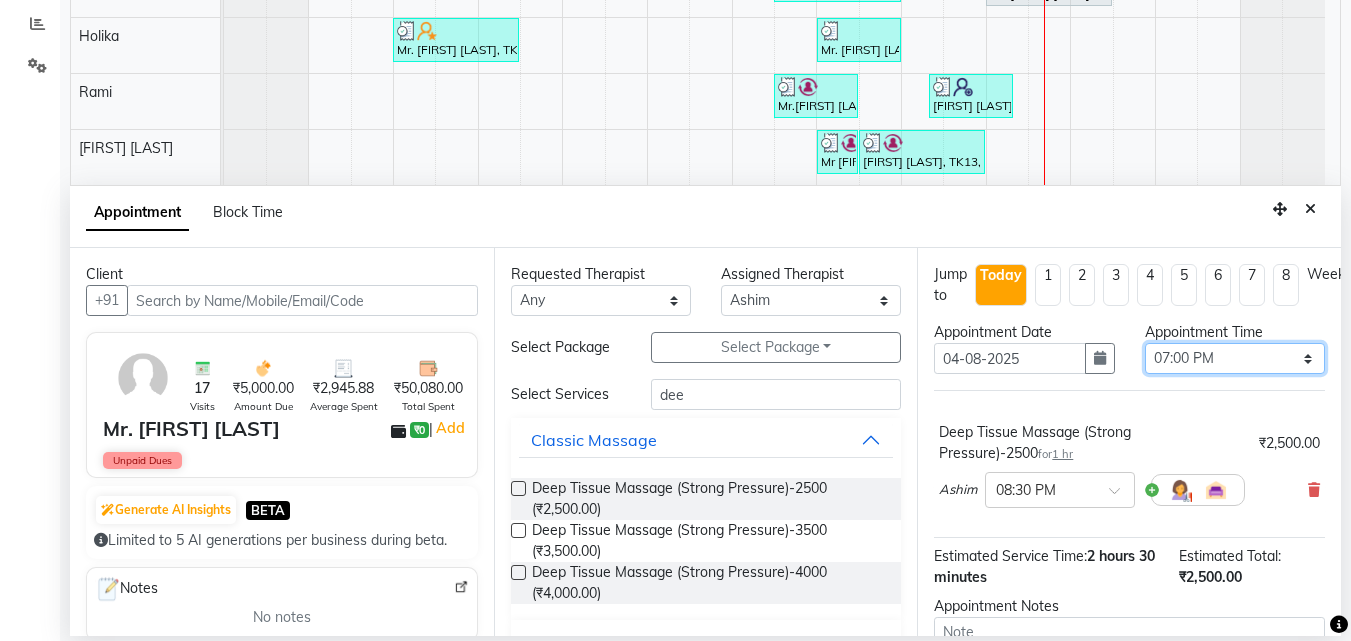click on "Select 11:00 AM 11:05 AM 11:10 AM 11:15 AM 11:20 AM 11:25 AM 11:30 AM 11:35 AM 11:40 AM 11:45 AM 11:50 AM 11:55 AM 12:00 PM 12:05 PM 12:10 PM 12:15 PM 12:20 PM 12:25 PM 12:30 PM 12:35 PM 12:40 PM 12:45 PM 12:50 PM 12:55 PM 01:00 PM 01:05 PM 01:10 PM 01:15 PM 01:20 PM 01:25 PM 01:30 PM 01:35 PM 01:40 PM 01:45 PM 01:50 PM 01:55 PM 02:00 PM 02:05 PM 02:10 PM 02:15 PM 02:20 PM 02:25 PM 02:30 PM 02:35 PM 02:40 PM 02:45 PM 02:50 PM 02:55 PM 03:00 PM 03:05 PM 03:10 PM 03:15 PM 03:20 PM 03:25 PM 03:30 PM 03:35 PM 03:40 PM 03:45 PM 03:50 PM 03:55 PM 04:00 PM 04:05 PM 04:10 PM 04:15 PM 04:20 PM 04:25 PM 04:30 PM 04:35 PM 04:40 PM 04:45 PM 04:50 PM 04:55 PM 05:00 PM 05:05 PM 05:10 PM 05:15 PM 05:20 PM 05:25 PM 05:30 PM 05:35 PM 05:40 PM 05:45 PM 05:50 PM 05:55 PM 06:00 PM 06:05 PM 06:10 PM 06:15 PM 06:20 PM 06:25 PM 06:30 PM 06:35 PM 06:40 PM 06:45 PM 06:50 PM 06:55 PM 07:00 PM 07:05 PM 07:10 PM 07:15 PM 07:20 PM 07:25 PM 07:30 PM 07:35 PM 07:40 PM 07:45 PM 07:50 PM 07:55 PM 08:00 PM 08:05 PM 08:10 PM 08:15 PM 08:20 PM" at bounding box center [1235, 358] 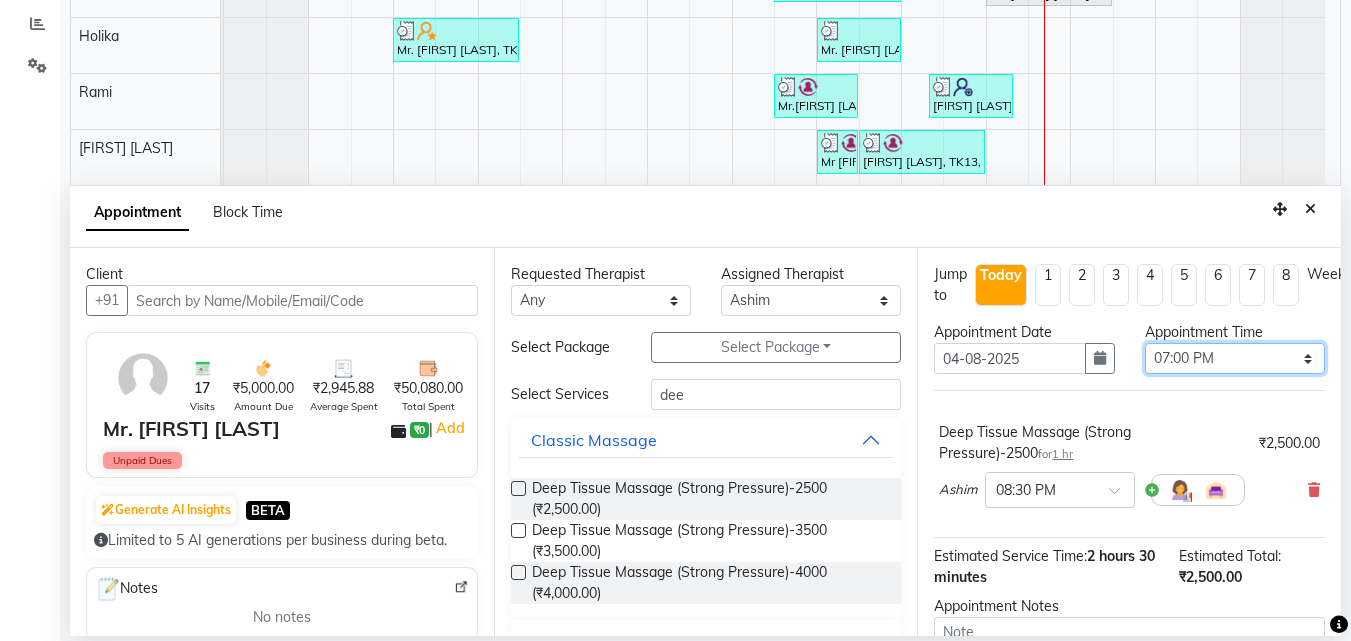 select on "1150" 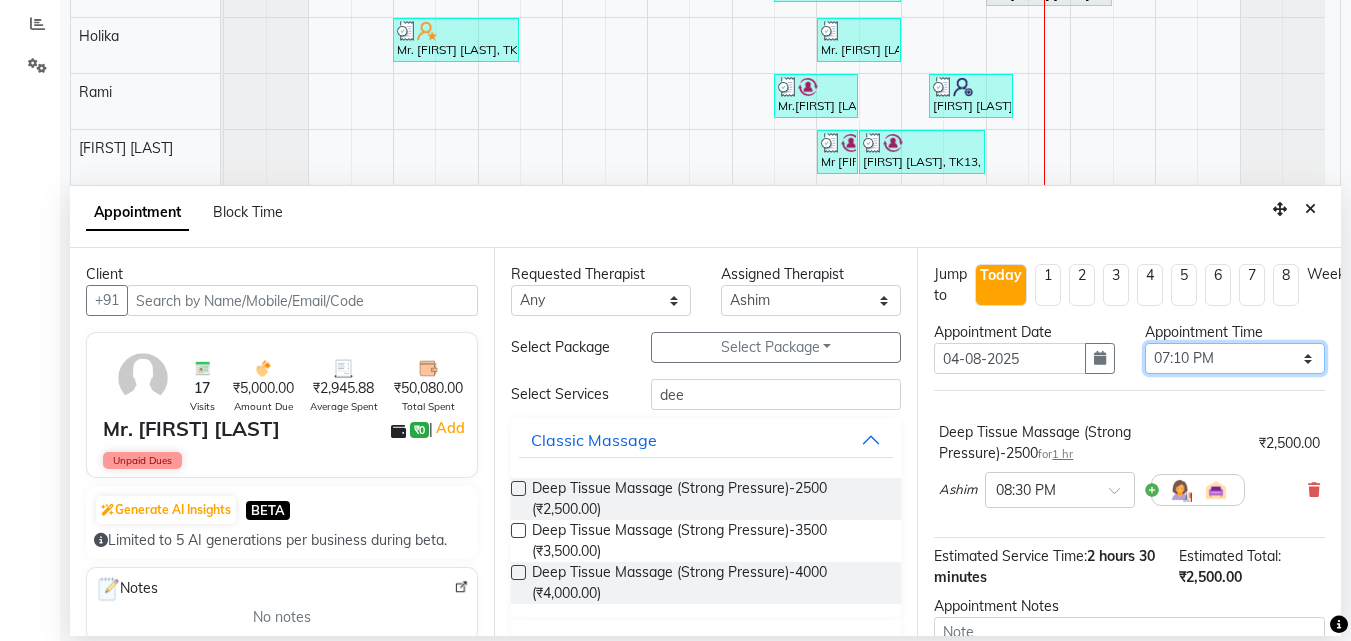 click on "Select 11:00 AM 11:05 AM 11:10 AM 11:15 AM 11:20 AM 11:25 AM 11:30 AM 11:35 AM 11:40 AM 11:45 AM 11:50 AM 11:55 AM 12:00 PM 12:05 PM 12:10 PM 12:15 PM 12:20 PM 12:25 PM 12:30 PM 12:35 PM 12:40 PM 12:45 PM 12:50 PM 12:55 PM 01:00 PM 01:05 PM 01:10 PM 01:15 PM 01:20 PM 01:25 PM 01:30 PM 01:35 PM 01:40 PM 01:45 PM 01:50 PM 01:55 PM 02:00 PM 02:05 PM 02:10 PM 02:15 PM 02:20 PM 02:25 PM 02:30 PM 02:35 PM 02:40 PM 02:45 PM 02:50 PM 02:55 PM 03:00 PM 03:05 PM 03:10 PM 03:15 PM 03:20 PM 03:25 PM 03:30 PM 03:35 PM 03:40 PM 03:45 PM 03:50 PM 03:55 PM 04:00 PM 04:05 PM 04:10 PM 04:15 PM 04:20 PM 04:25 PM 04:30 PM 04:35 PM 04:40 PM 04:45 PM 04:50 PM 04:55 PM 05:00 PM 05:05 PM 05:10 PM 05:15 PM 05:20 PM 05:25 PM 05:30 PM 05:35 PM 05:40 PM 05:45 PM 05:50 PM 05:55 PM 06:00 PM 06:05 PM 06:10 PM 06:15 PM 06:20 PM 06:25 PM 06:30 PM 06:35 PM 06:40 PM 06:45 PM 06:50 PM 06:55 PM 07:00 PM 07:05 PM 07:10 PM 07:15 PM 07:20 PM 07:25 PM 07:30 PM 07:35 PM 07:40 PM 07:45 PM 07:50 PM 07:55 PM 08:00 PM 08:05 PM 08:10 PM 08:15 PM 08:20 PM" at bounding box center (1235, 358) 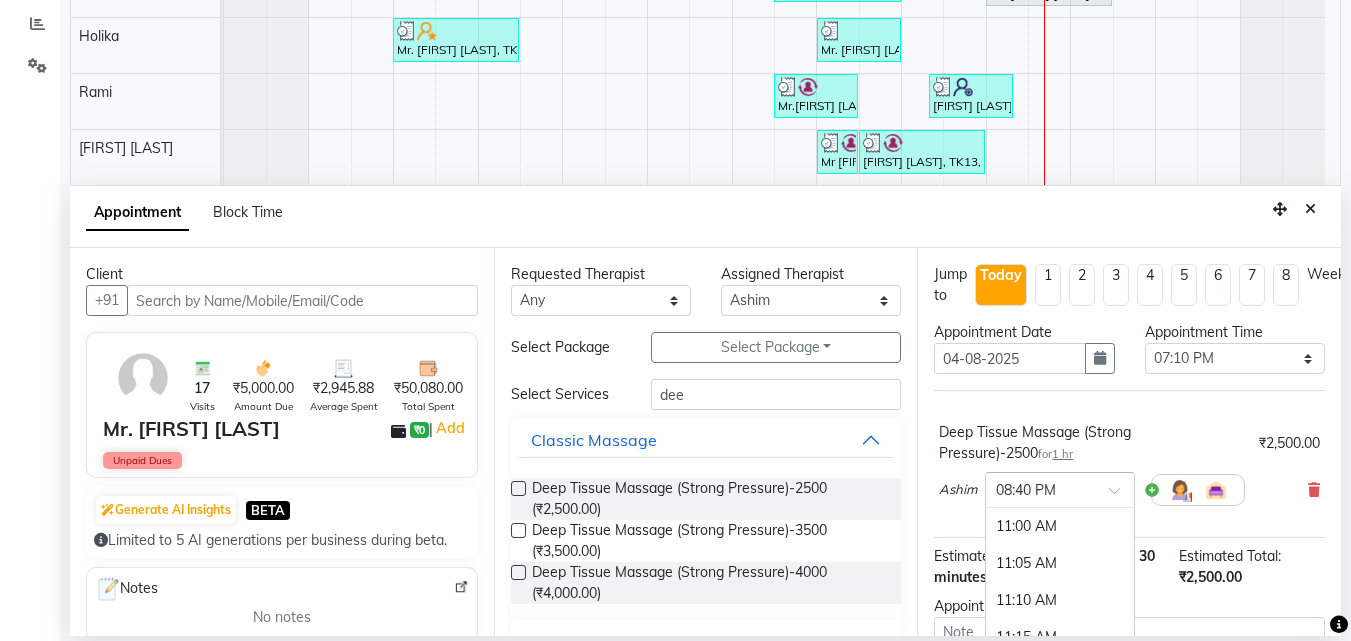 click at bounding box center (1121, 496) 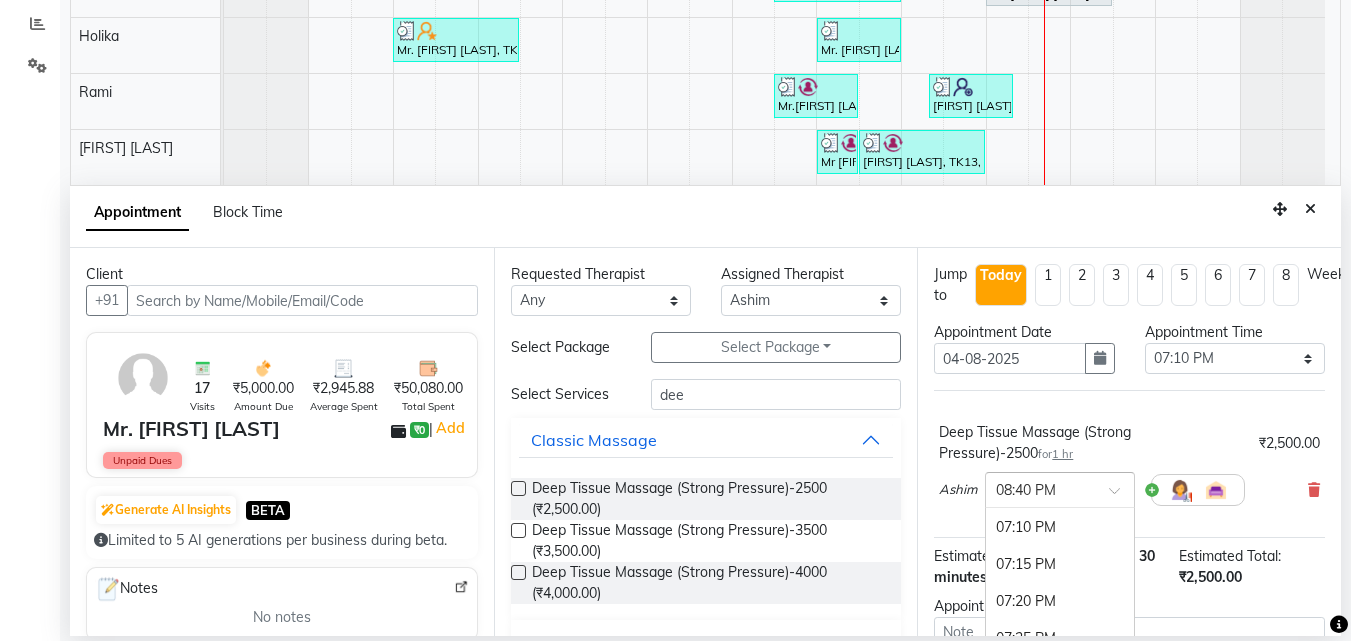 scroll, scrollTop: 3633, scrollLeft: 0, axis: vertical 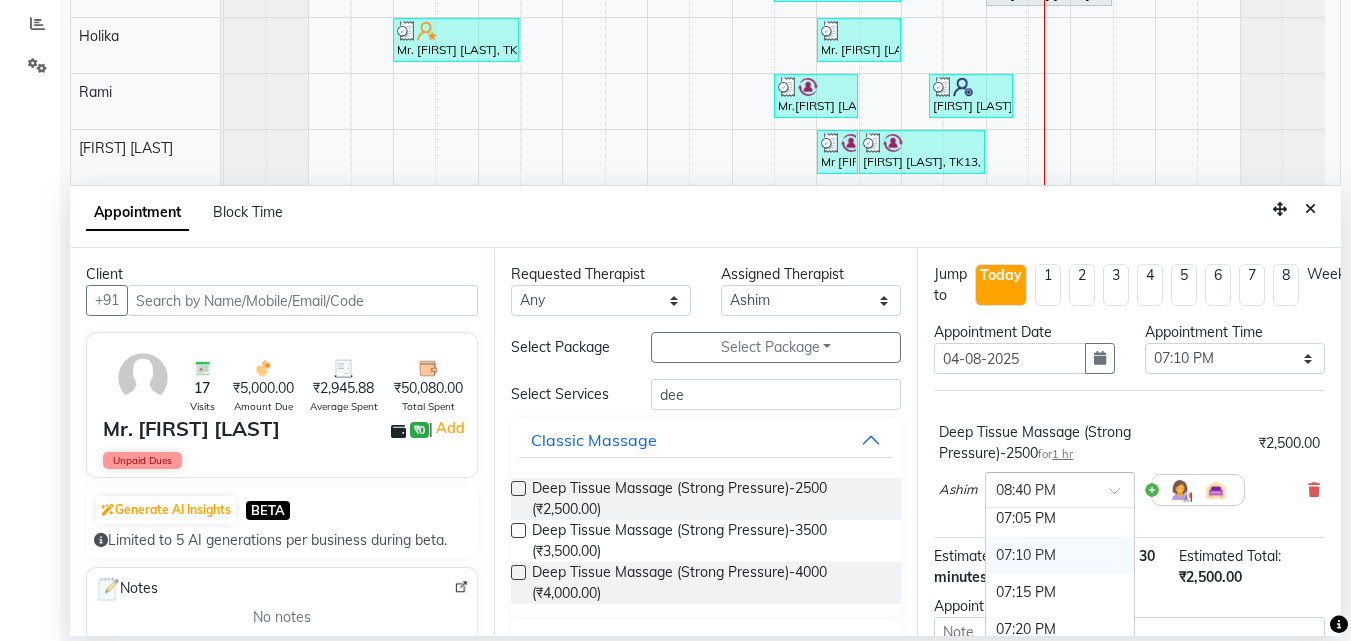 click on "07:10 PM" at bounding box center (1060, 555) 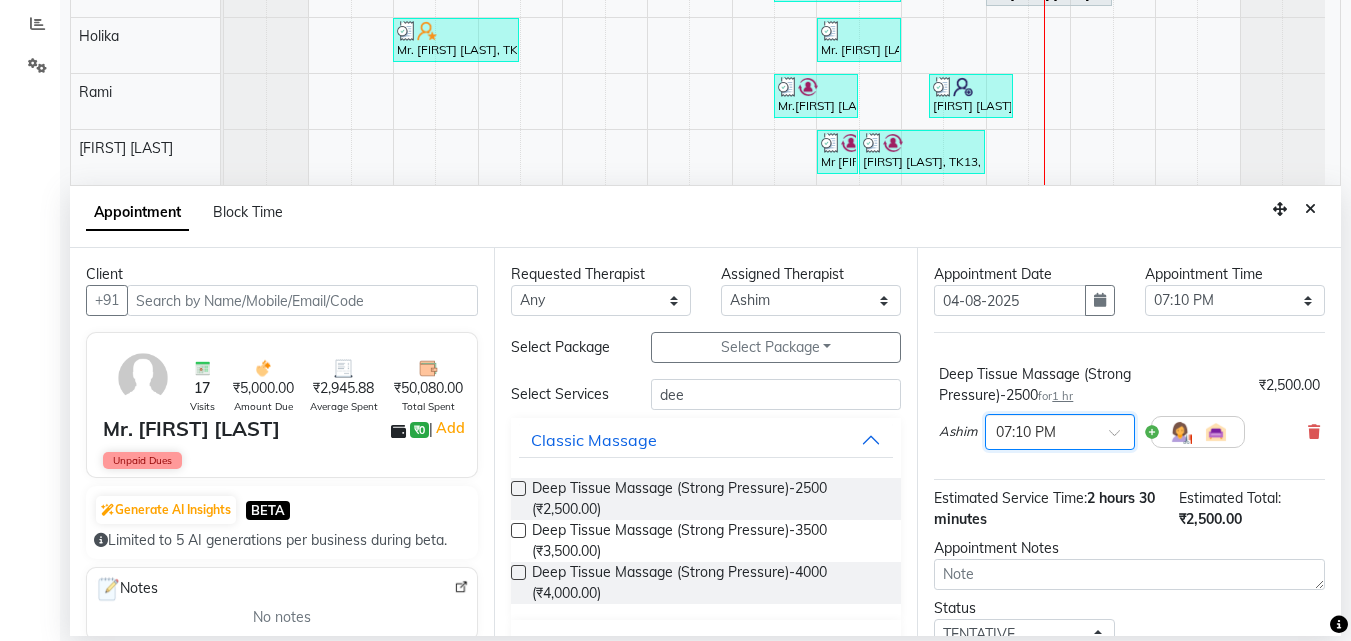 scroll, scrollTop: 155, scrollLeft: 0, axis: vertical 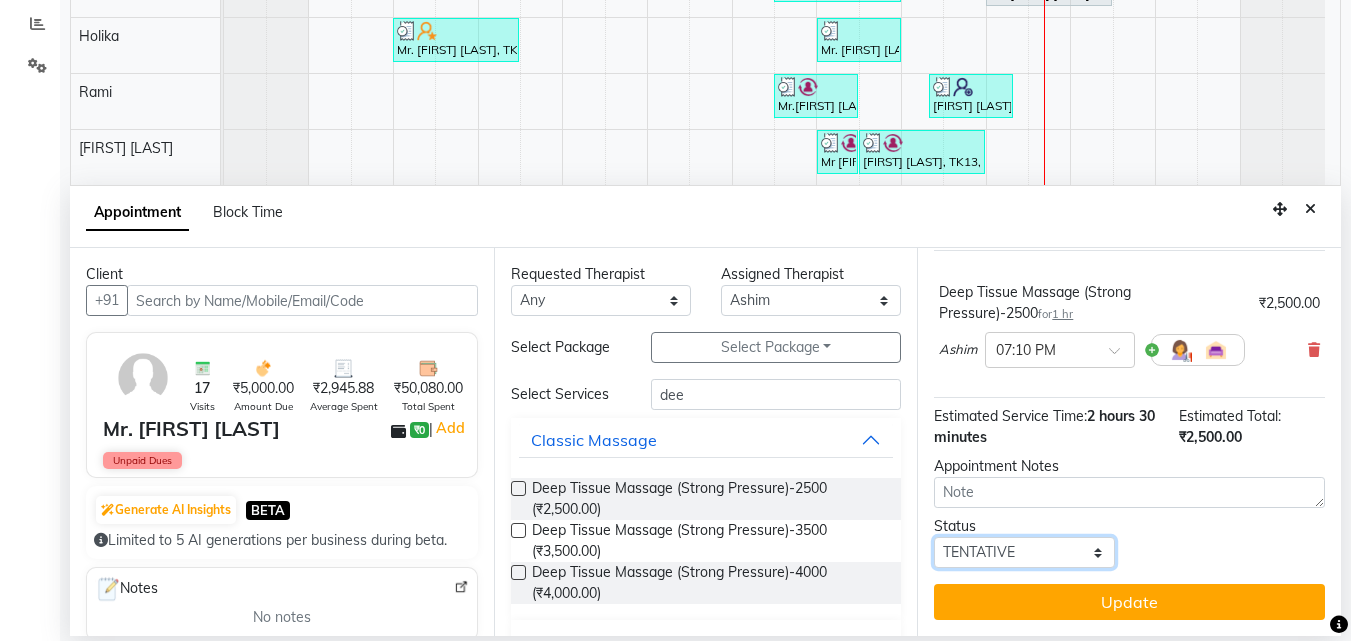 click on "Select TENTATIVE CONFIRM CHECK-IN UPCOMING" at bounding box center (1024, 552) 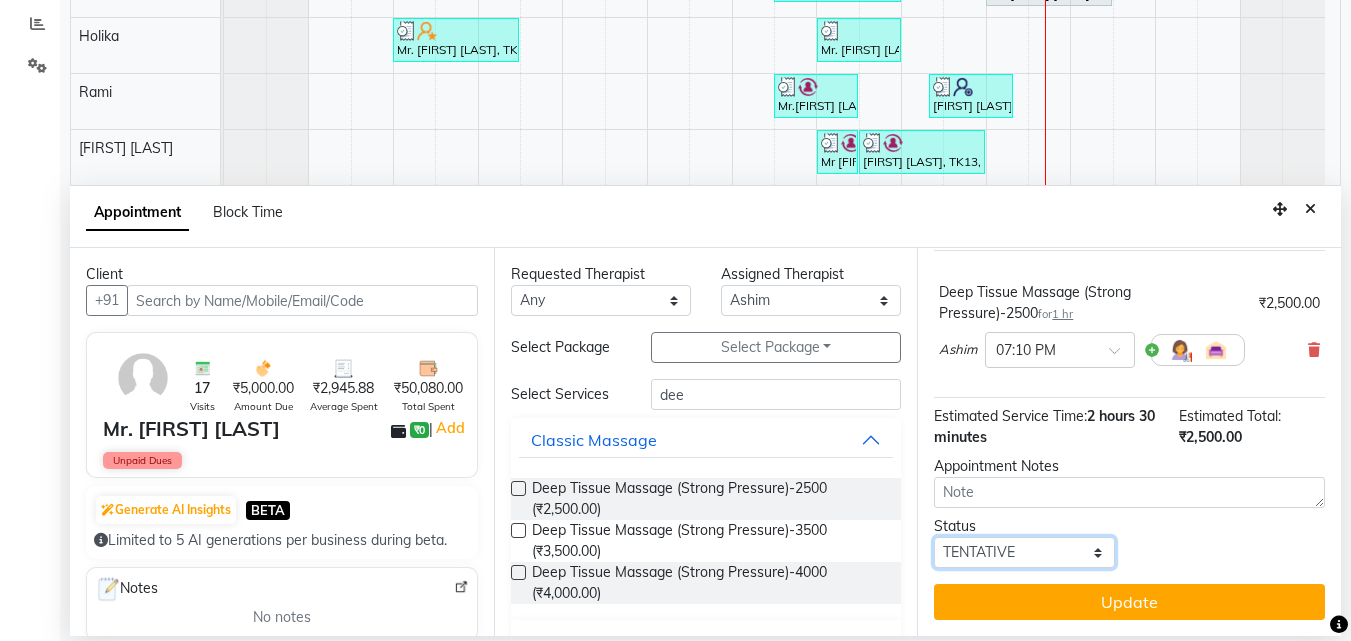 select on "check-in" 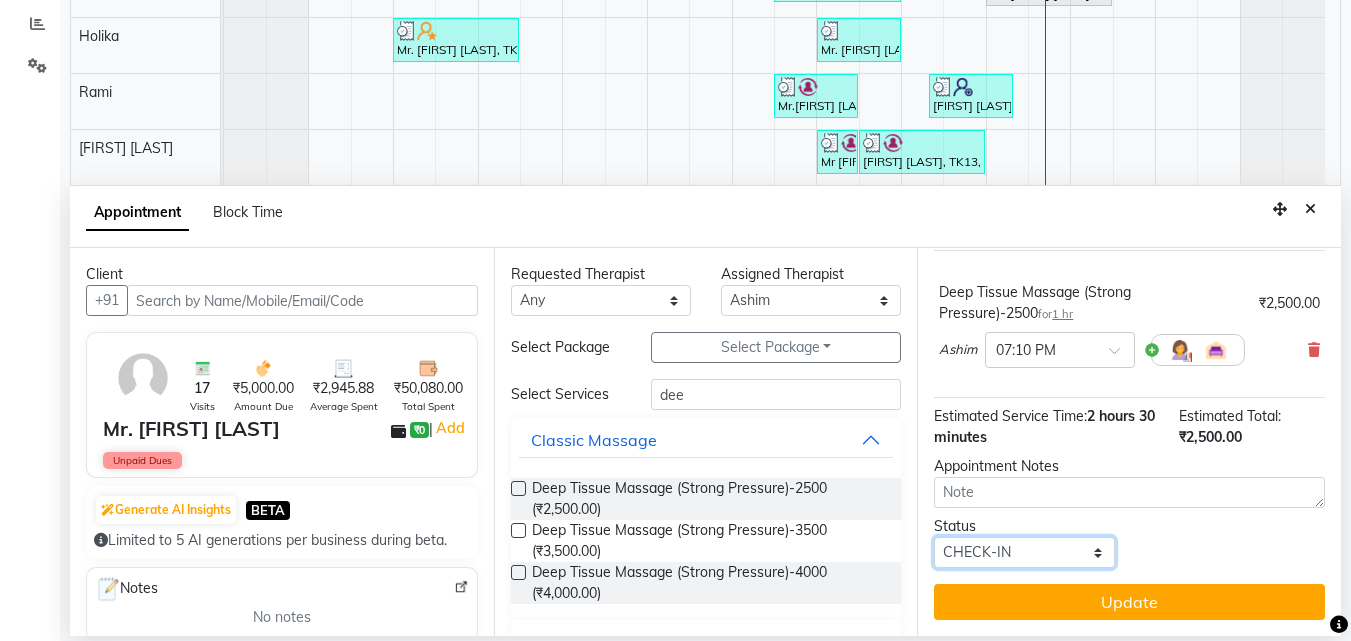 click on "Select TENTATIVE CONFIRM CHECK-IN UPCOMING" at bounding box center [1024, 552] 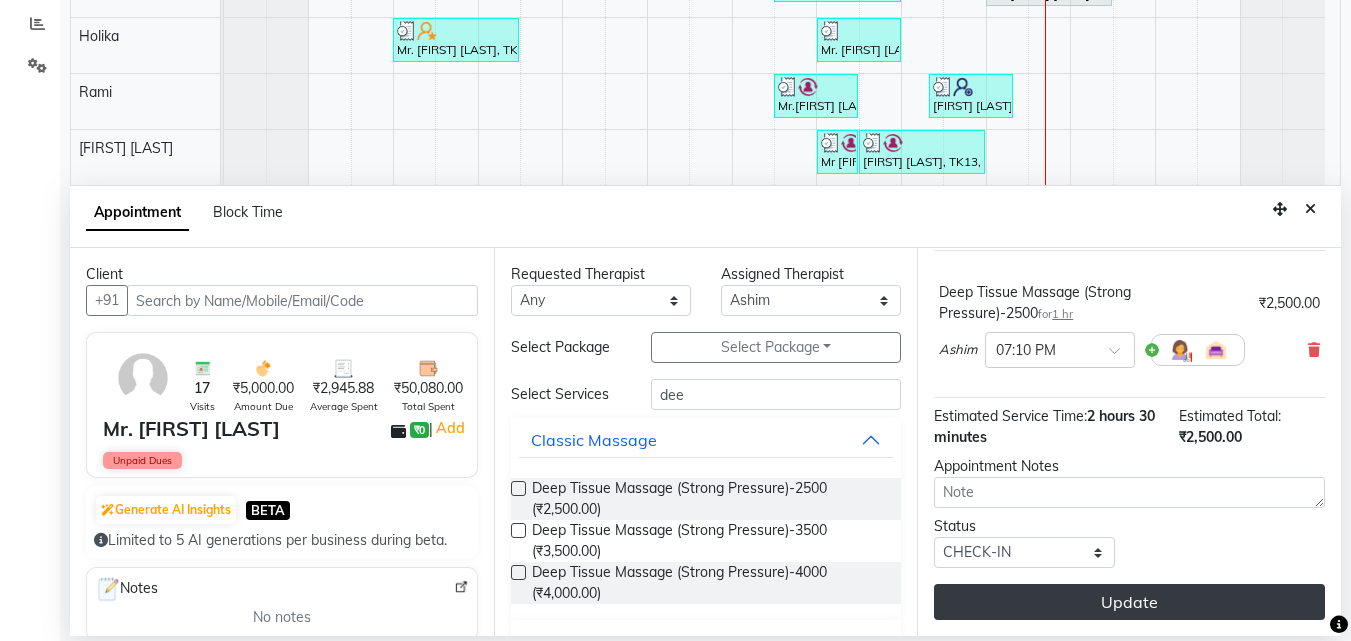 click on "Update" at bounding box center (1129, 602) 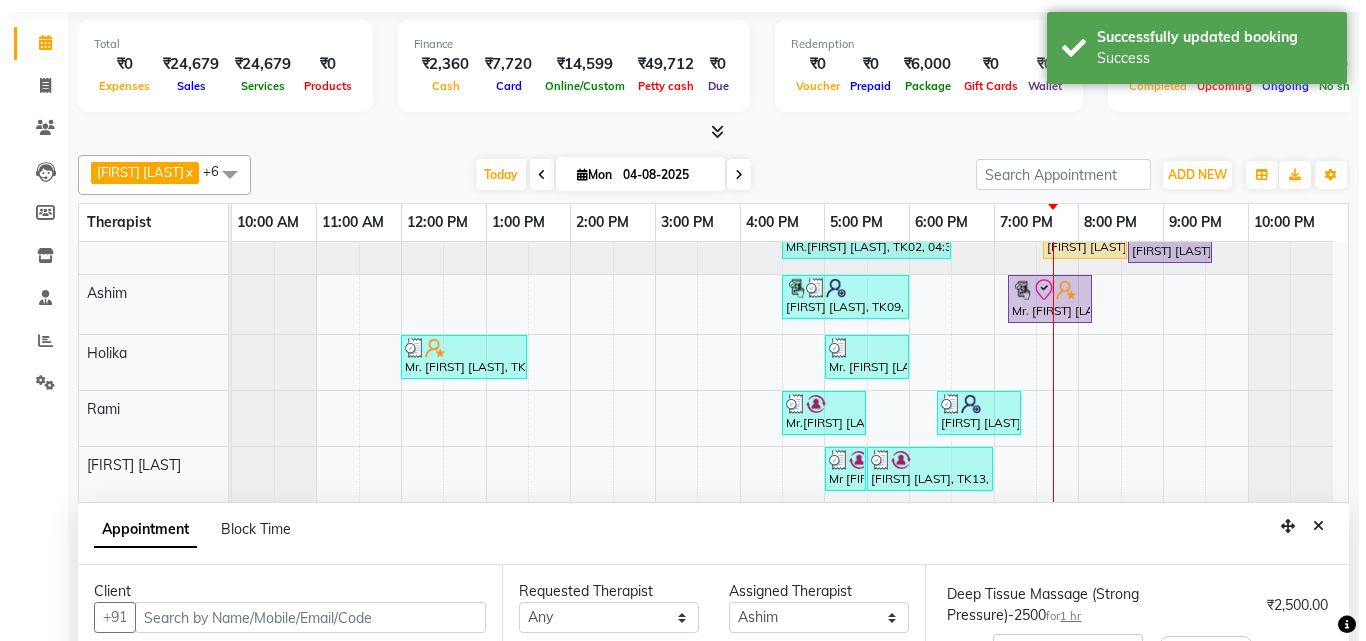 scroll, scrollTop: 0, scrollLeft: 0, axis: both 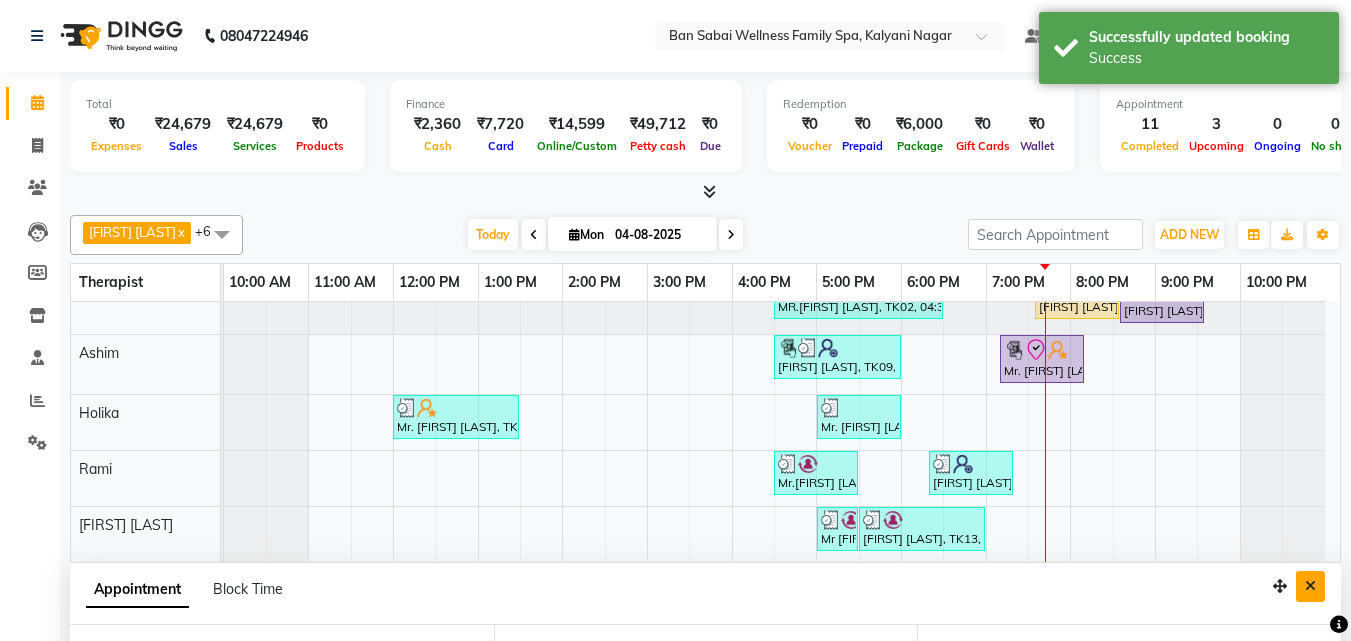 click at bounding box center [1310, 586] 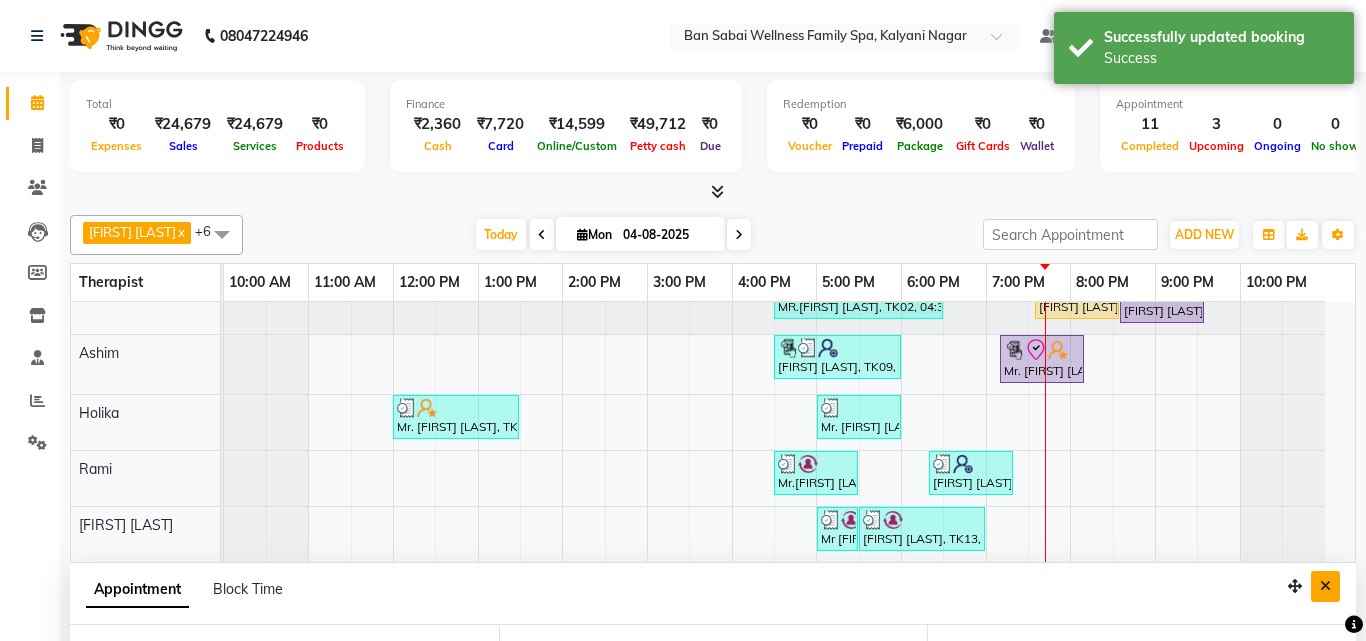 scroll, scrollTop: 85, scrollLeft: 0, axis: vertical 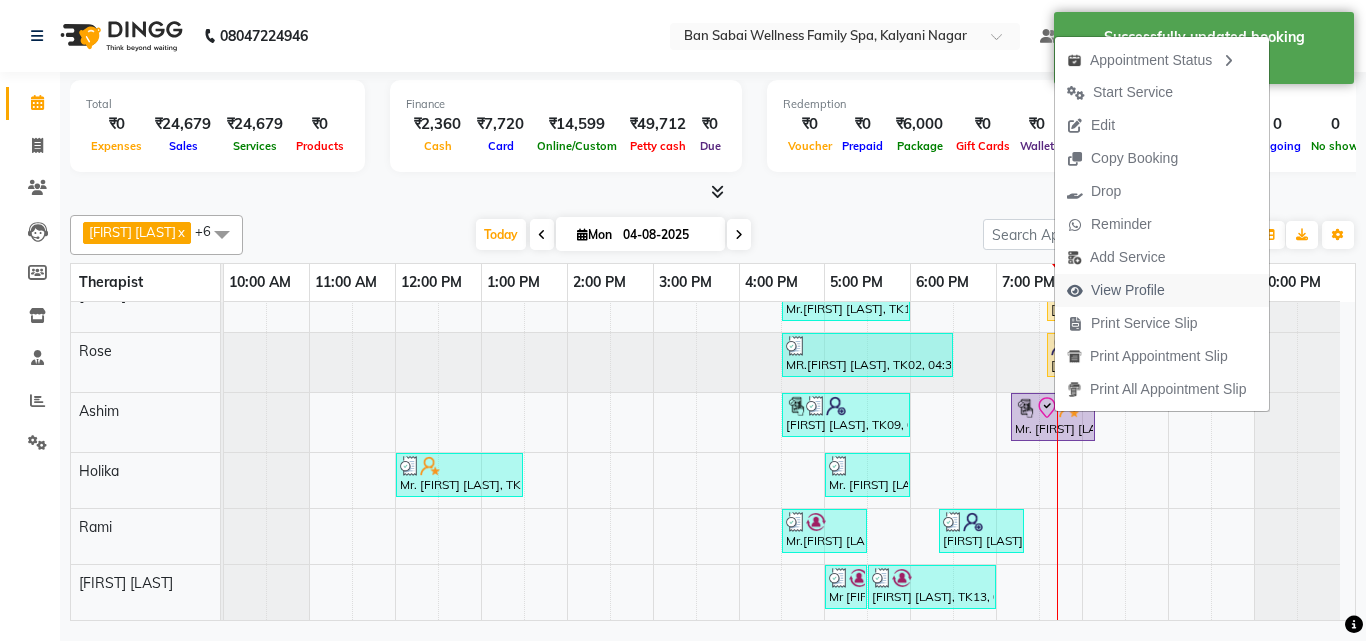 click on "View Profile" at bounding box center [1128, 290] 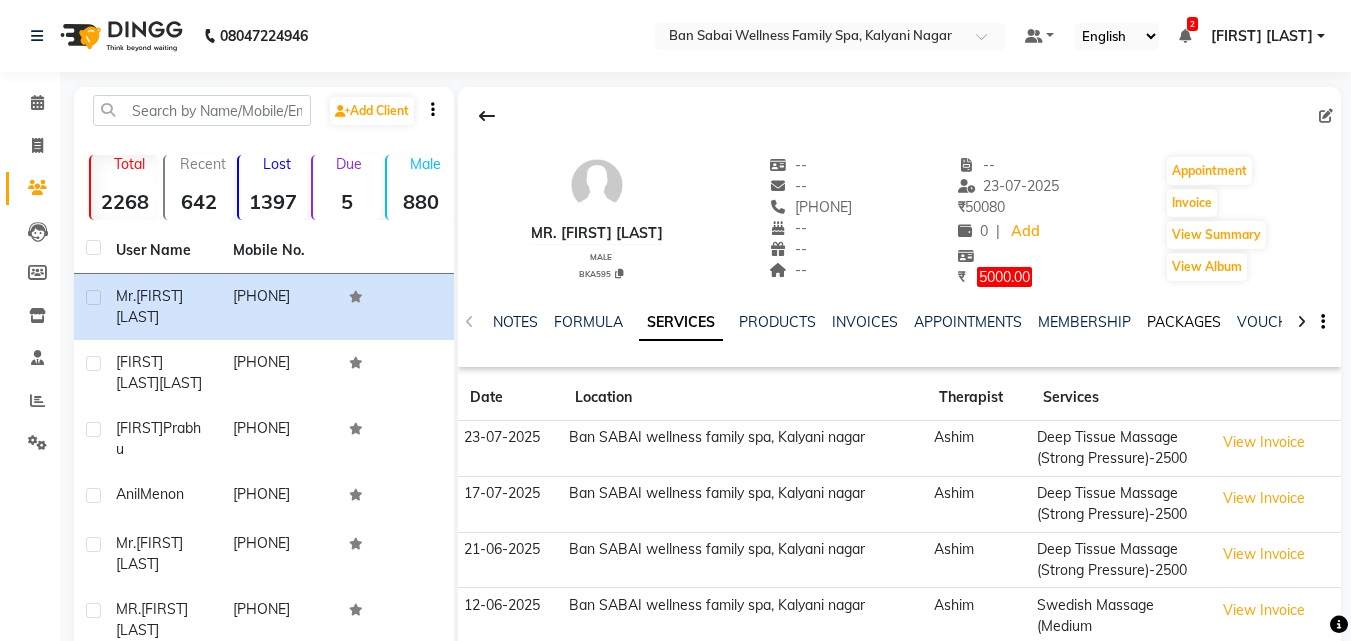 click on "PACKAGES" 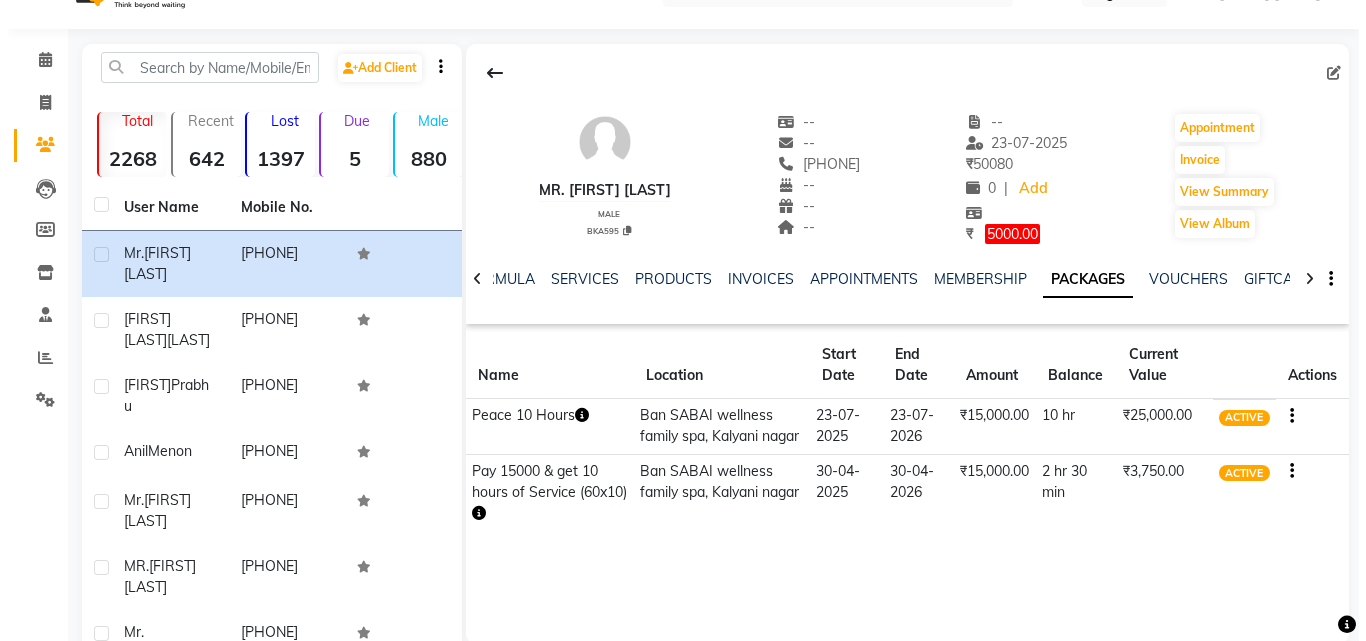 scroll, scrollTop: 0, scrollLeft: 0, axis: both 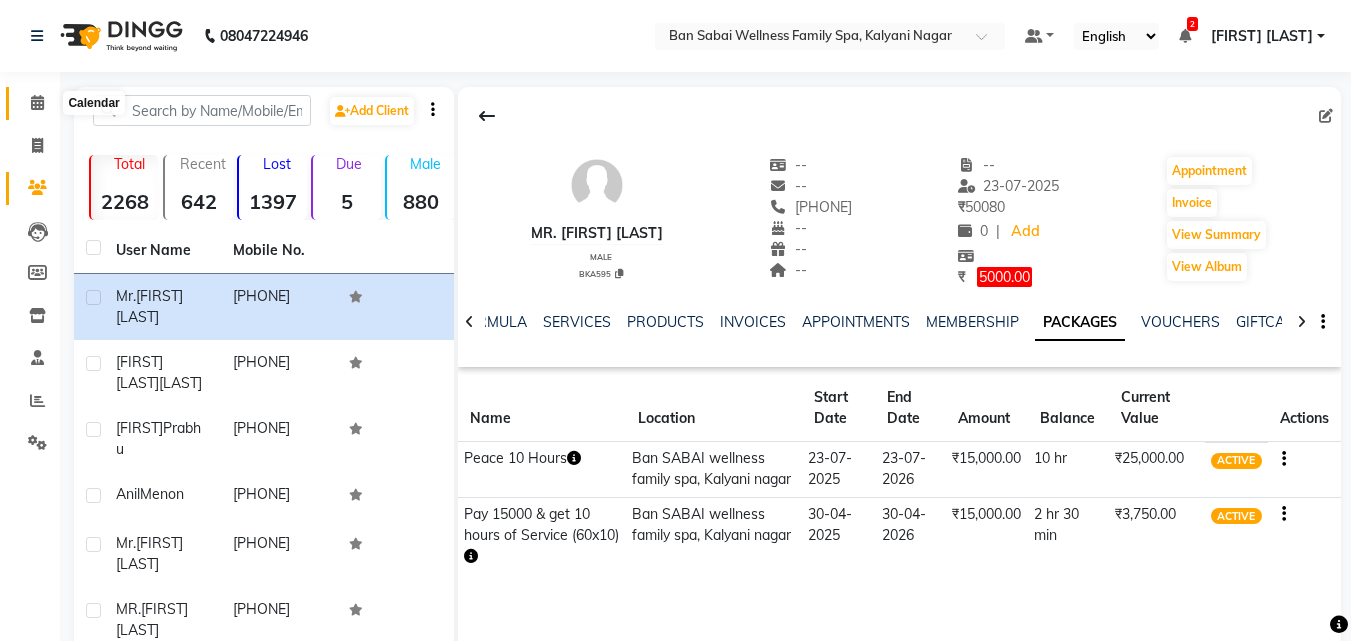 click 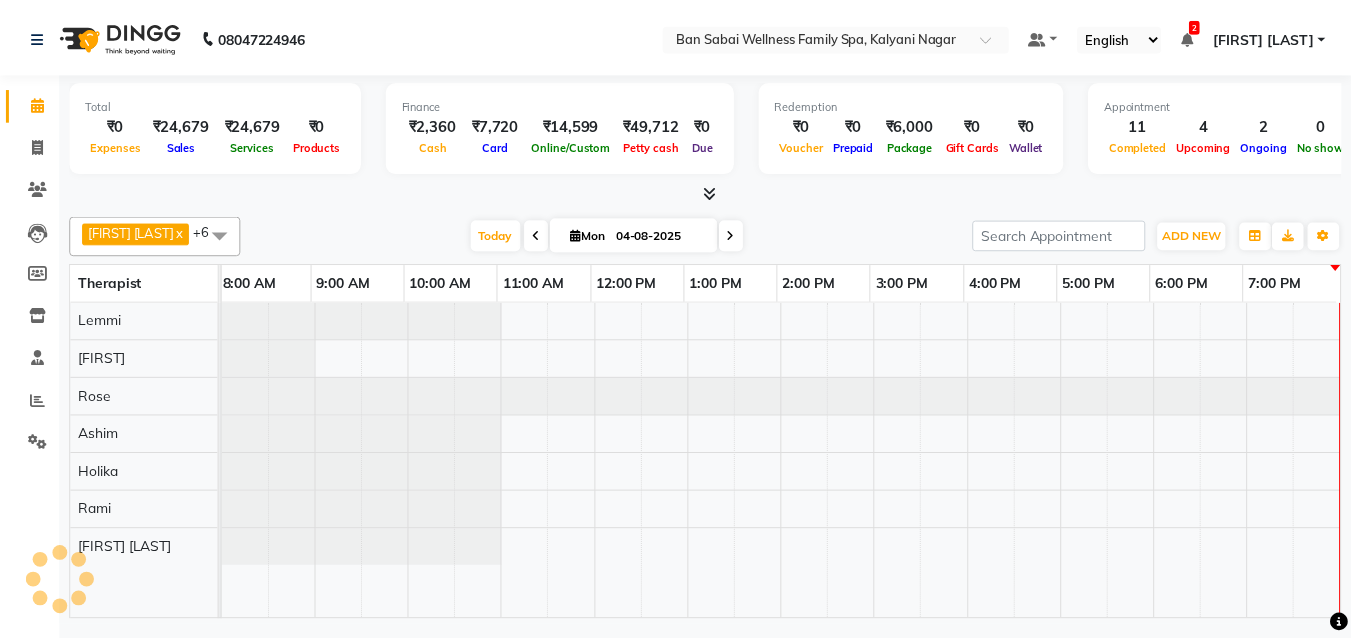 scroll, scrollTop: 0, scrollLeft: 0, axis: both 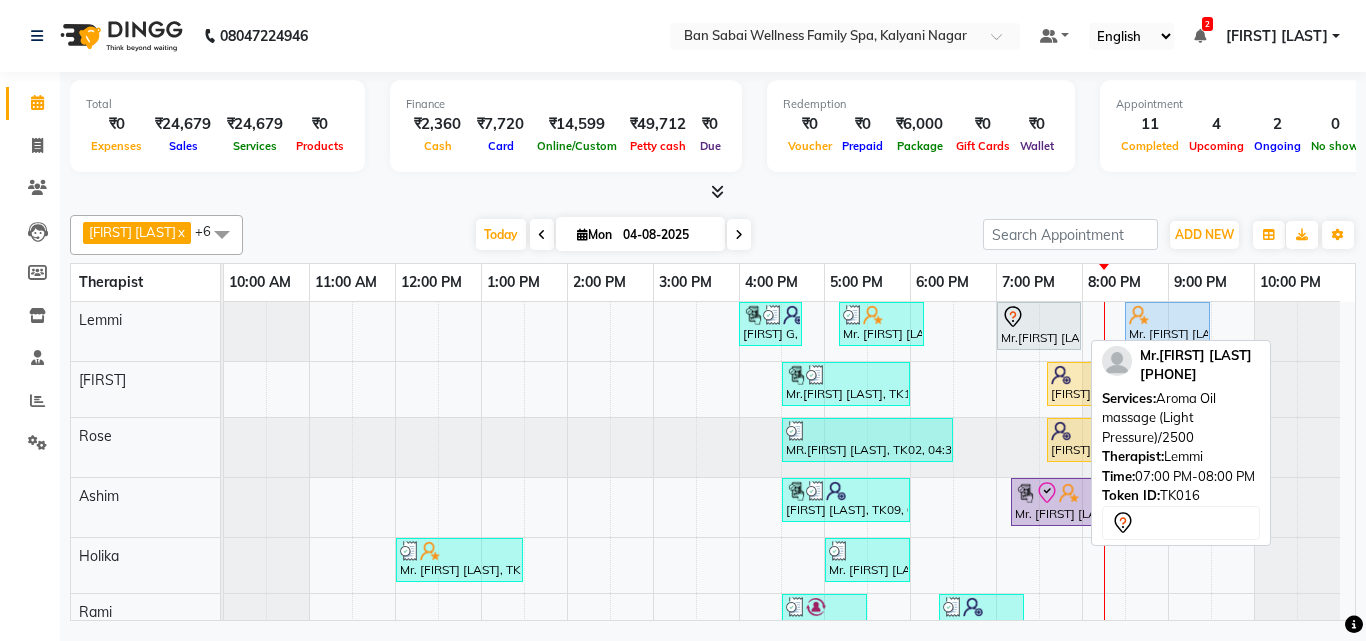 click at bounding box center [1039, 317] 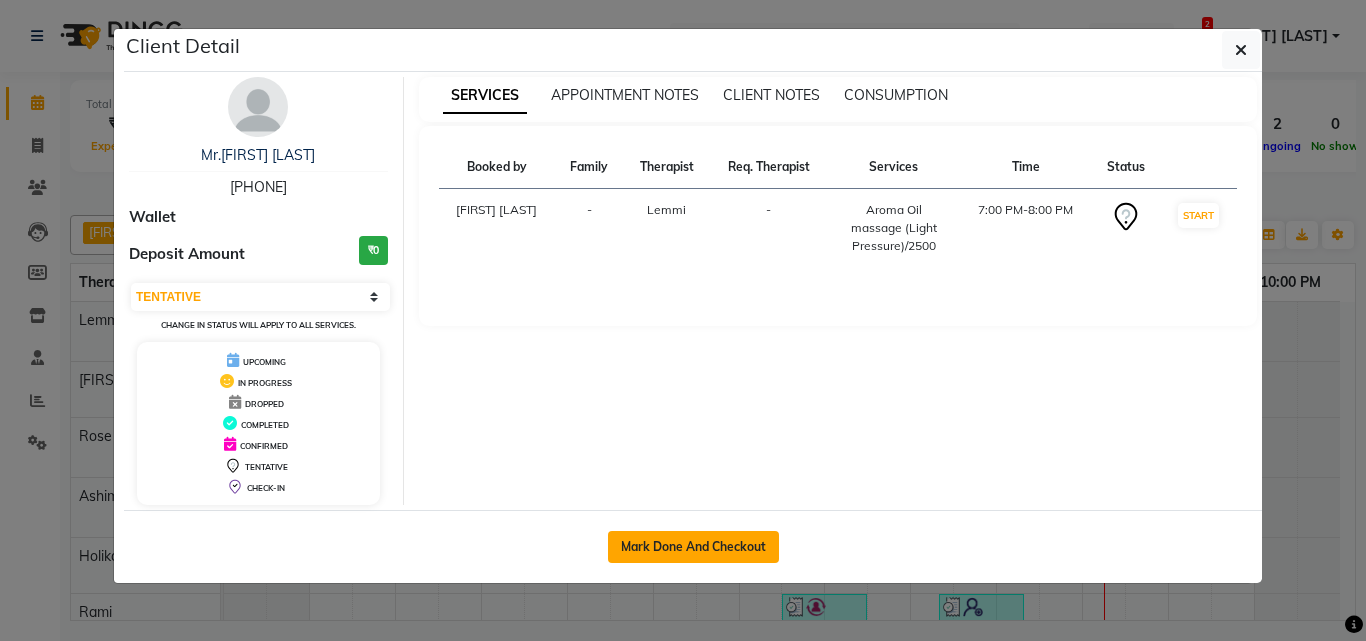 click on "Mark Done And Checkout" 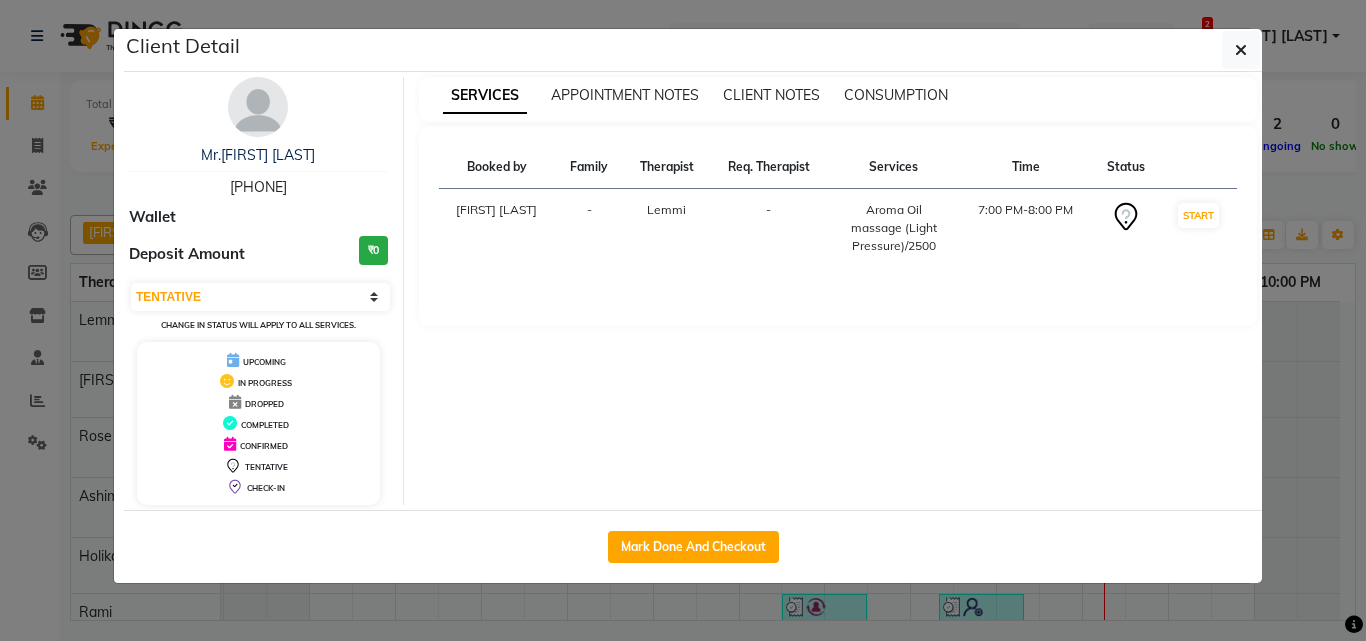 select on "service" 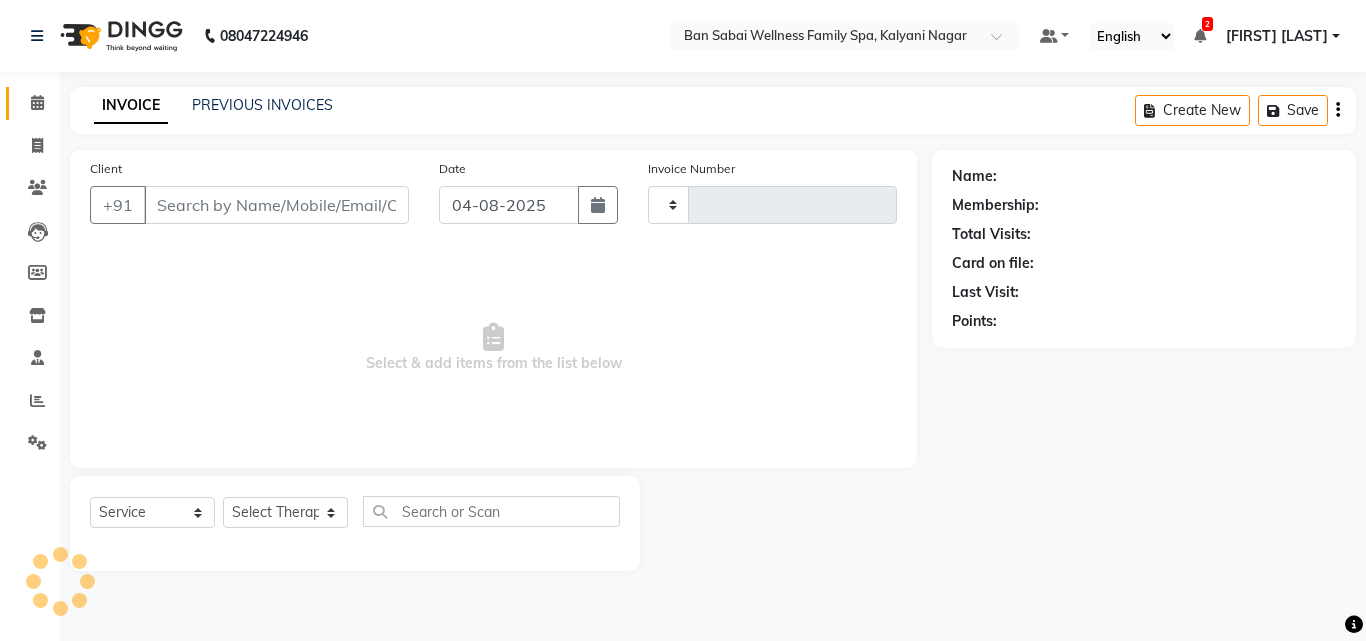 type on "1803" 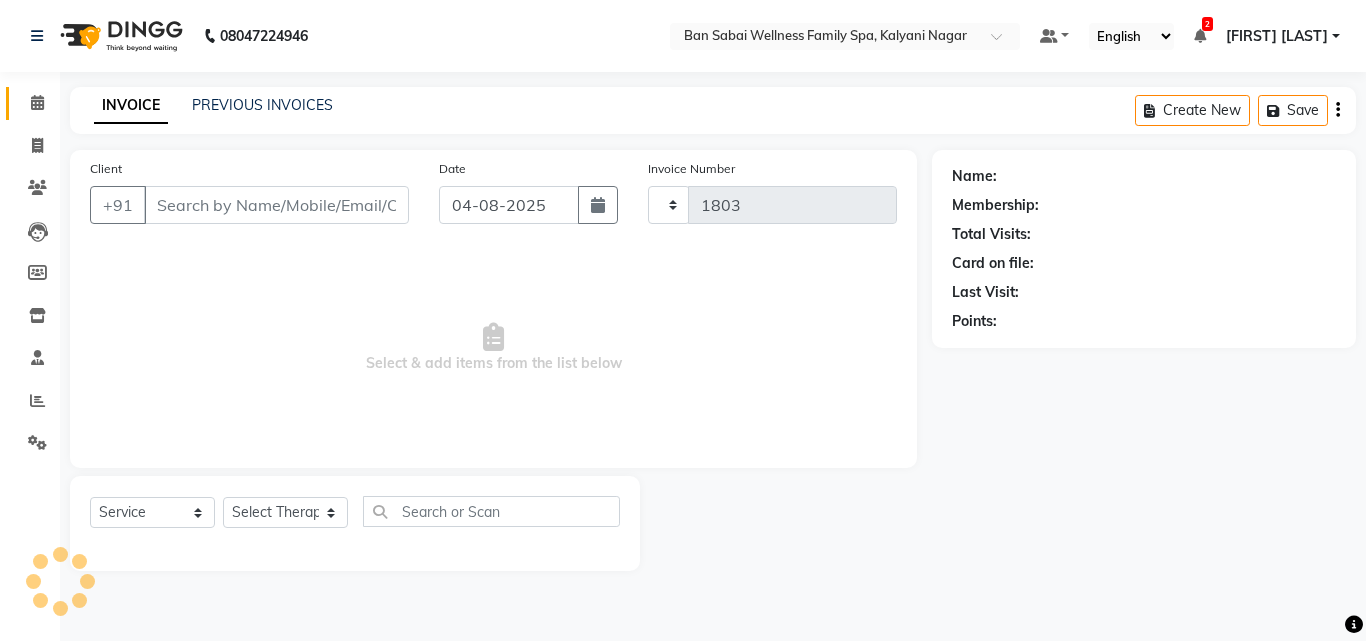 select on "8225" 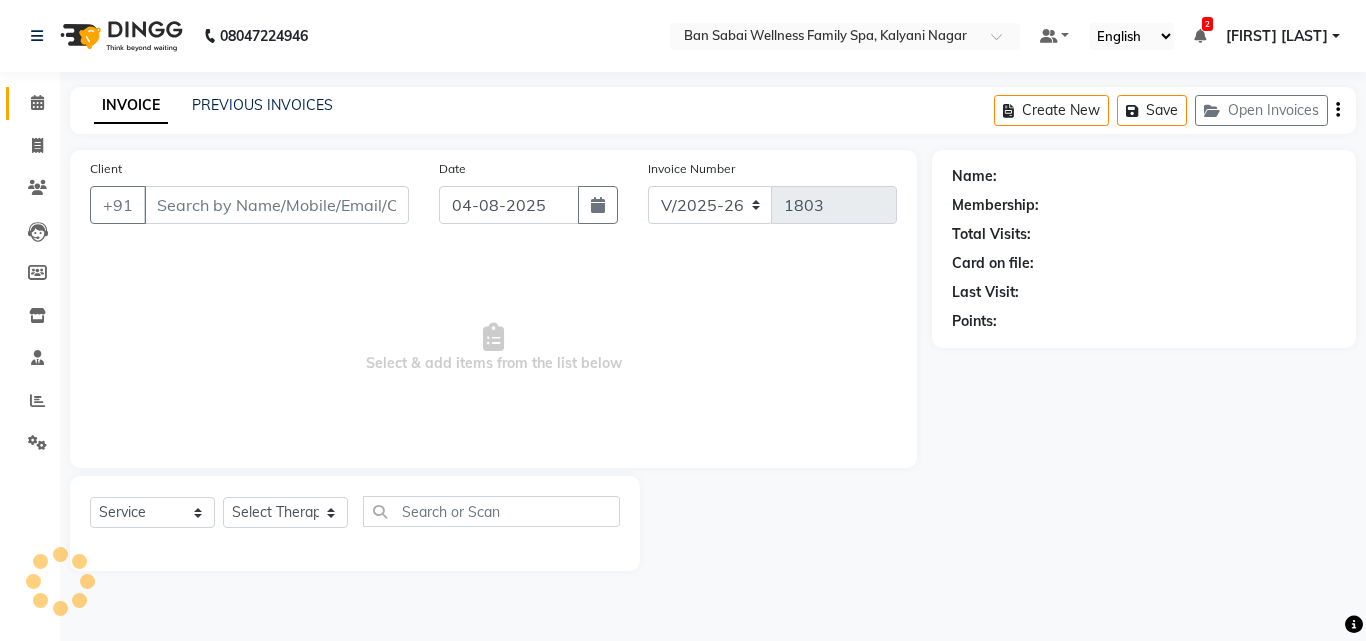 type on "[PHONE]" 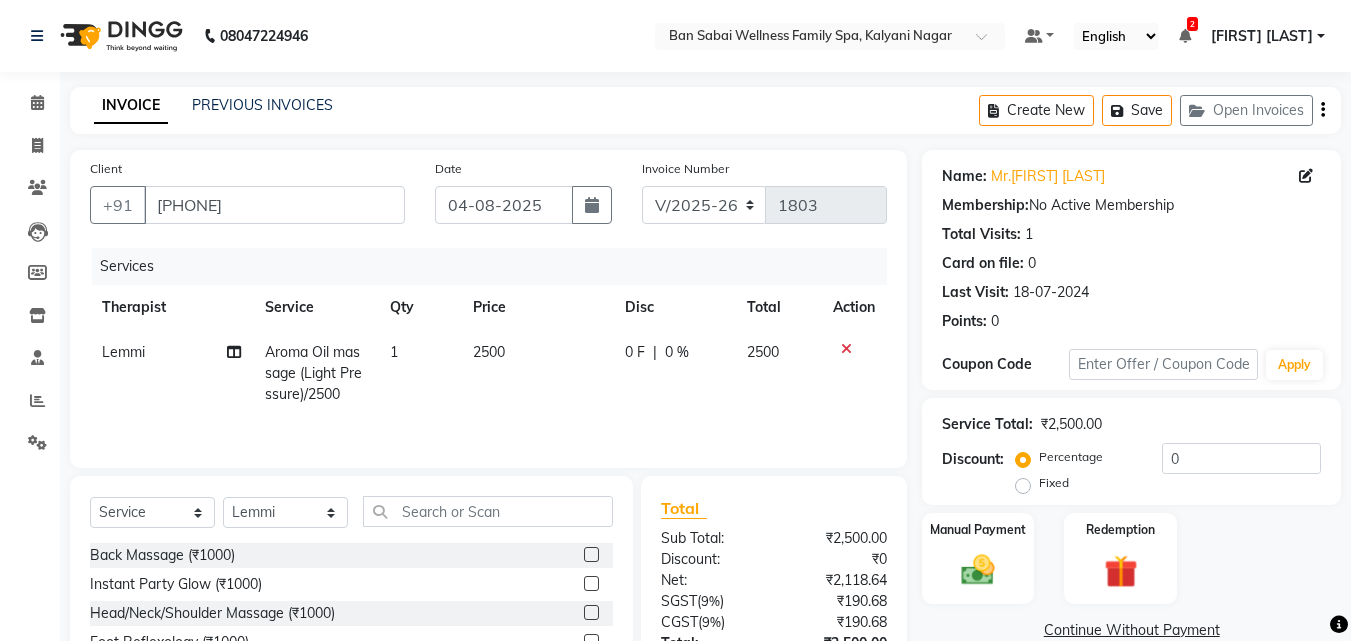 click on "2500" 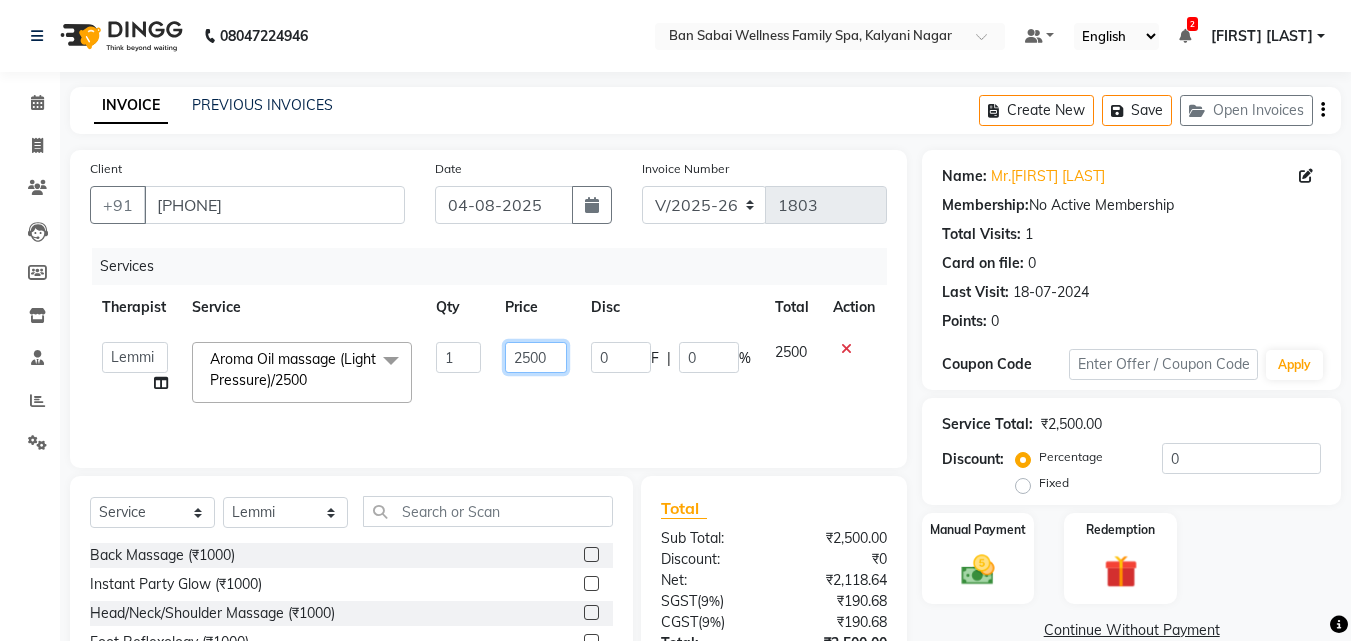 click on "2500" 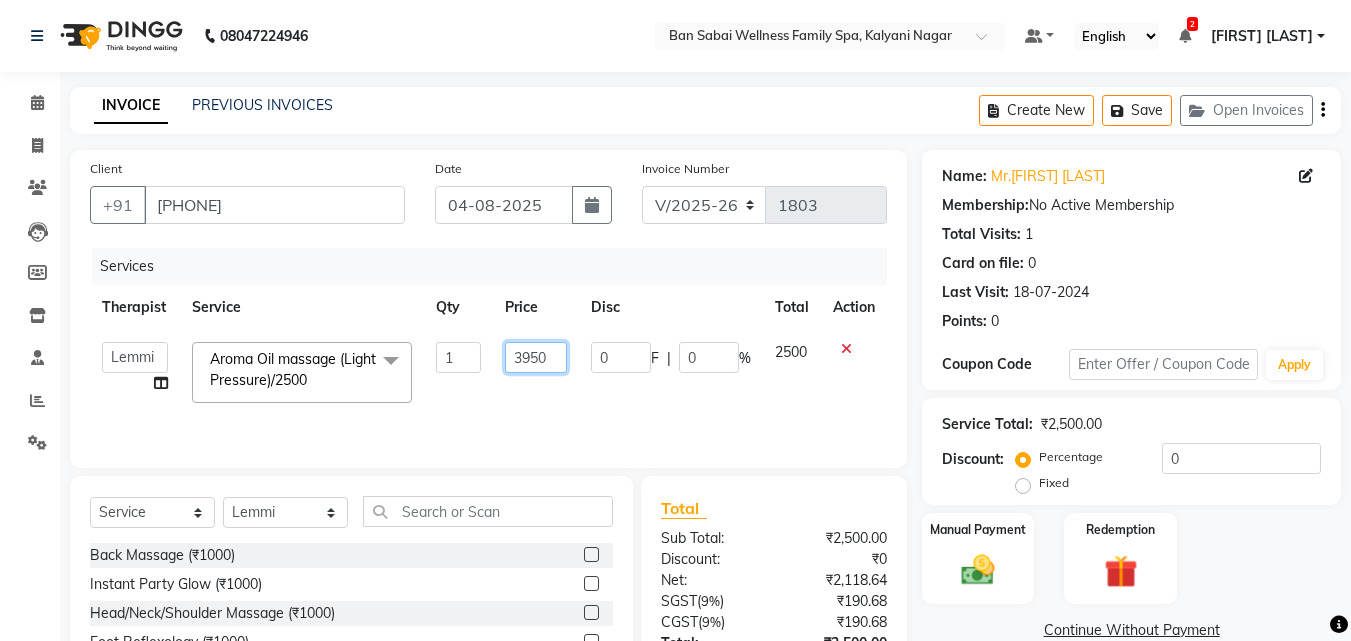 click on "3950" 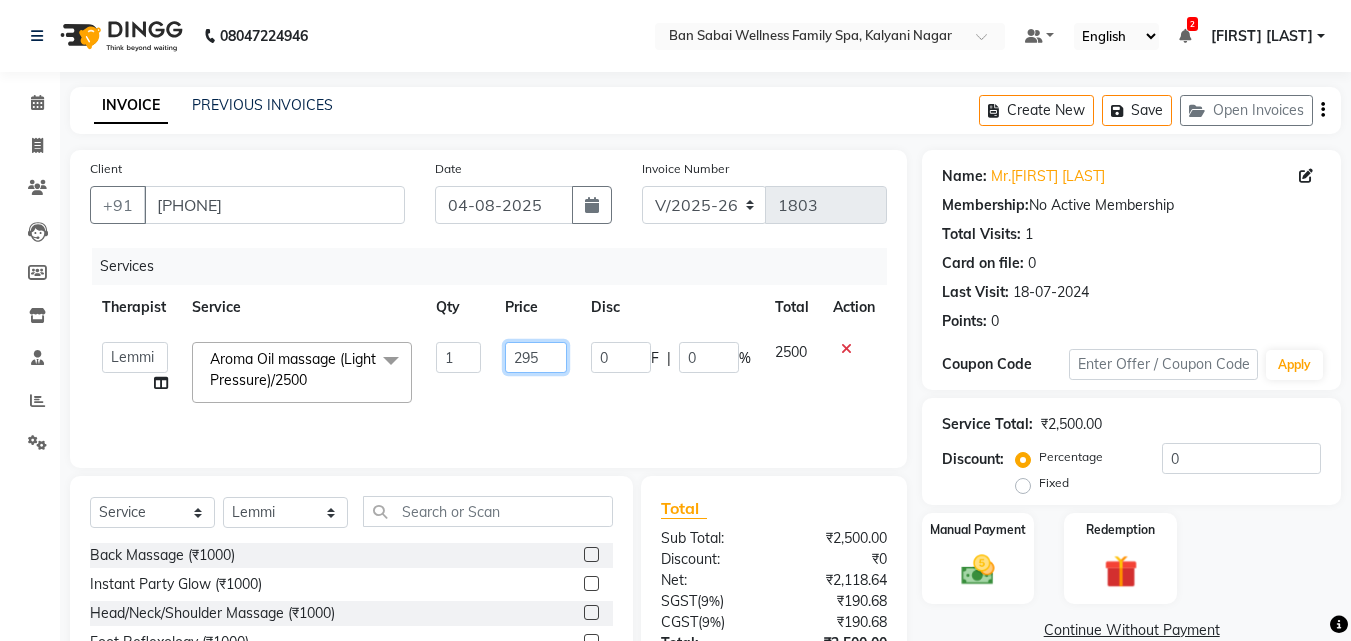 type on "2950" 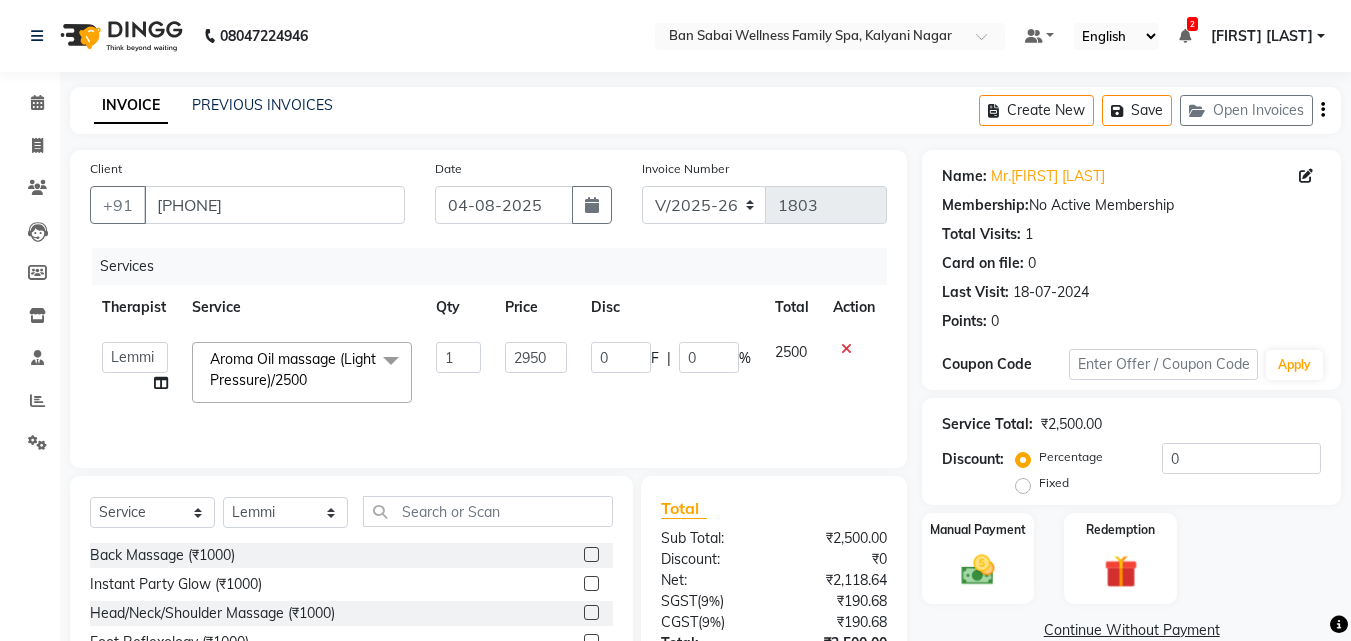 click on "Services Therapist Service Qty Price Disc Total Action  Admin   [FIRST]   [FIRST],   [FIRST] [LAST]   [FIRST]    [FIRST],   [FIRST]    [FIRST],   [FIRST]    [FIRST]   [FIRST],   [FIRST]    [FIRST]   [FIRST] NIBM,   [FIRST]    [FIRST] Spa   [FIRST] Spa,   [FIRST]   [FIRST]   [FIRST],   [FIRST] [LAST]   [FIRST]   [FIRST],   [FIRST]   Ms.[FIRST]   [FIRST]   [FIRST],   [FIRST]   [FIRST]   [FIRST],   [FIRST]   [FIRST]   [FIRST],   [FIRST]  Aroma Oil massage (Light Pressure)/2500  x Back Massage (₹1000) Instant Party Glow (₹1000) Head/Neck/Shoulder Massage (₹1000) Foot Reflexology (₹1000) Foot Reflexology (₹2000) Head/ Neck/ Shoulder massage (₹2000) Apricot and Lemon Grass (₹2000) Rice & Oat Scrub (₹2000) Coffee and Salt (₹2000) Coconut Polishing Scrub (₹2000) Honey & Sugar (₹2000) Blackcurrant Scrub (₹2000) Chocolate Scrub (₹2000) Coconut Scrub (₹1499) De-Tan Scrub (₹1499) Charcoal Scrub (₹1499) Pearl Scrub (₹1499) Apricot Scrub (₹1499) Multani Mitti Scrub (₹1499) Fruit Mix Scrub (₹1499) 1 2950" 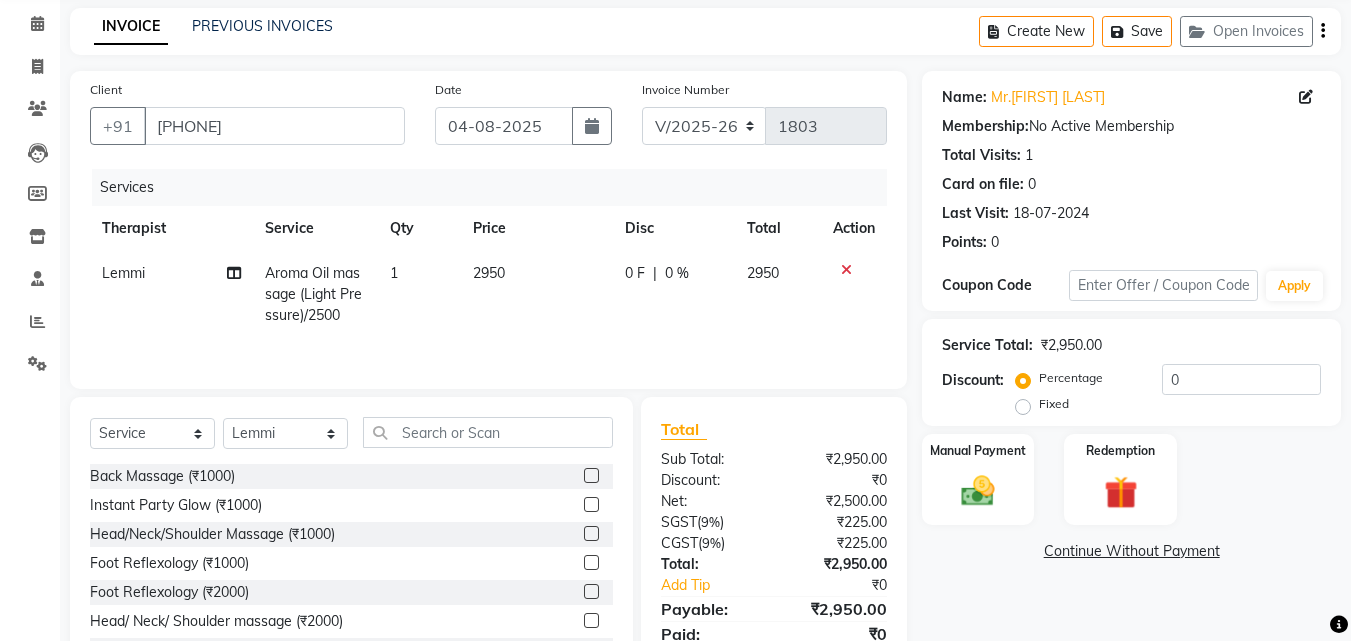 scroll, scrollTop: 160, scrollLeft: 0, axis: vertical 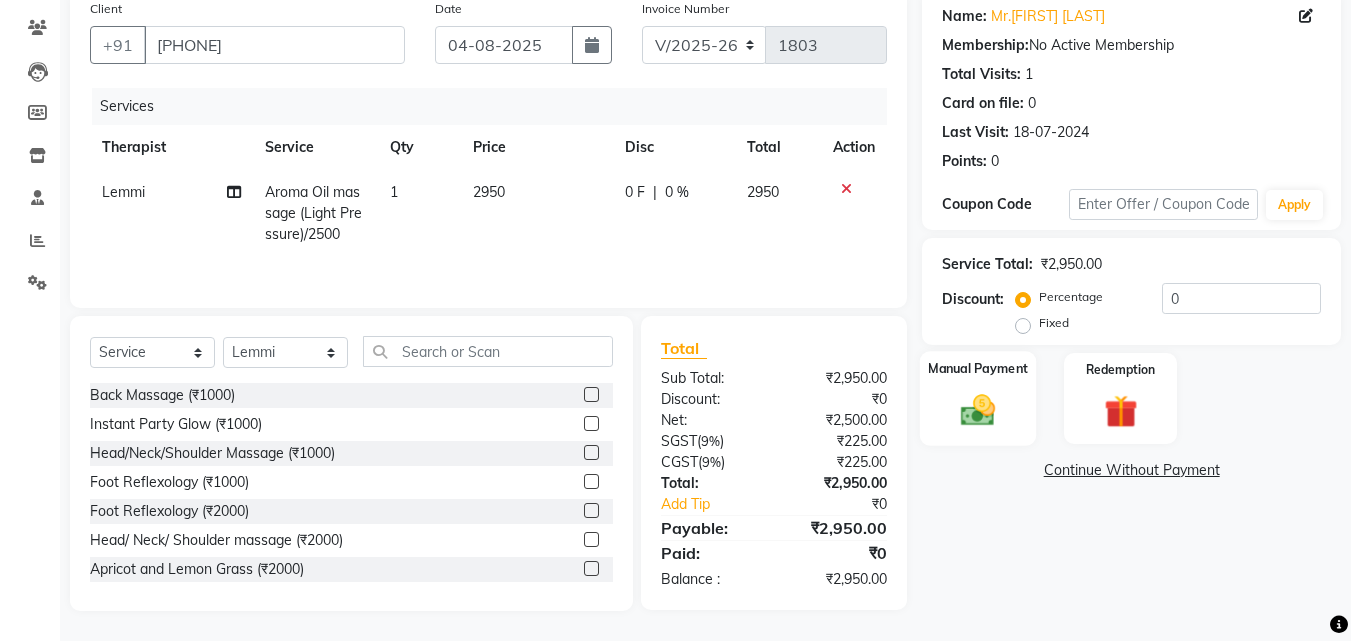 click 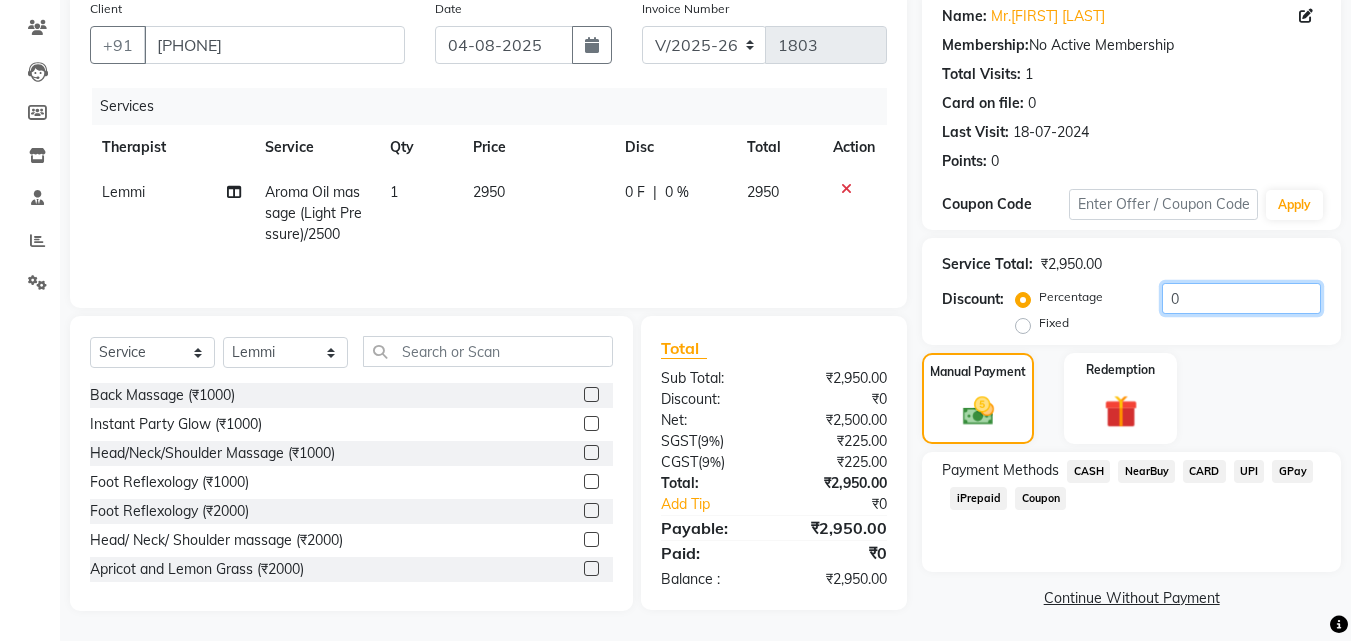click on "0" 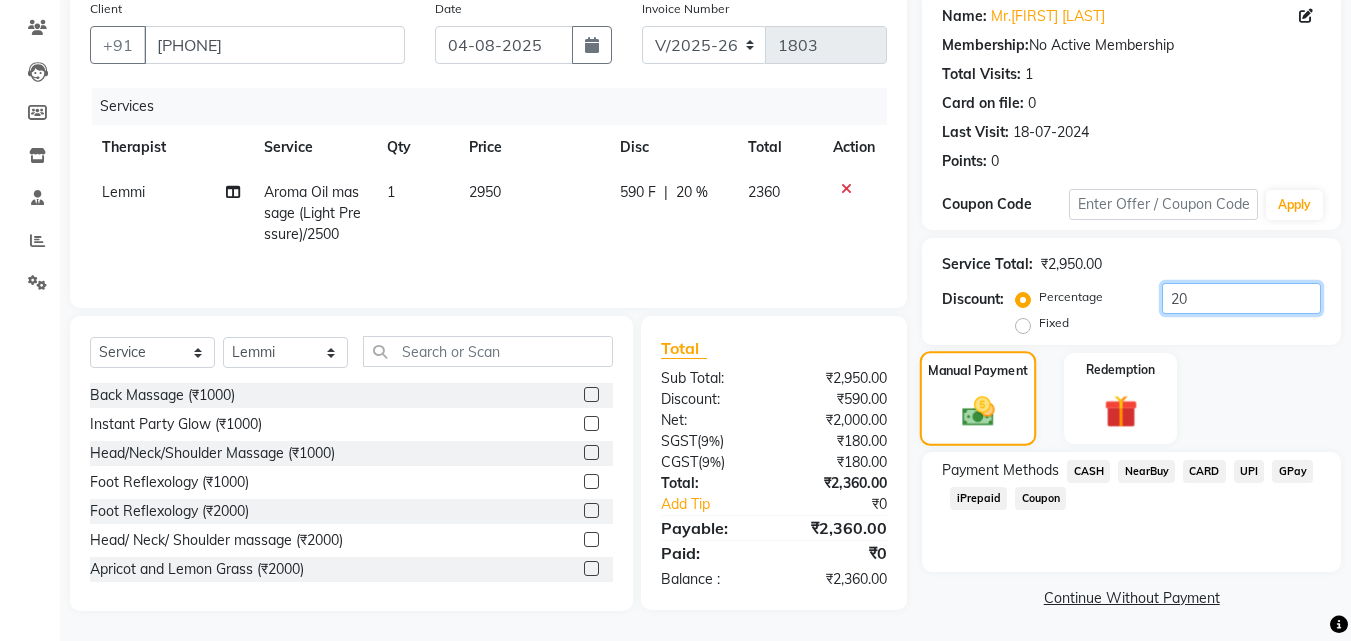 type on "20" 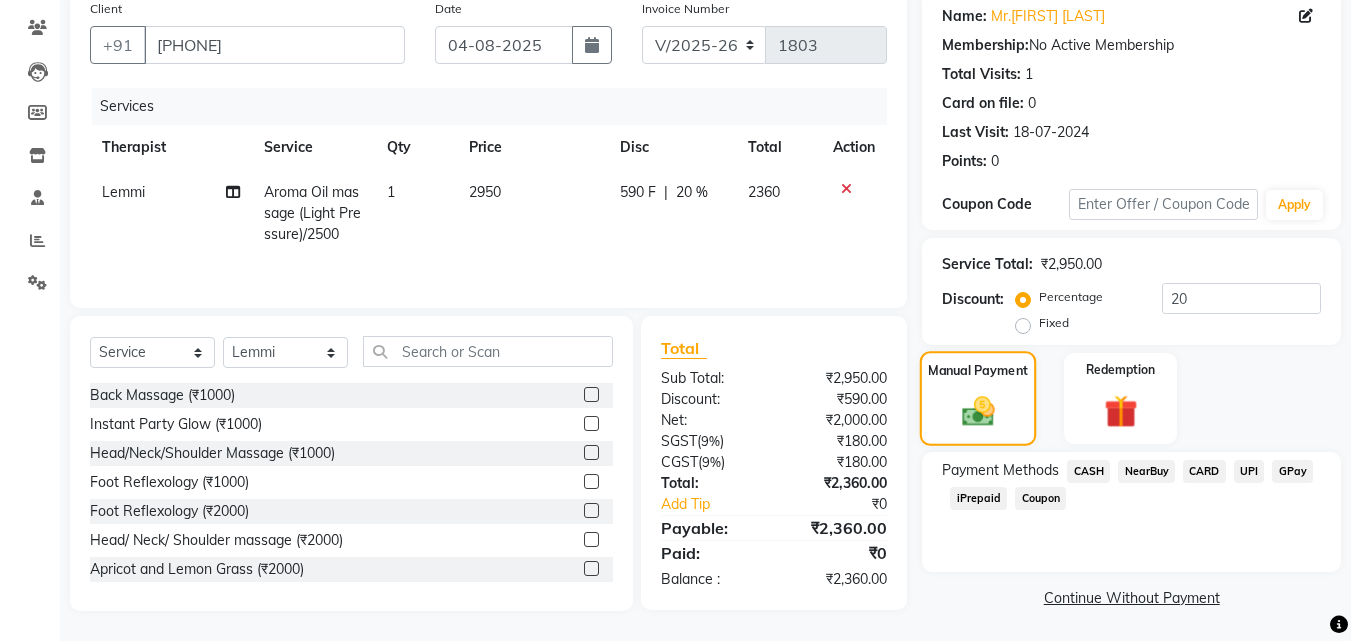 click on "Manual Payment" 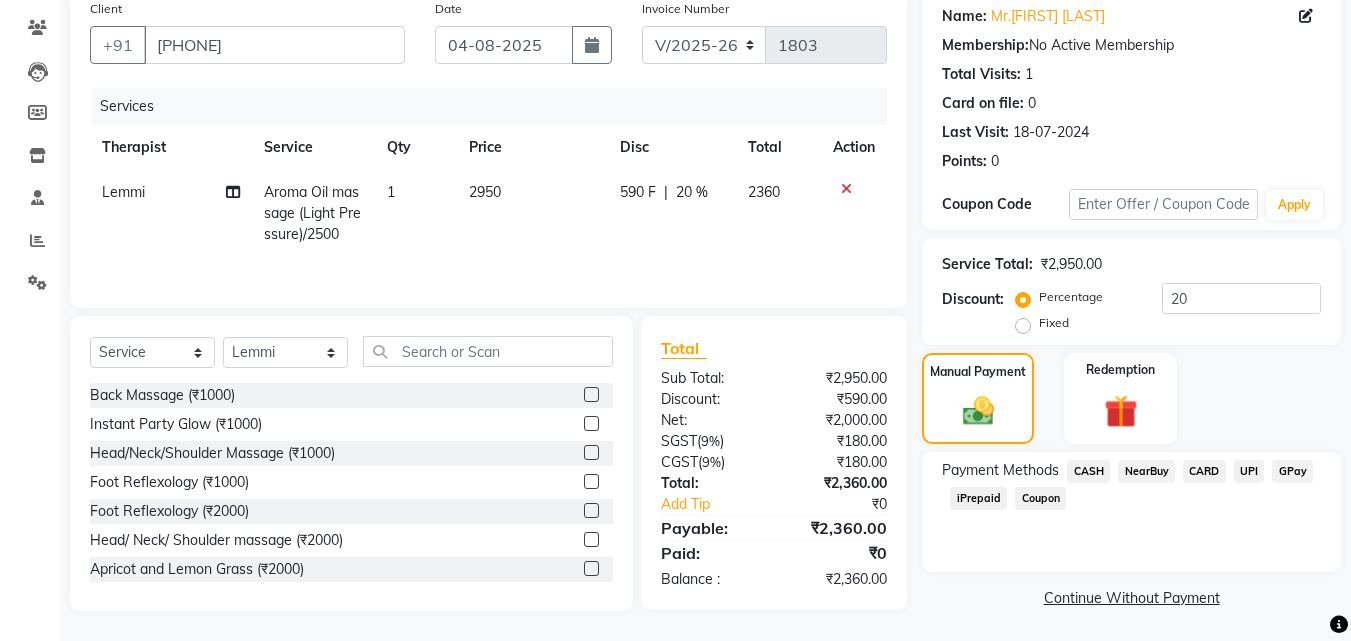 click on "GPay" 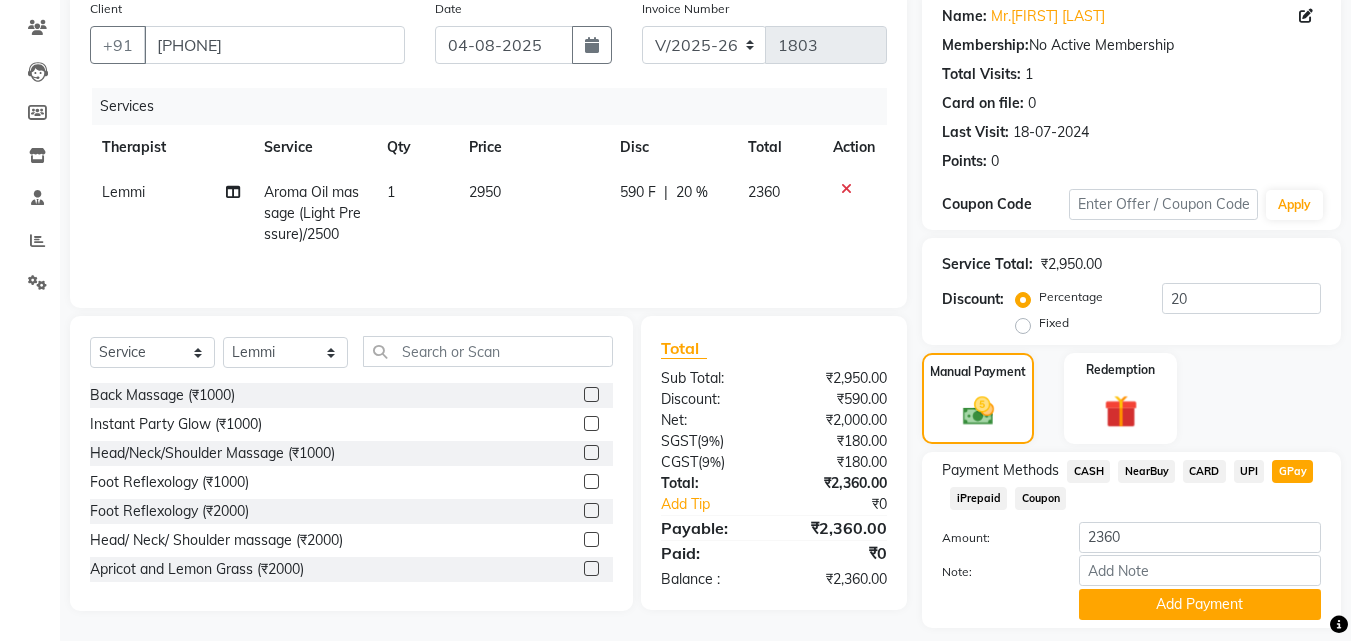 scroll, scrollTop: 218, scrollLeft: 0, axis: vertical 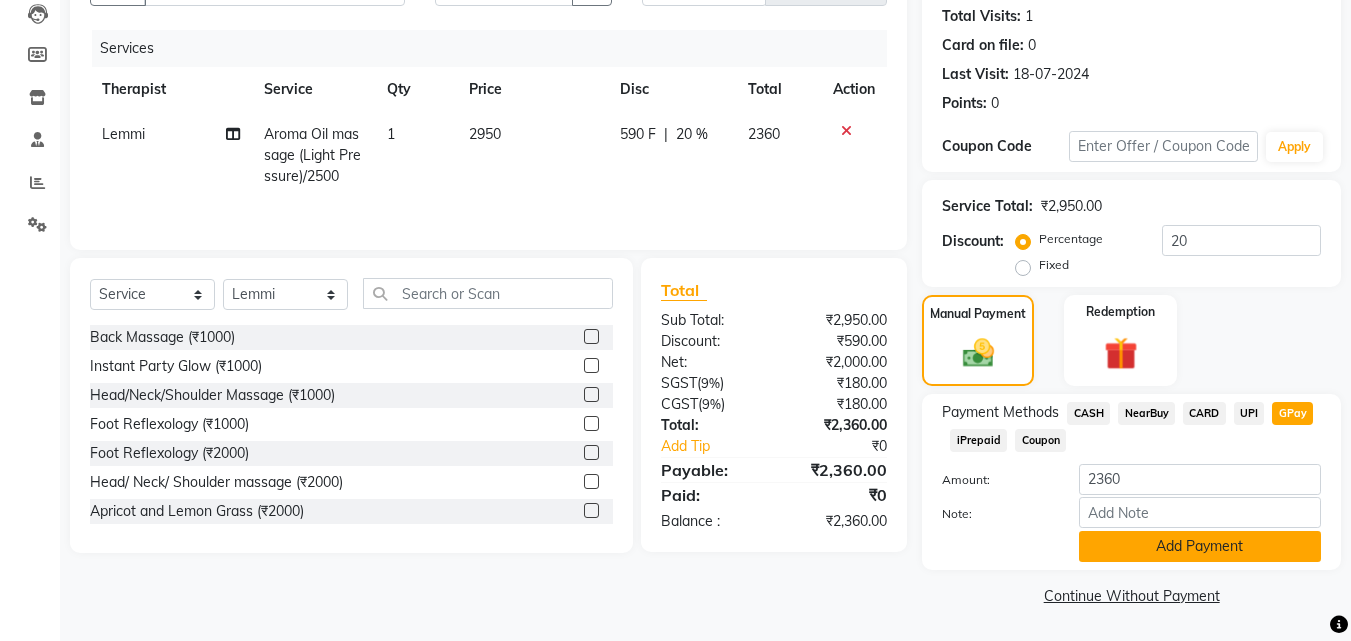 click on "Add Payment" 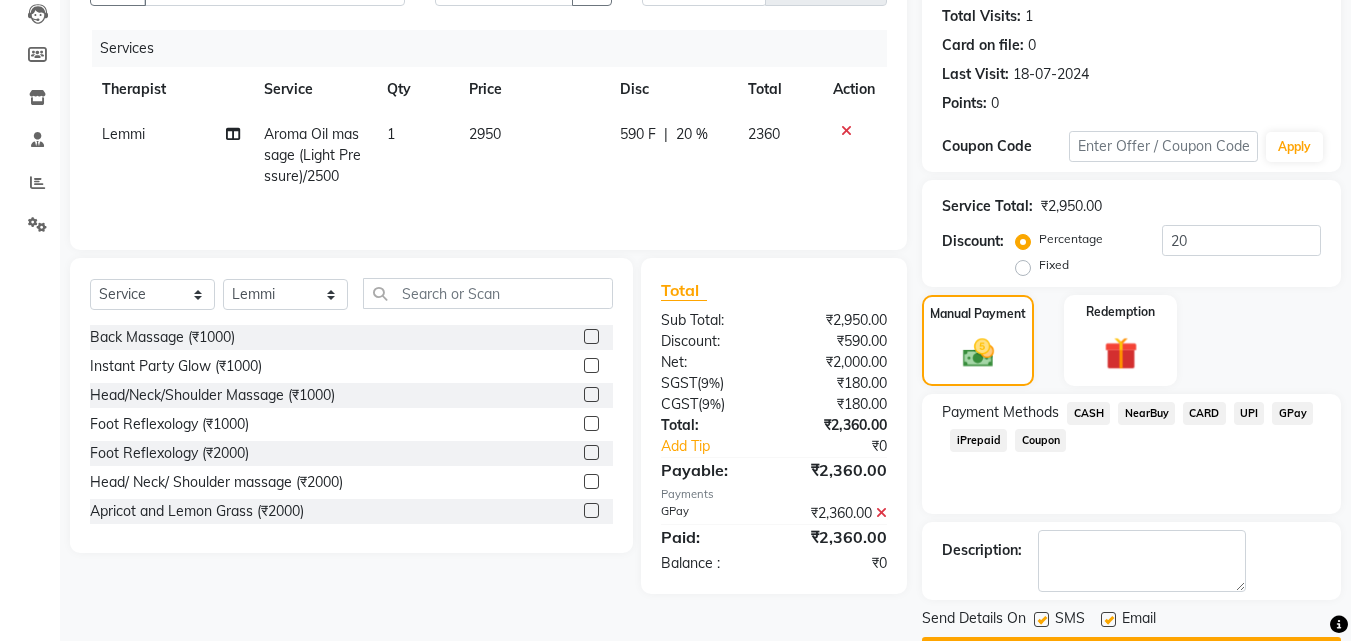 scroll, scrollTop: 275, scrollLeft: 0, axis: vertical 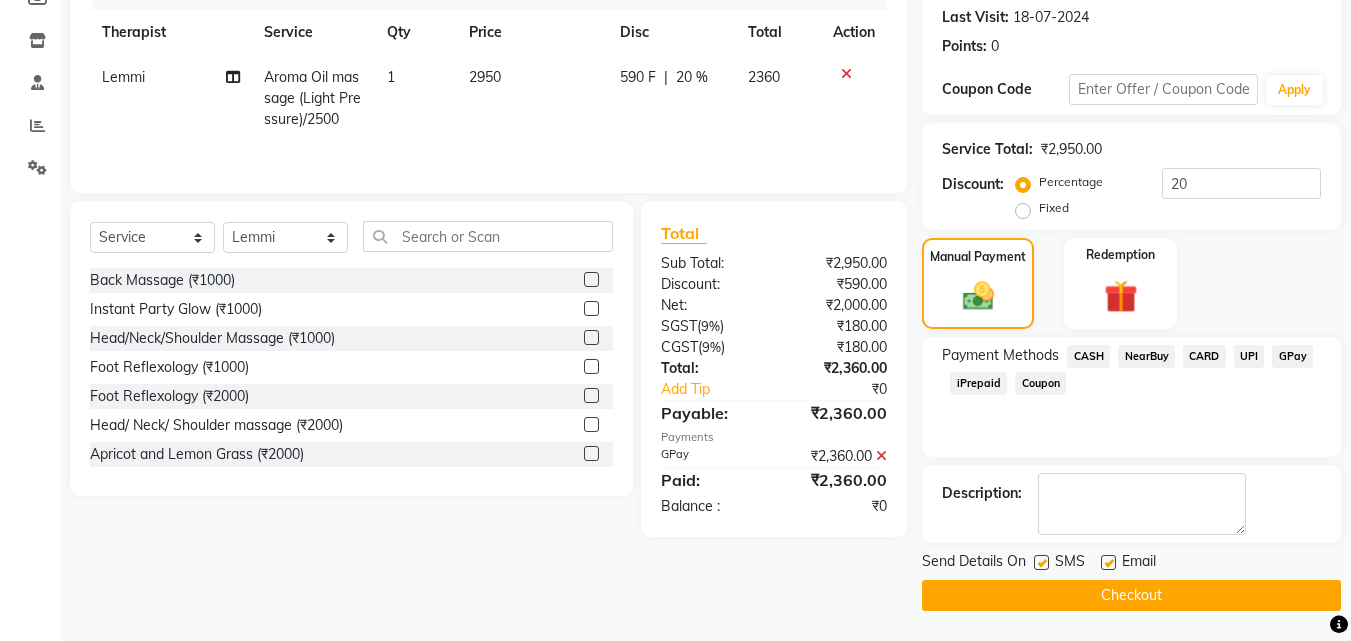 click on "Checkout" 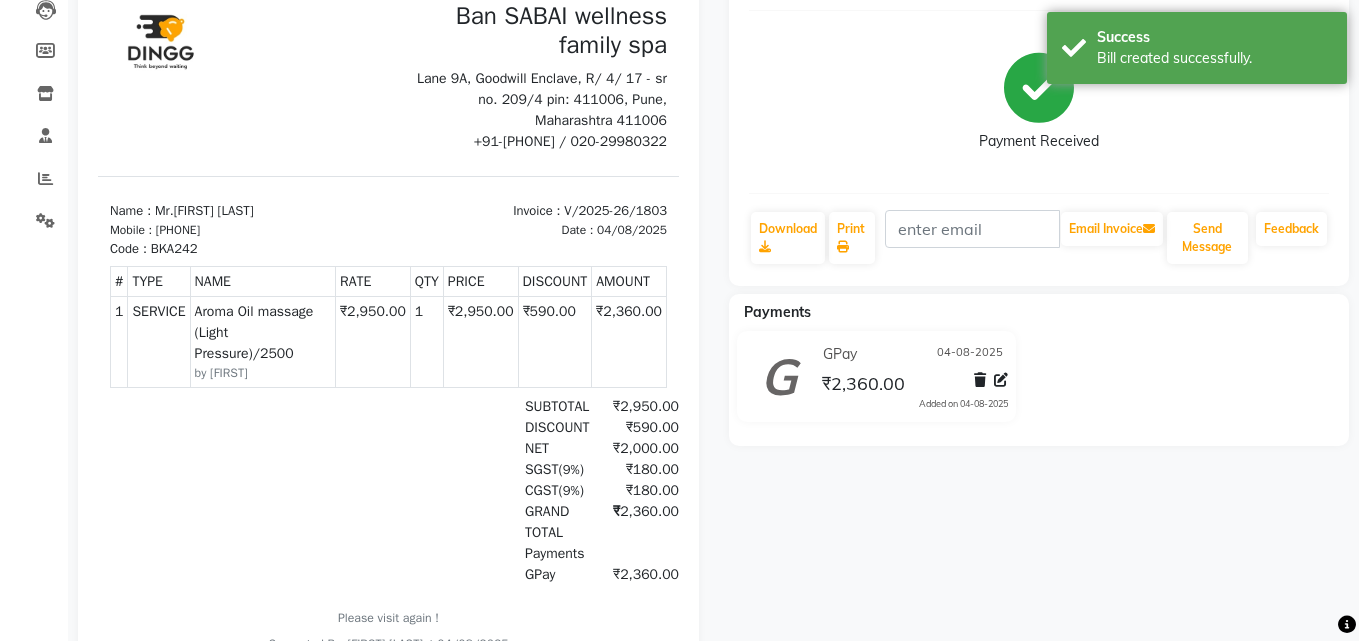scroll, scrollTop: 0, scrollLeft: 0, axis: both 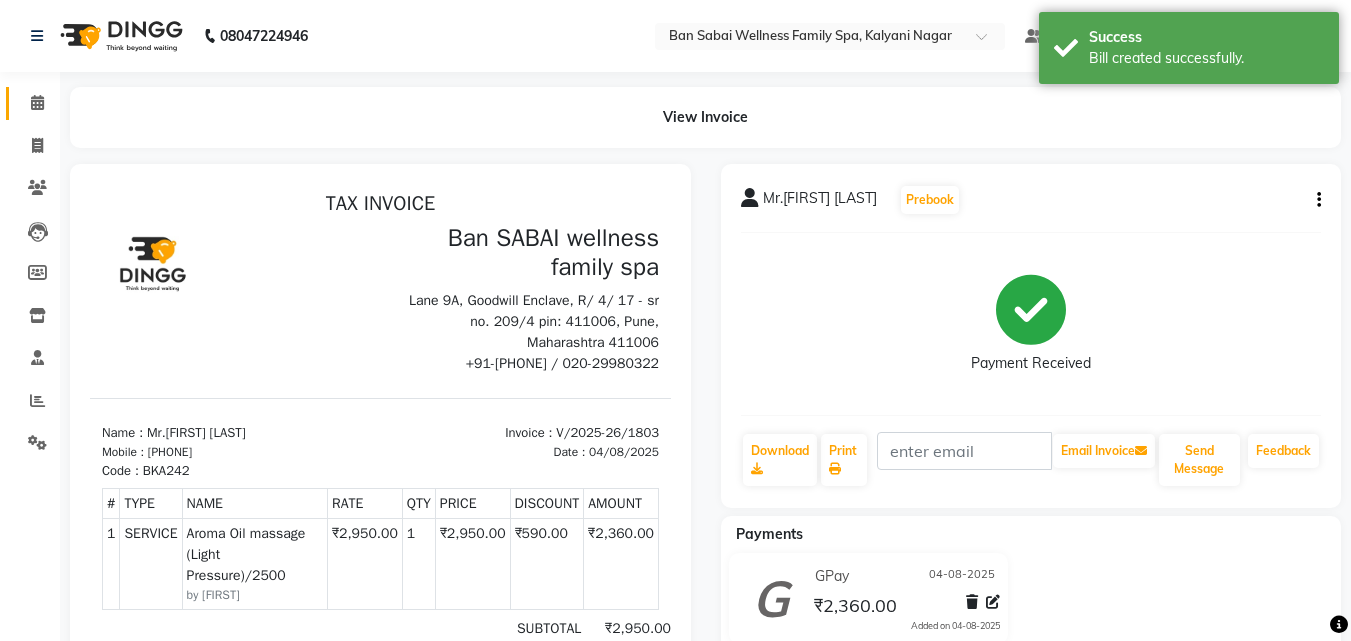 click 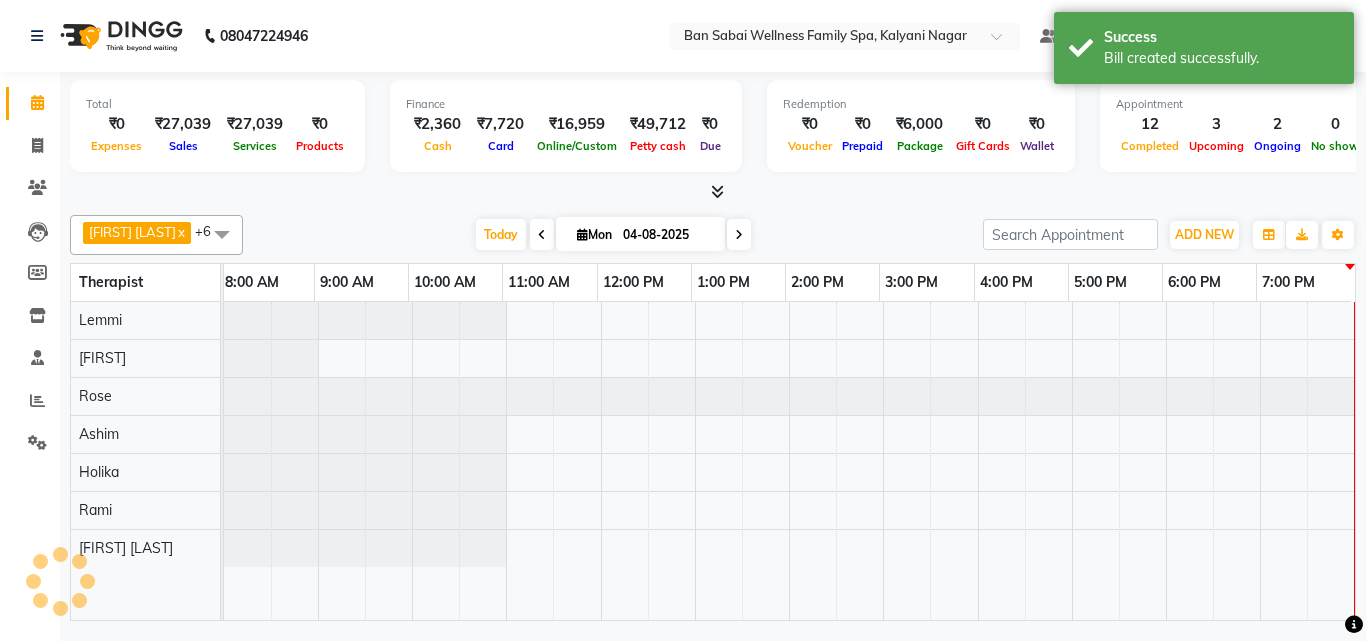 scroll, scrollTop: 0, scrollLeft: 0, axis: both 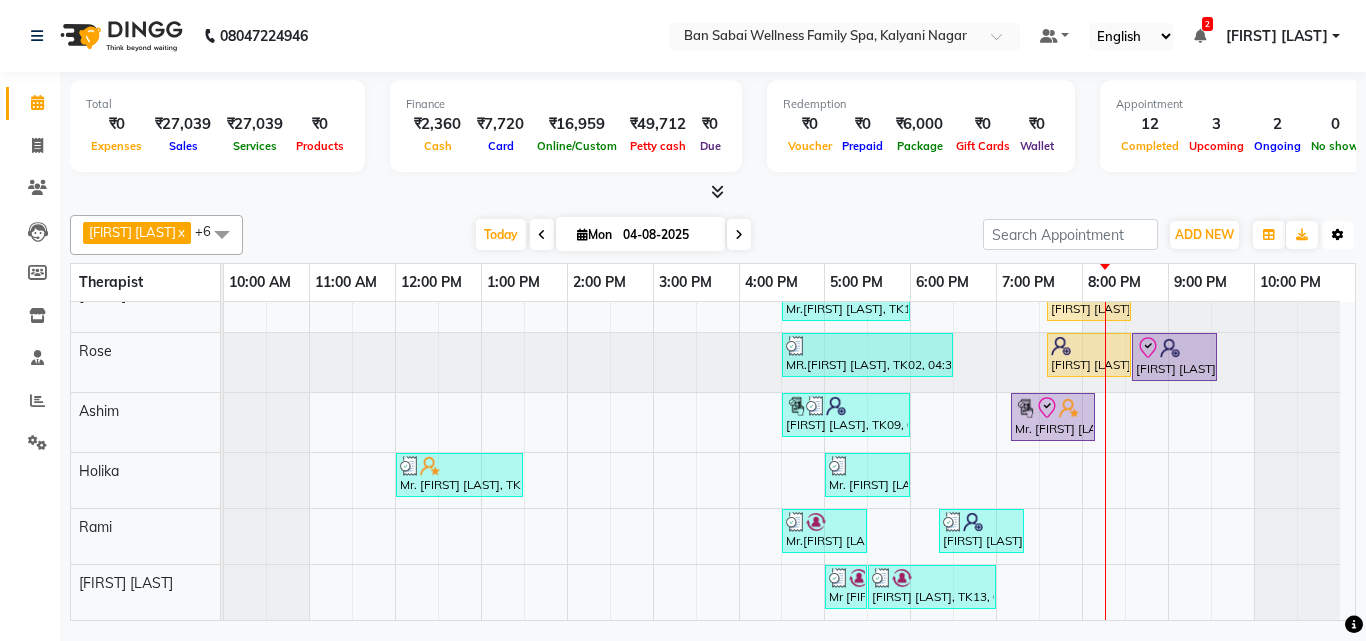 click at bounding box center [1338, 235] 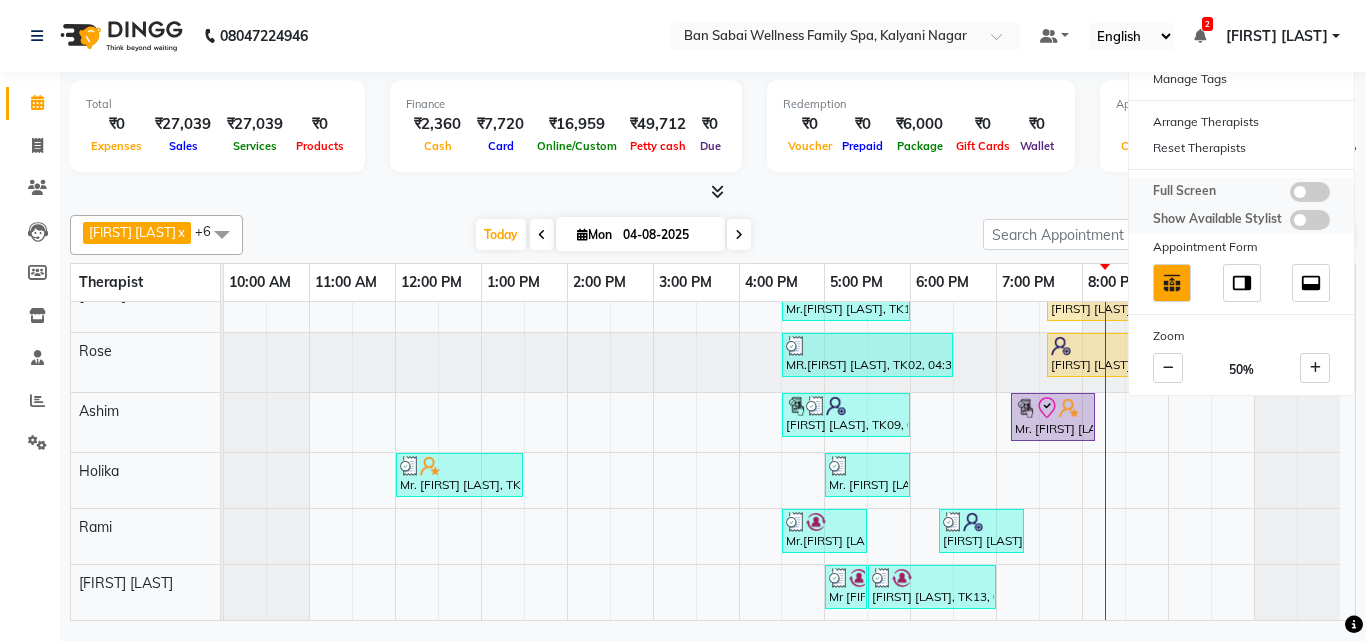 click at bounding box center (1310, 192) 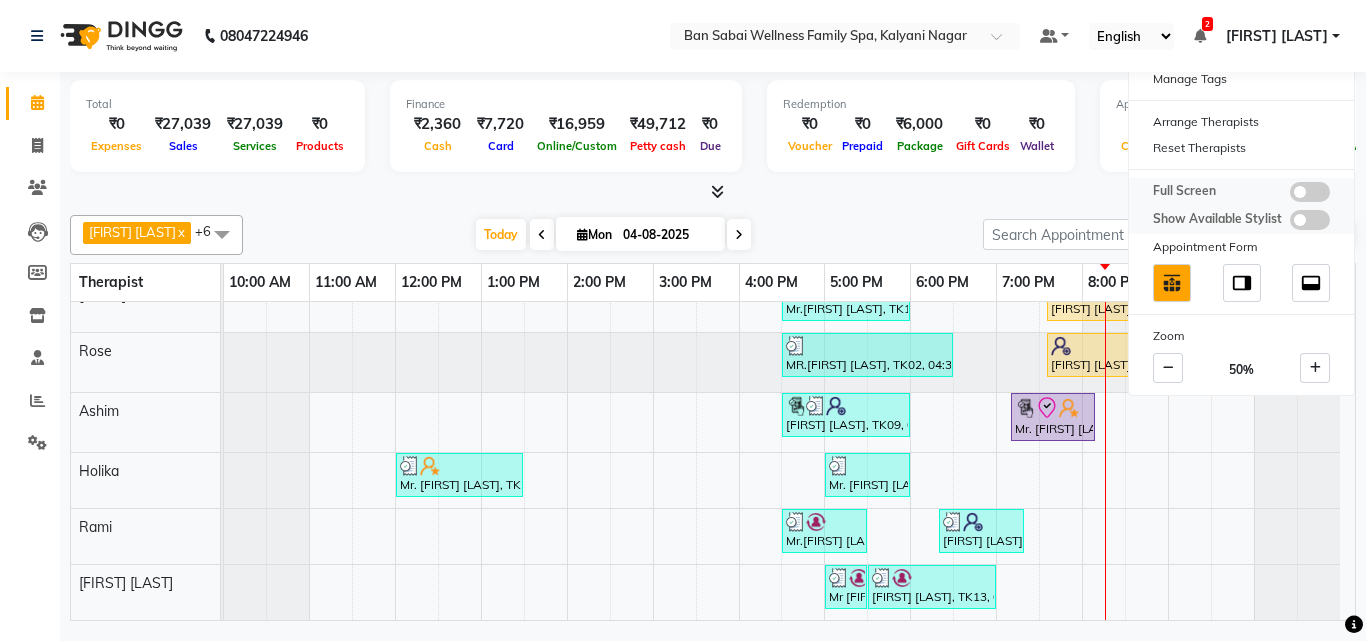 click at bounding box center [1290, 195] 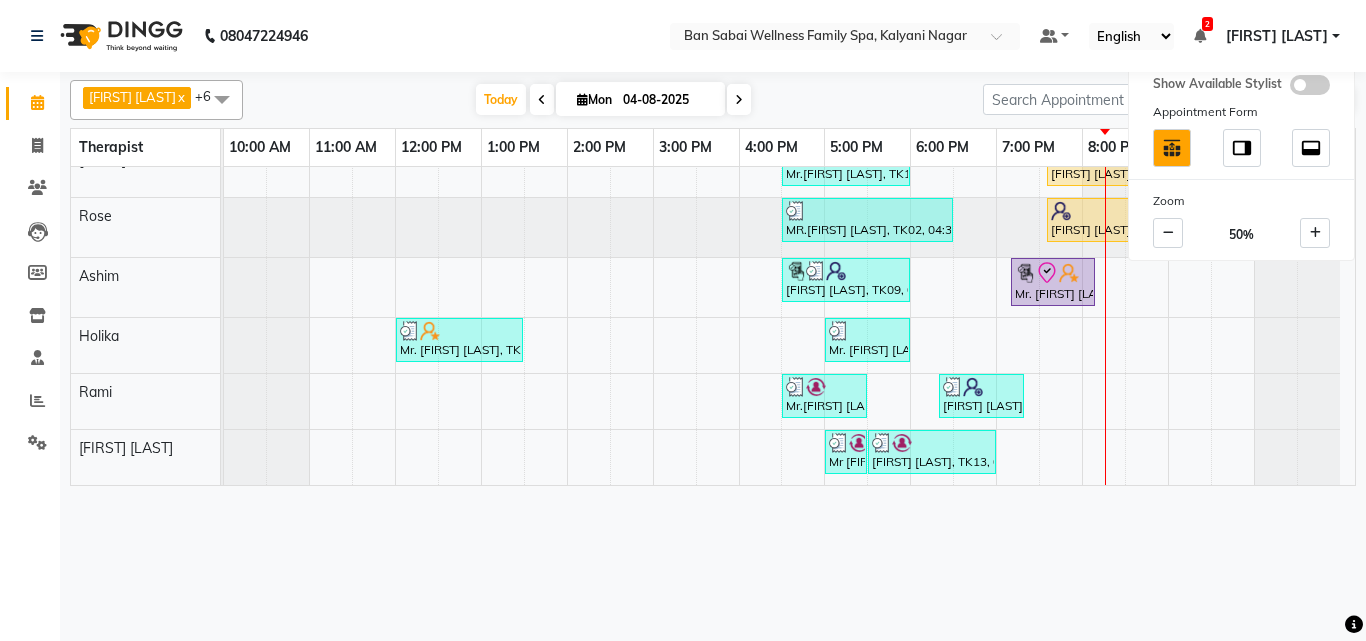scroll, scrollTop: 0, scrollLeft: 0, axis: both 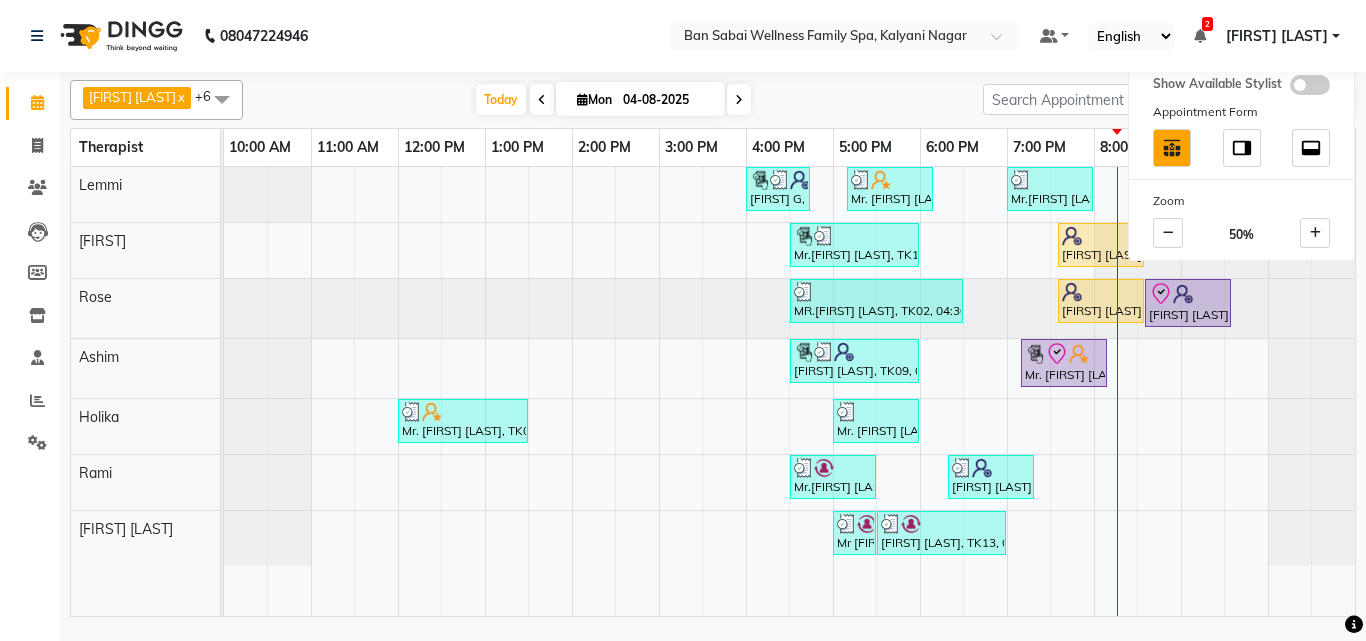 click on "Today  Mon 04-08-2025" at bounding box center [613, 100] 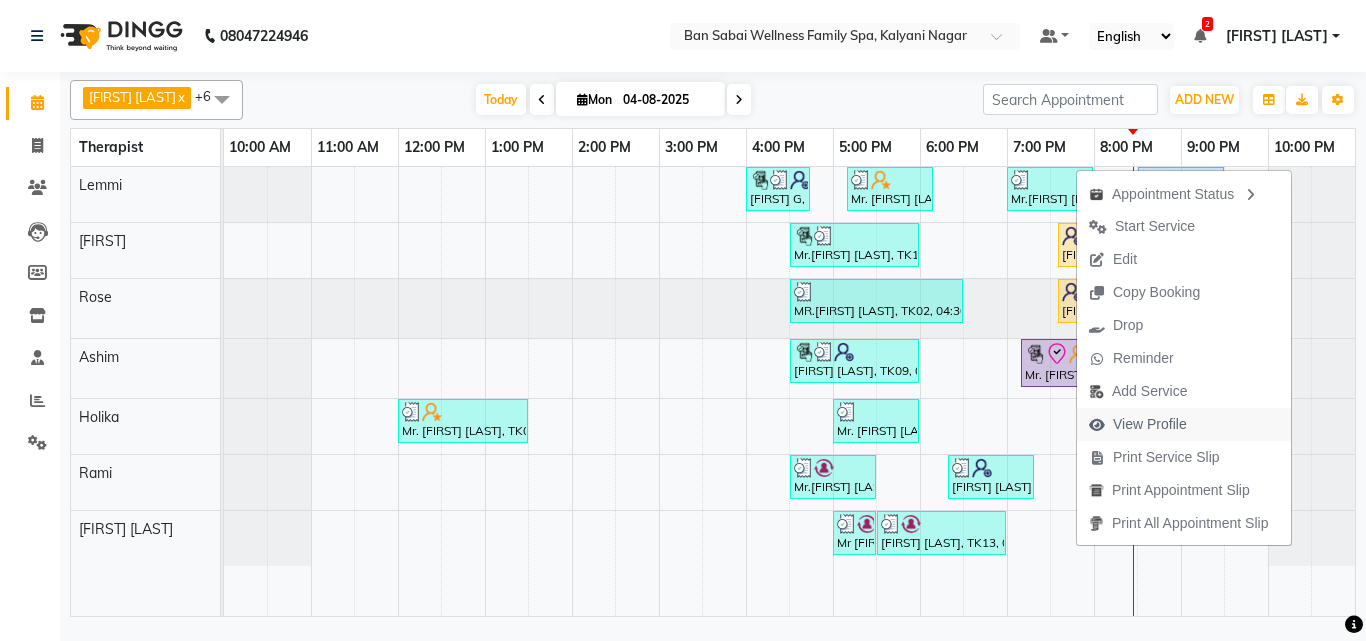 click on "View Profile" at bounding box center [1150, 424] 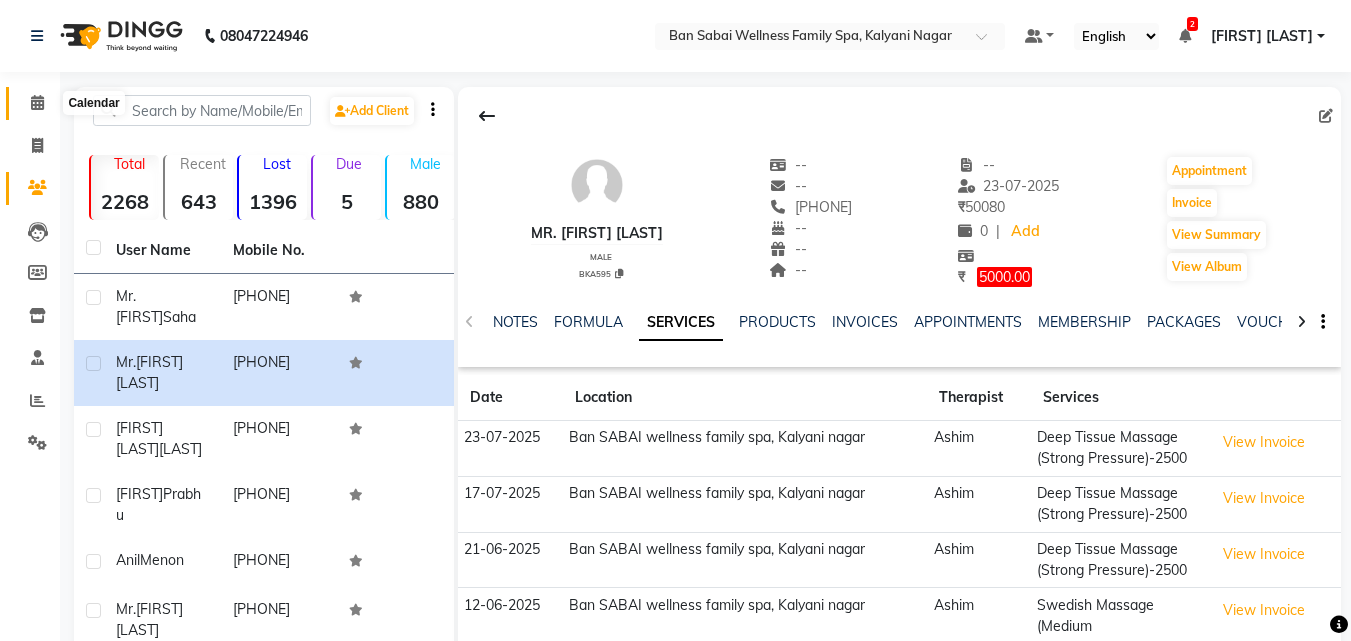 click 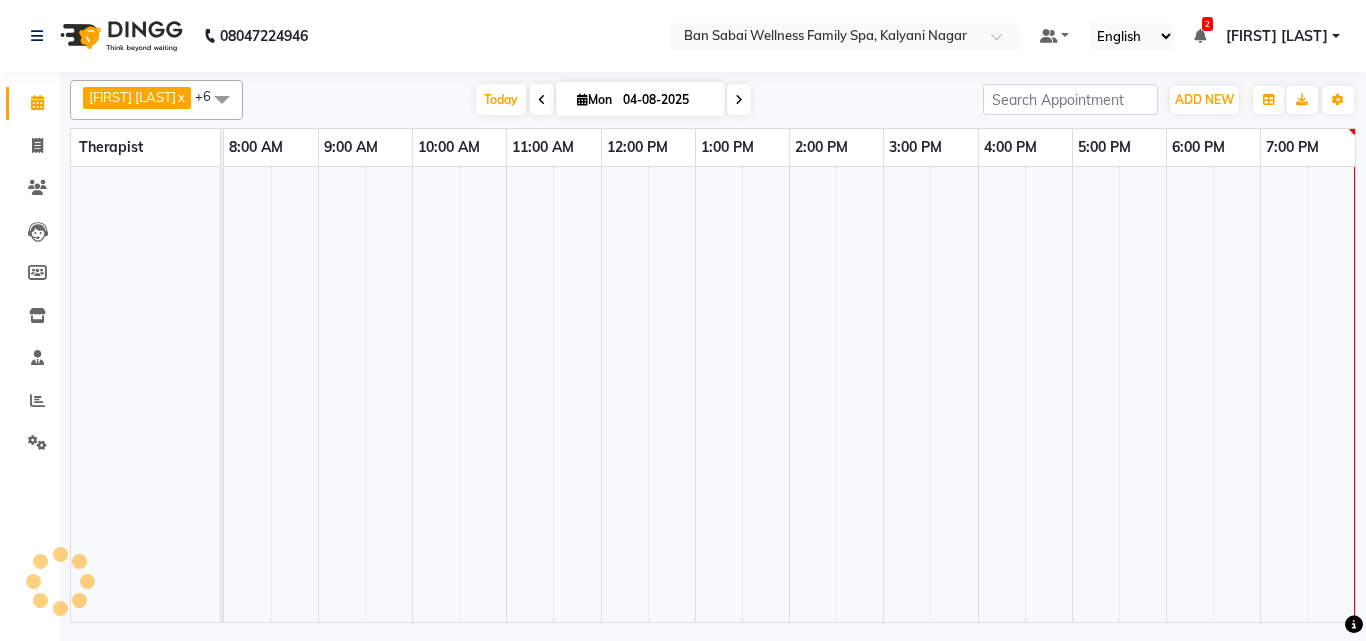 scroll, scrollTop: 0, scrollLeft: 0, axis: both 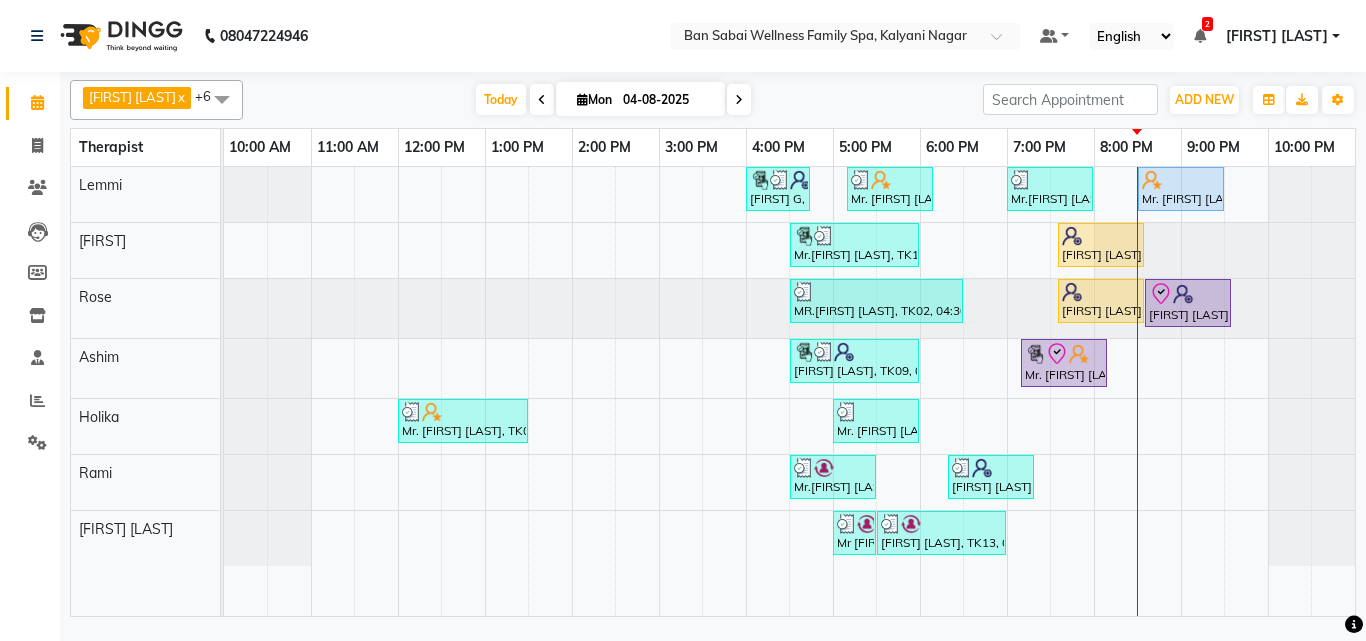 click at bounding box center [739, 99] 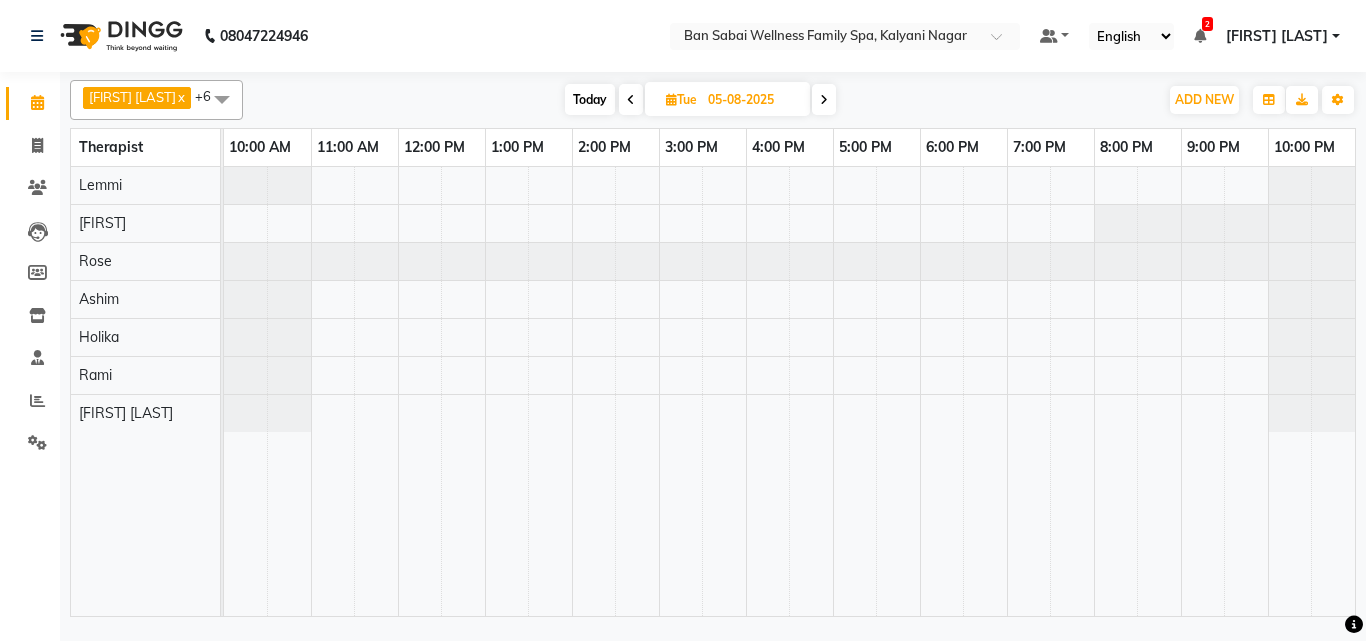 click at bounding box center [631, 99] 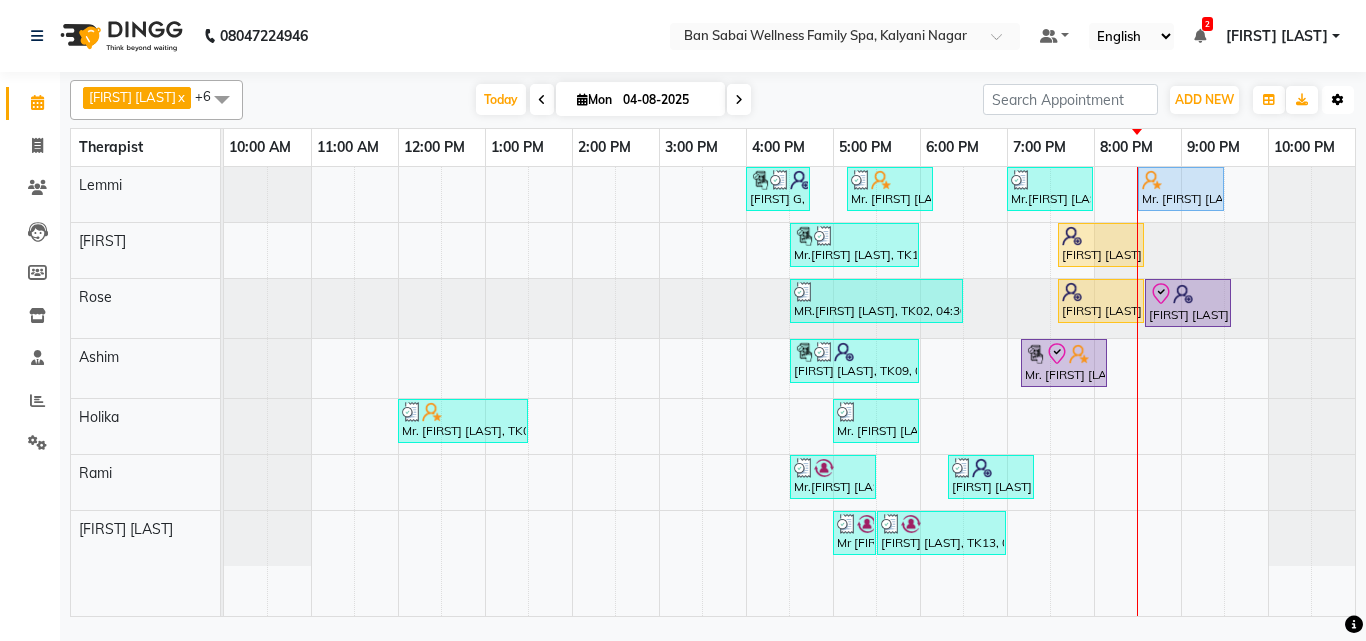click on "Toggle Dropdown" at bounding box center (1338, 100) 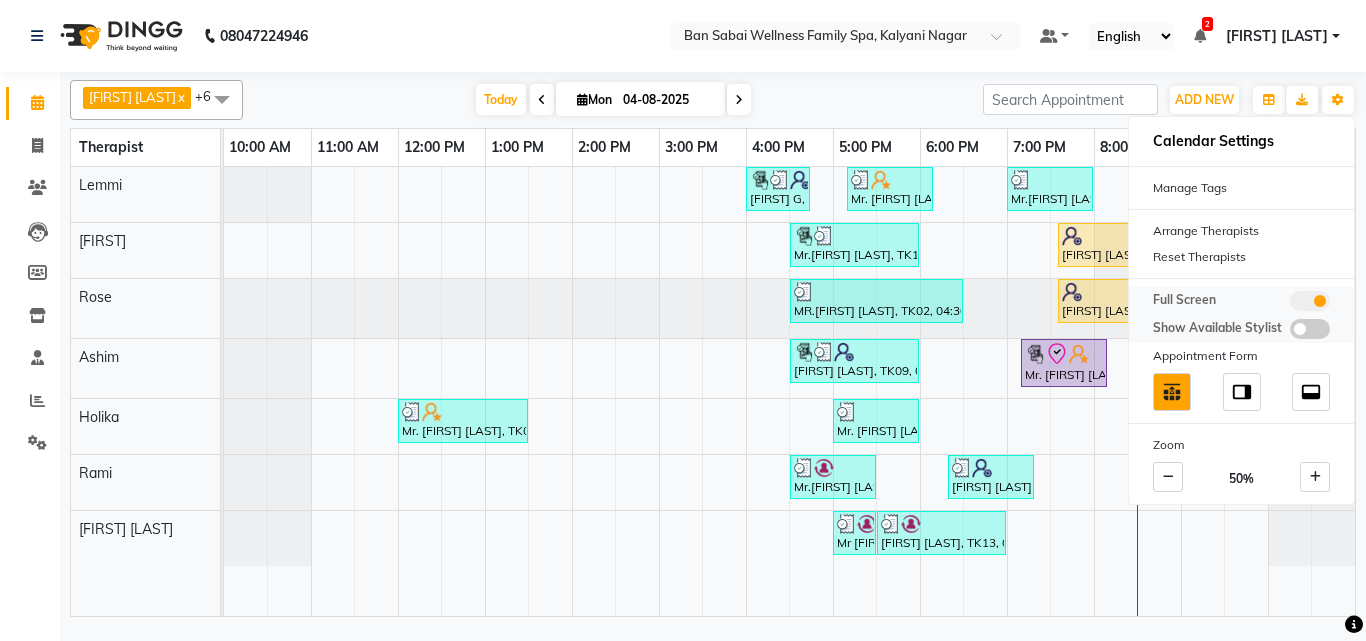 click at bounding box center (1310, 301) 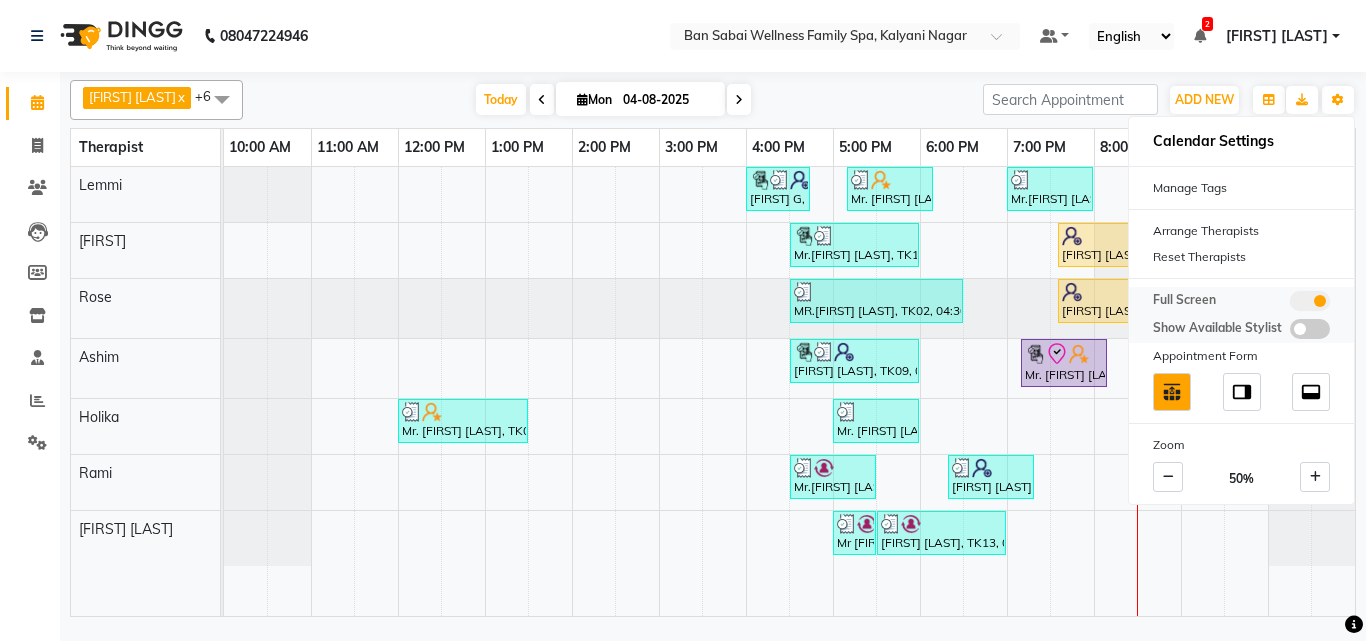click at bounding box center [1290, 304] 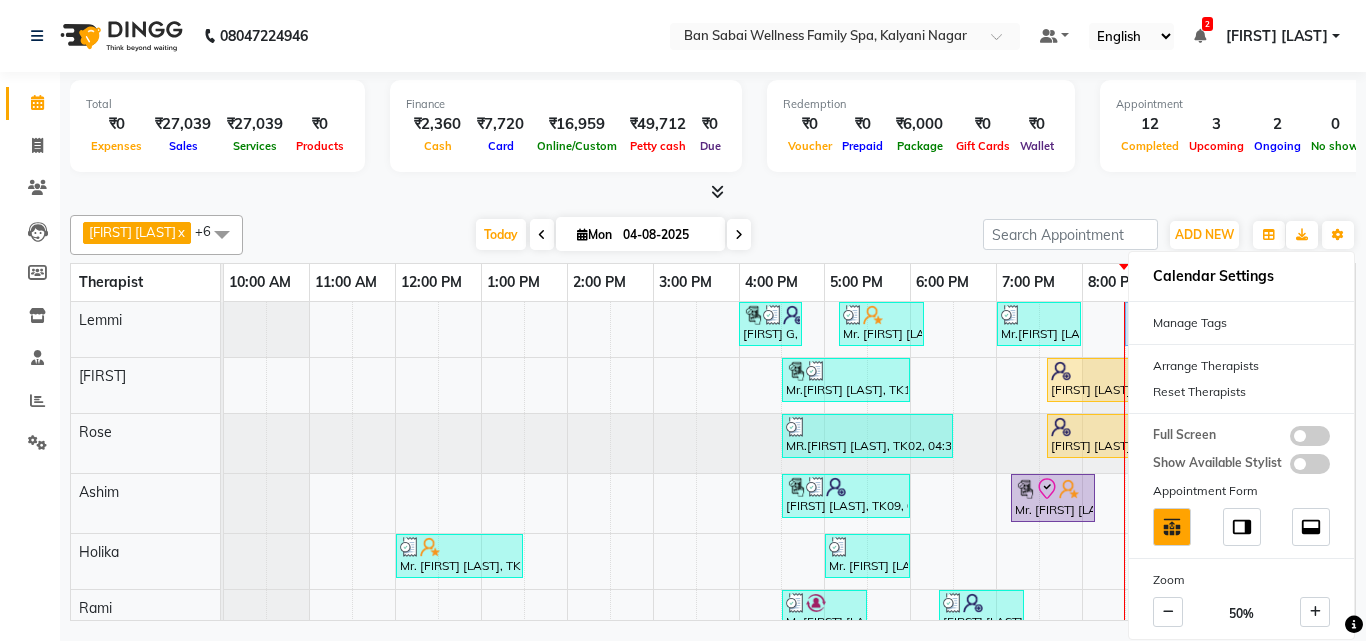 click at bounding box center [713, 192] 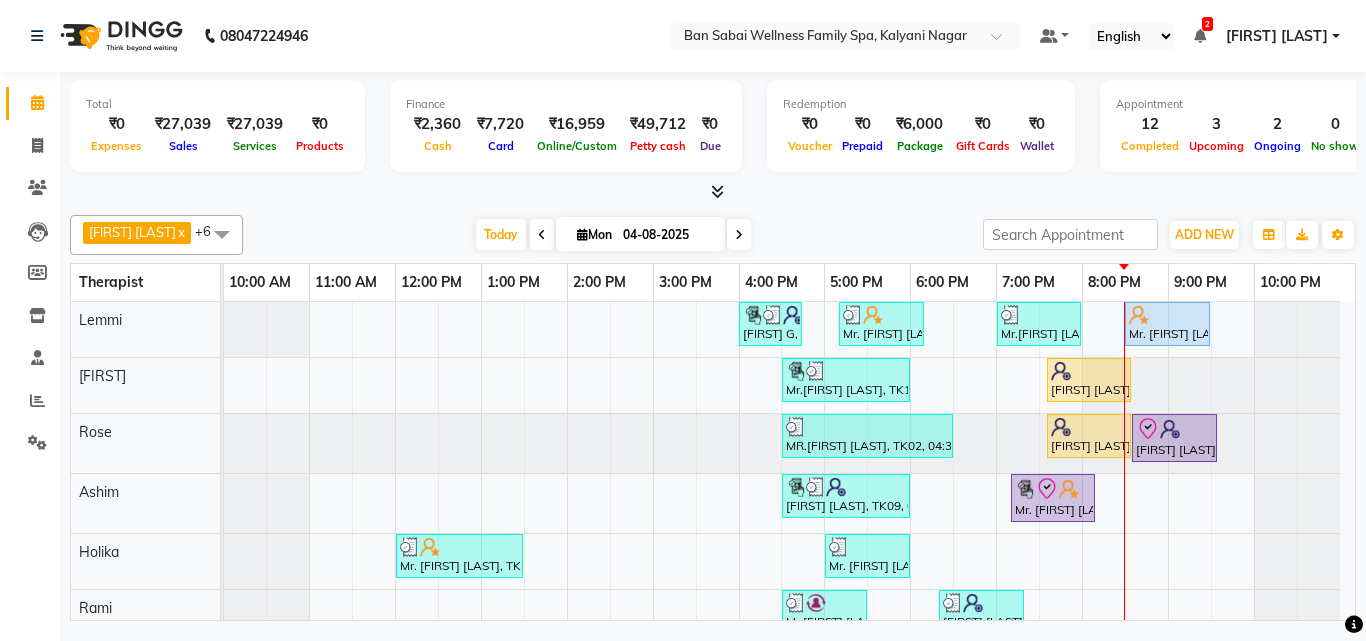 scroll, scrollTop: 81, scrollLeft: 0, axis: vertical 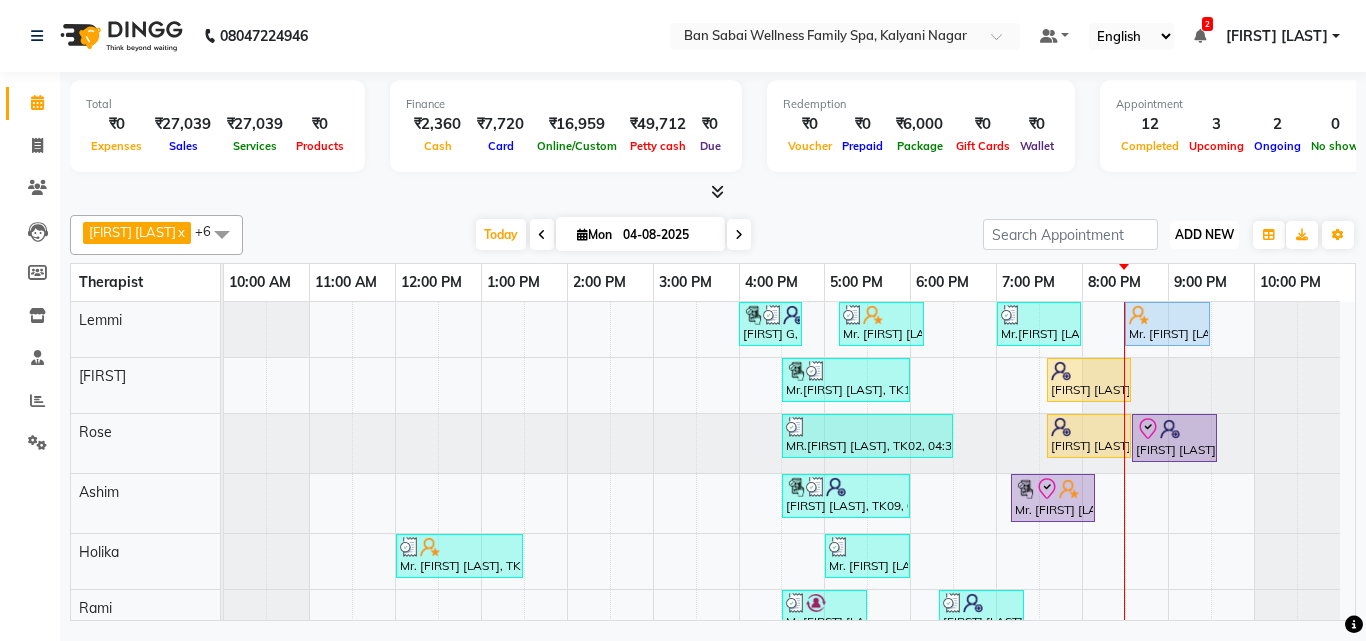 click on "ADD NEW" at bounding box center (1204, 234) 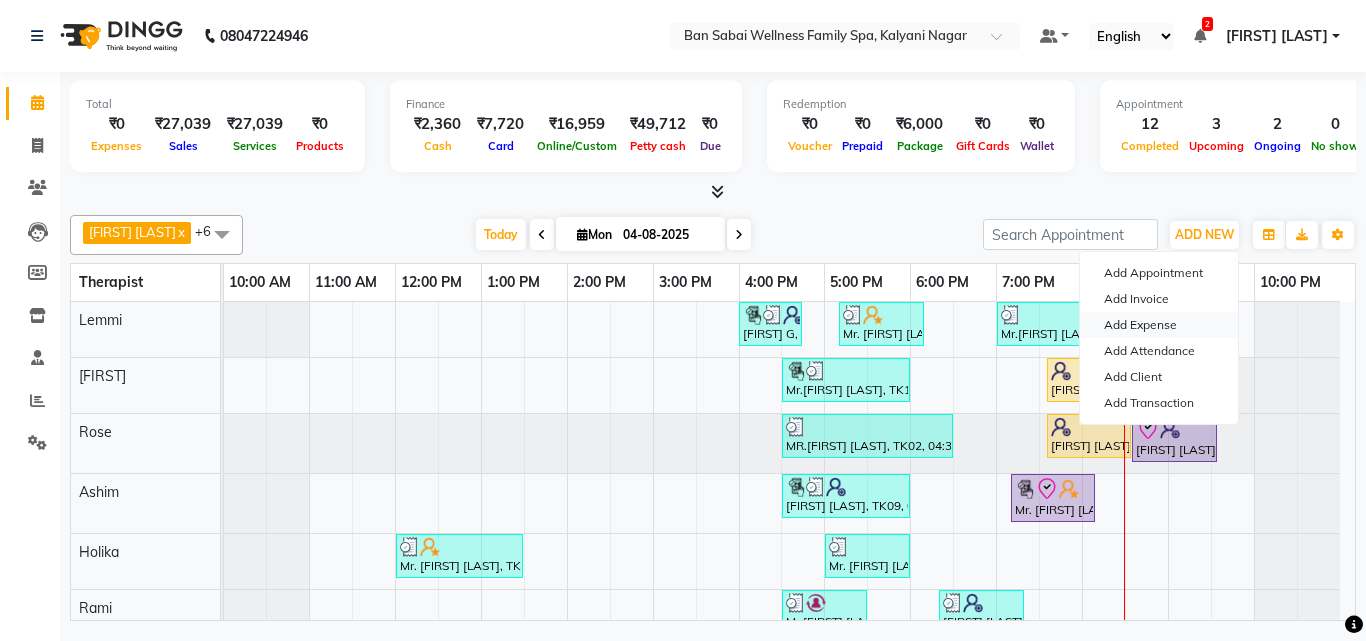click on "Add Expense" at bounding box center [1159, 325] 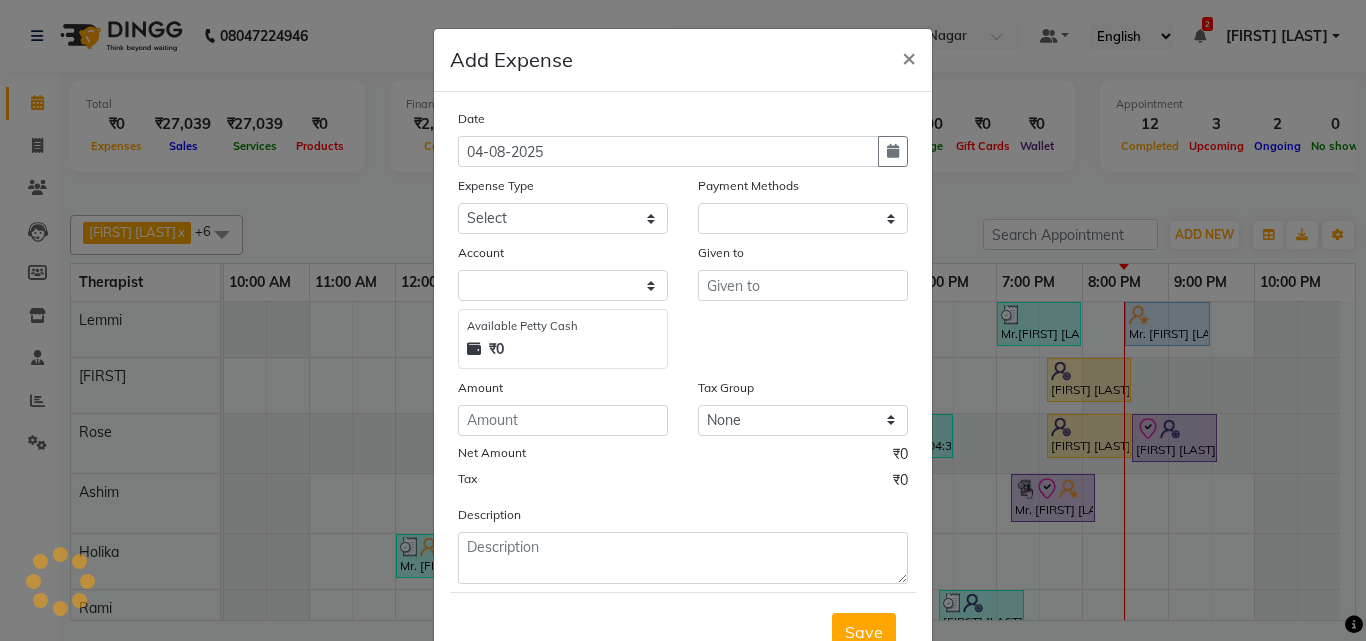 select on "1" 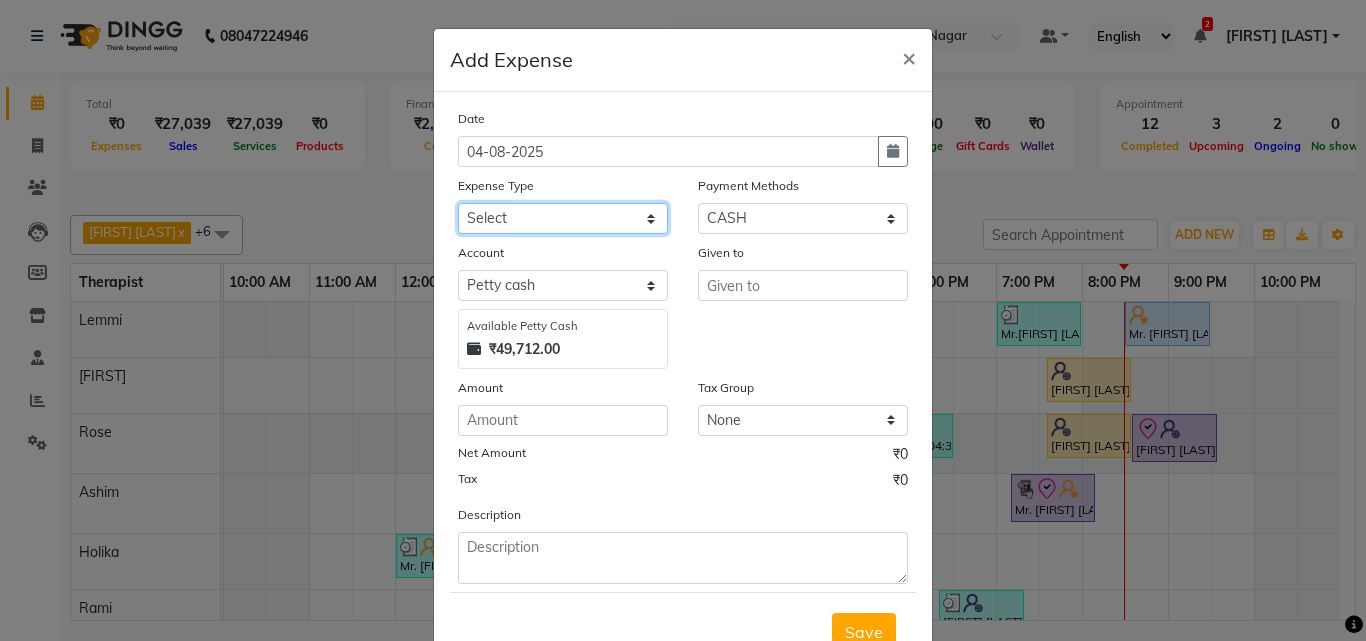 click on "Select Advance Salary Bank charges birthday cake birthday gifts Car maintenance  Cash transfer to bank Cash transfer to hub Client Snacks Clinical charges D Mart Equipment Event Taxi fare Fuel Govt fee Incentive Insurance International purchase Laundry Loan Repayment Maintenance Marketing Miscellaneous MRA Muddha chair Other Over time Pantry Product Rent Salary Staff Snacks Tax Tea & Refreshment upselling Utilities water bill" 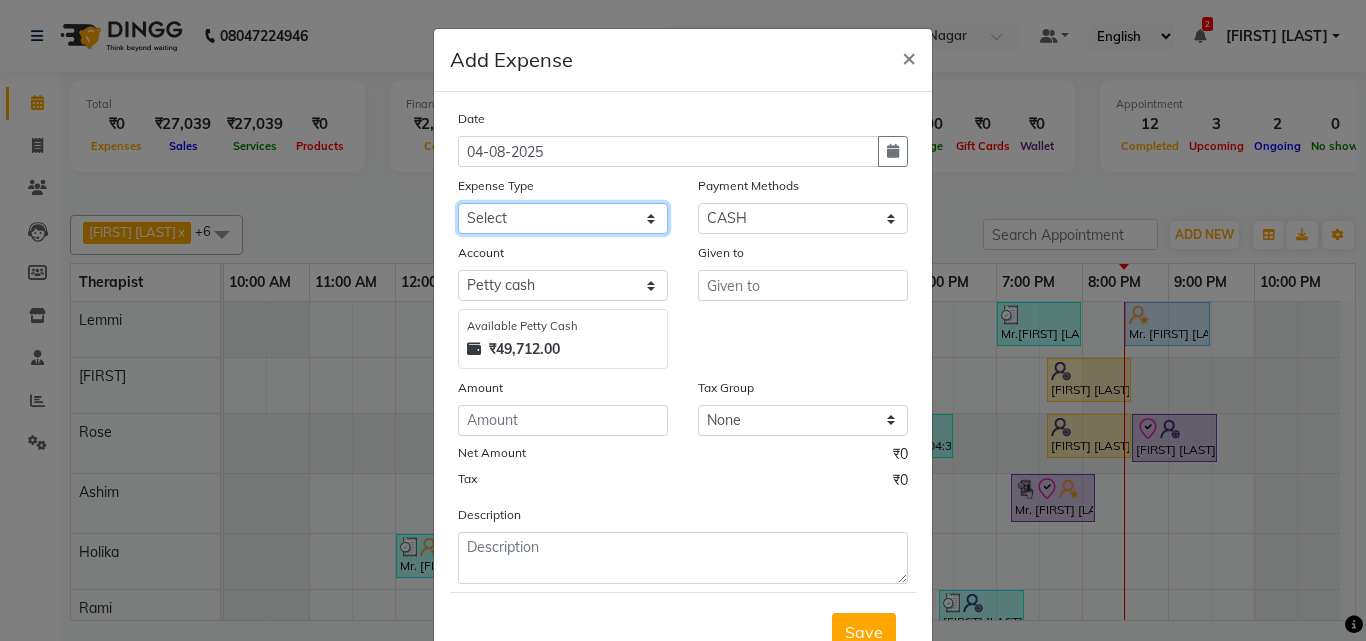 select on "22167" 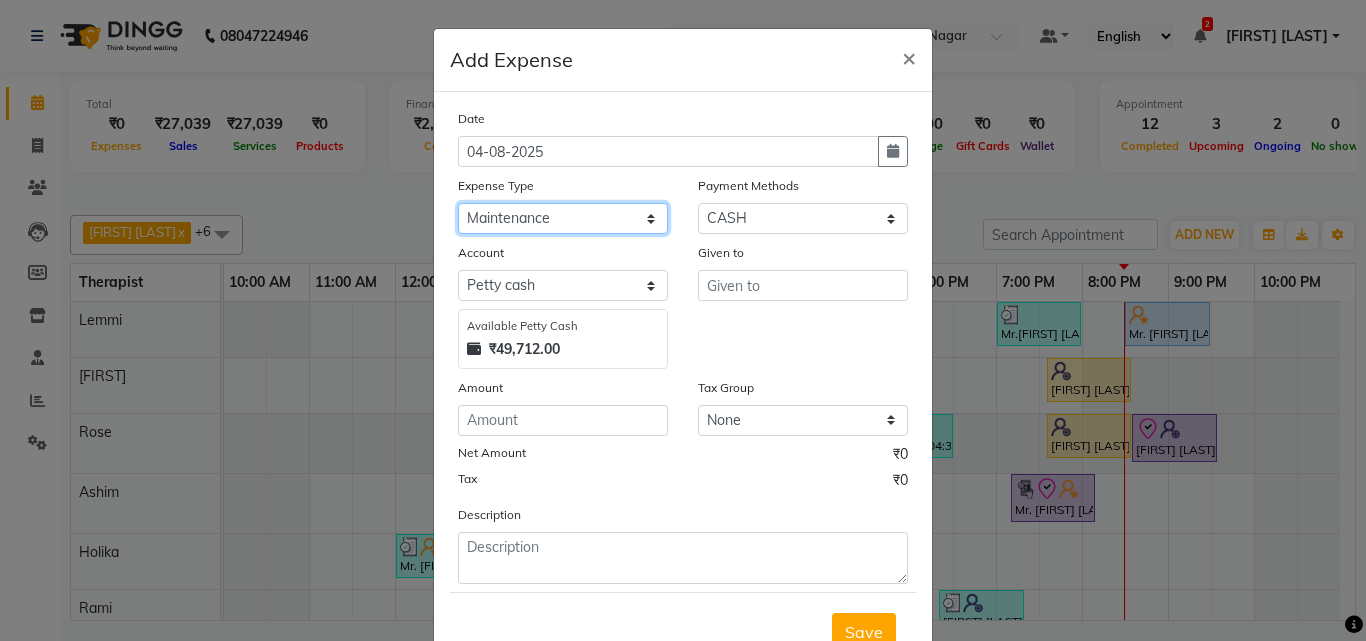 click on "Select Advance Salary Bank charges birthday cake birthday gifts Car maintenance  Cash transfer to bank Cash transfer to hub Client Snacks Clinical charges D Mart Equipment Event Taxi fare Fuel Govt fee Incentive Insurance International purchase Laundry Loan Repayment Maintenance Marketing Miscellaneous MRA Muddha chair Other Over time Pantry Product Rent Salary Staff Snacks Tax Tea & Refreshment upselling Utilities water bill" 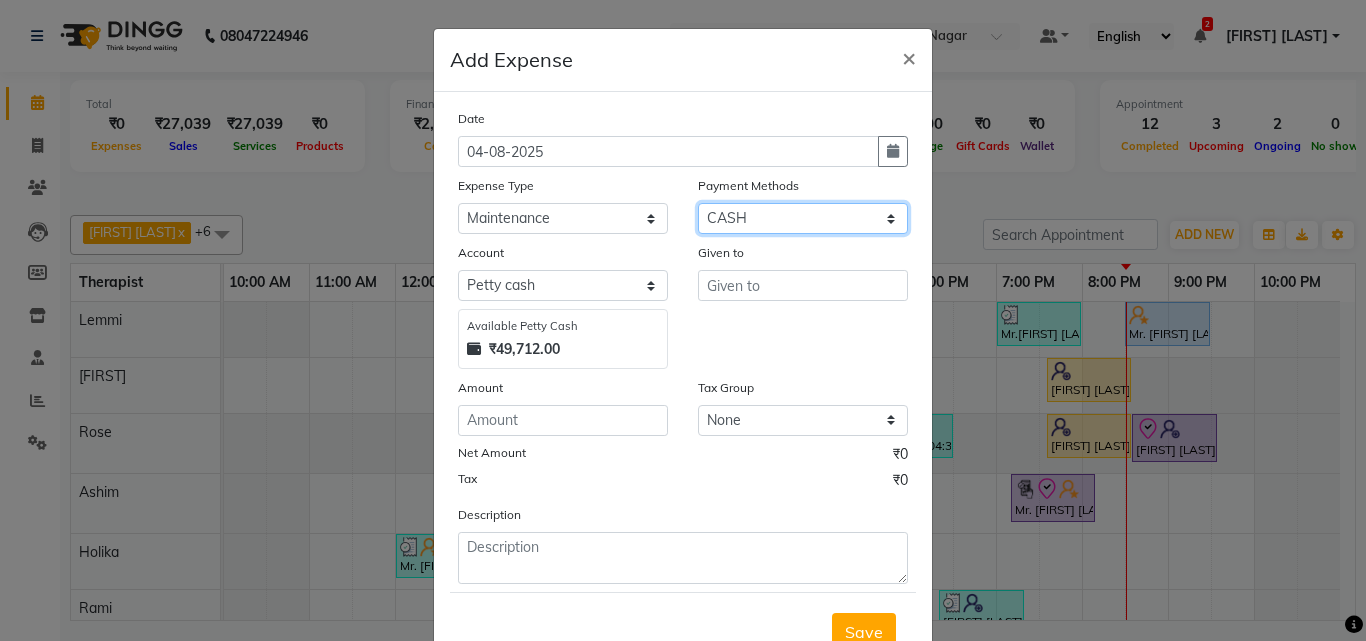 click on "Select CASH NearBuy CARD UPI GPay Wallet Points iPrepaid Prepaid Package Coupon Gift Card" 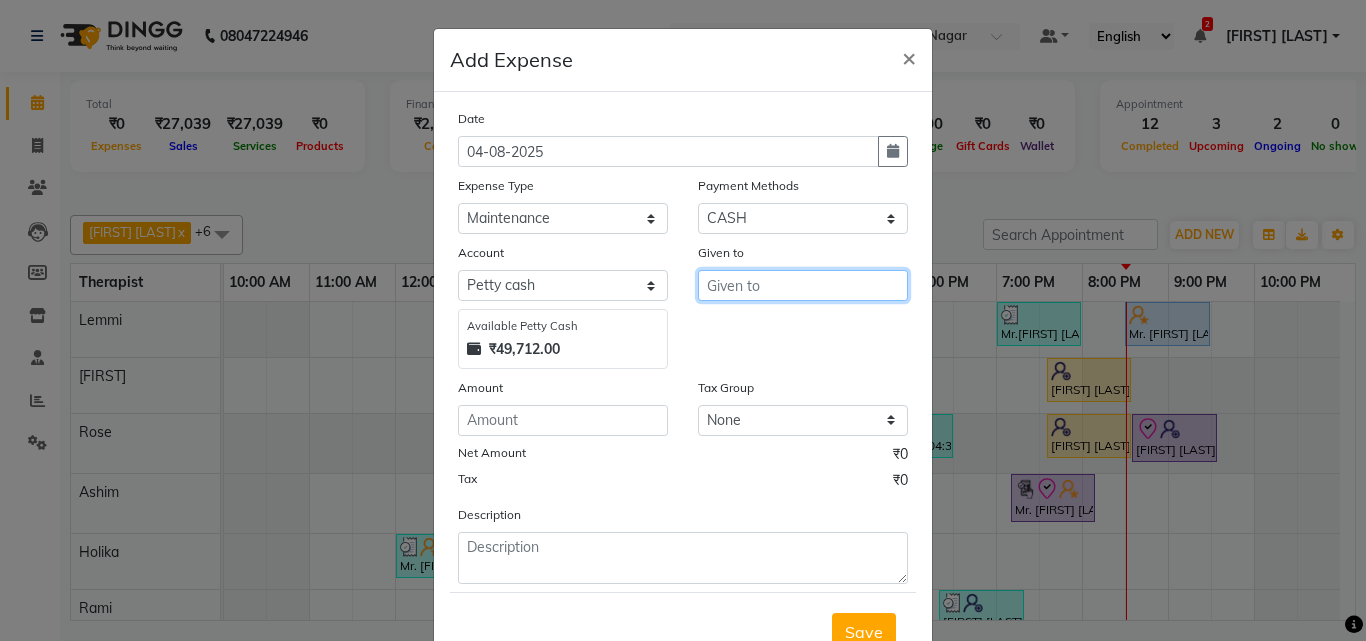 click at bounding box center (803, 285) 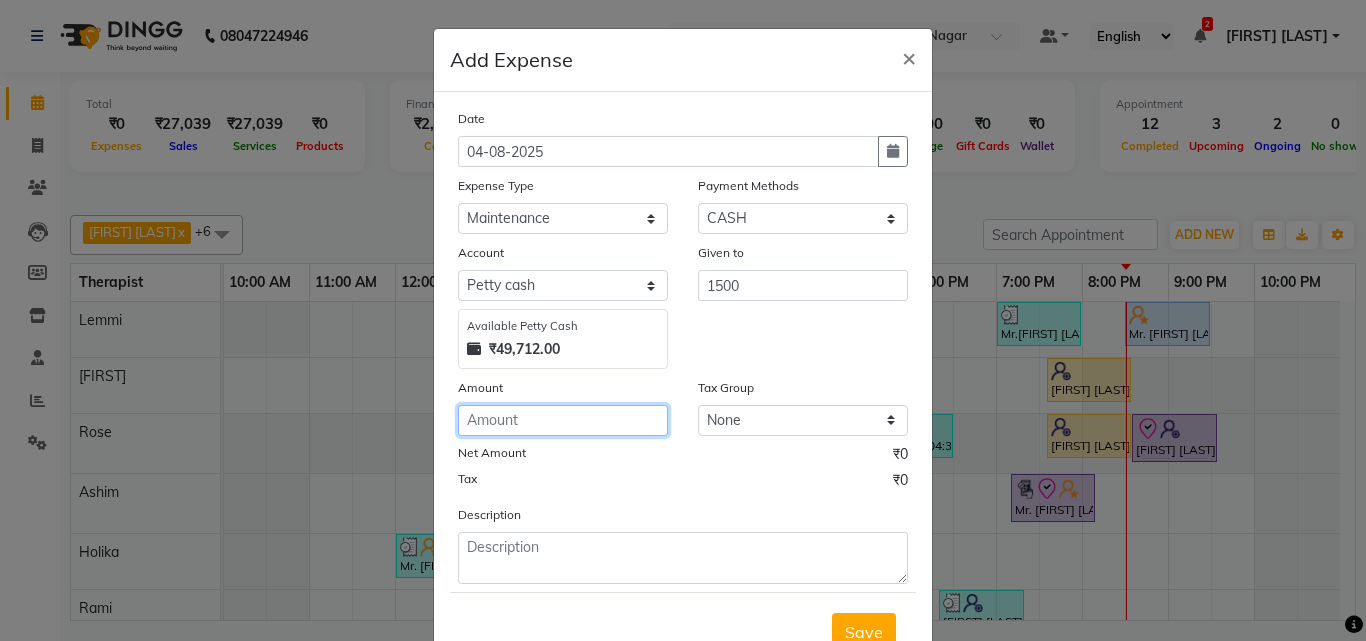 click 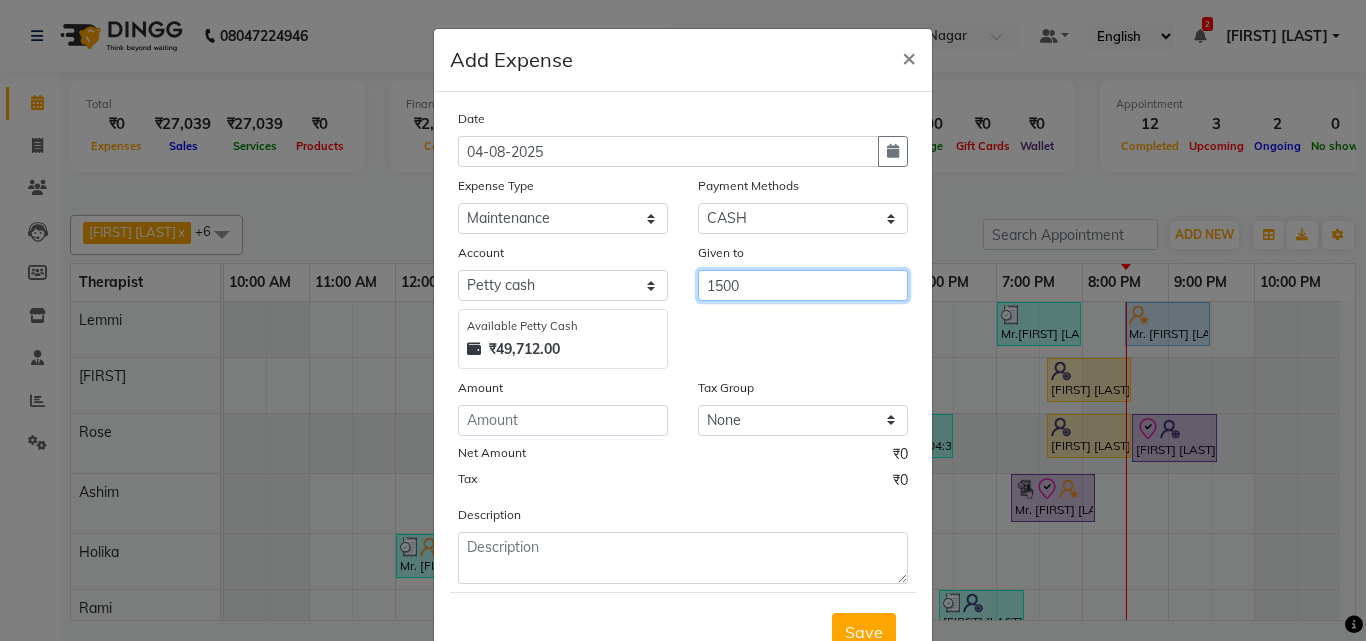 click on "1500" at bounding box center [803, 285] 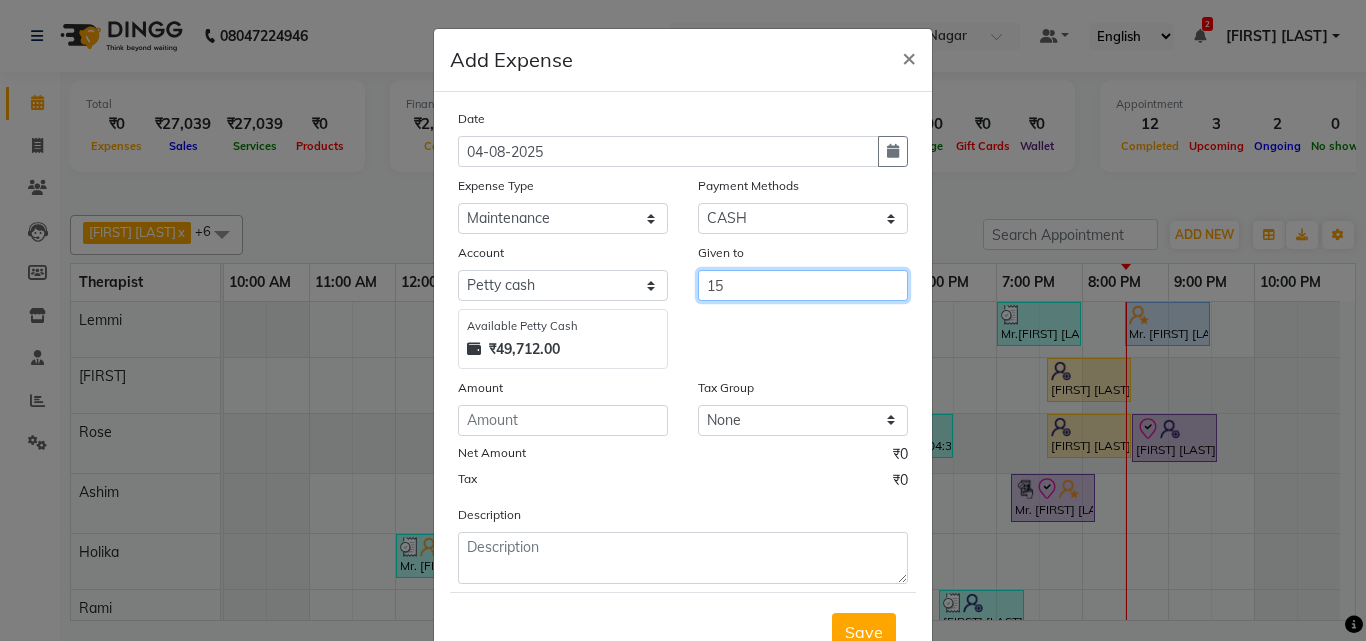 type on "1" 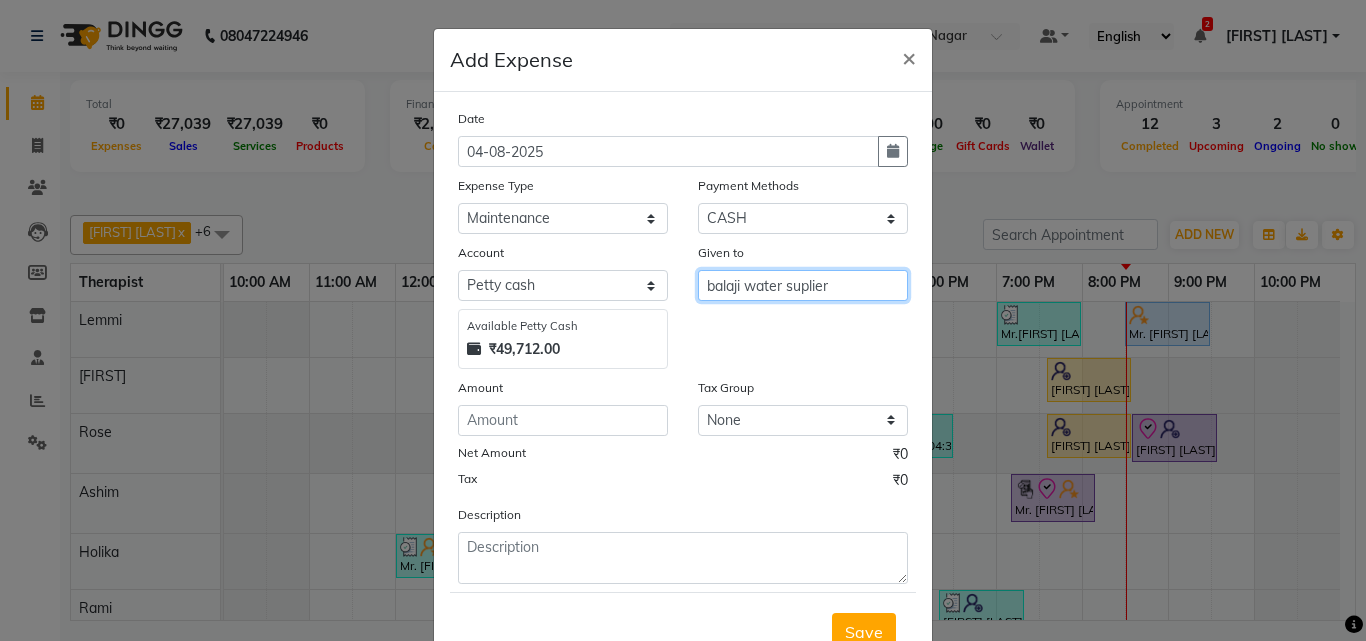 type on "balaji water suplier" 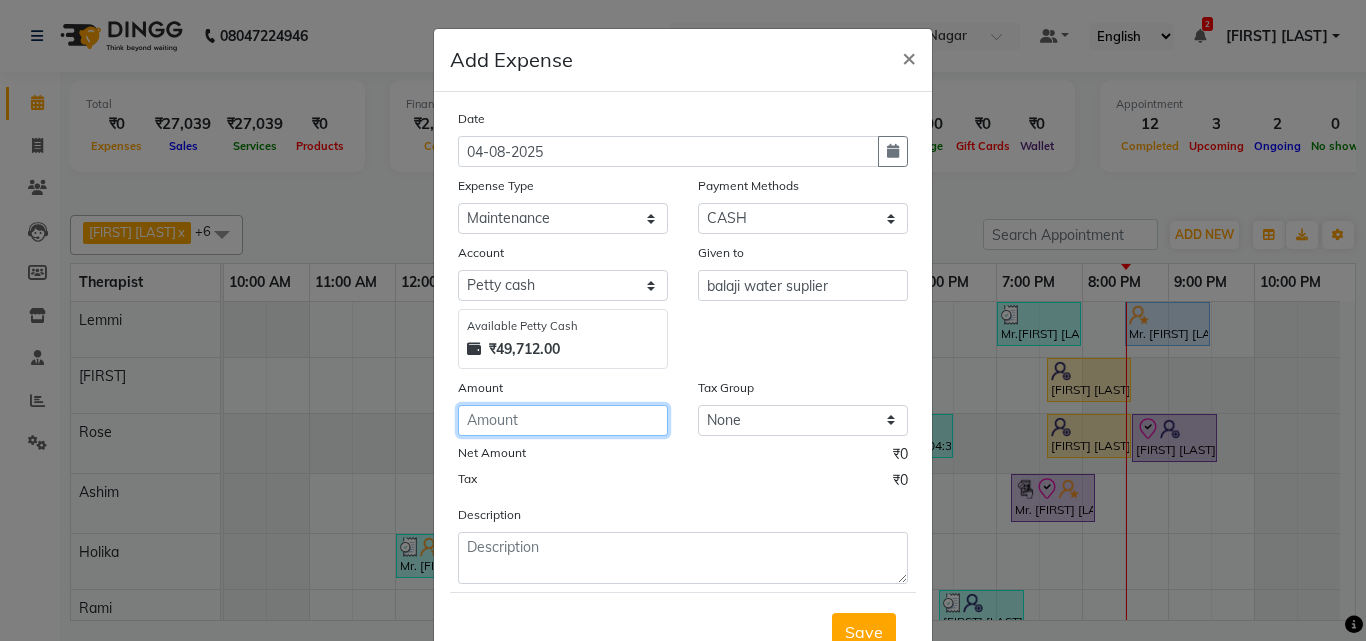 click 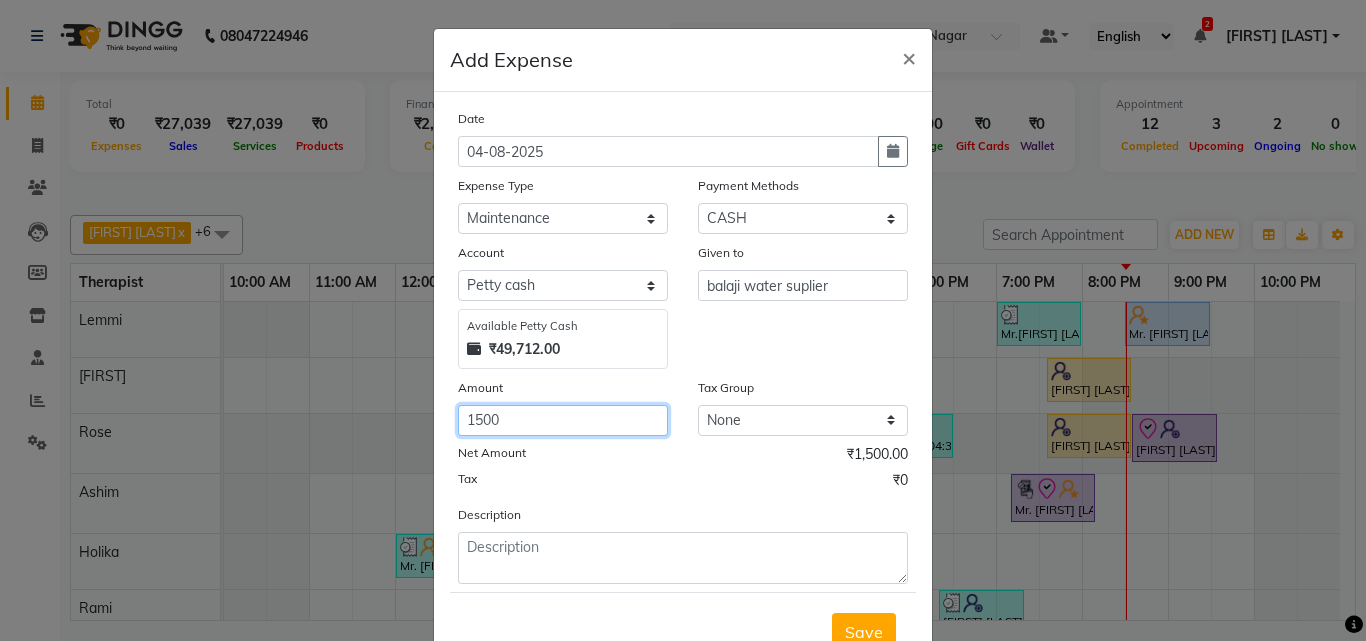 type on "1500" 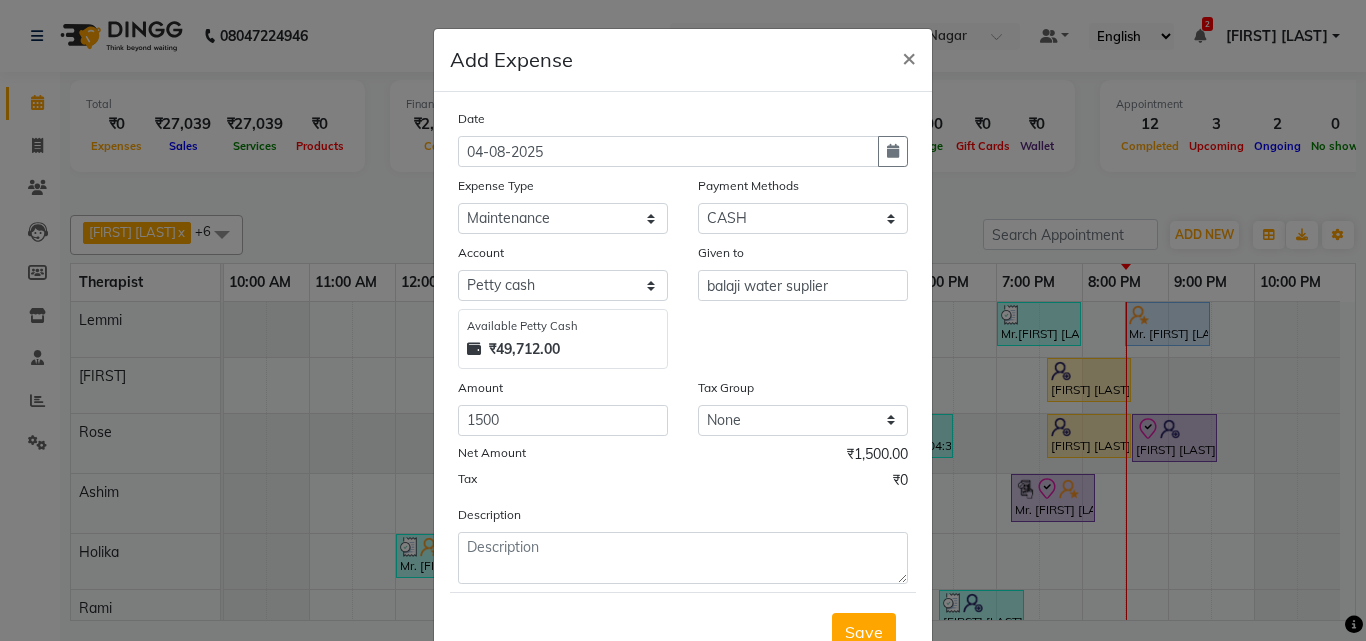 click on "Tax ₹0" 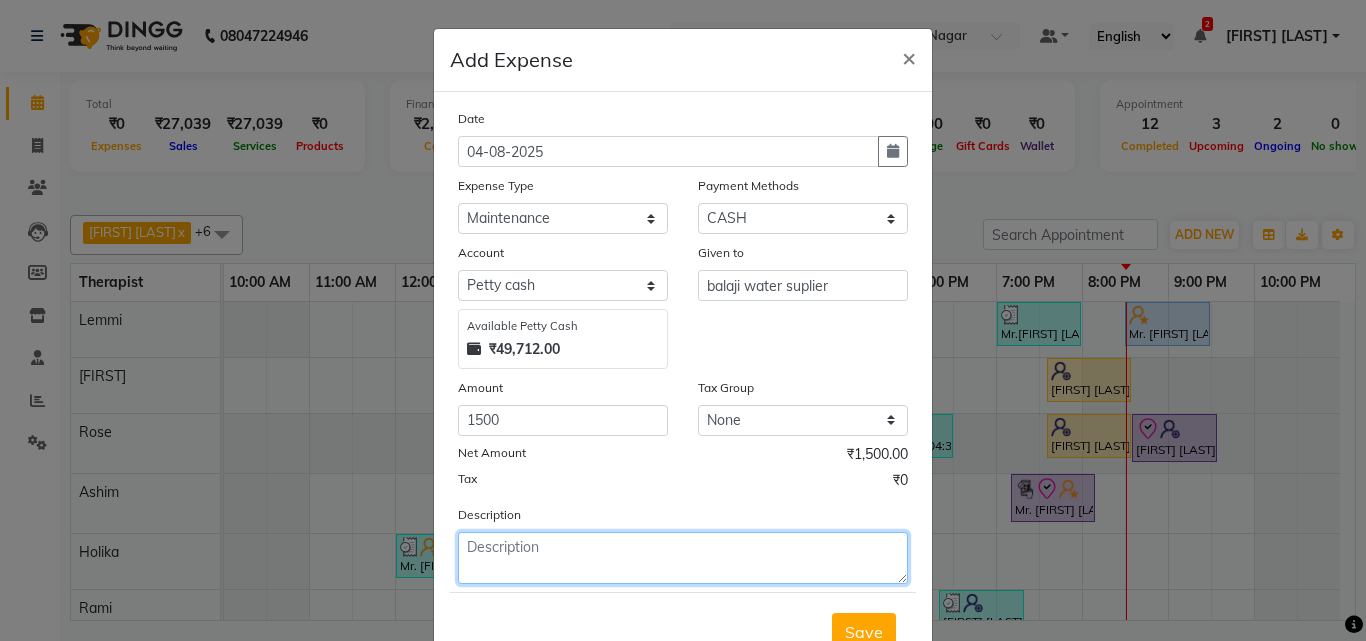 click 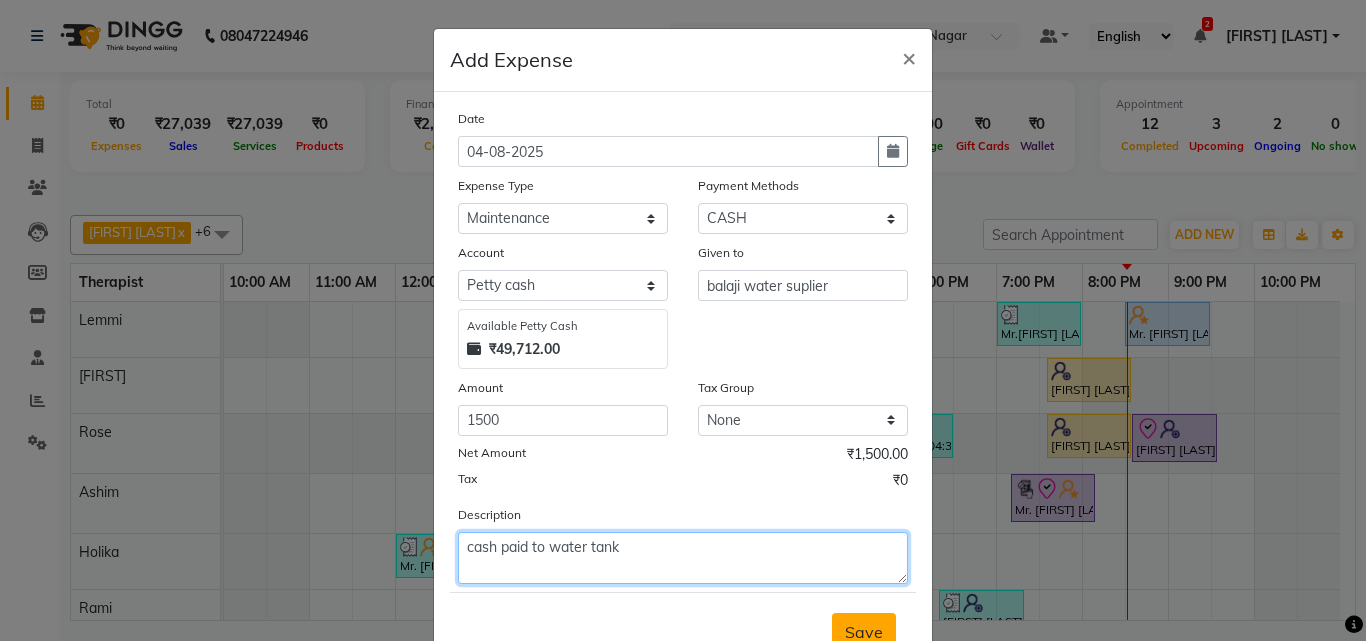 type on "cash paid to water tank" 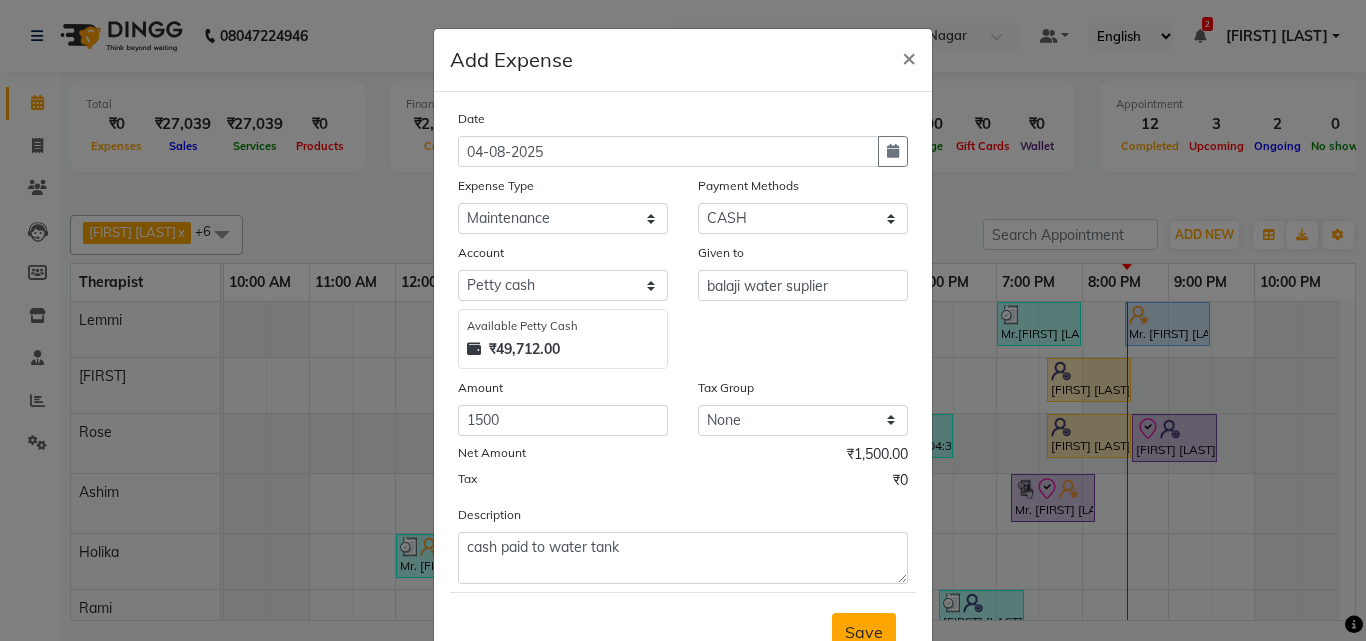 click on "Save" at bounding box center (864, 632) 